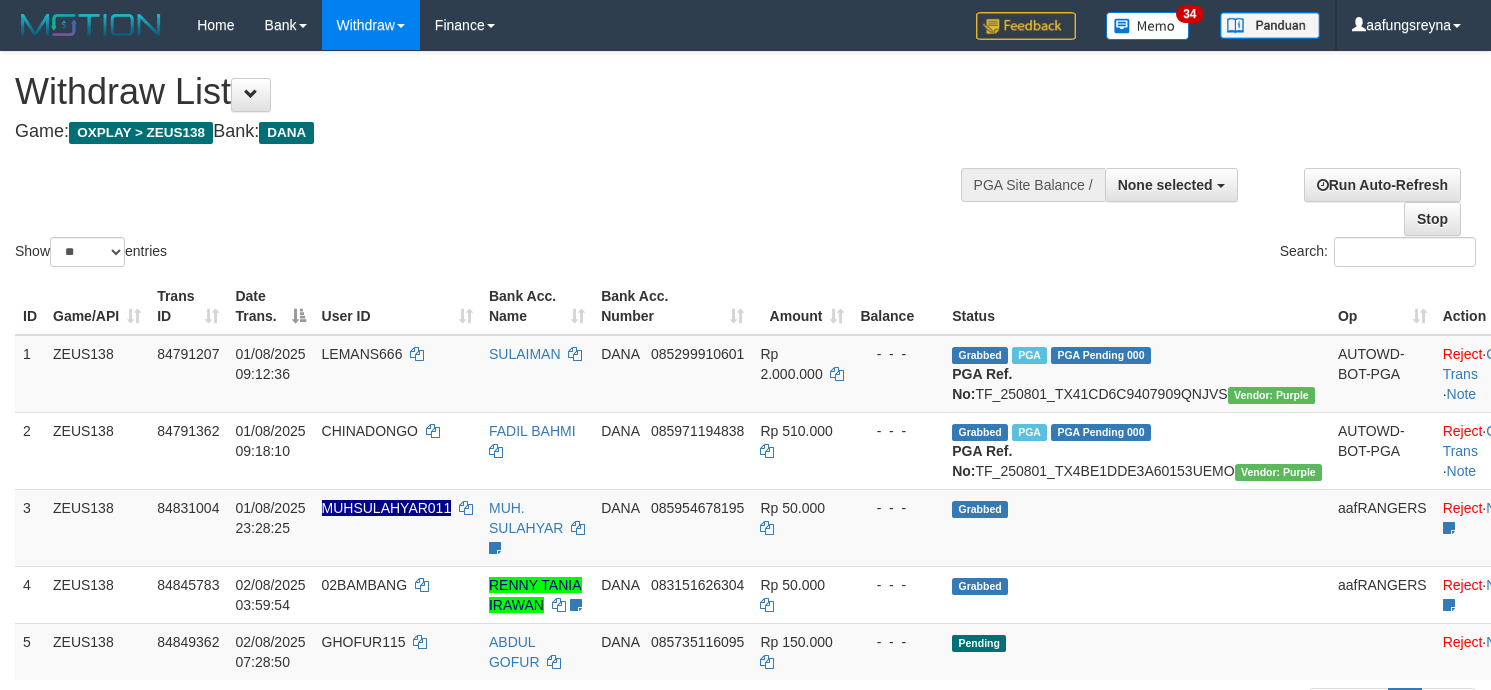 select 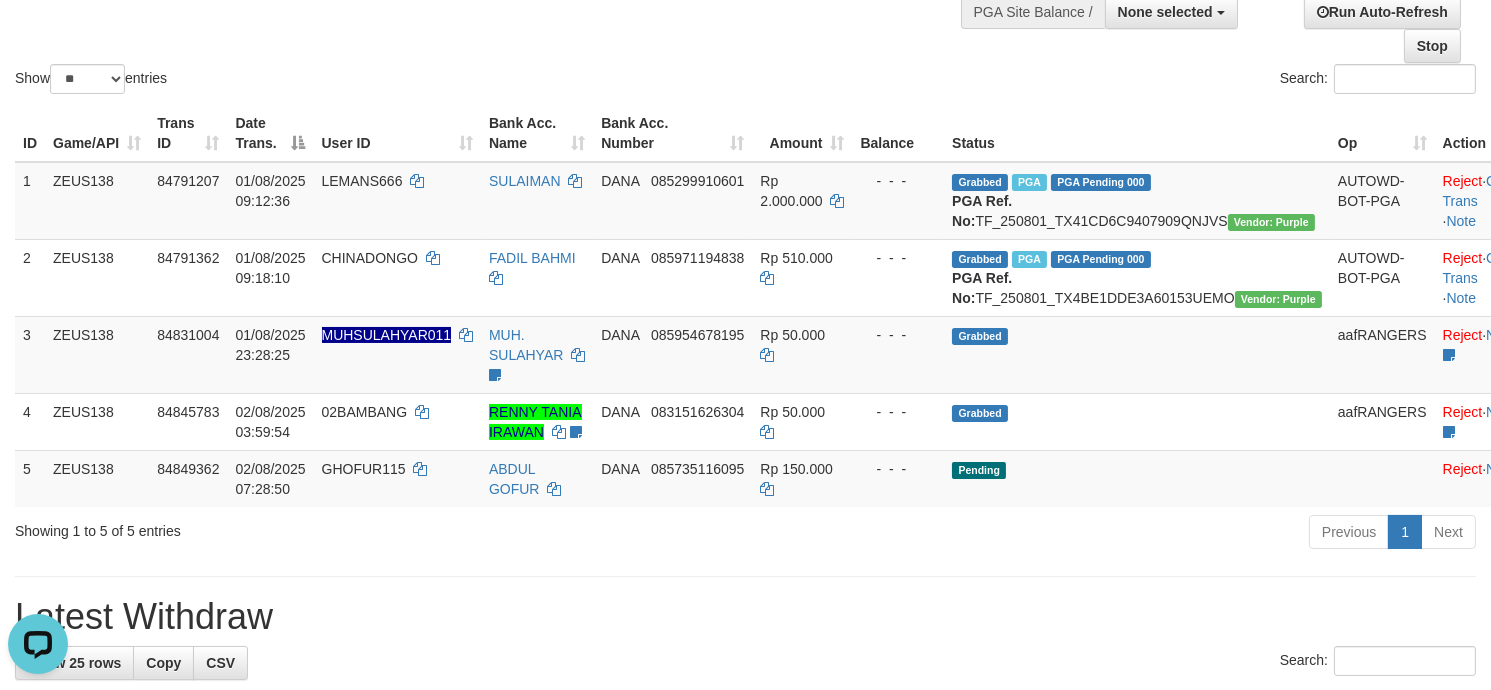 scroll, scrollTop: 0, scrollLeft: 0, axis: both 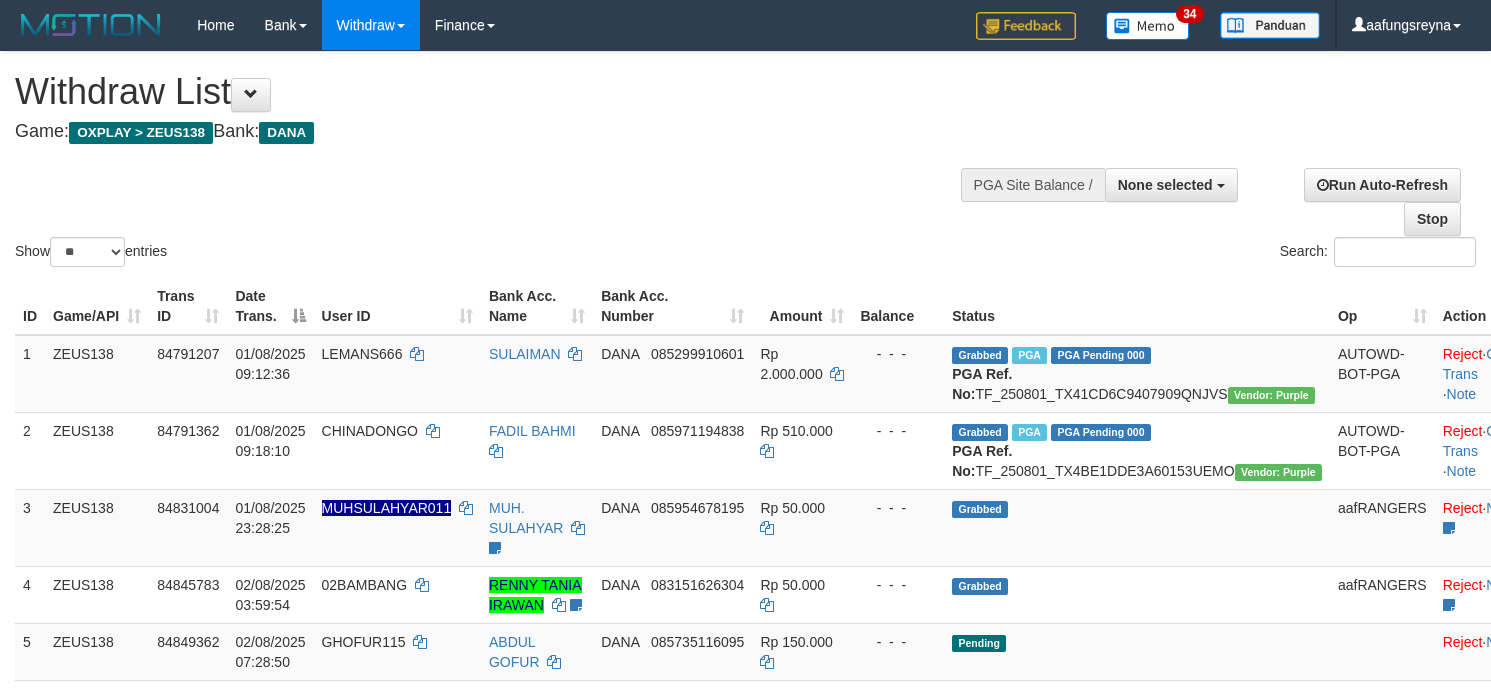 select 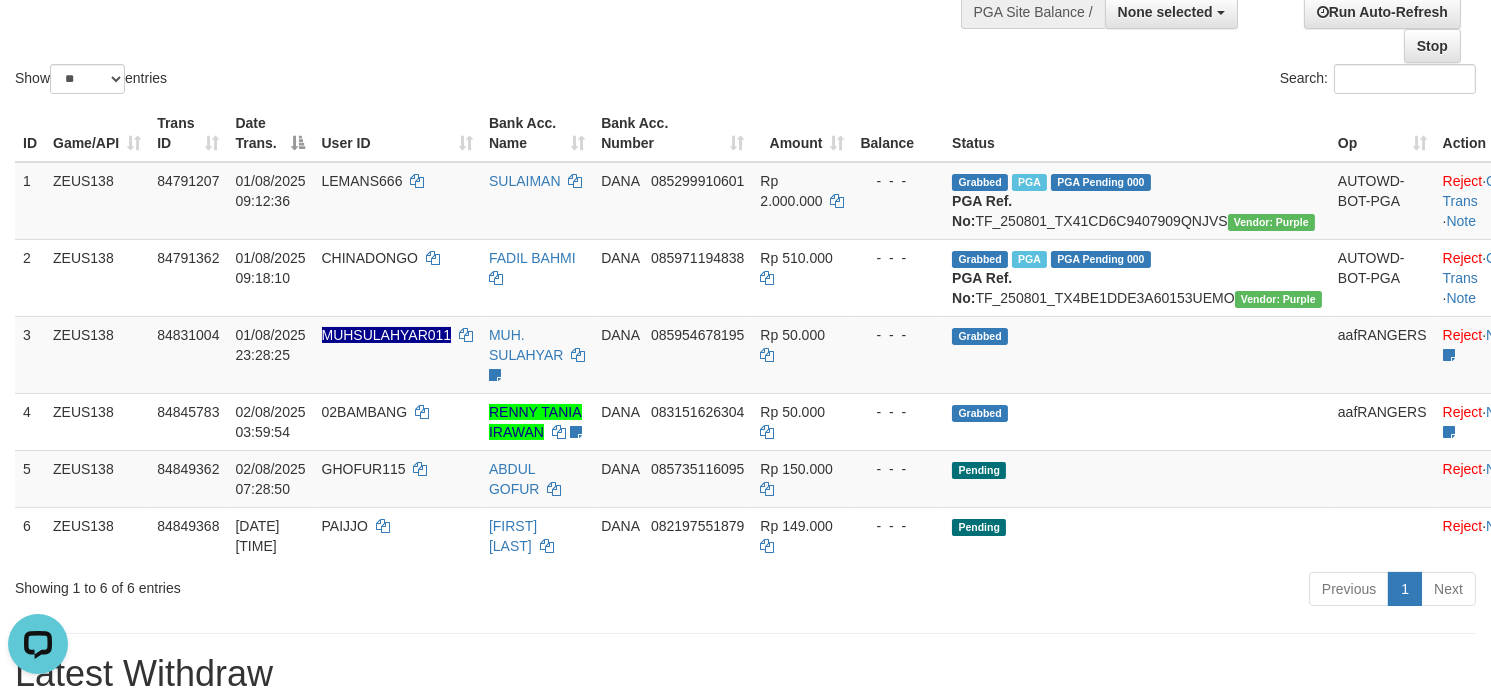 scroll, scrollTop: 0, scrollLeft: 0, axis: both 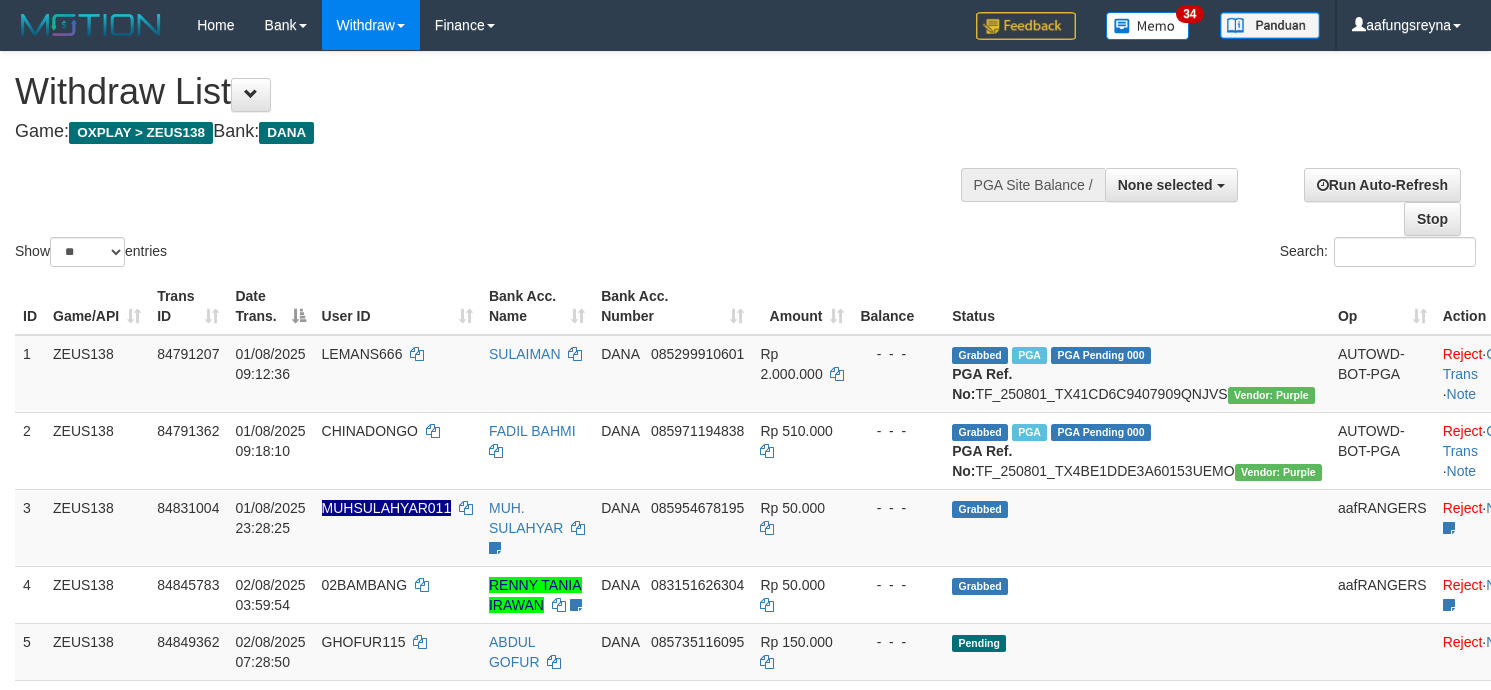 select 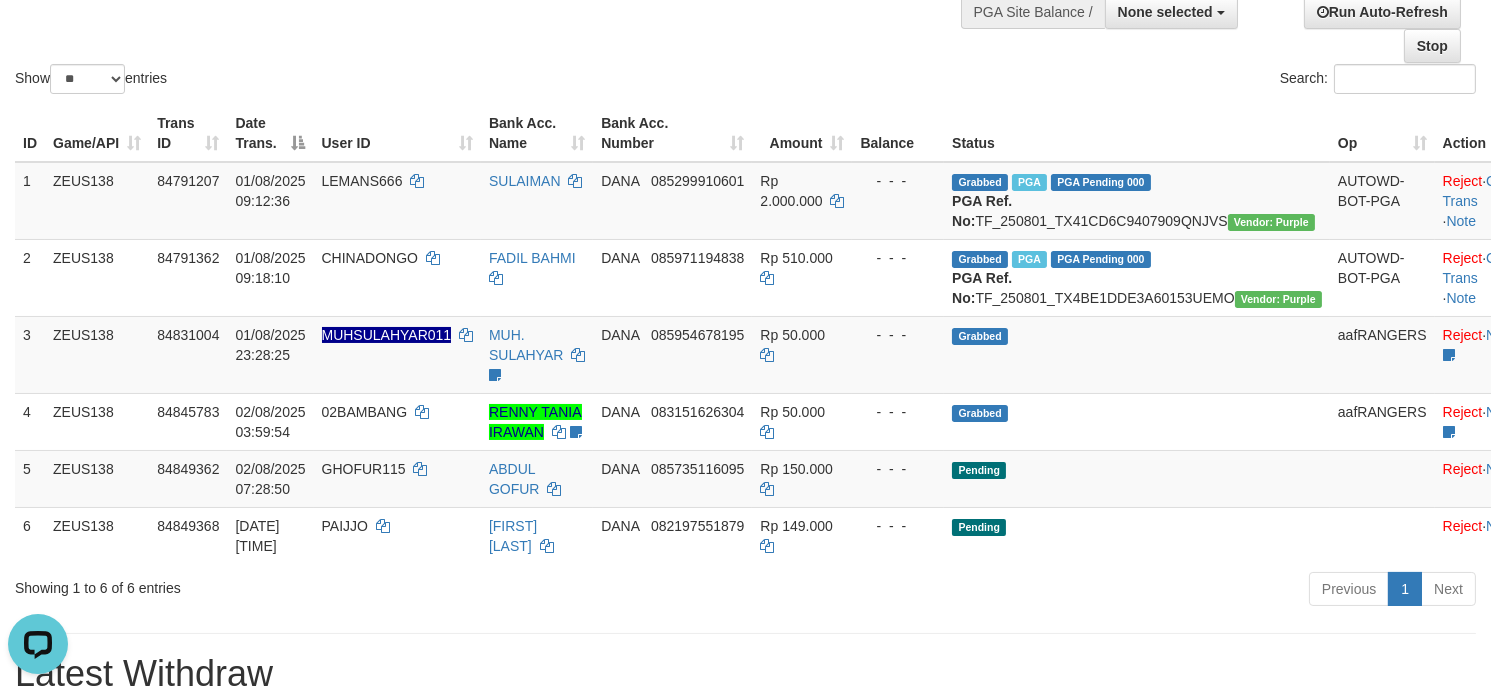 scroll, scrollTop: 0, scrollLeft: 0, axis: both 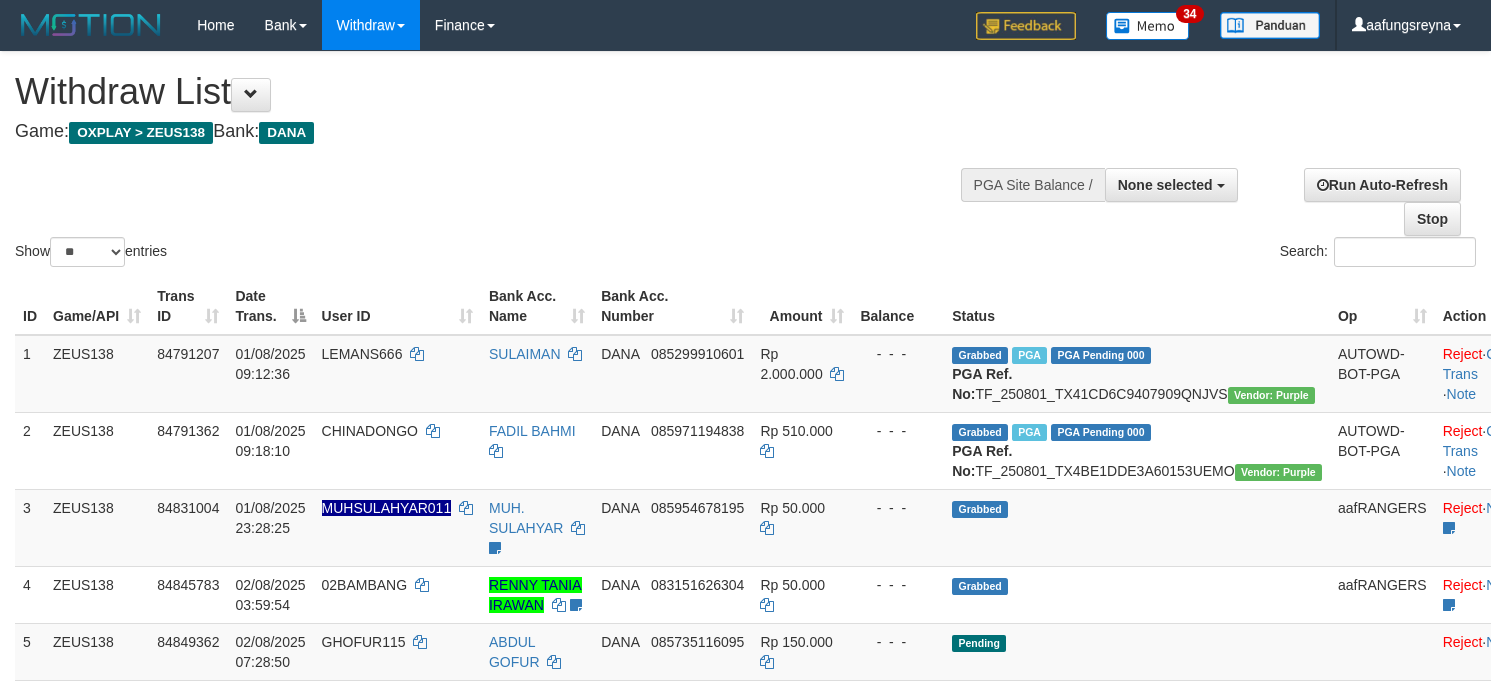 select 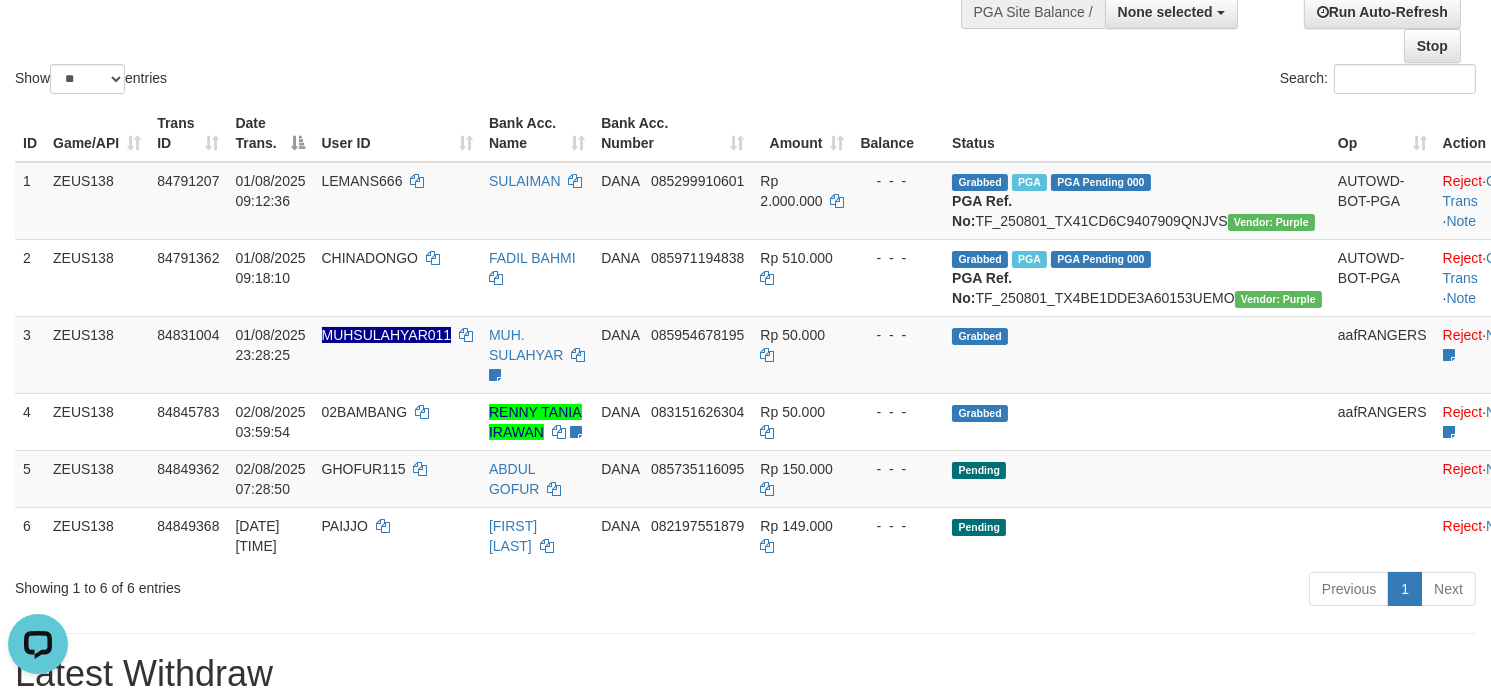 scroll, scrollTop: 0, scrollLeft: 0, axis: both 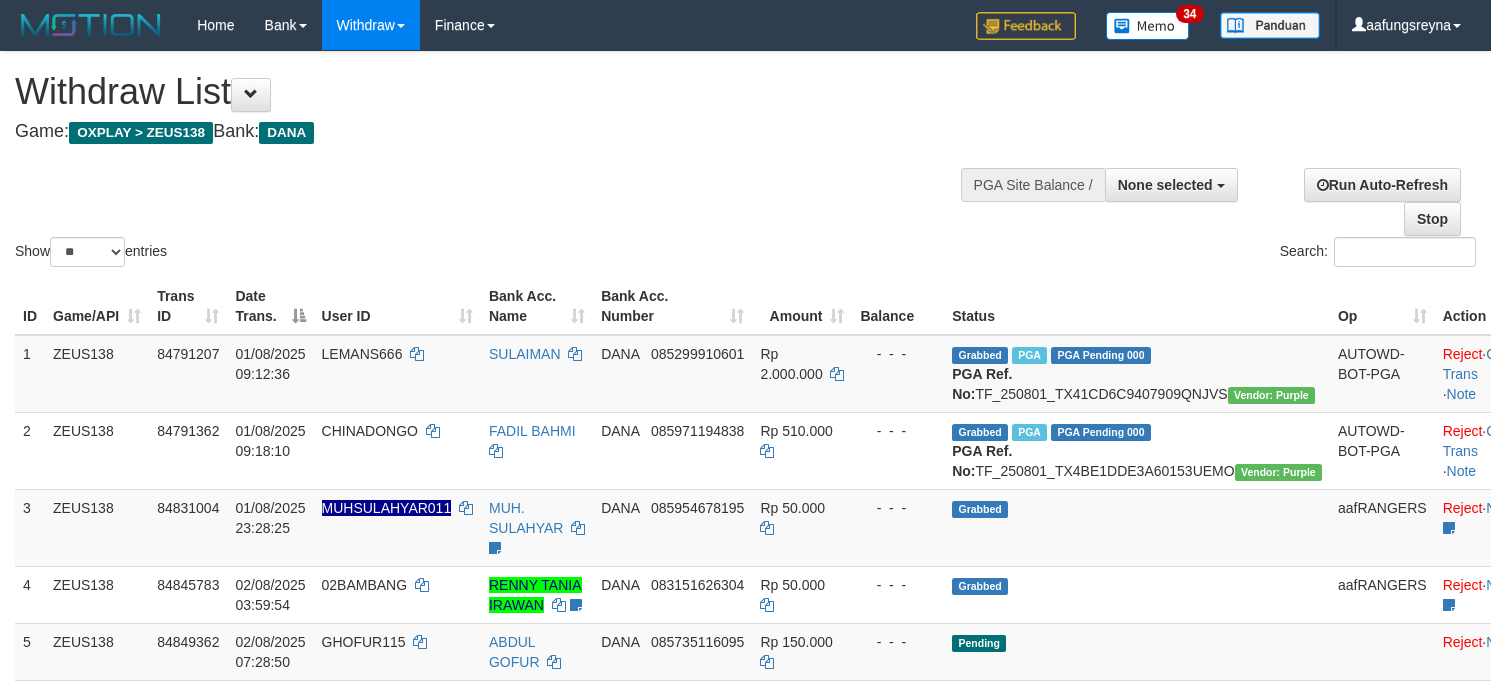 select 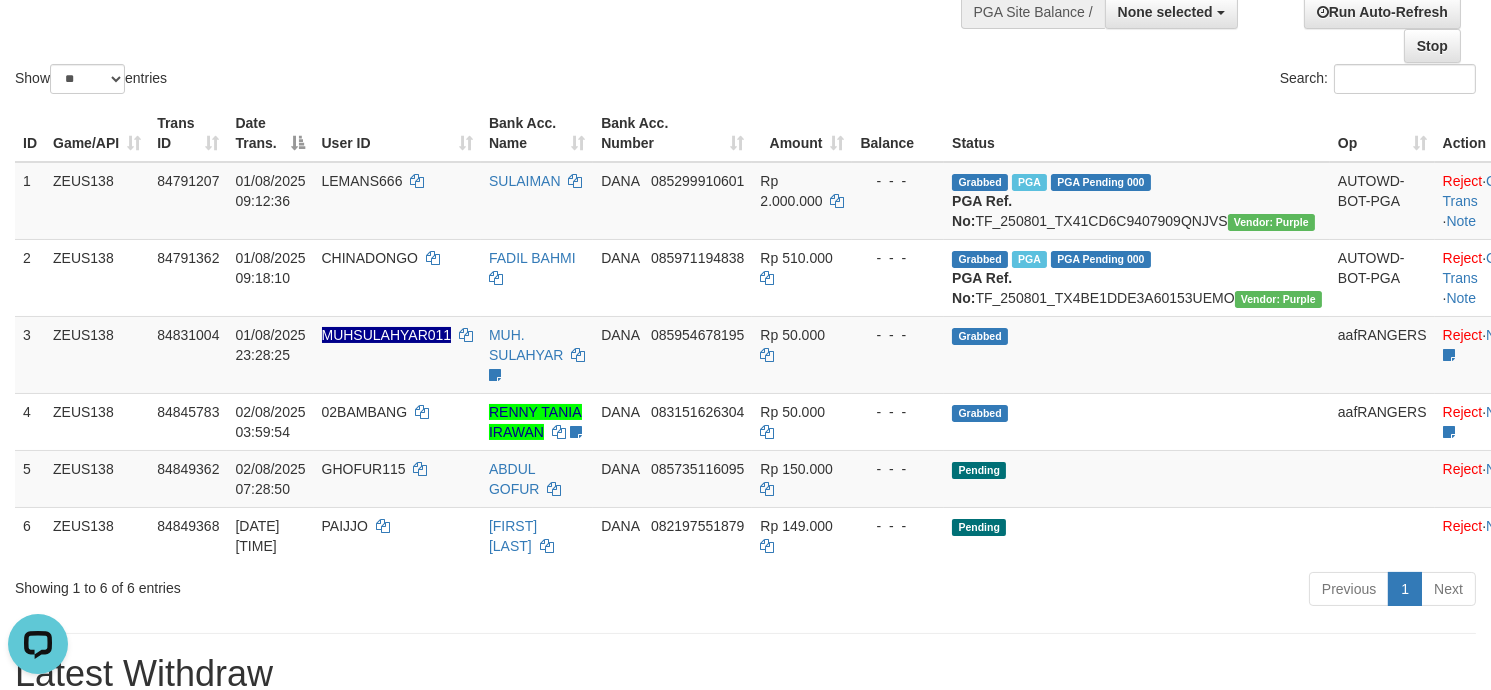 scroll, scrollTop: 0, scrollLeft: 0, axis: both 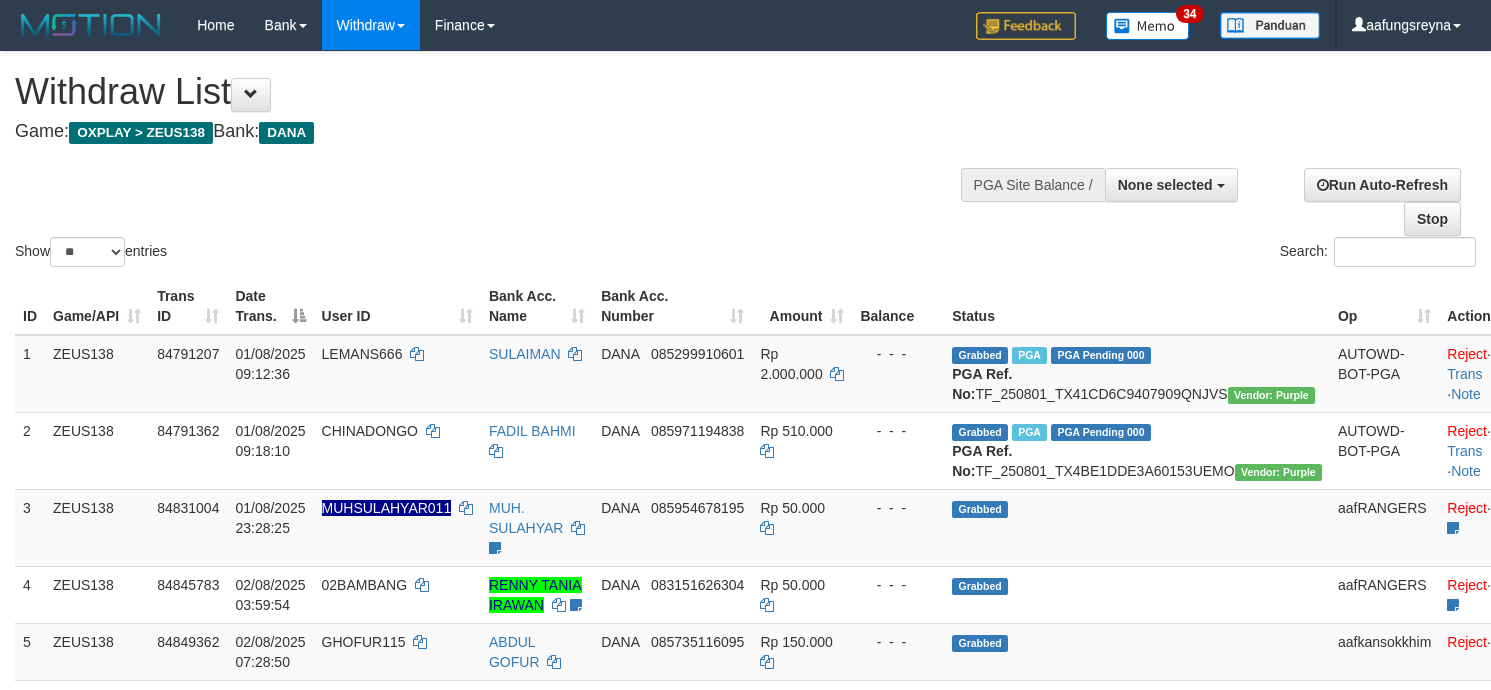 select 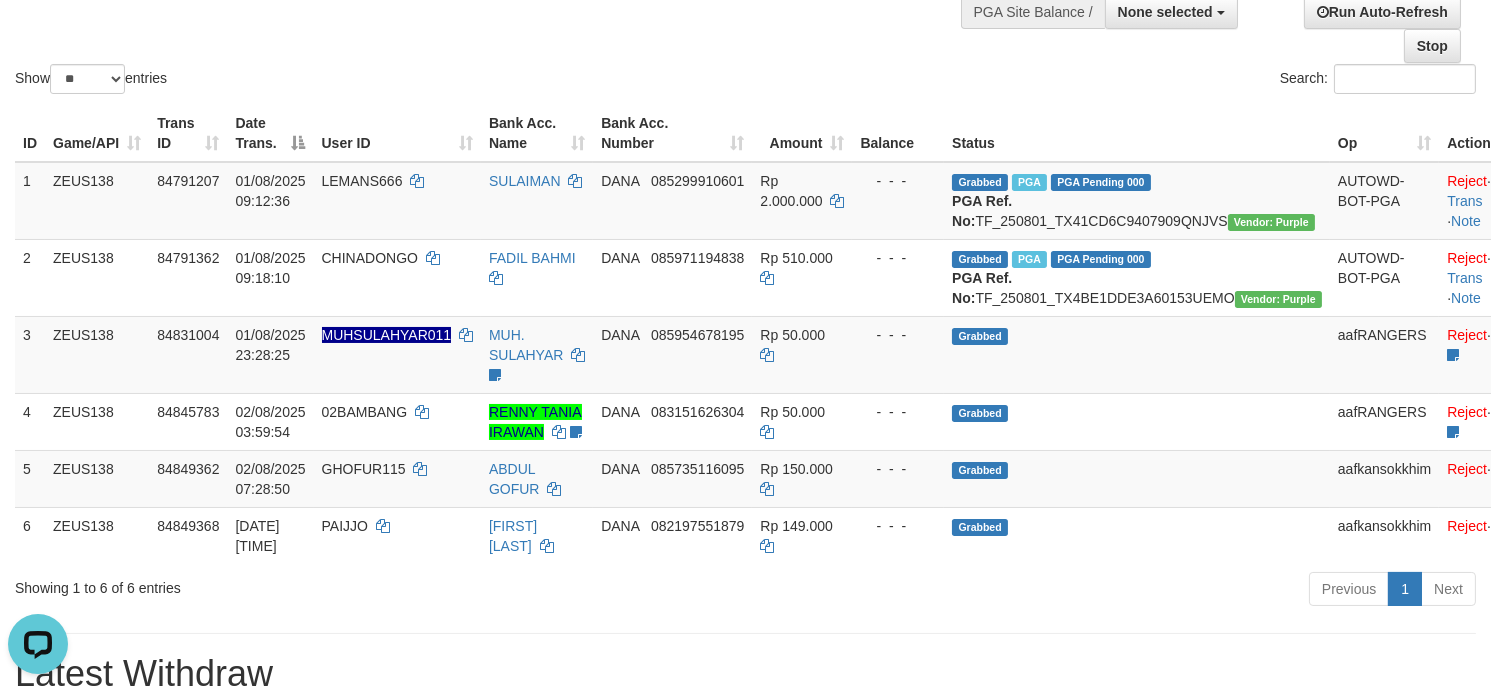 scroll, scrollTop: 0, scrollLeft: 0, axis: both 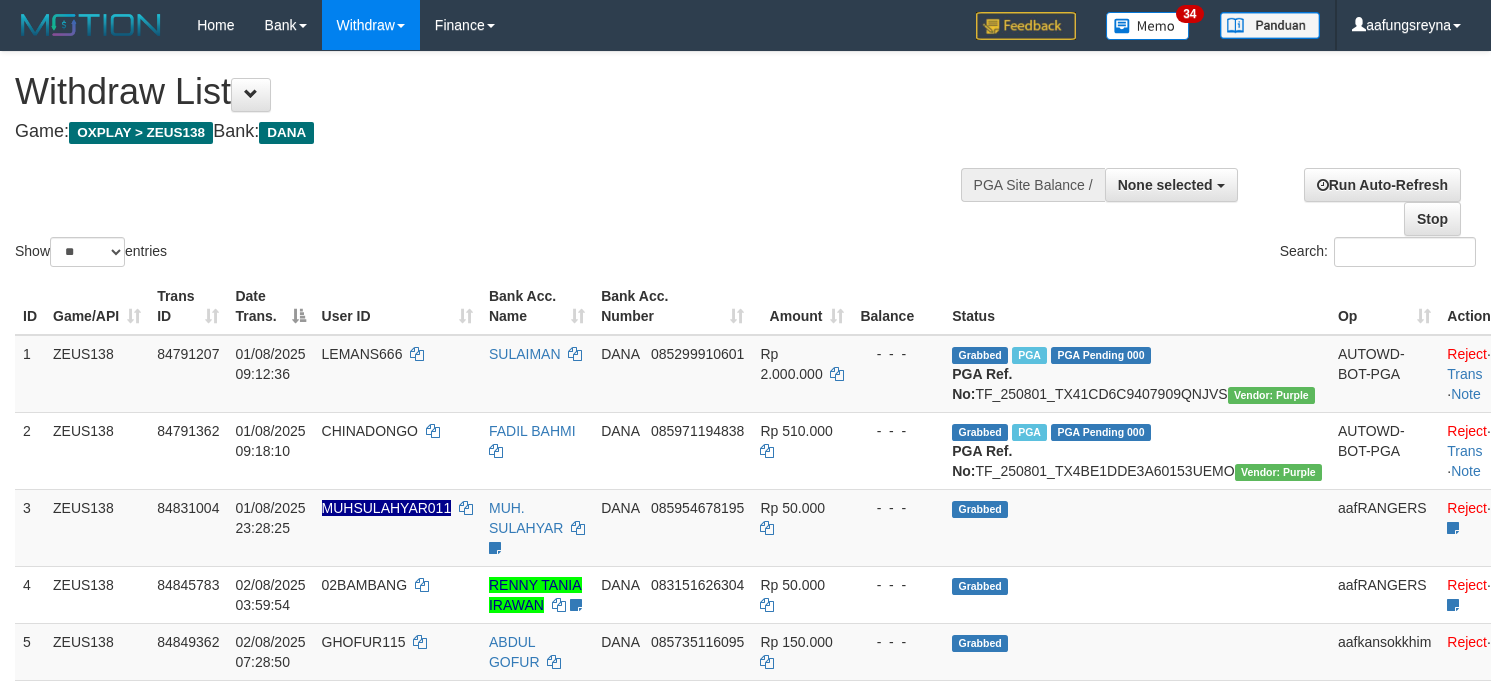 select 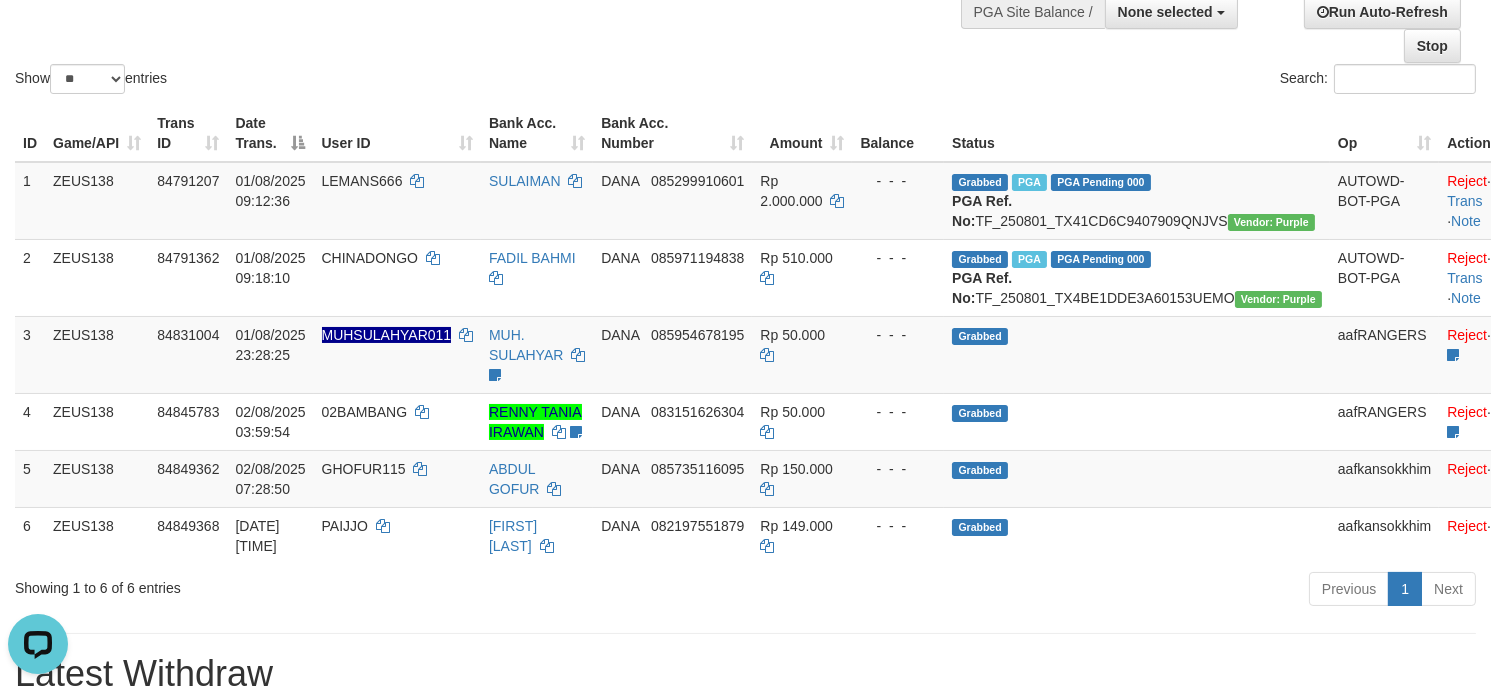 scroll, scrollTop: 0, scrollLeft: 0, axis: both 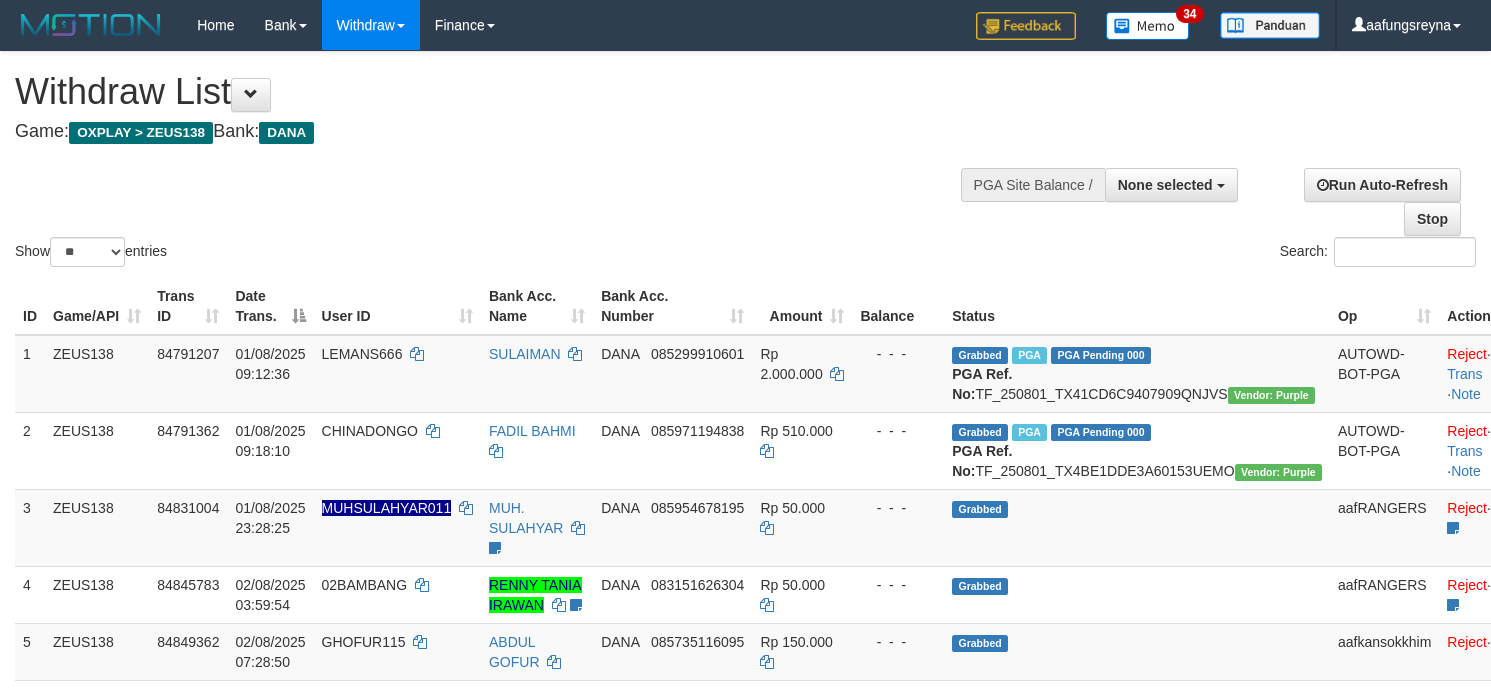 select 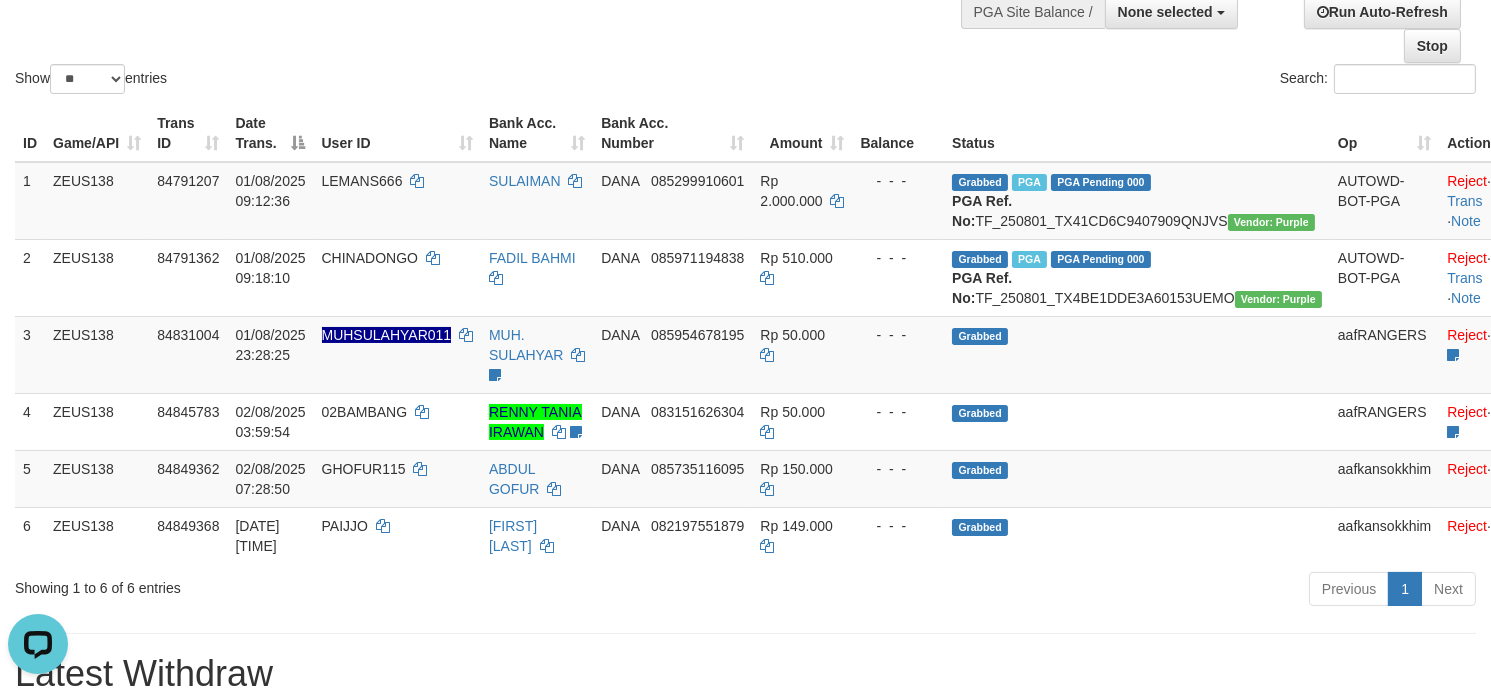 scroll, scrollTop: 0, scrollLeft: 0, axis: both 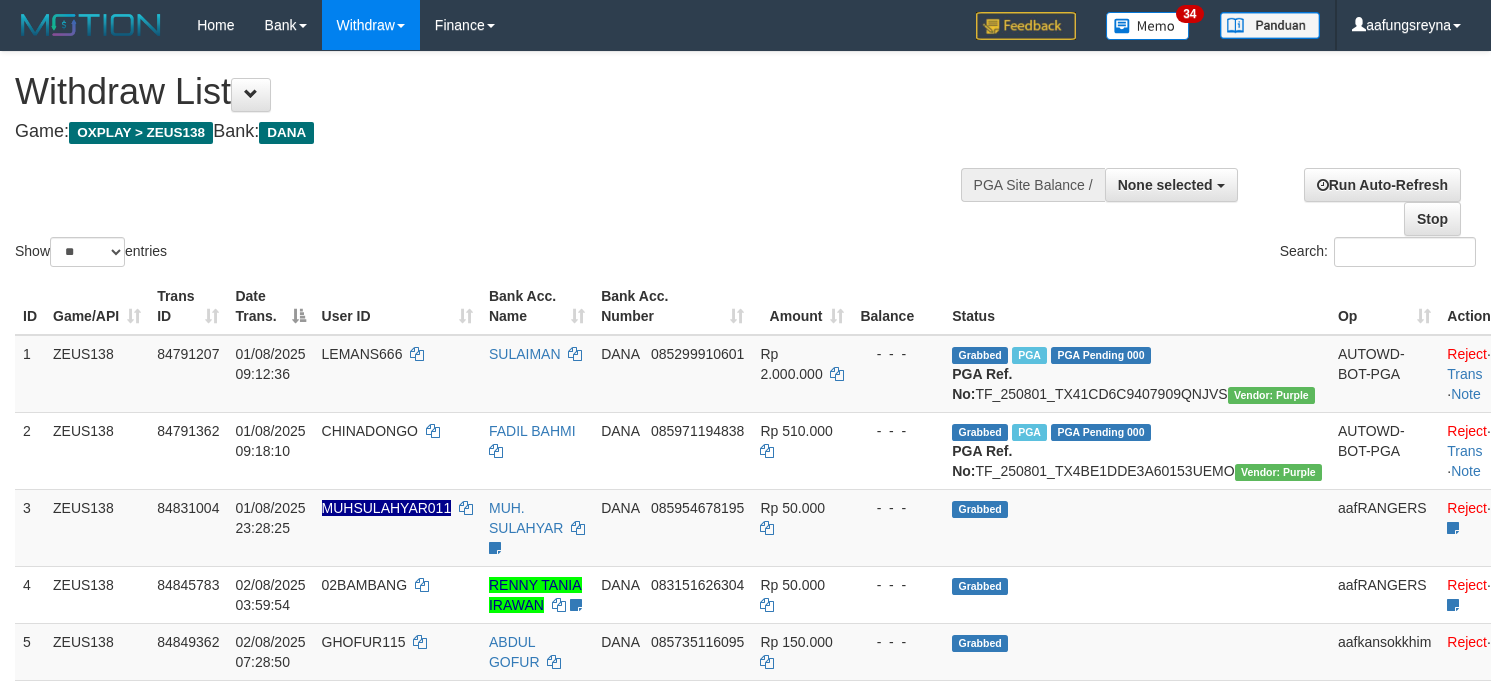 select 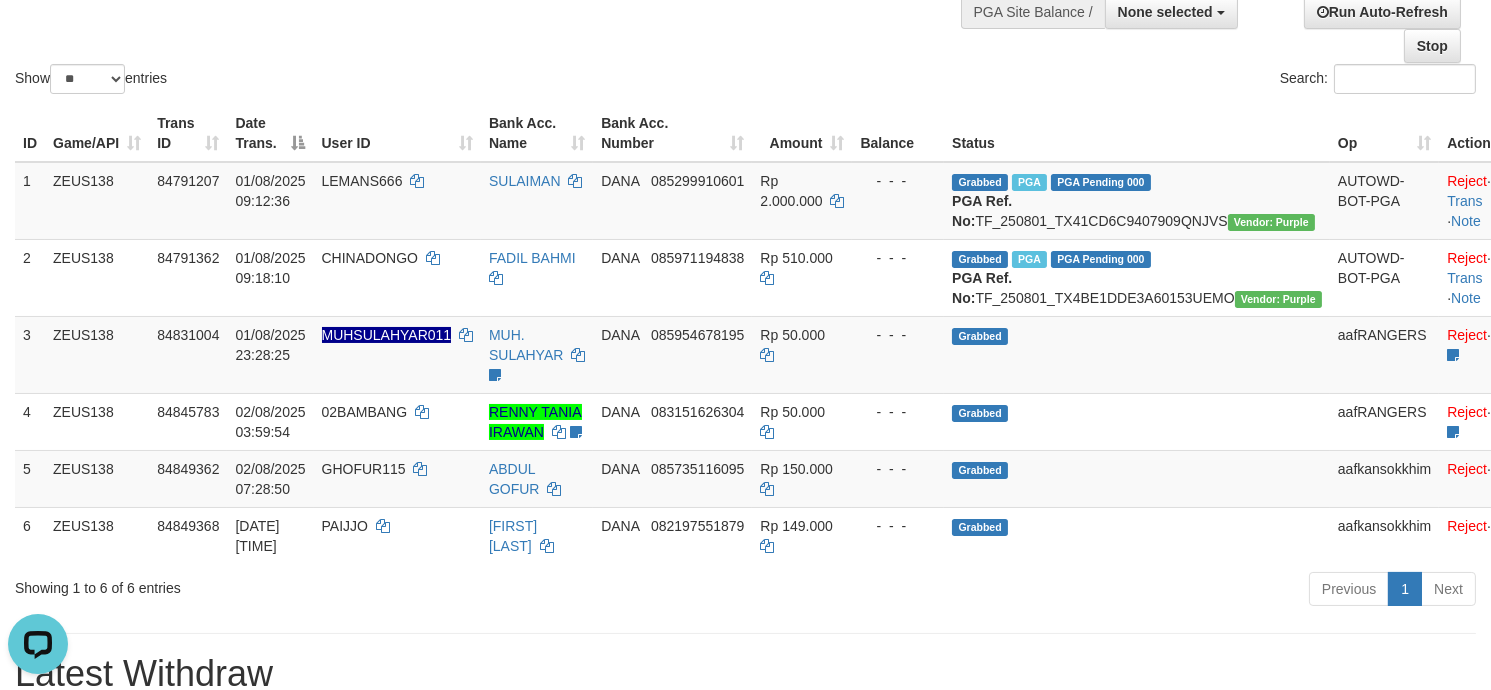 scroll, scrollTop: 0, scrollLeft: 0, axis: both 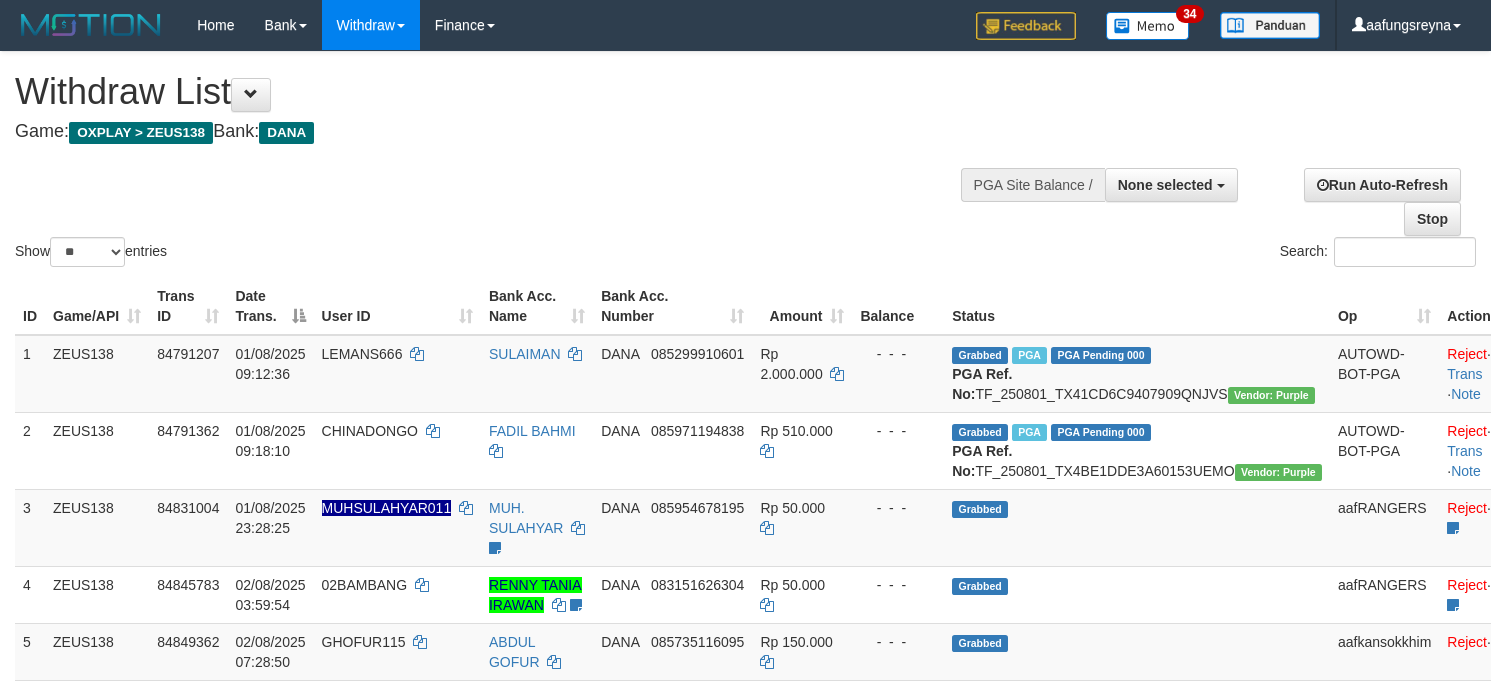 select 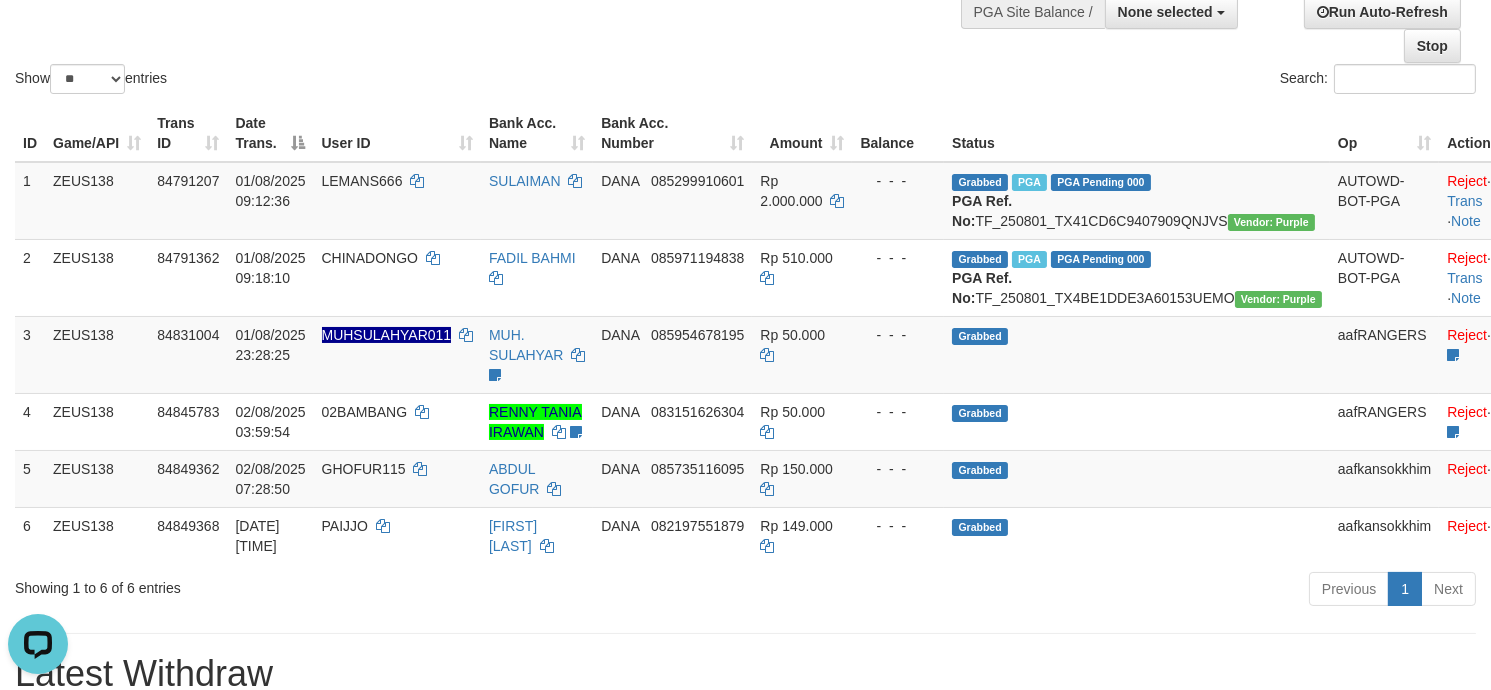 scroll, scrollTop: 0, scrollLeft: 0, axis: both 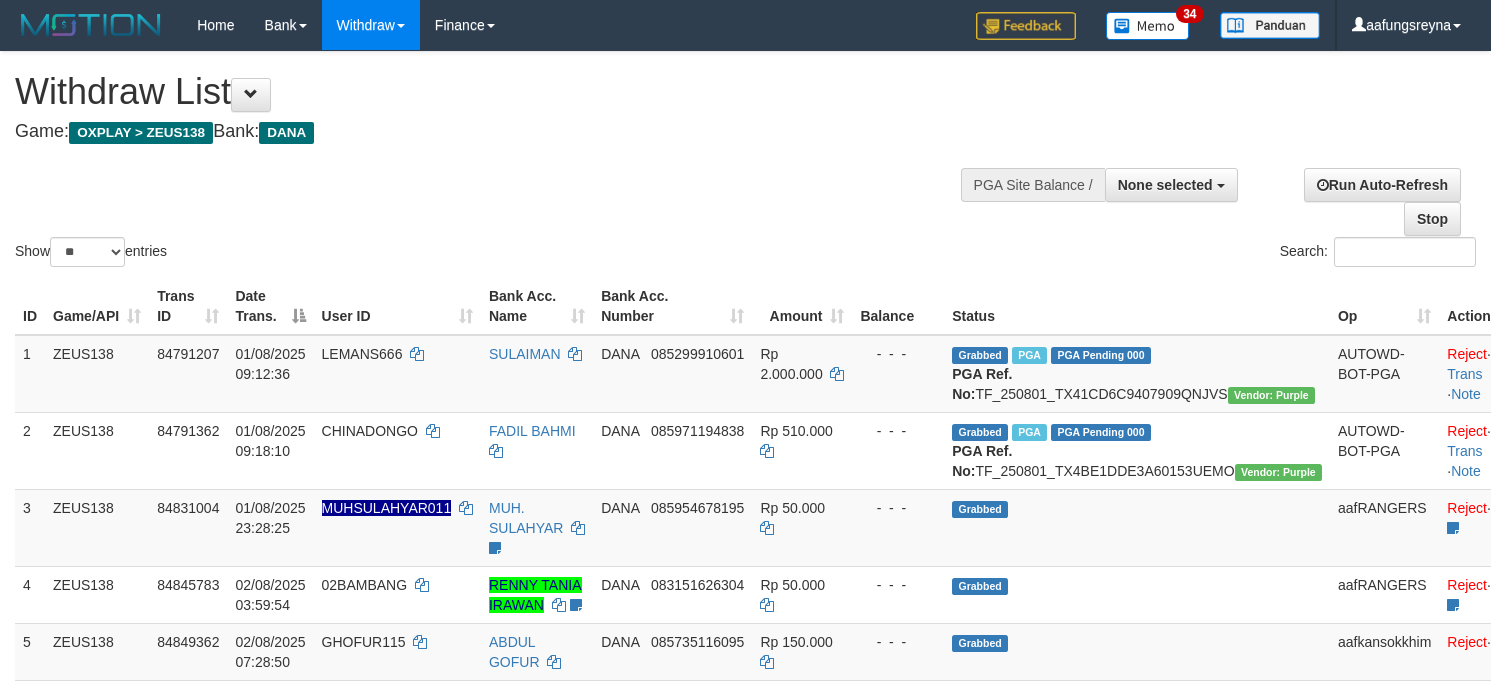 select 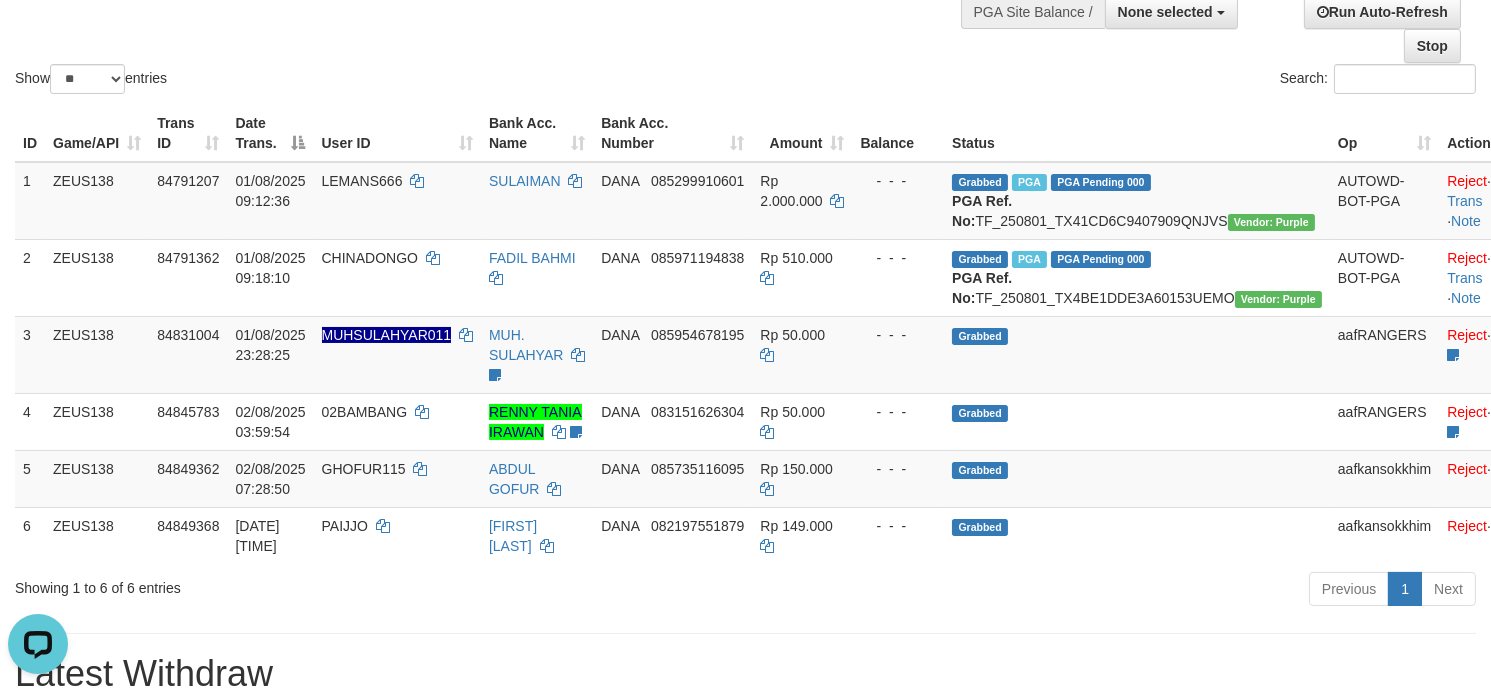 scroll, scrollTop: 0, scrollLeft: 0, axis: both 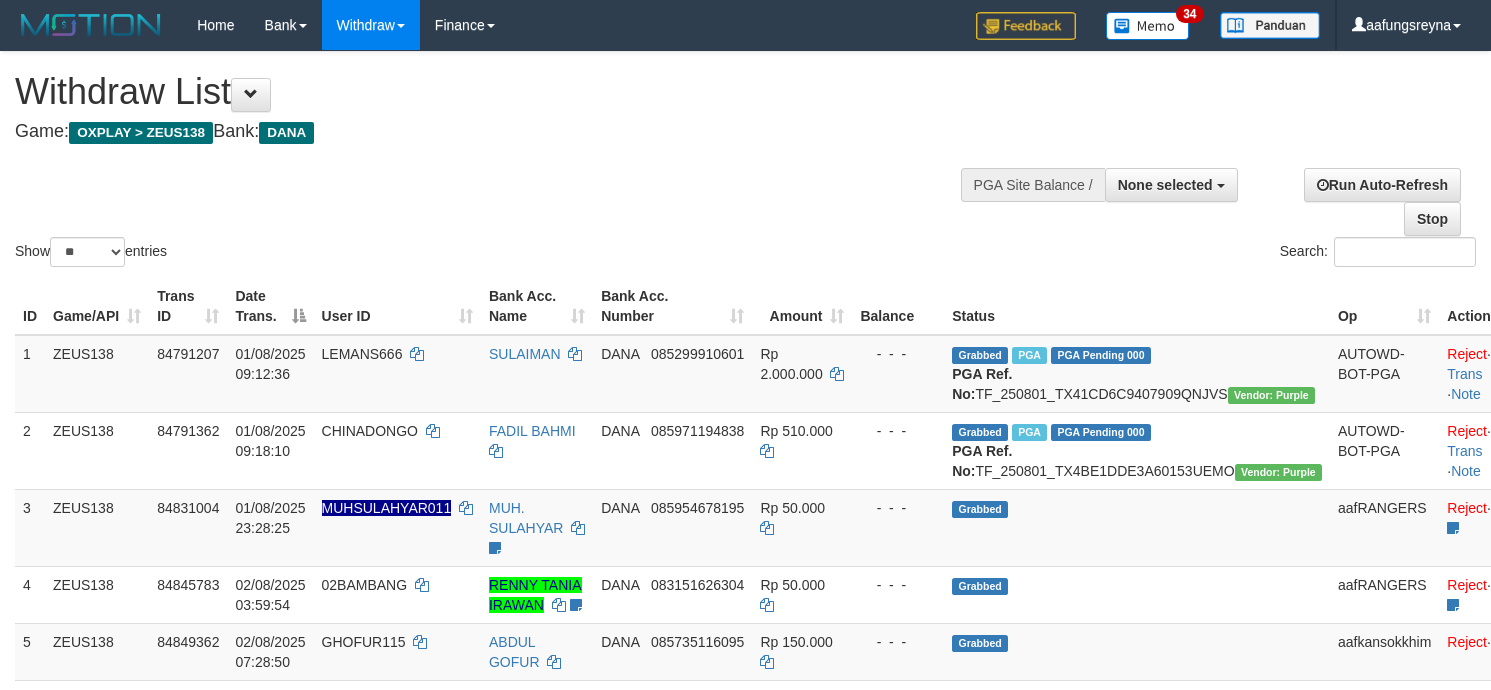 select 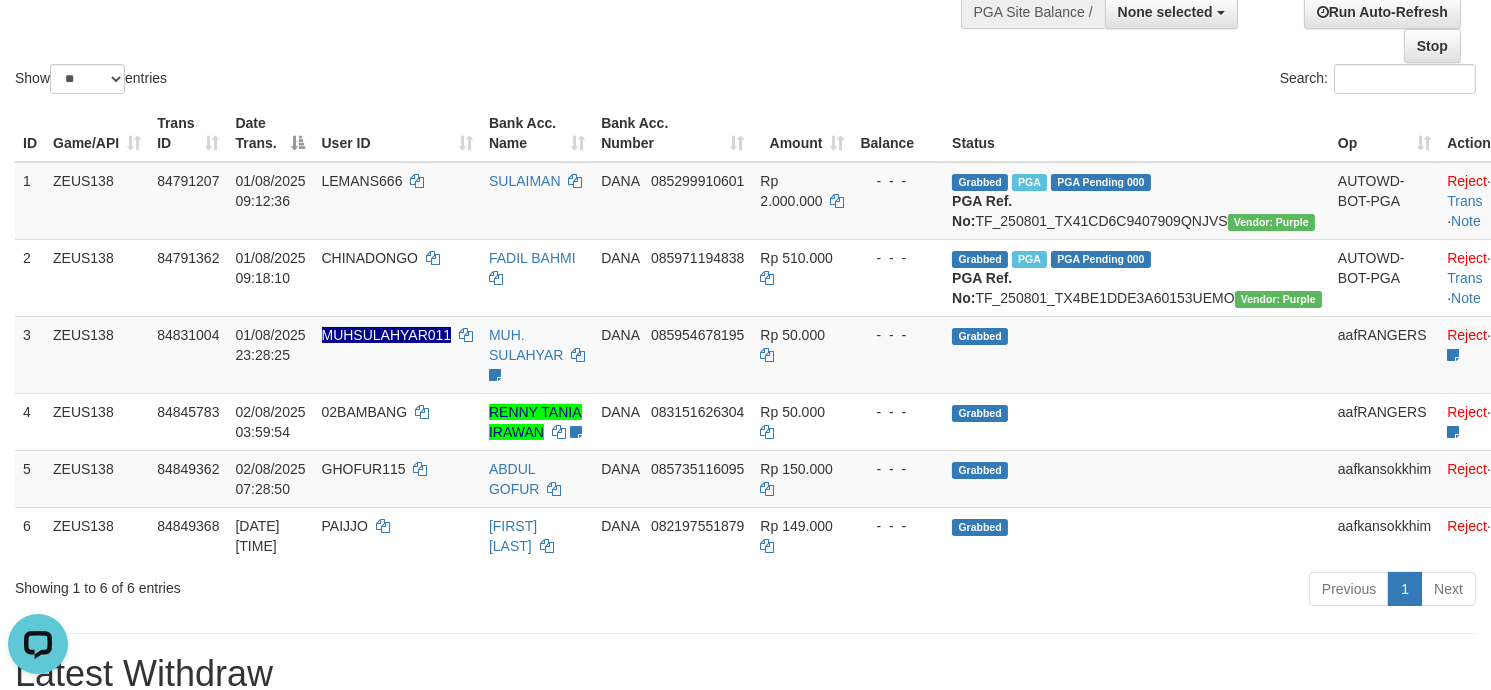 scroll, scrollTop: 0, scrollLeft: 0, axis: both 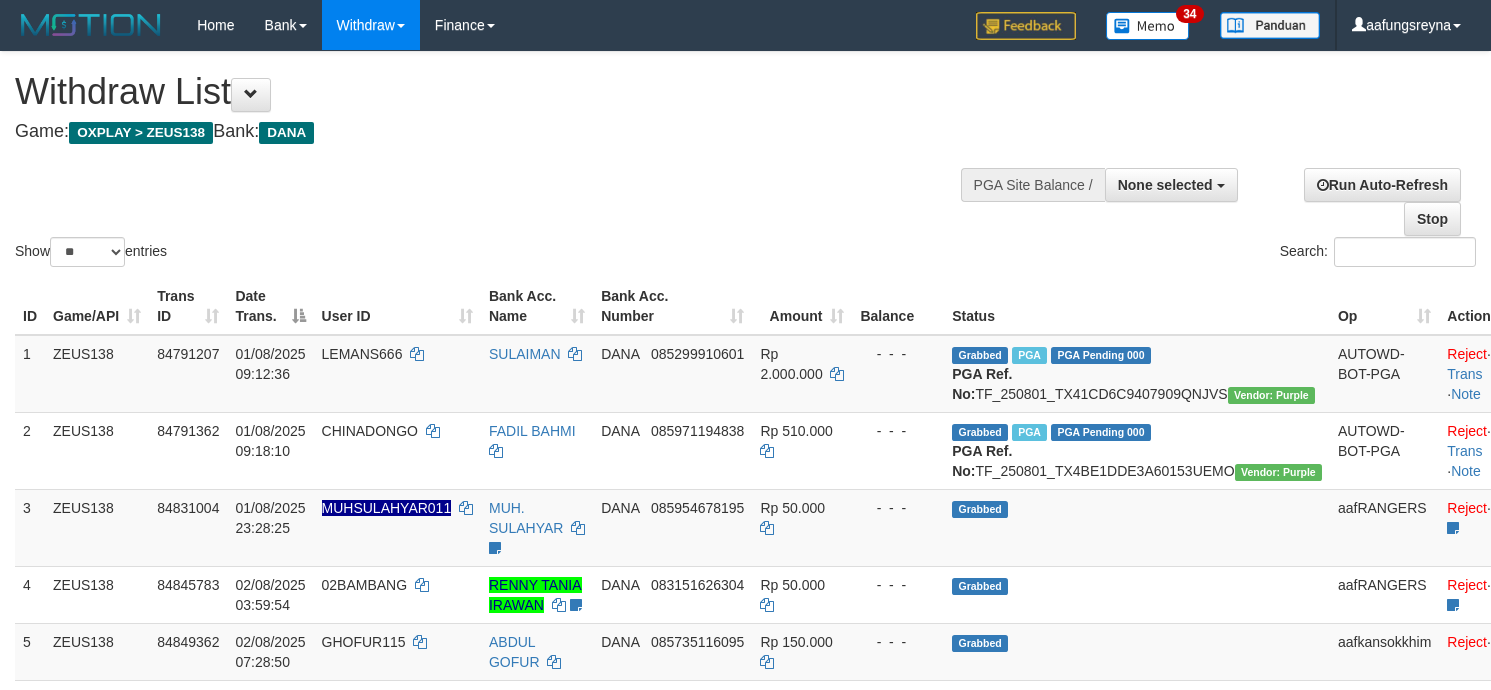 select 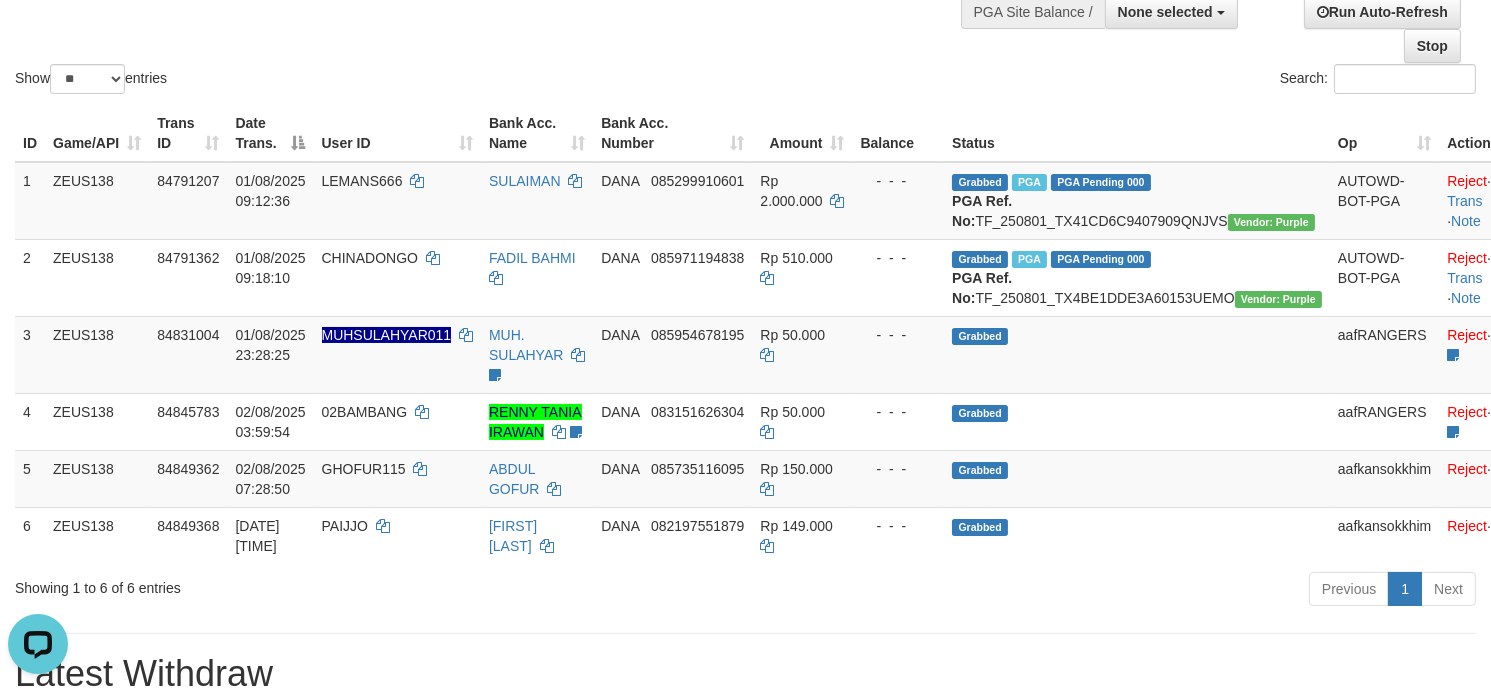 scroll, scrollTop: 0, scrollLeft: 0, axis: both 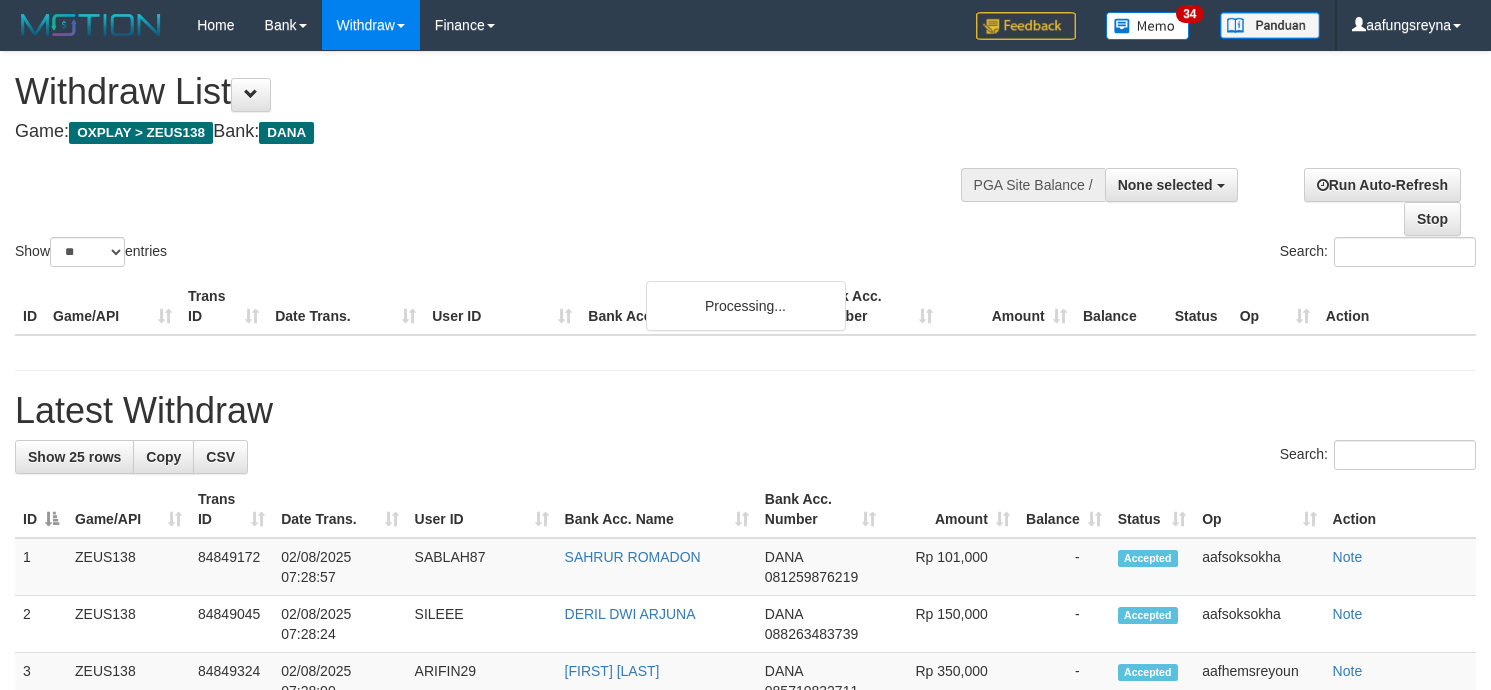 select 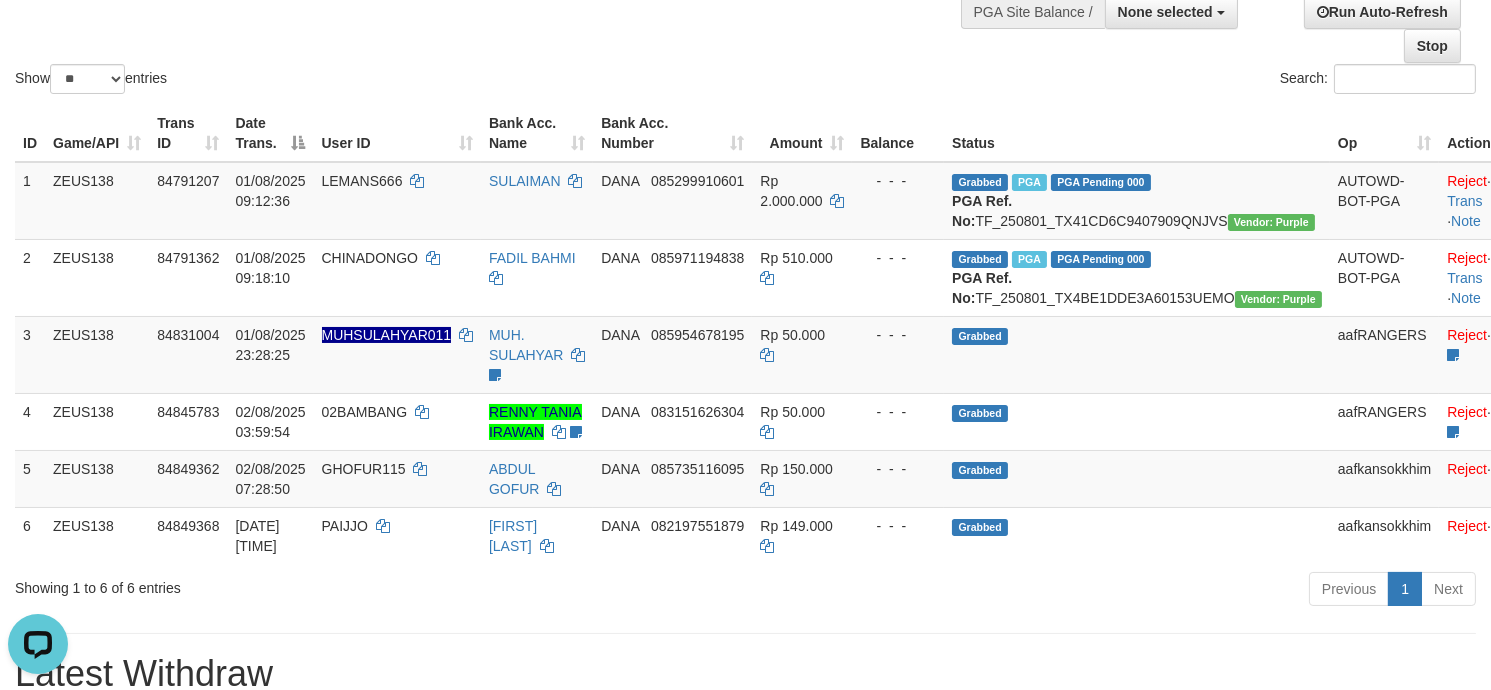 scroll, scrollTop: 0, scrollLeft: 0, axis: both 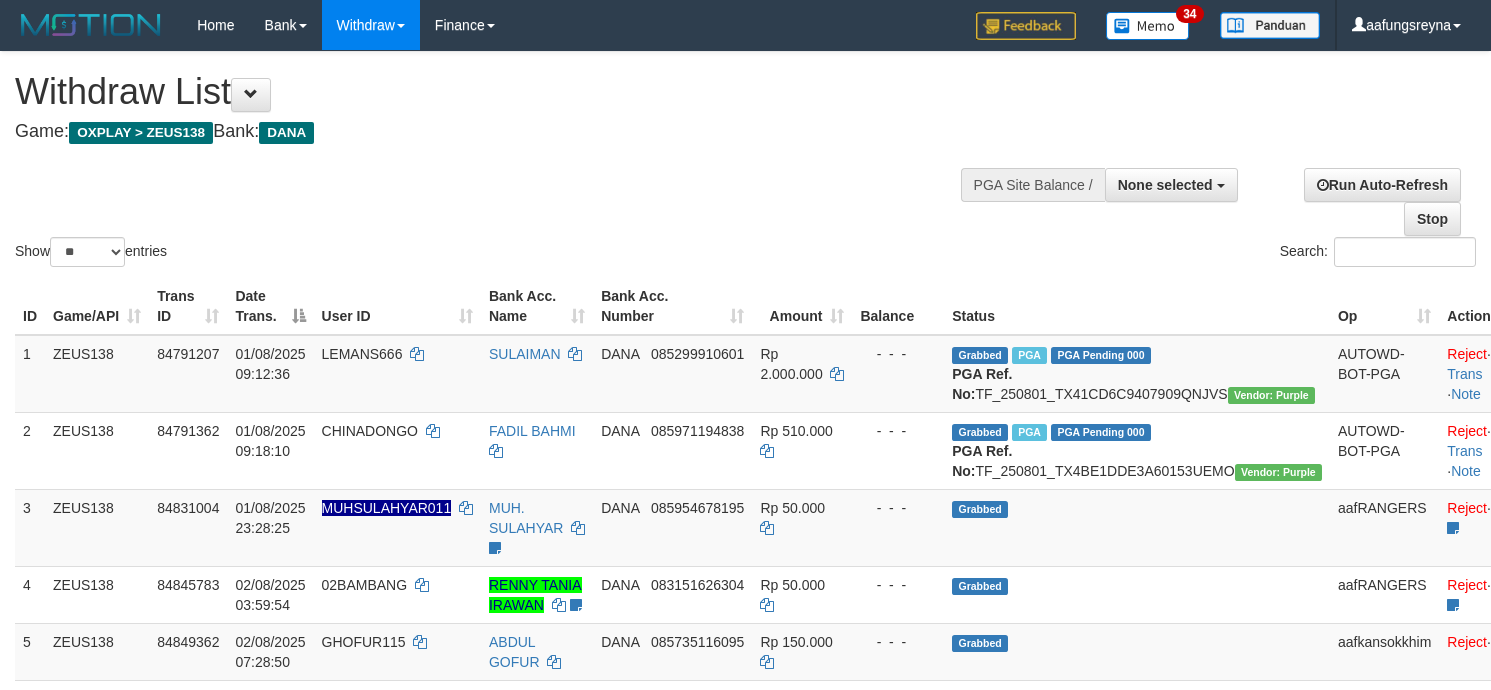 select 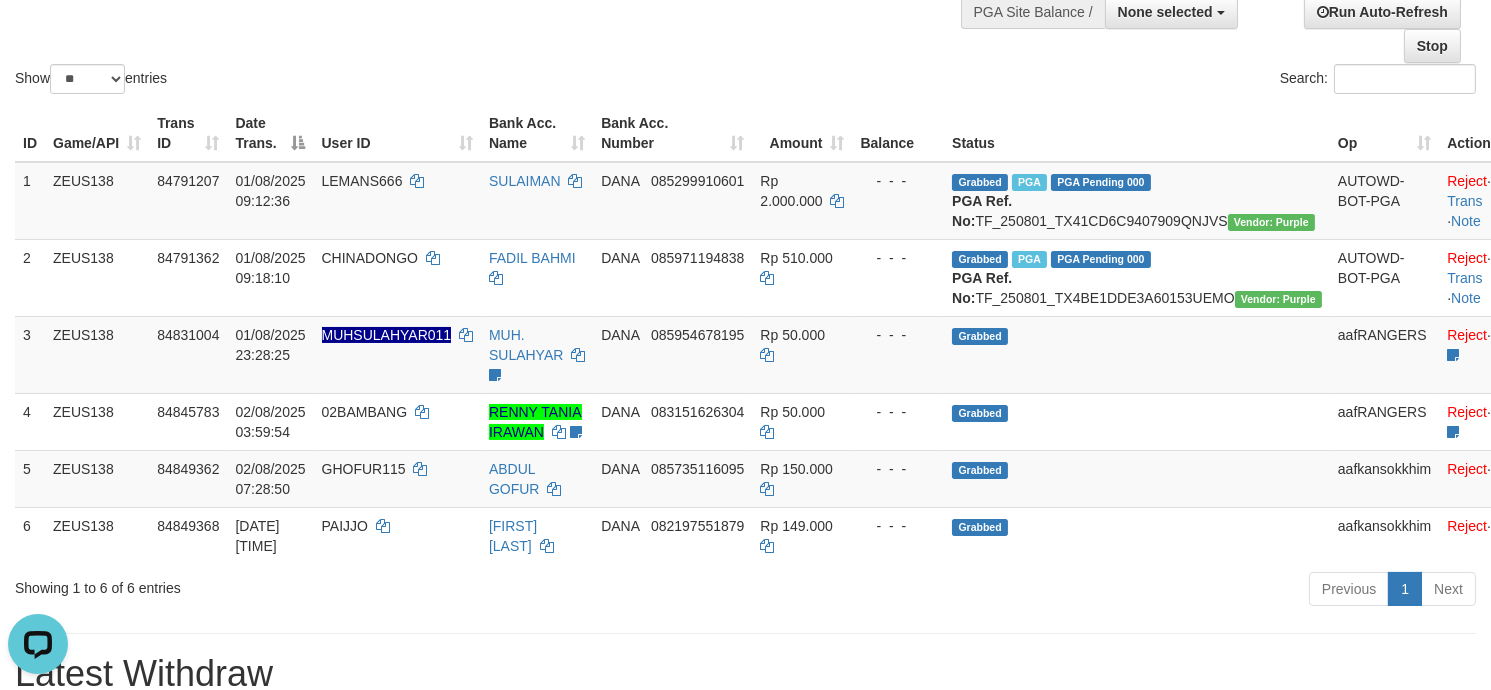 scroll, scrollTop: 0, scrollLeft: 0, axis: both 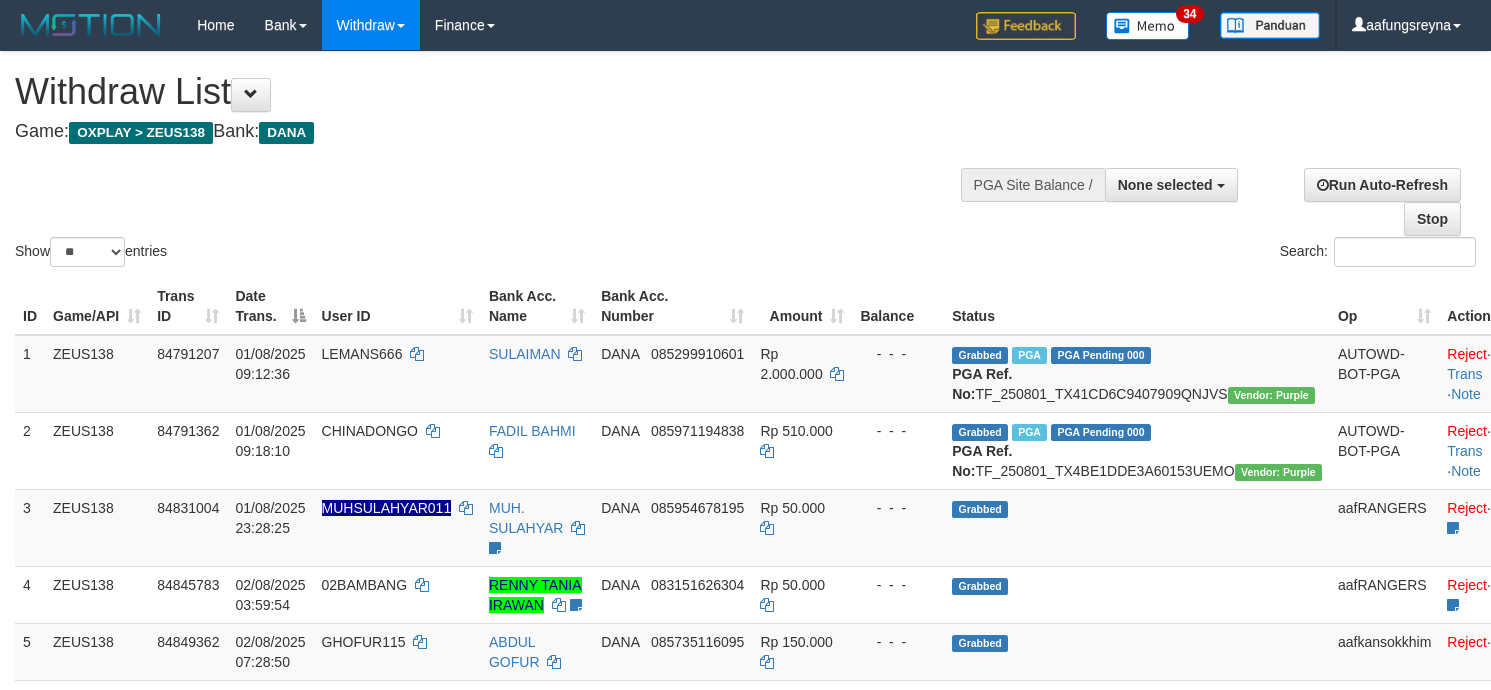 select 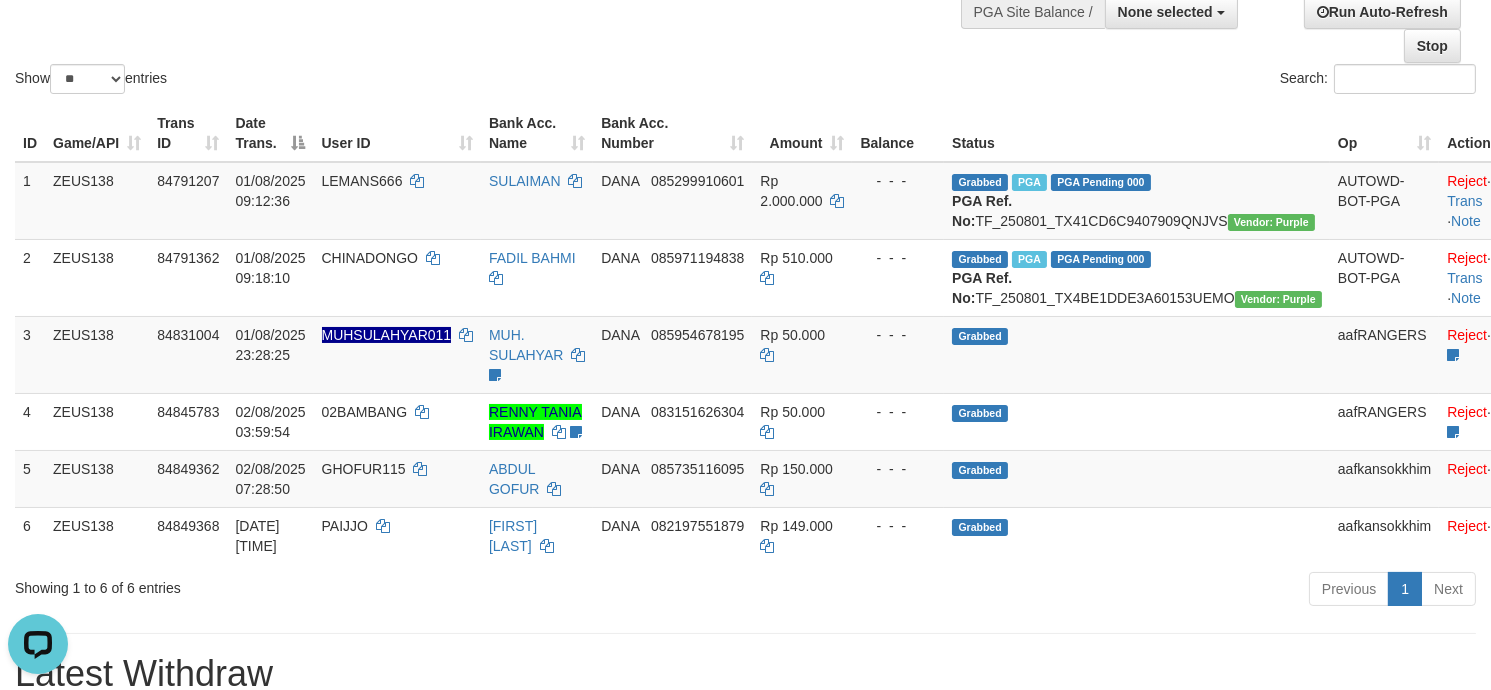 scroll, scrollTop: 0, scrollLeft: 0, axis: both 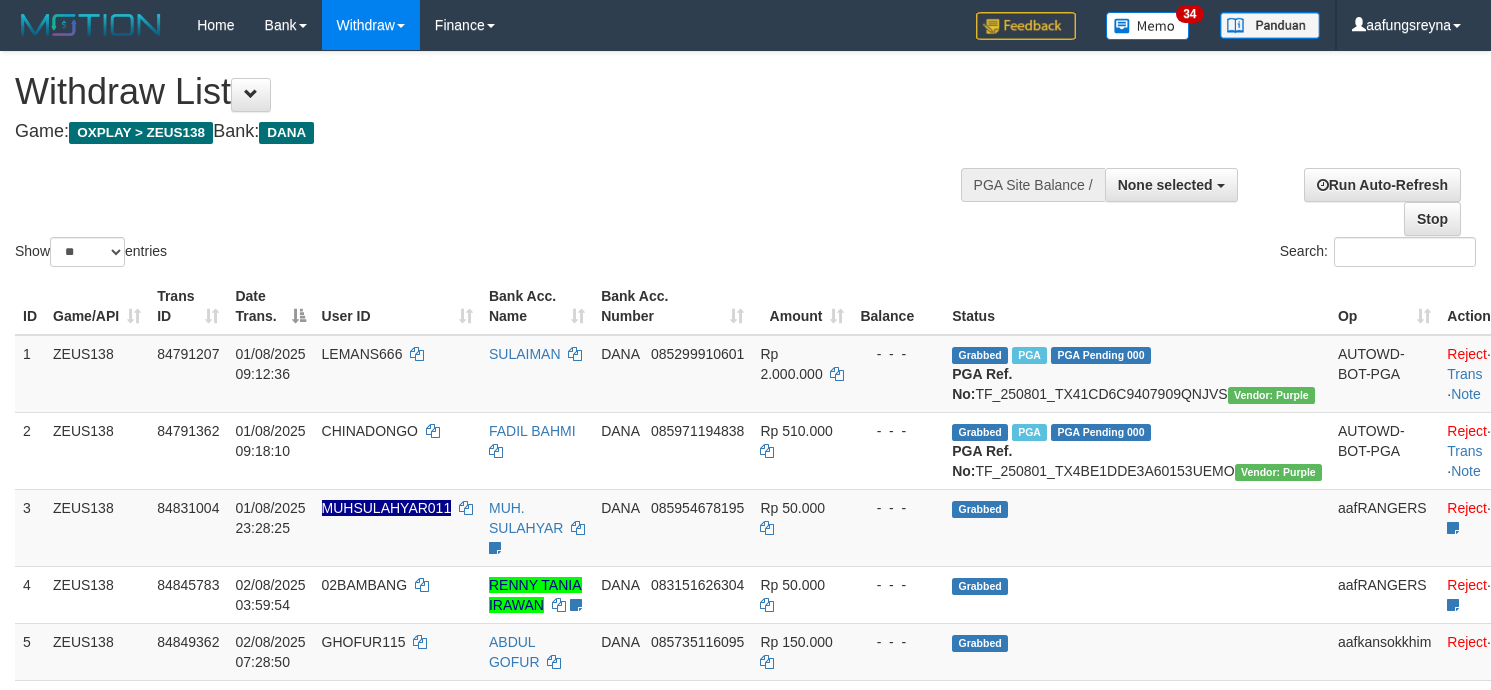 select 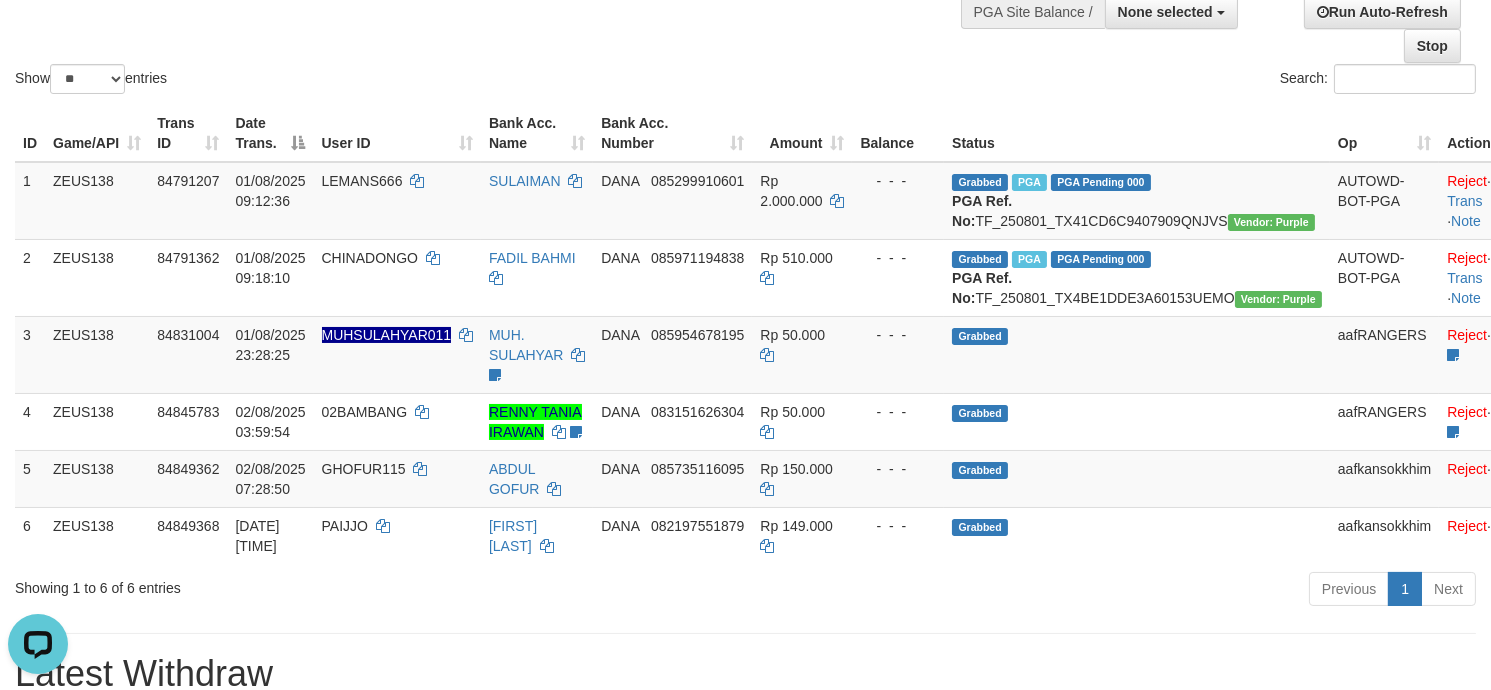 scroll, scrollTop: 0, scrollLeft: 0, axis: both 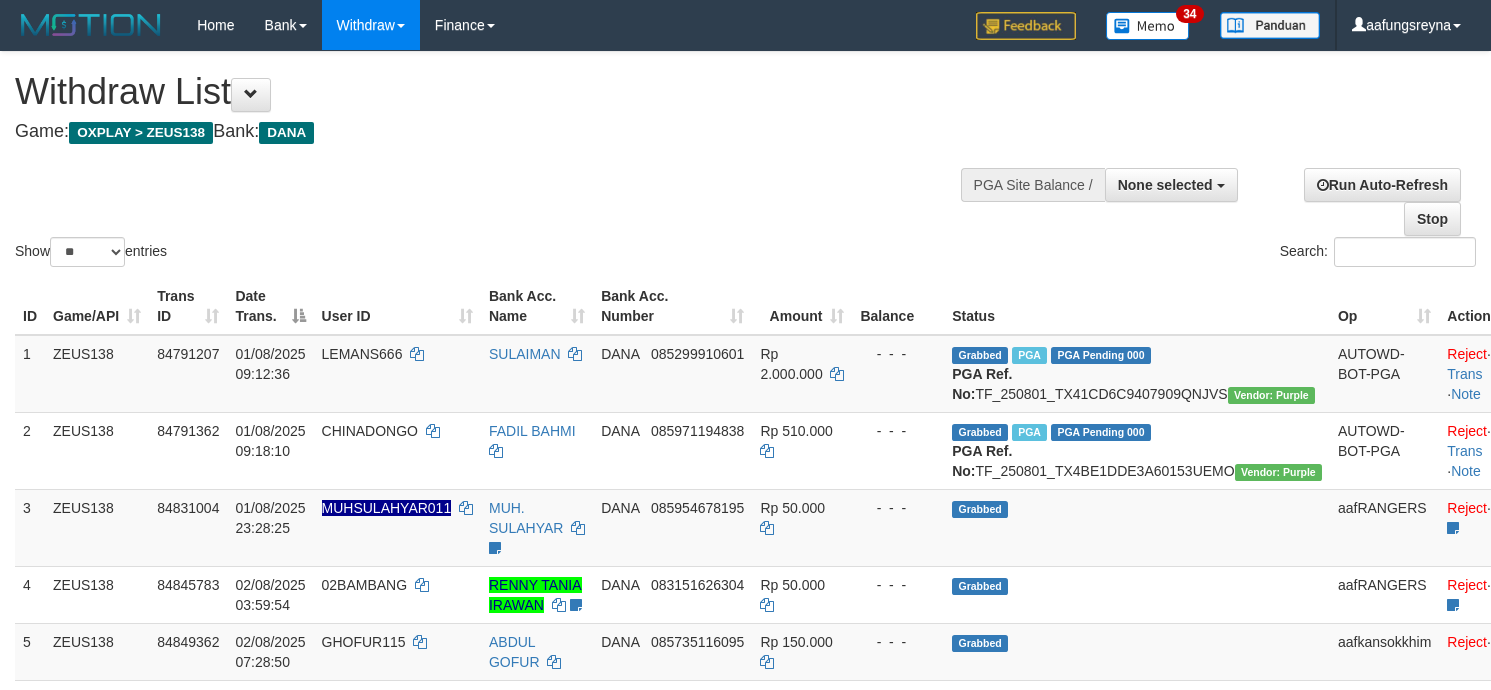 select 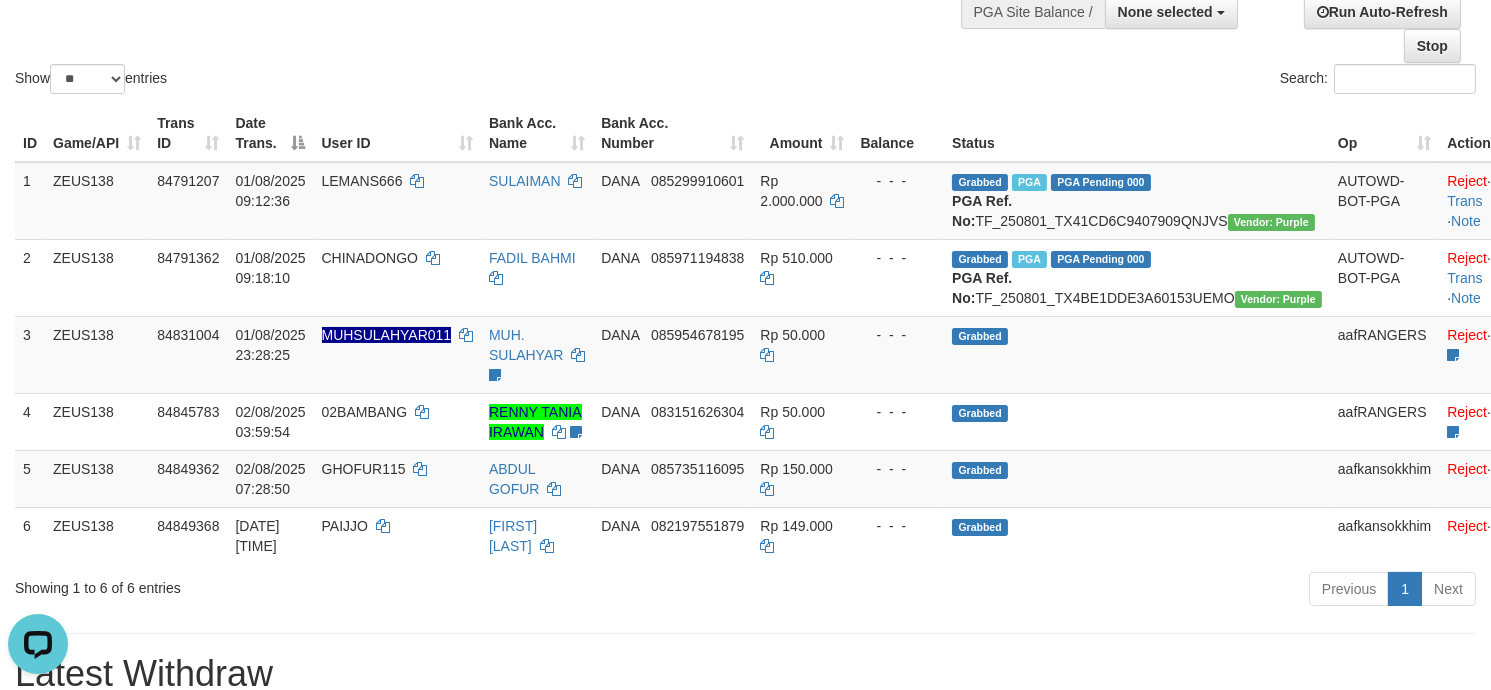 scroll, scrollTop: 0, scrollLeft: 0, axis: both 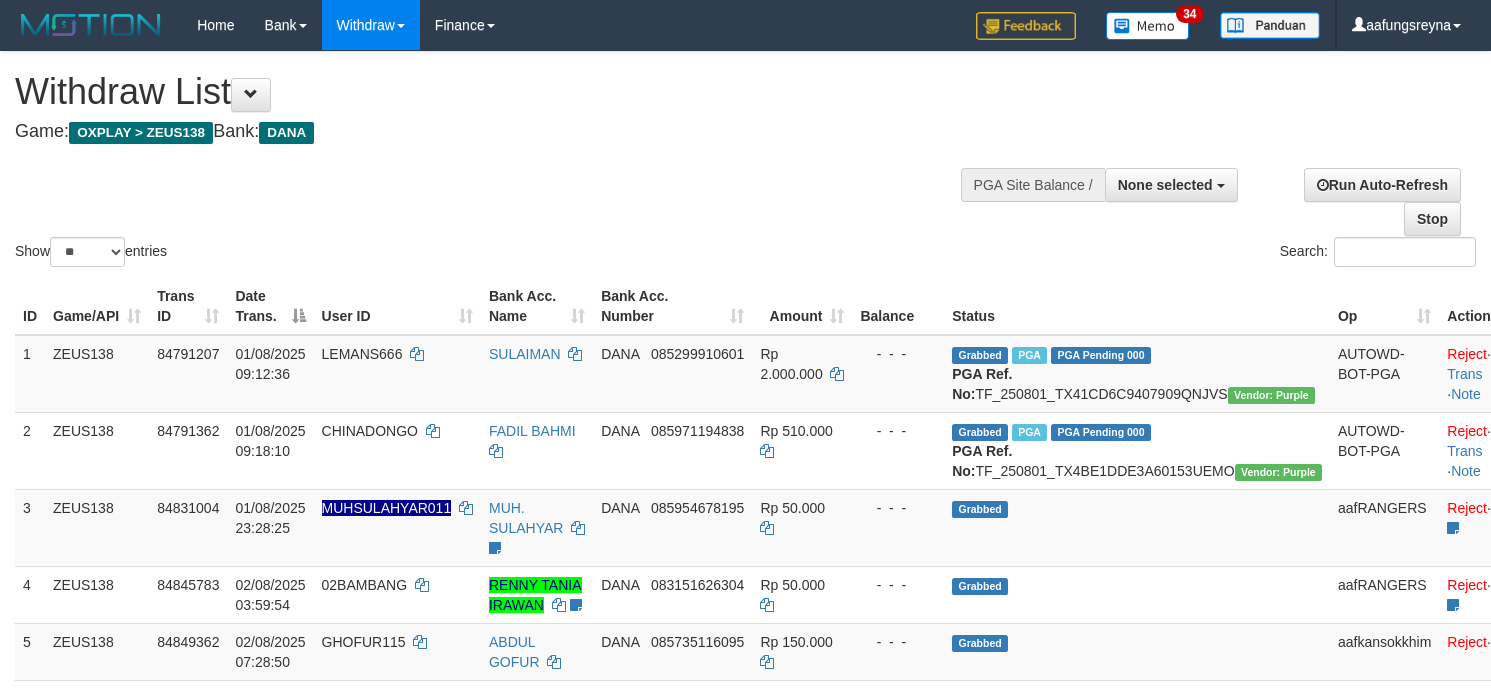 select 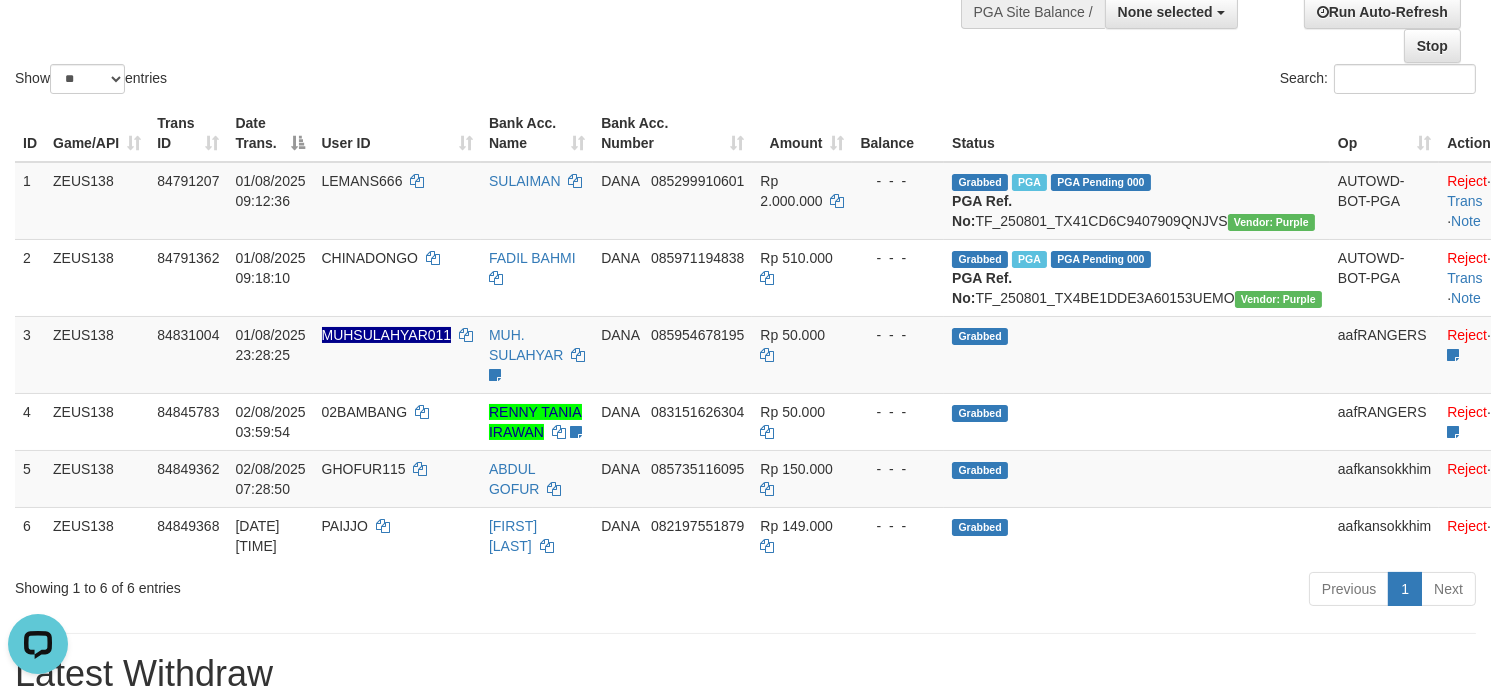 scroll, scrollTop: 0, scrollLeft: 0, axis: both 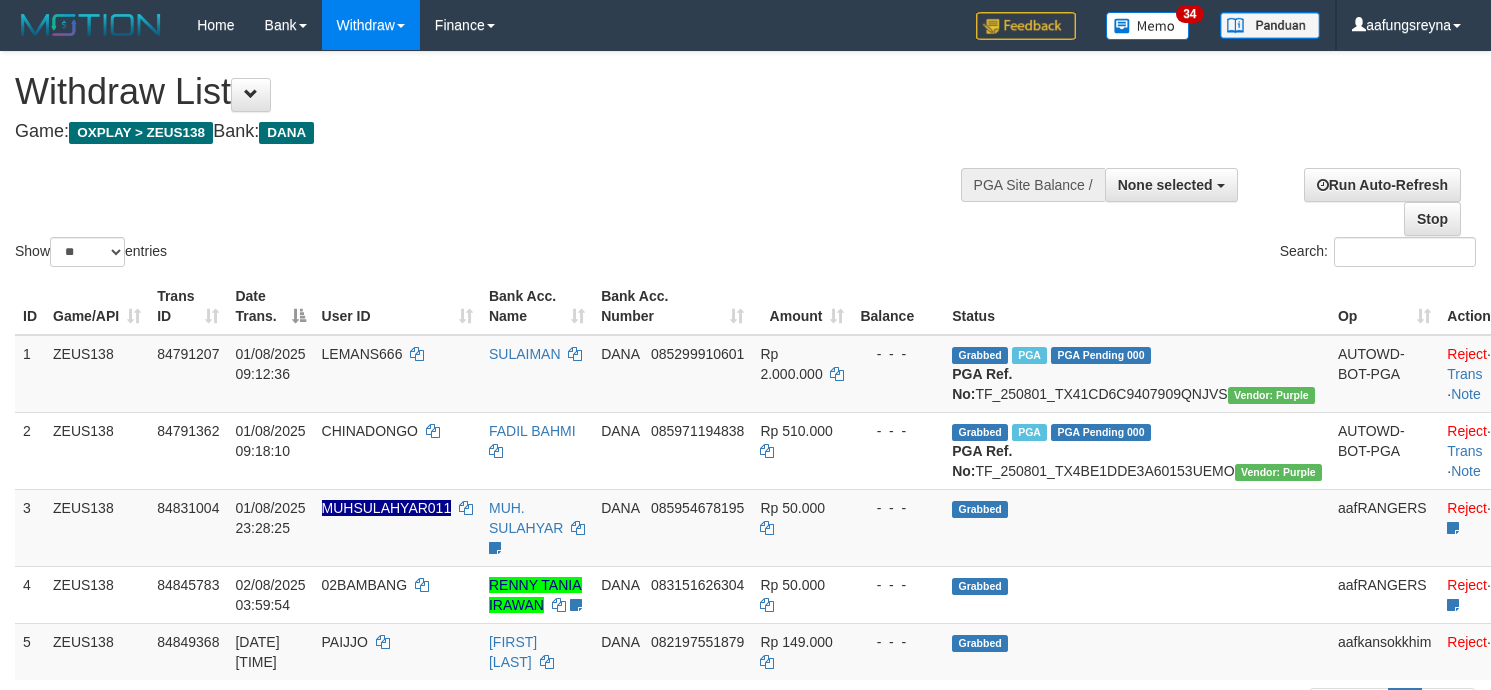 select 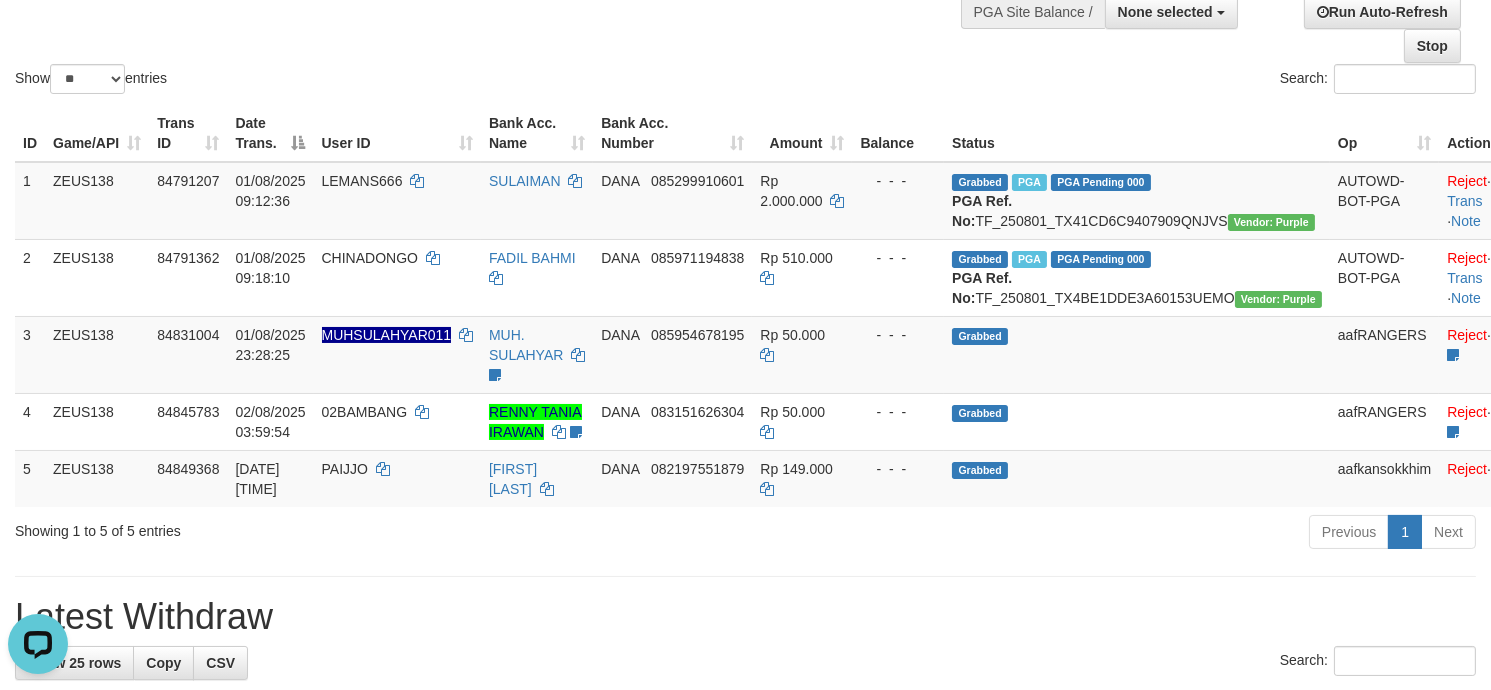 scroll, scrollTop: 0, scrollLeft: 0, axis: both 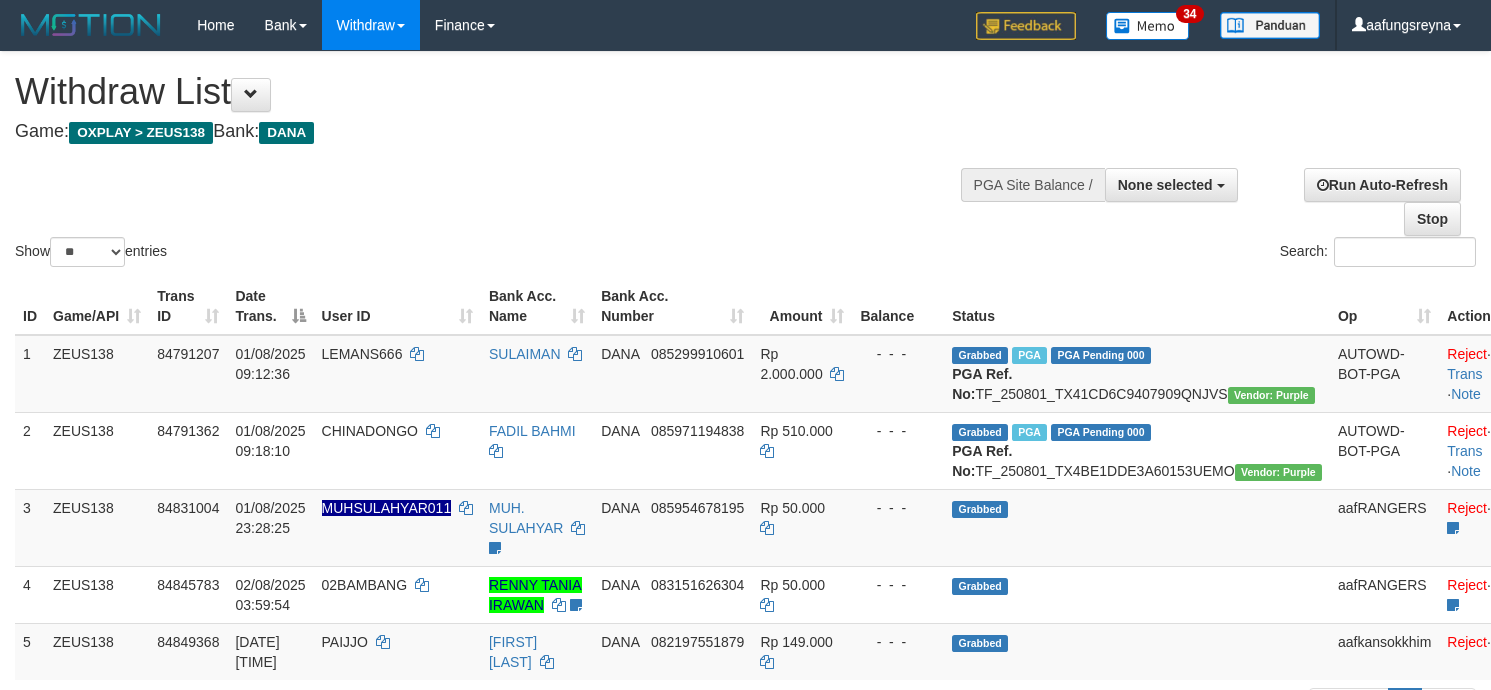 select 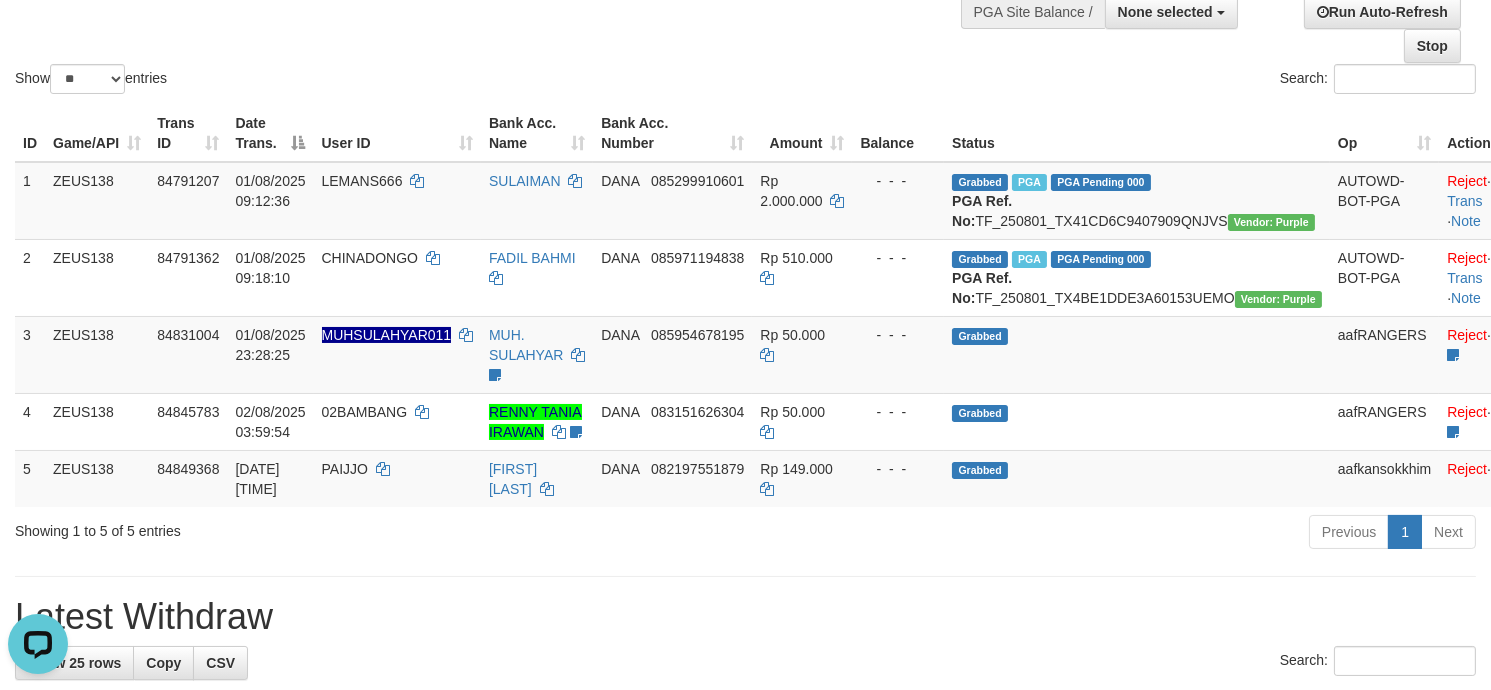 scroll, scrollTop: 0, scrollLeft: 0, axis: both 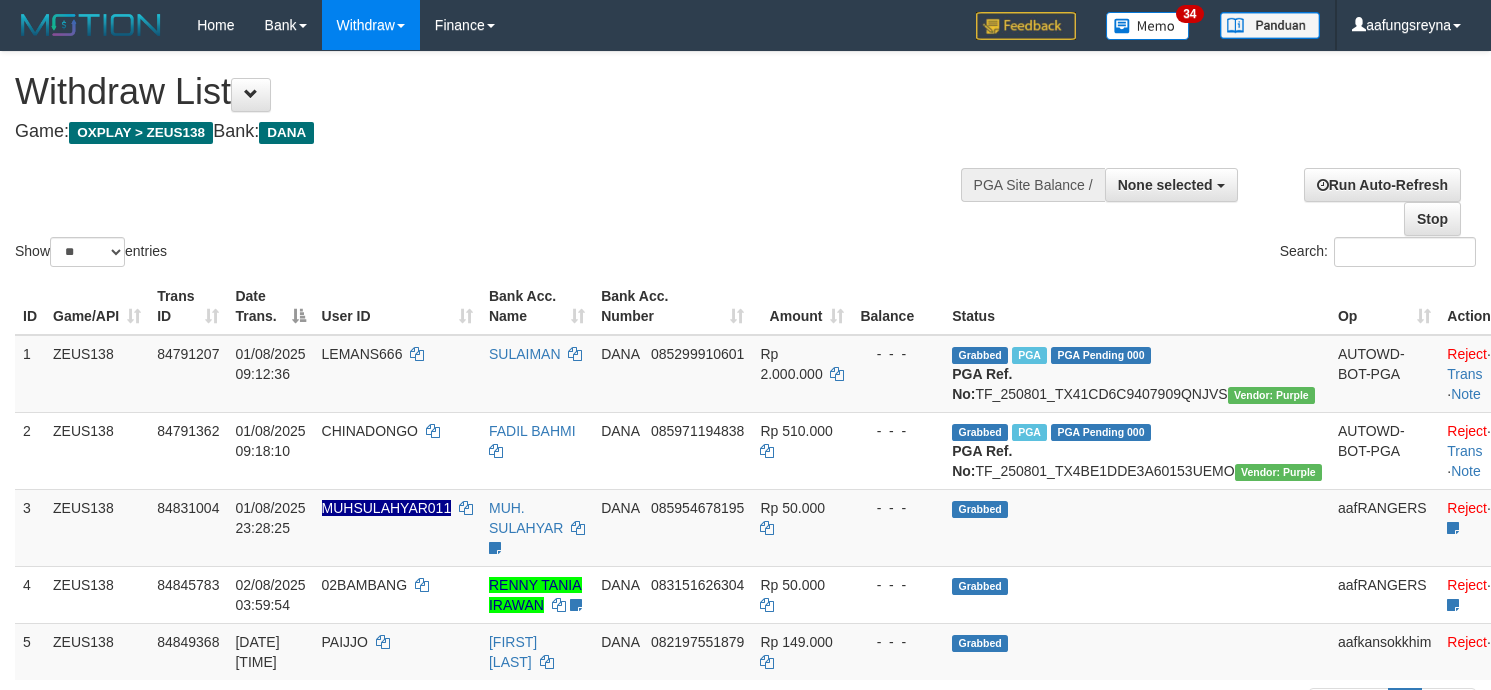 select 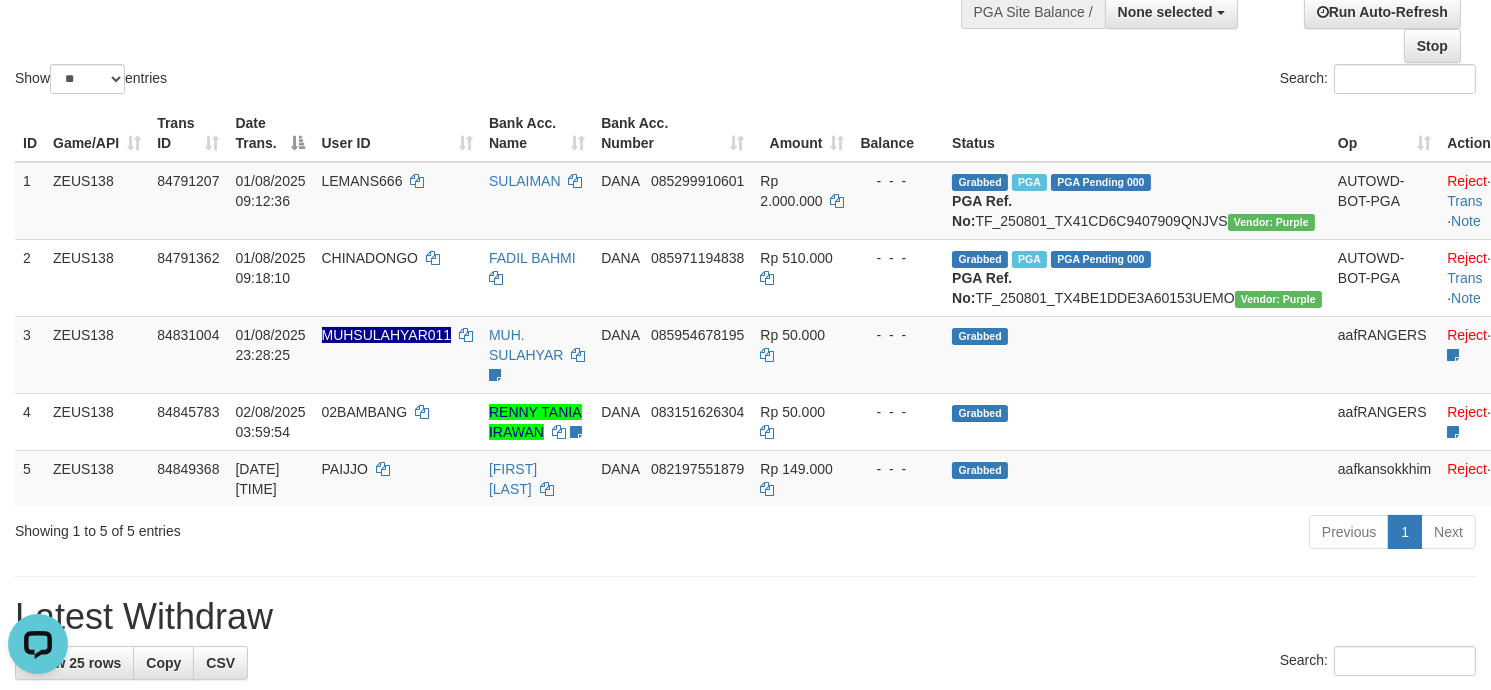 scroll, scrollTop: 0, scrollLeft: 0, axis: both 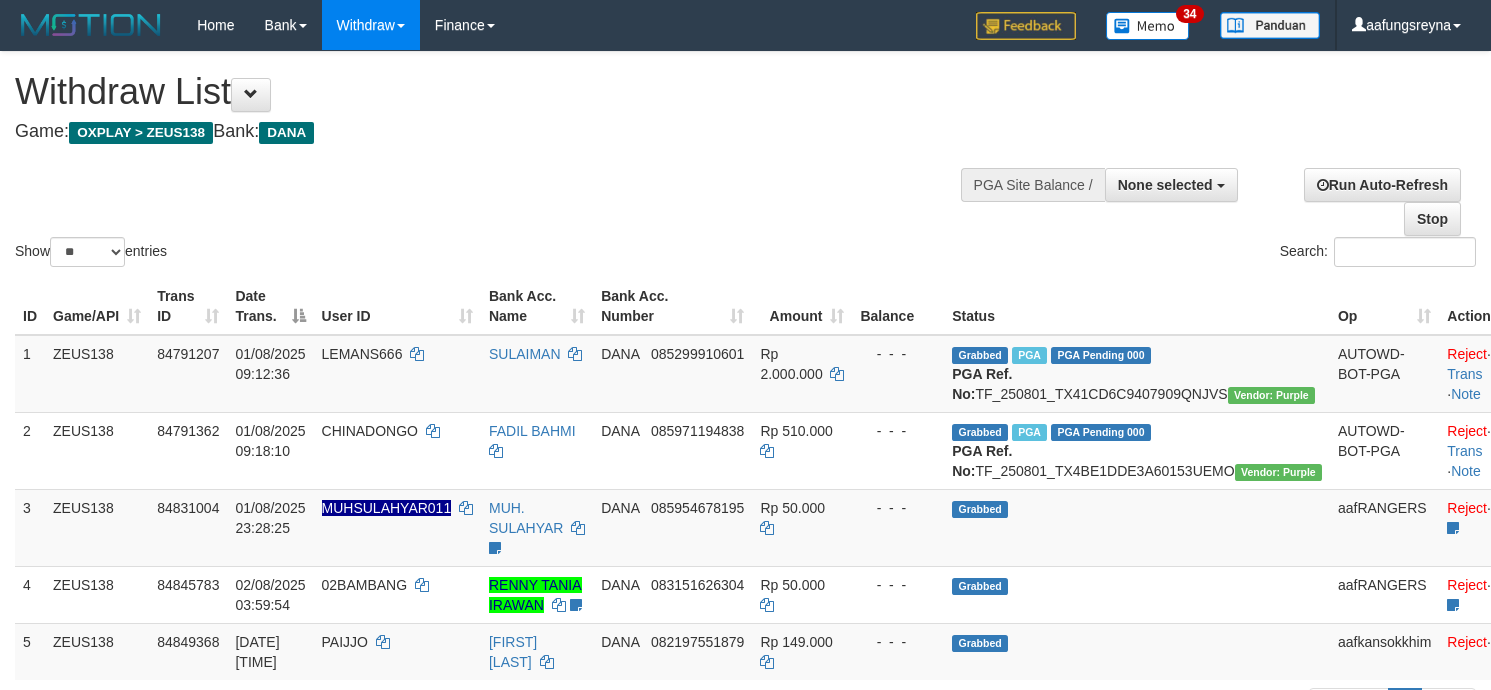 select 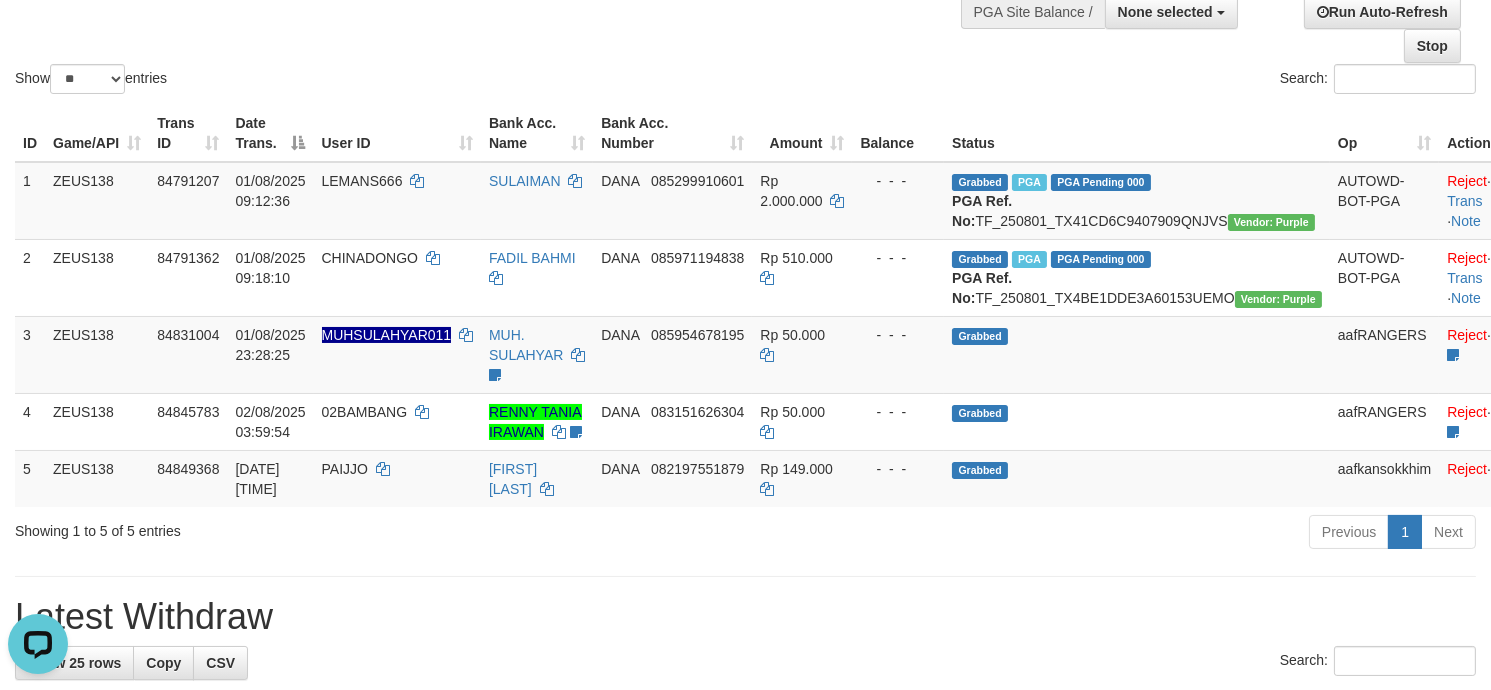 scroll, scrollTop: 0, scrollLeft: 0, axis: both 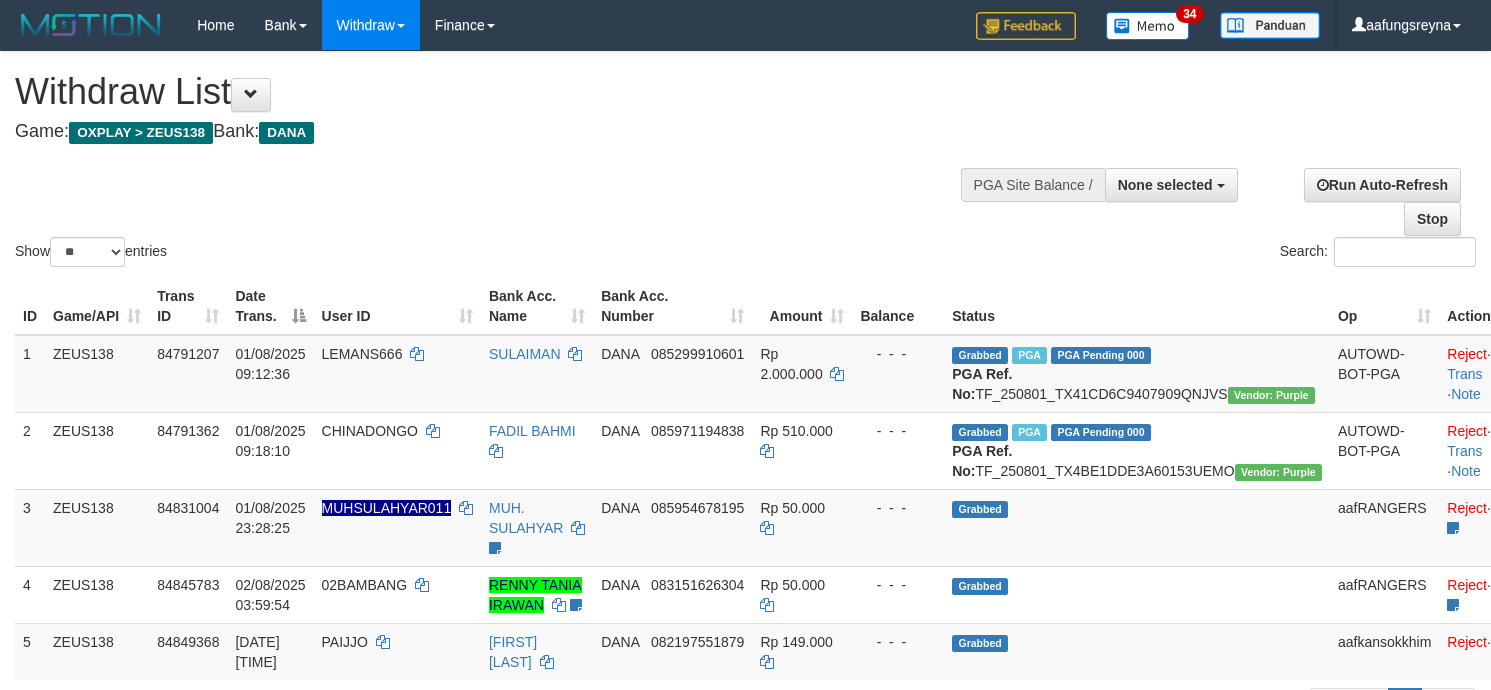 select 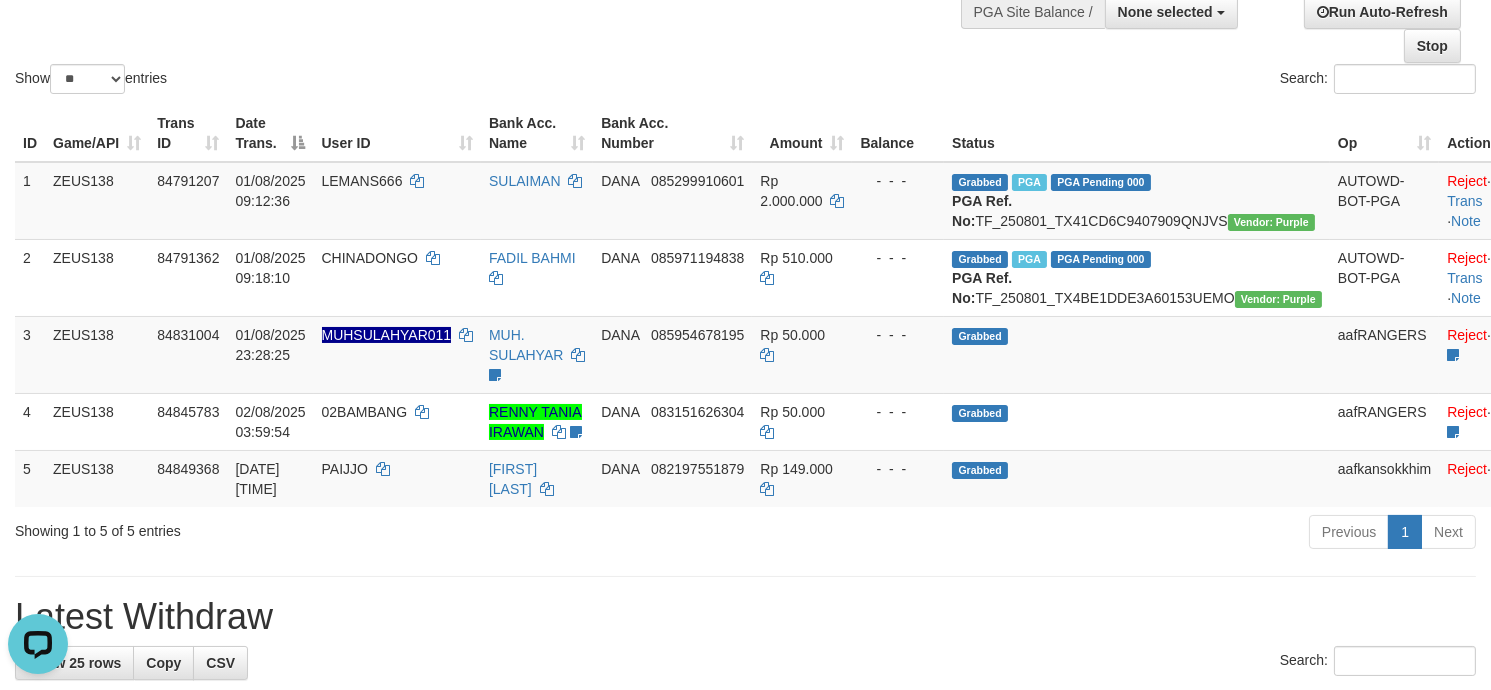 scroll, scrollTop: 0, scrollLeft: 0, axis: both 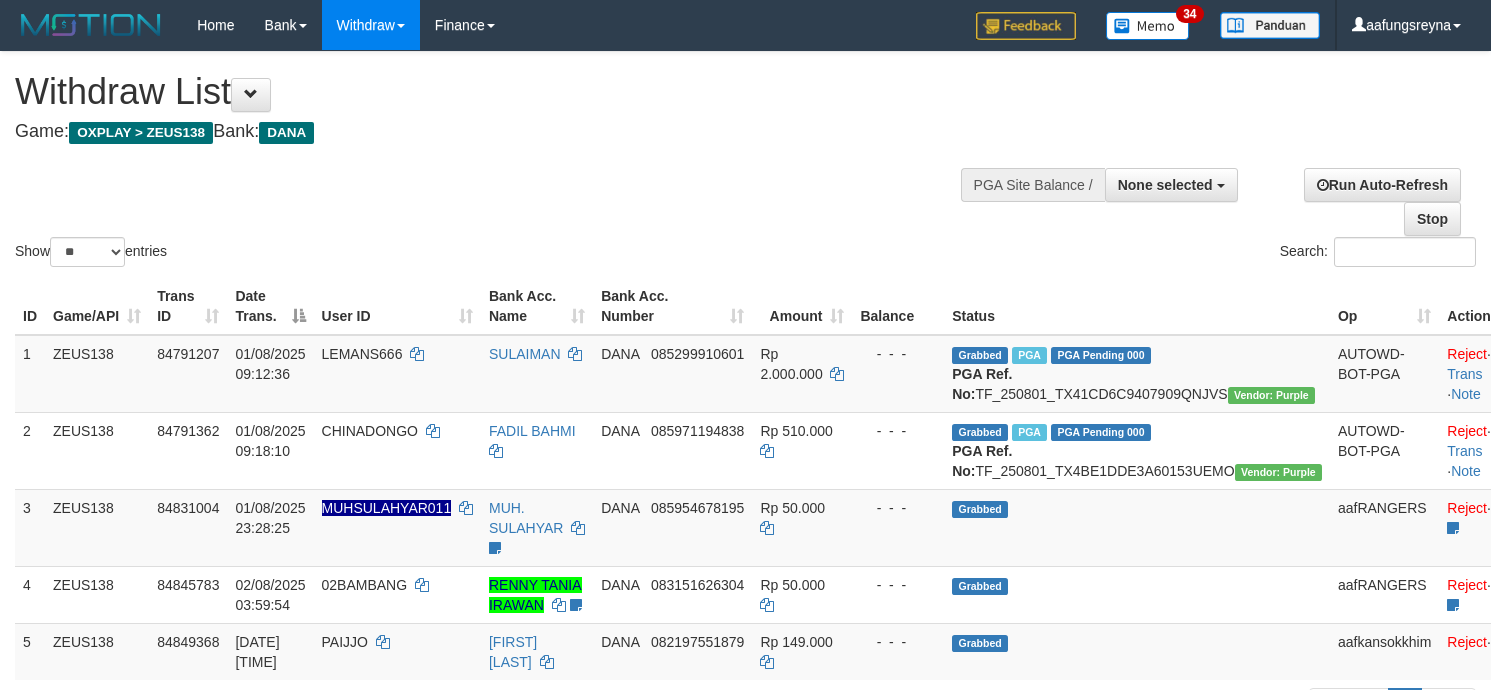 select 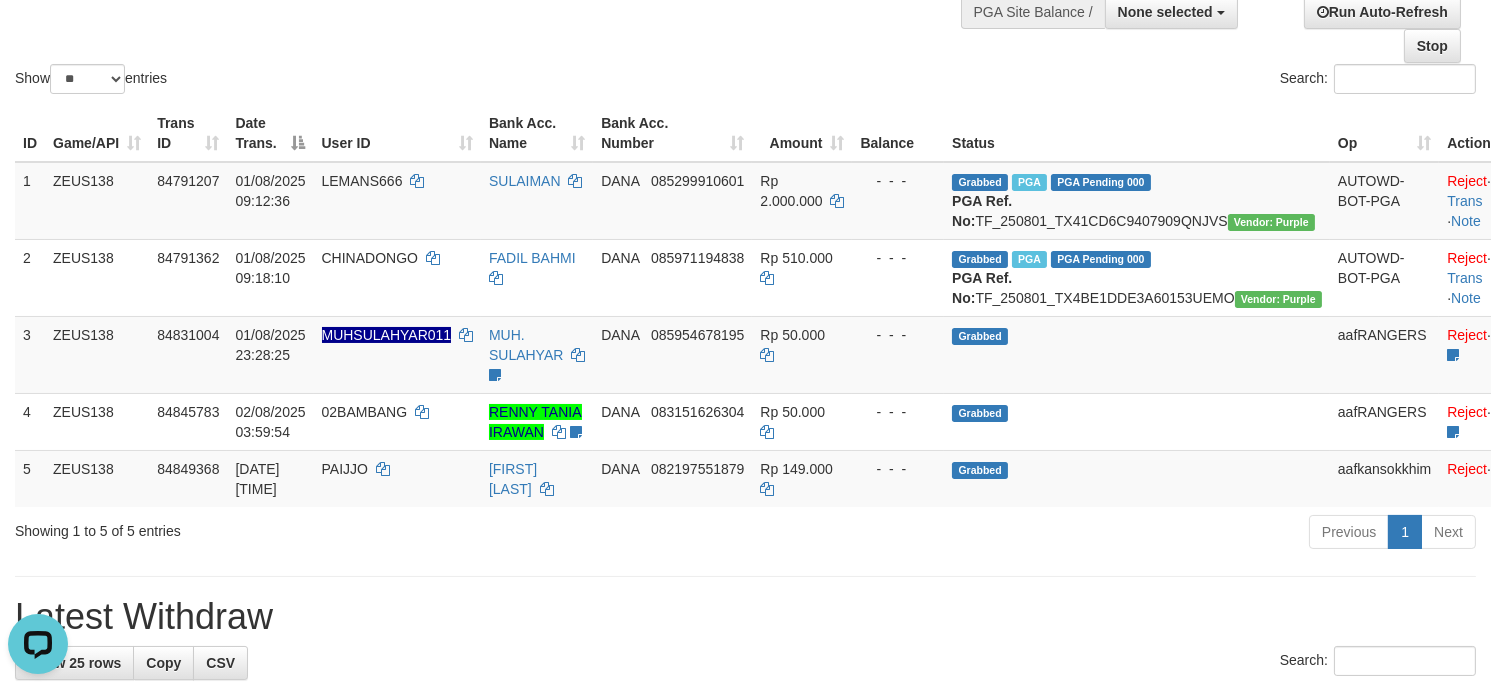 scroll, scrollTop: 0, scrollLeft: 0, axis: both 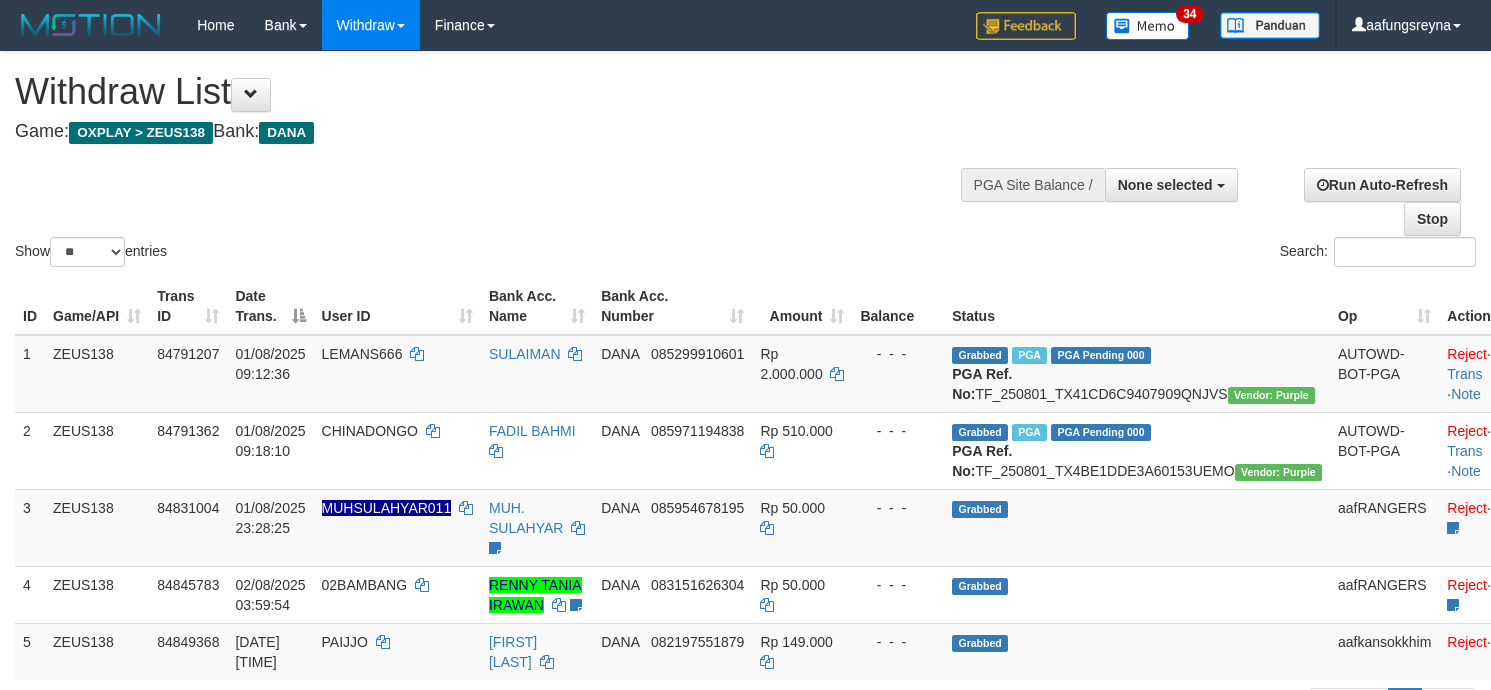 select 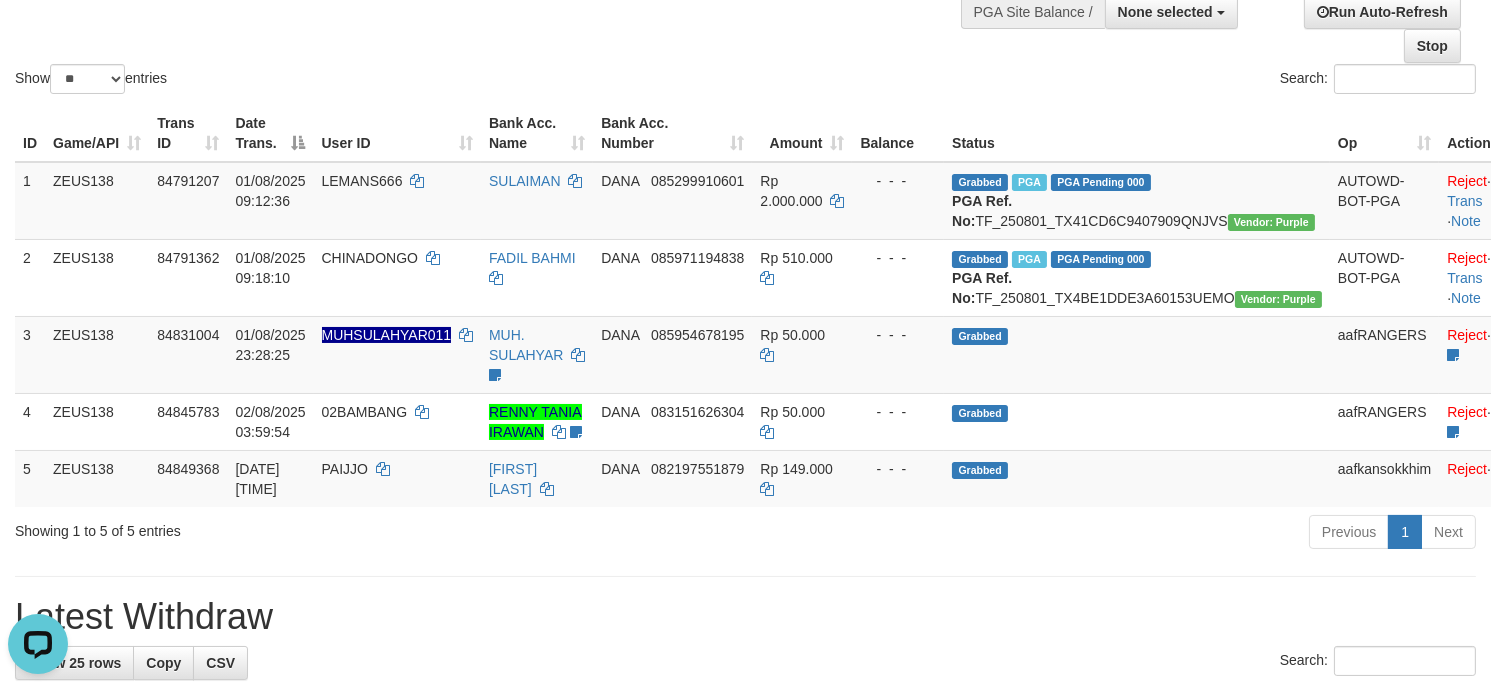 scroll, scrollTop: 0, scrollLeft: 0, axis: both 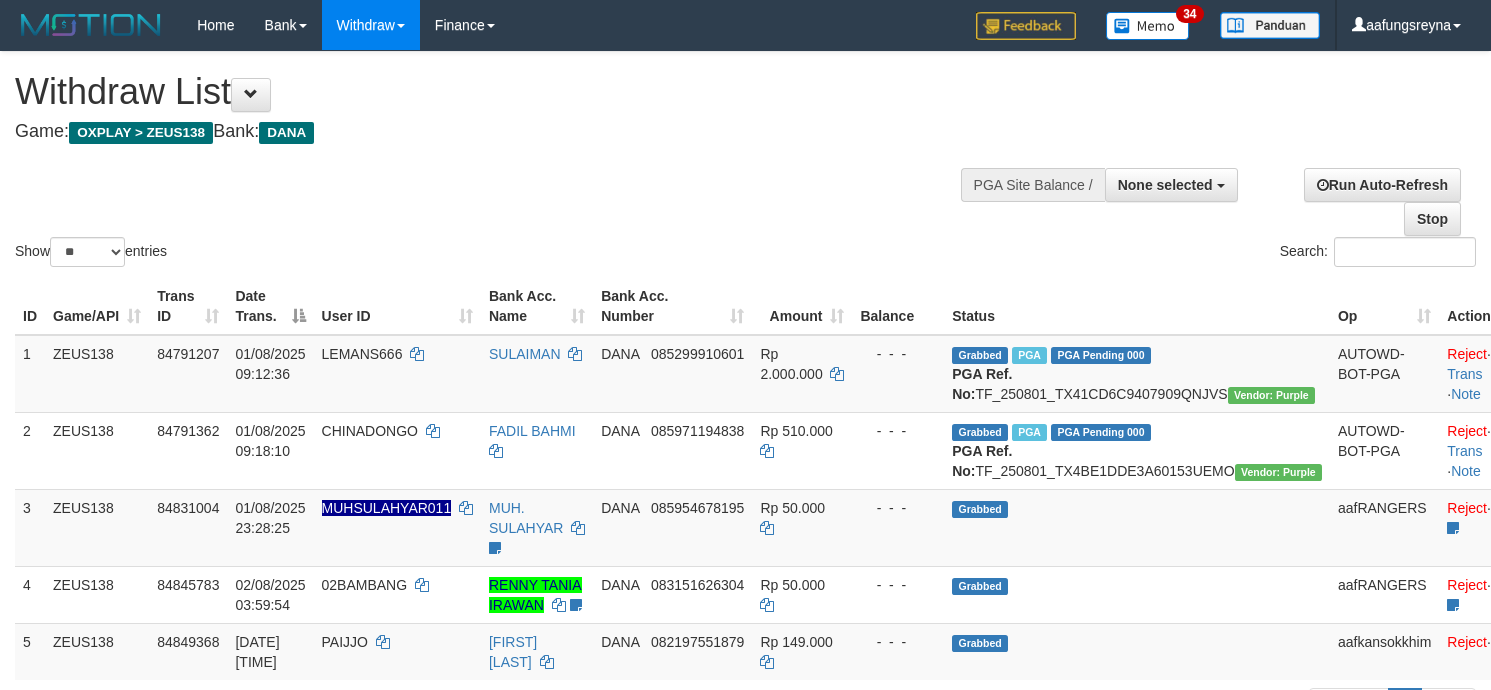 select 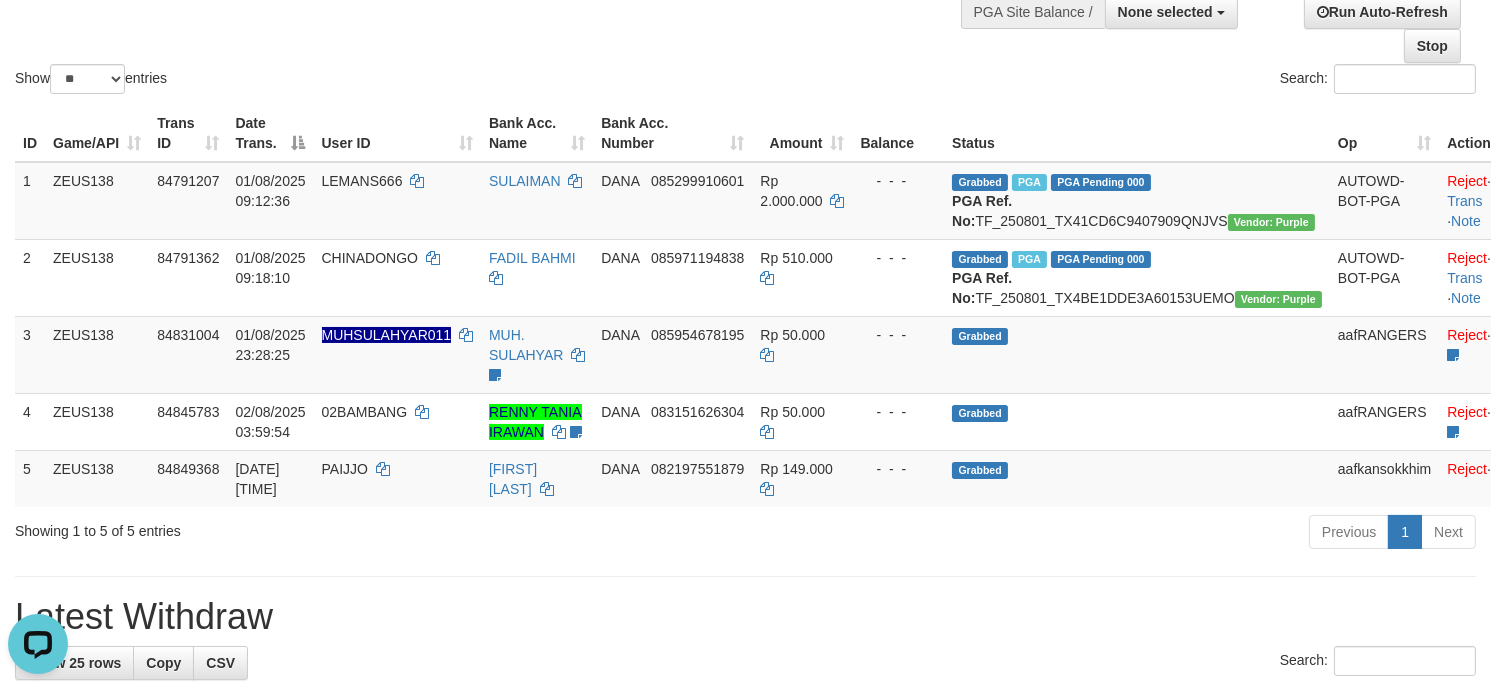 scroll, scrollTop: 0, scrollLeft: 0, axis: both 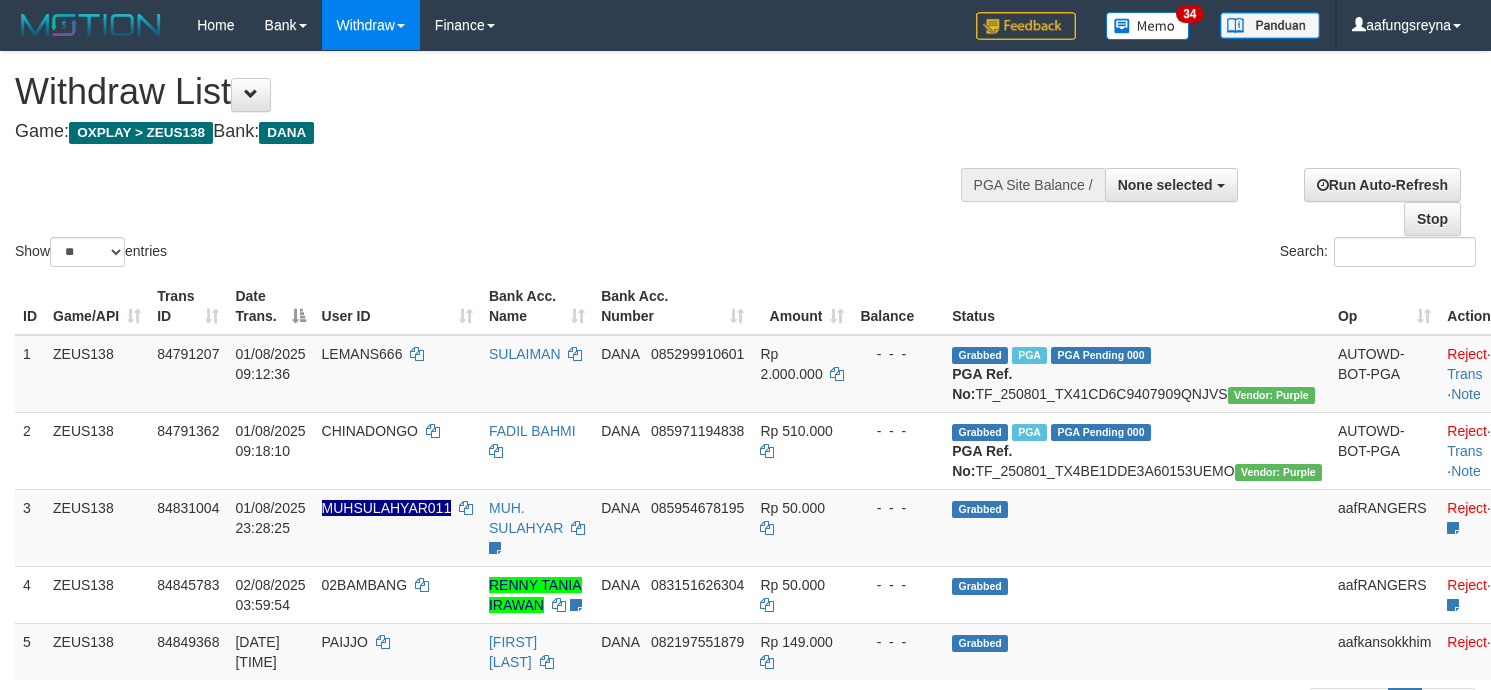 select 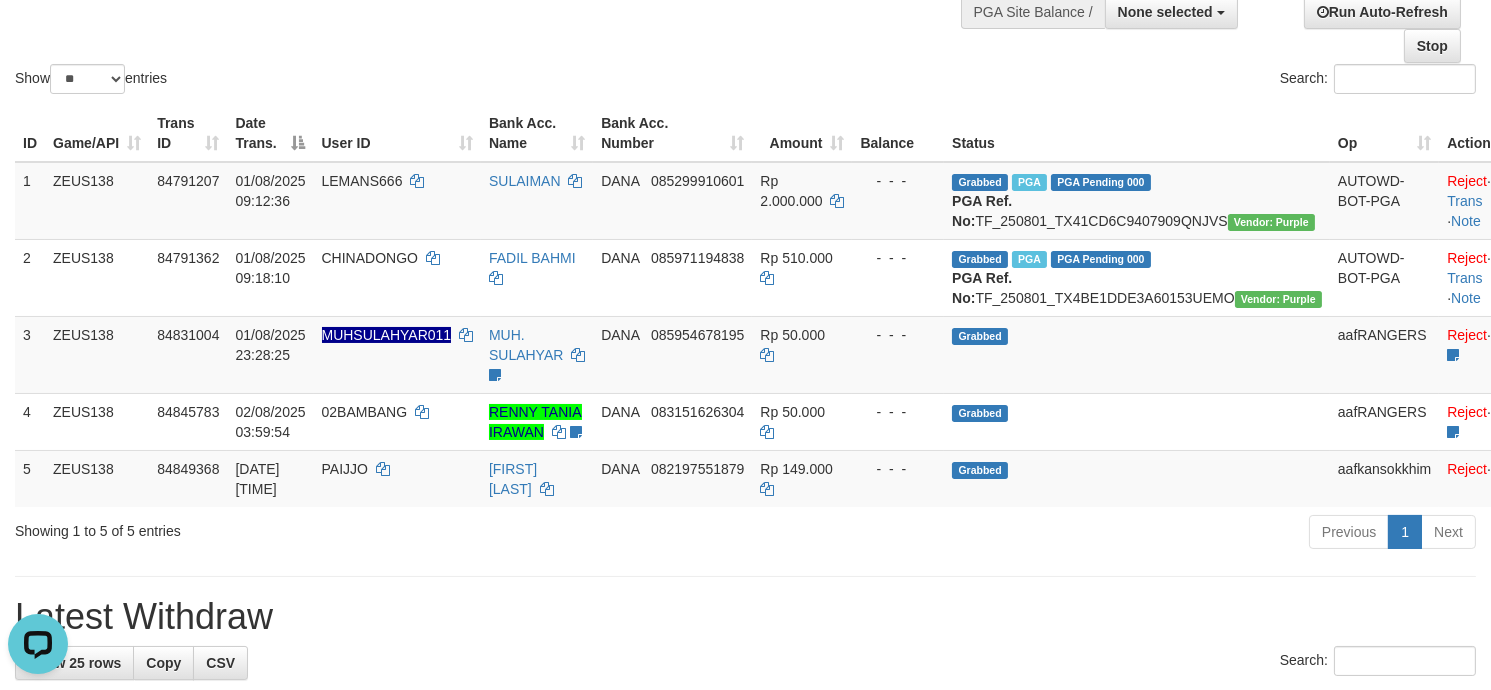 scroll, scrollTop: 0, scrollLeft: 0, axis: both 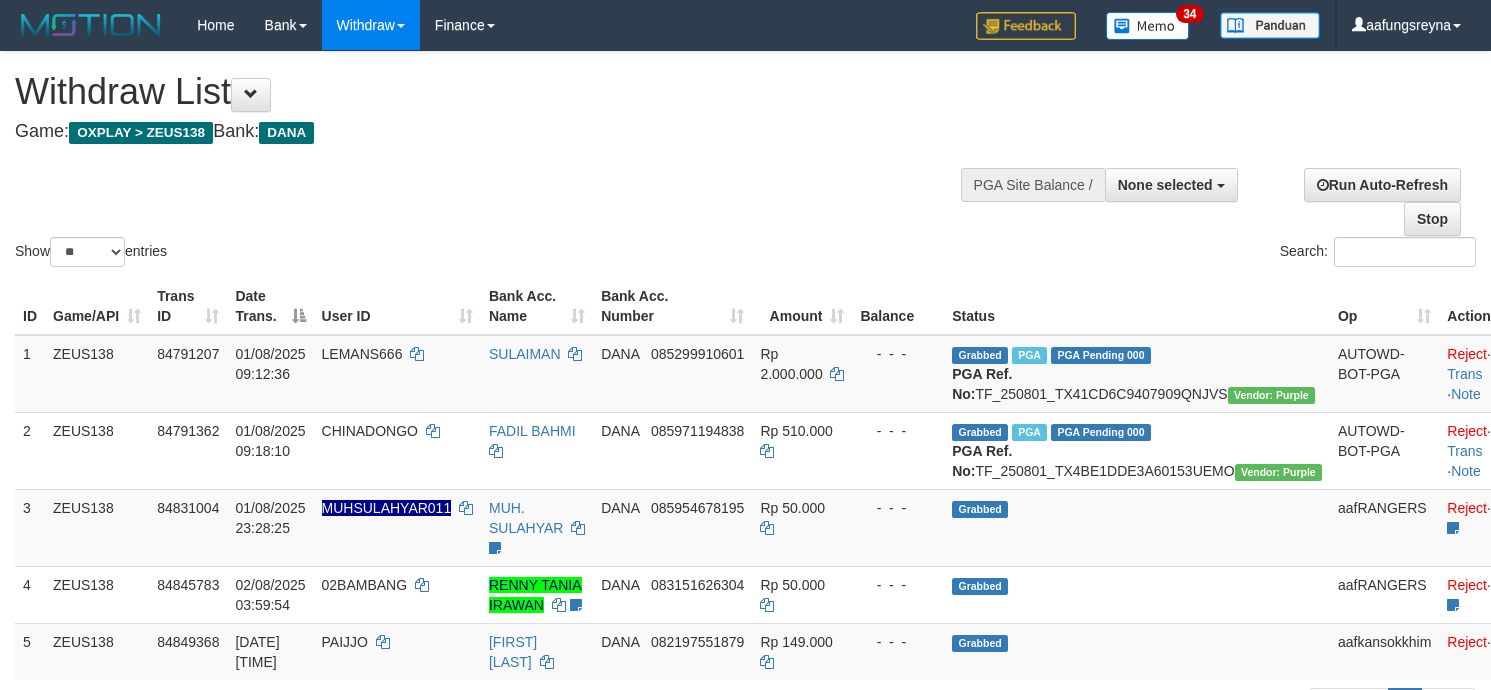 select 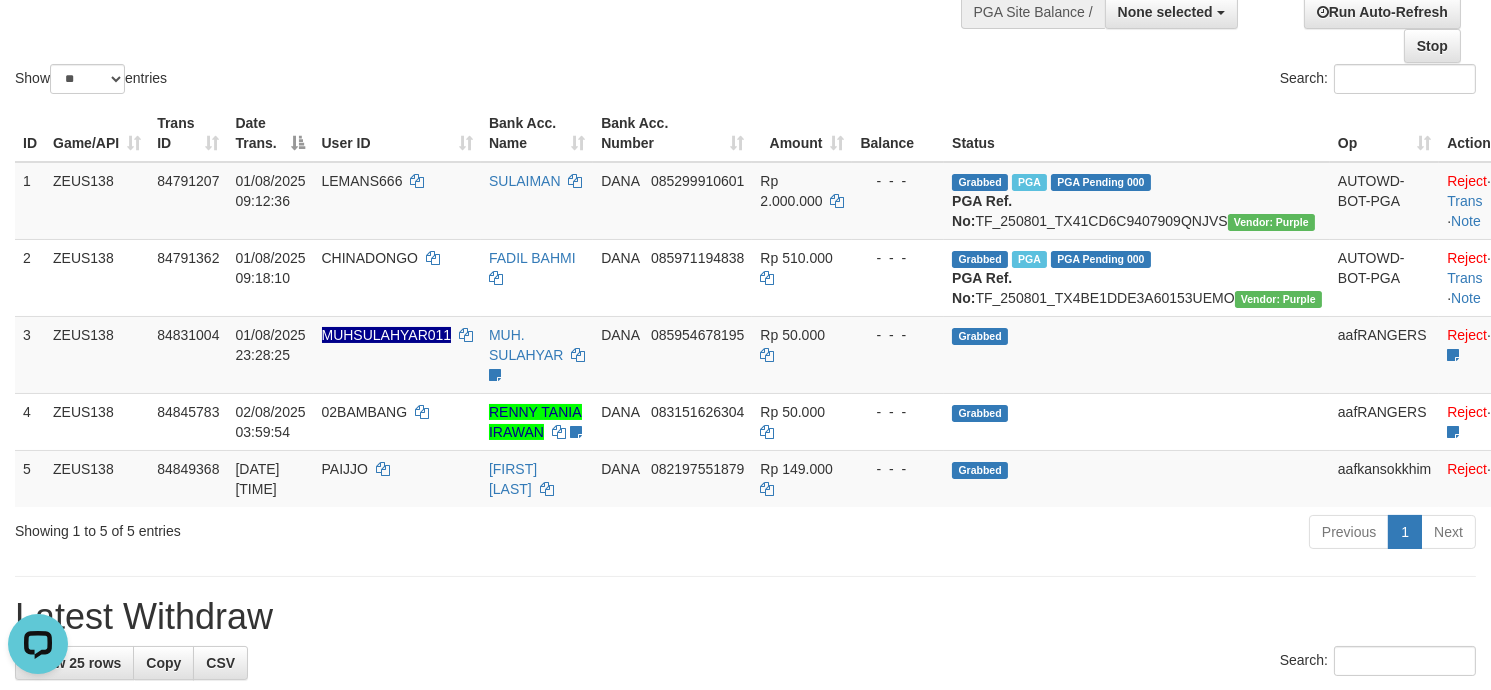 scroll, scrollTop: 0, scrollLeft: 0, axis: both 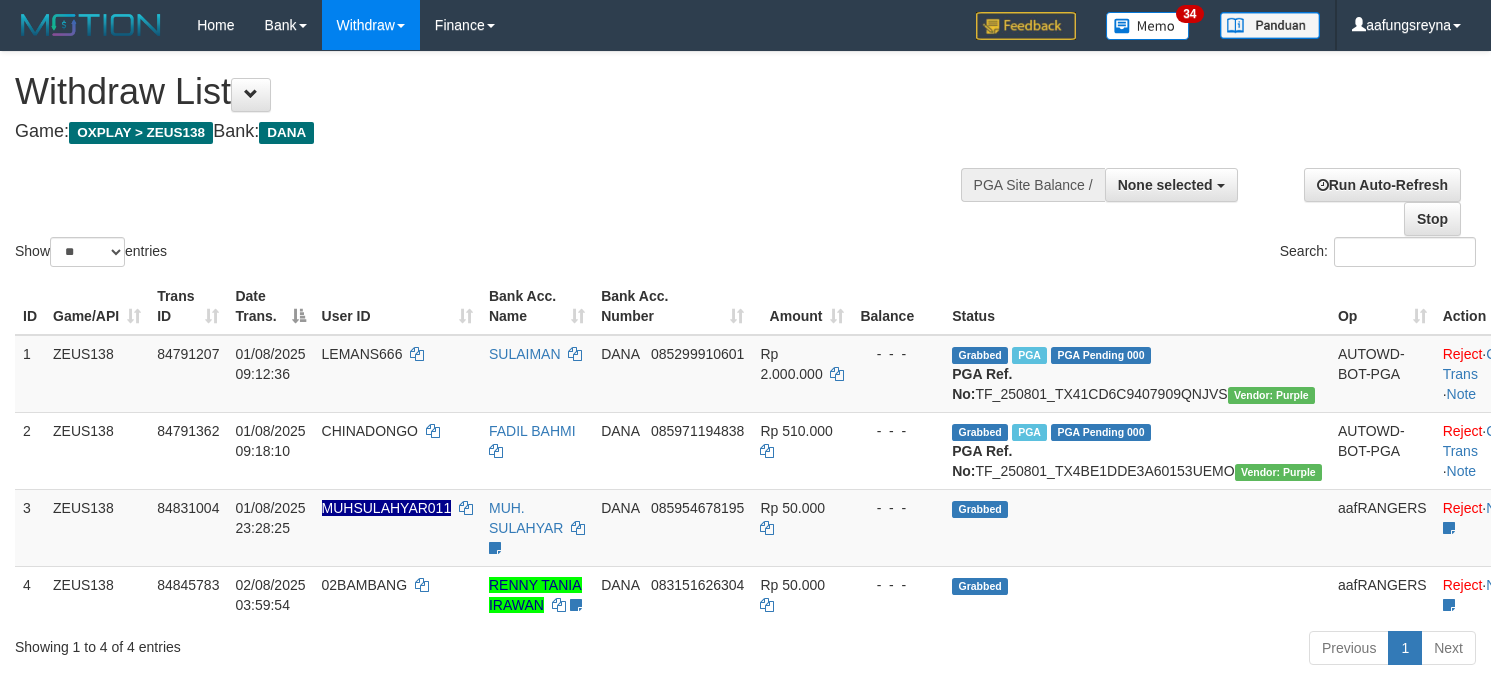 select 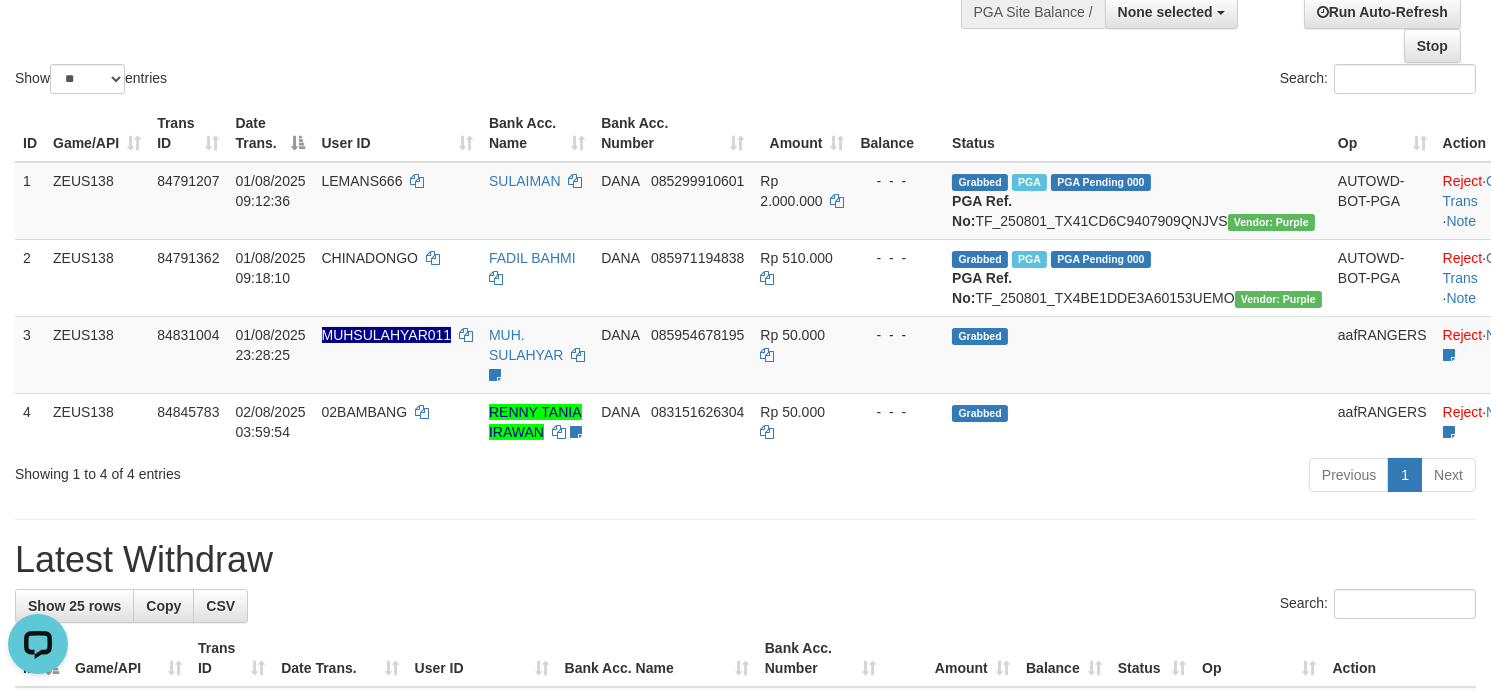 scroll, scrollTop: 0, scrollLeft: 0, axis: both 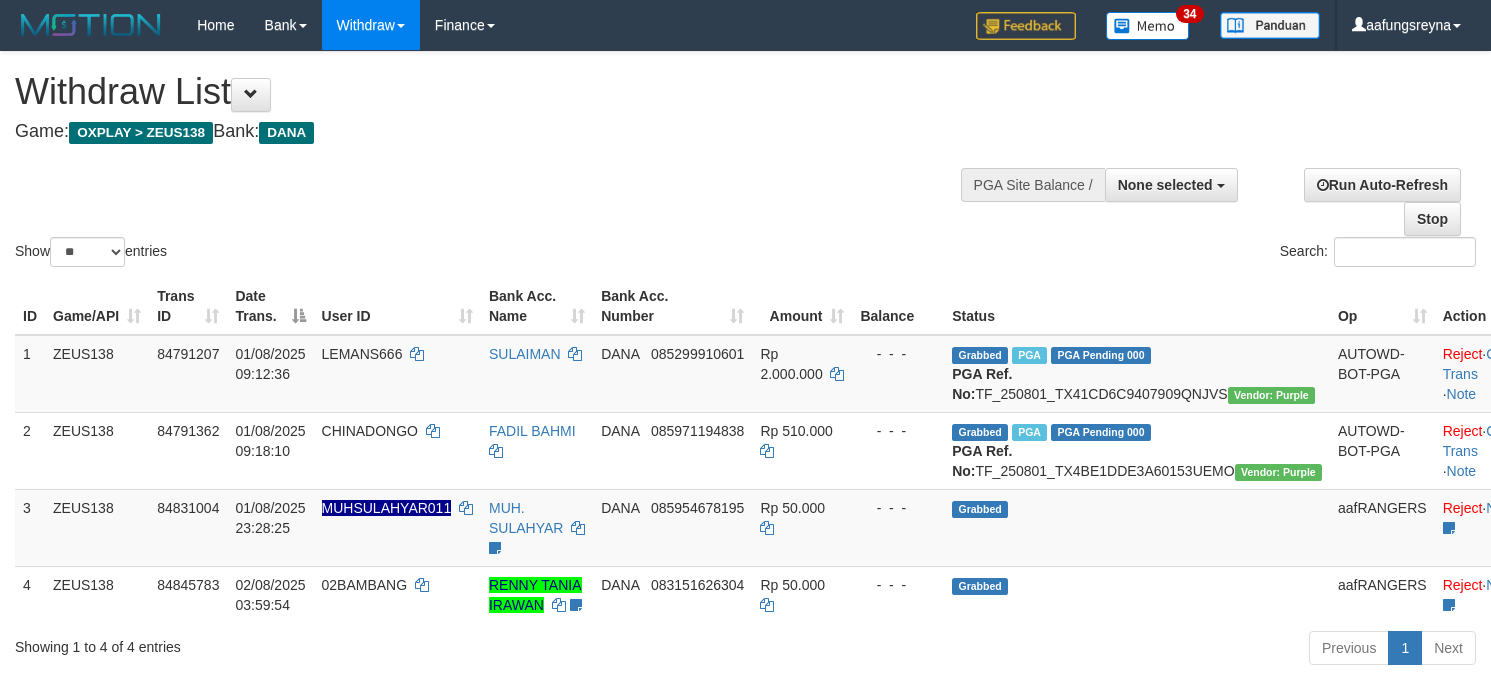 select 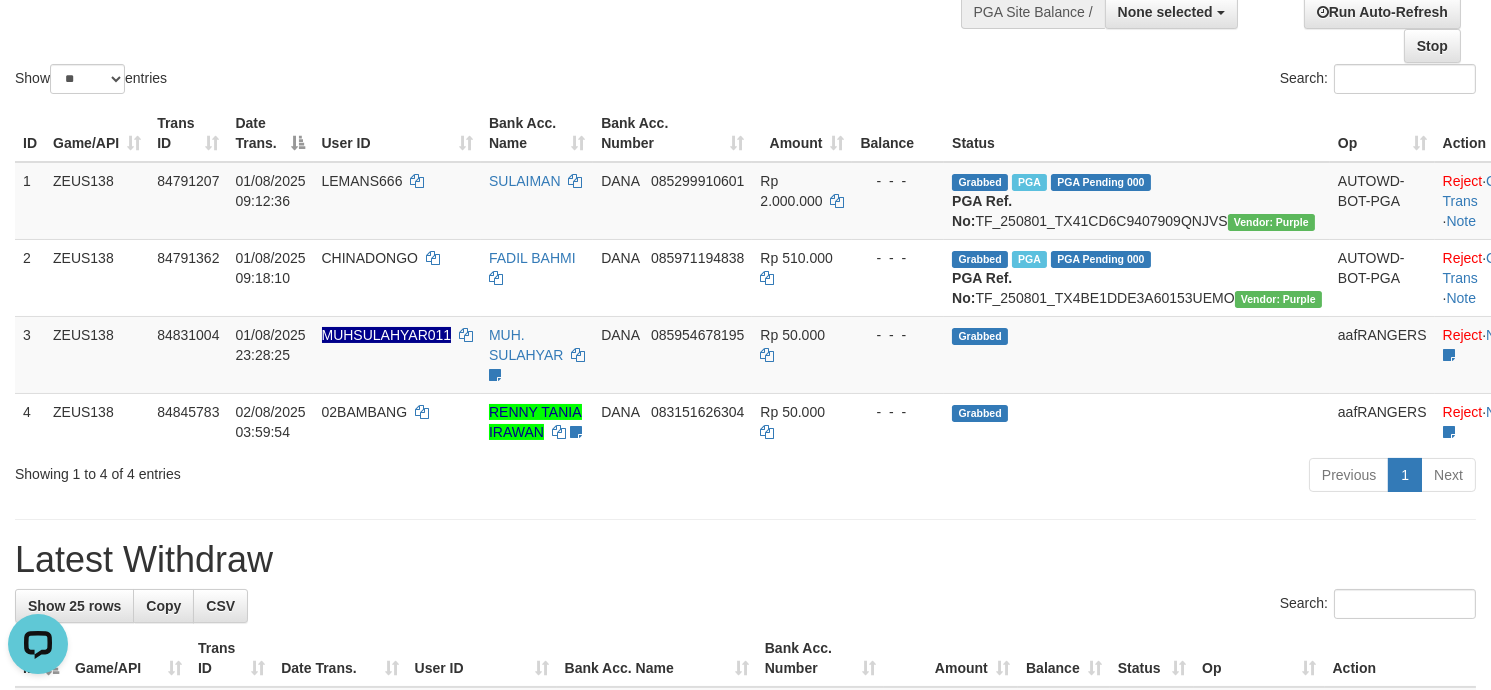 scroll, scrollTop: 0, scrollLeft: 0, axis: both 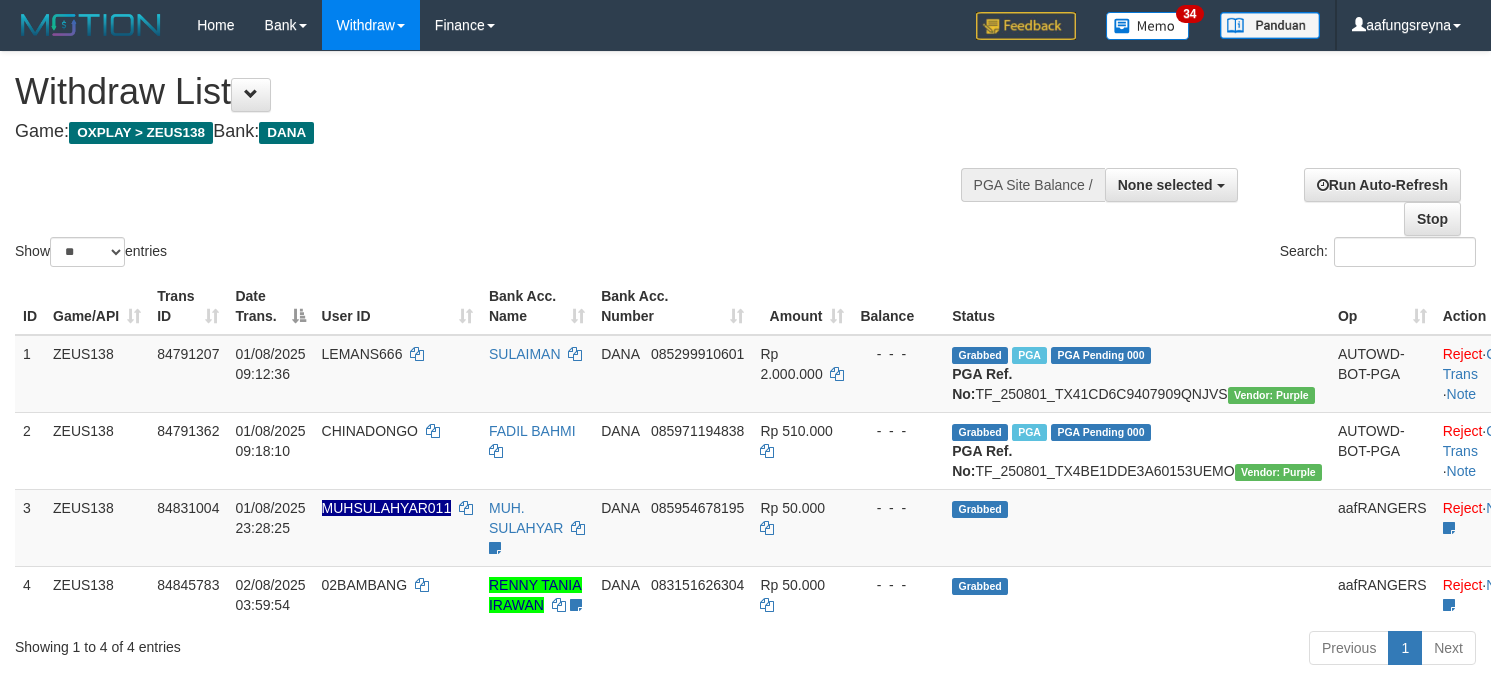 select 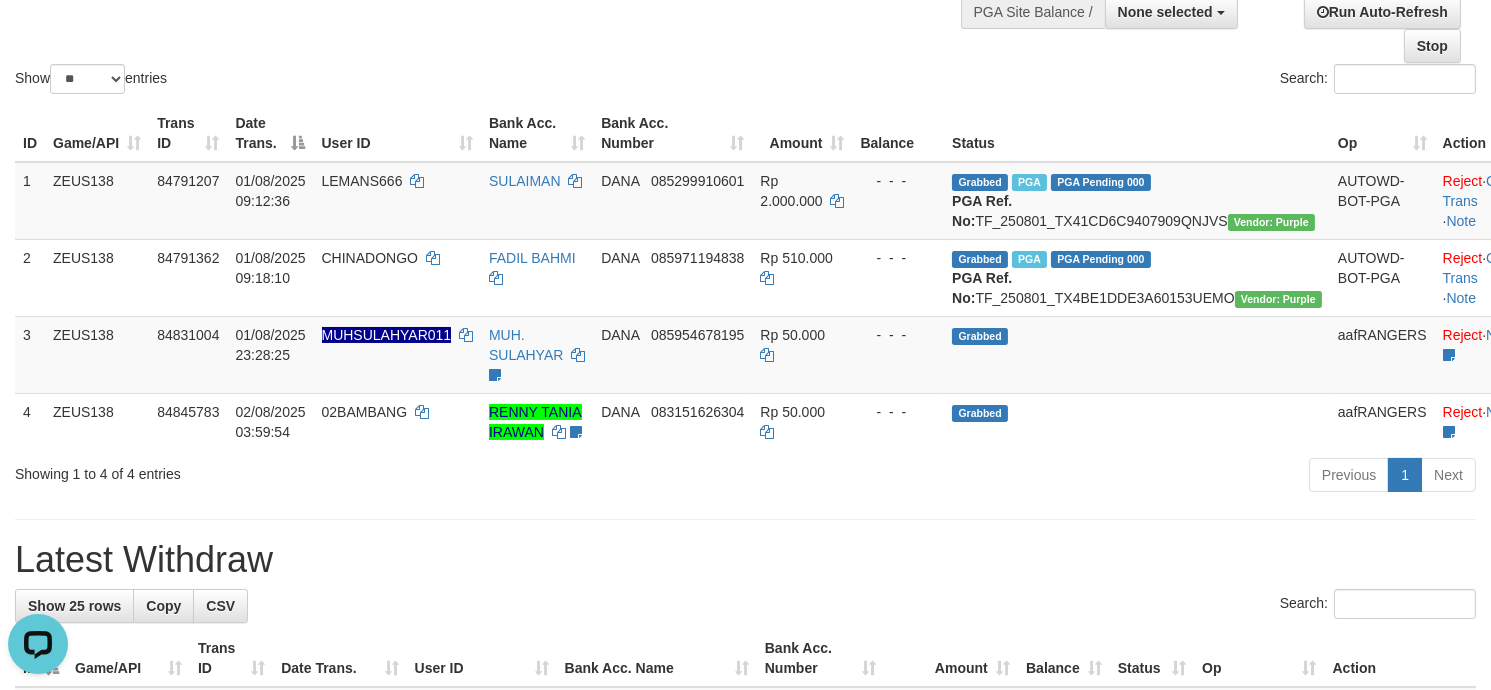 scroll, scrollTop: 0, scrollLeft: 0, axis: both 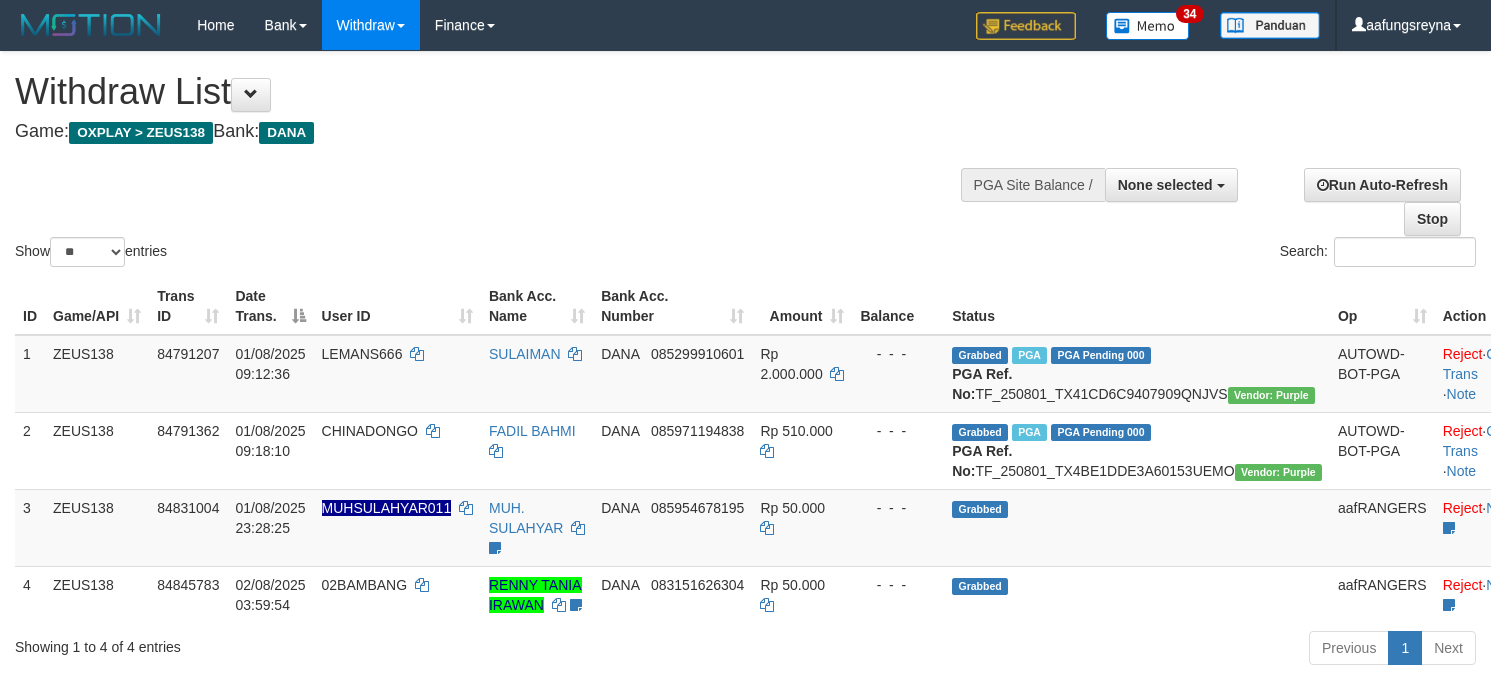 select 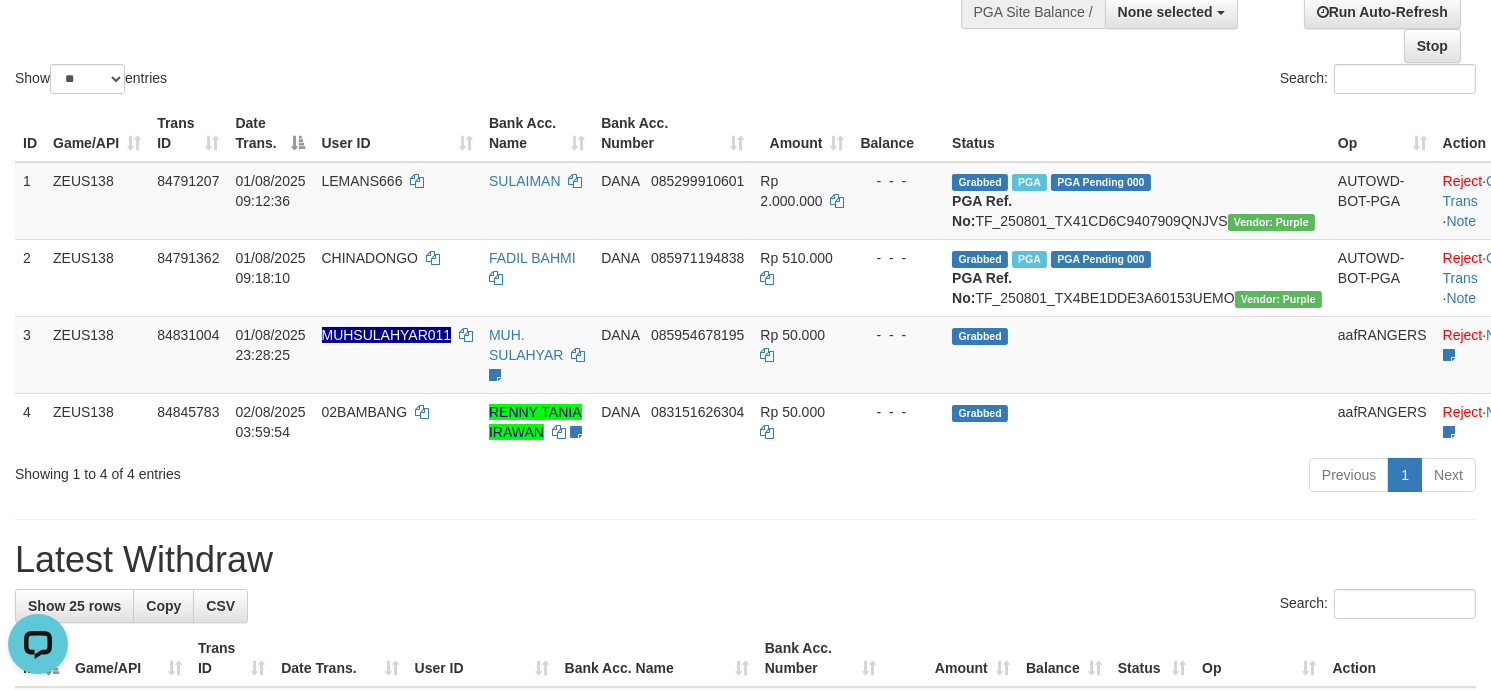 scroll, scrollTop: 0, scrollLeft: 0, axis: both 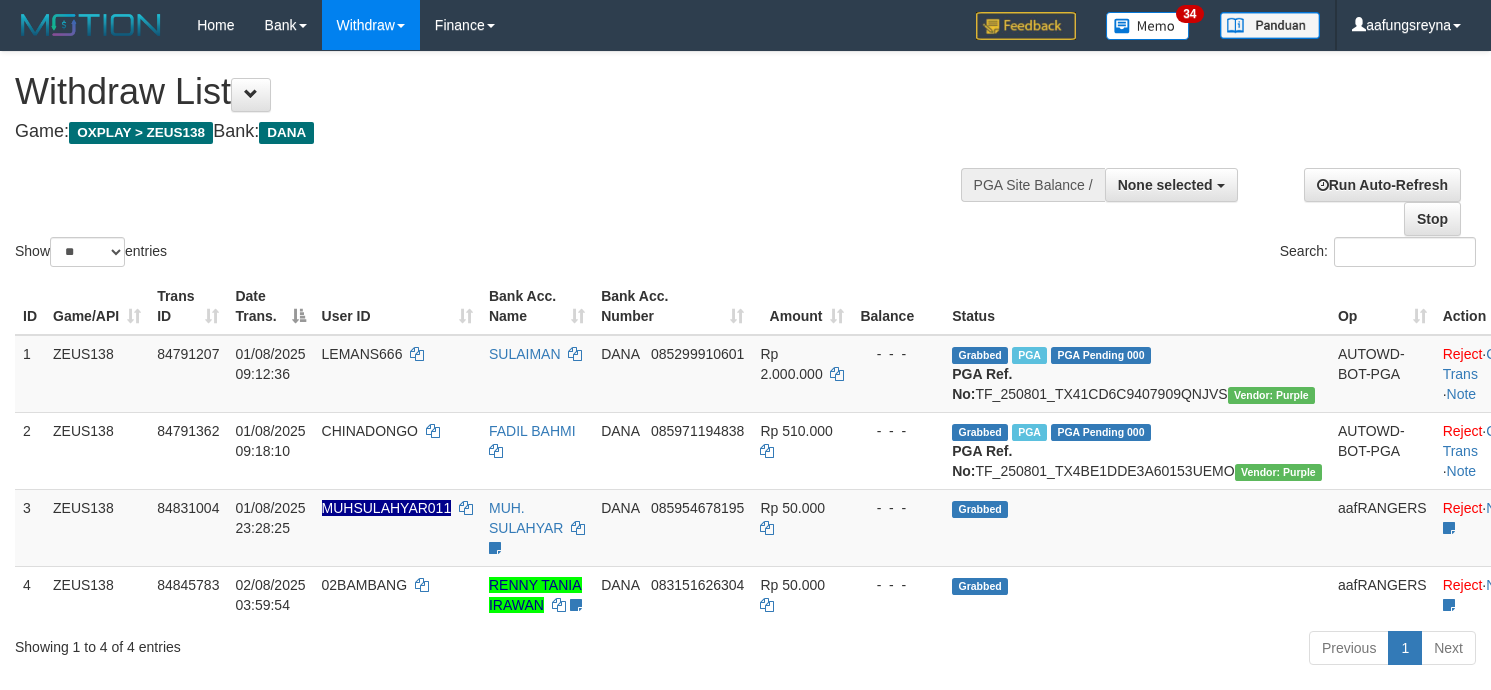 select 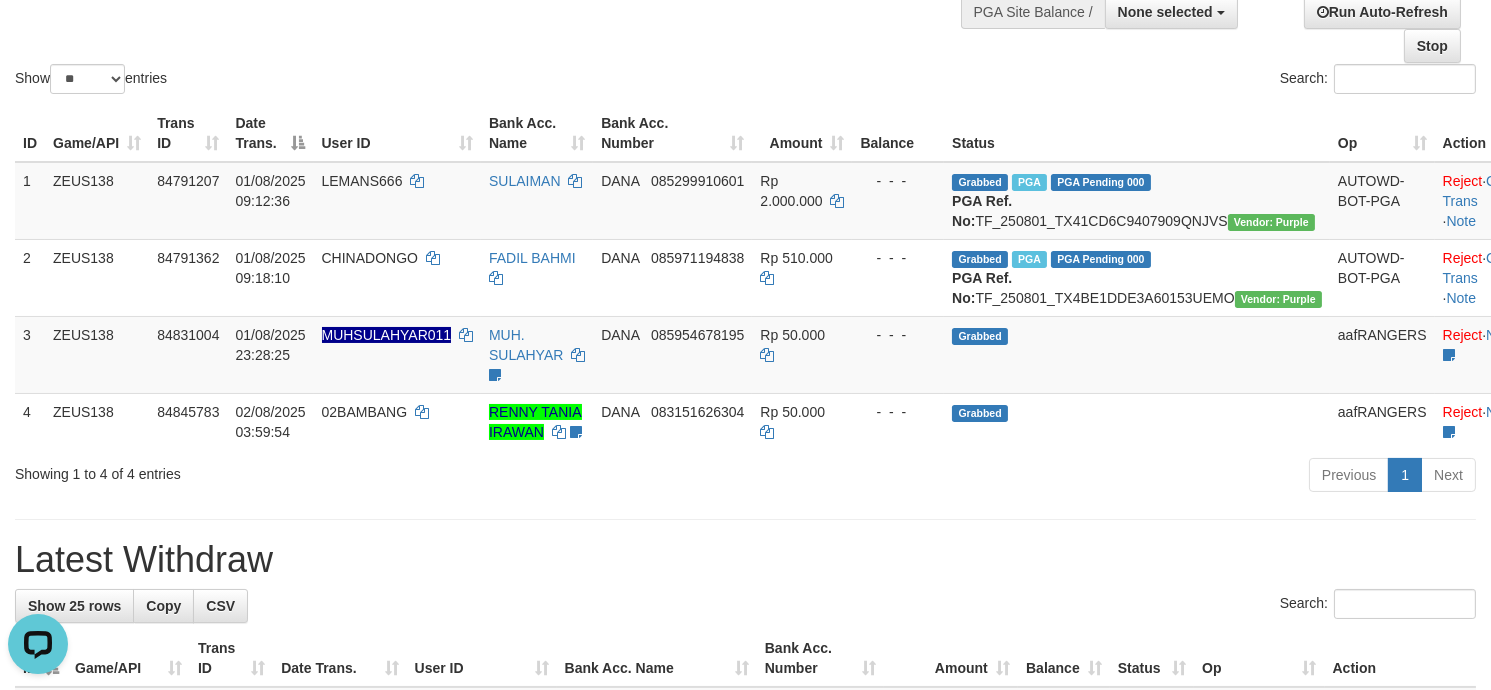 scroll, scrollTop: 0, scrollLeft: 0, axis: both 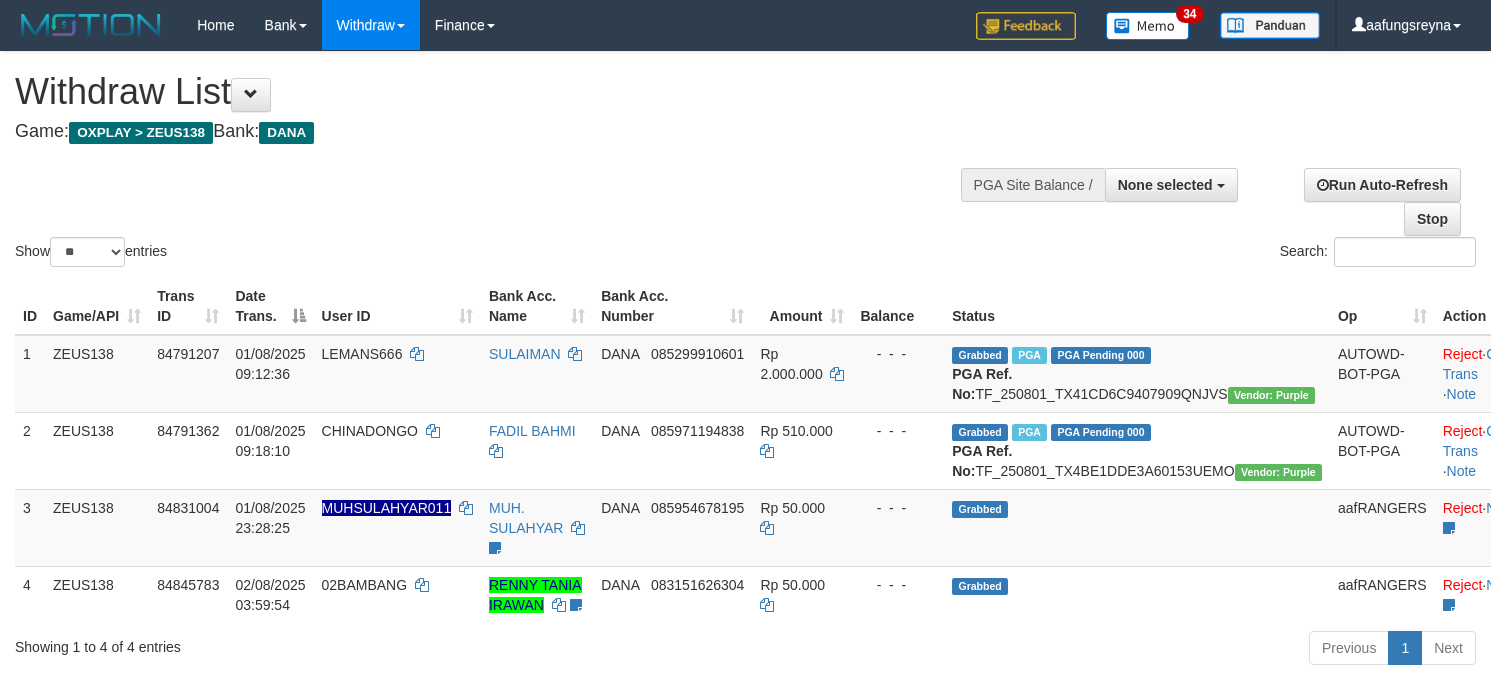select 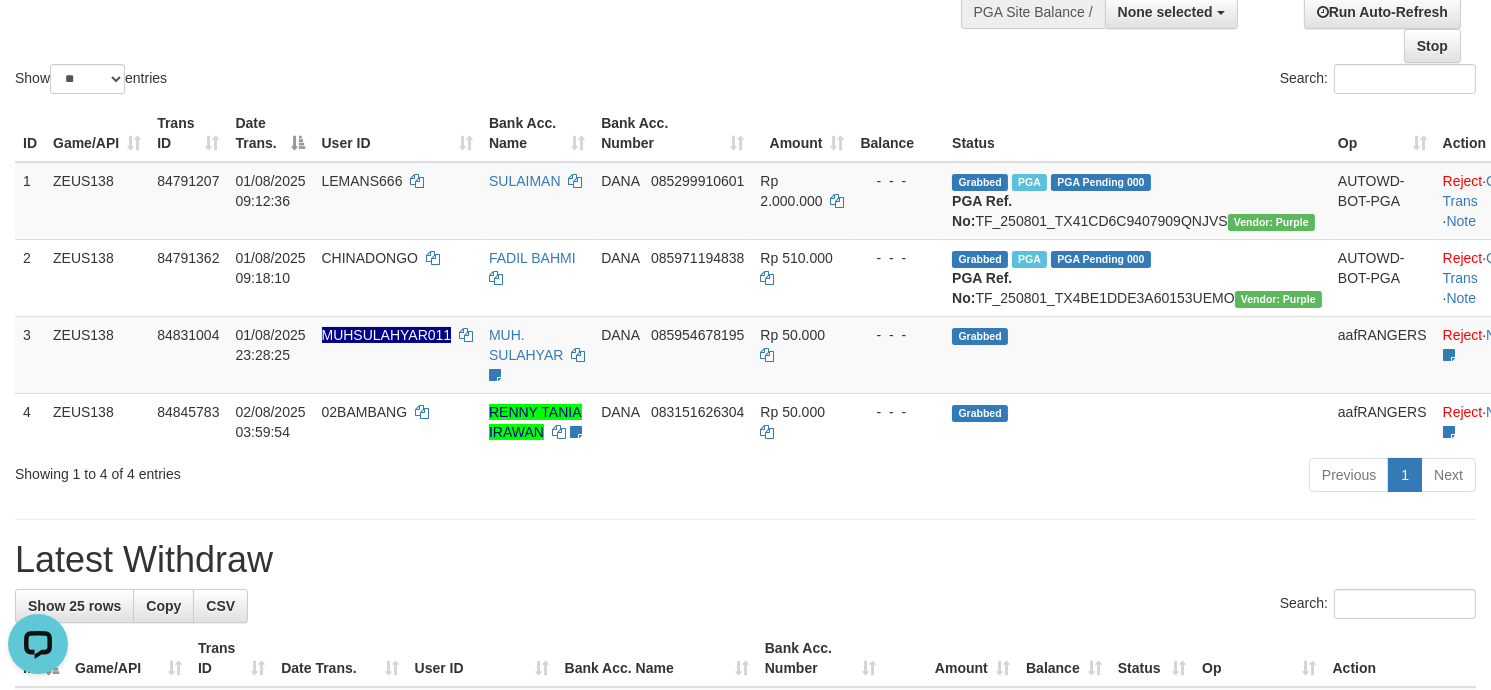 scroll, scrollTop: 0, scrollLeft: 0, axis: both 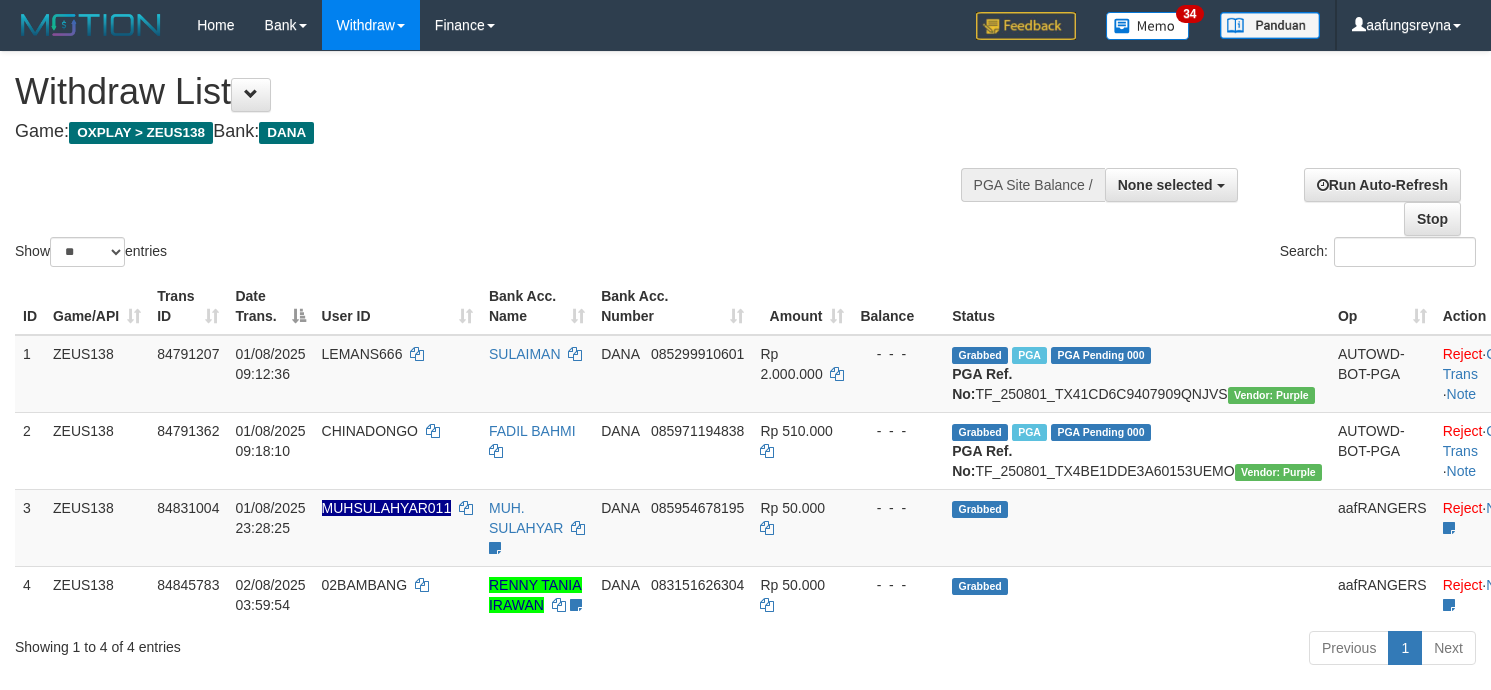 select 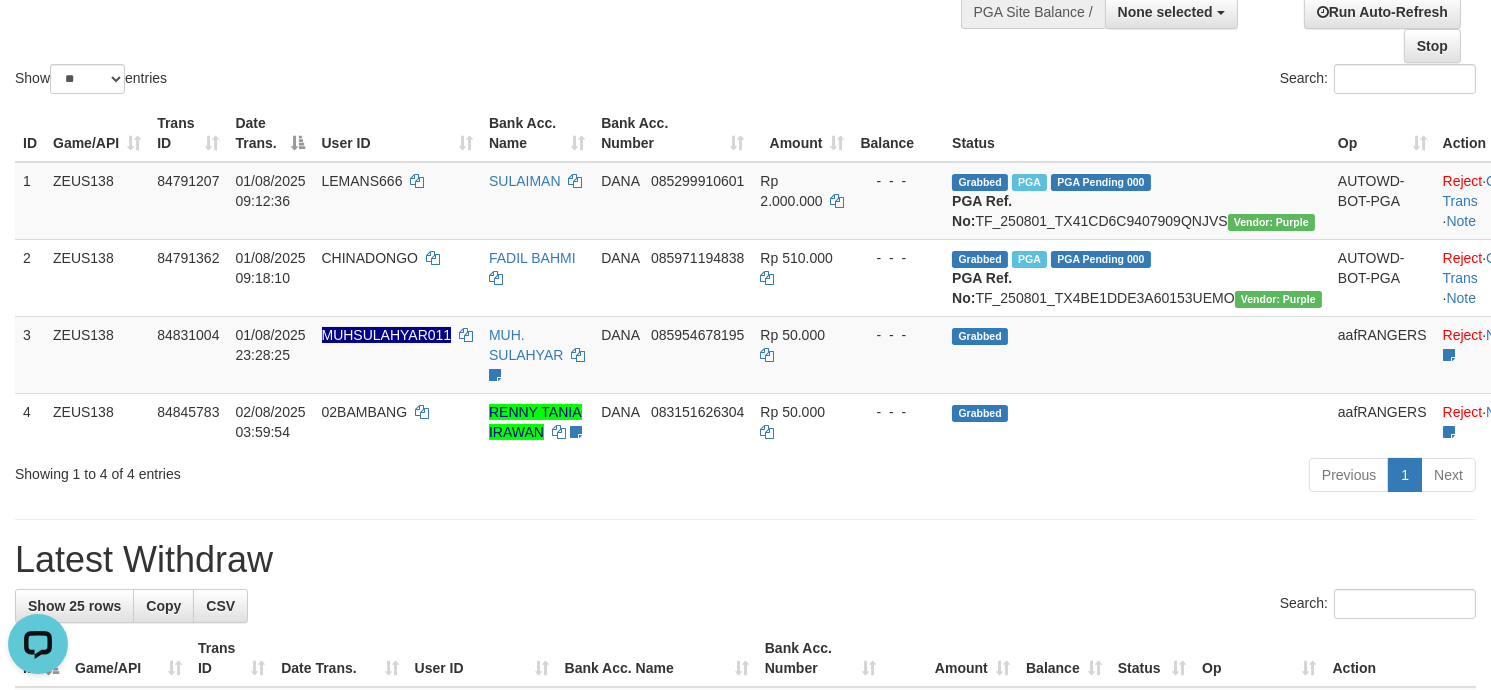 scroll, scrollTop: 0, scrollLeft: 0, axis: both 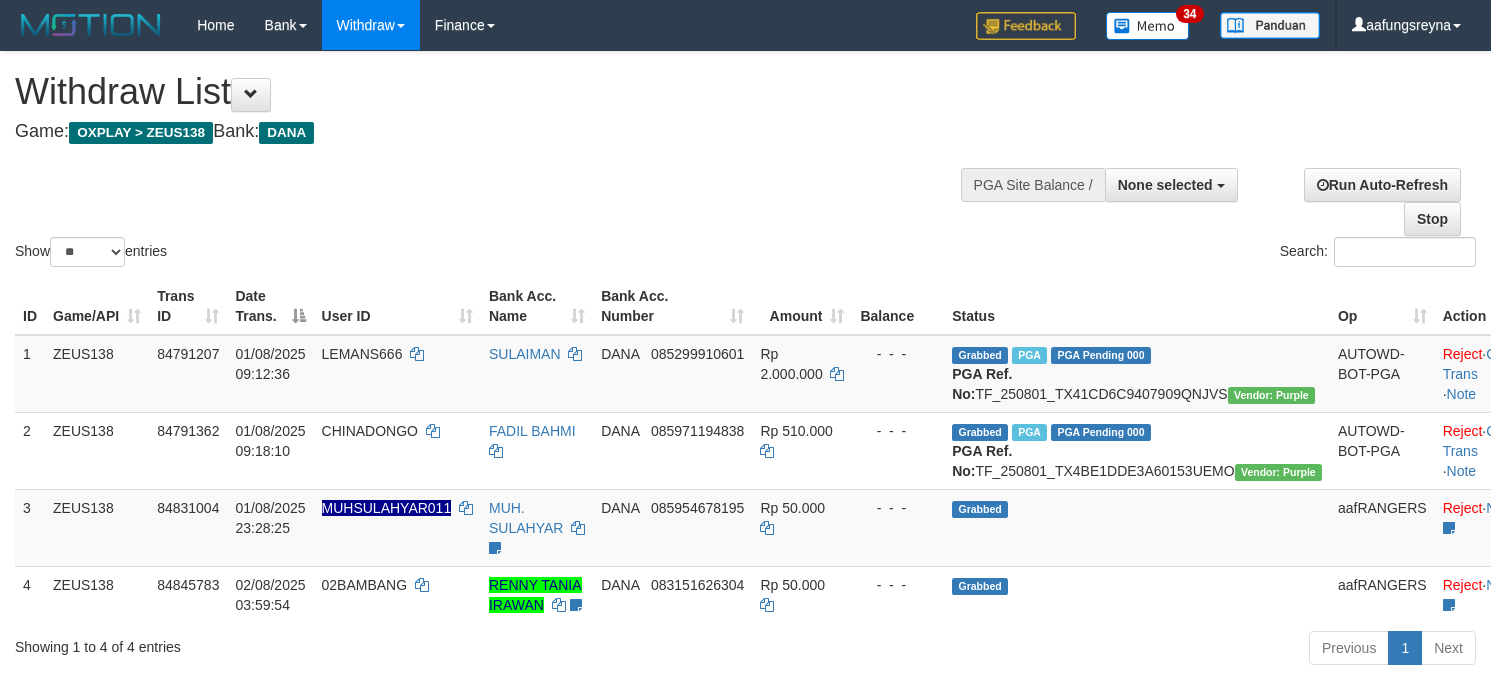 select 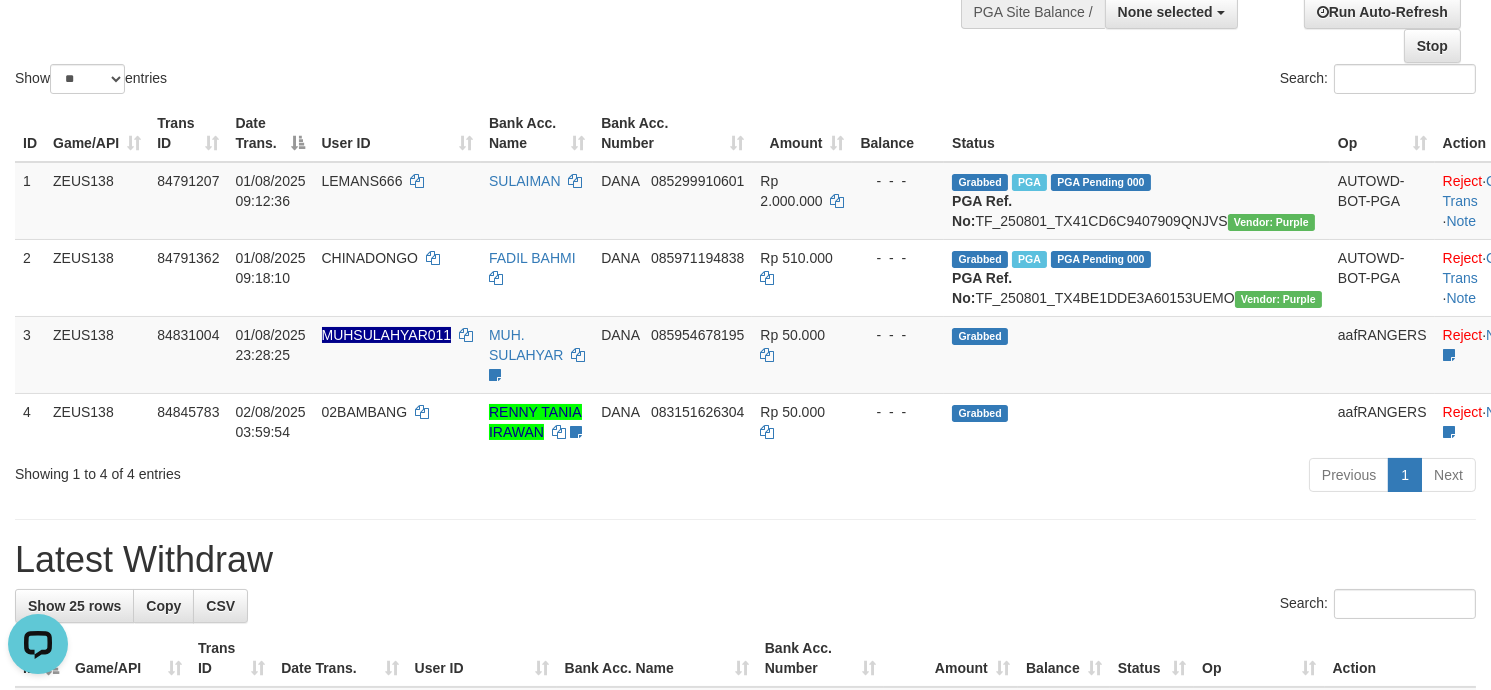 scroll, scrollTop: 0, scrollLeft: 0, axis: both 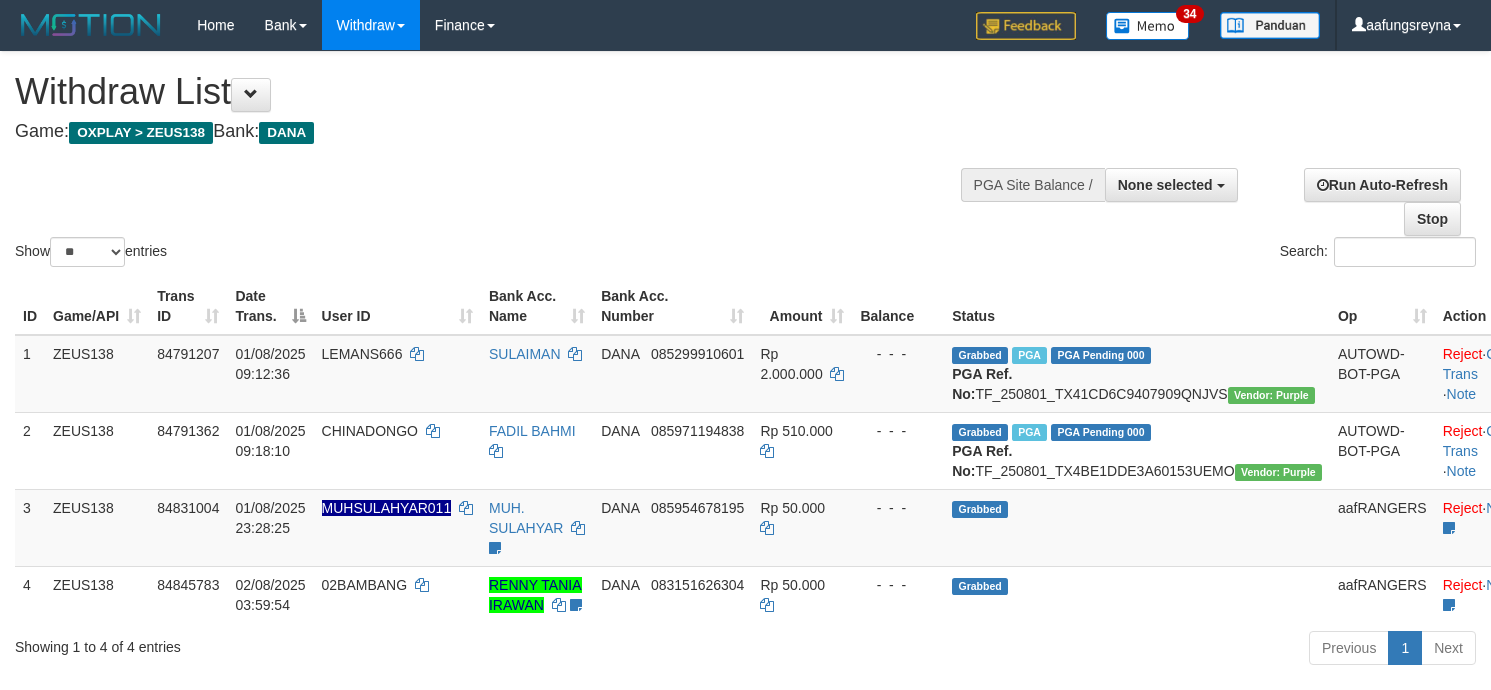 select 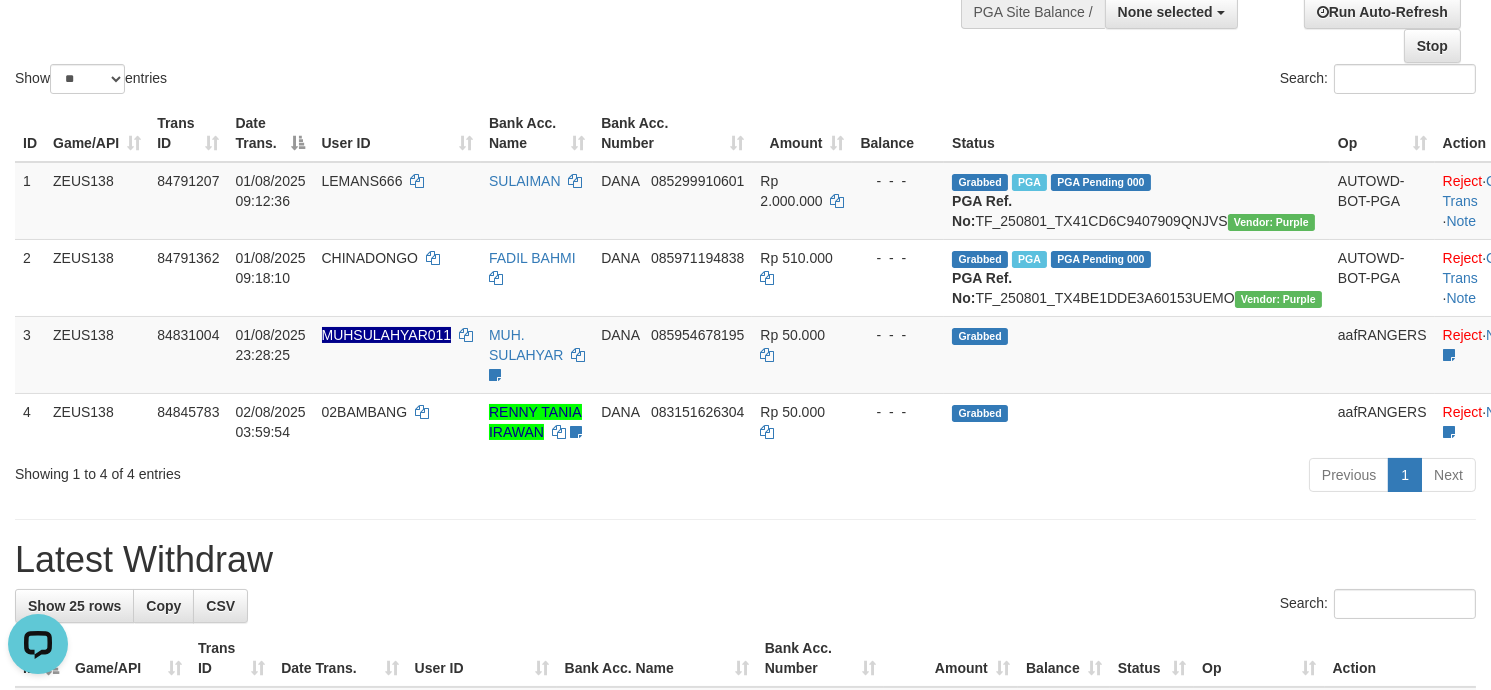 scroll, scrollTop: 0, scrollLeft: 0, axis: both 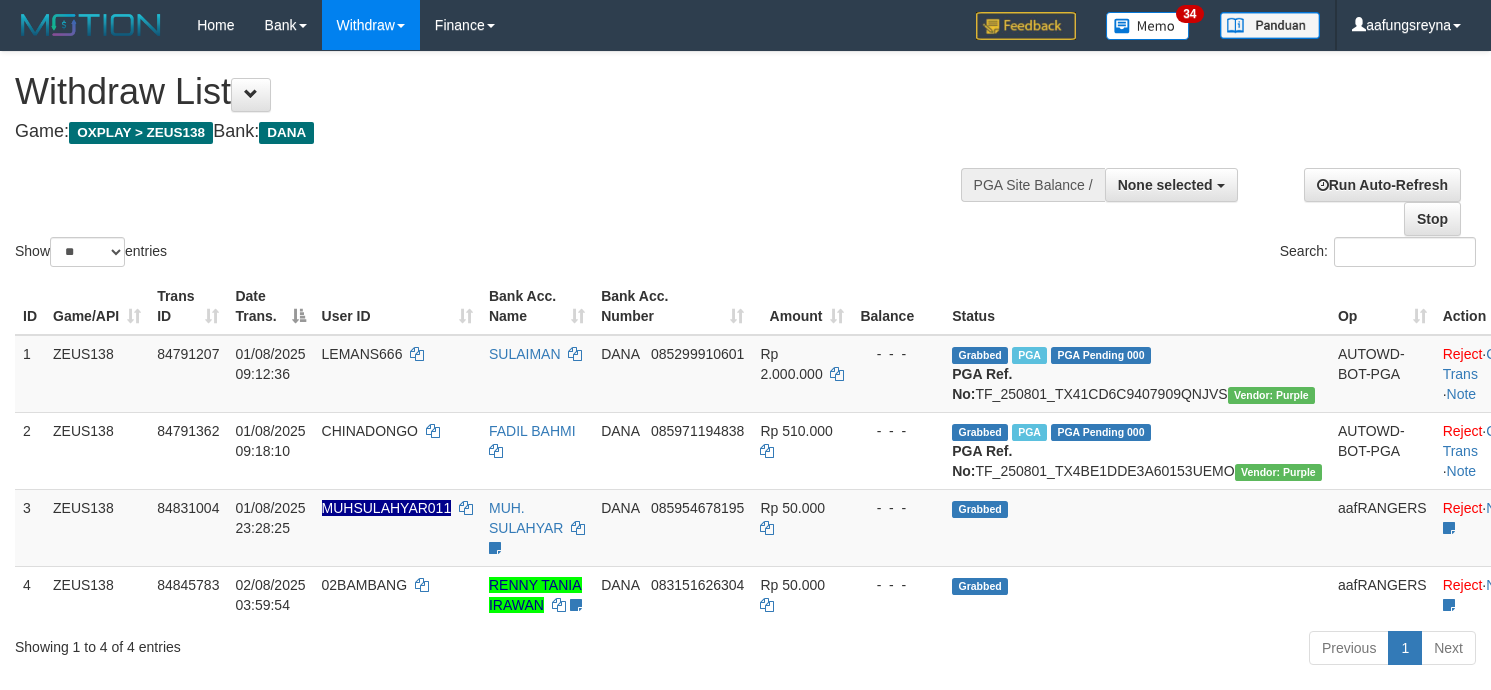 select 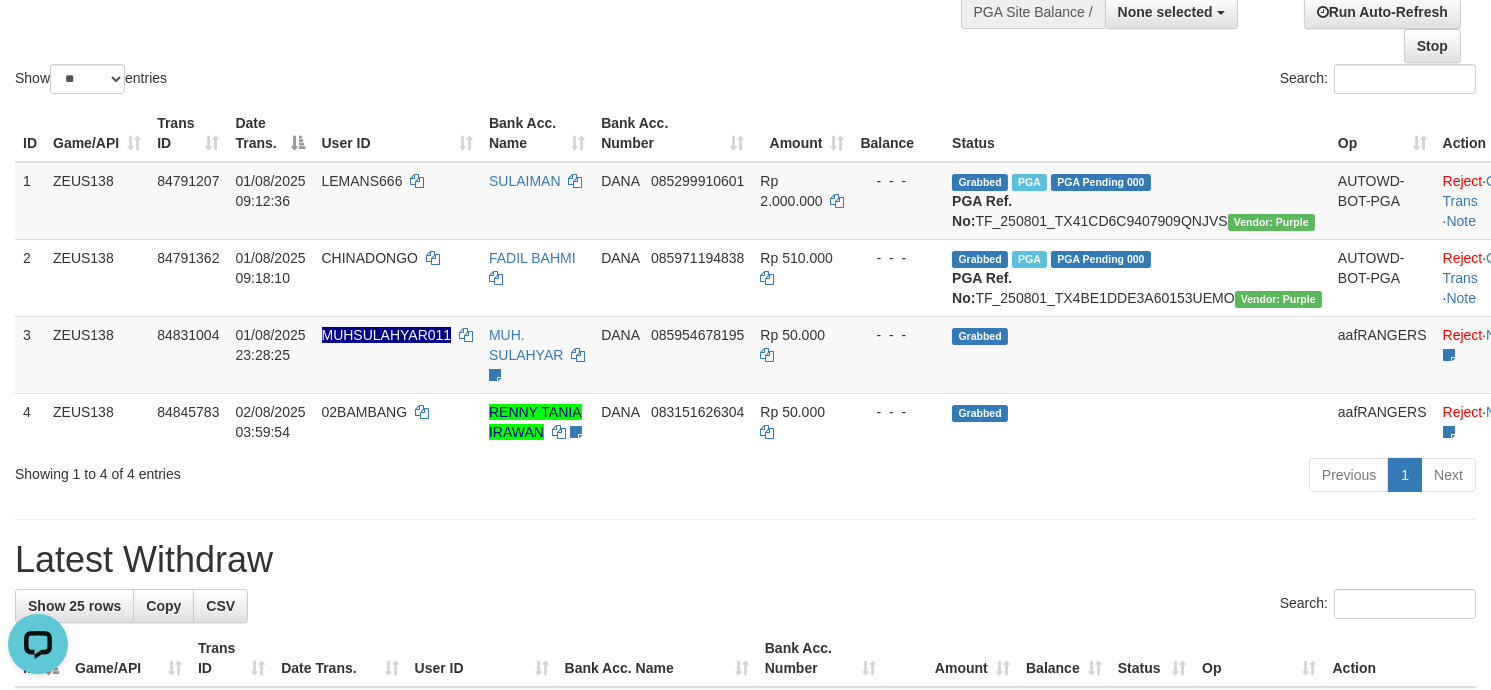 scroll, scrollTop: 0, scrollLeft: 0, axis: both 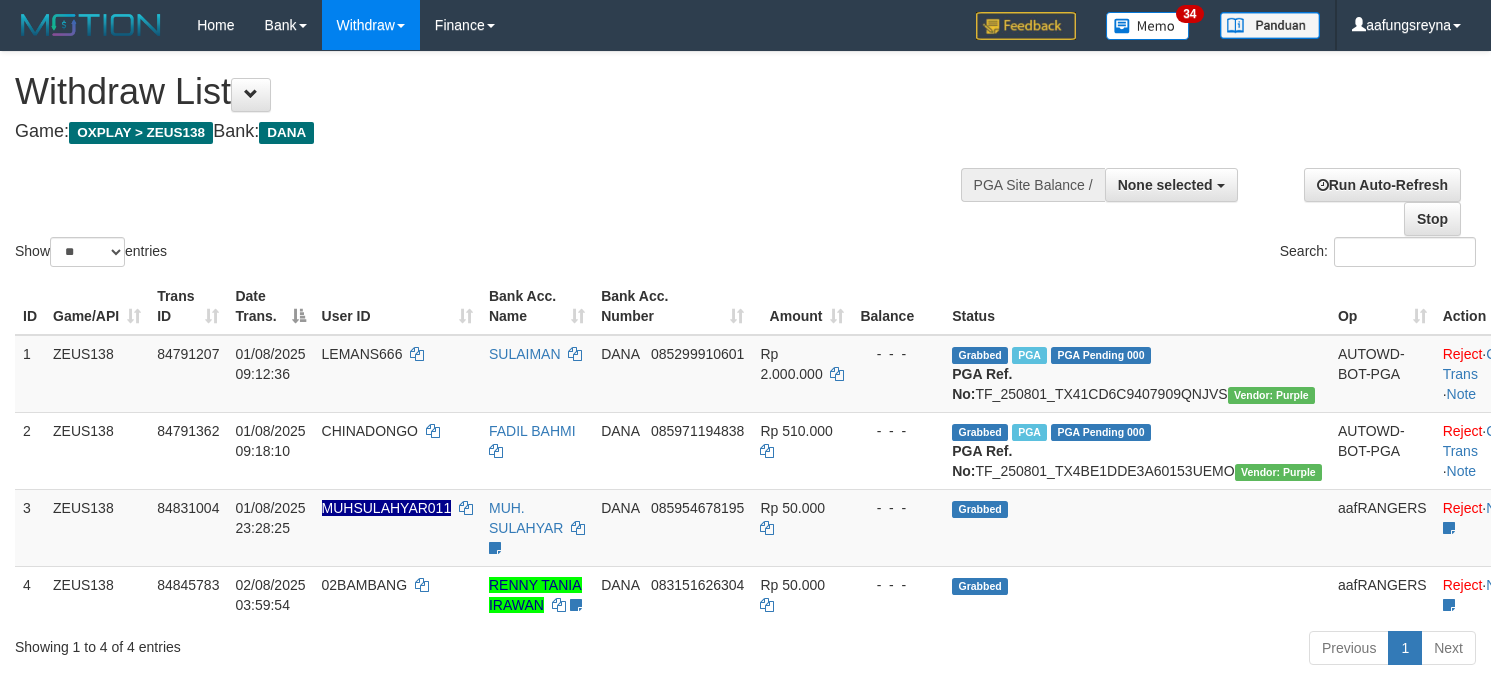 select 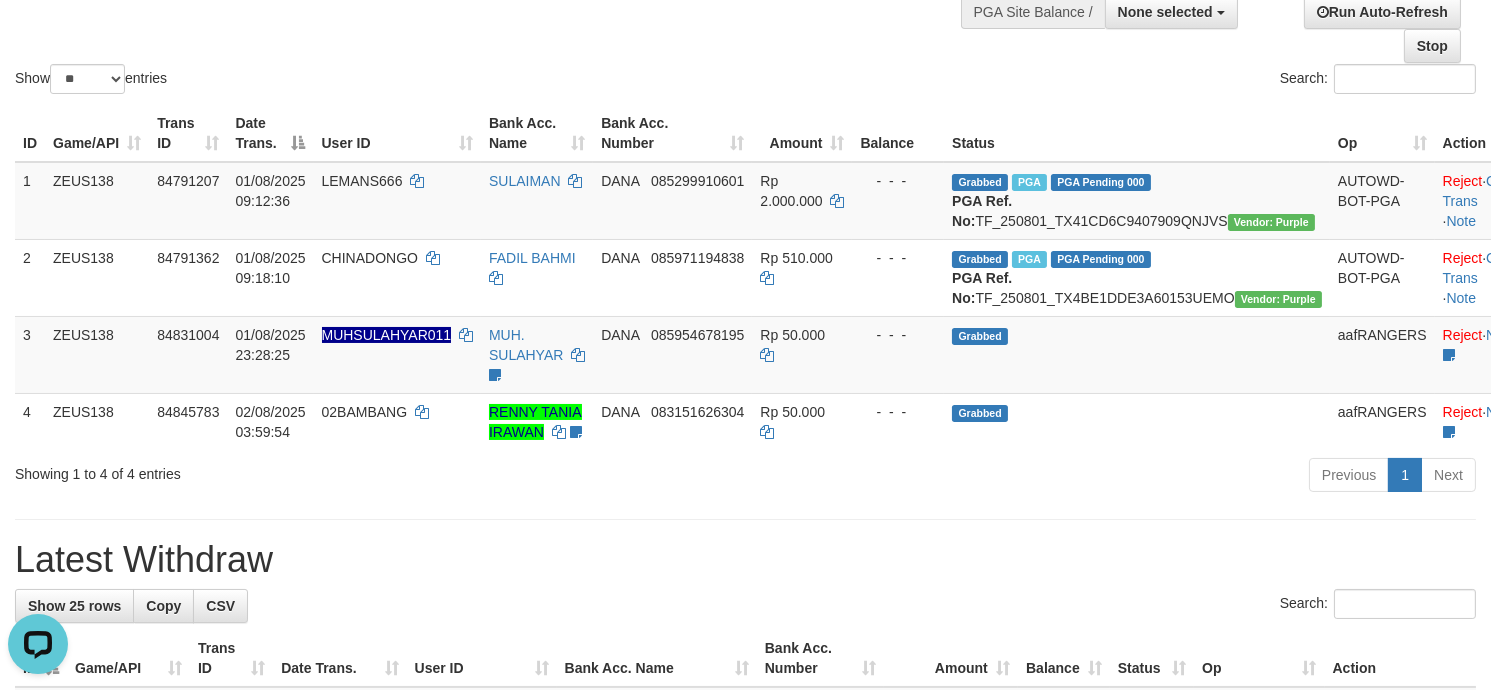 scroll, scrollTop: 0, scrollLeft: 0, axis: both 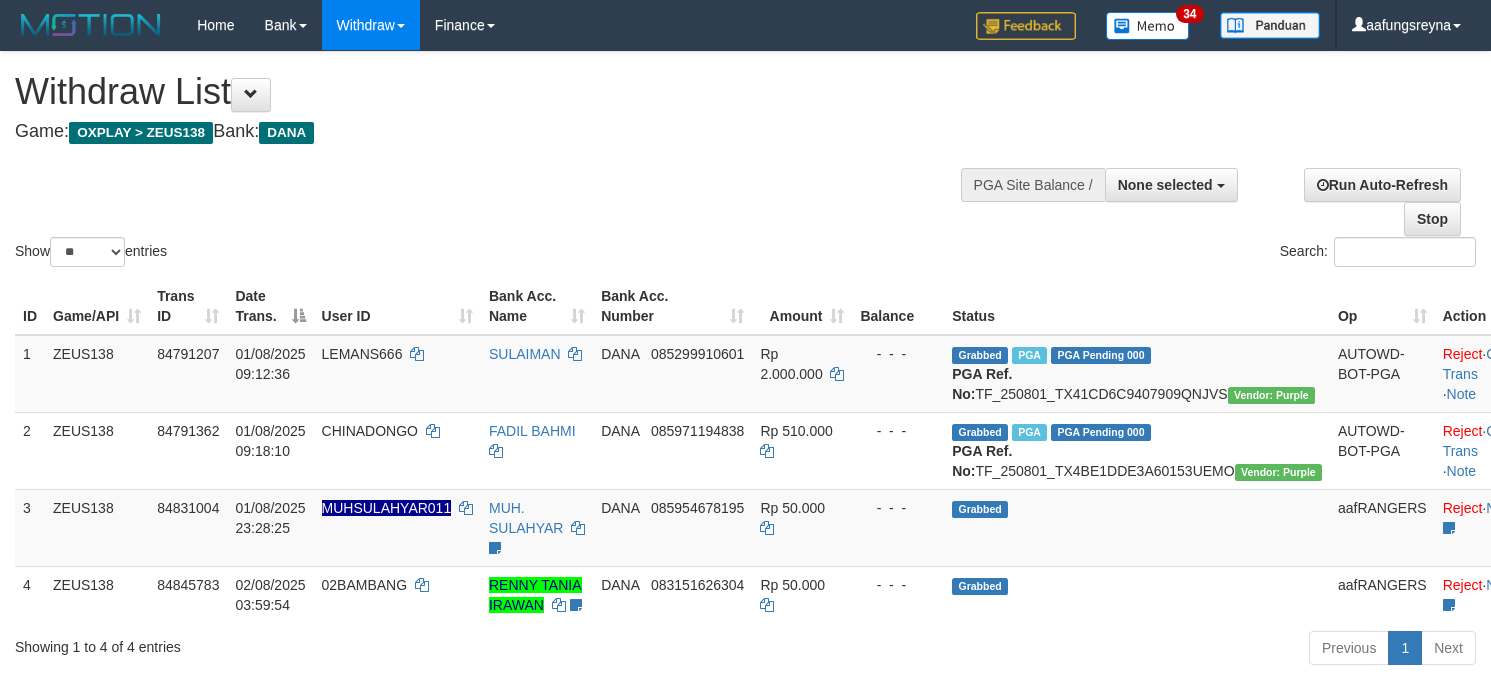 select 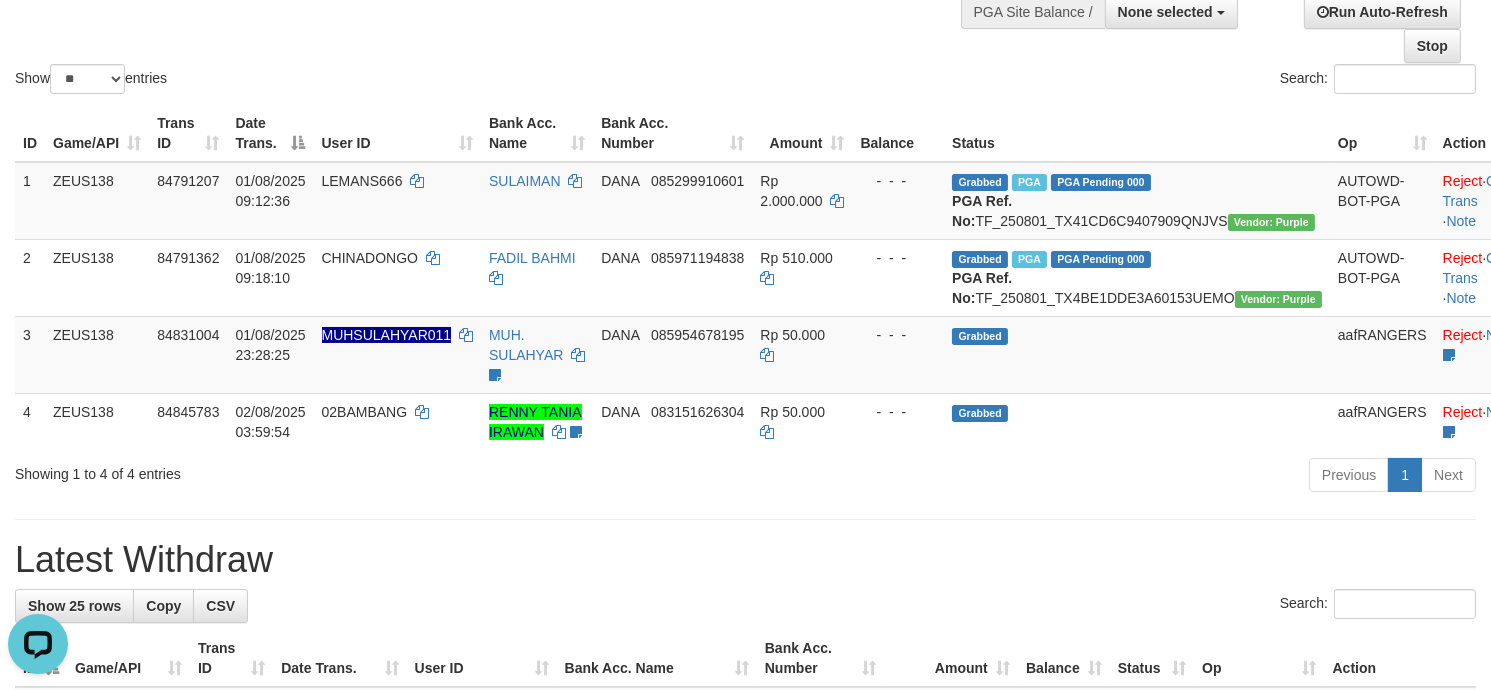 scroll, scrollTop: 0, scrollLeft: 0, axis: both 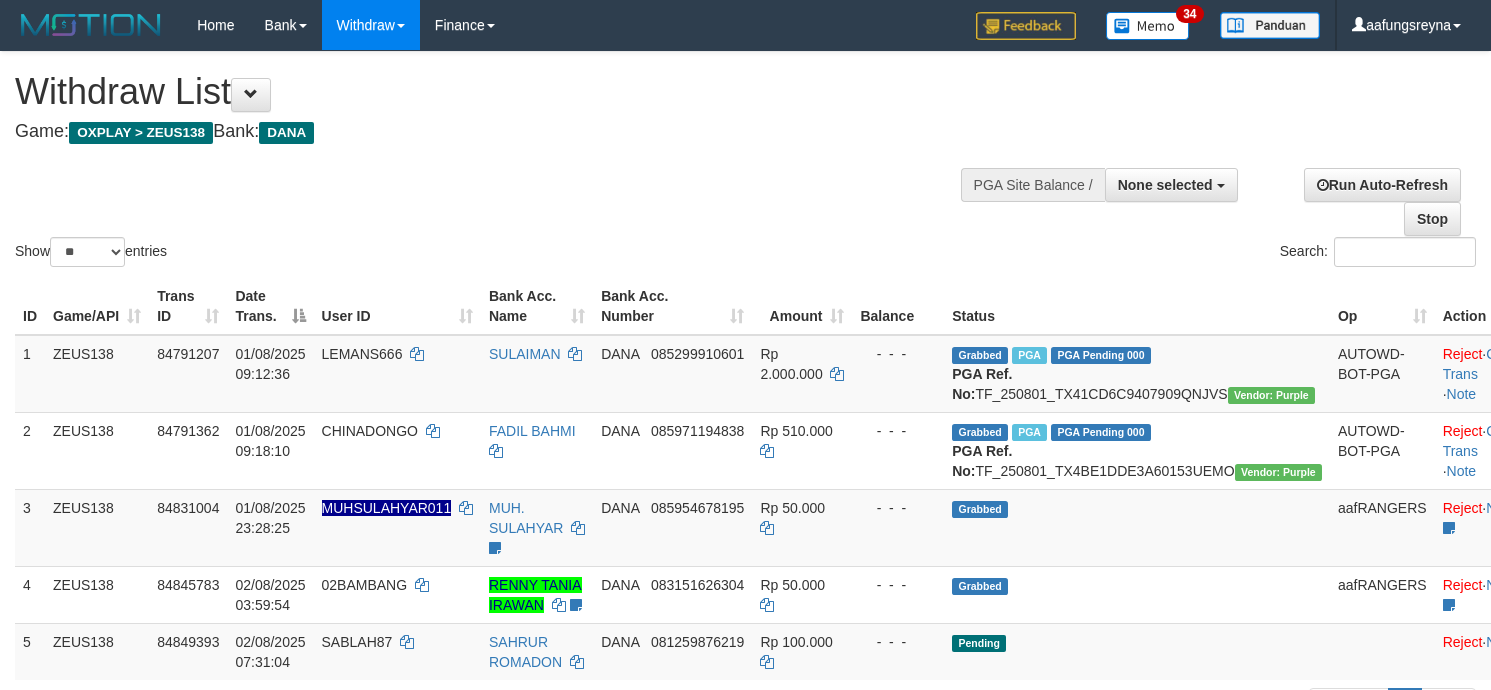 select 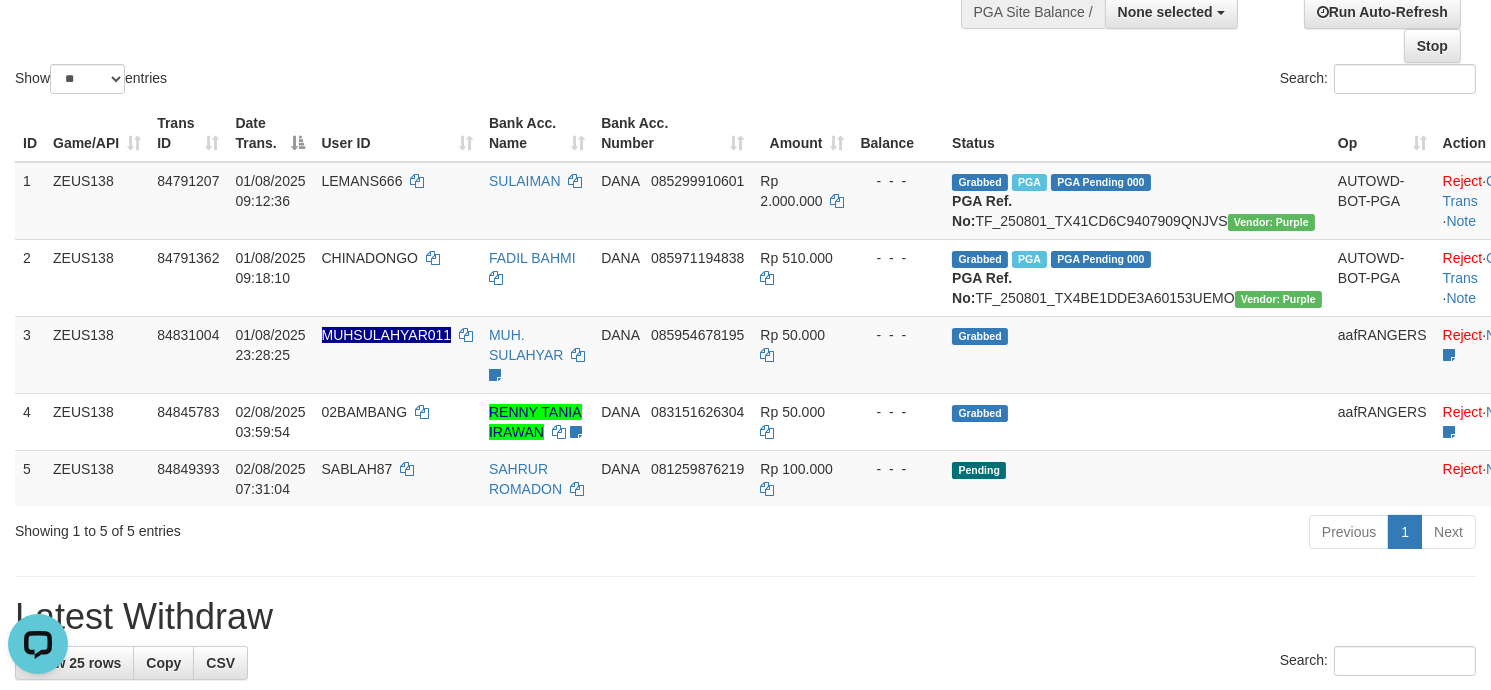 scroll, scrollTop: 0, scrollLeft: 0, axis: both 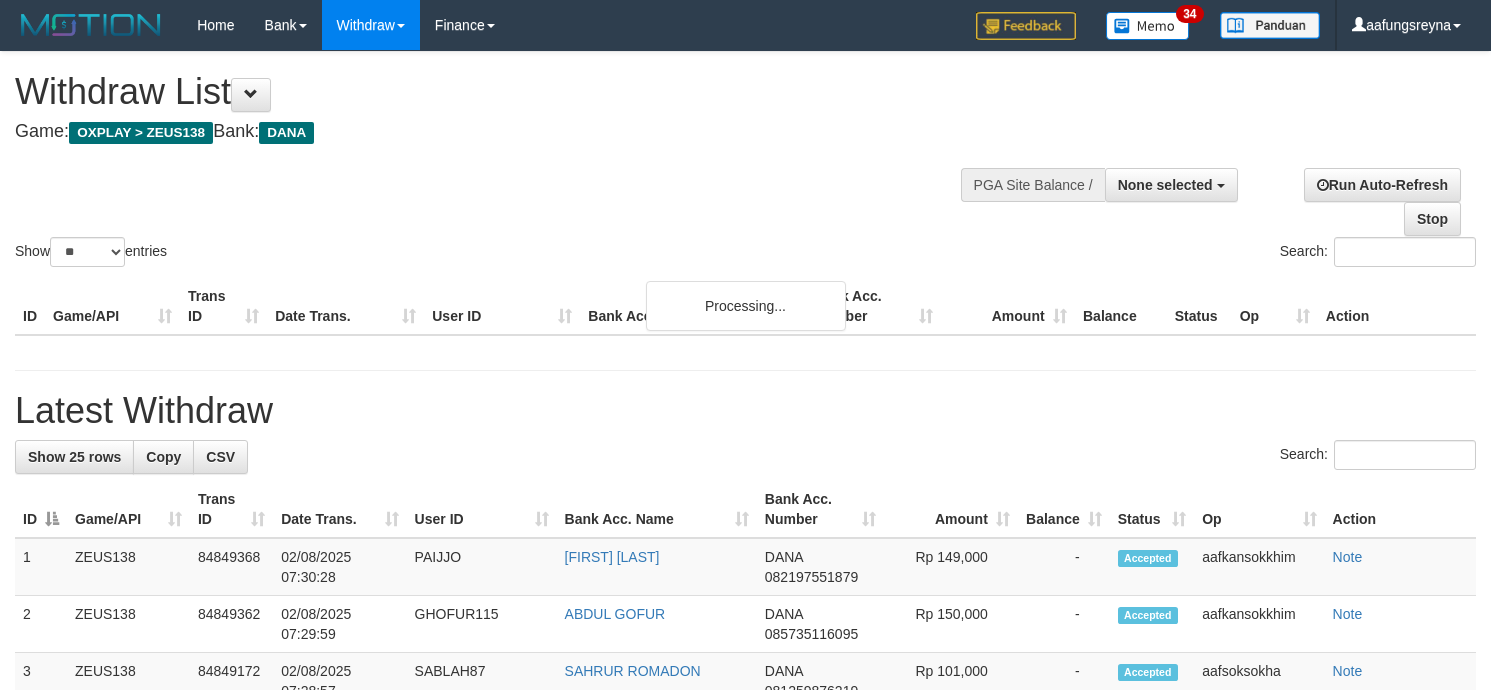 select 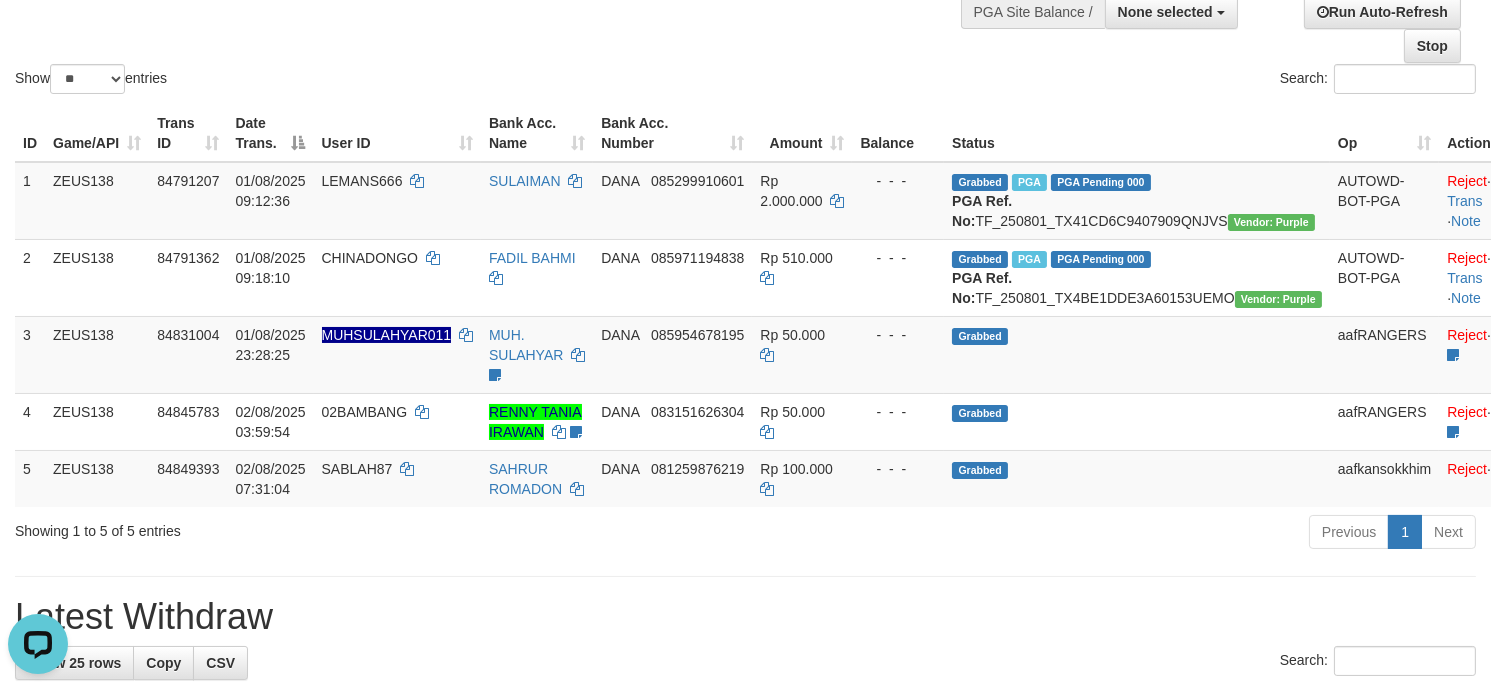 scroll, scrollTop: 0, scrollLeft: 0, axis: both 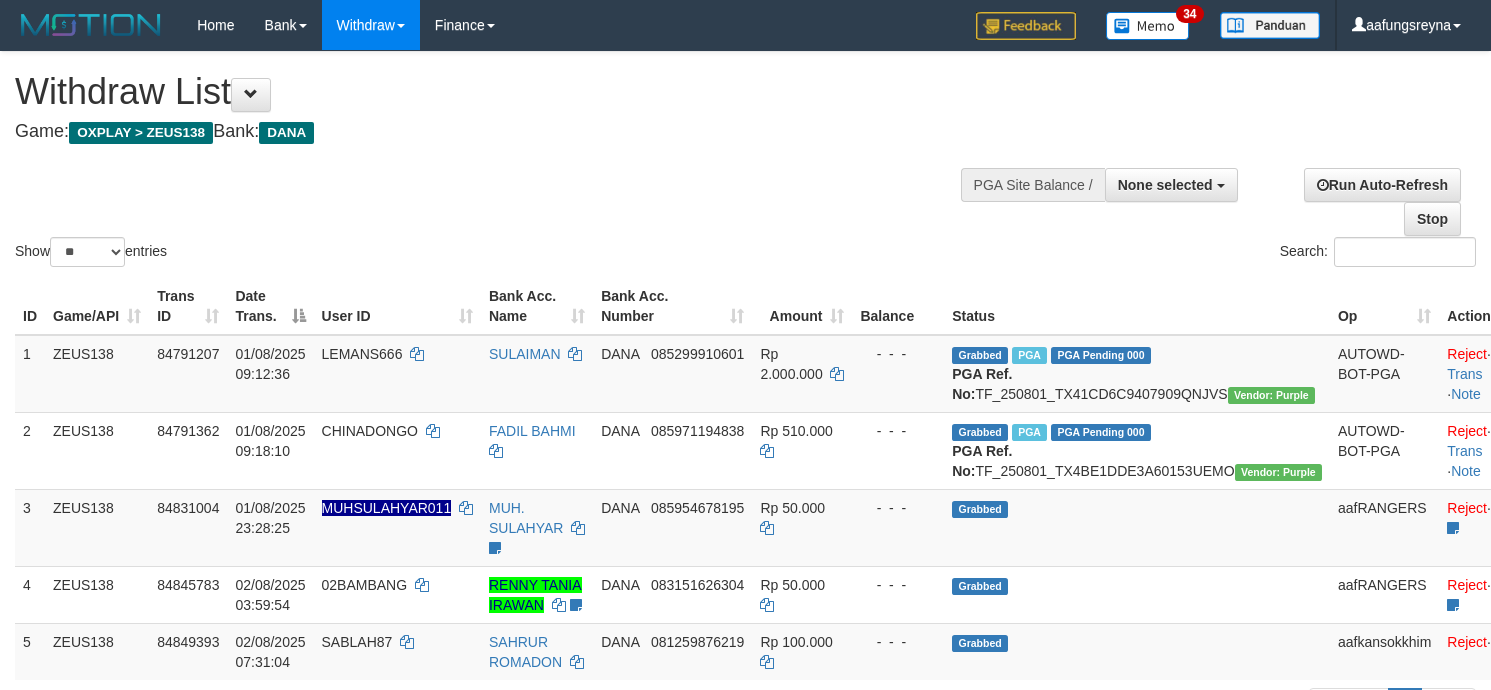 select 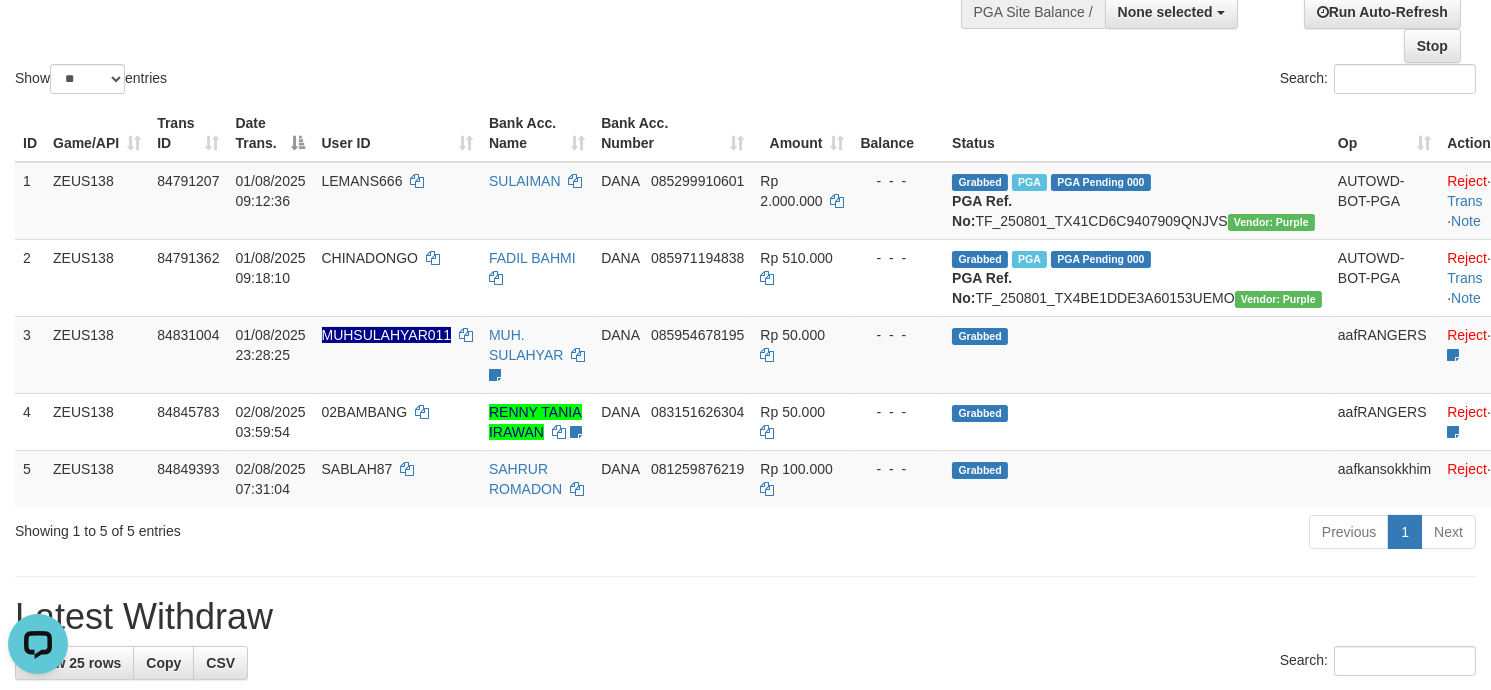 scroll, scrollTop: 0, scrollLeft: 0, axis: both 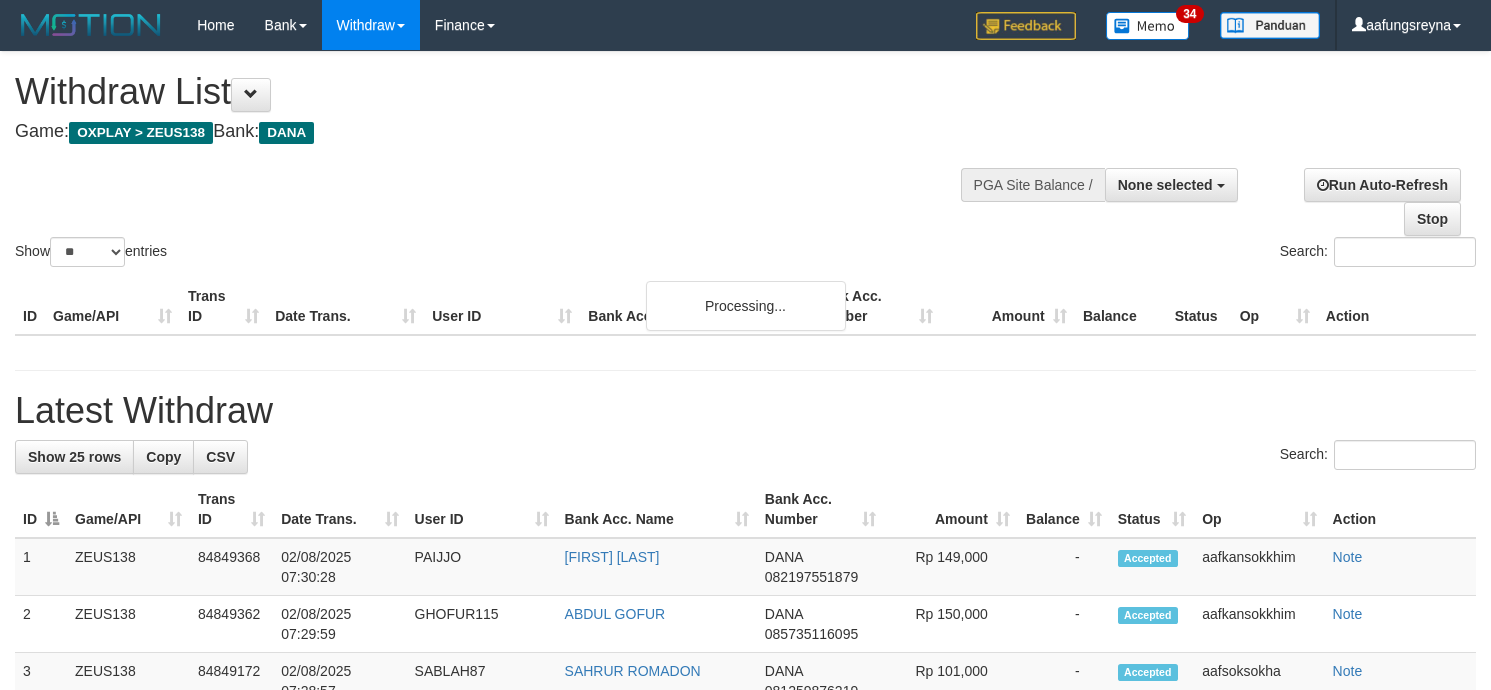 select 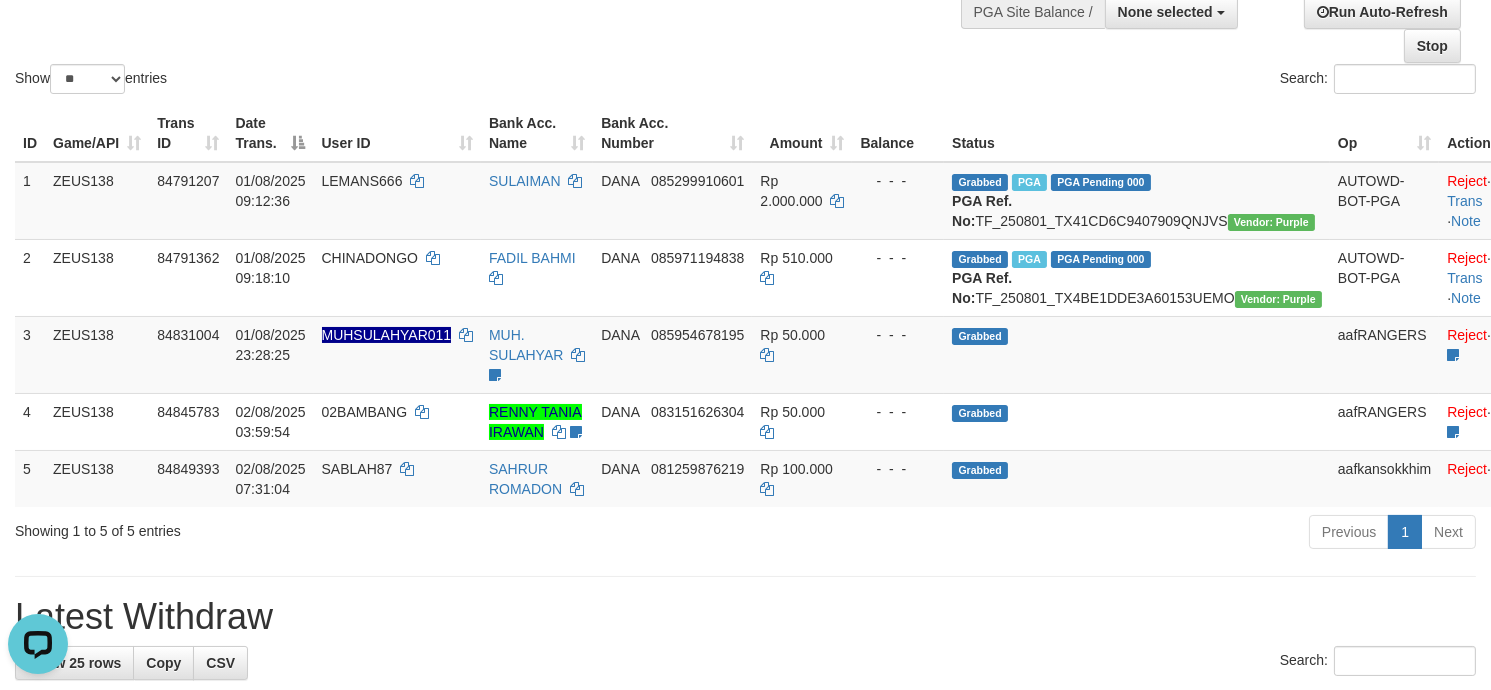 scroll, scrollTop: 0, scrollLeft: 0, axis: both 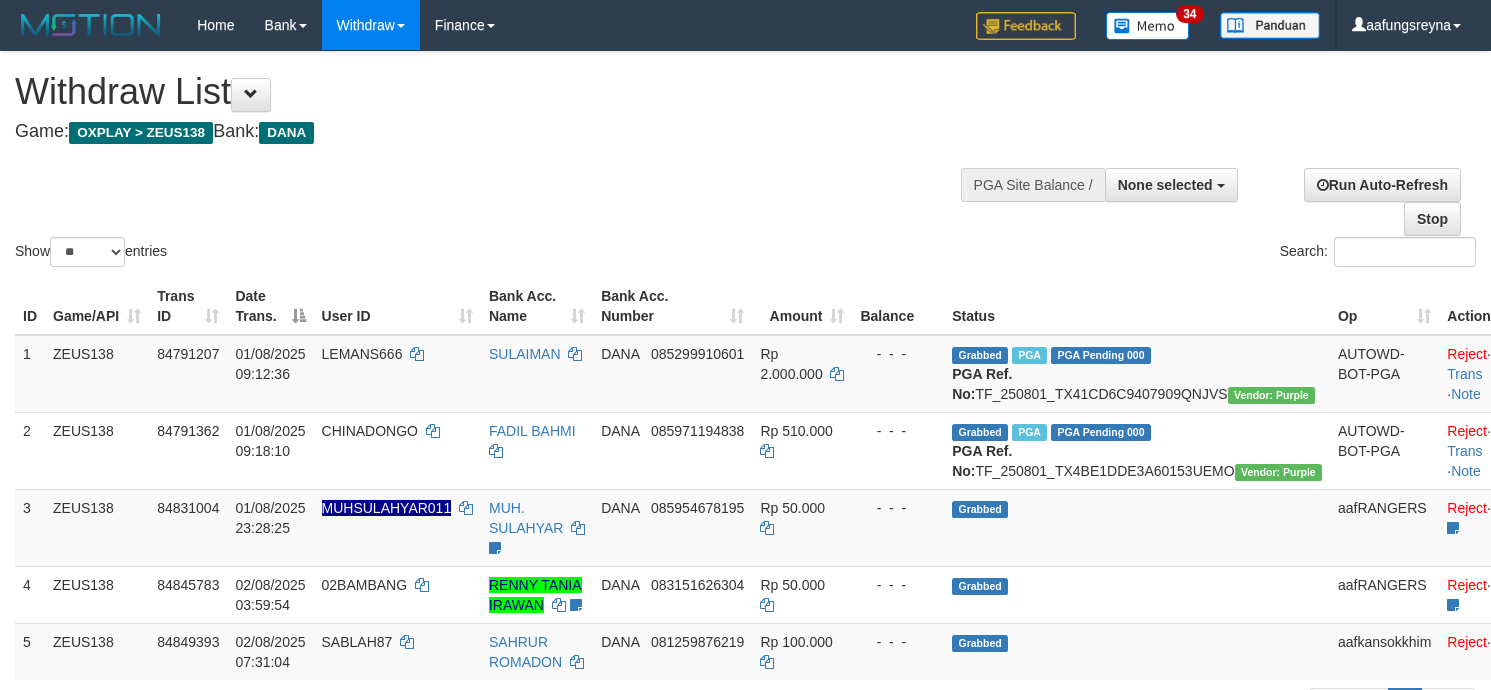 select 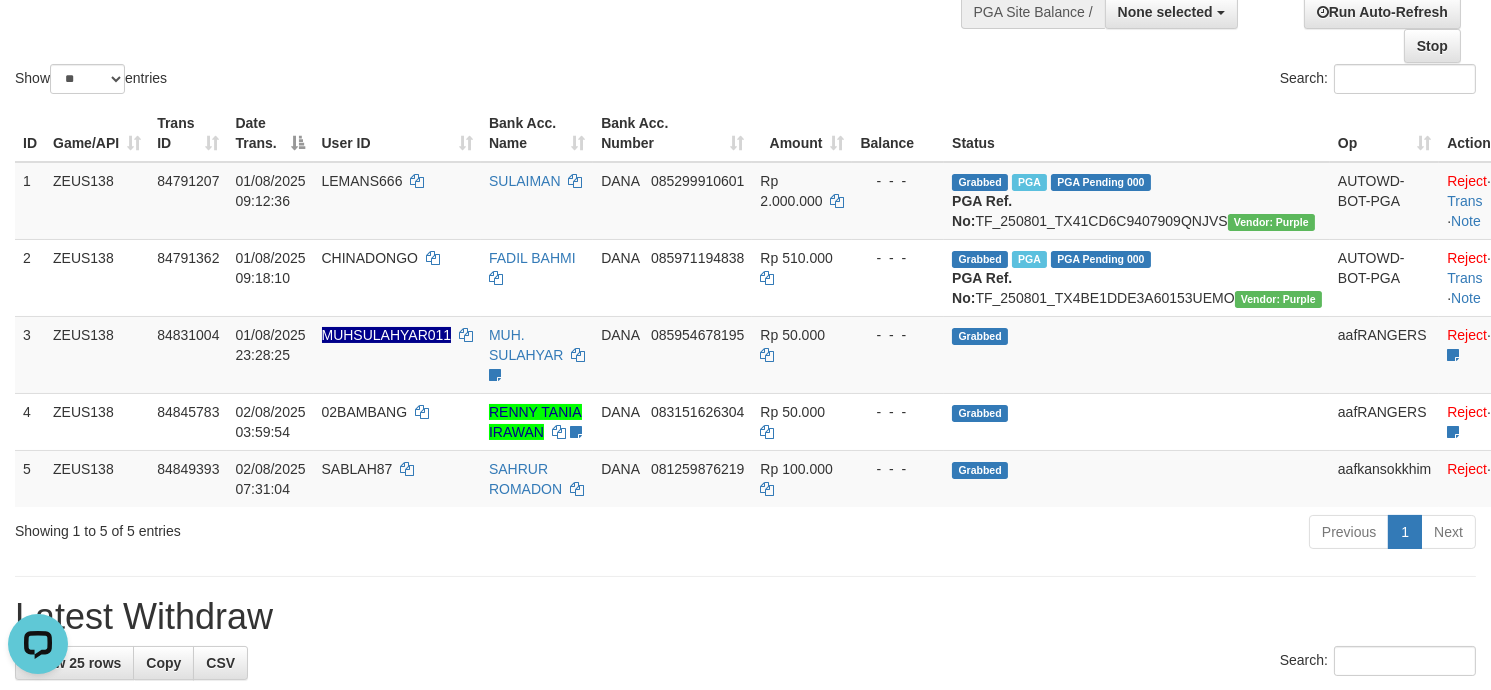 scroll, scrollTop: 0, scrollLeft: 0, axis: both 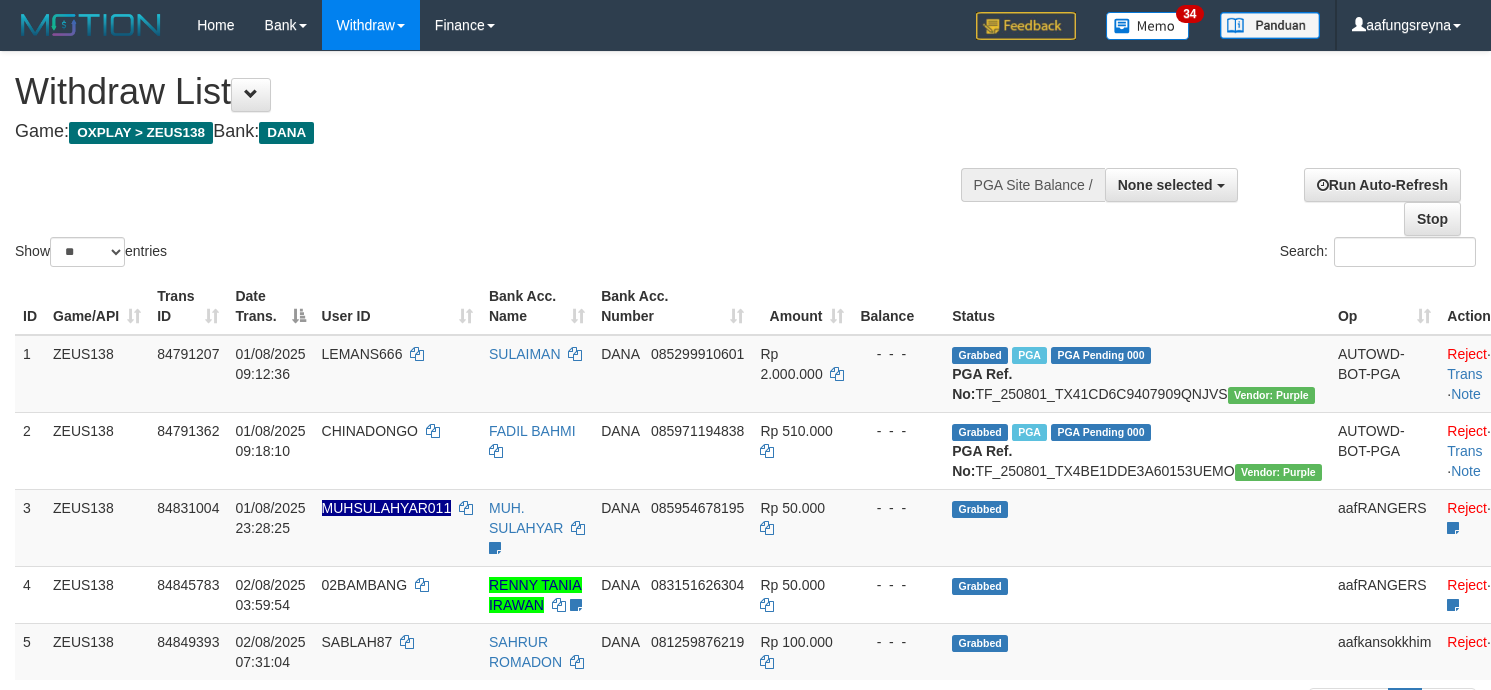 select 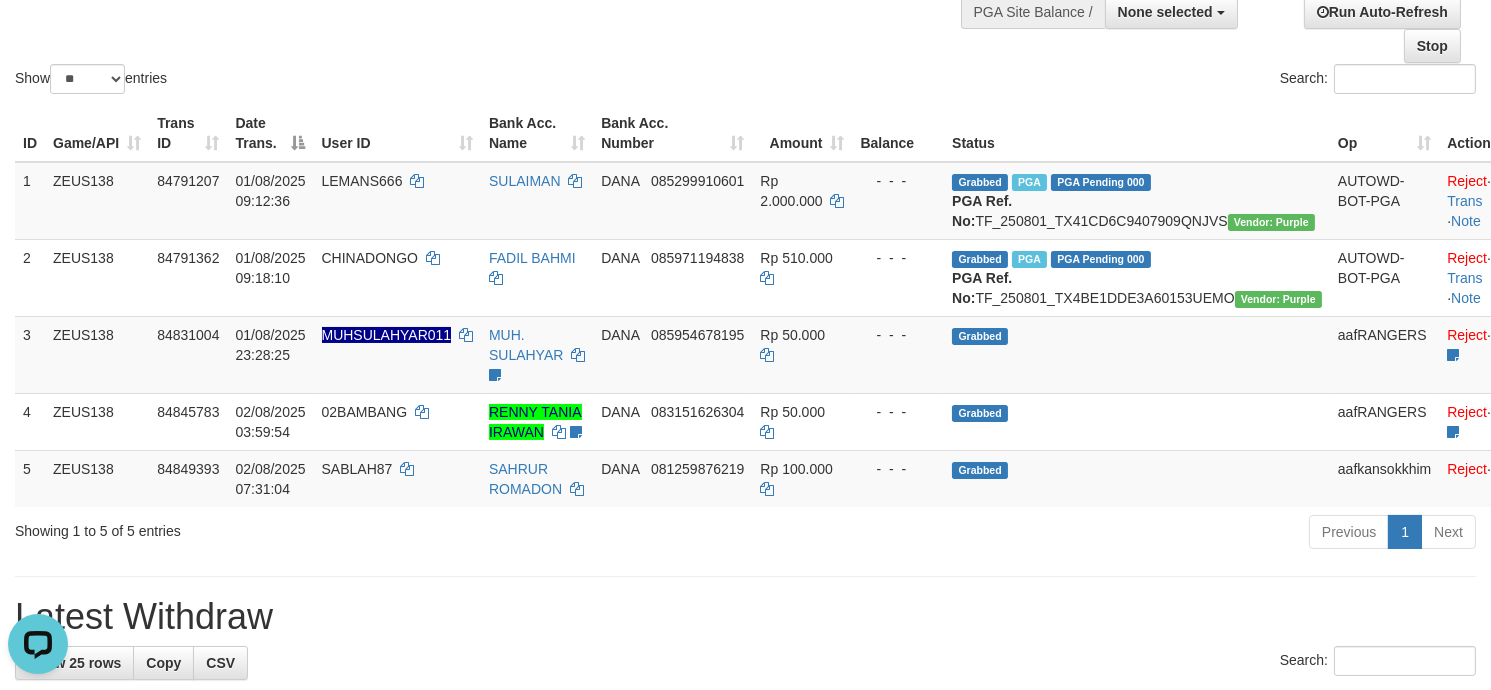 scroll, scrollTop: 0, scrollLeft: 0, axis: both 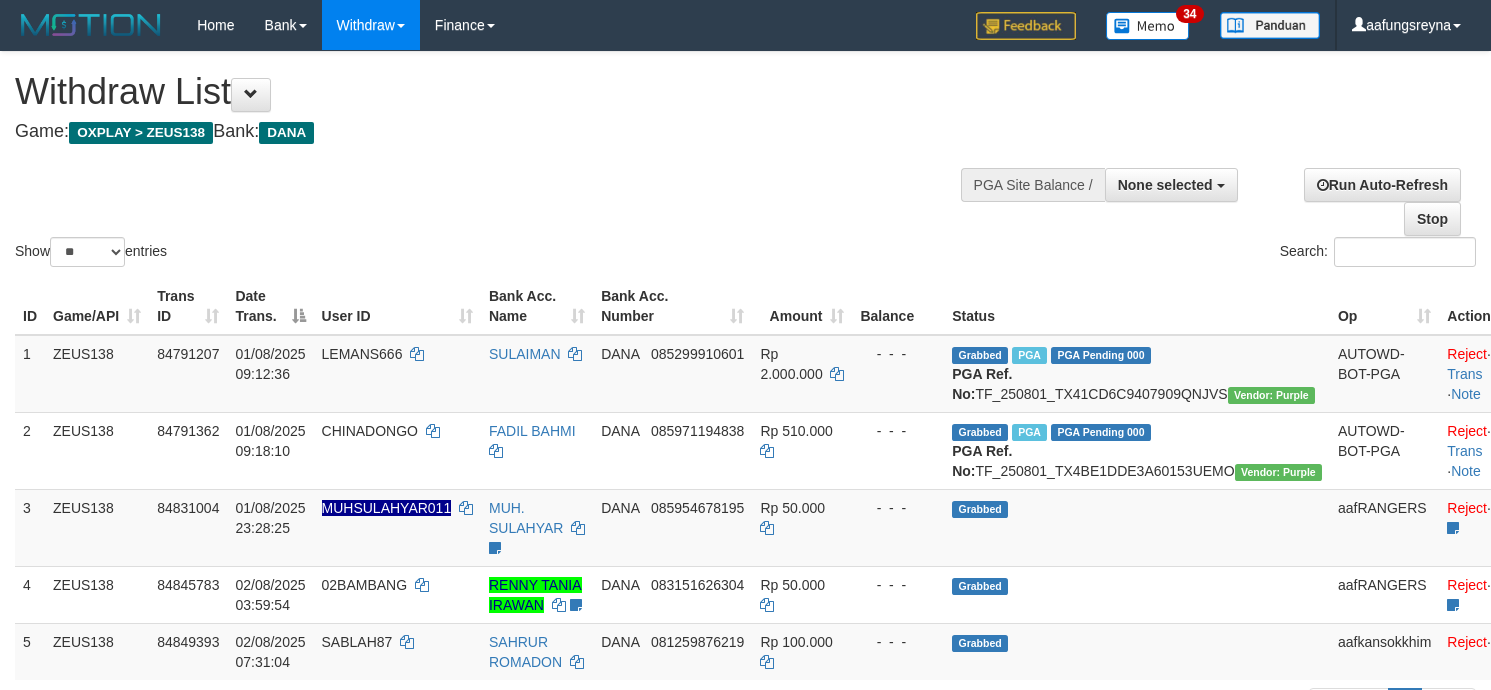 select 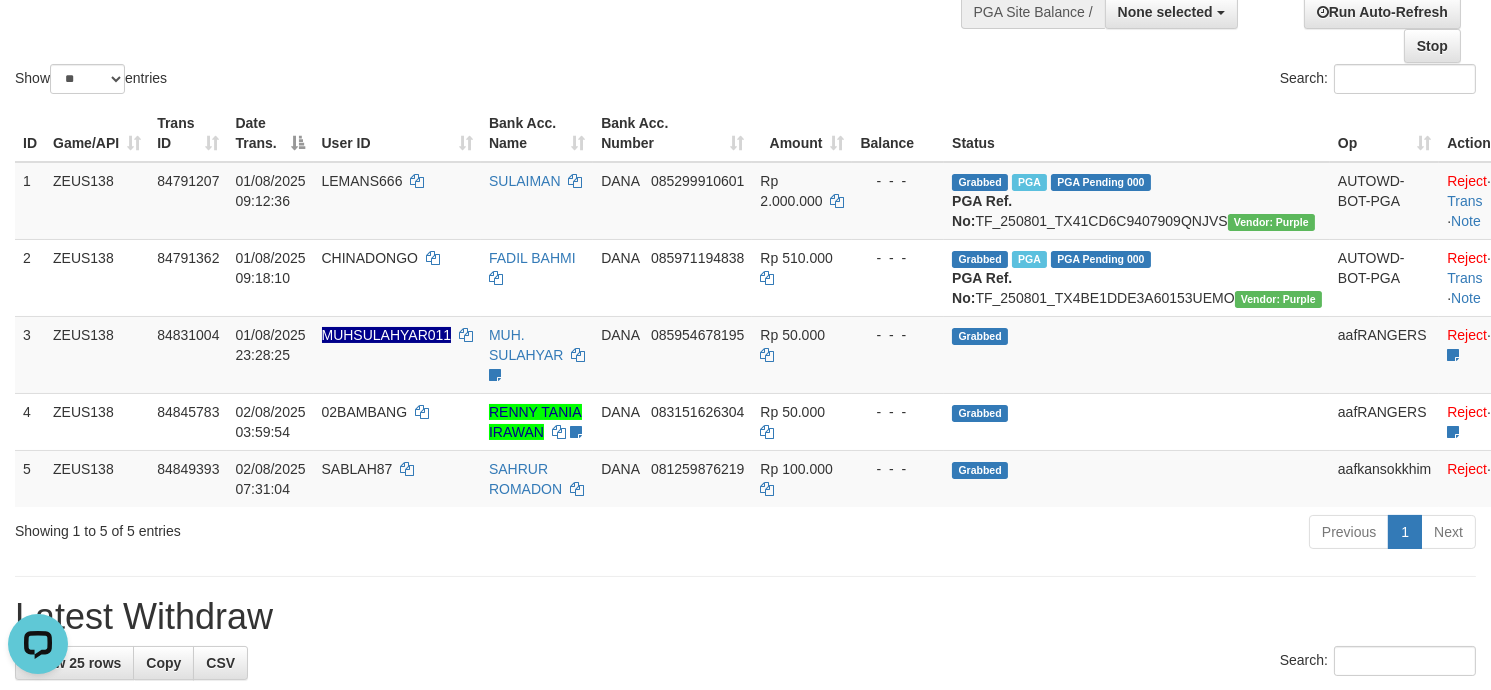 scroll, scrollTop: 0, scrollLeft: 0, axis: both 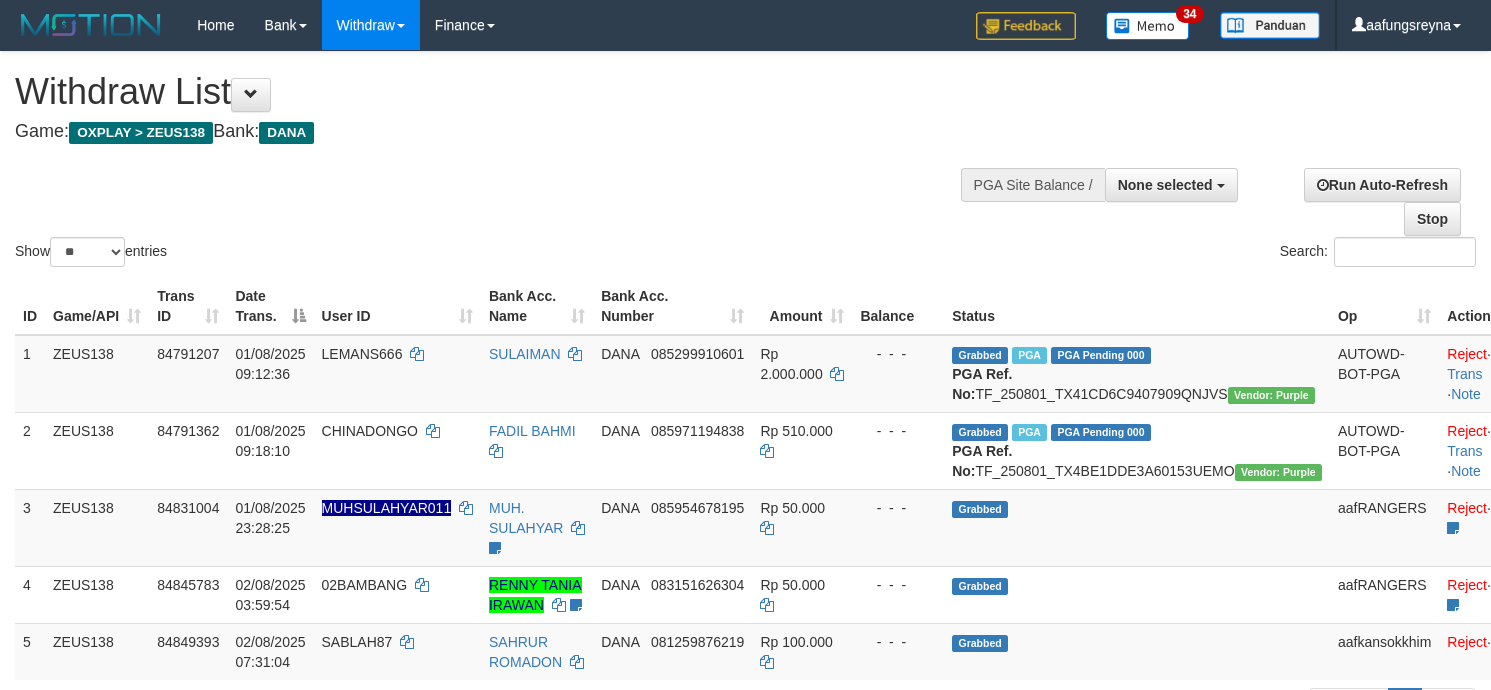 select 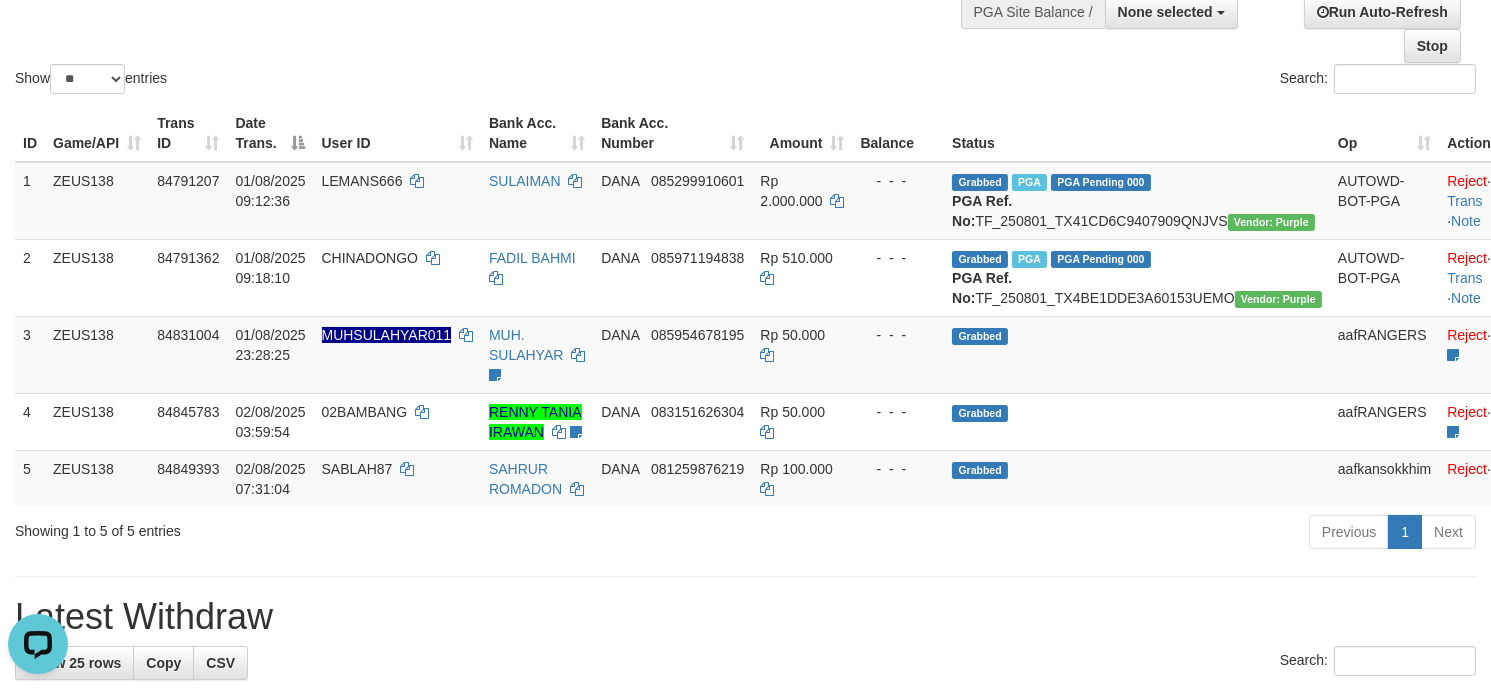 scroll, scrollTop: 0, scrollLeft: 0, axis: both 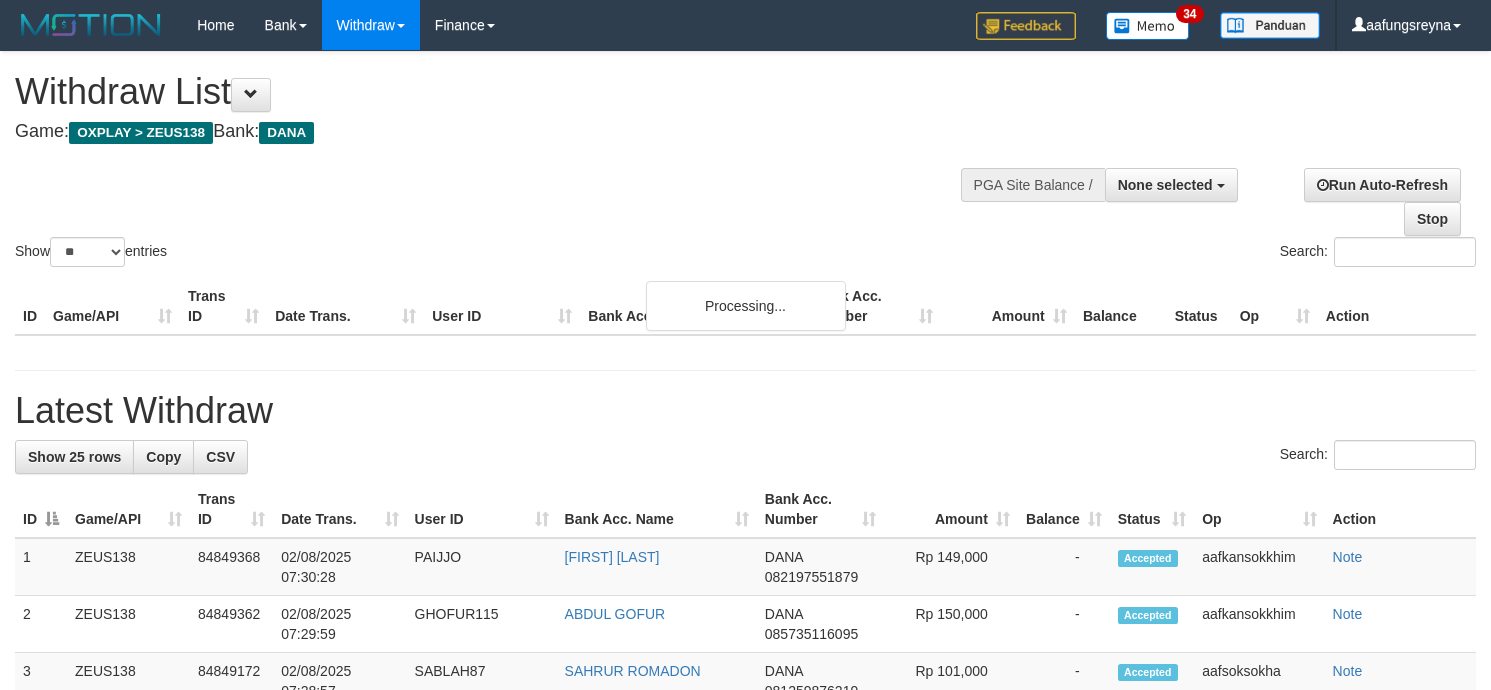 select 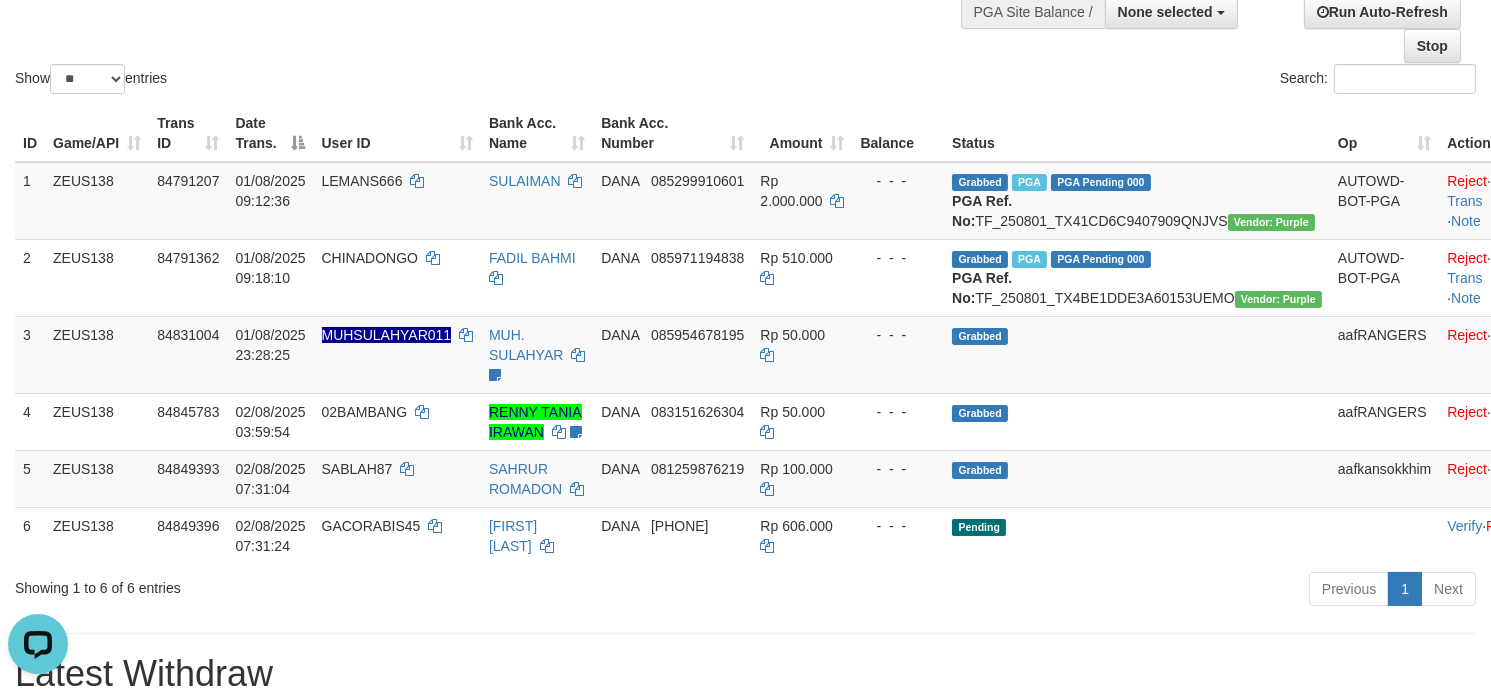 scroll, scrollTop: 0, scrollLeft: 0, axis: both 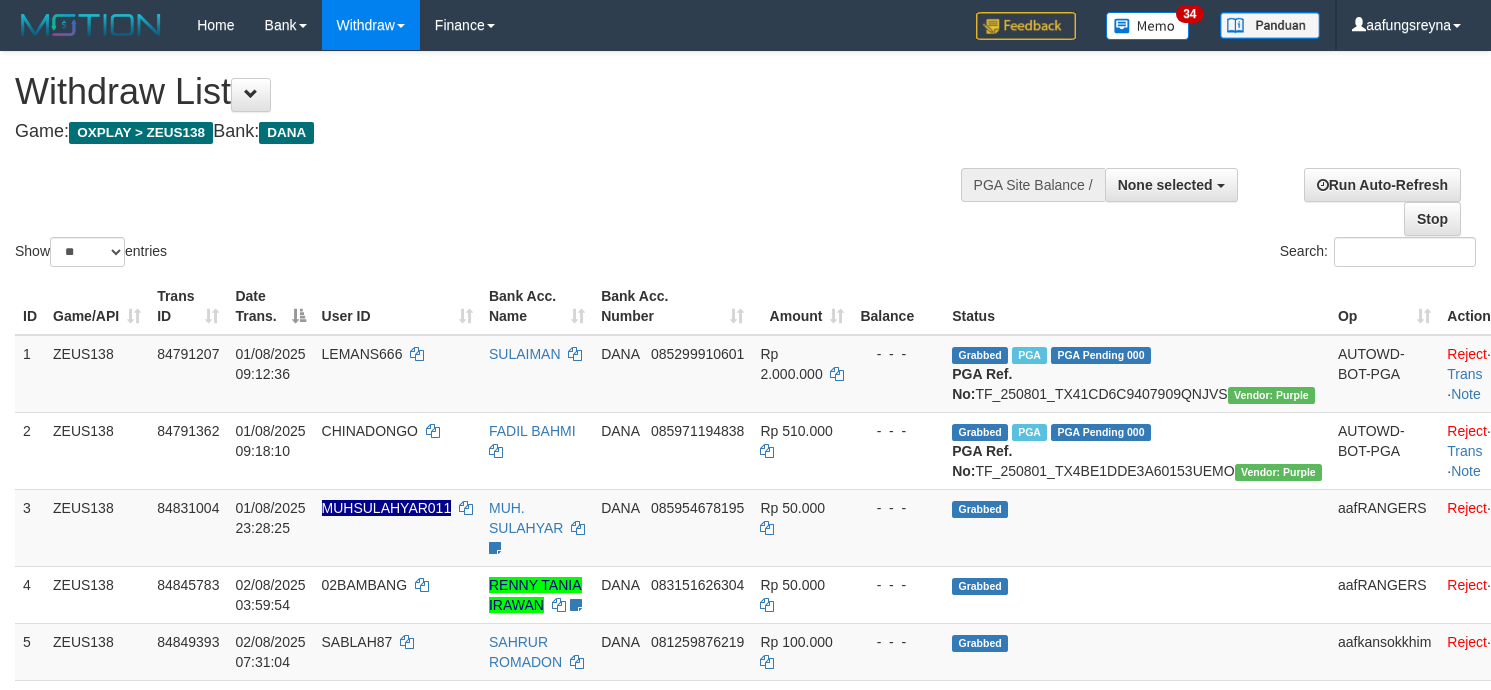 select 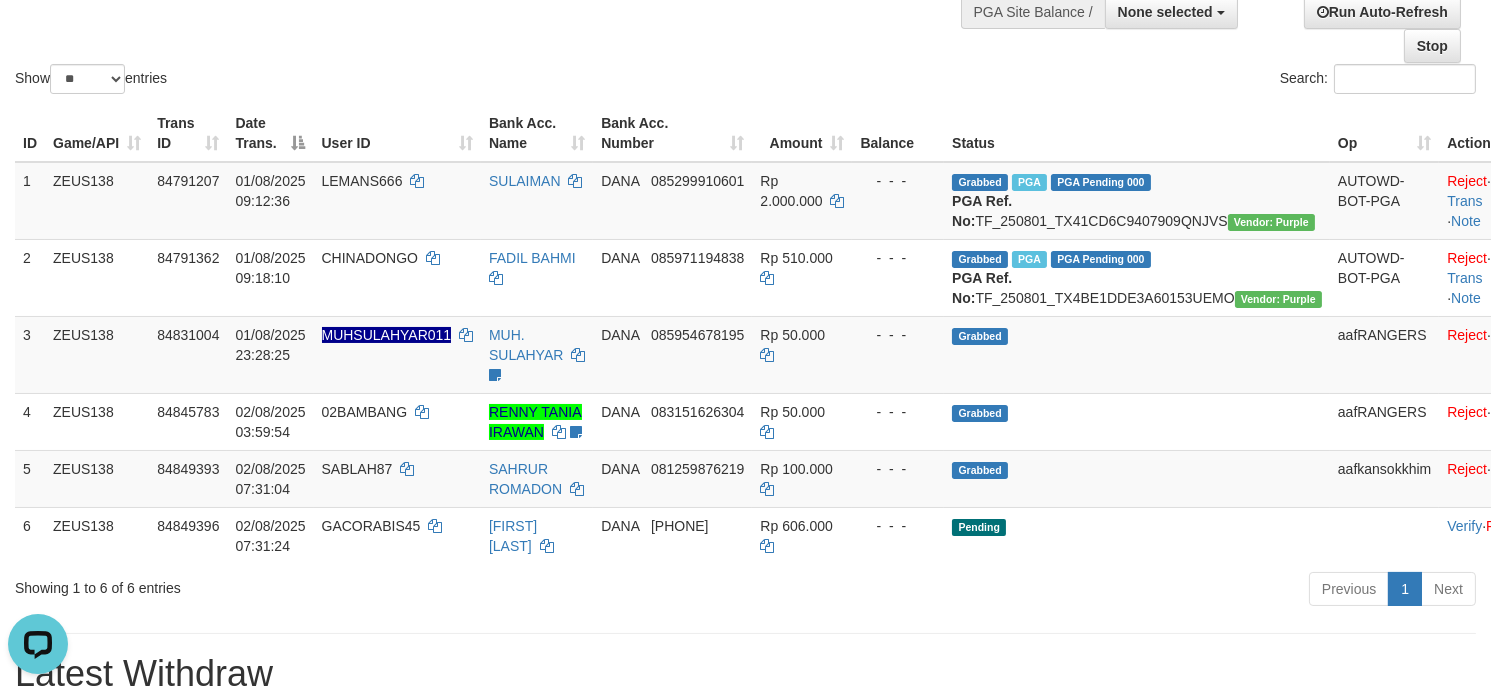 scroll, scrollTop: 0, scrollLeft: 0, axis: both 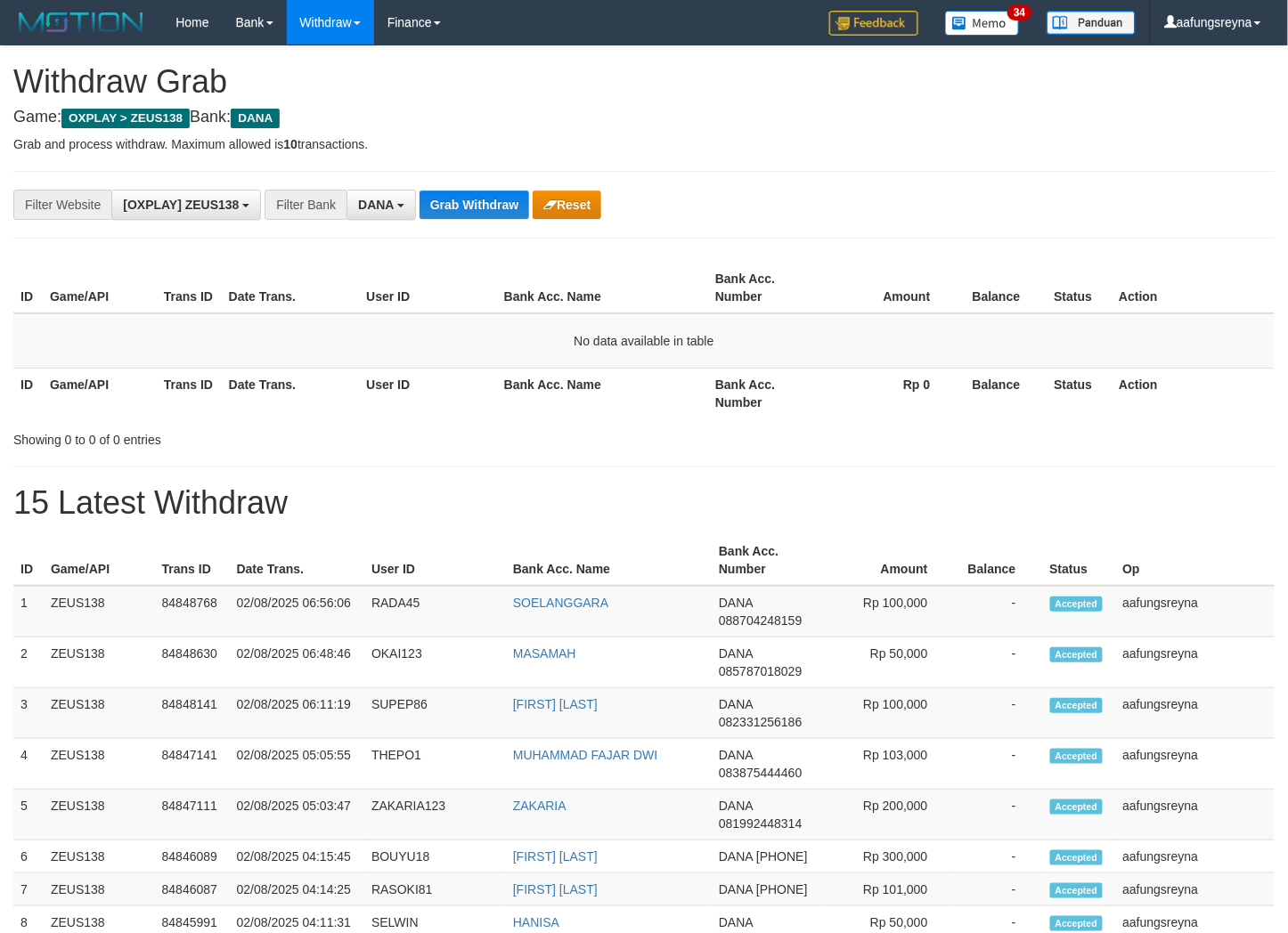 click on "**********" at bounding box center [644, 205] 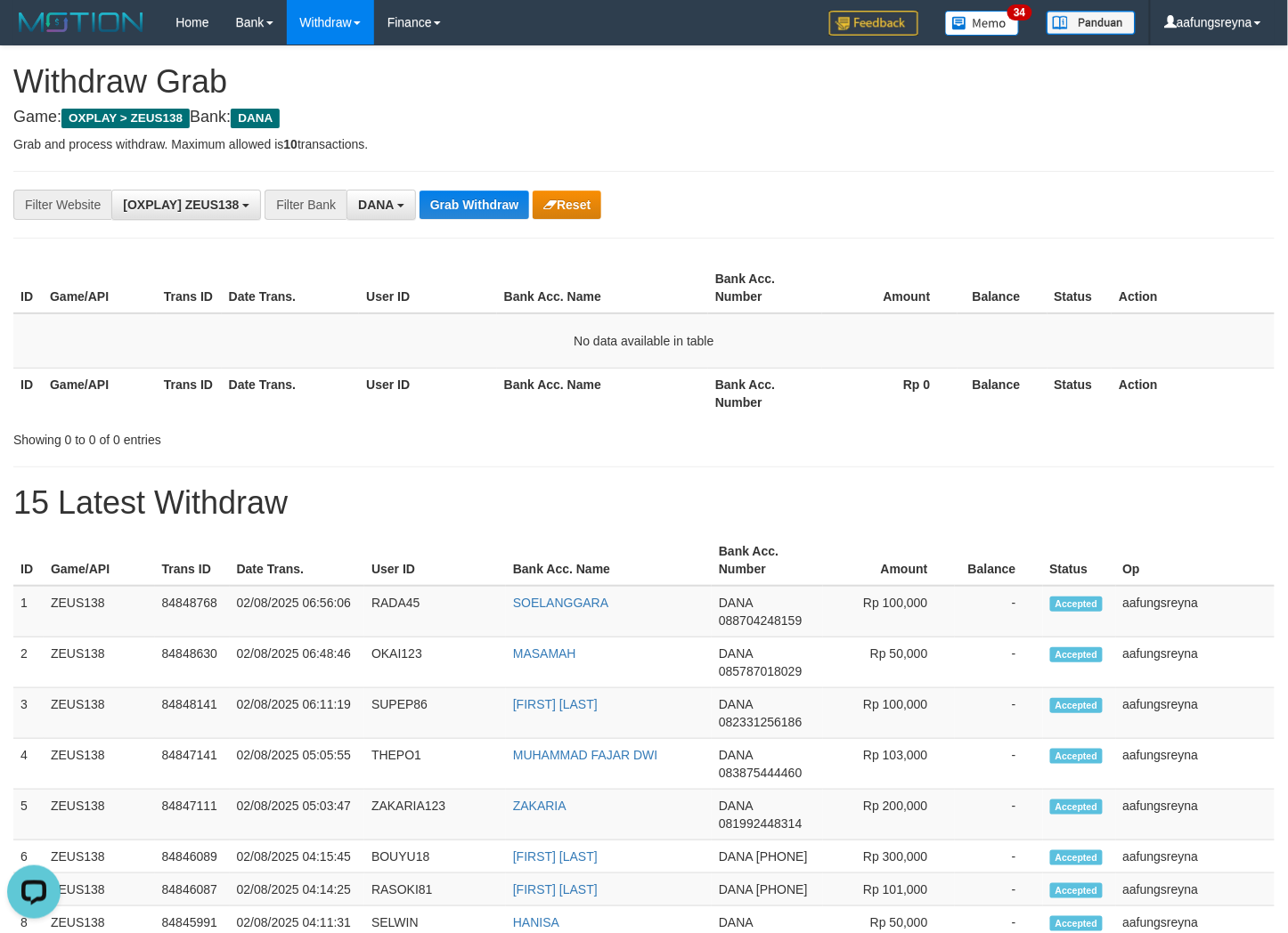scroll, scrollTop: 0, scrollLeft: 0, axis: both 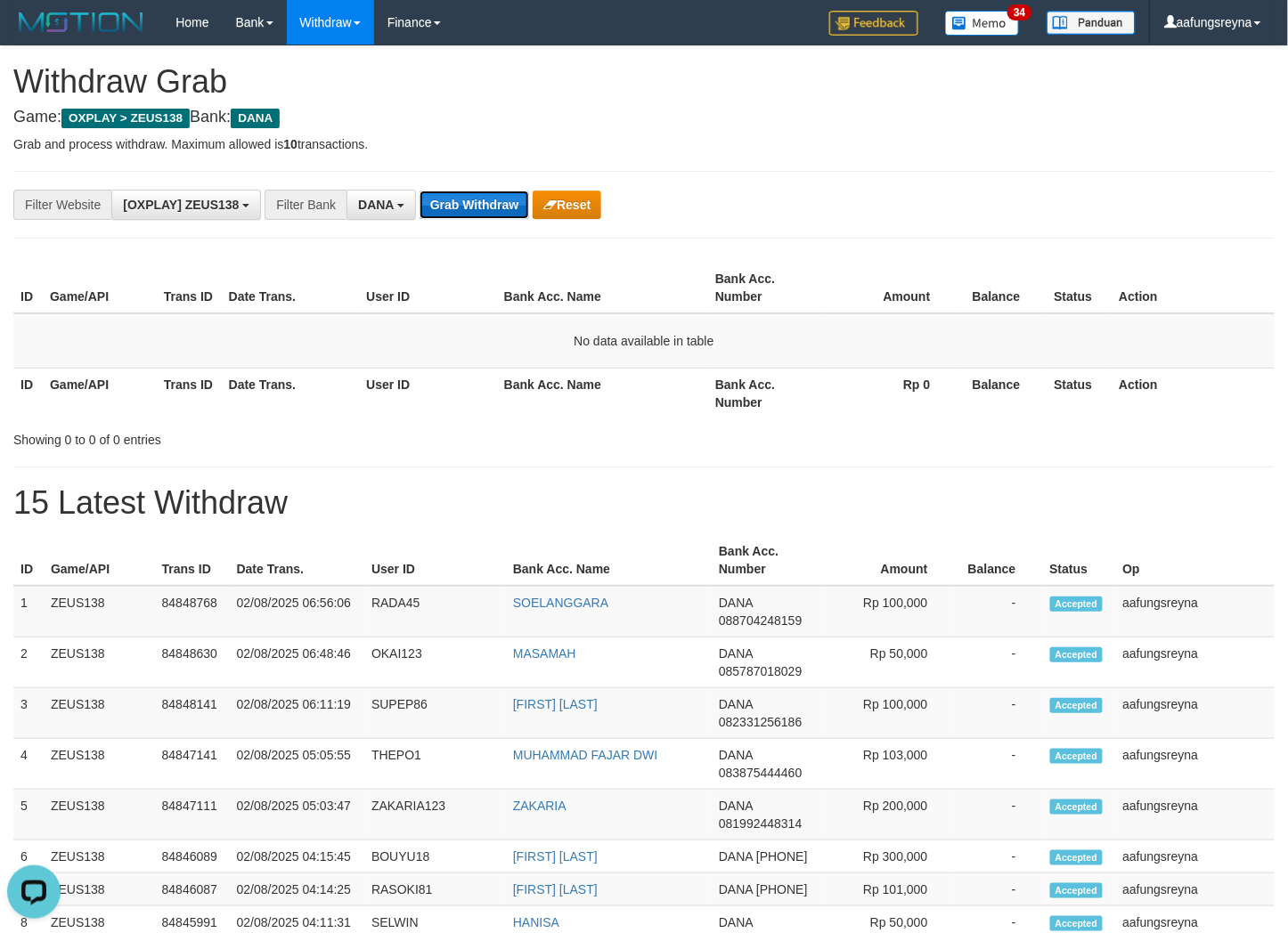 click on "Grab Withdraw" at bounding box center [474, 205] 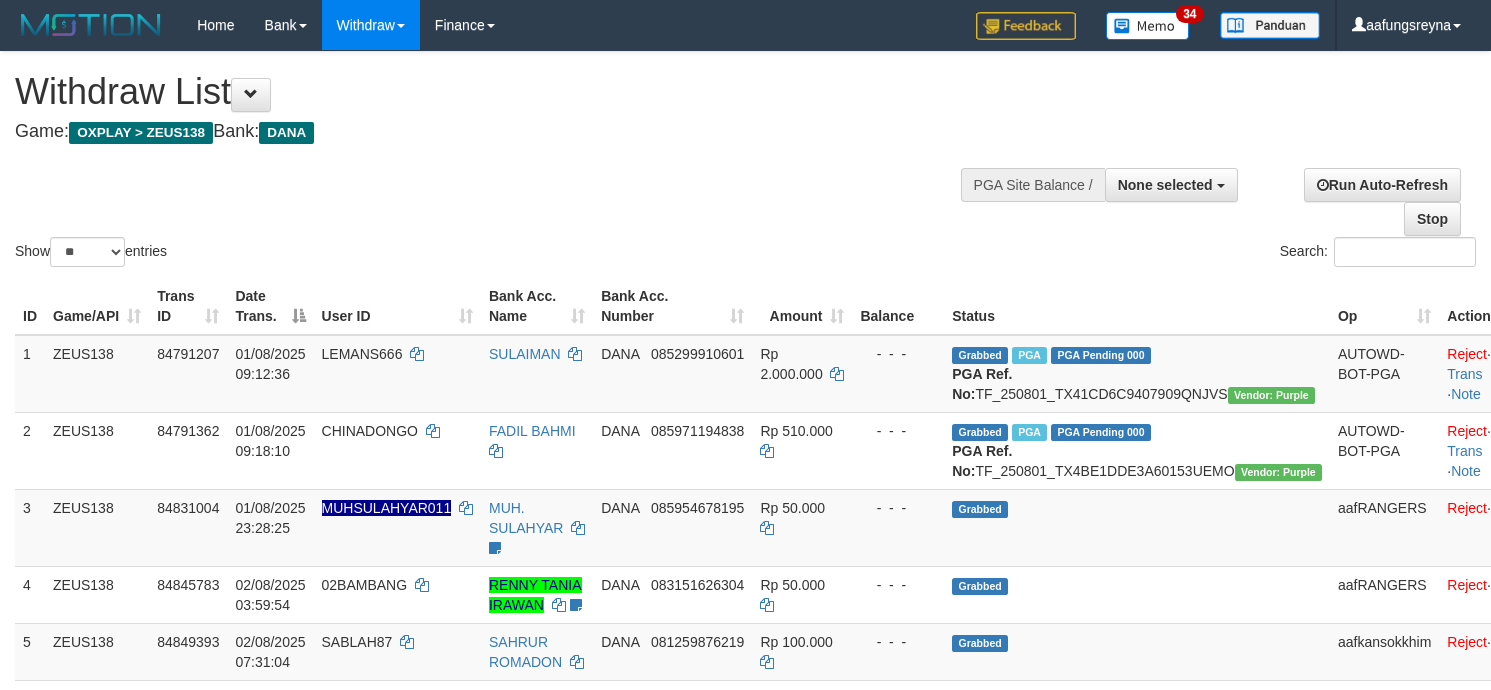 select 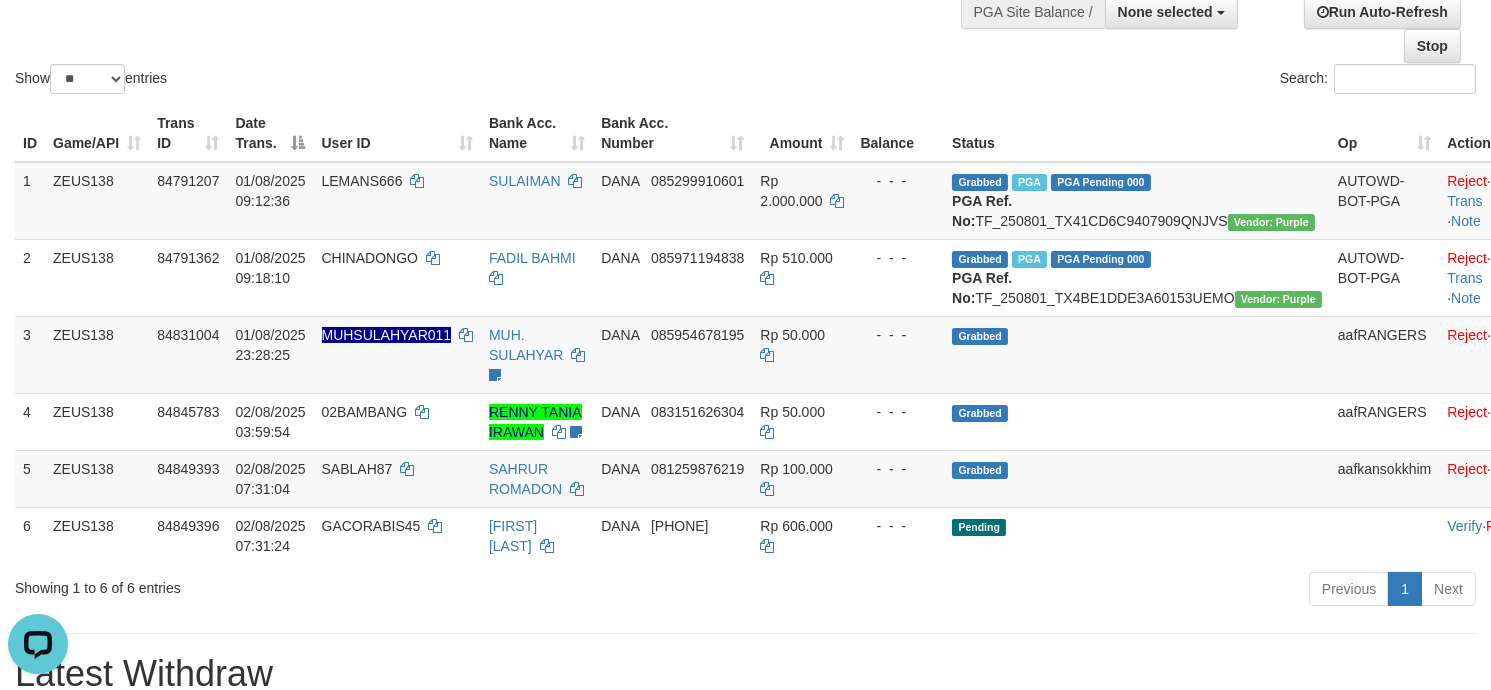 scroll, scrollTop: 0, scrollLeft: 0, axis: both 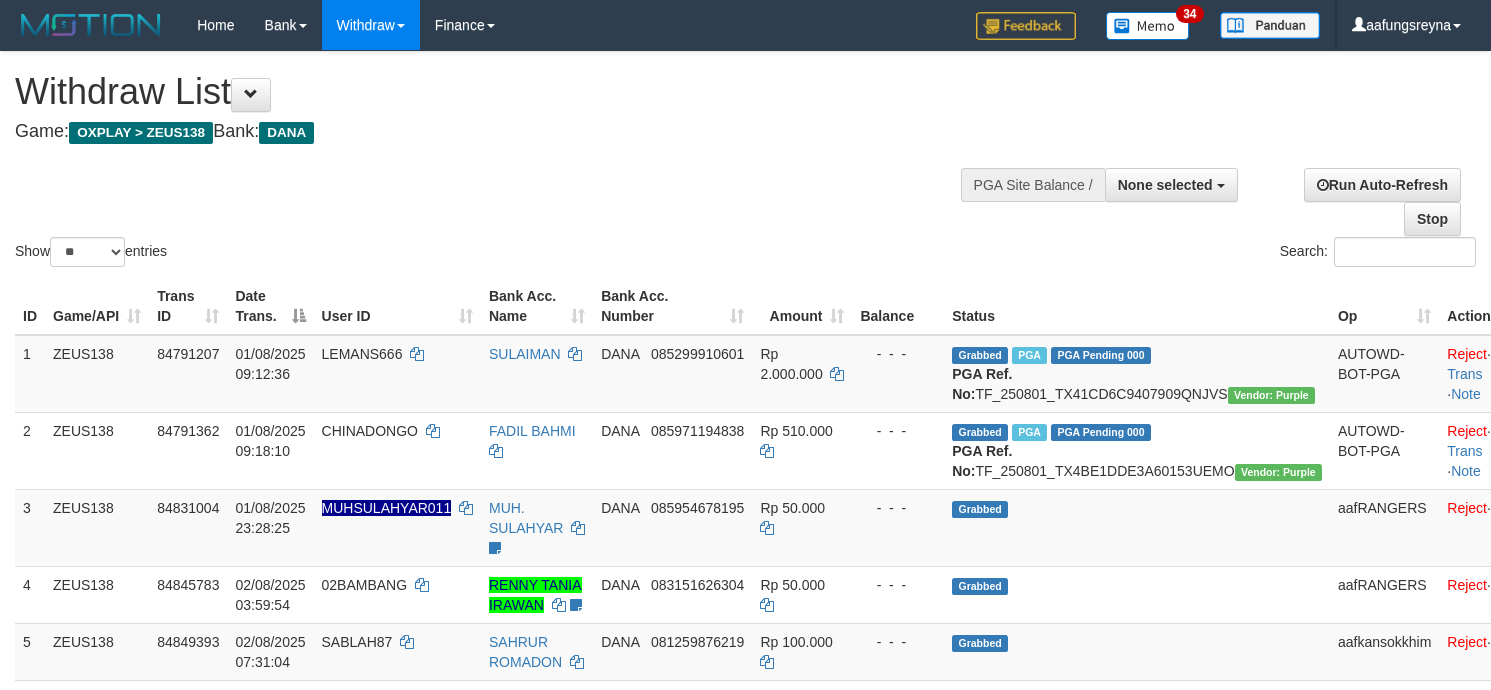 select 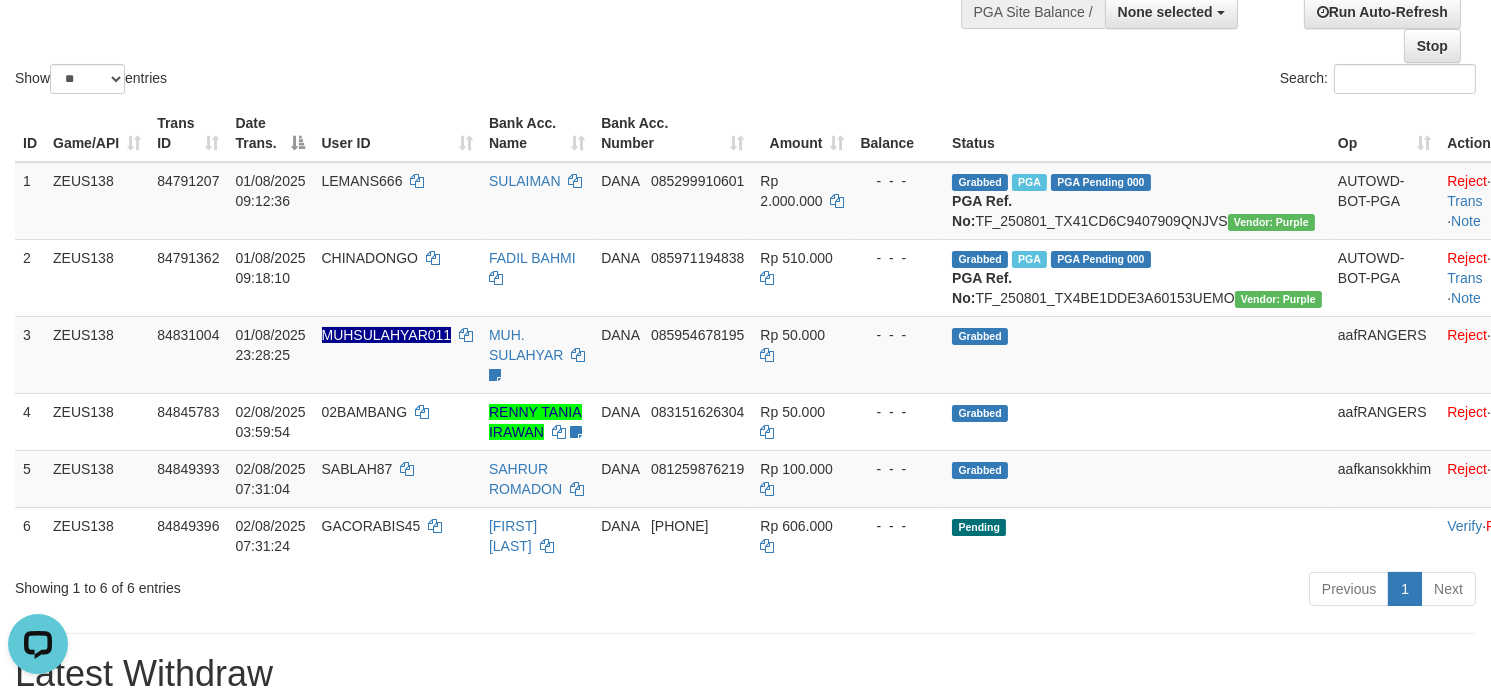 scroll, scrollTop: 0, scrollLeft: 0, axis: both 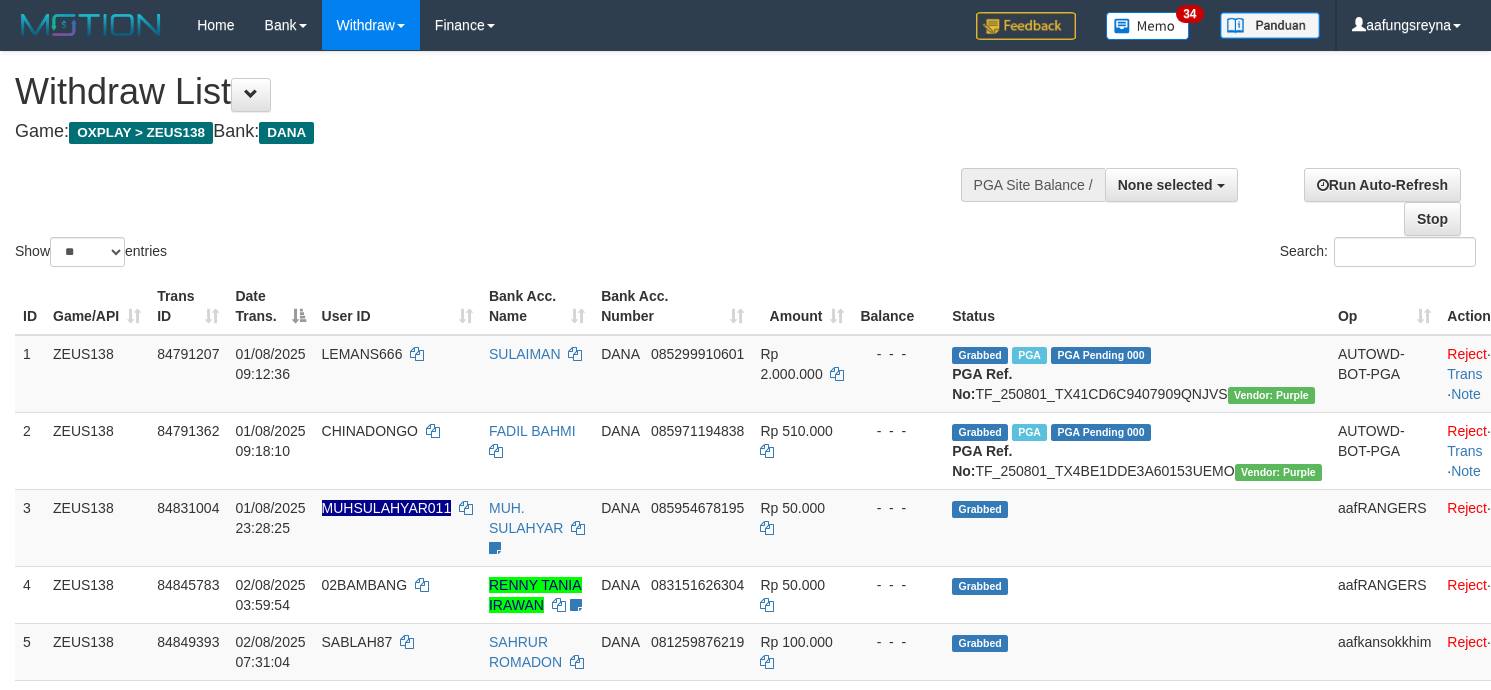 select 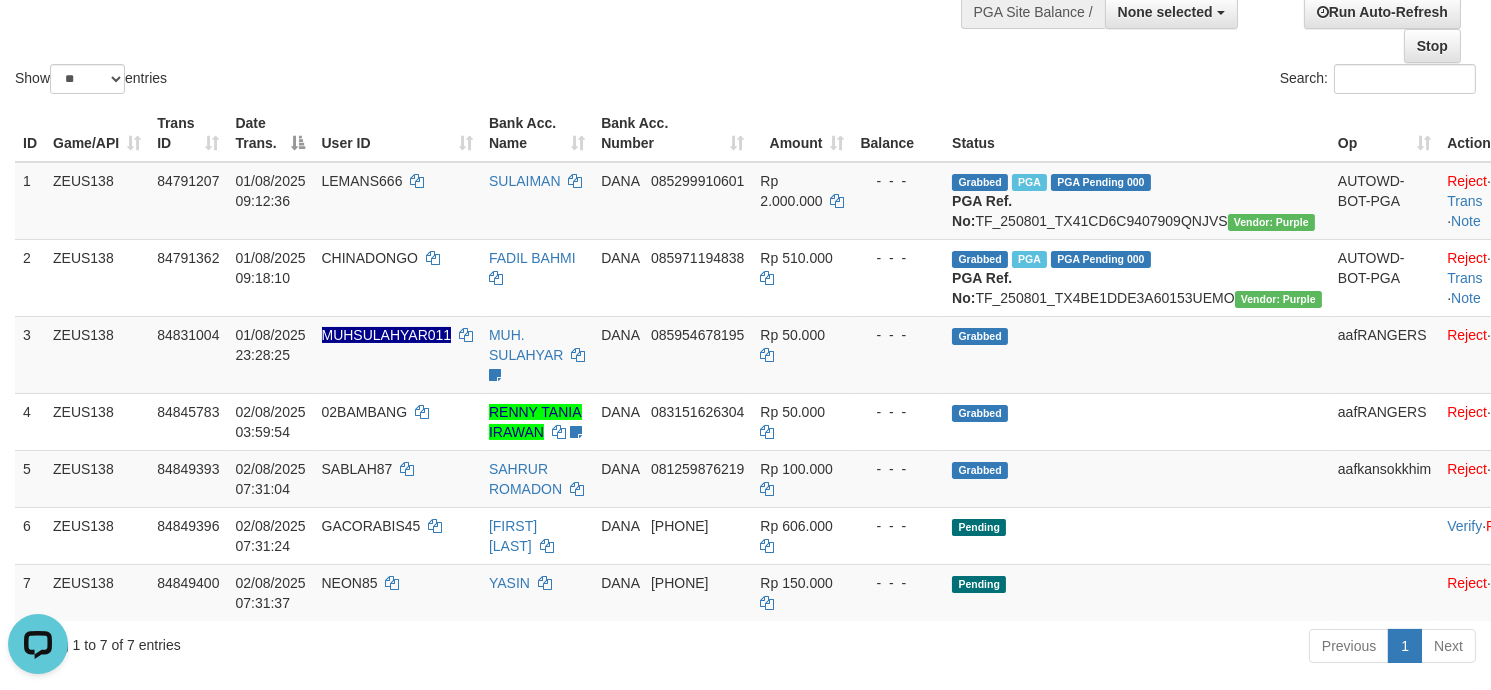 scroll, scrollTop: 0, scrollLeft: 0, axis: both 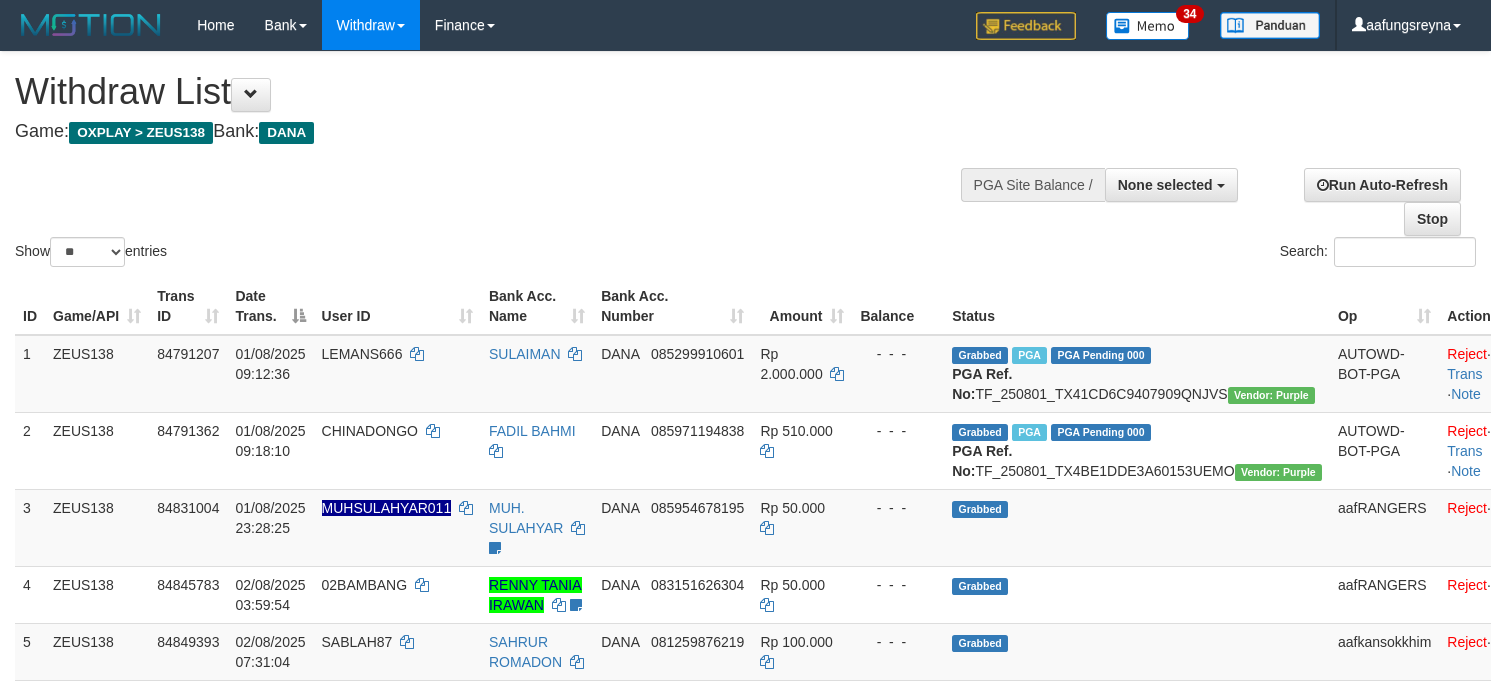 select 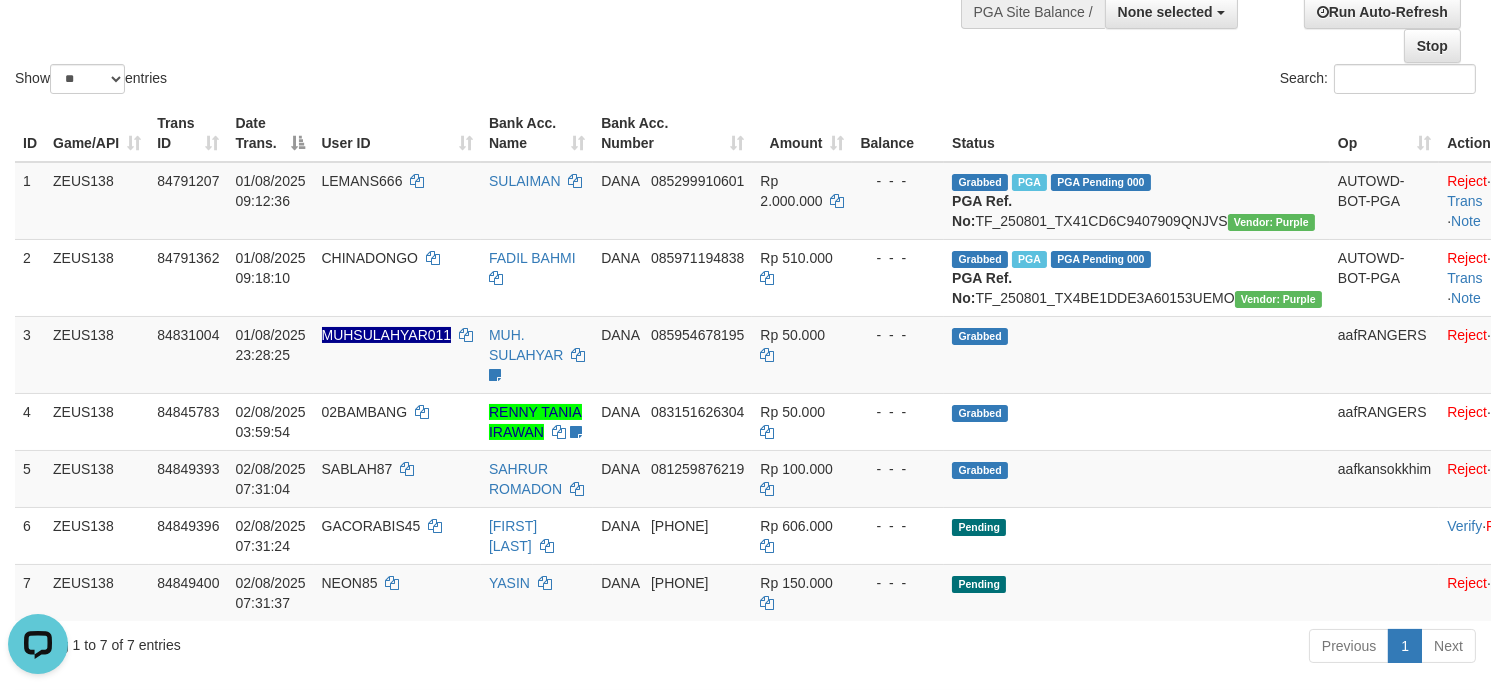 scroll, scrollTop: 0, scrollLeft: 0, axis: both 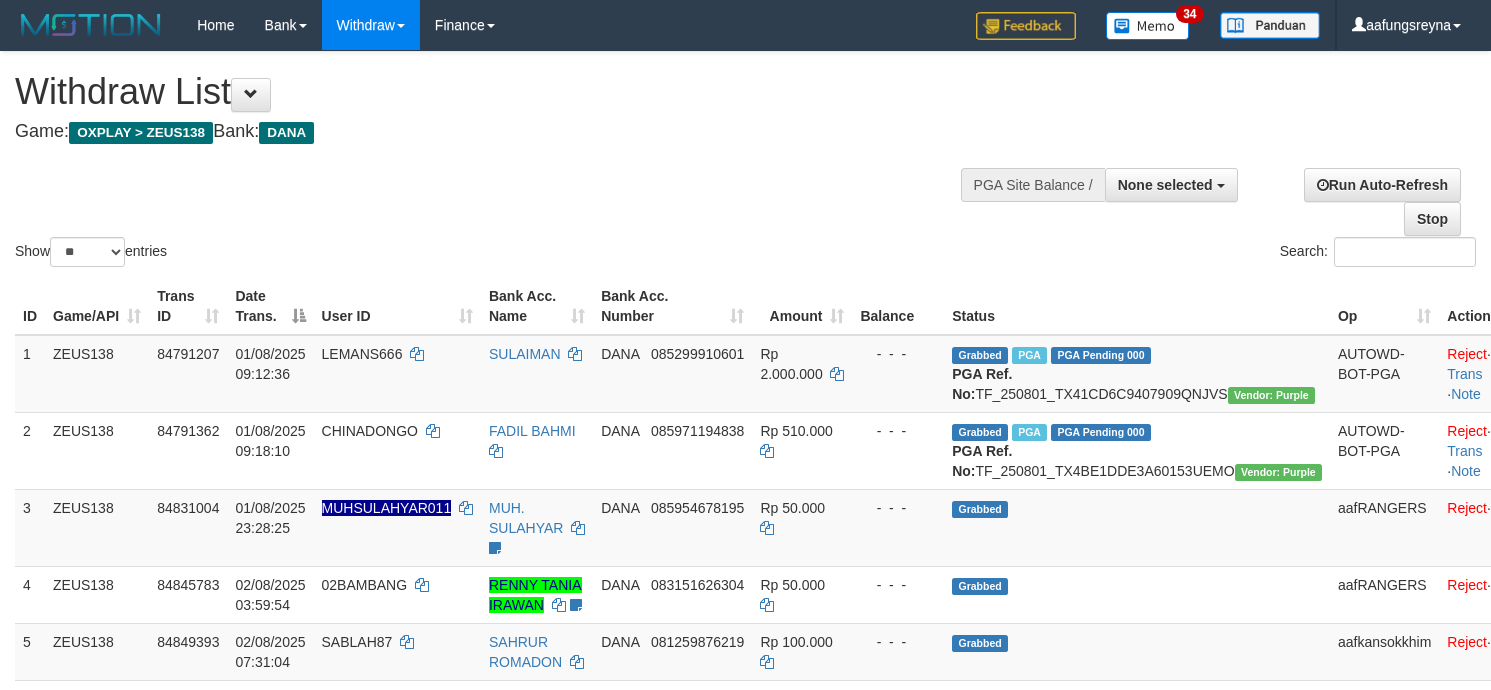 select 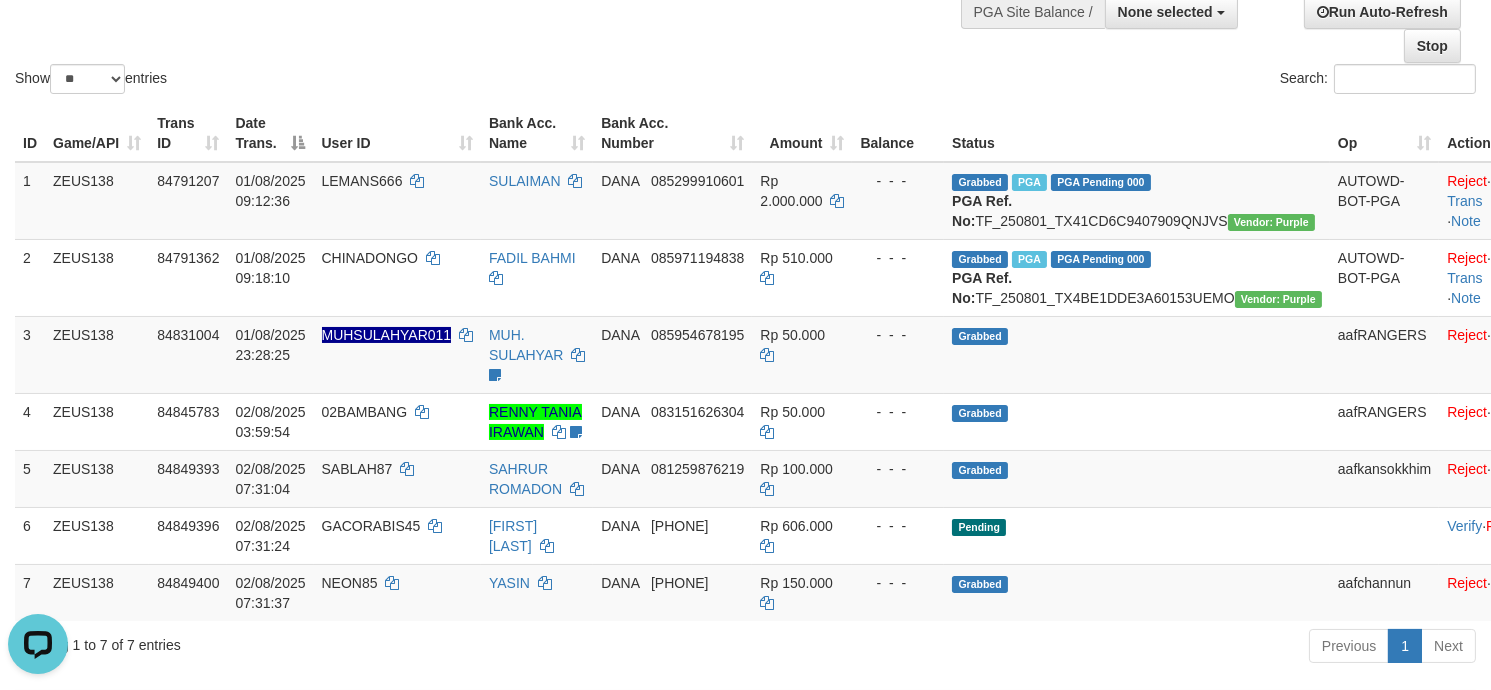 scroll, scrollTop: 0, scrollLeft: 0, axis: both 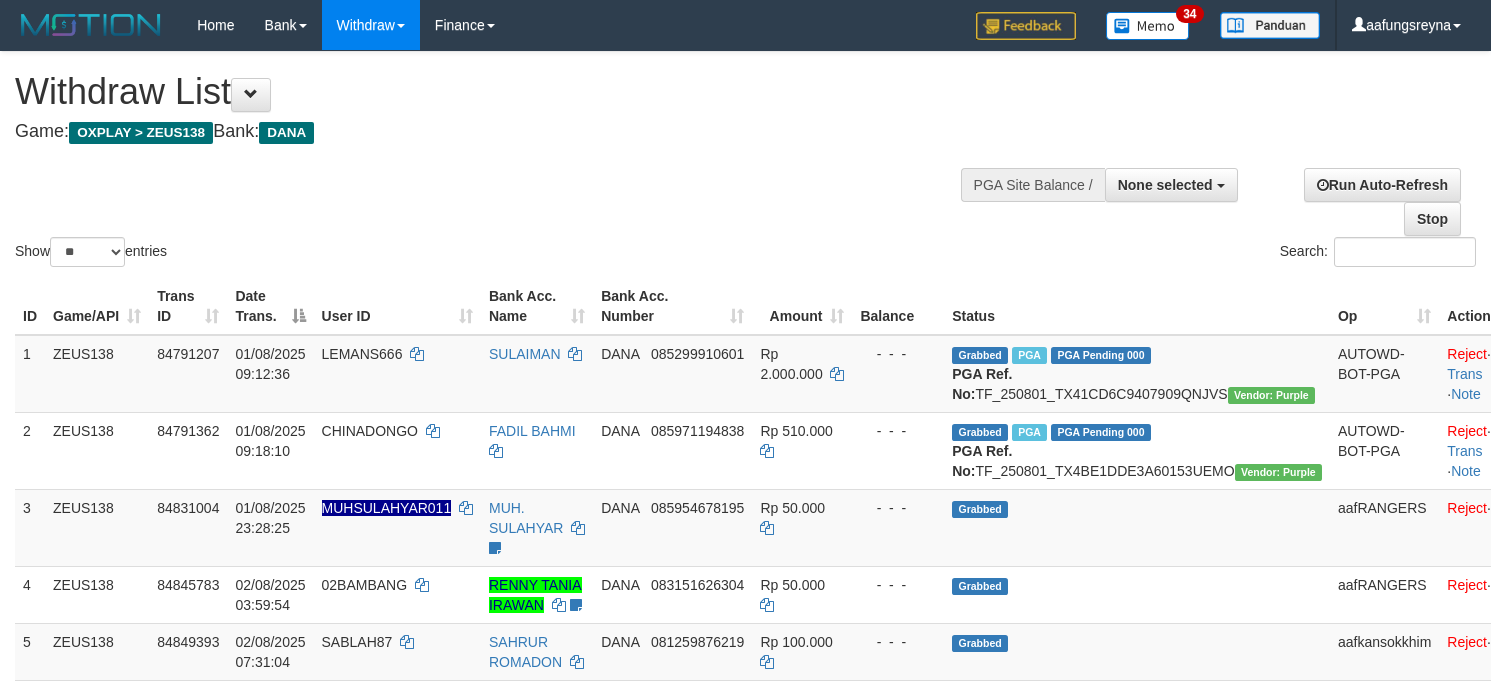 select 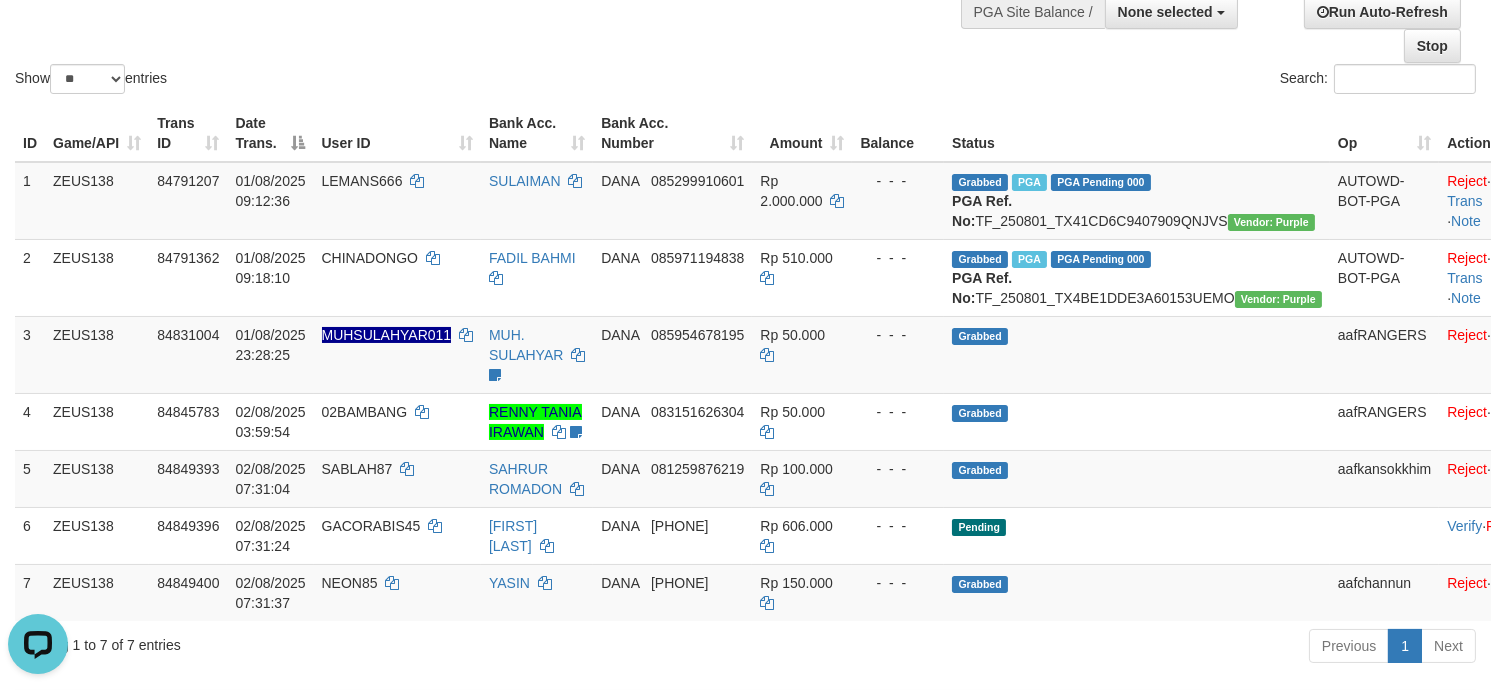 scroll, scrollTop: 0, scrollLeft: 0, axis: both 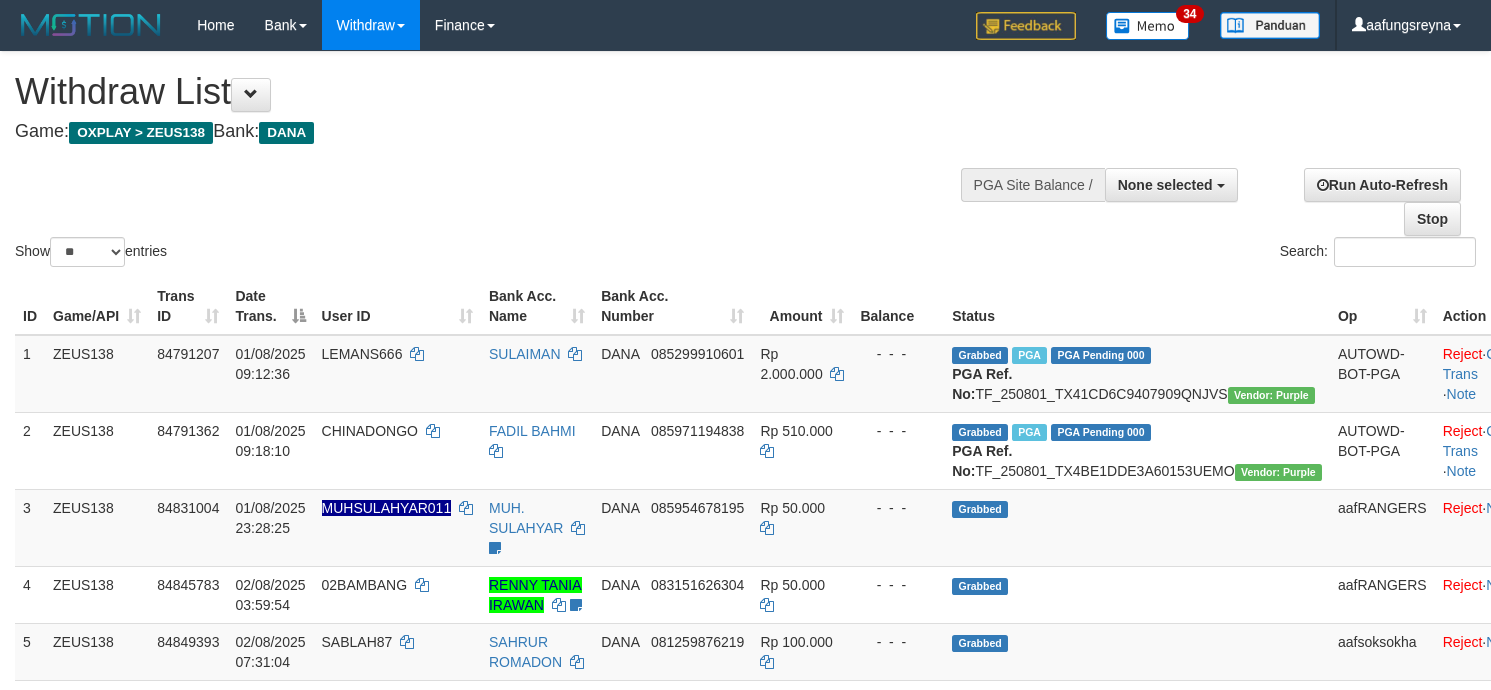 select 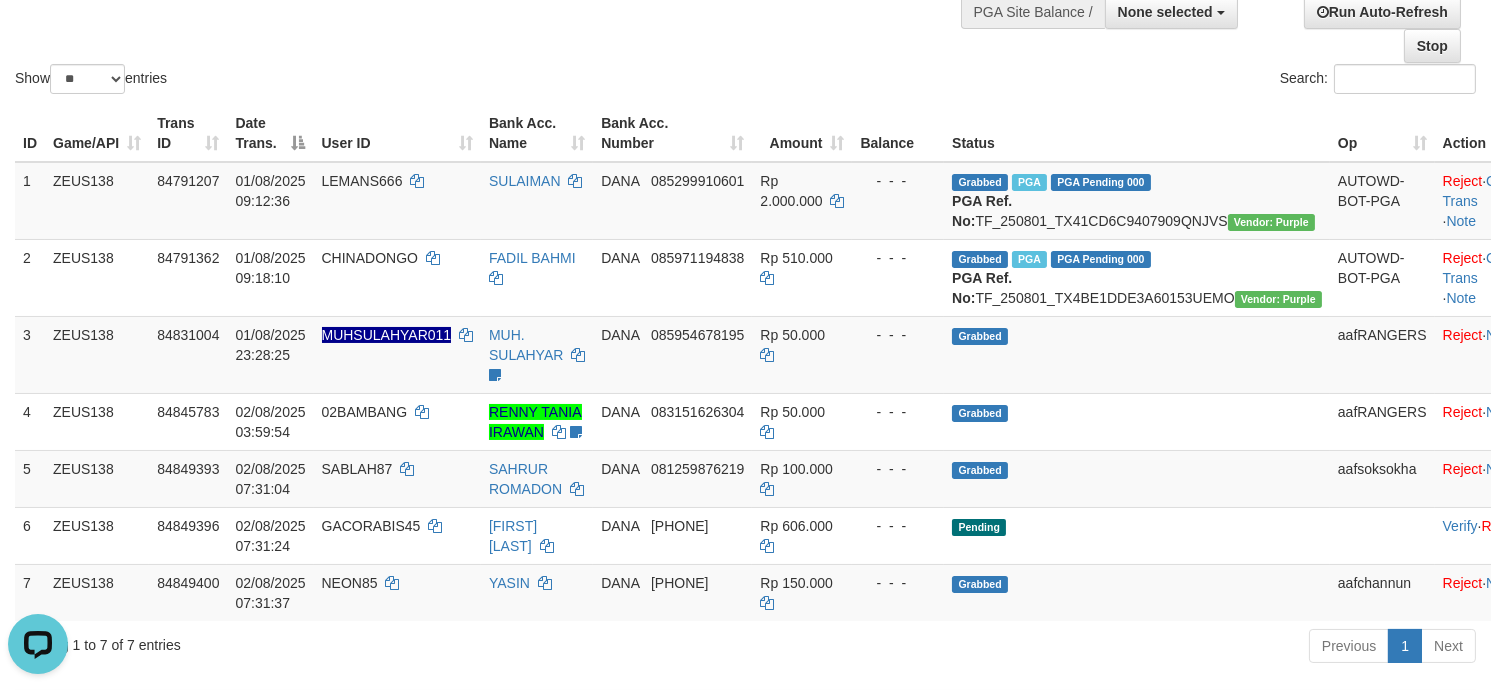 scroll, scrollTop: 0, scrollLeft: 0, axis: both 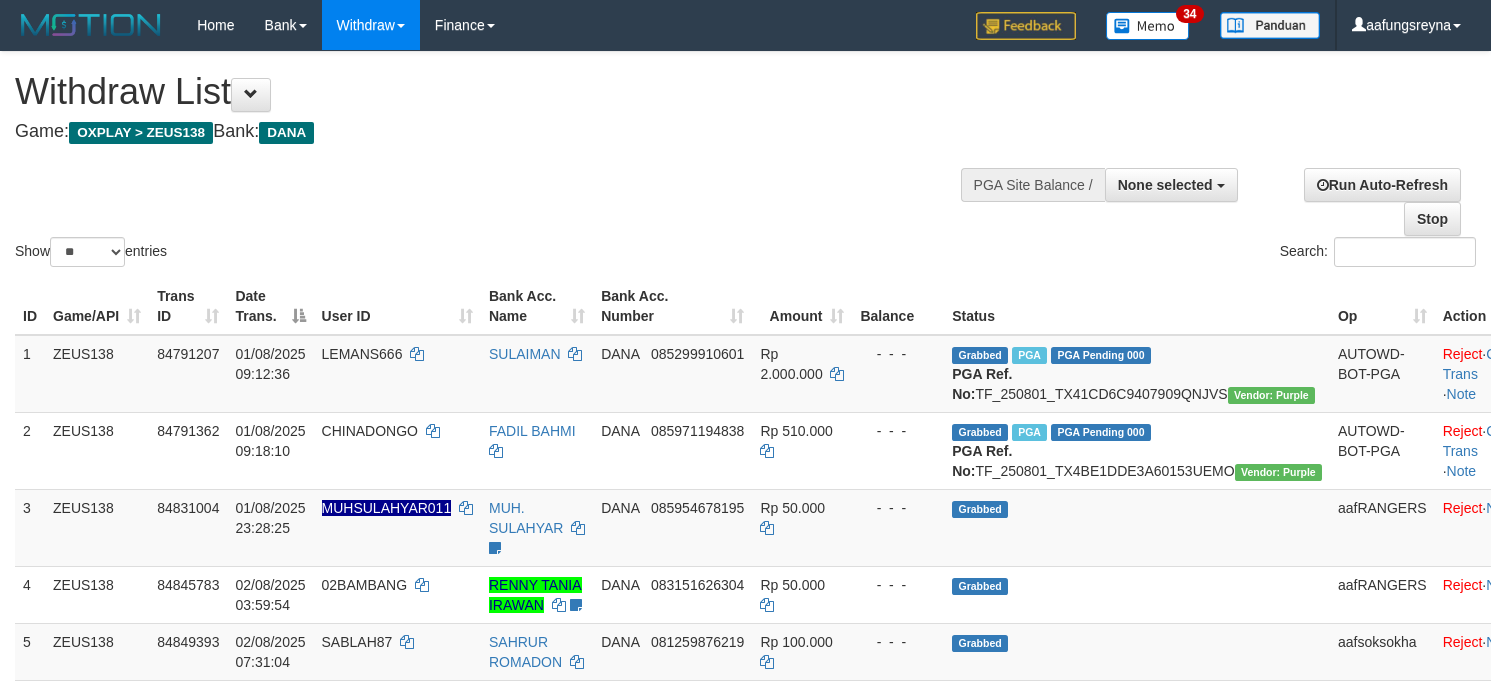 select 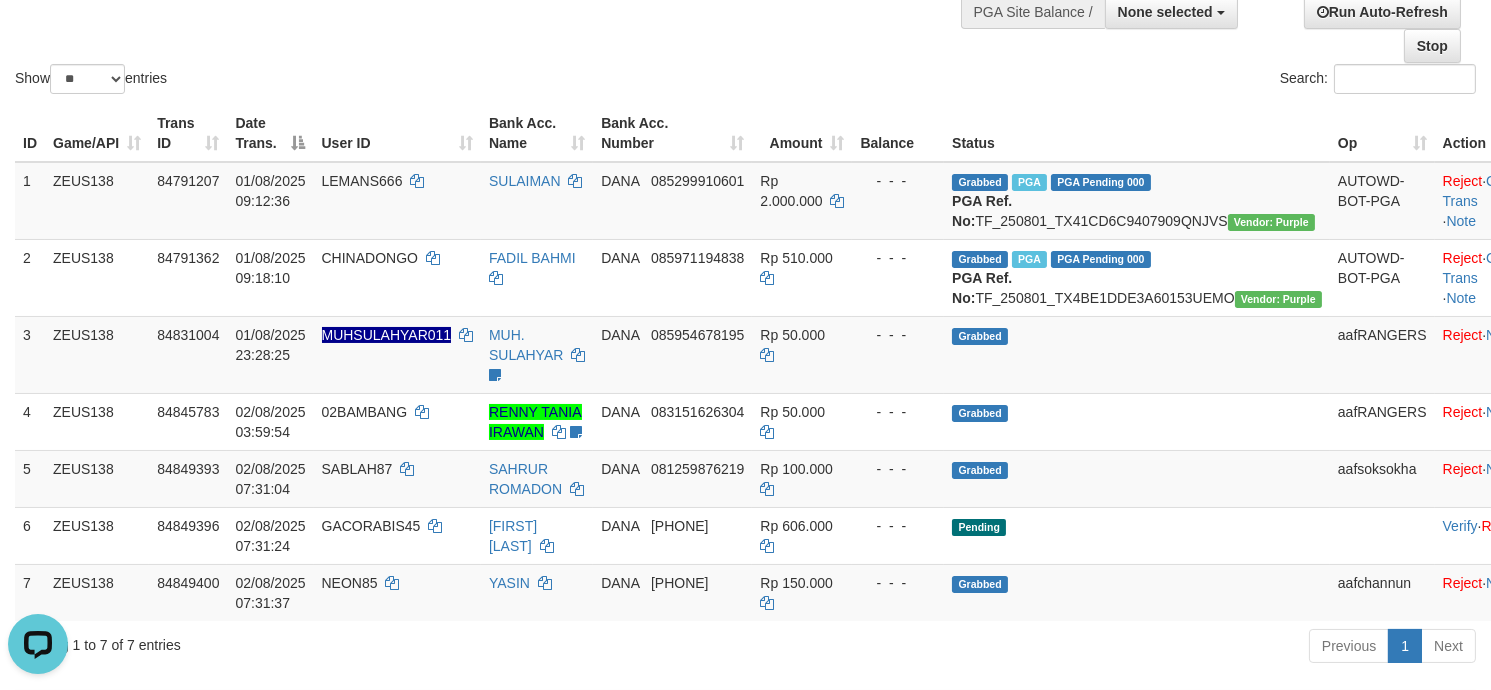 scroll, scrollTop: 0, scrollLeft: 0, axis: both 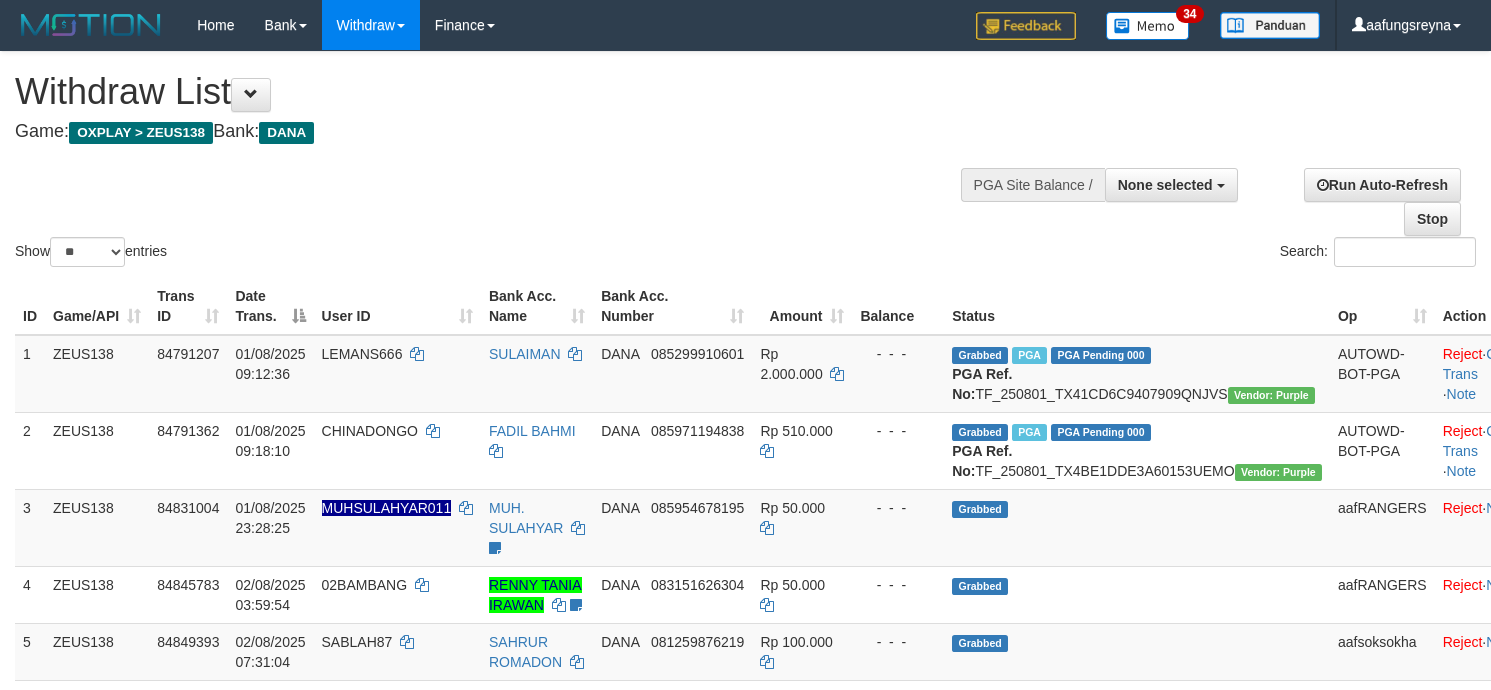 select 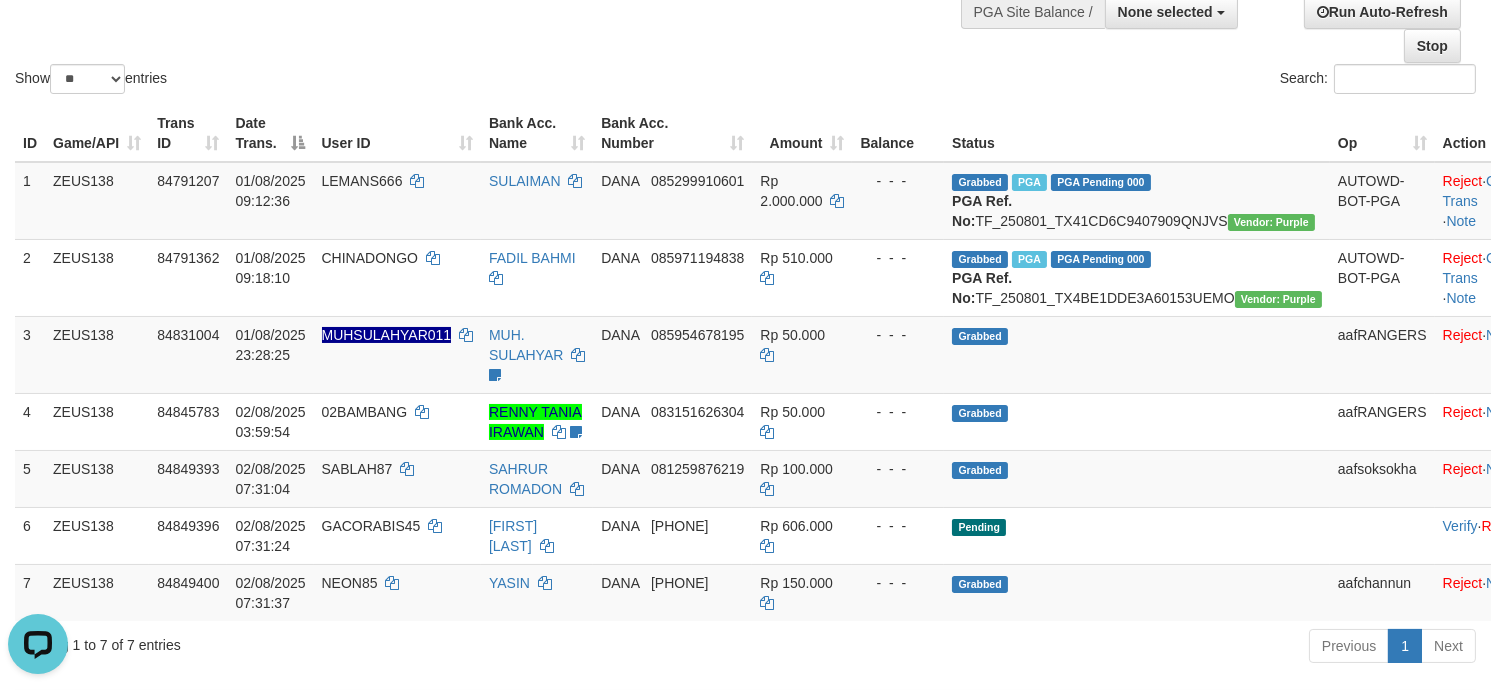 scroll, scrollTop: 0, scrollLeft: 0, axis: both 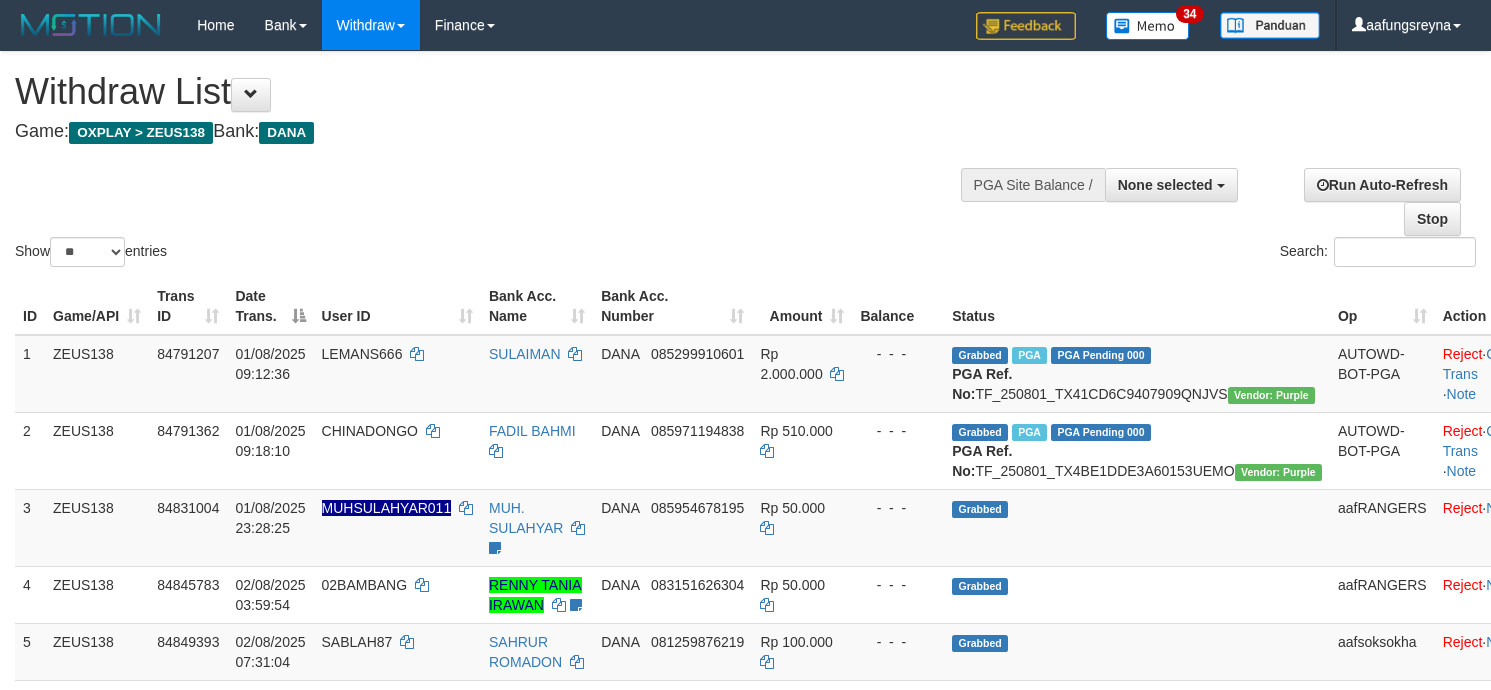 select 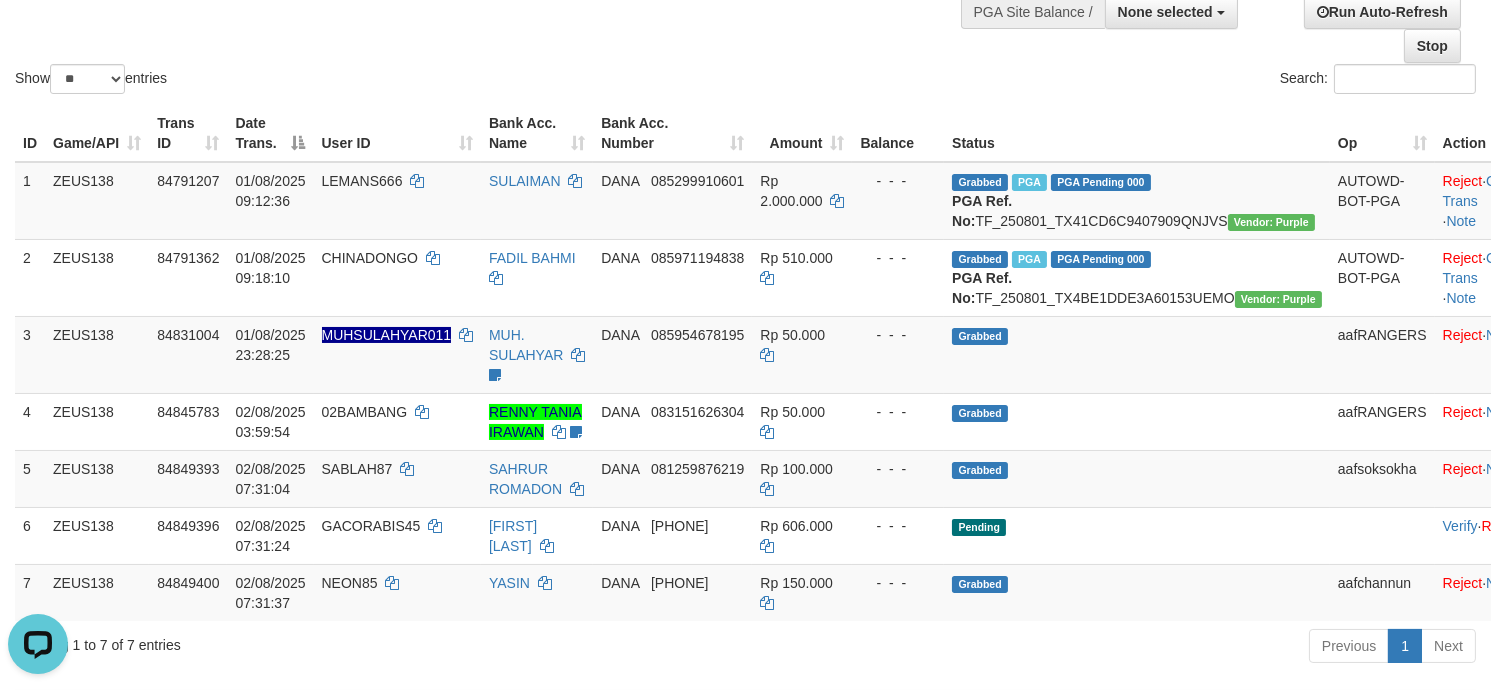 scroll, scrollTop: 0, scrollLeft: 0, axis: both 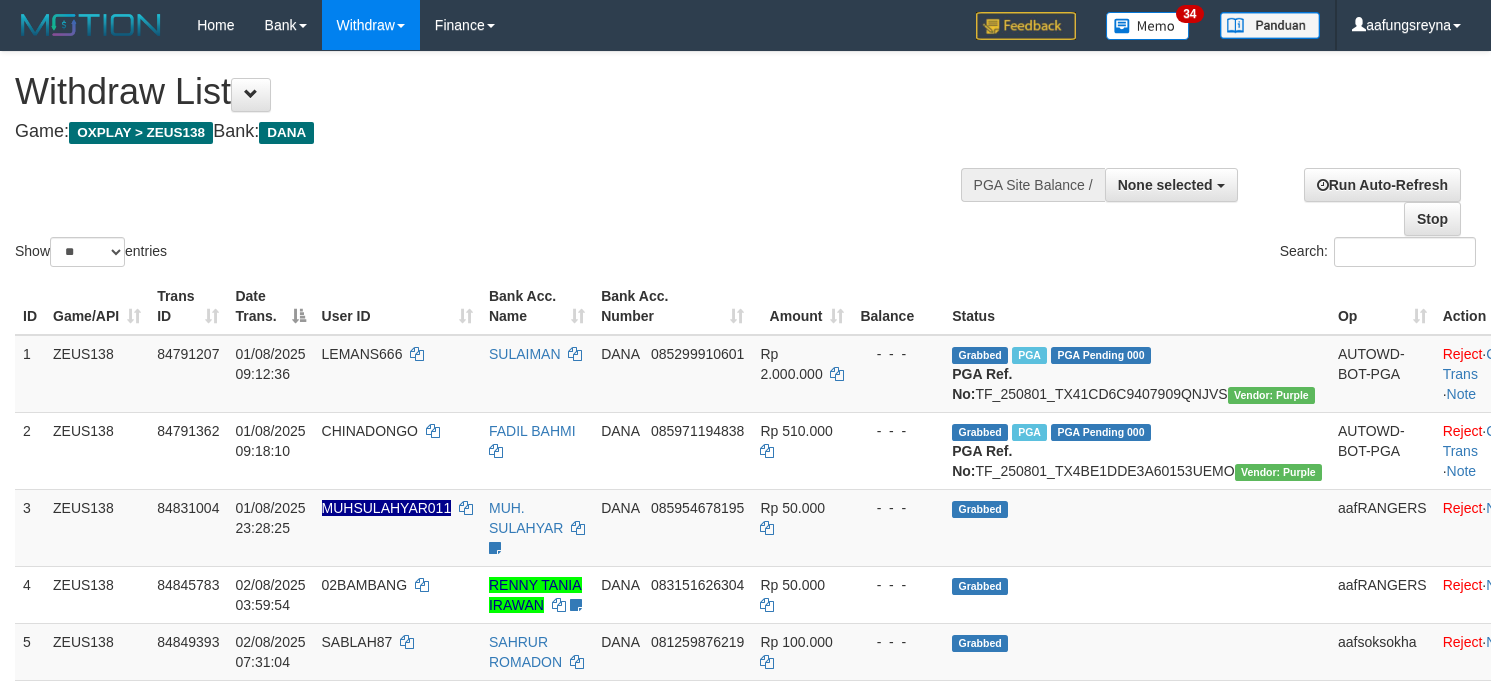select 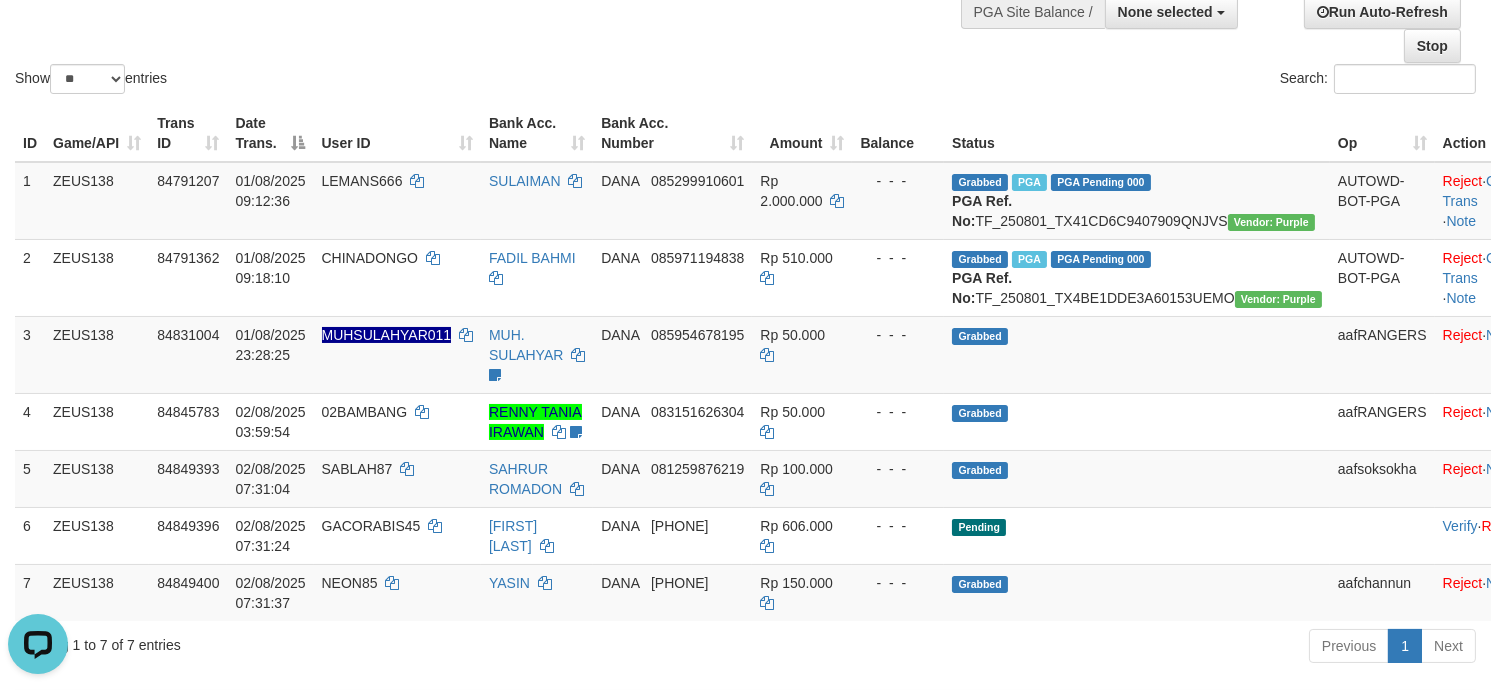 scroll, scrollTop: 0, scrollLeft: 0, axis: both 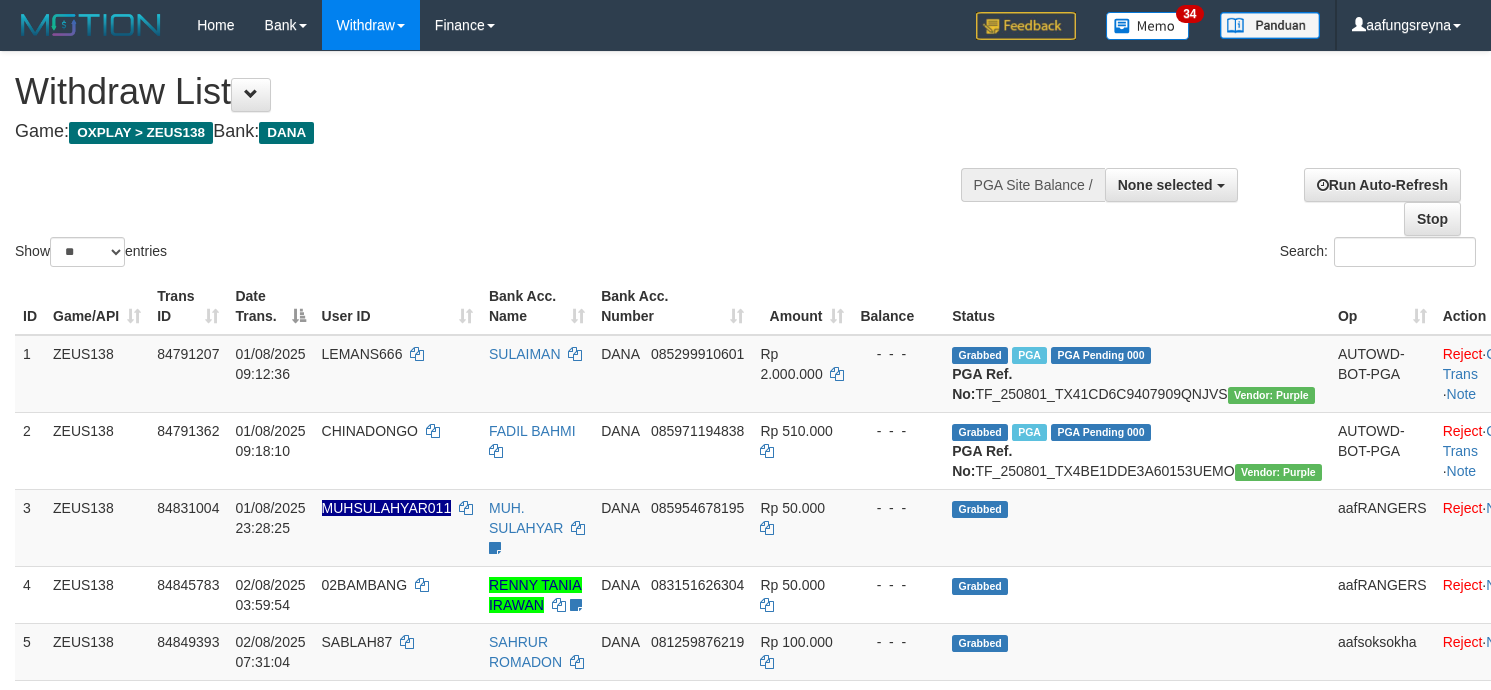 select 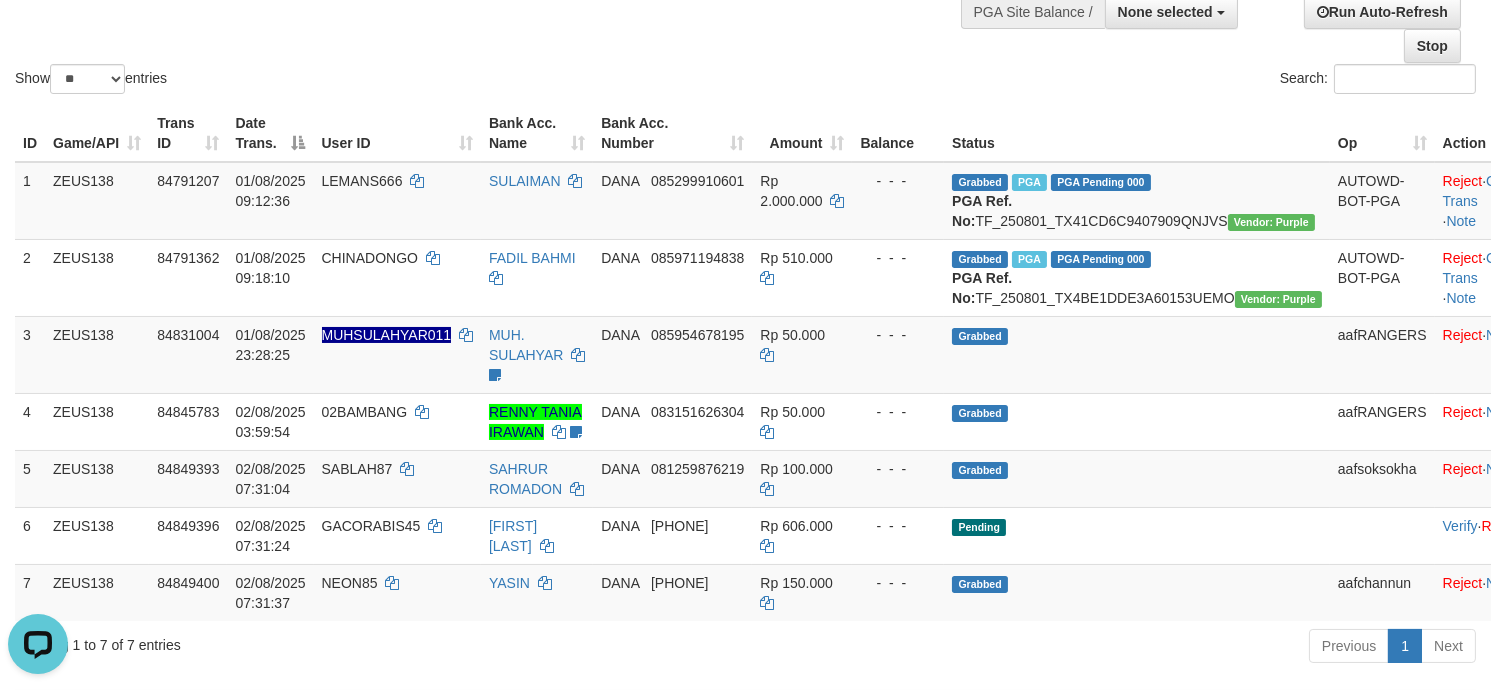 scroll, scrollTop: 0, scrollLeft: 0, axis: both 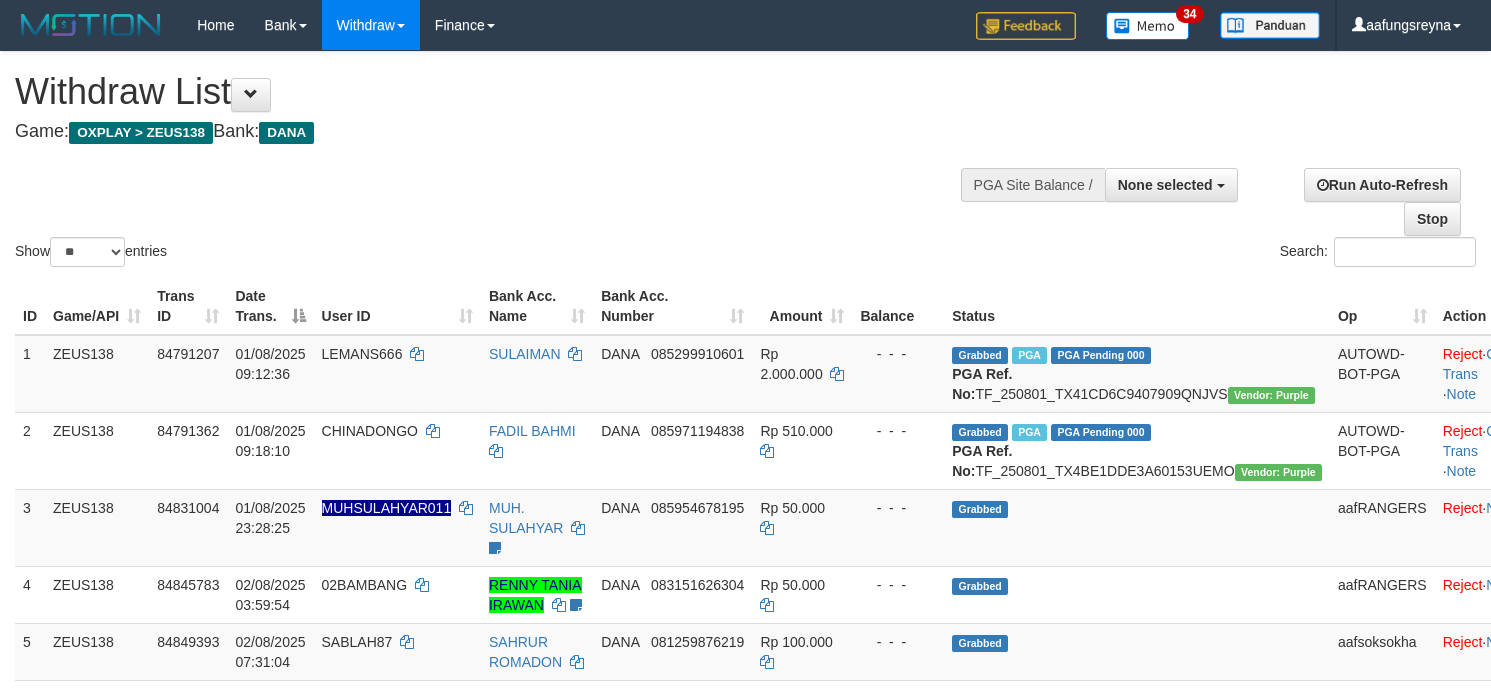select 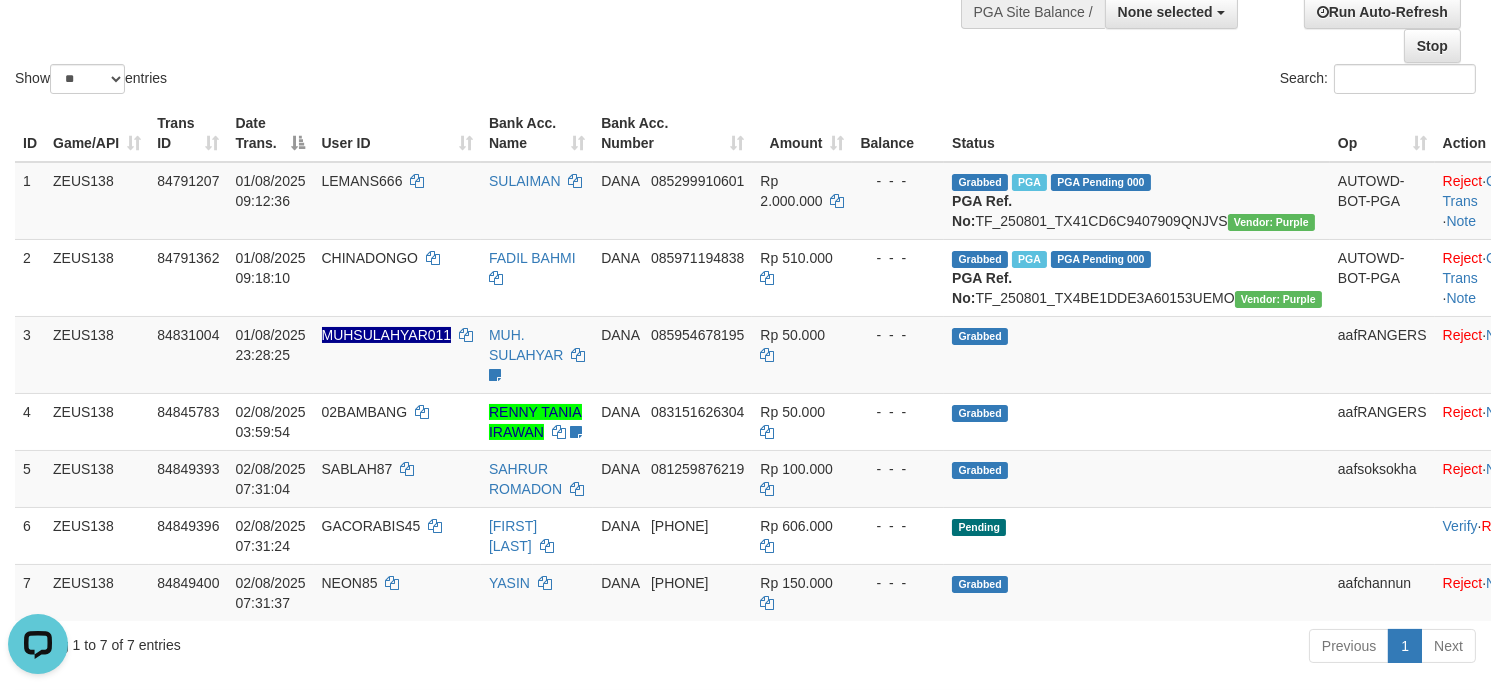 scroll, scrollTop: 0, scrollLeft: 0, axis: both 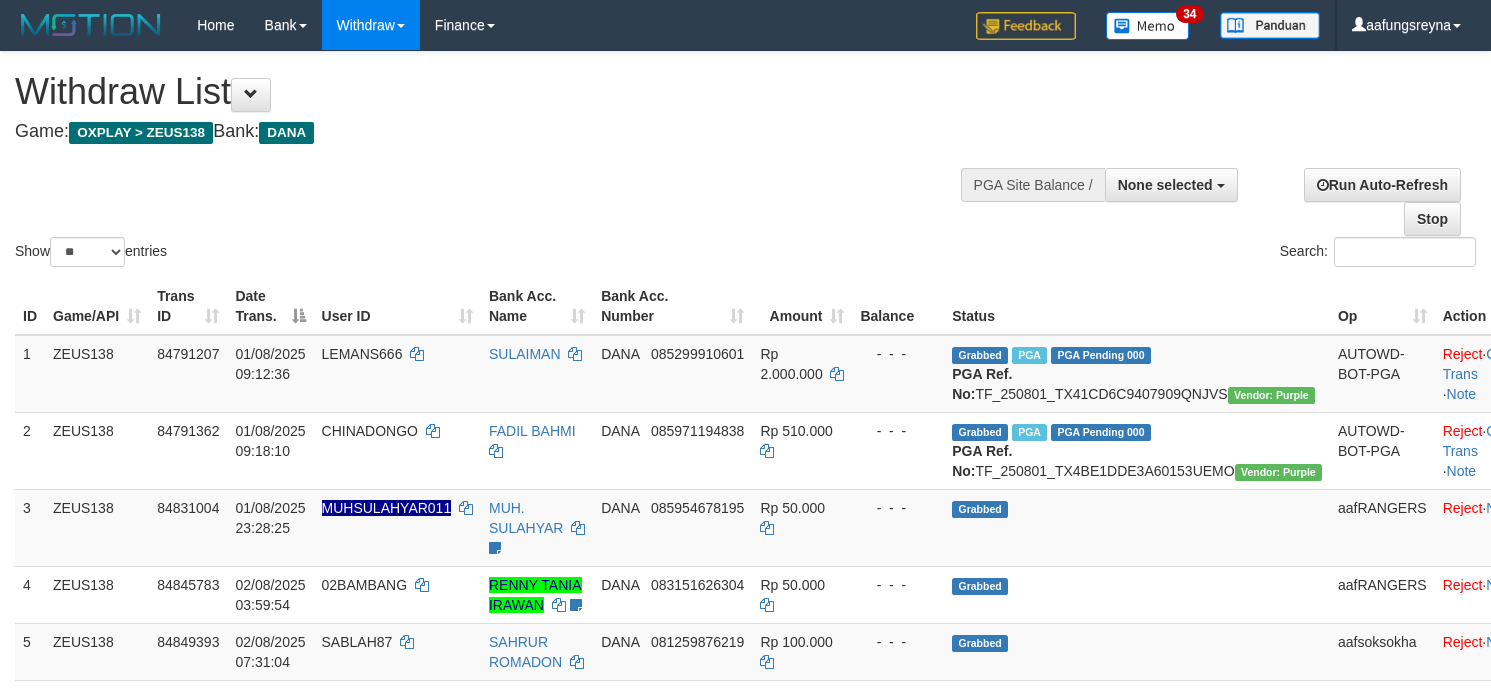 select 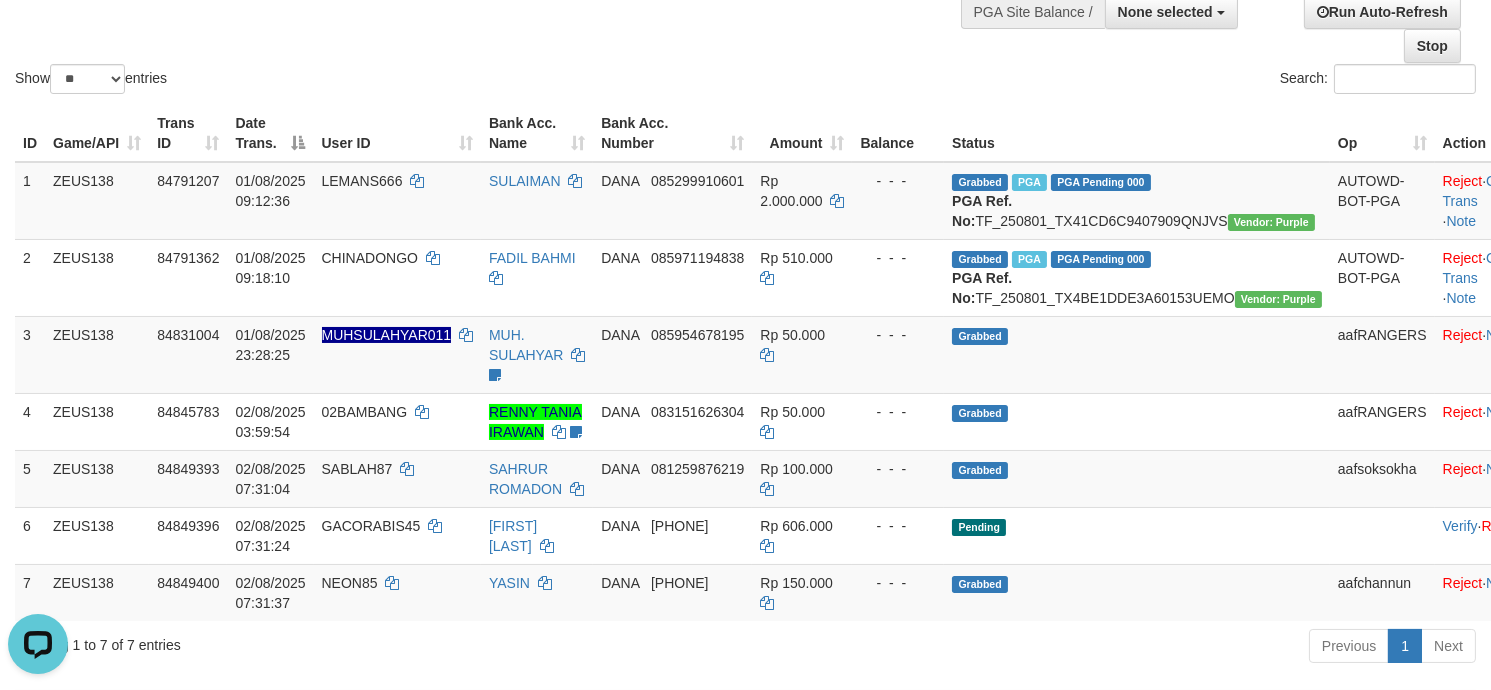 scroll, scrollTop: 0, scrollLeft: 0, axis: both 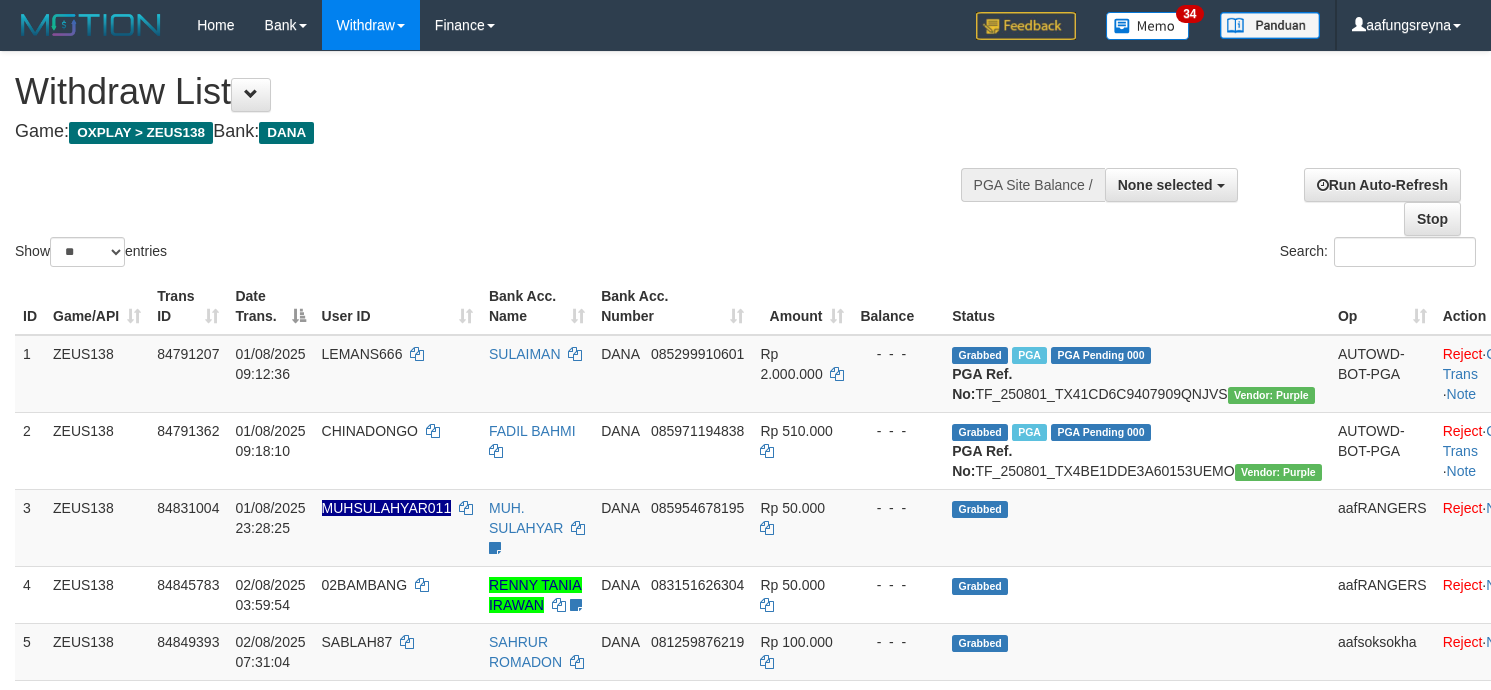 select 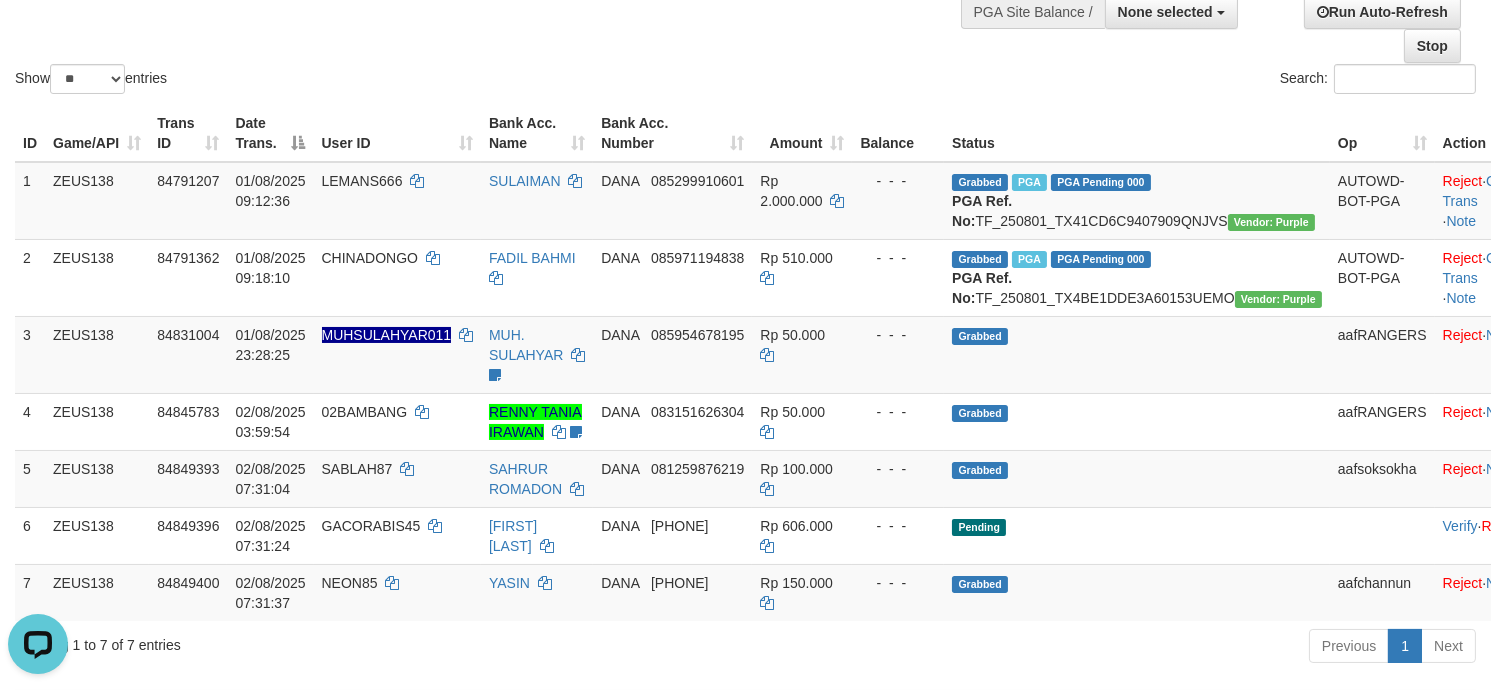 scroll, scrollTop: 0, scrollLeft: 0, axis: both 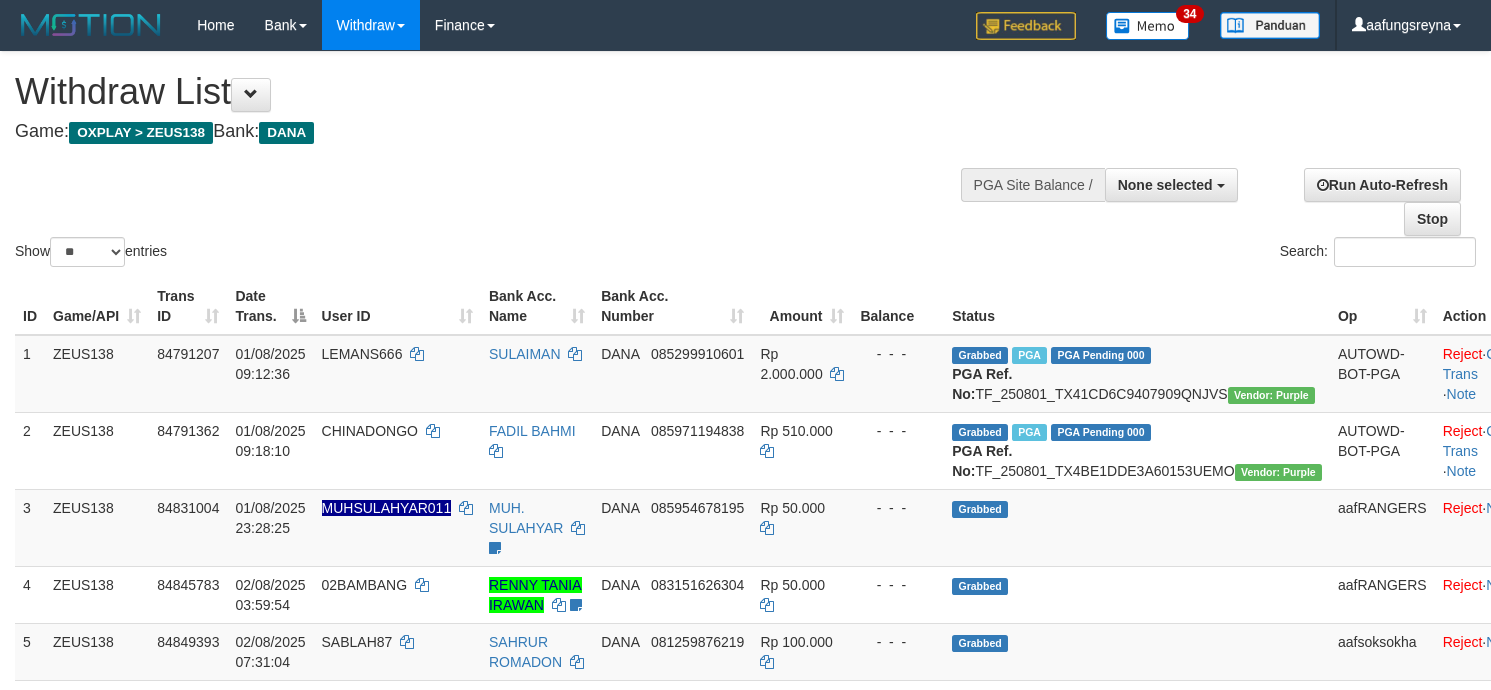 select 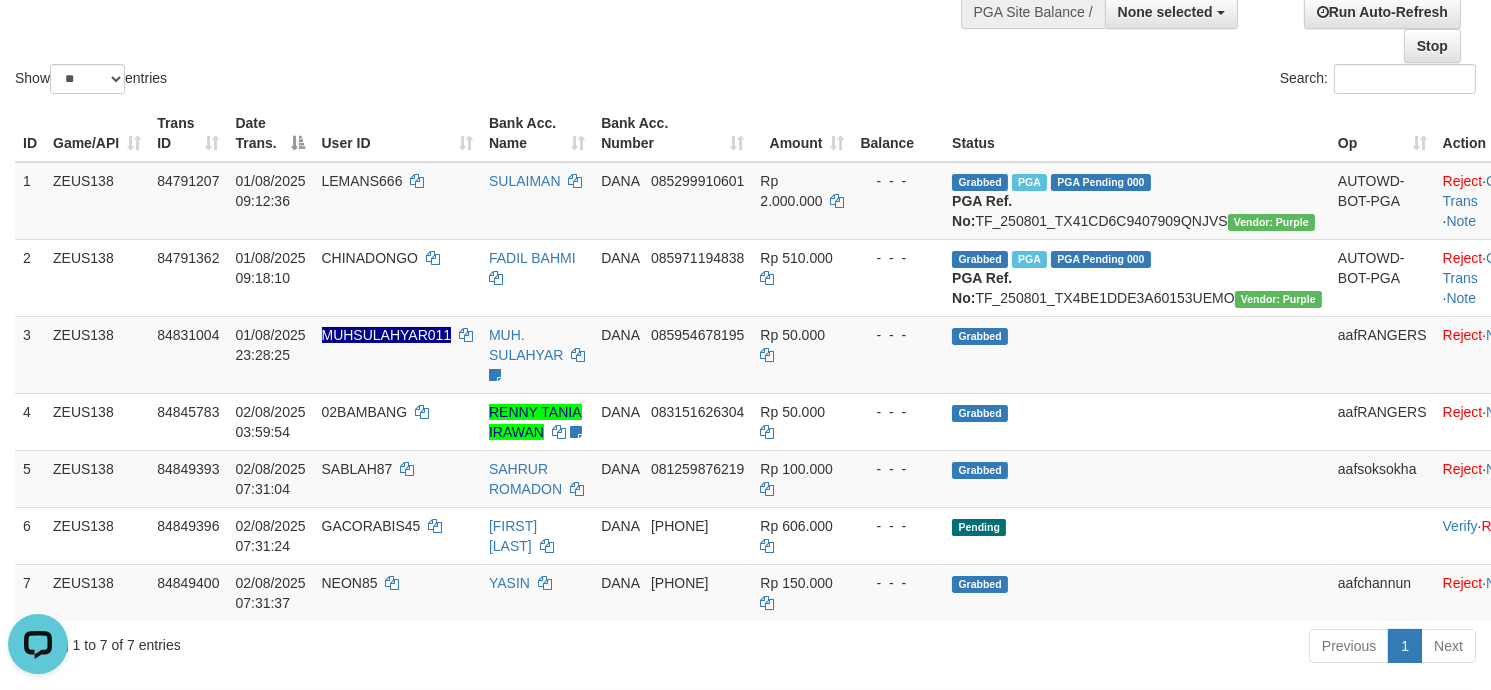 scroll, scrollTop: 0, scrollLeft: 0, axis: both 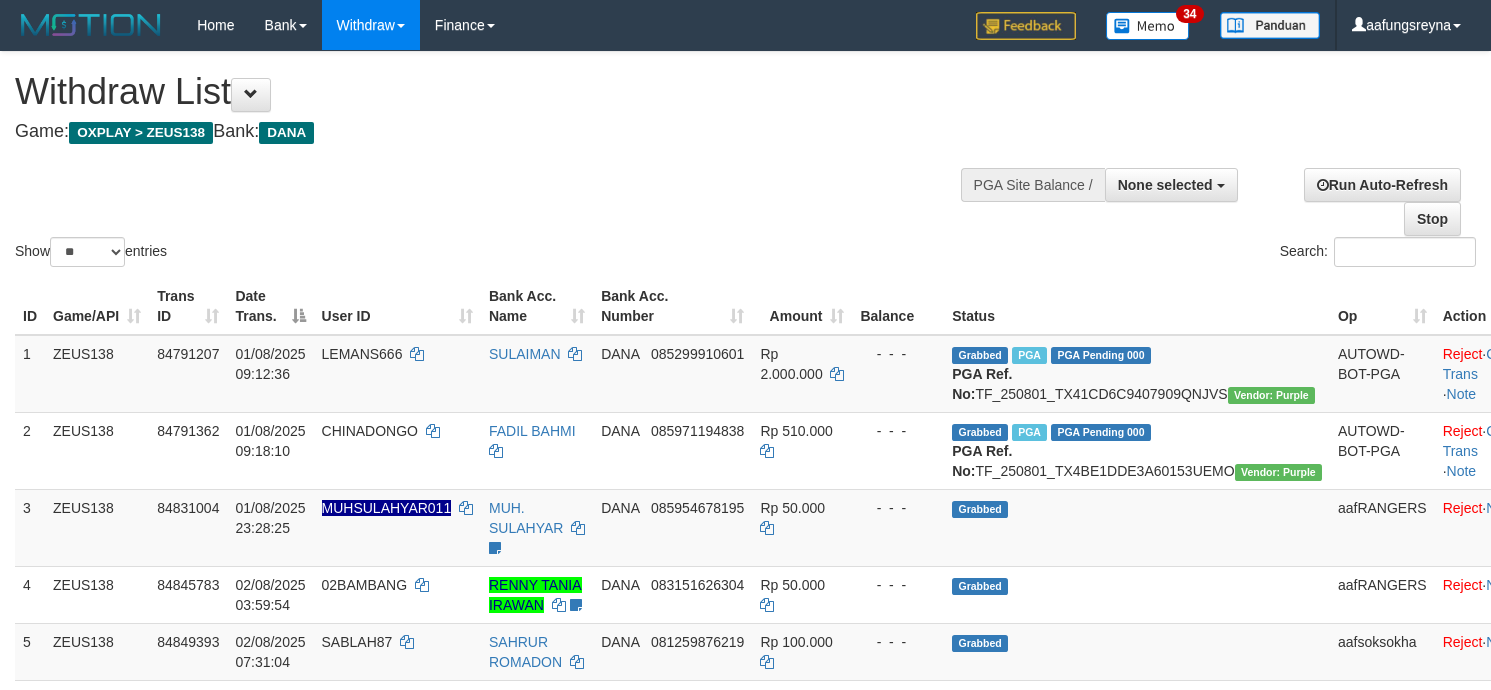 select 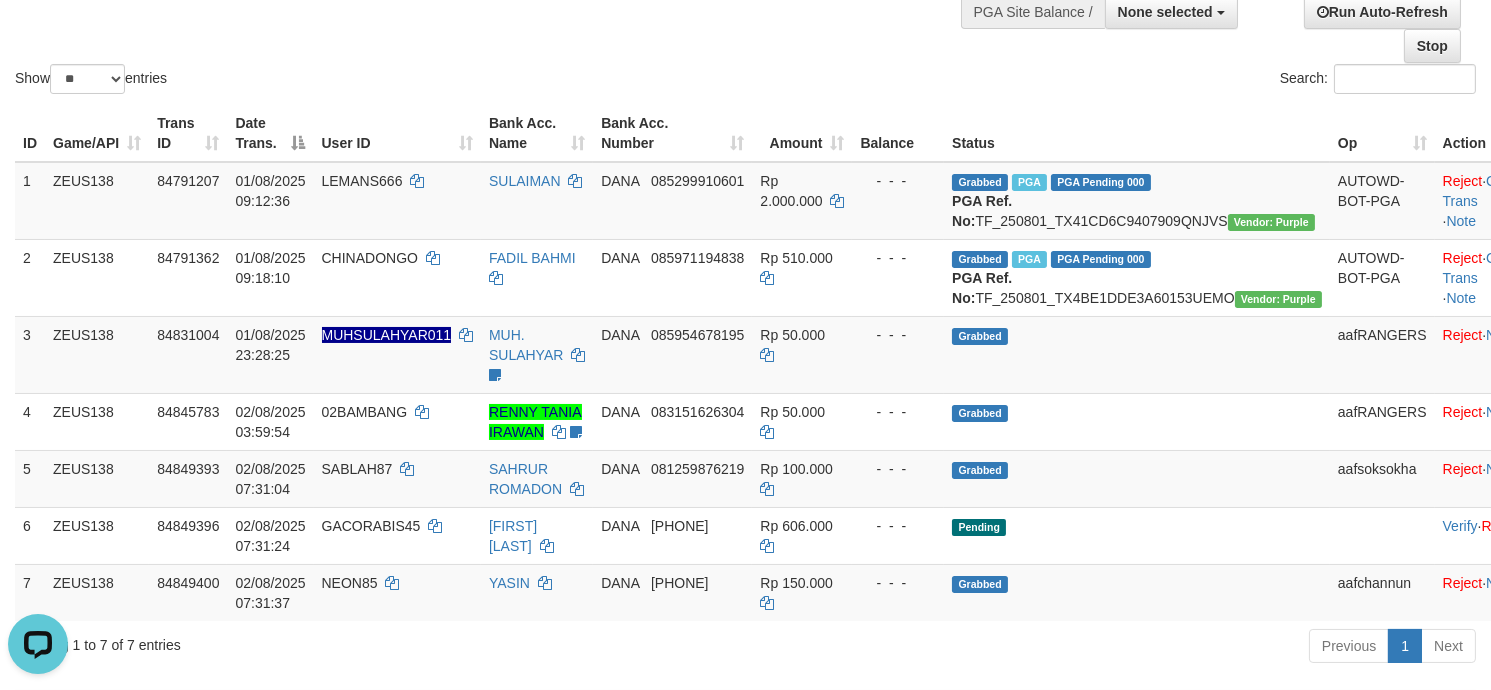 scroll, scrollTop: 0, scrollLeft: 0, axis: both 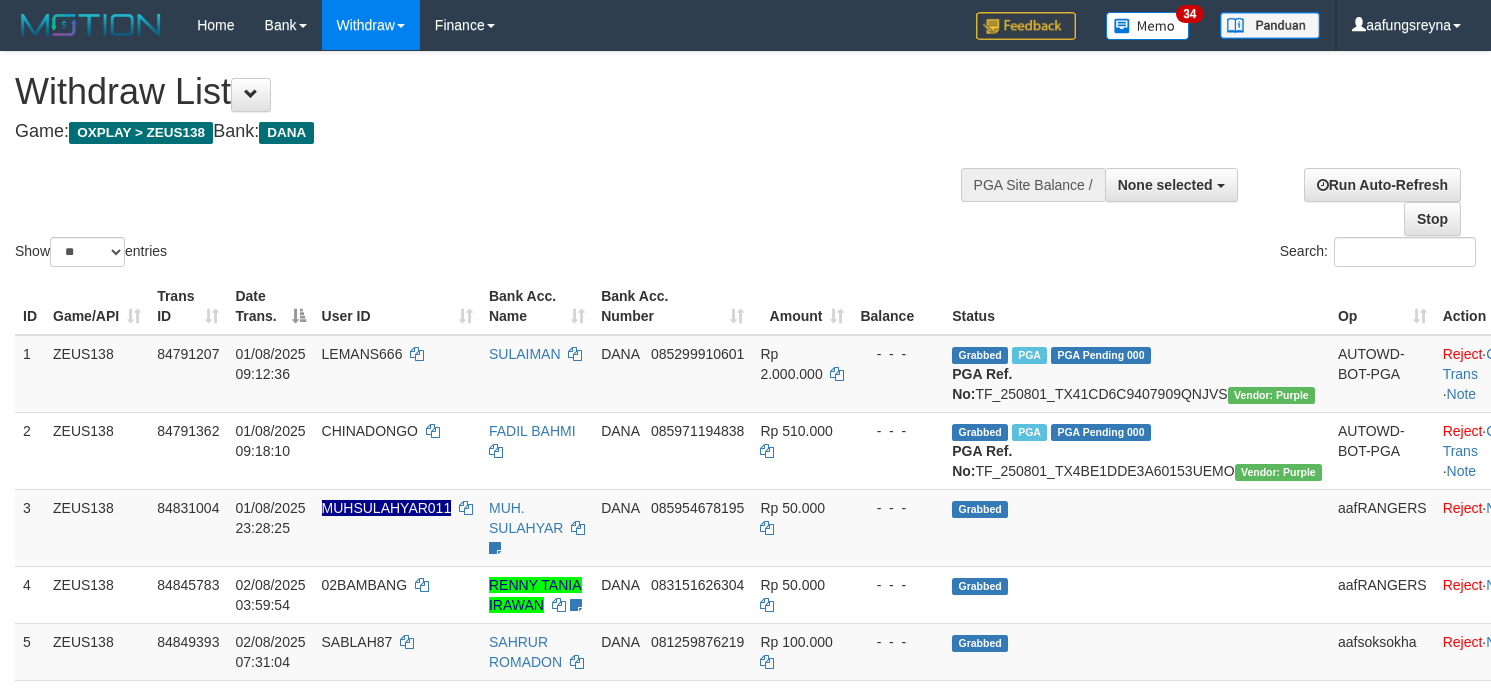 select 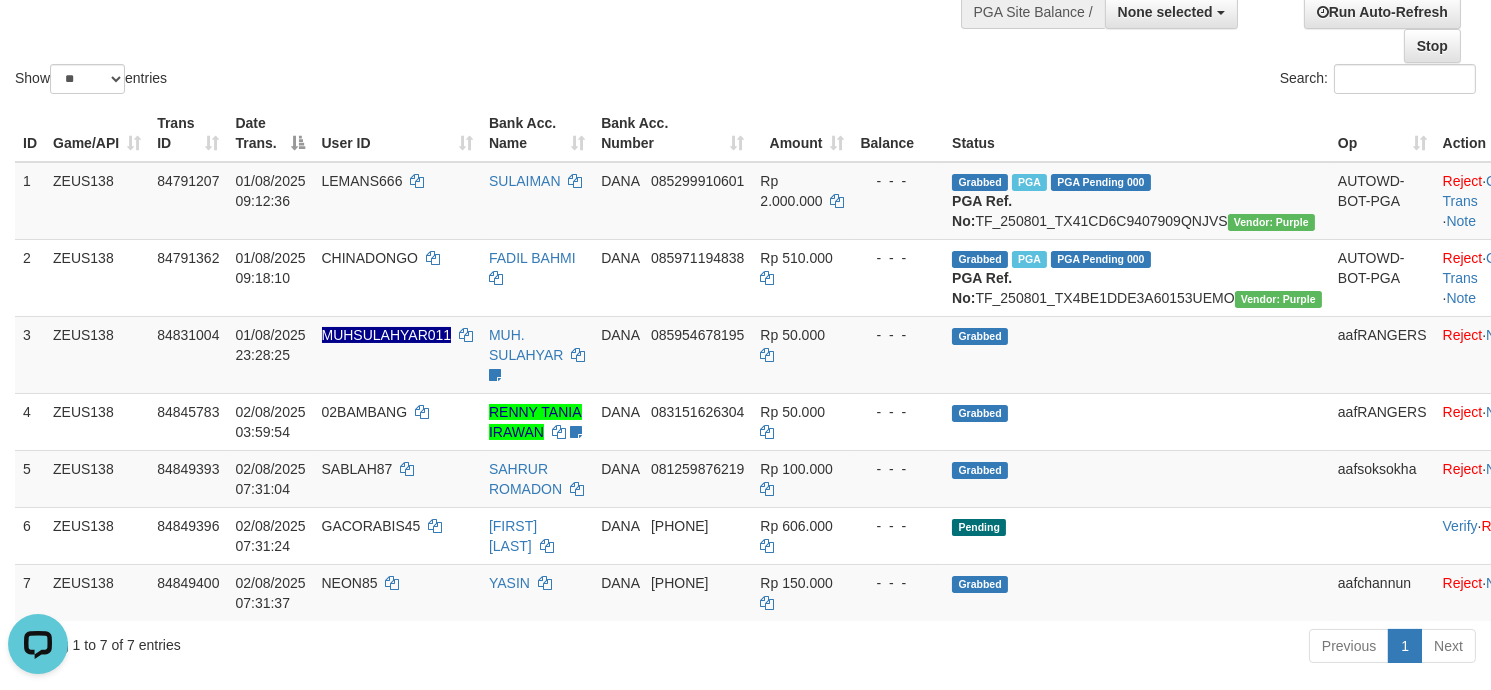 scroll, scrollTop: 0, scrollLeft: 0, axis: both 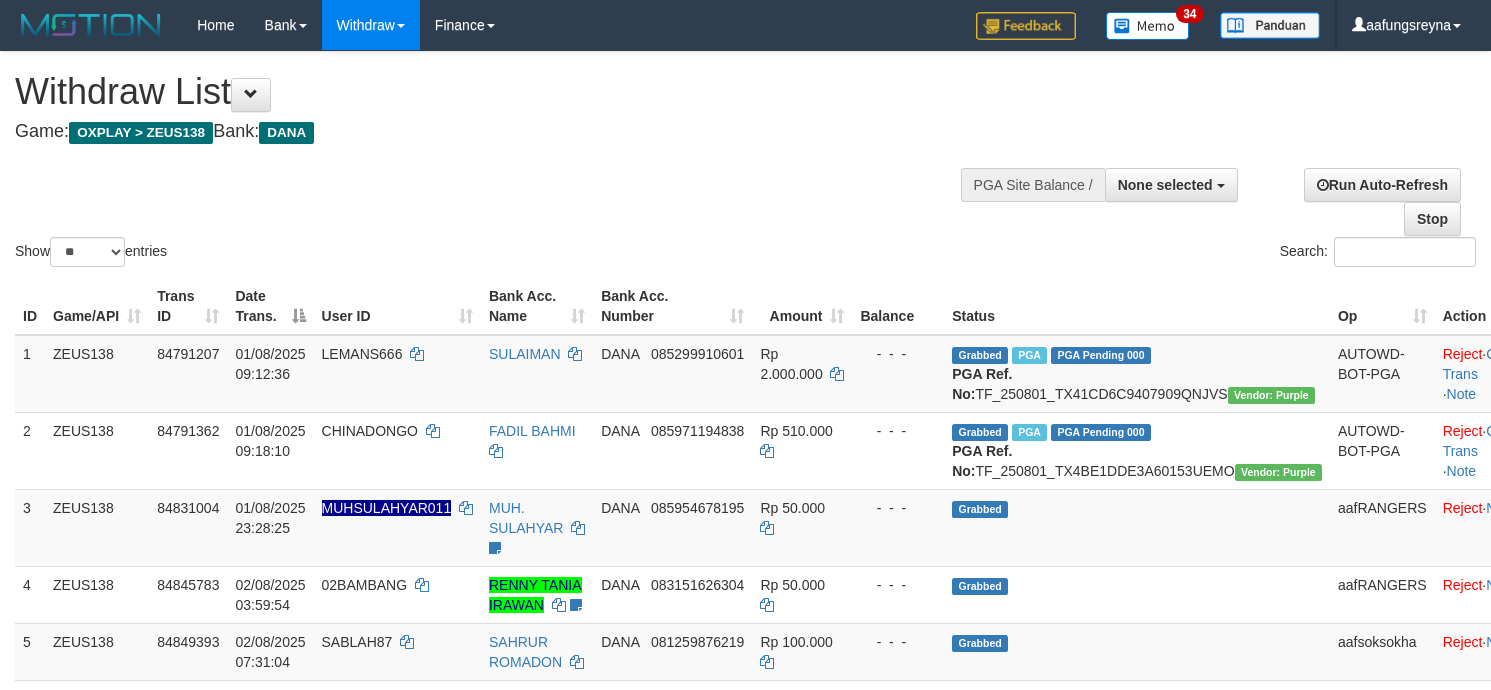 select 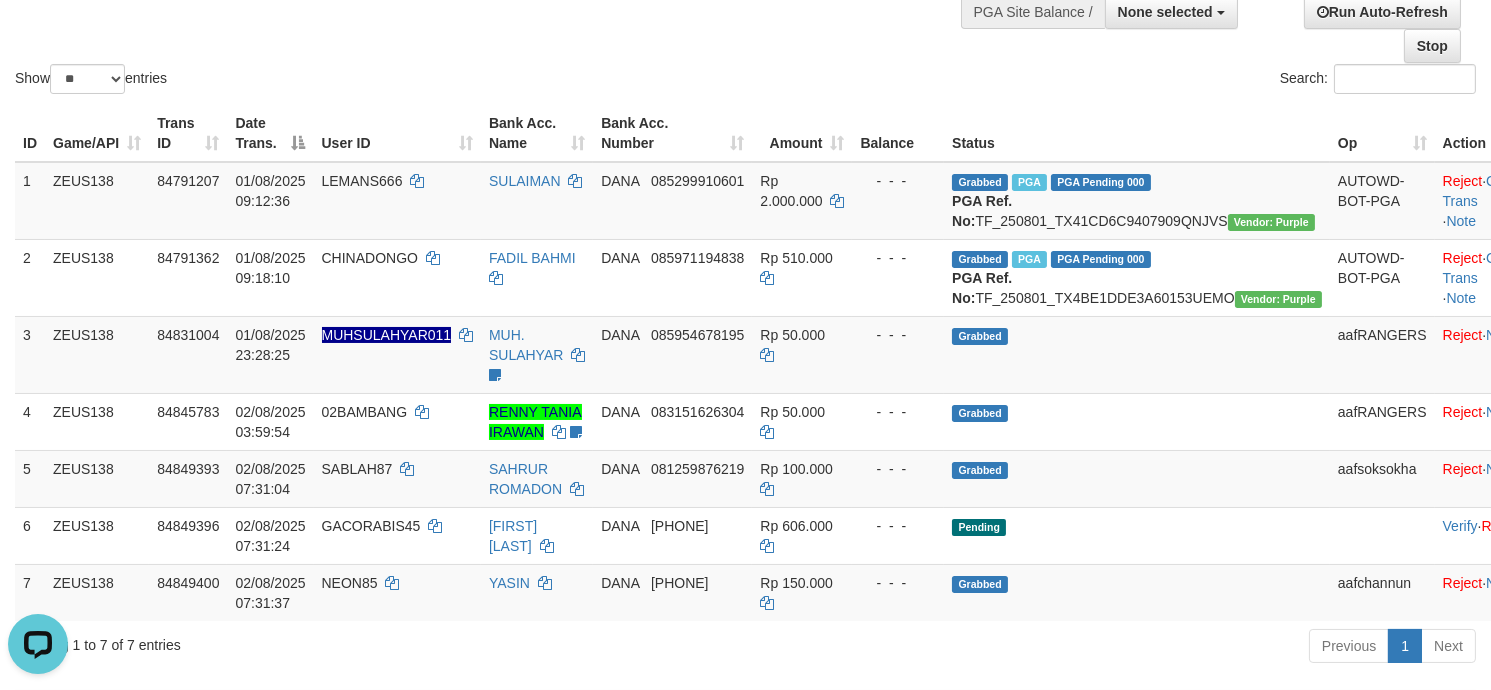 scroll, scrollTop: 0, scrollLeft: 0, axis: both 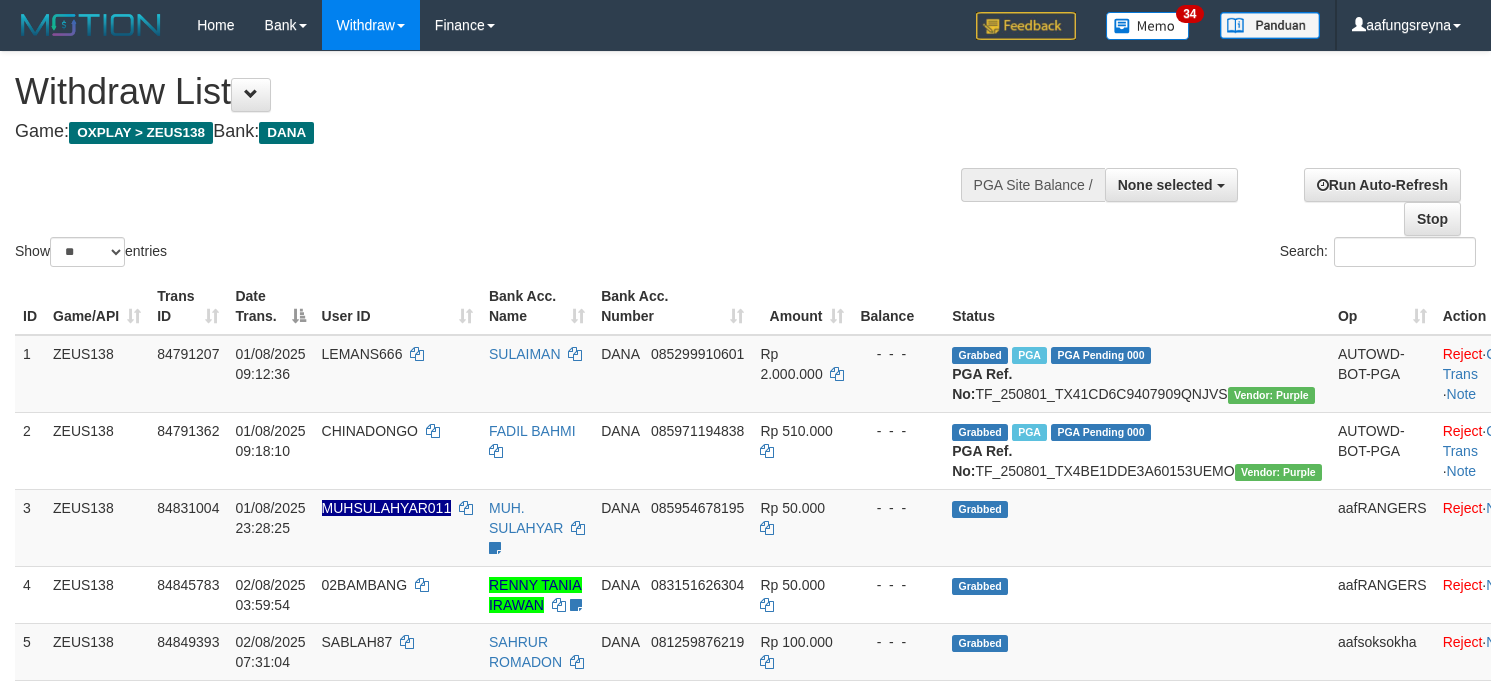 select 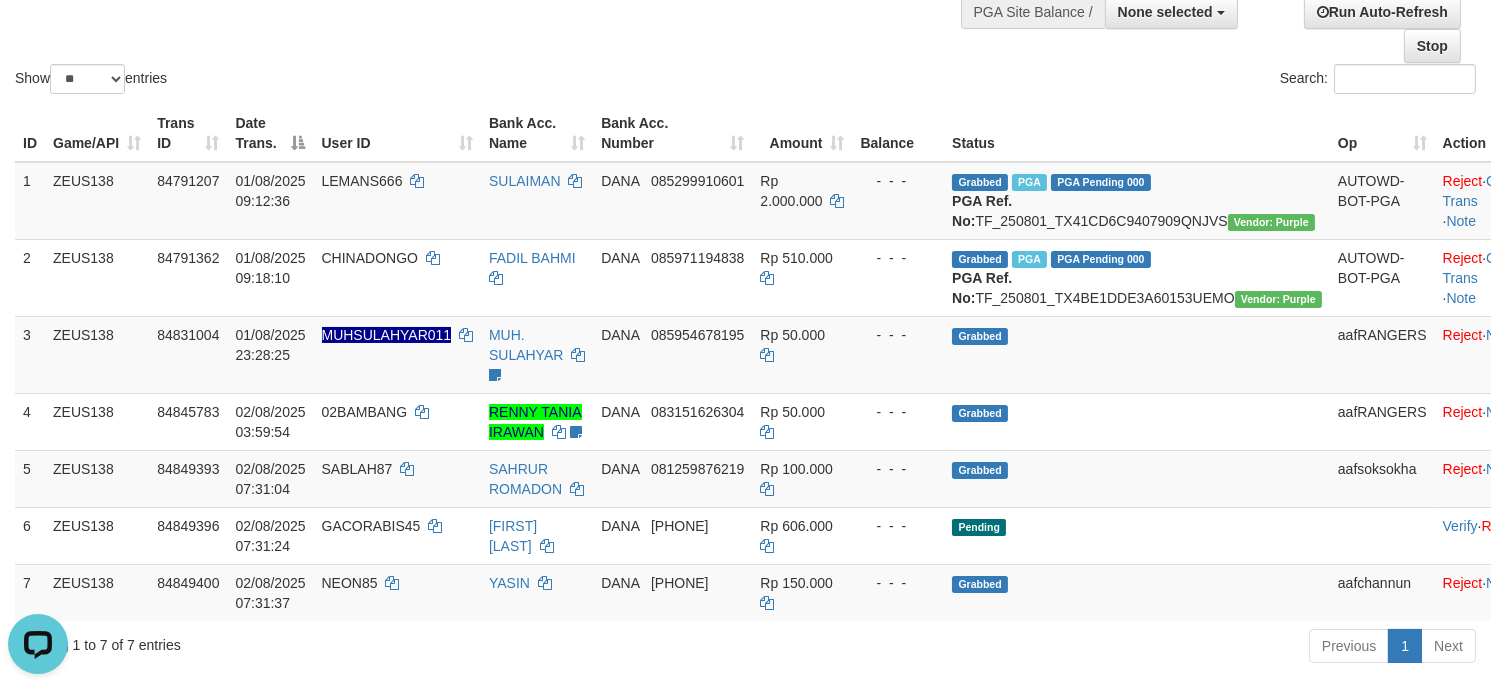 scroll, scrollTop: 0, scrollLeft: 0, axis: both 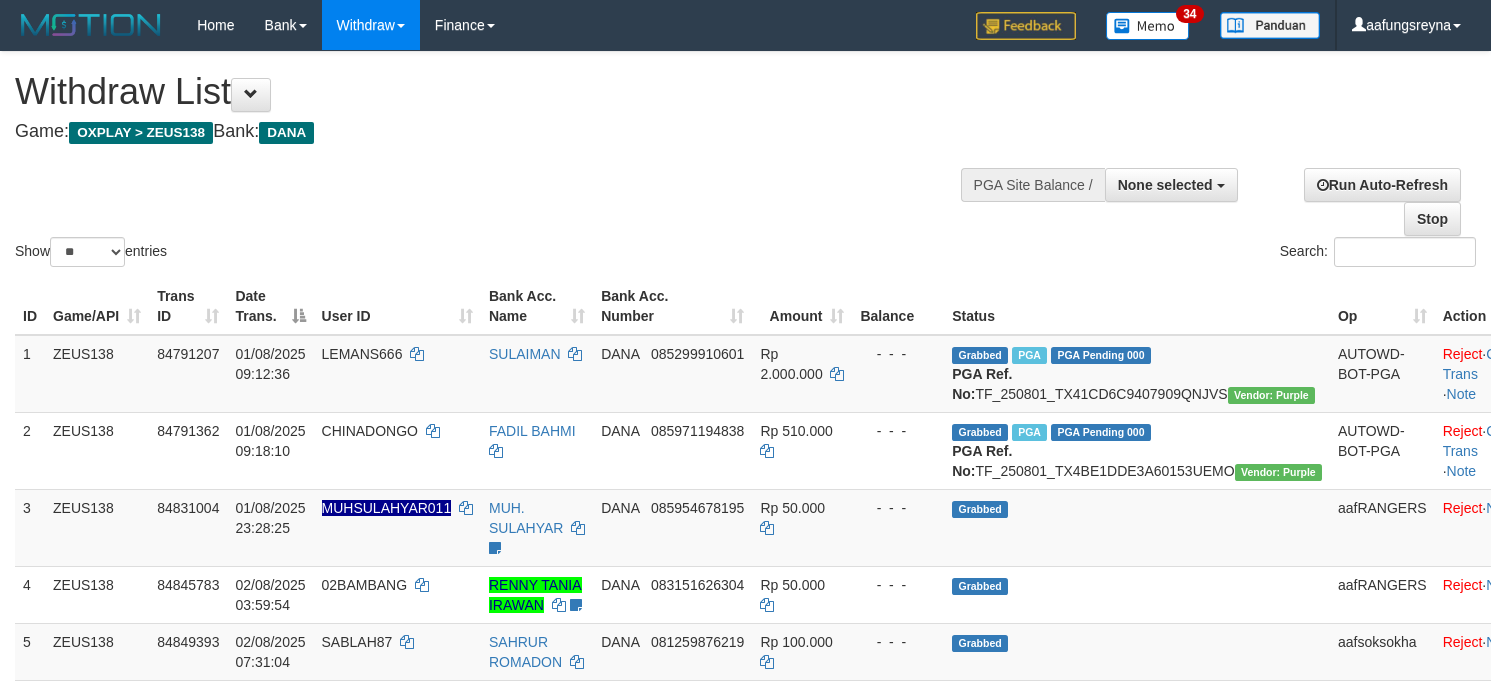 select 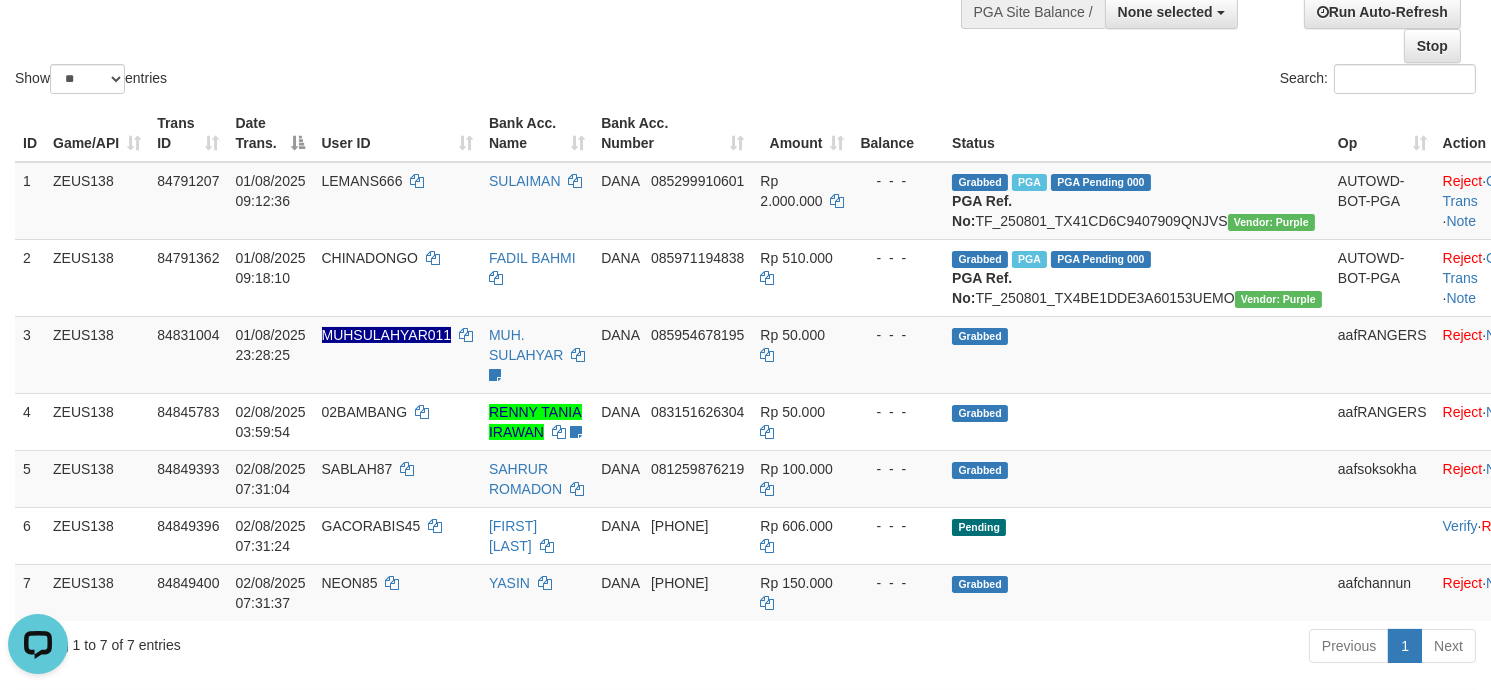 scroll, scrollTop: 0, scrollLeft: 0, axis: both 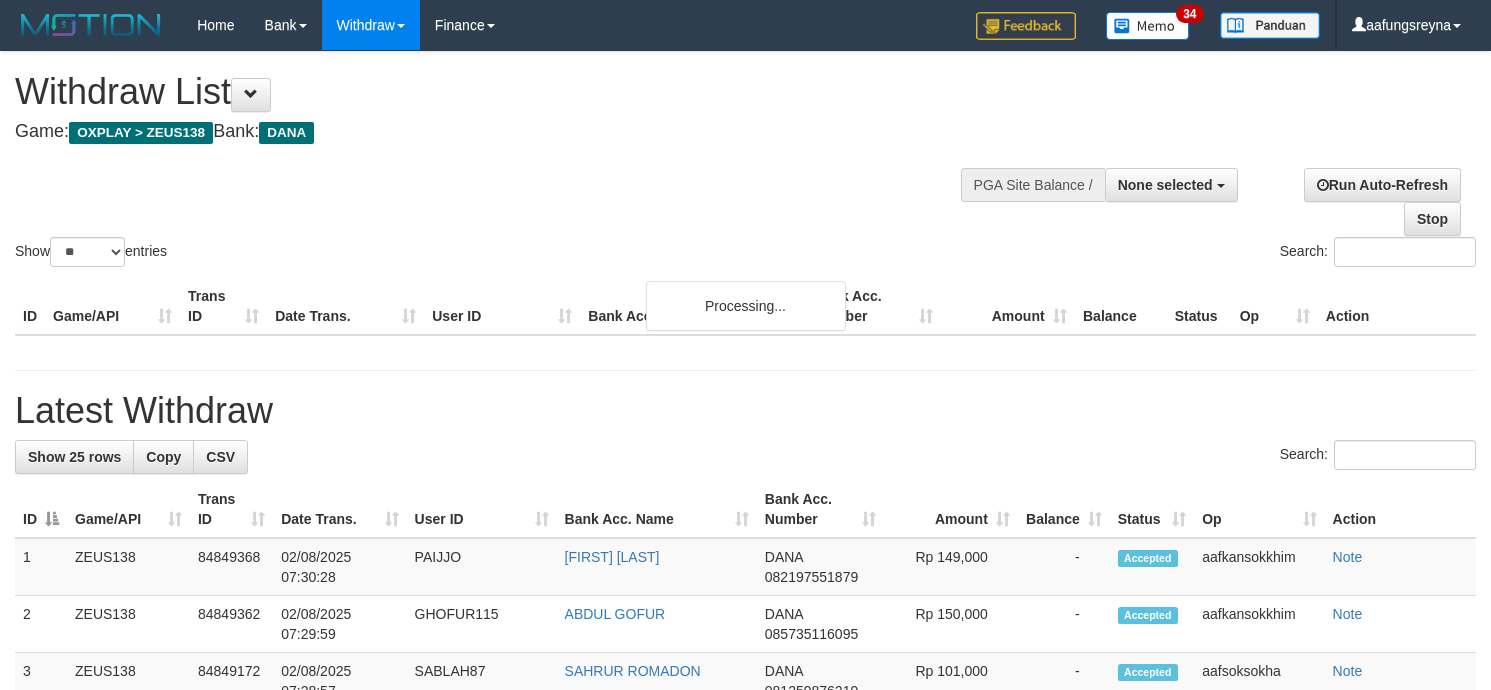 select 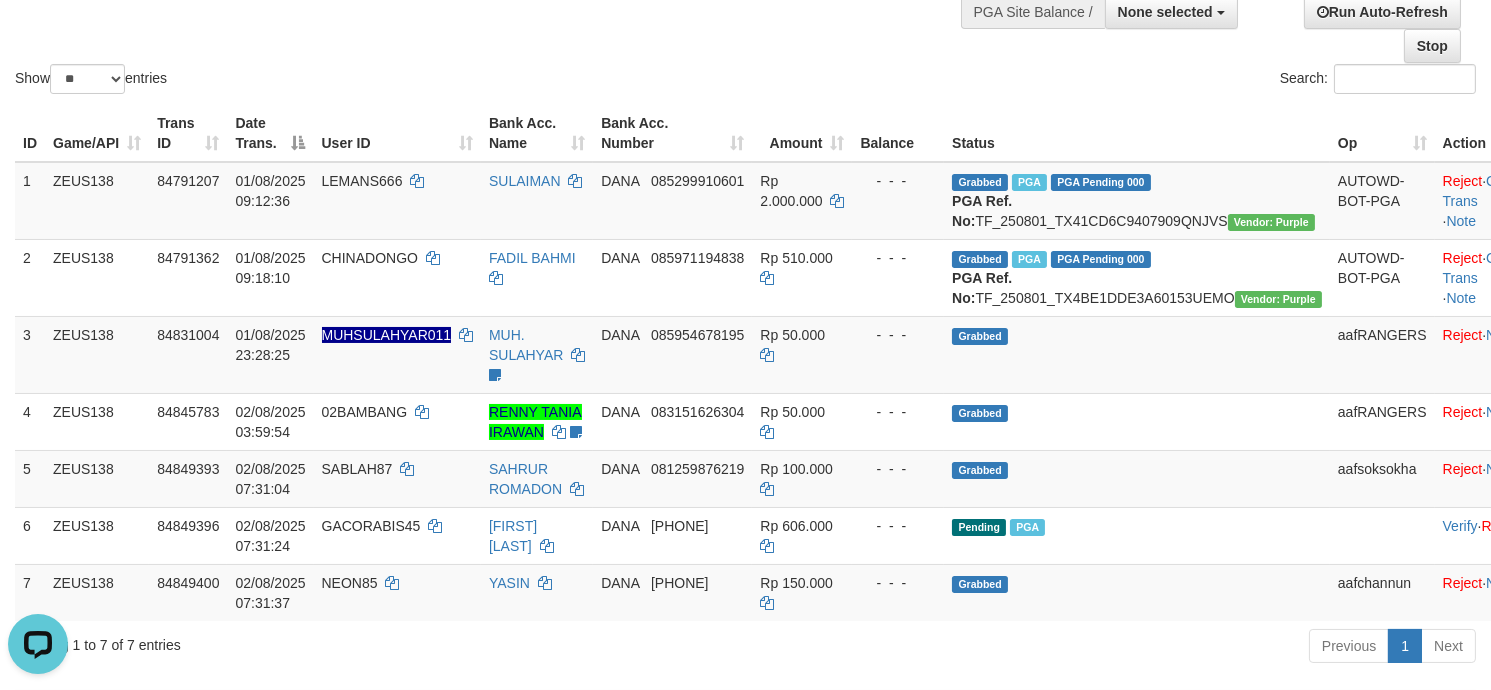 scroll, scrollTop: 0, scrollLeft: 0, axis: both 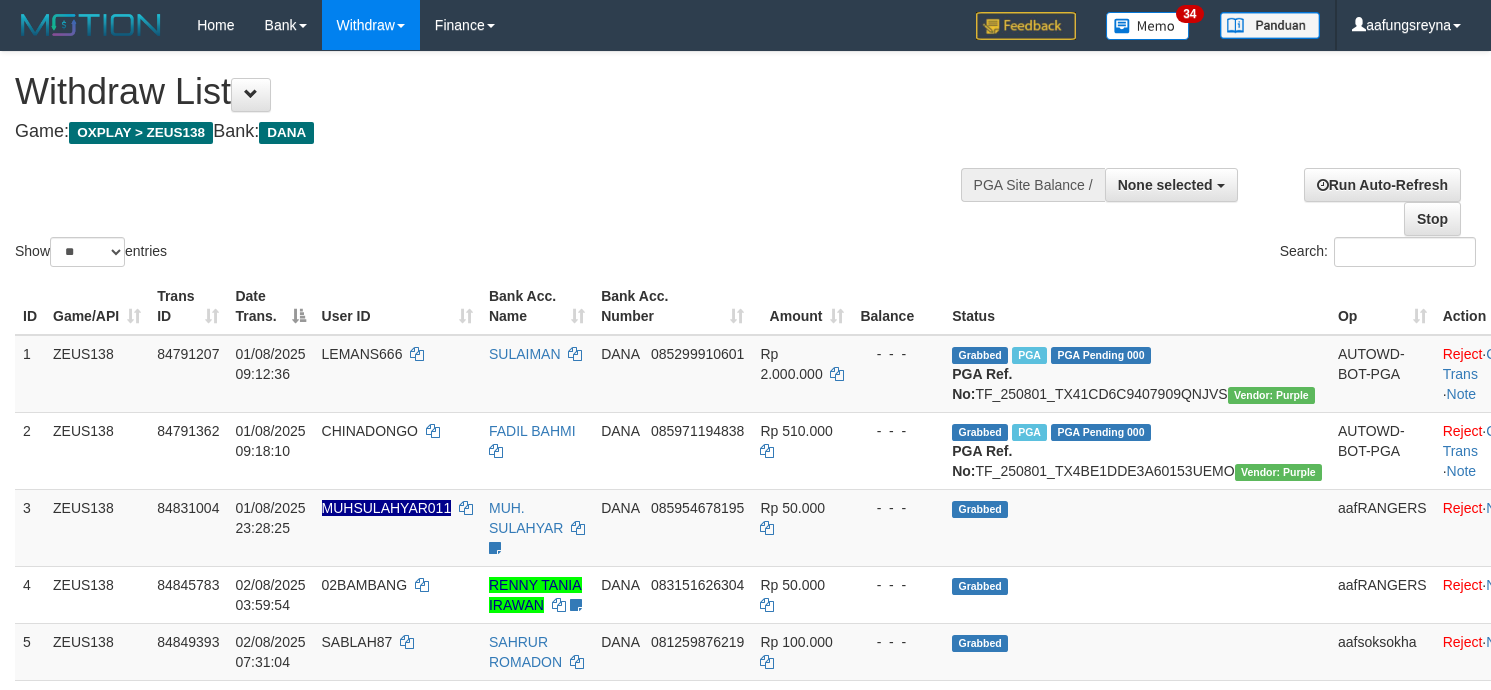 select 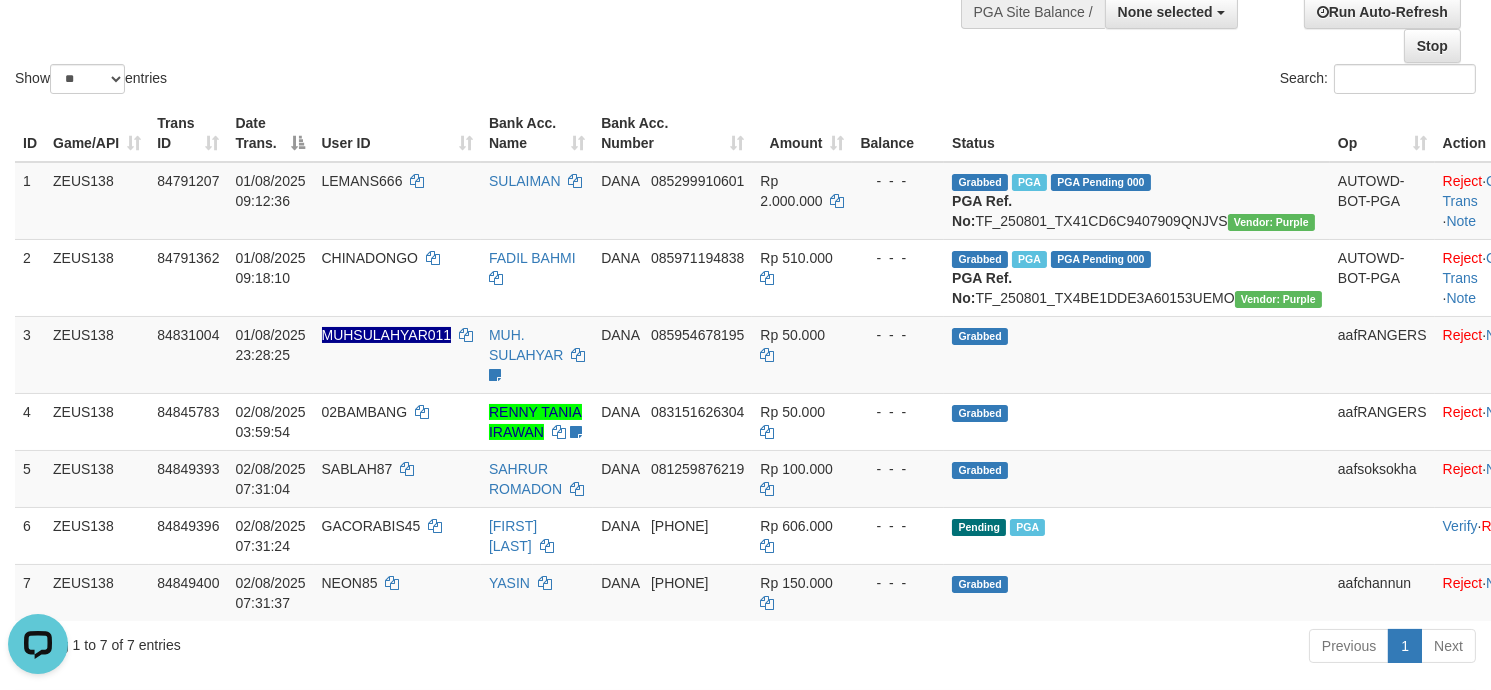 scroll, scrollTop: 0, scrollLeft: 0, axis: both 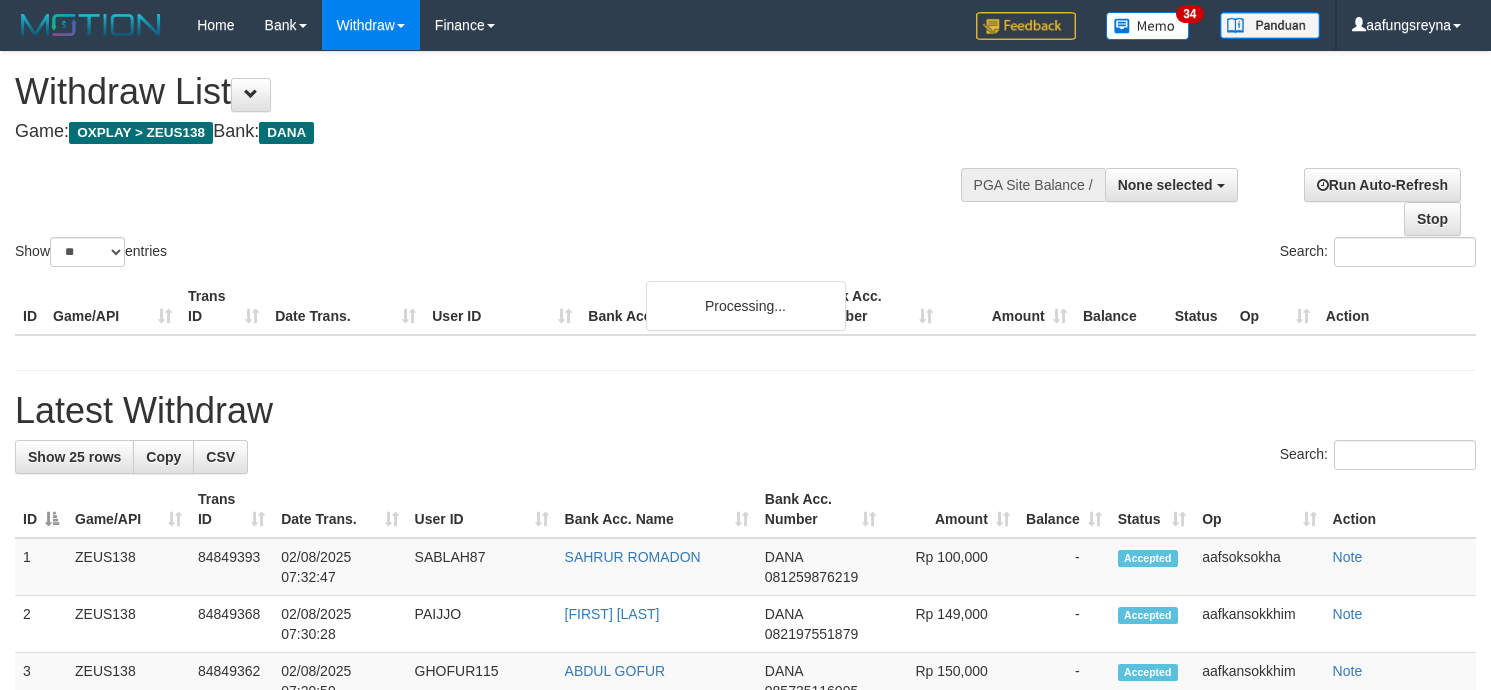 select 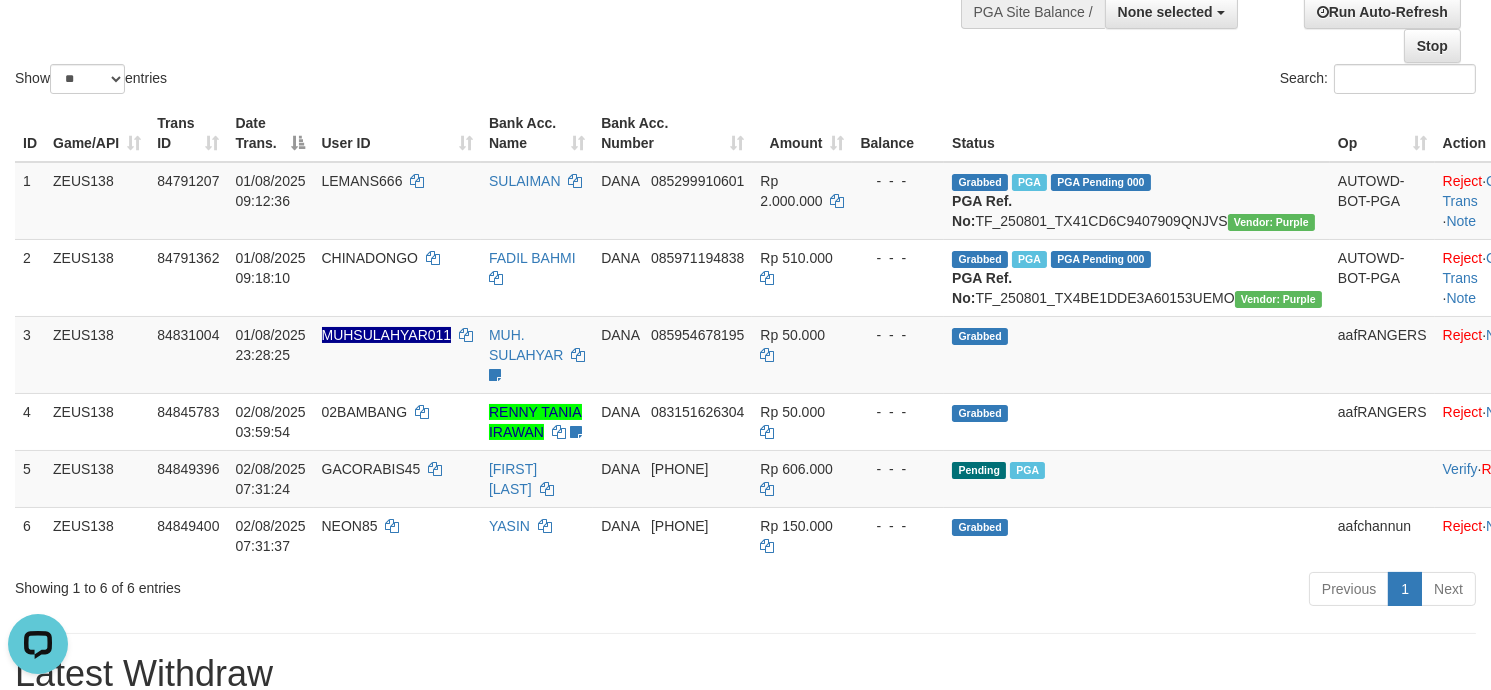 scroll, scrollTop: 0, scrollLeft: 0, axis: both 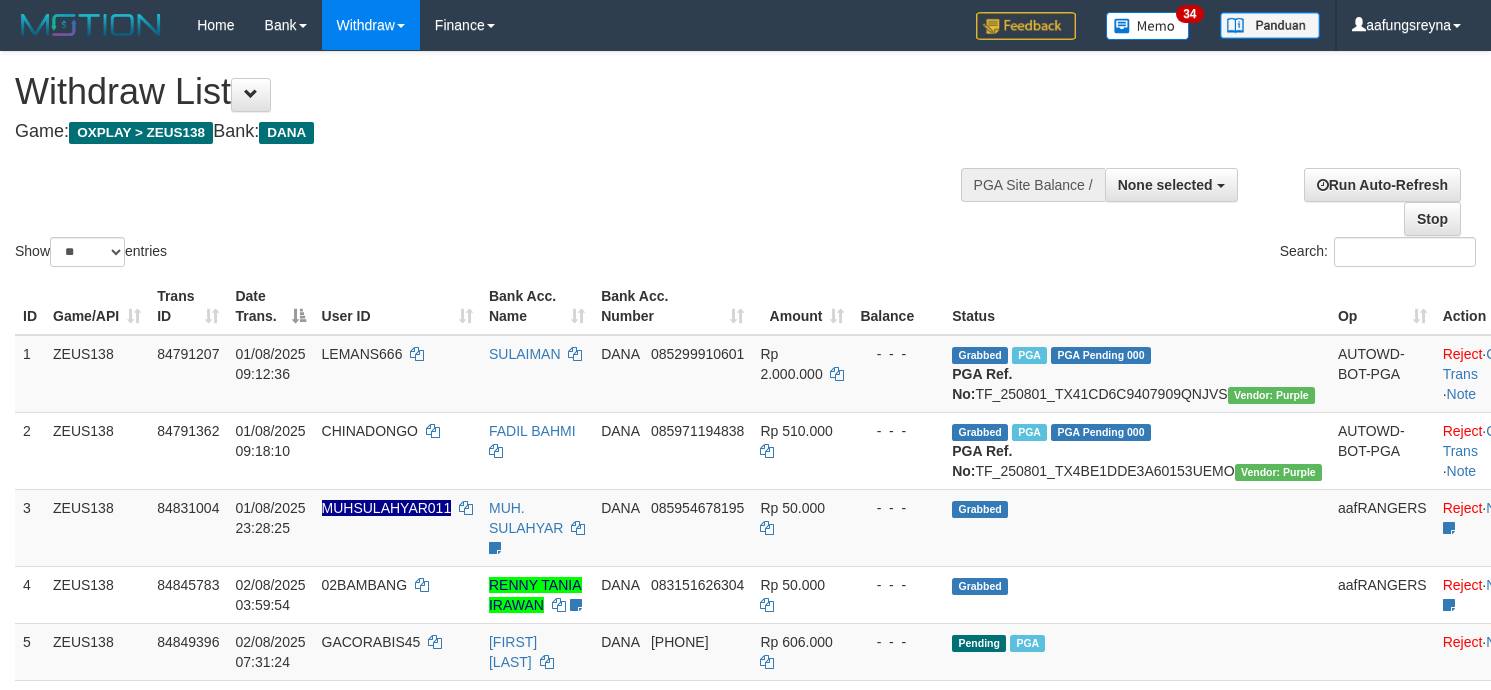 select 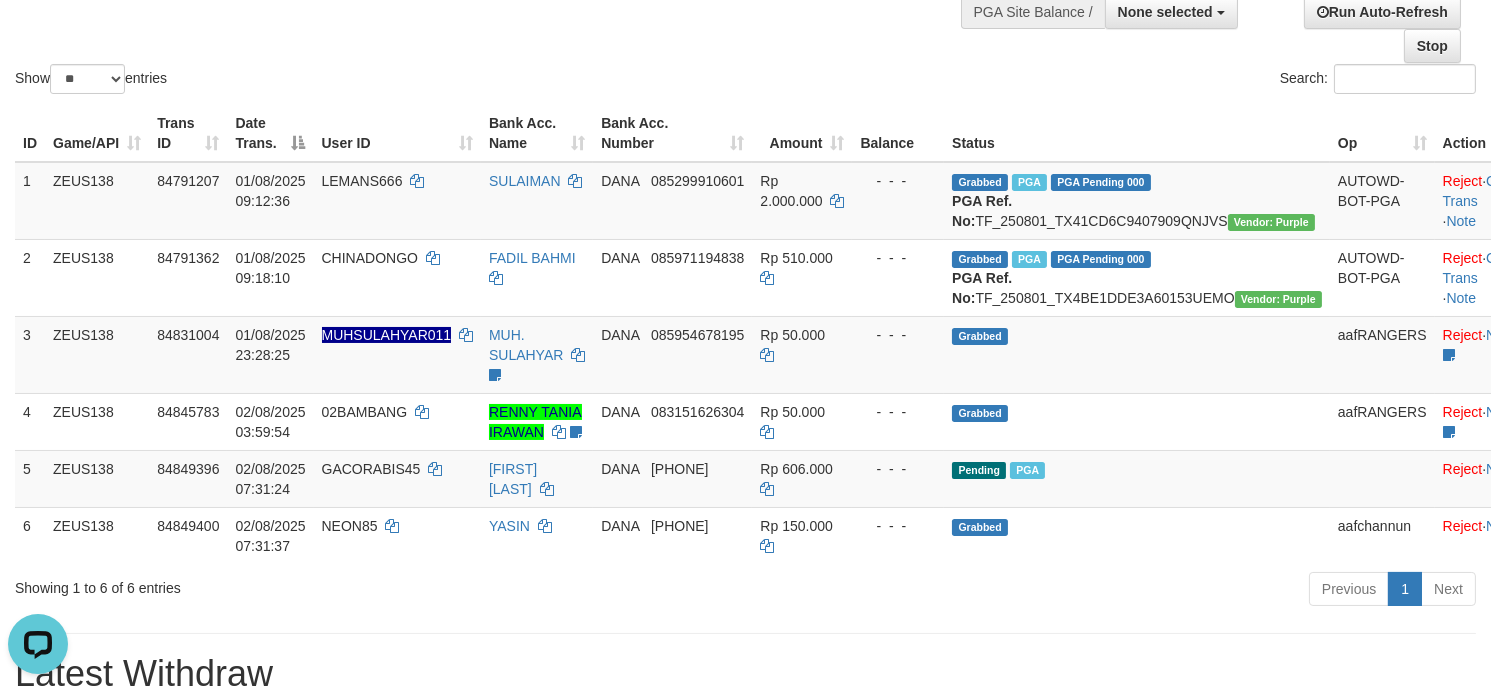 scroll, scrollTop: 0, scrollLeft: 0, axis: both 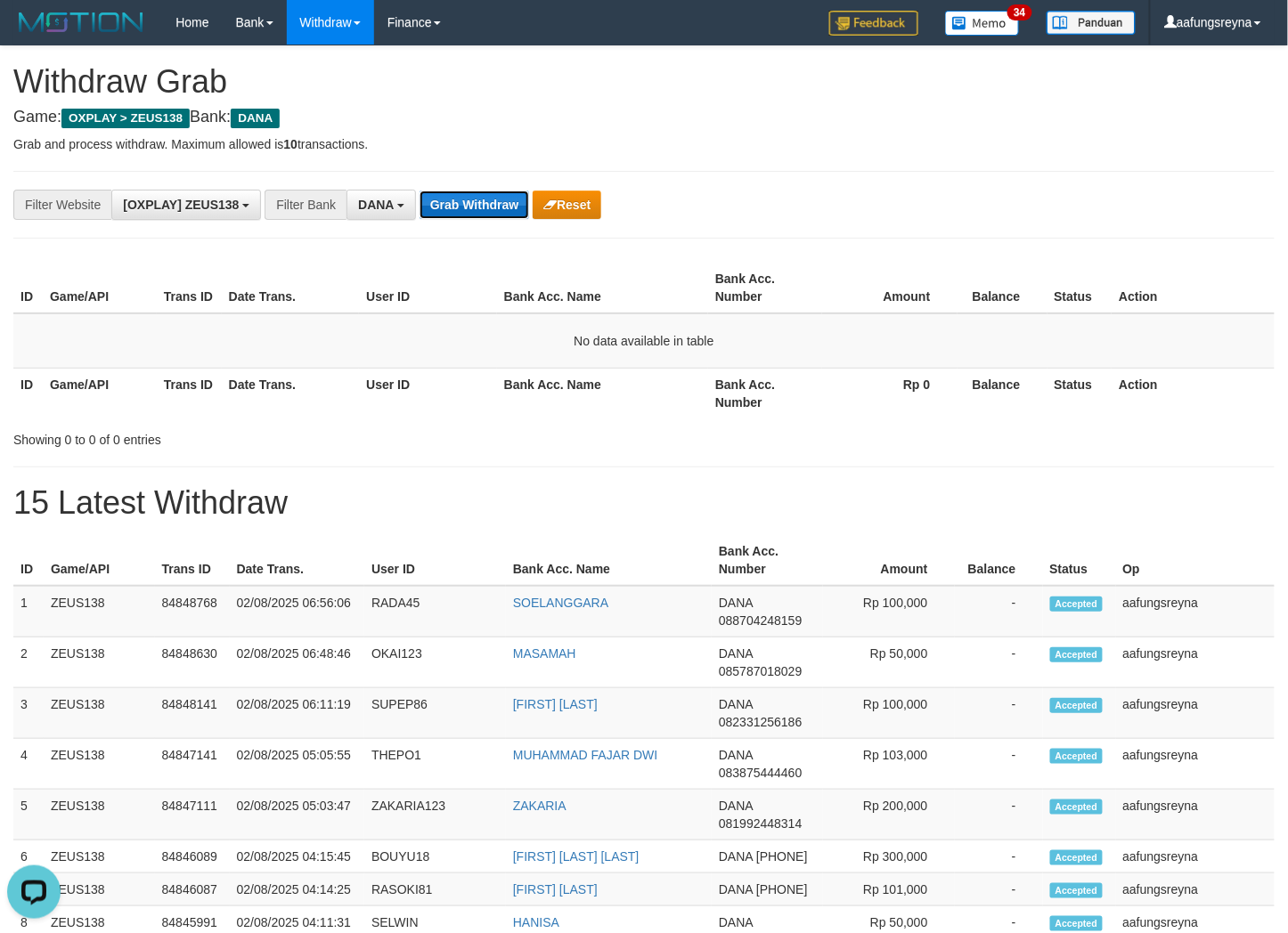 click on "Grab Withdraw" at bounding box center [474, 205] 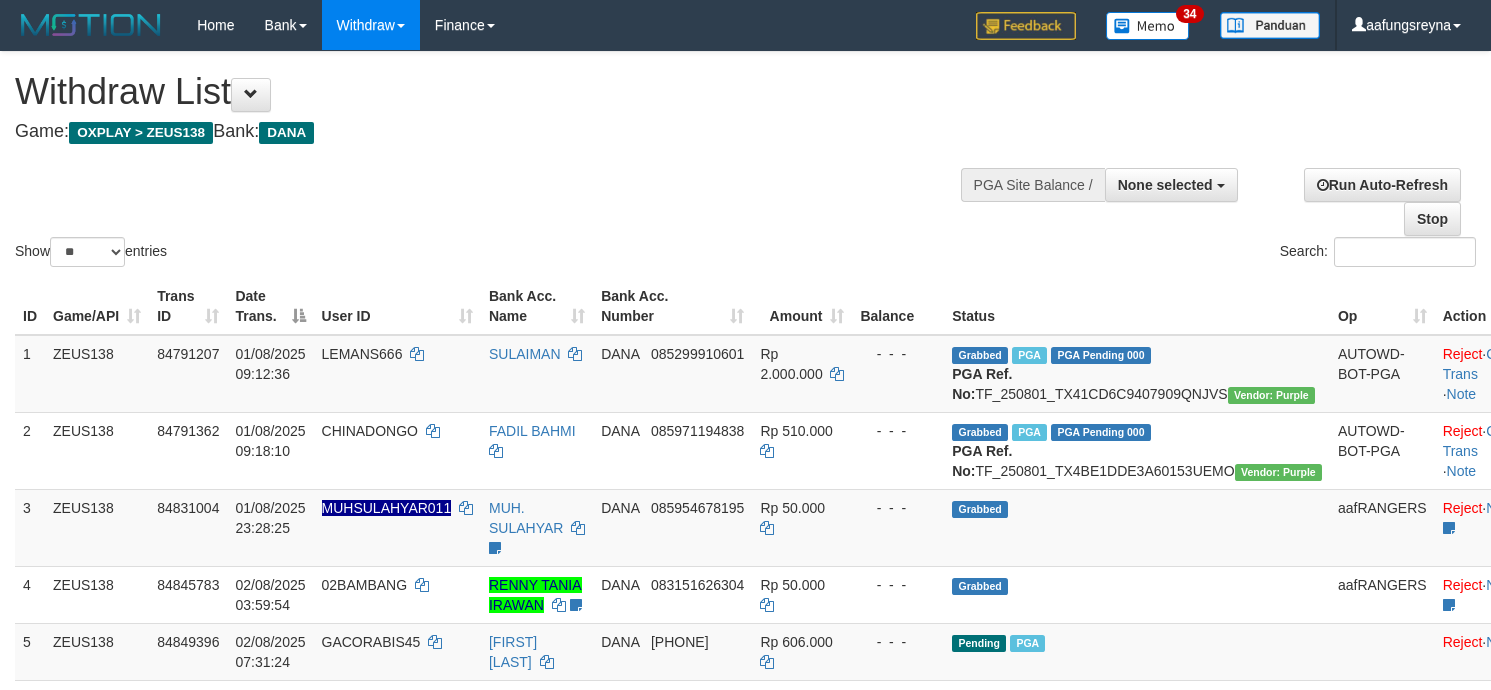 select 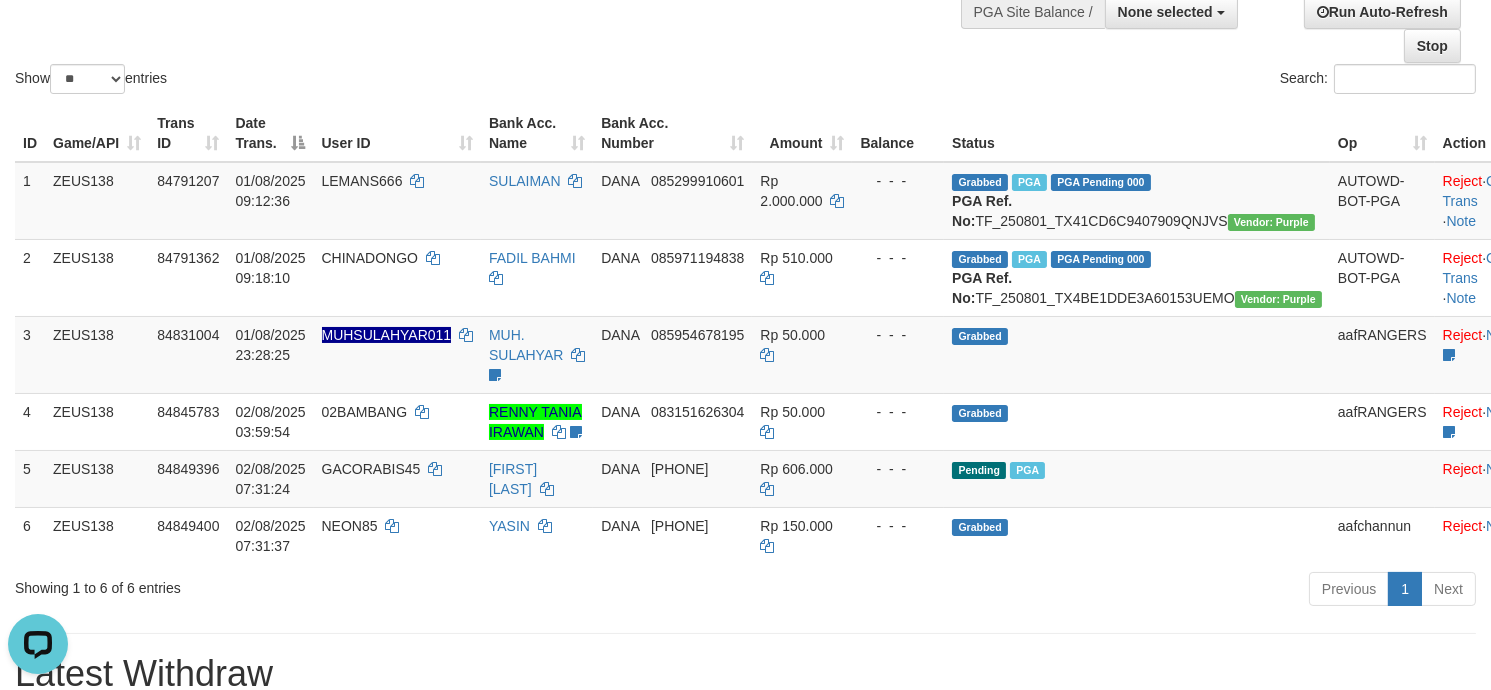 scroll, scrollTop: 0, scrollLeft: 0, axis: both 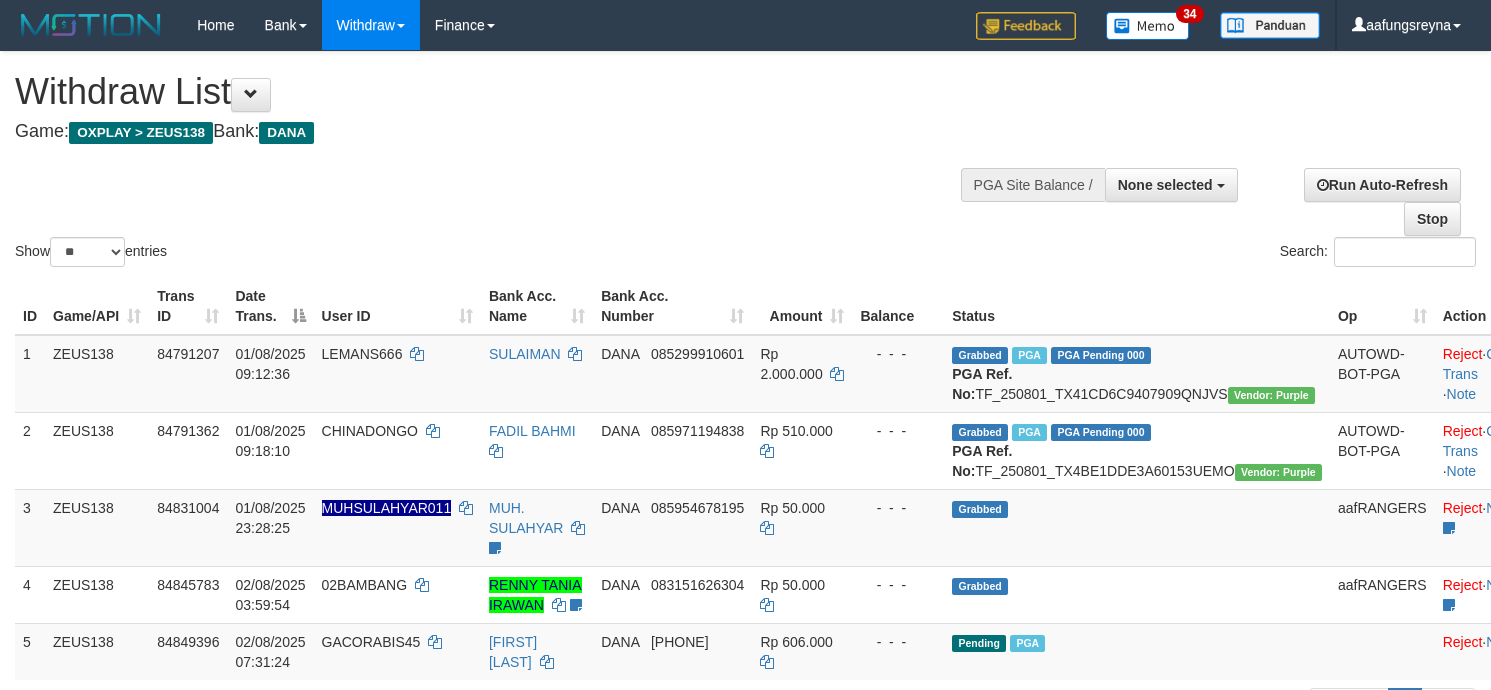 select 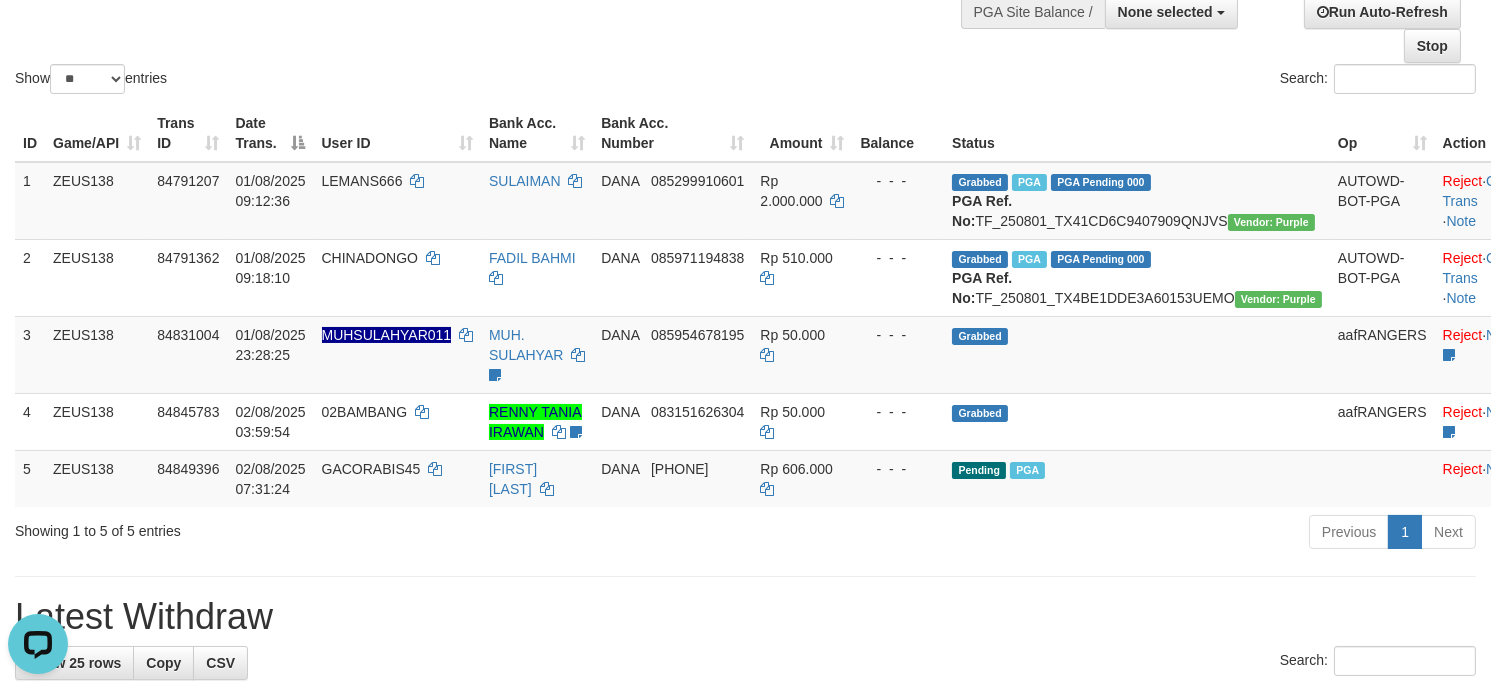 scroll, scrollTop: 0, scrollLeft: 0, axis: both 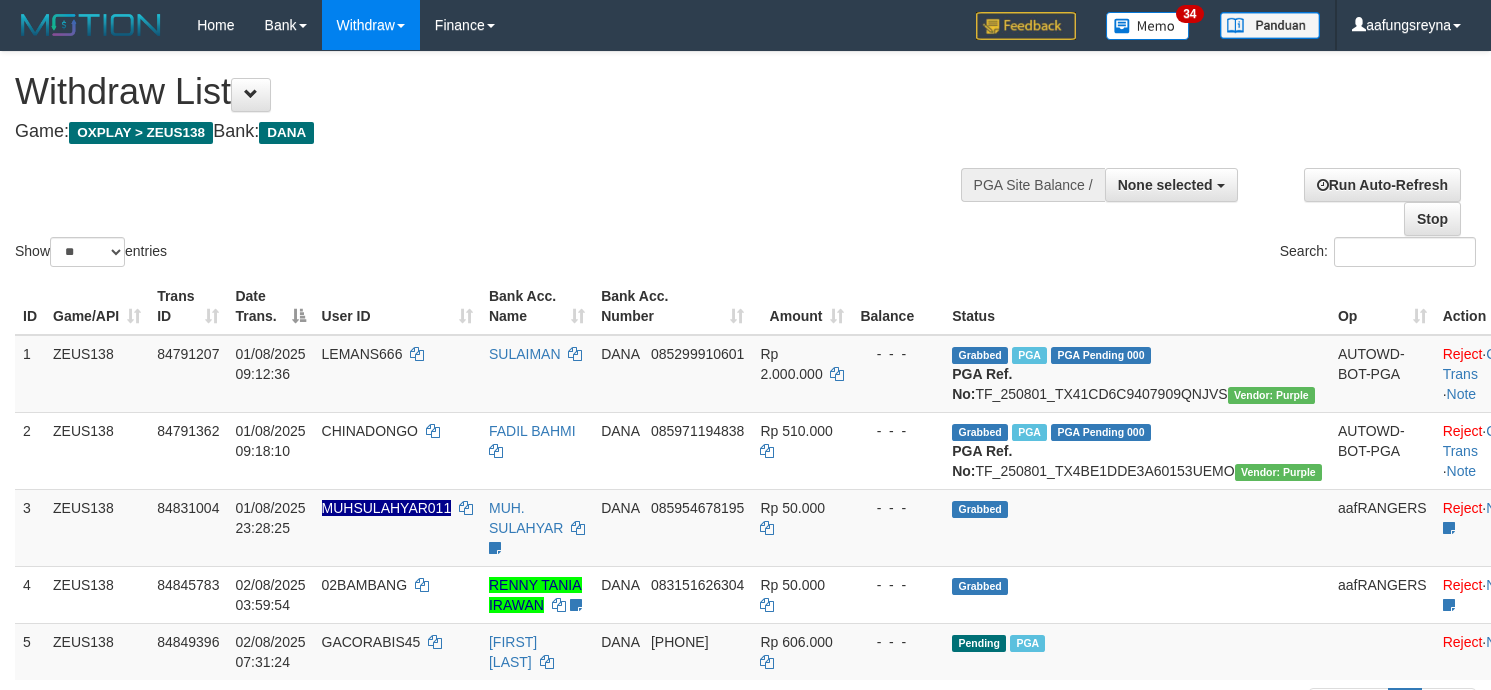 select 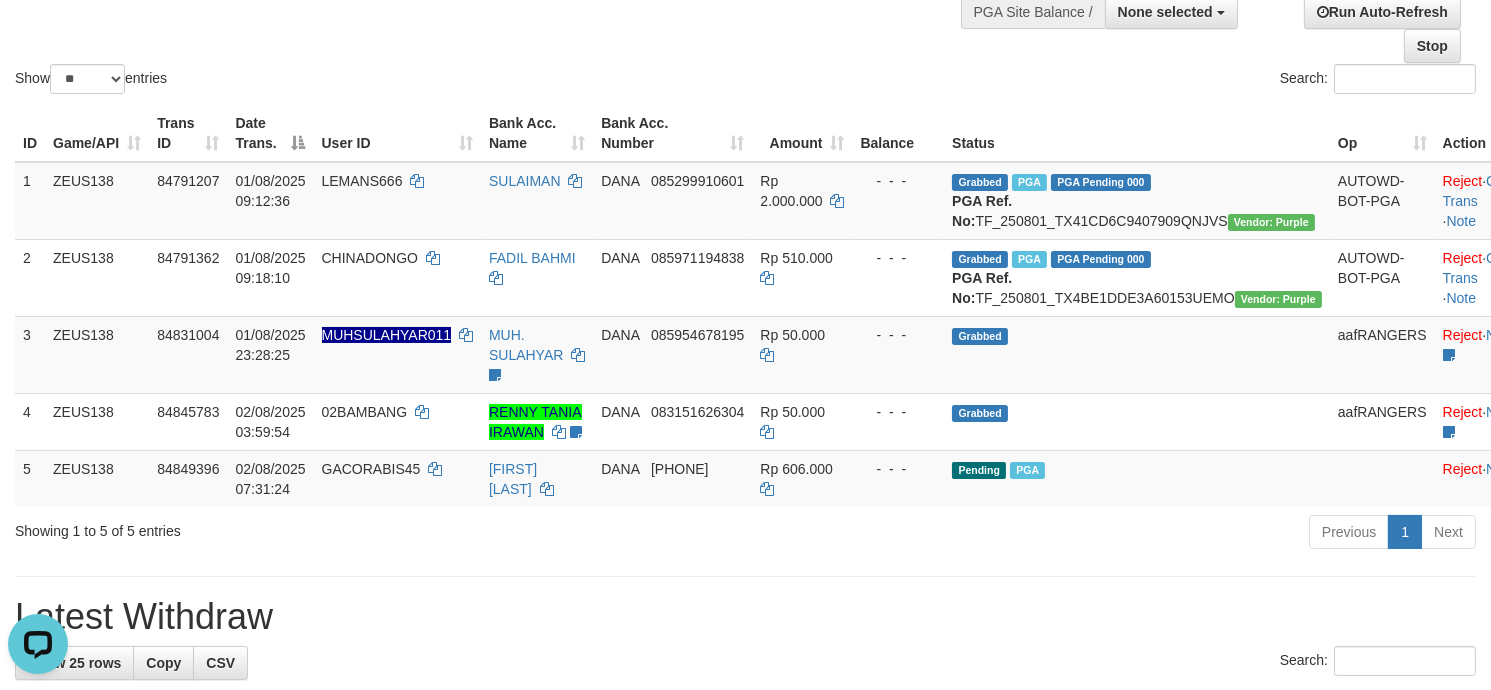 scroll, scrollTop: 0, scrollLeft: 0, axis: both 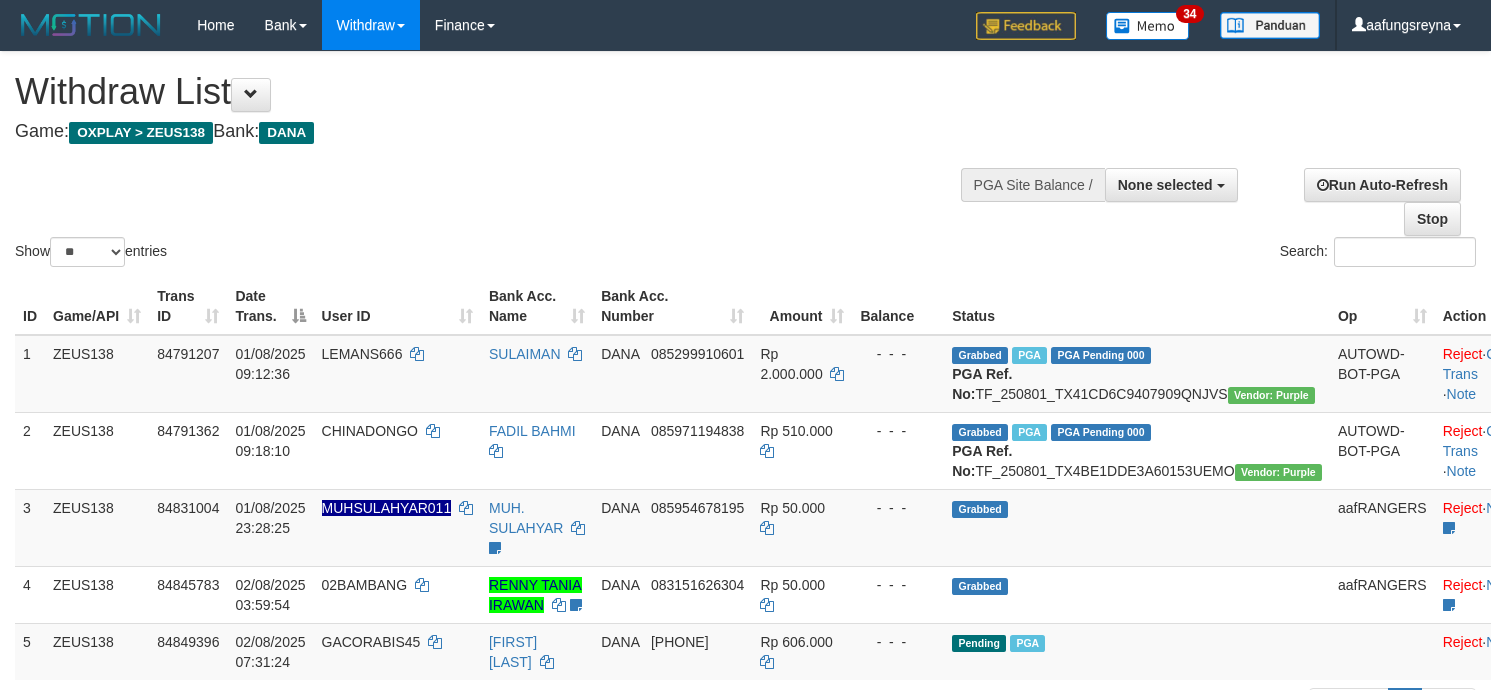 select 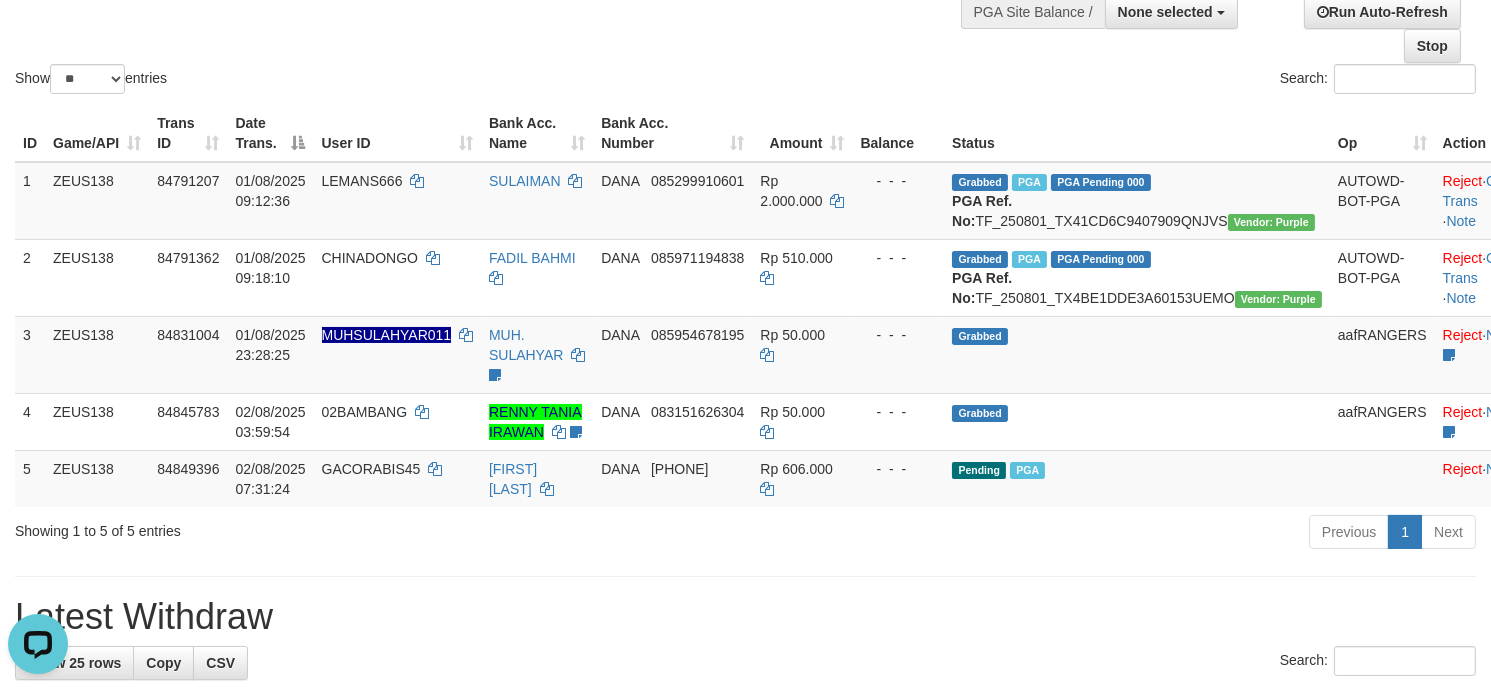 scroll, scrollTop: 0, scrollLeft: 0, axis: both 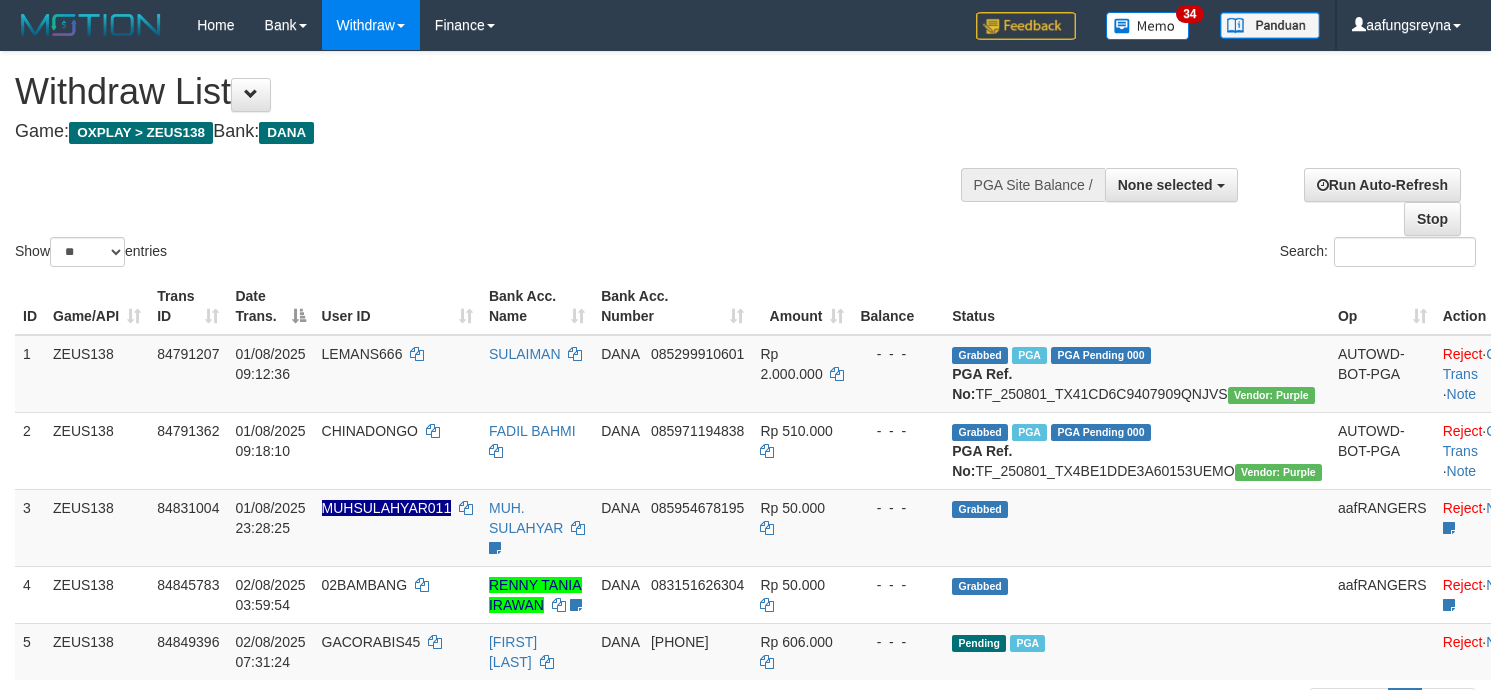 select 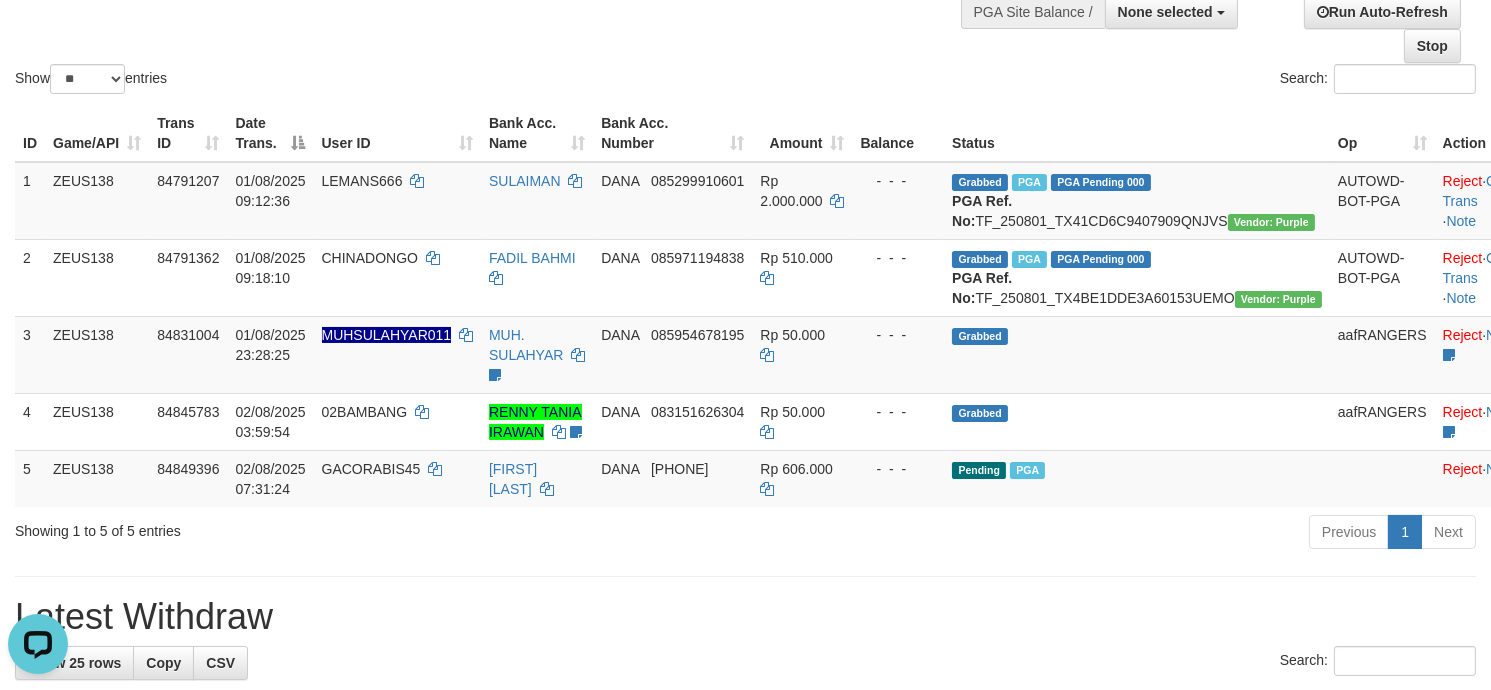 scroll, scrollTop: 0, scrollLeft: 0, axis: both 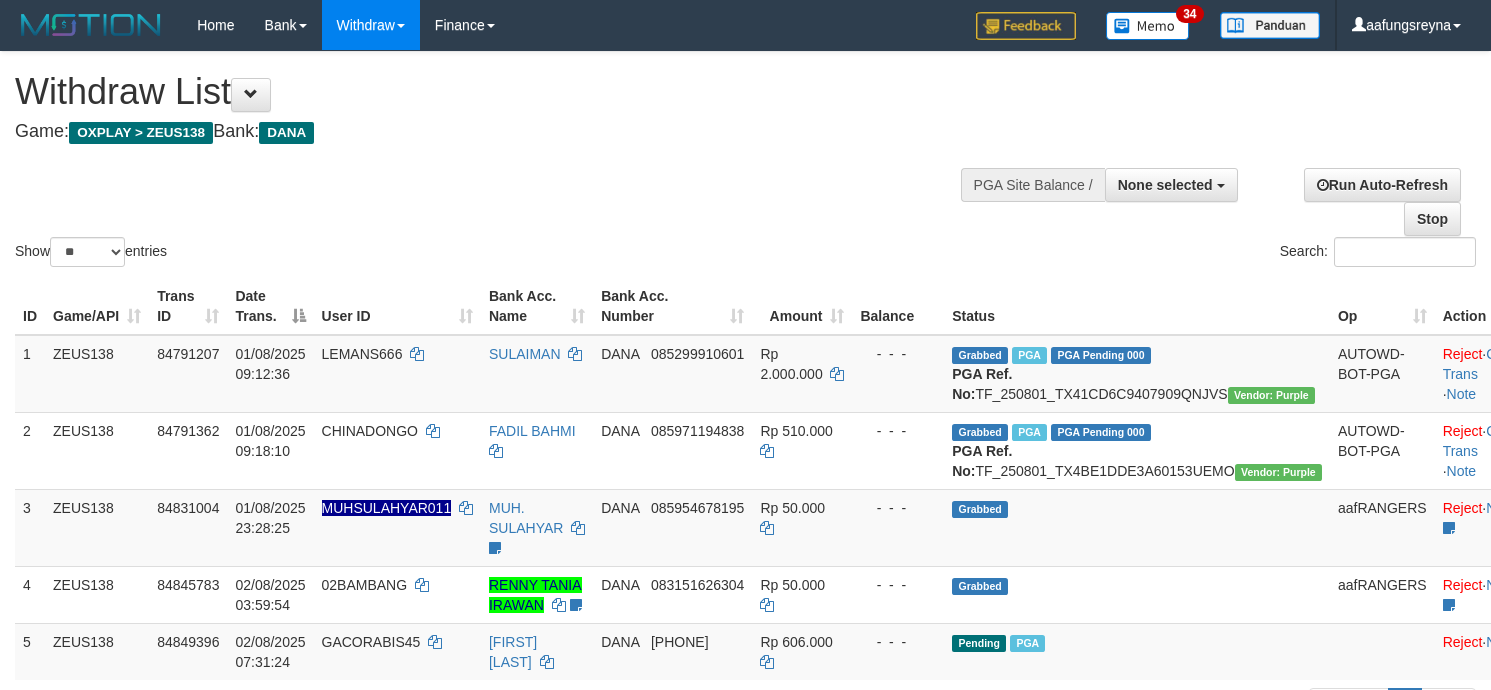 select 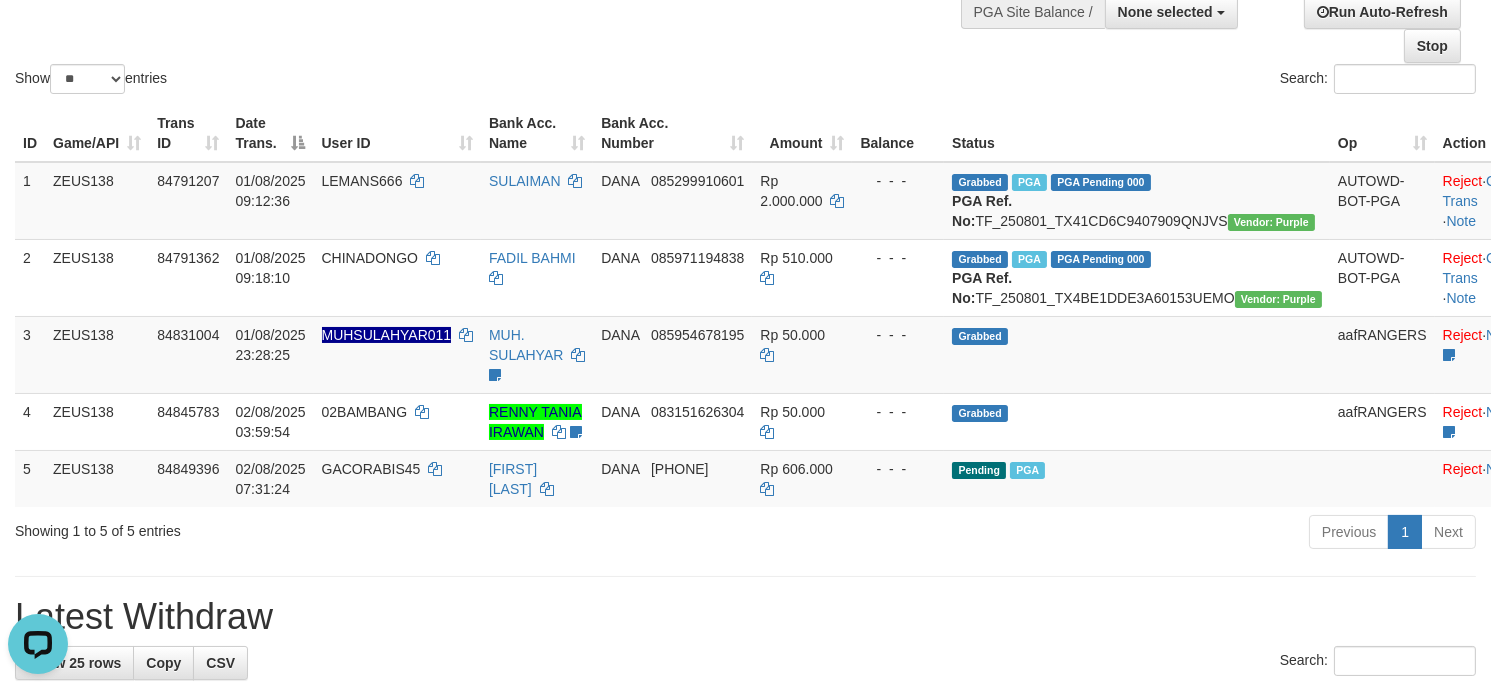 scroll, scrollTop: 0, scrollLeft: 0, axis: both 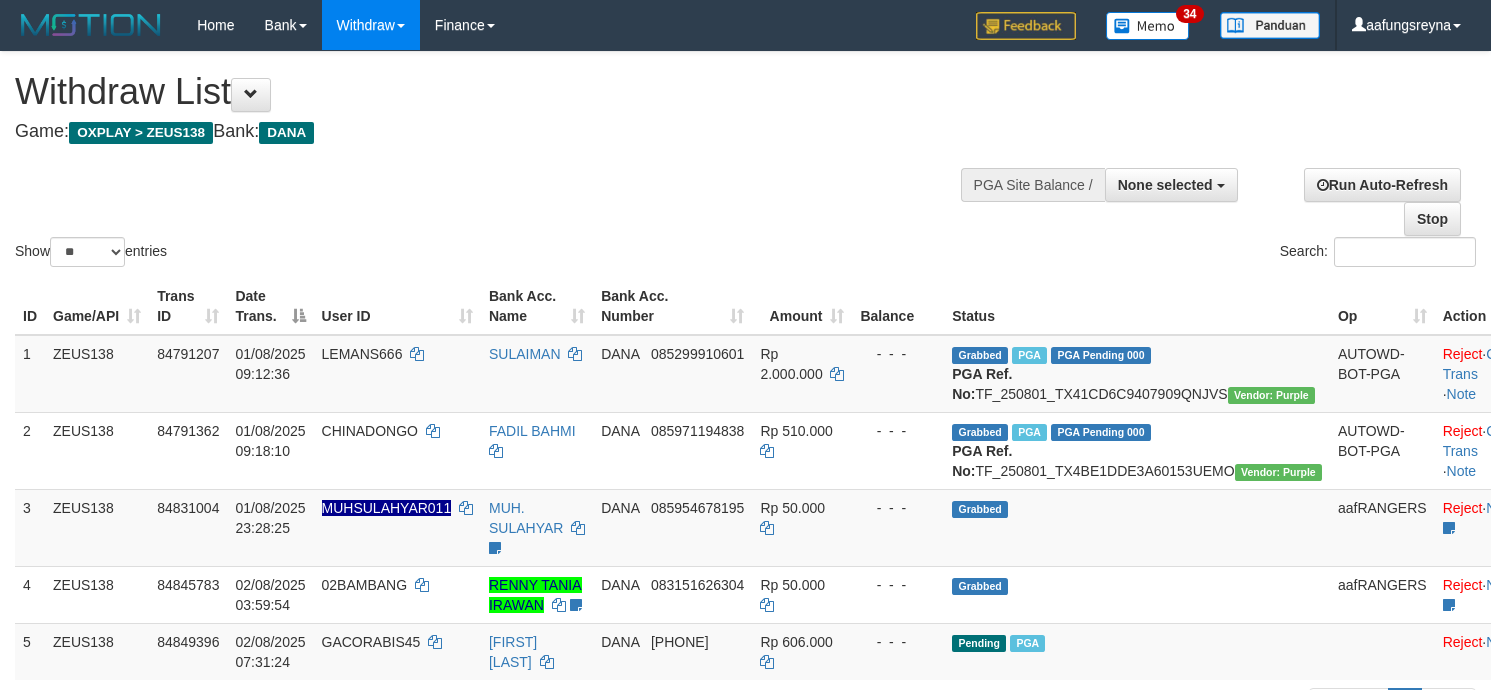 select 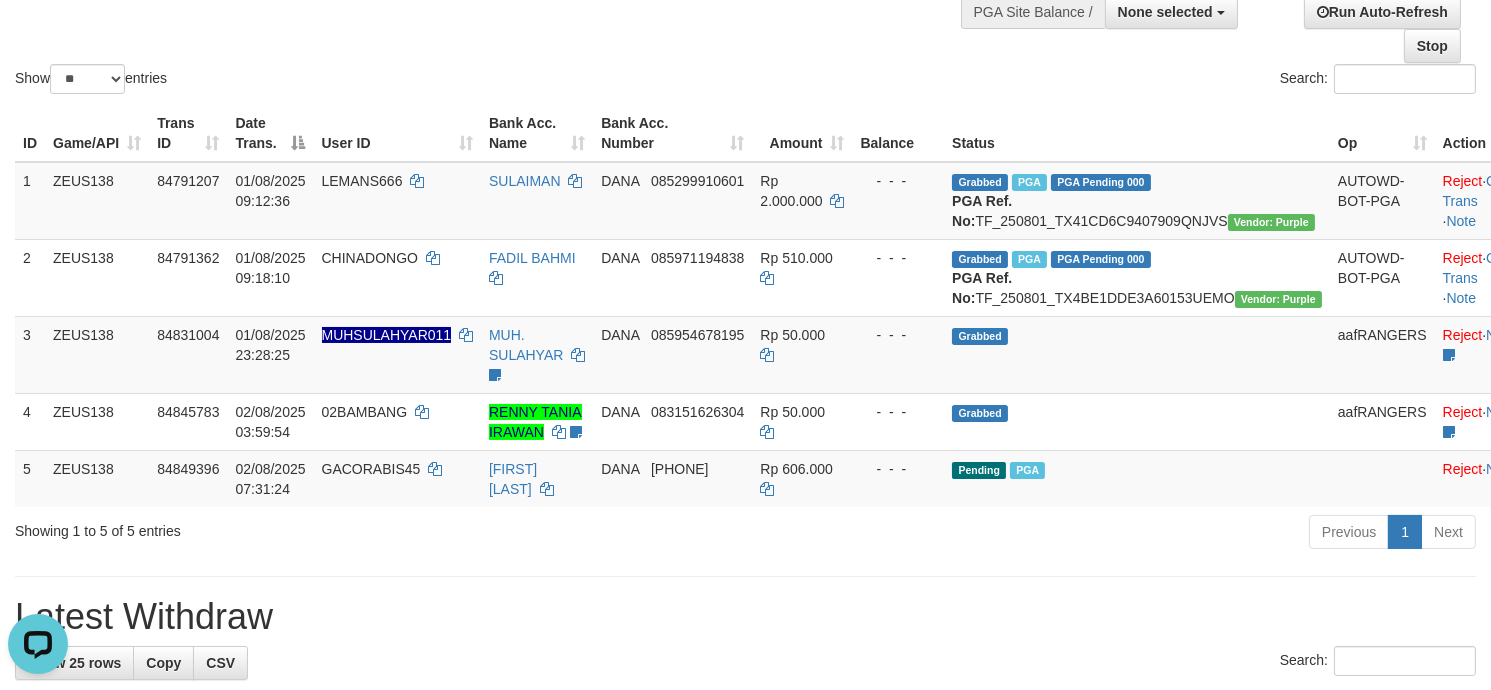 scroll, scrollTop: 0, scrollLeft: 0, axis: both 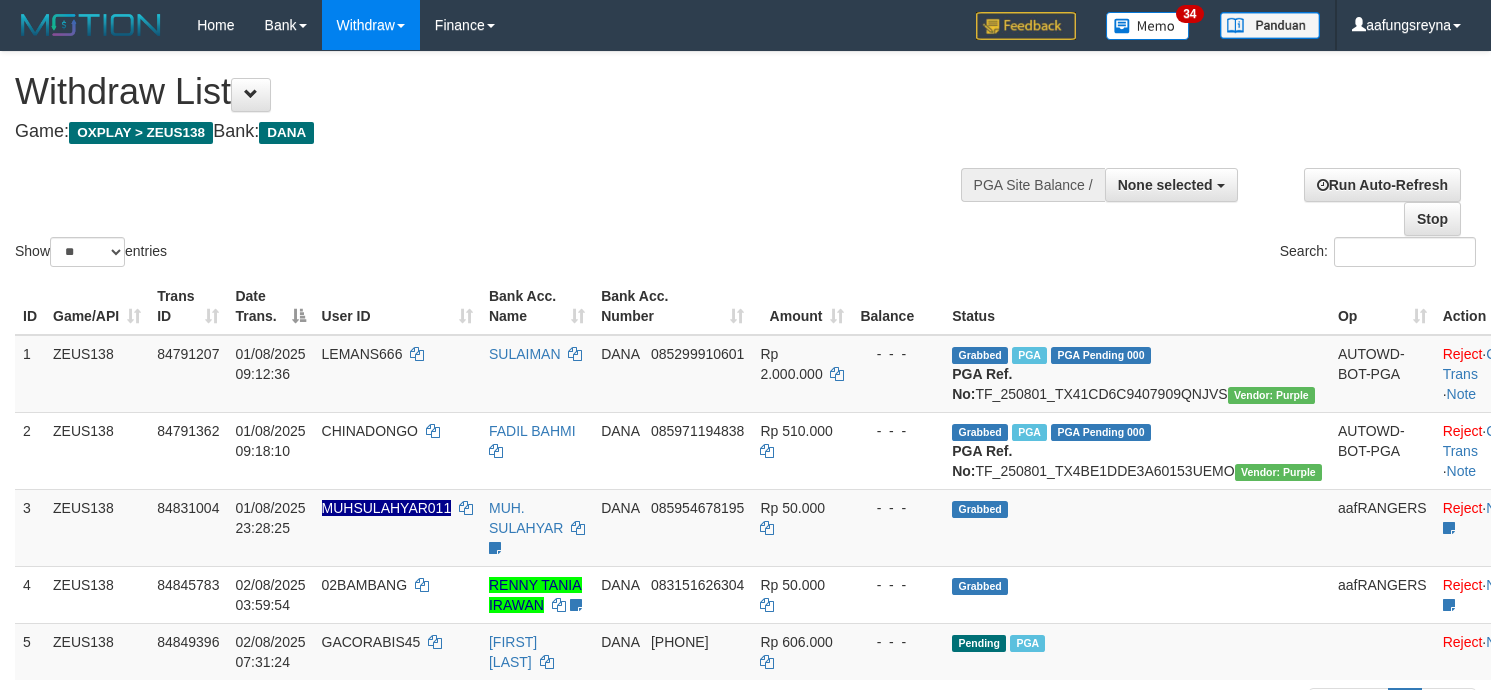 select 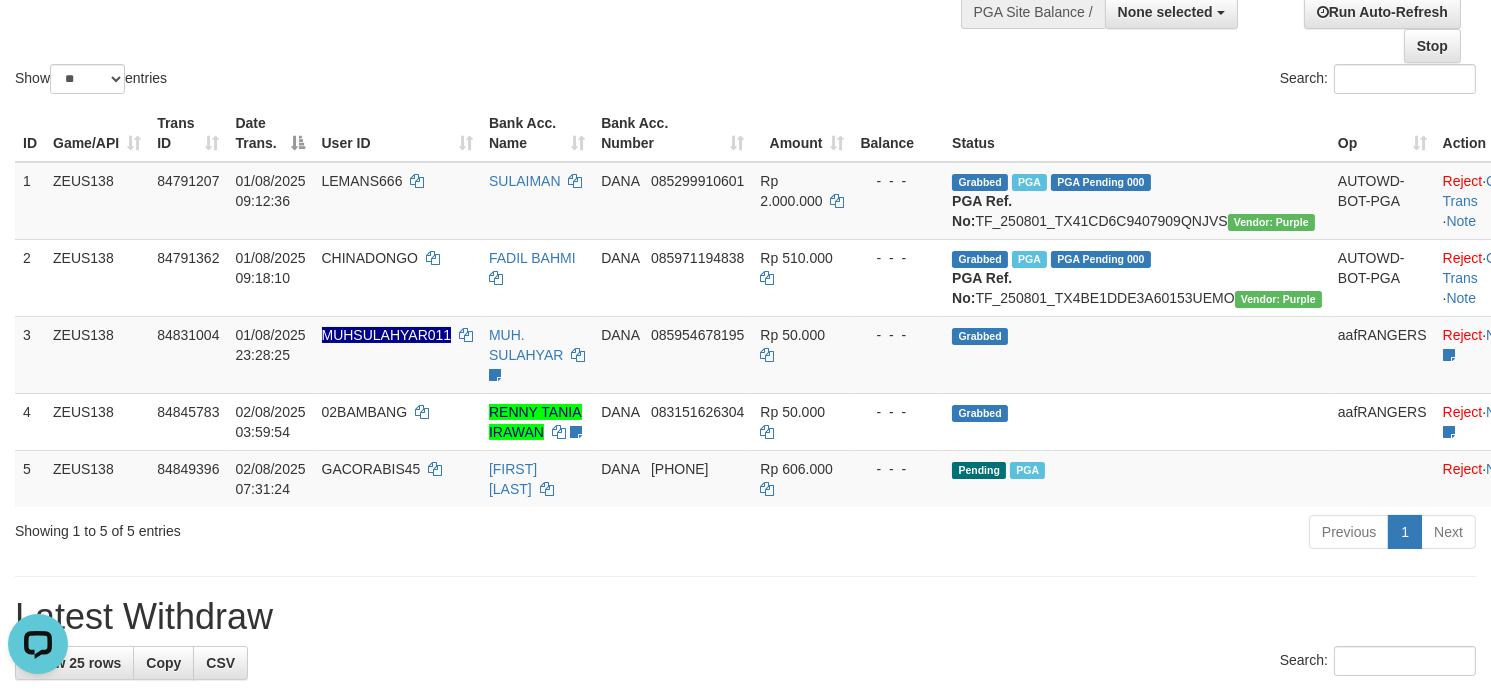 scroll, scrollTop: 0, scrollLeft: 0, axis: both 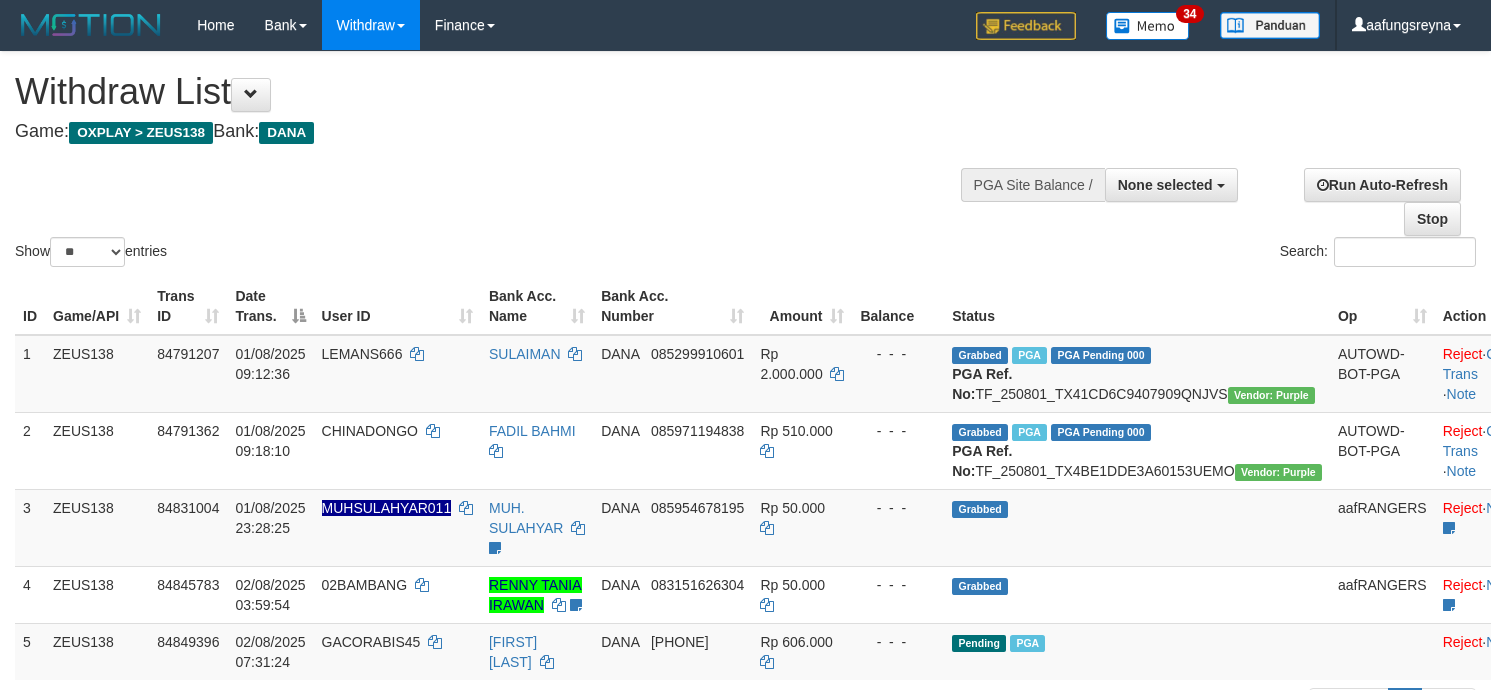 select 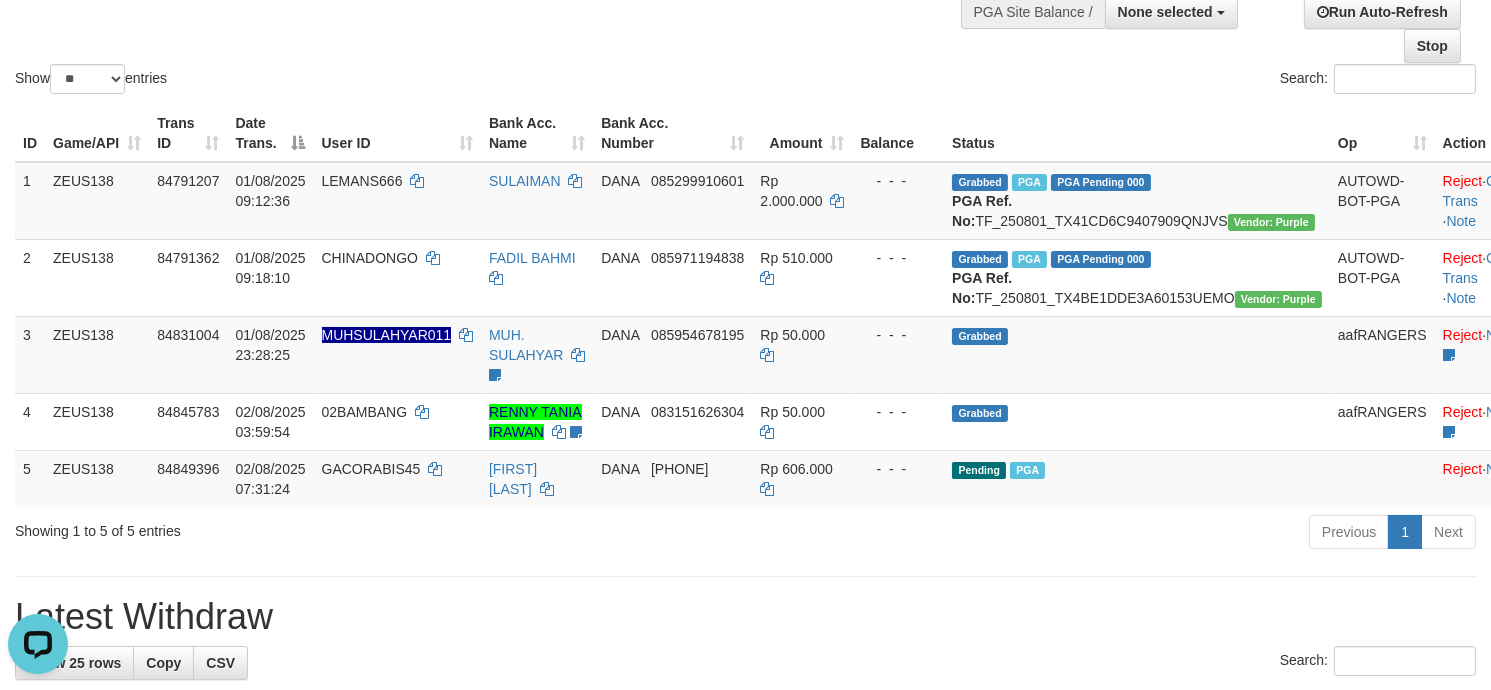 scroll, scrollTop: 0, scrollLeft: 0, axis: both 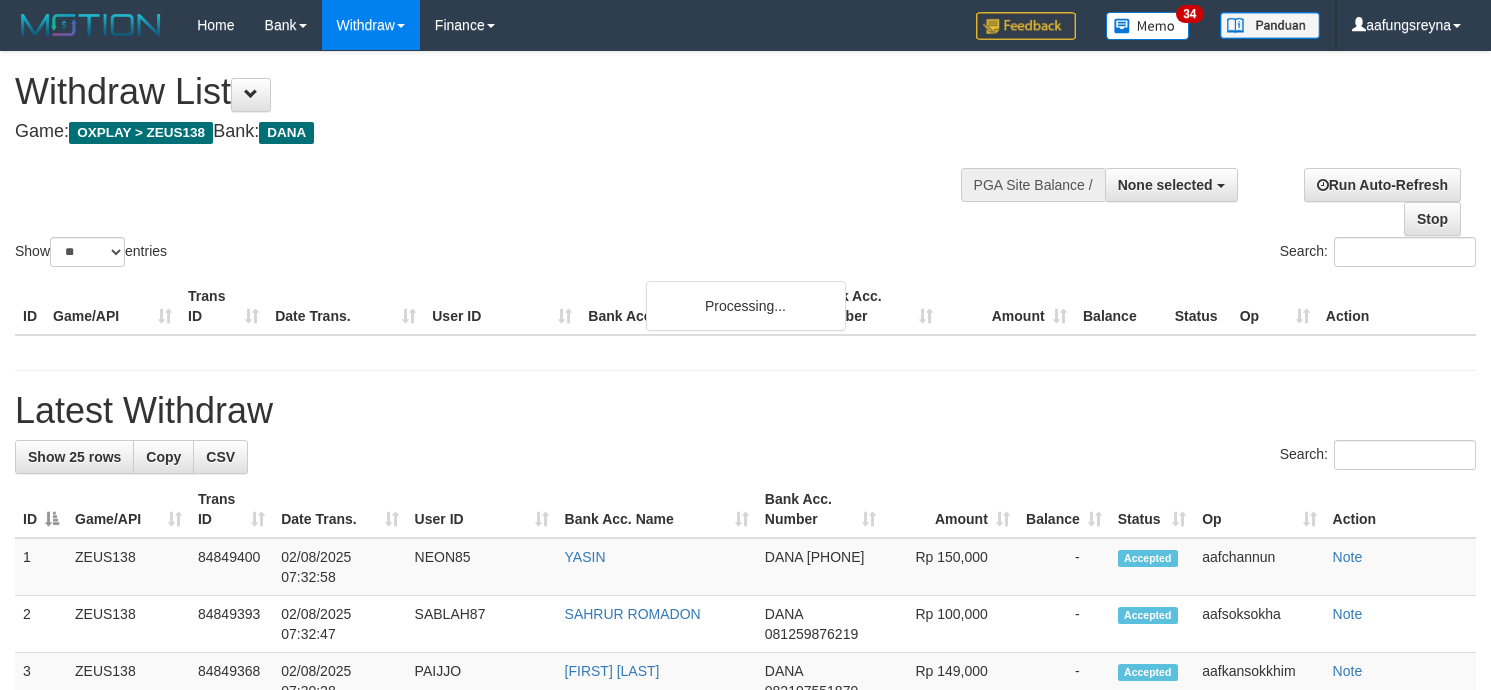 select 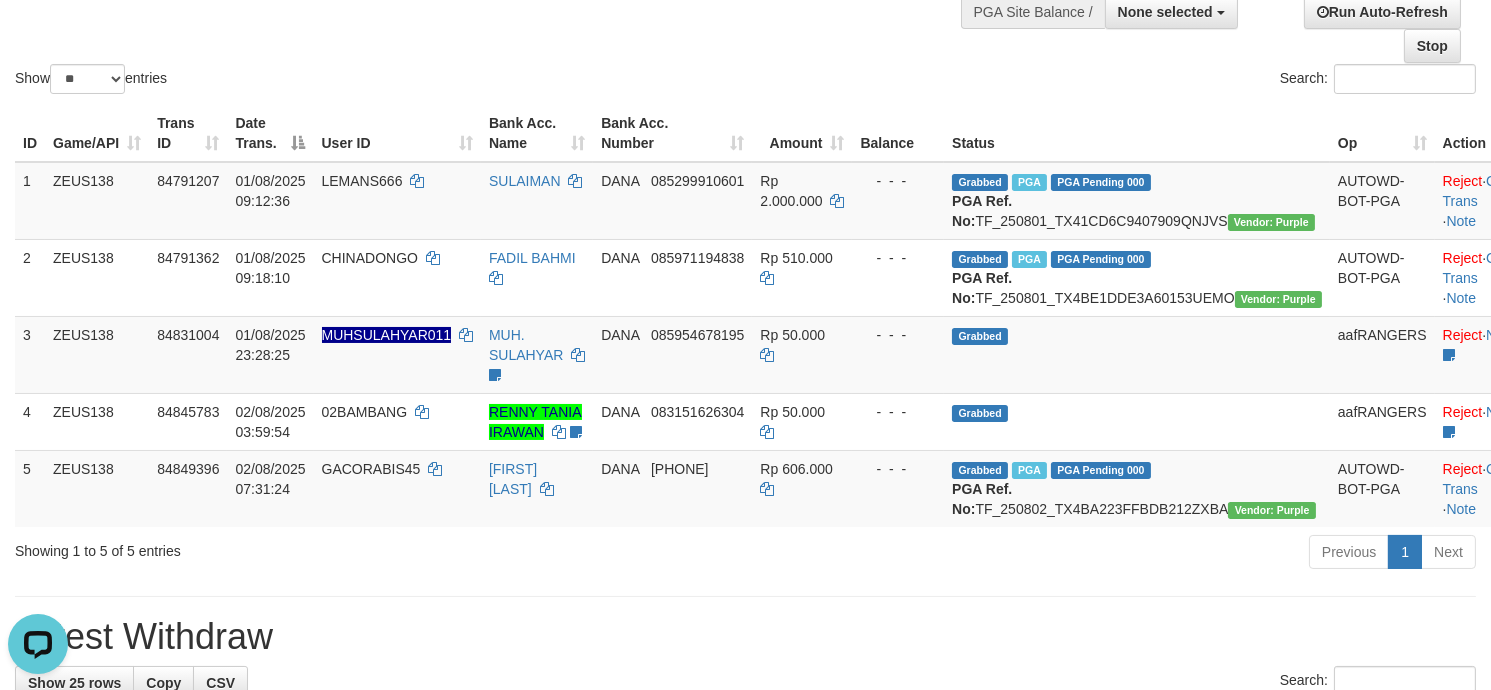 scroll, scrollTop: 0, scrollLeft: 0, axis: both 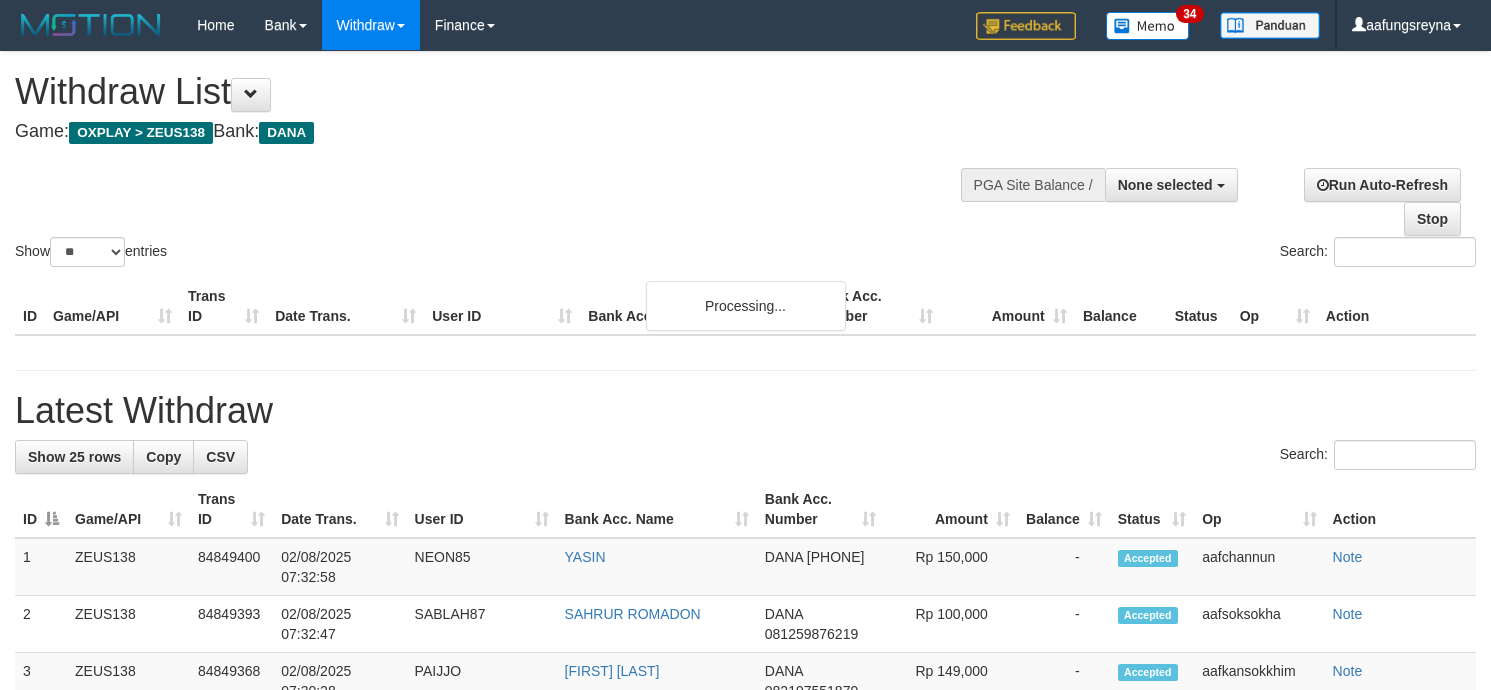 select 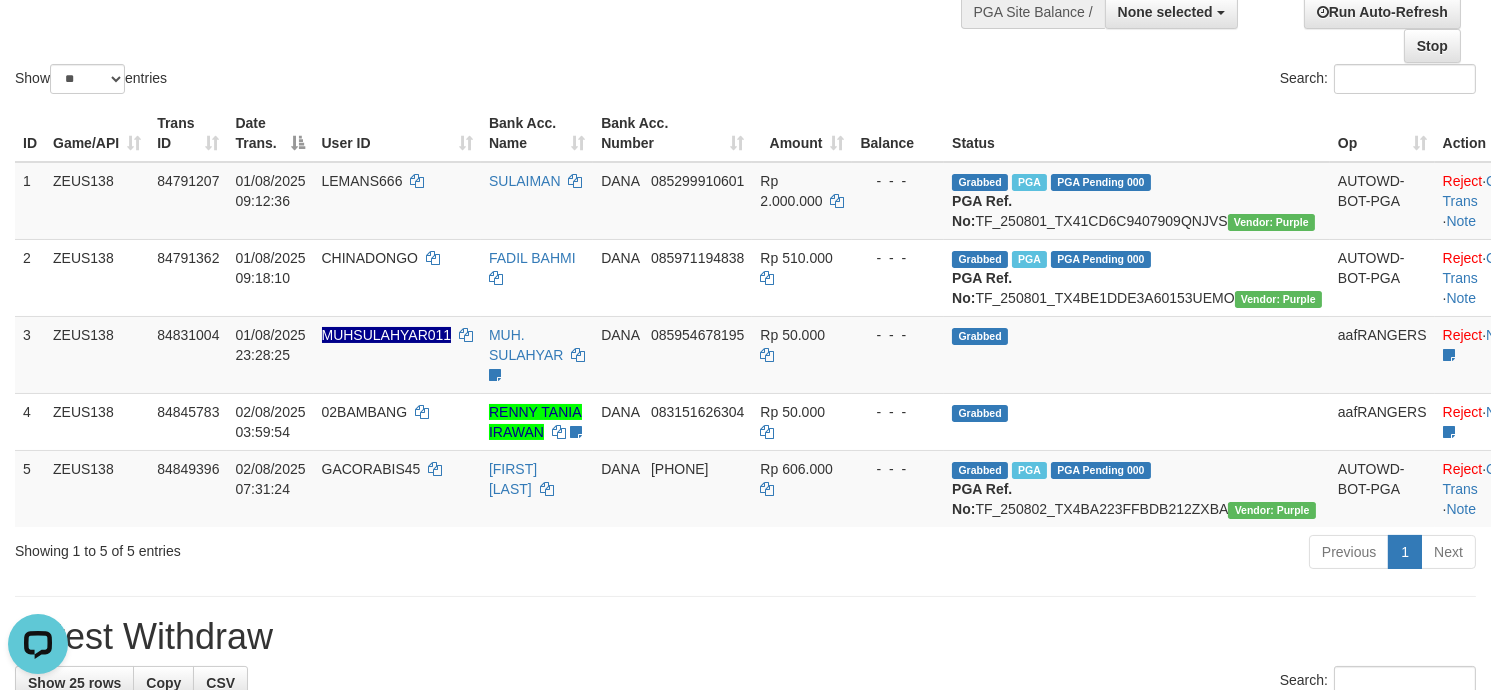 scroll, scrollTop: 0, scrollLeft: 0, axis: both 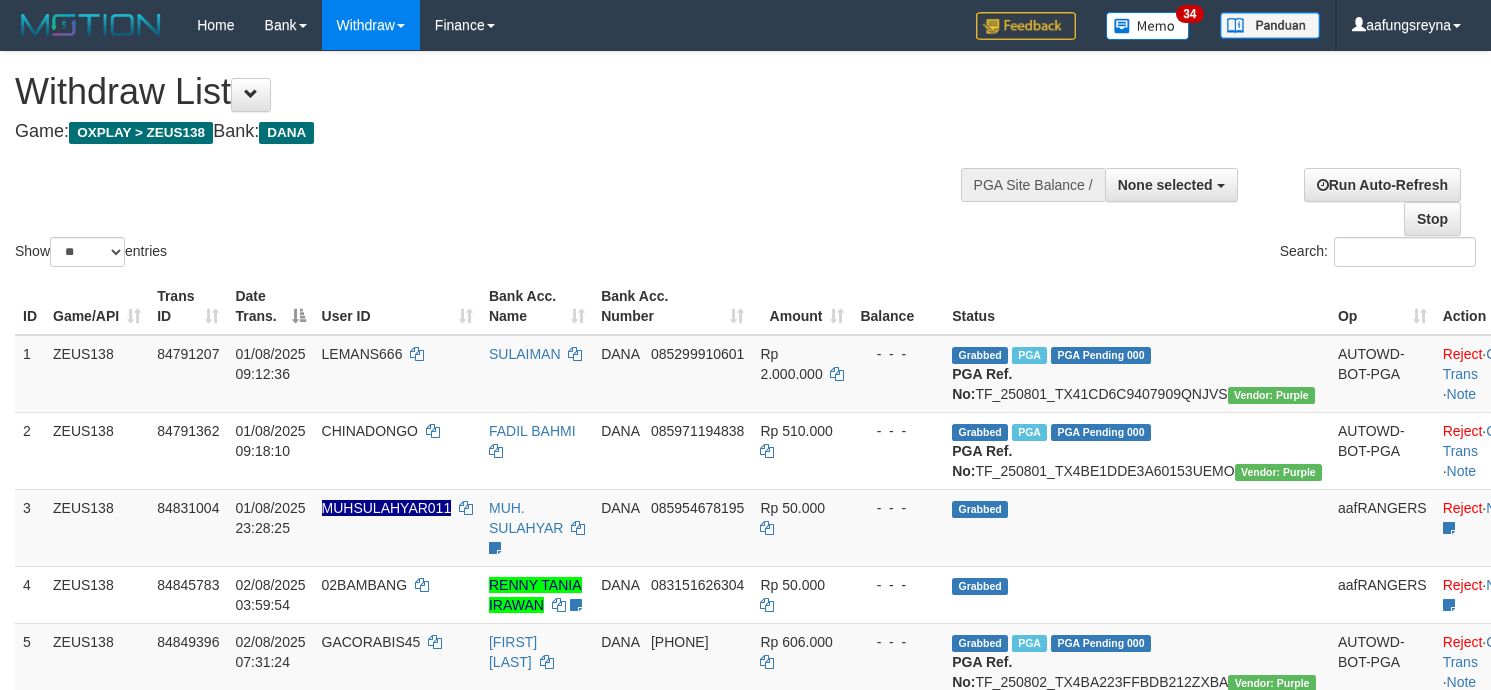 select 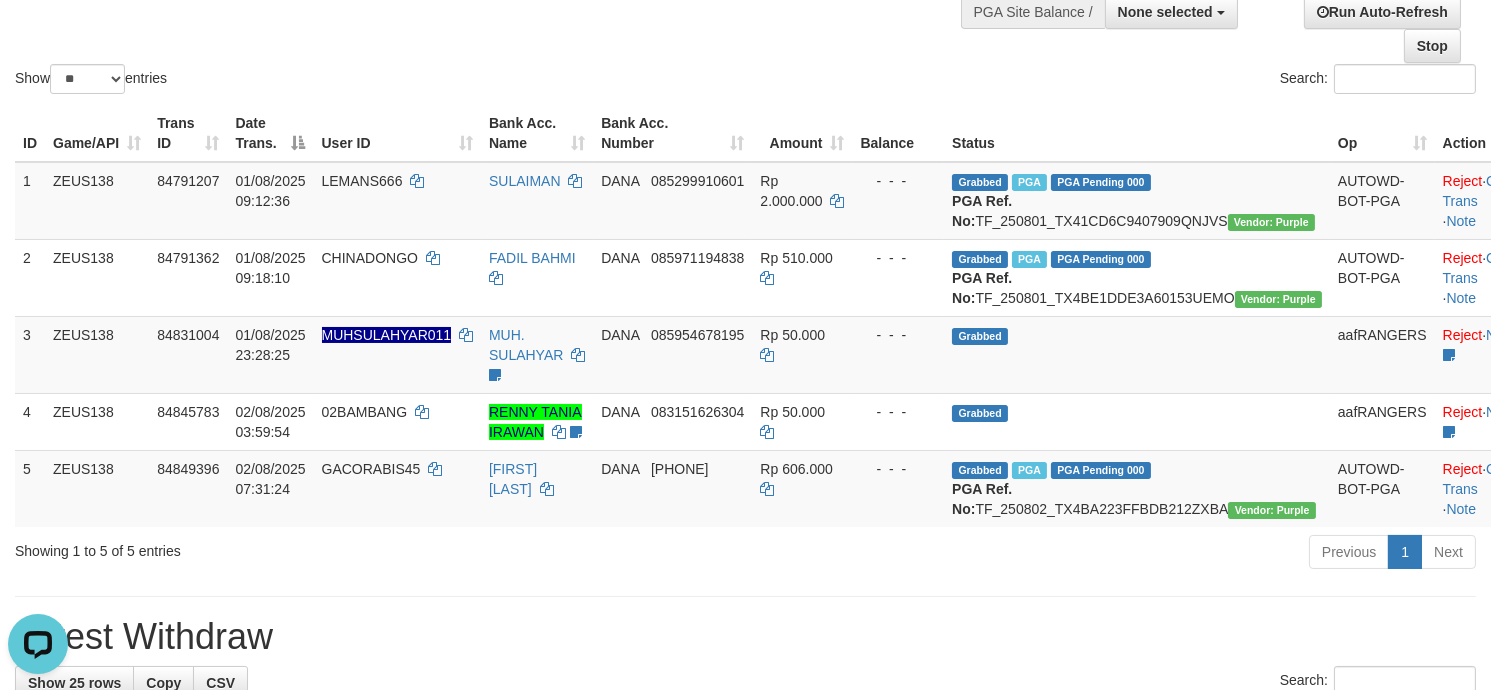 scroll, scrollTop: 0, scrollLeft: 0, axis: both 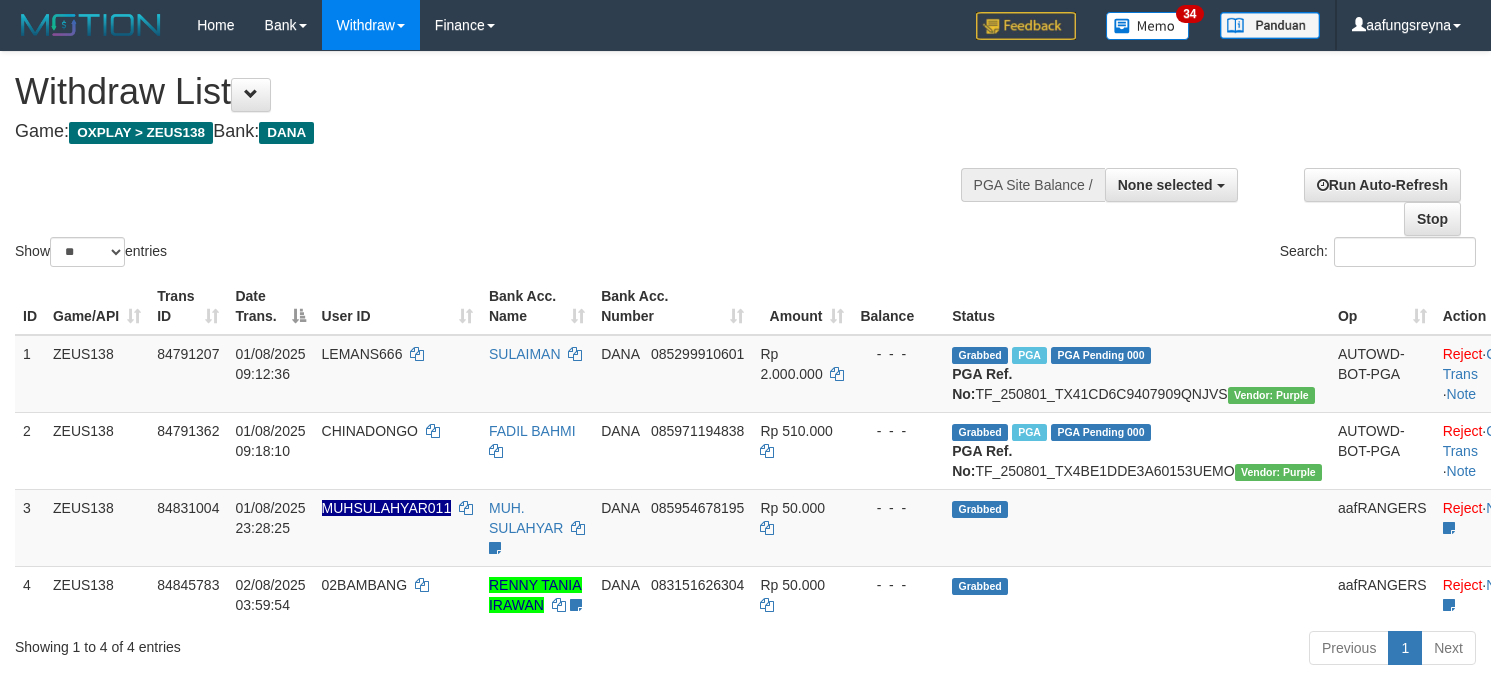 select 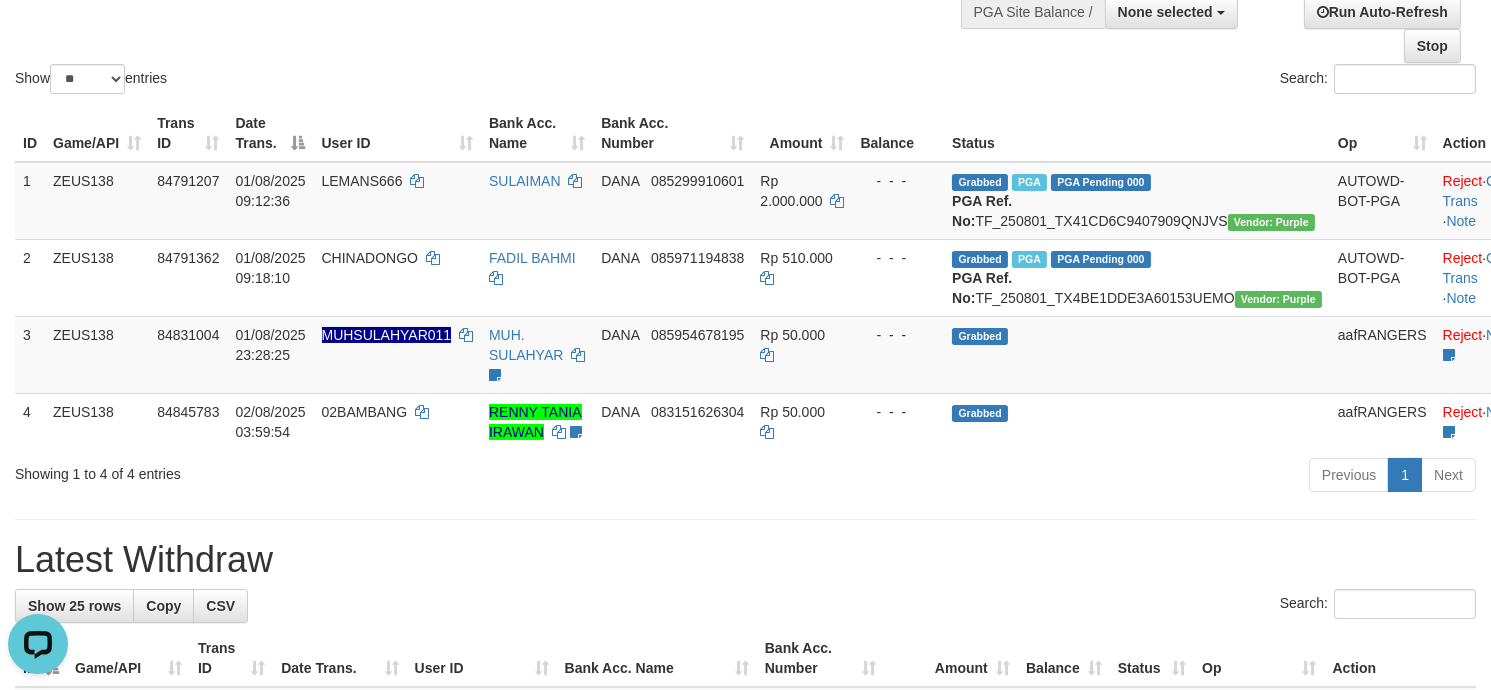 scroll, scrollTop: 0, scrollLeft: 0, axis: both 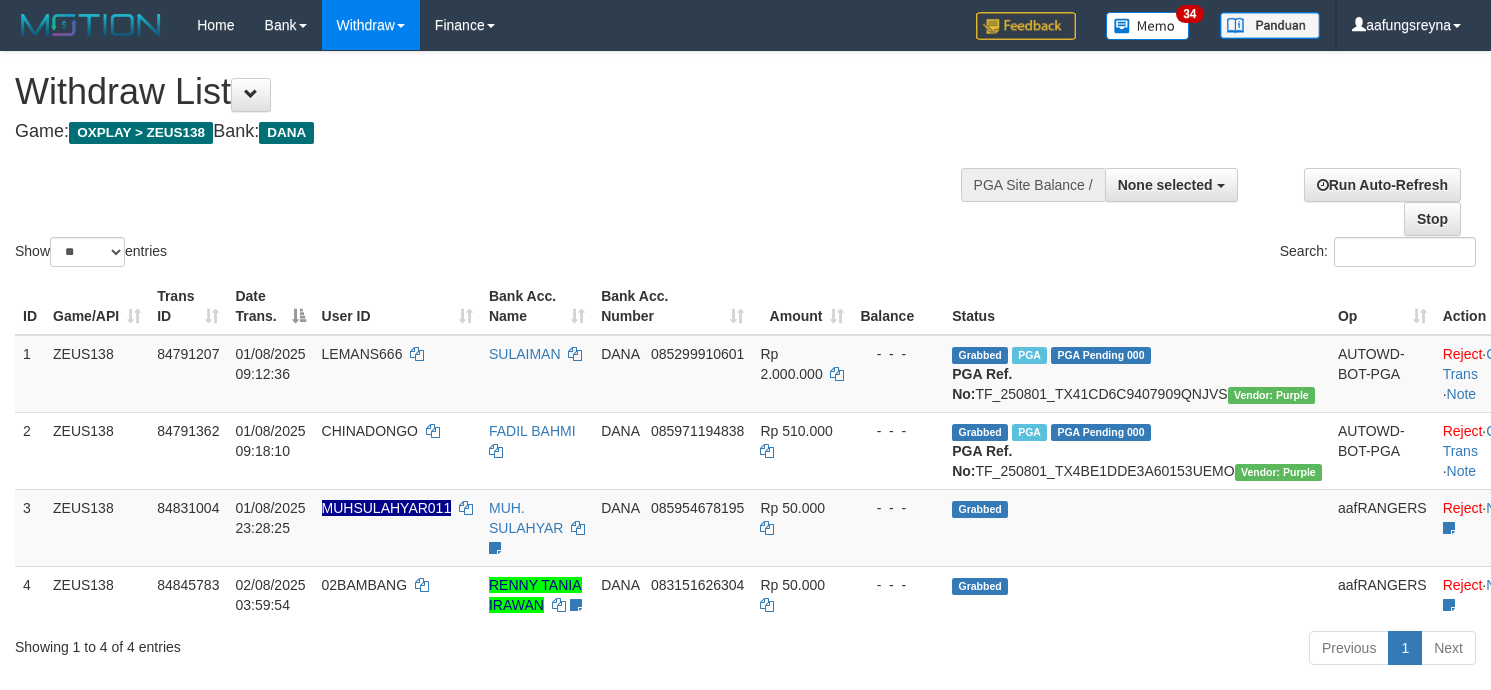 select 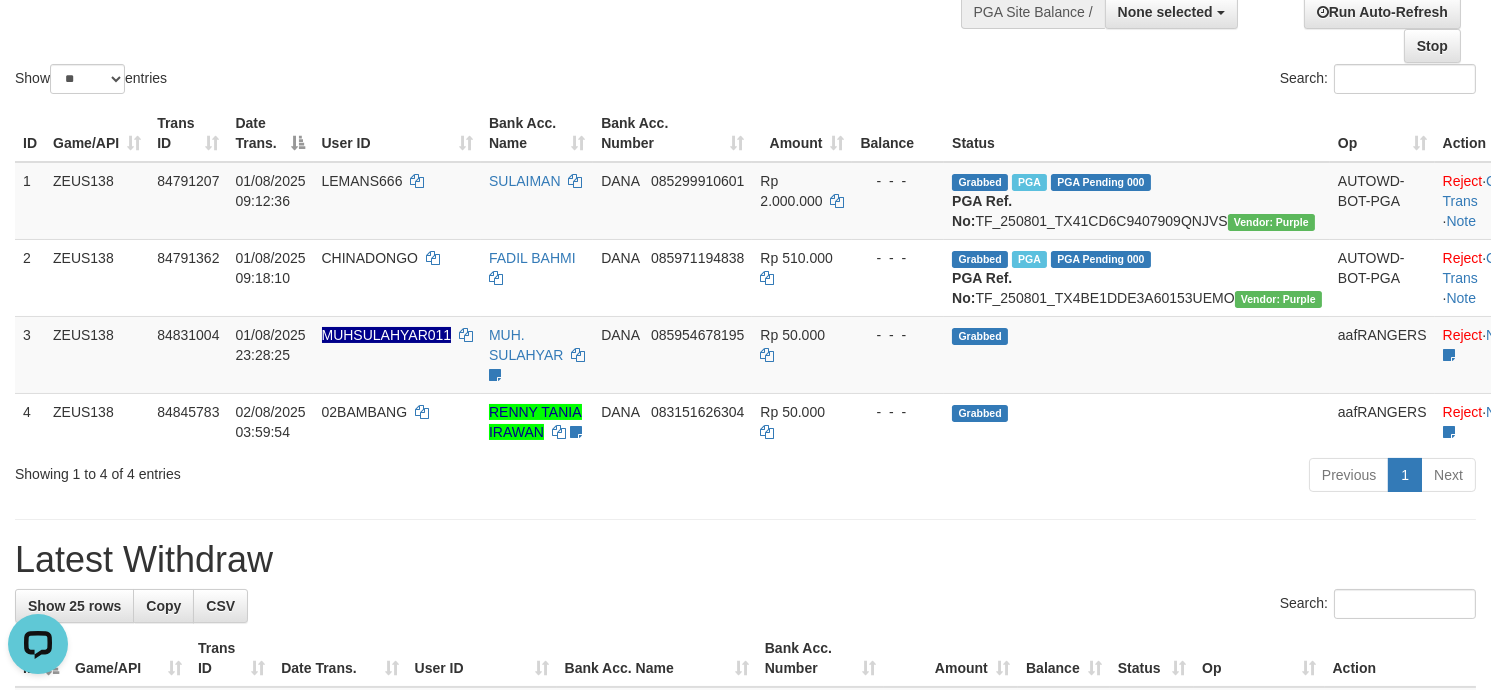 scroll, scrollTop: 0, scrollLeft: 0, axis: both 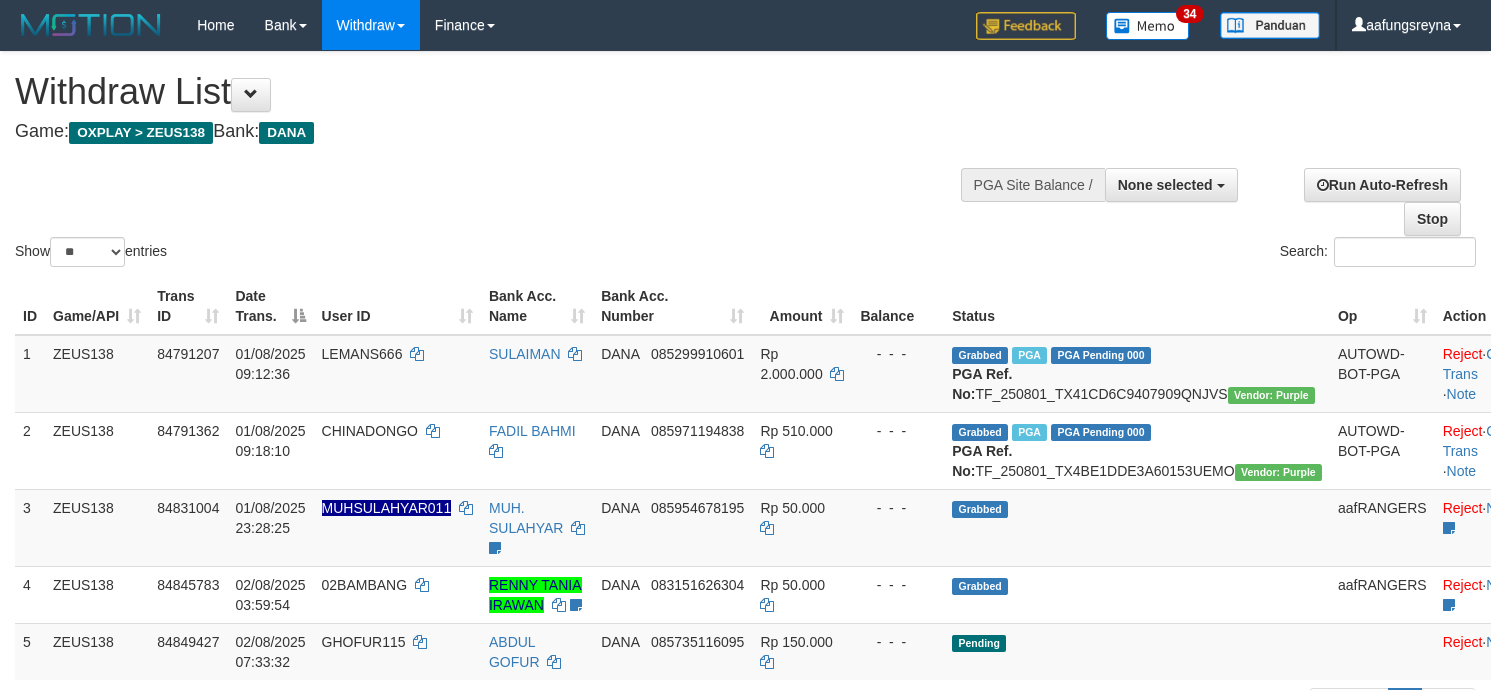 select 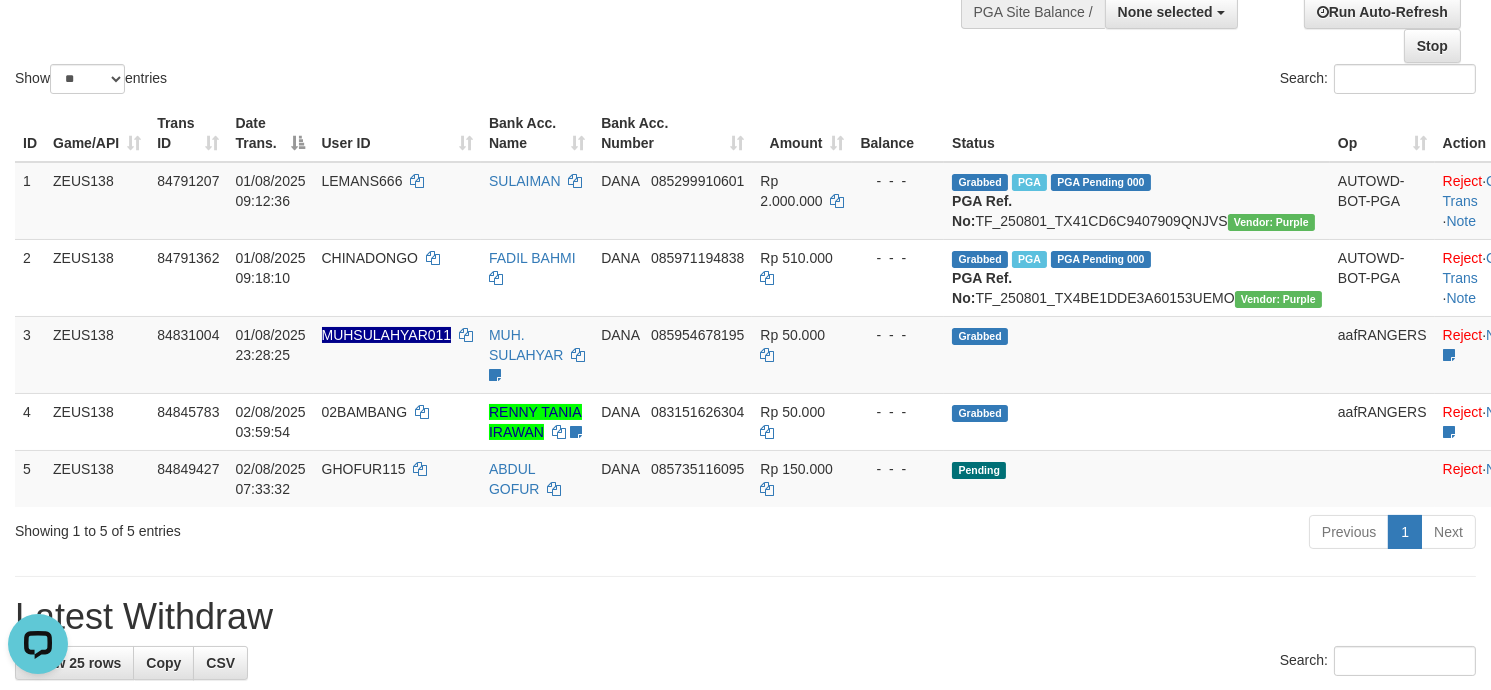 scroll, scrollTop: 0, scrollLeft: 0, axis: both 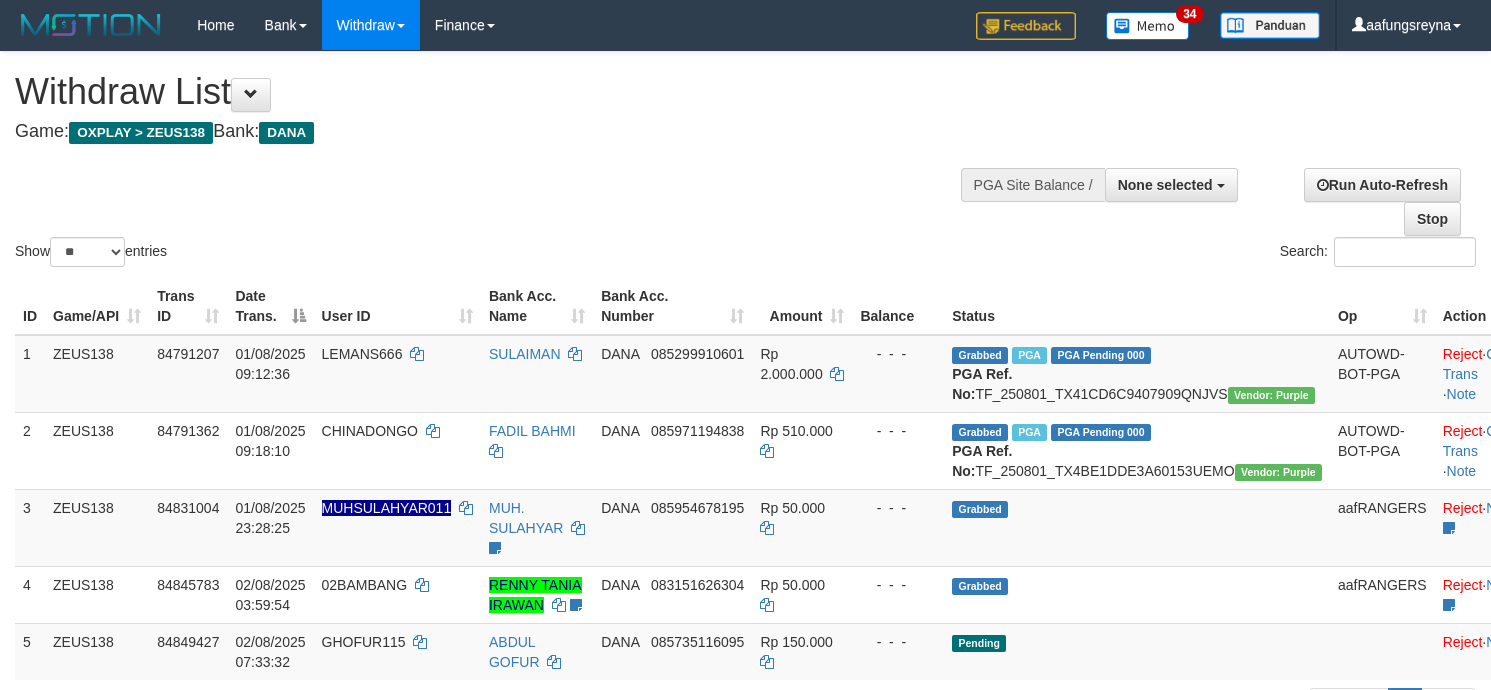 select 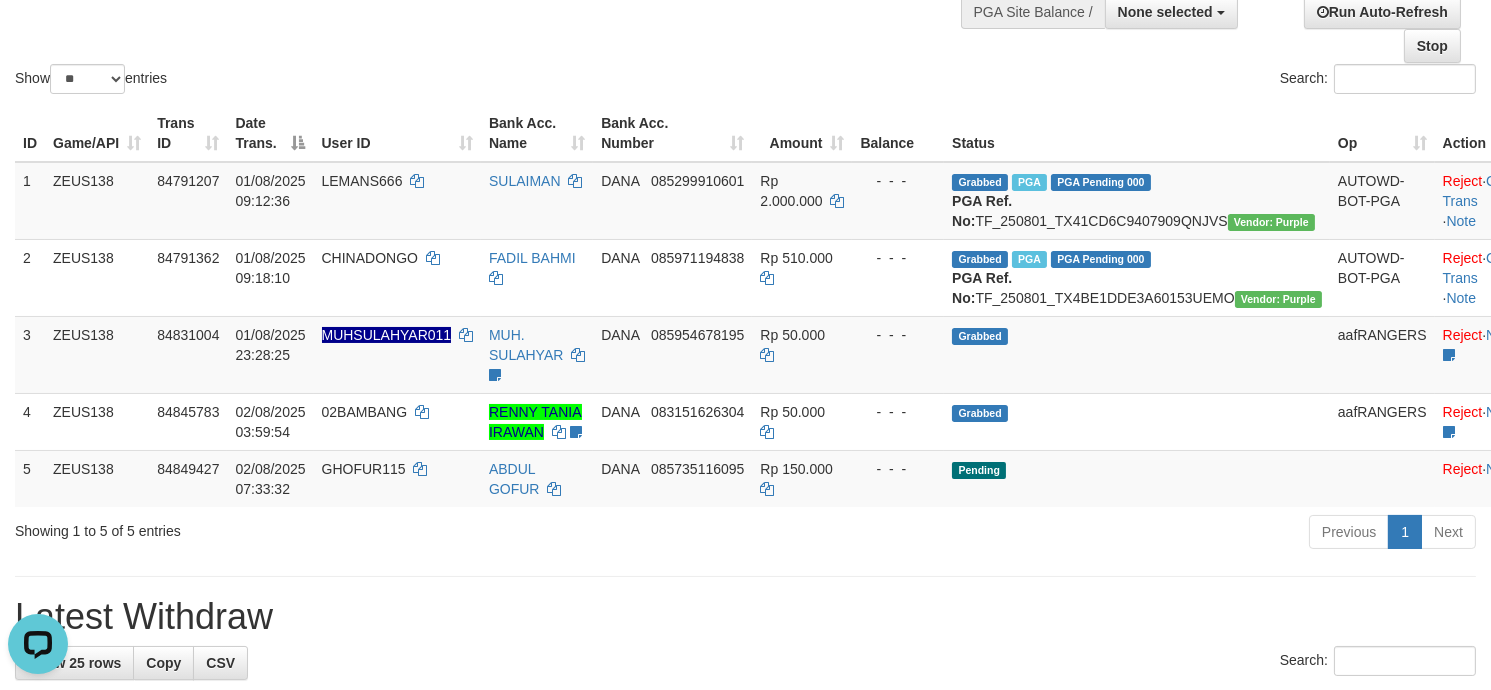 scroll, scrollTop: 0, scrollLeft: 0, axis: both 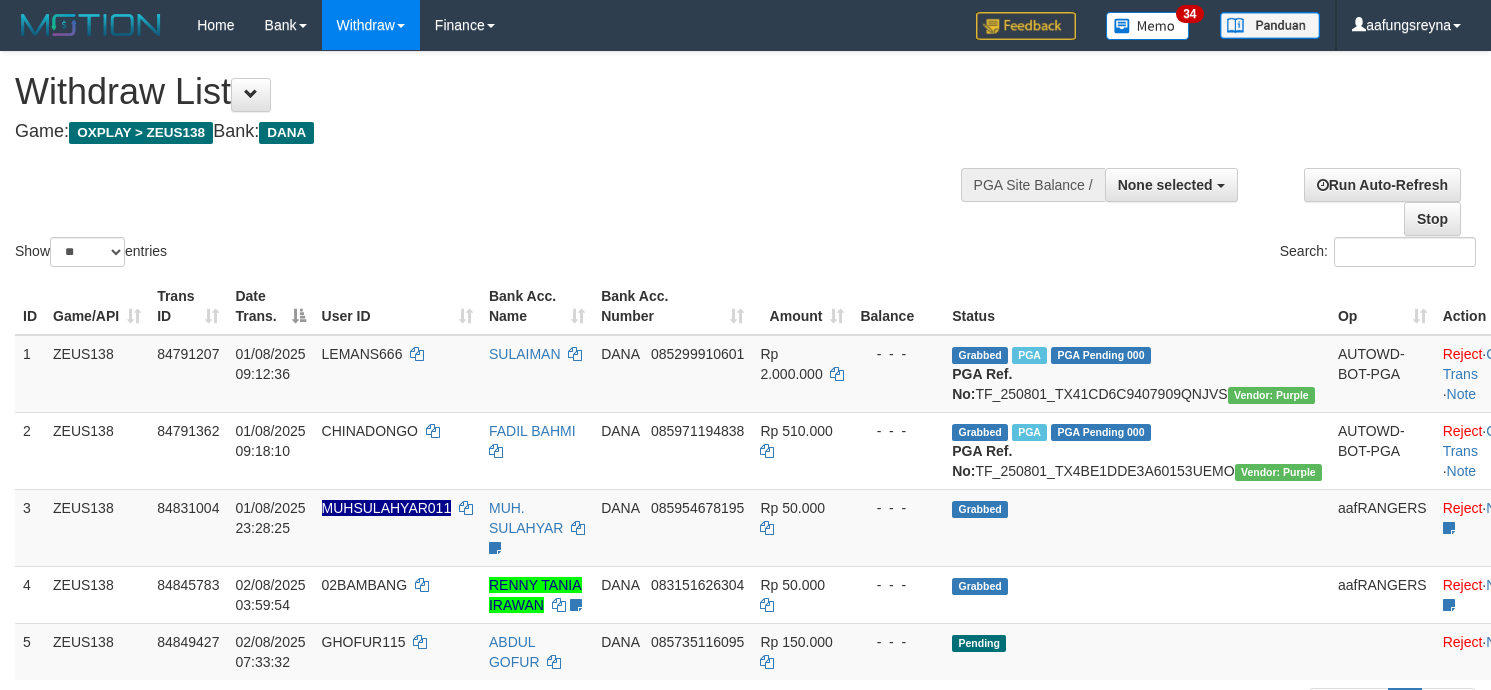 select 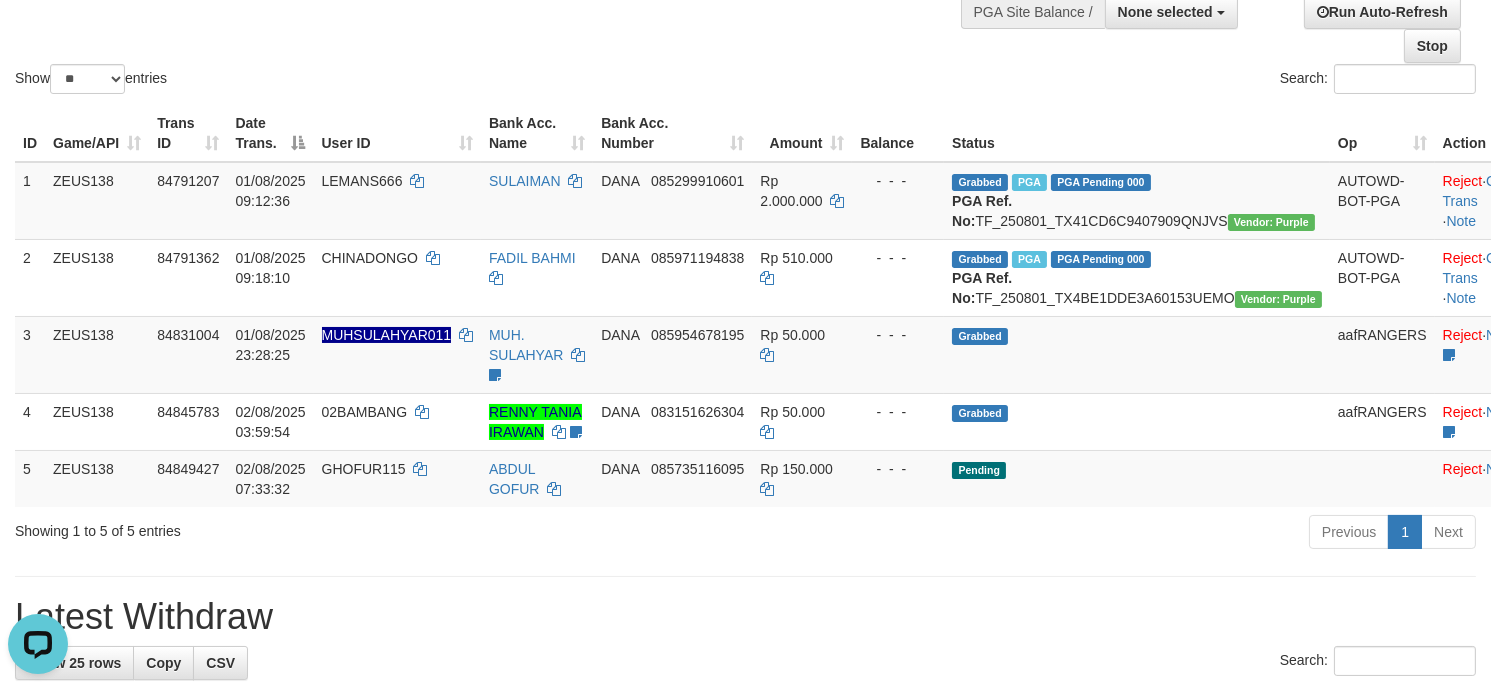 scroll, scrollTop: 0, scrollLeft: 0, axis: both 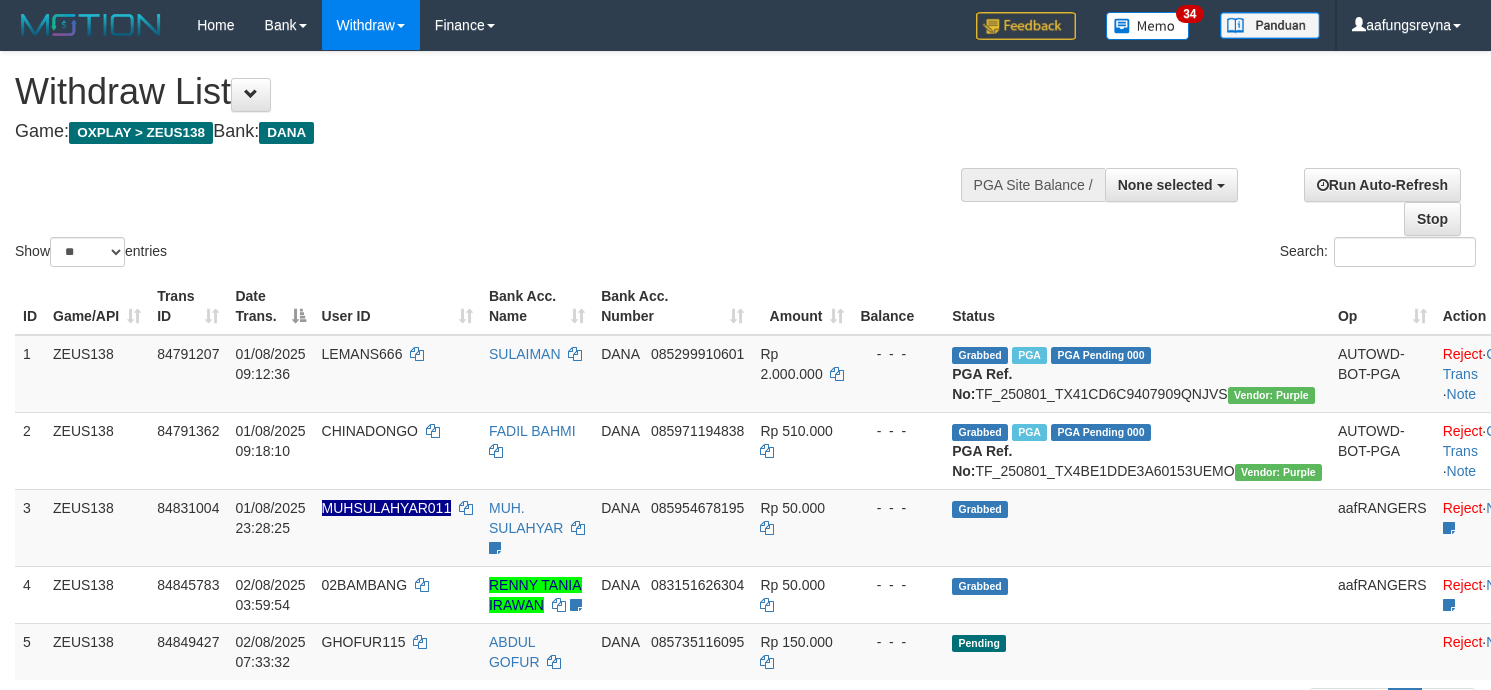select 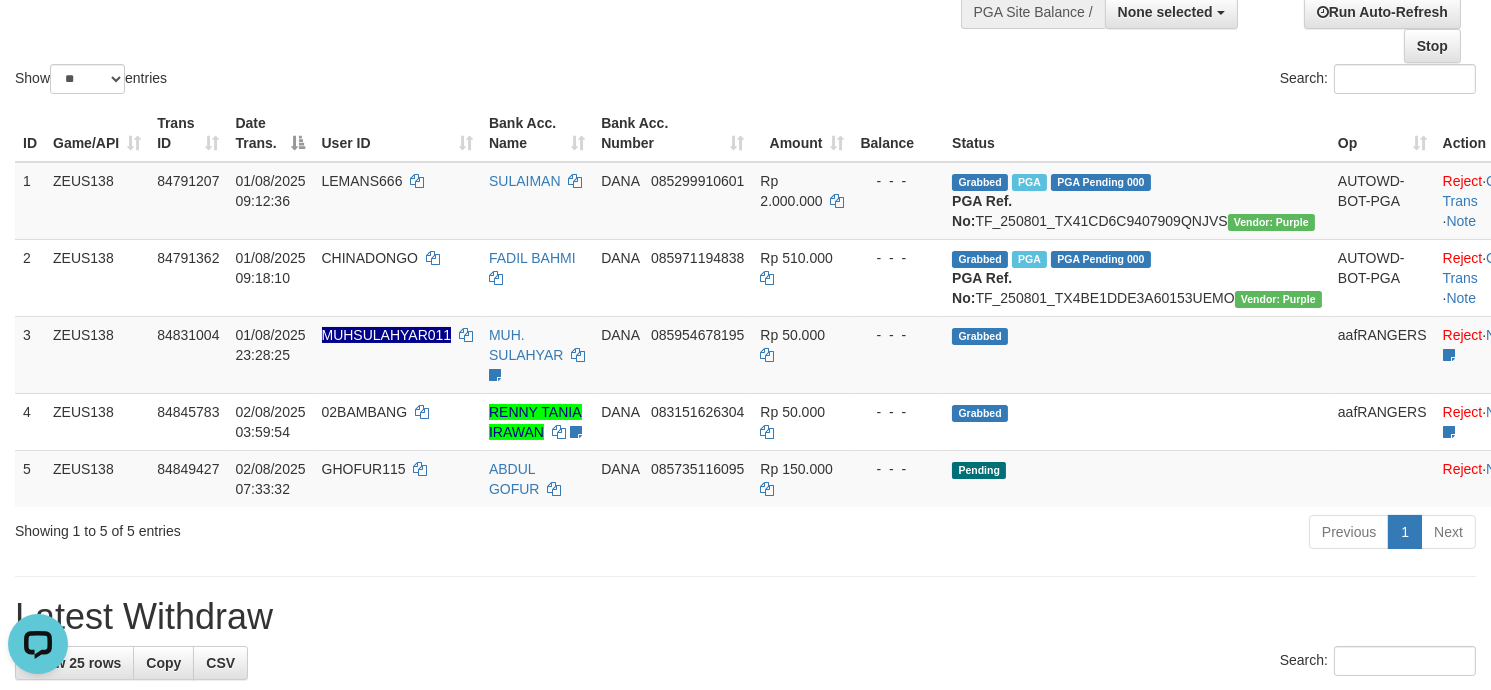 scroll, scrollTop: 0, scrollLeft: 0, axis: both 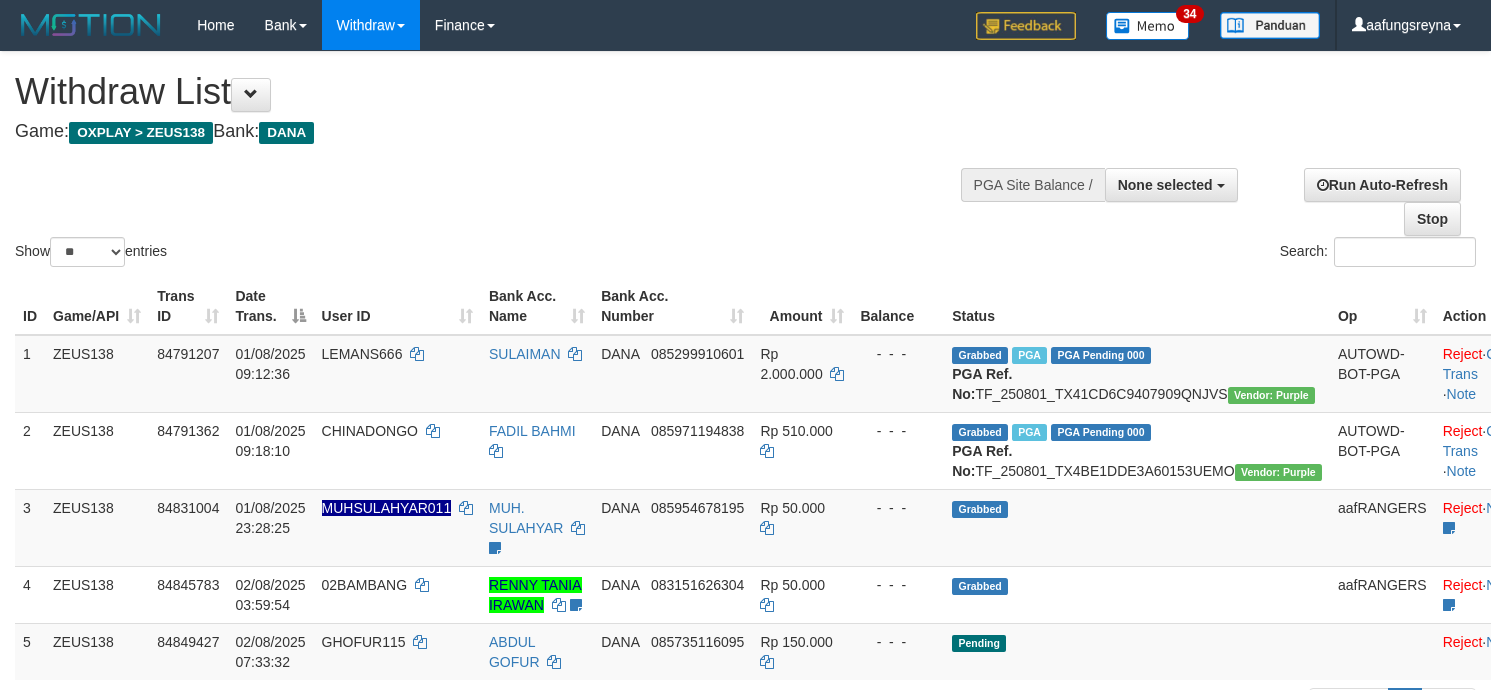 select 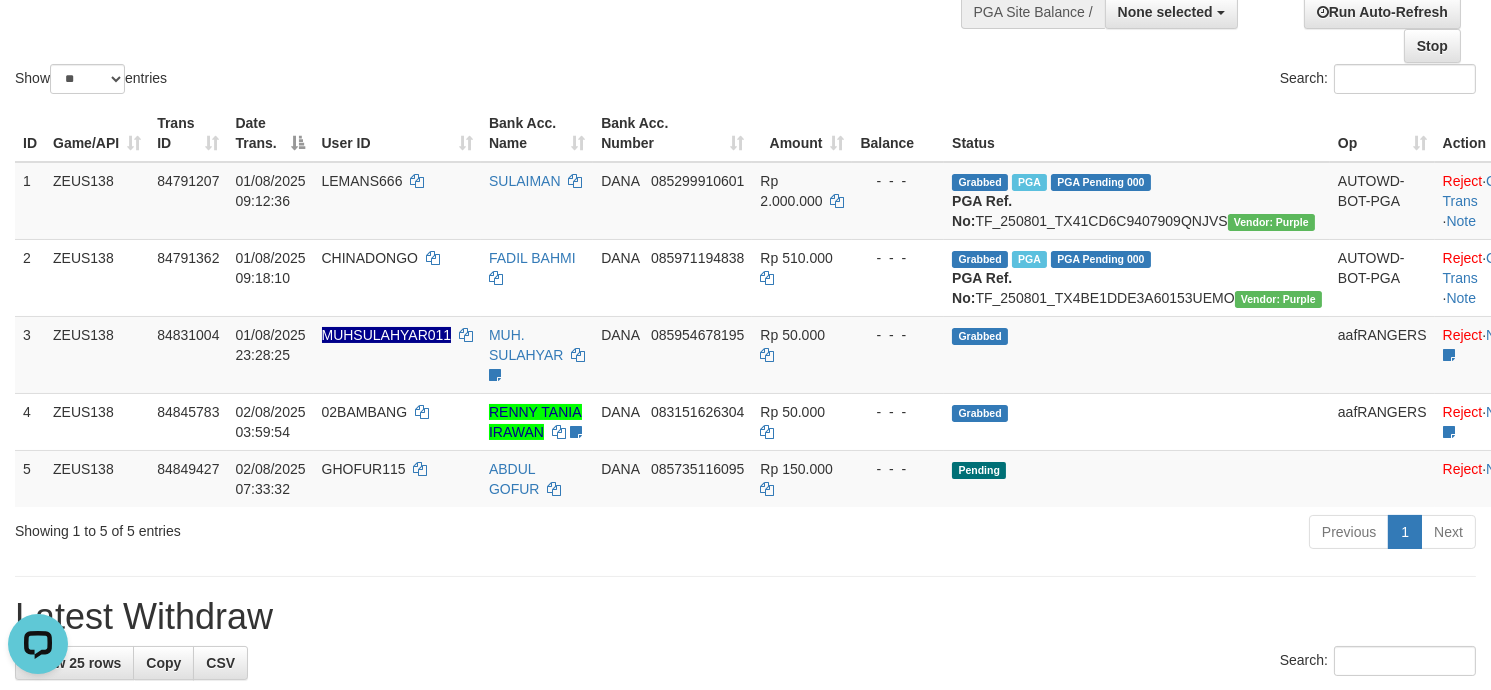 scroll, scrollTop: 0, scrollLeft: 0, axis: both 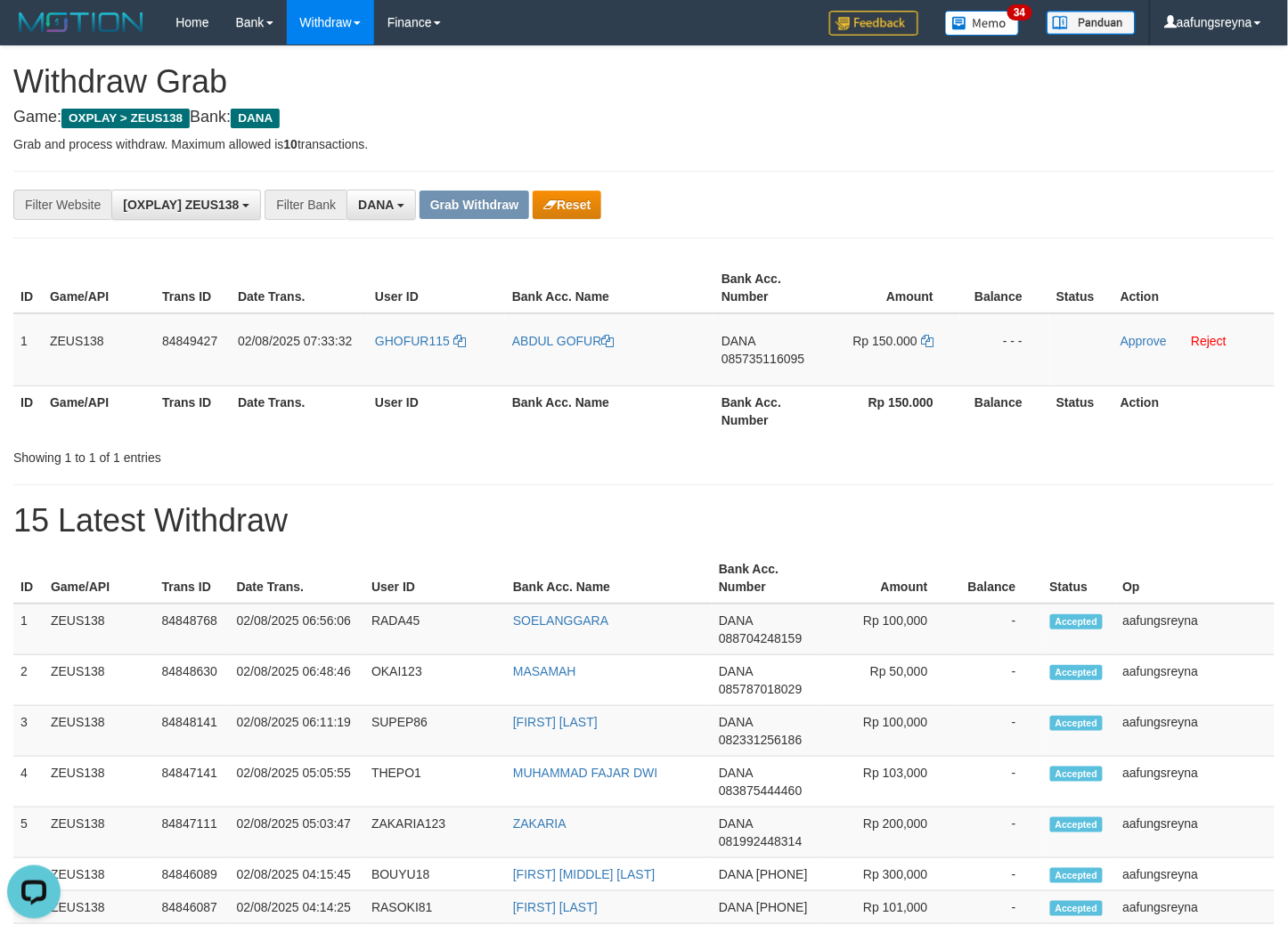 click on "**********" at bounding box center (644, 205) 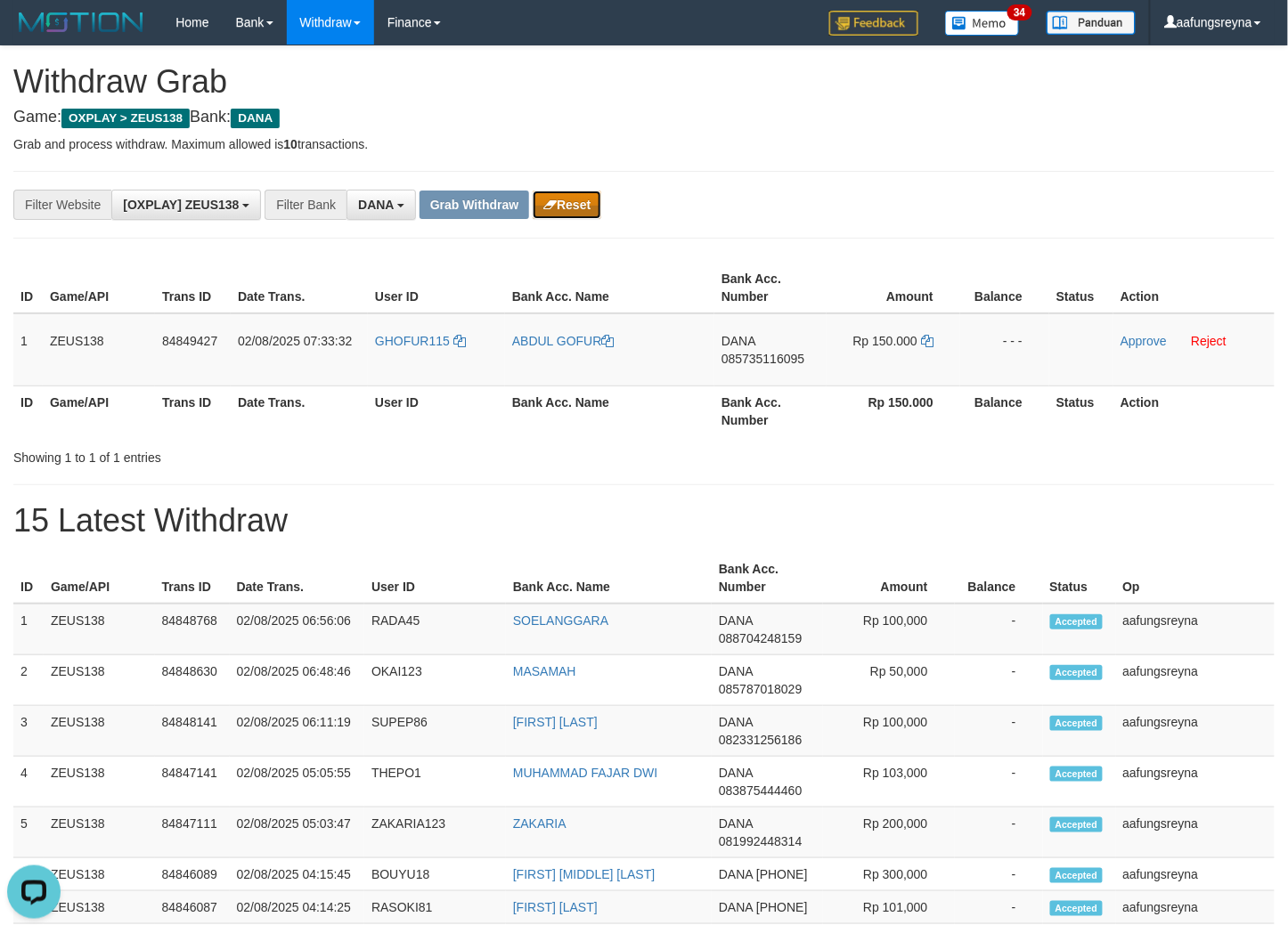 click on "Reset" at bounding box center (567, 205) 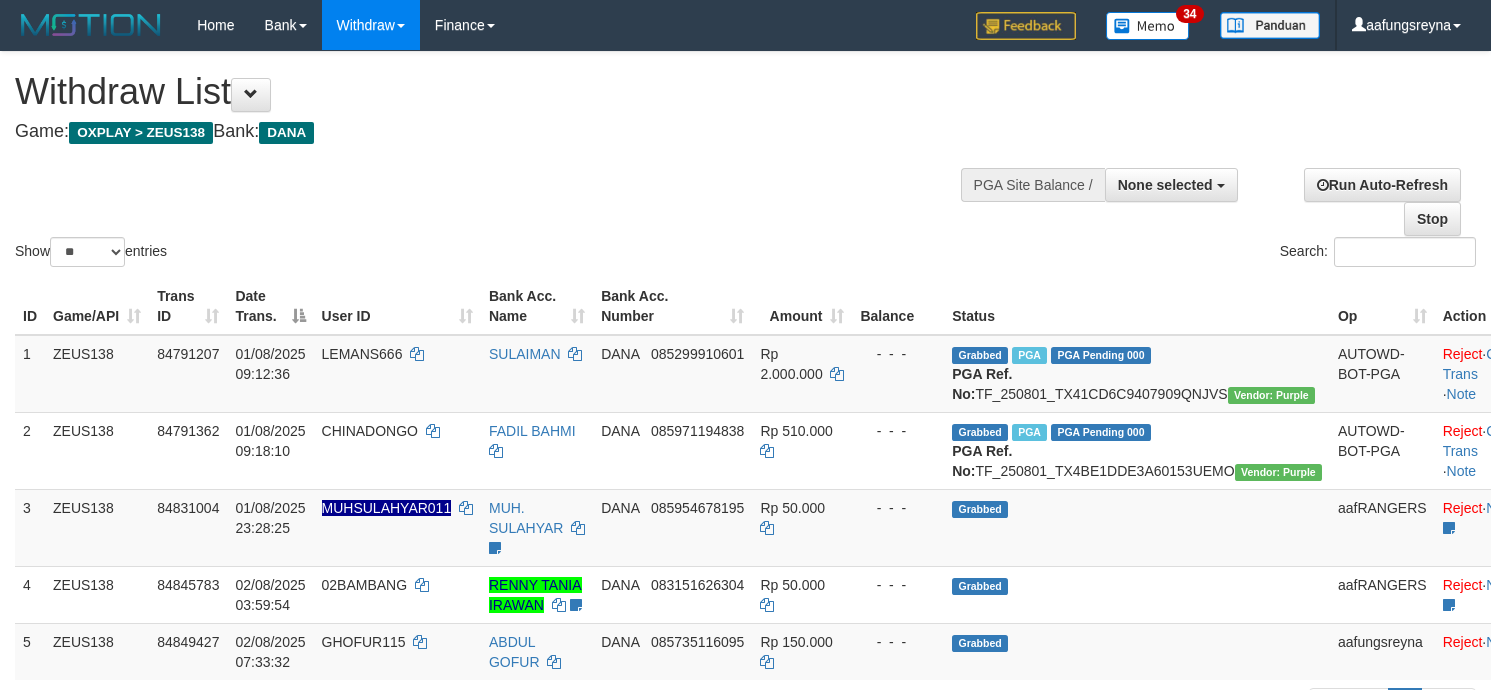 select 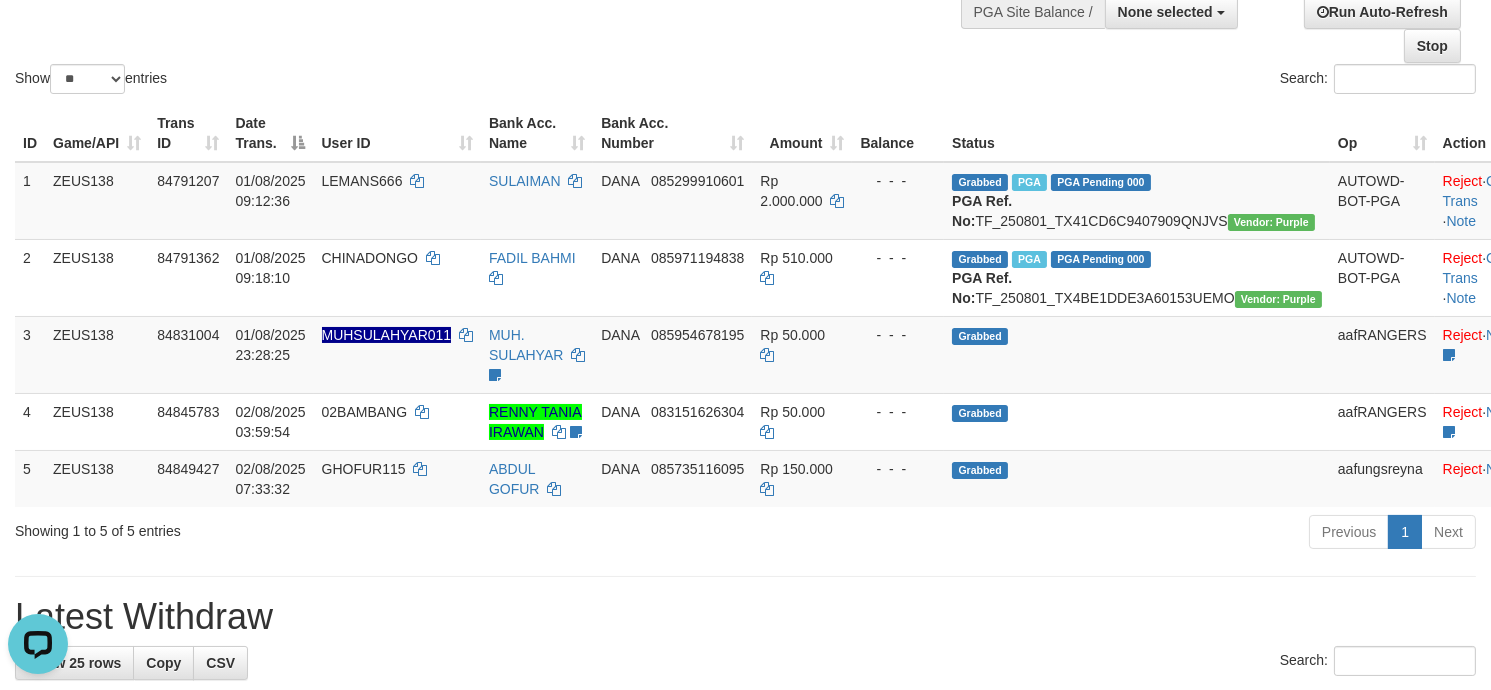 scroll, scrollTop: 0, scrollLeft: 0, axis: both 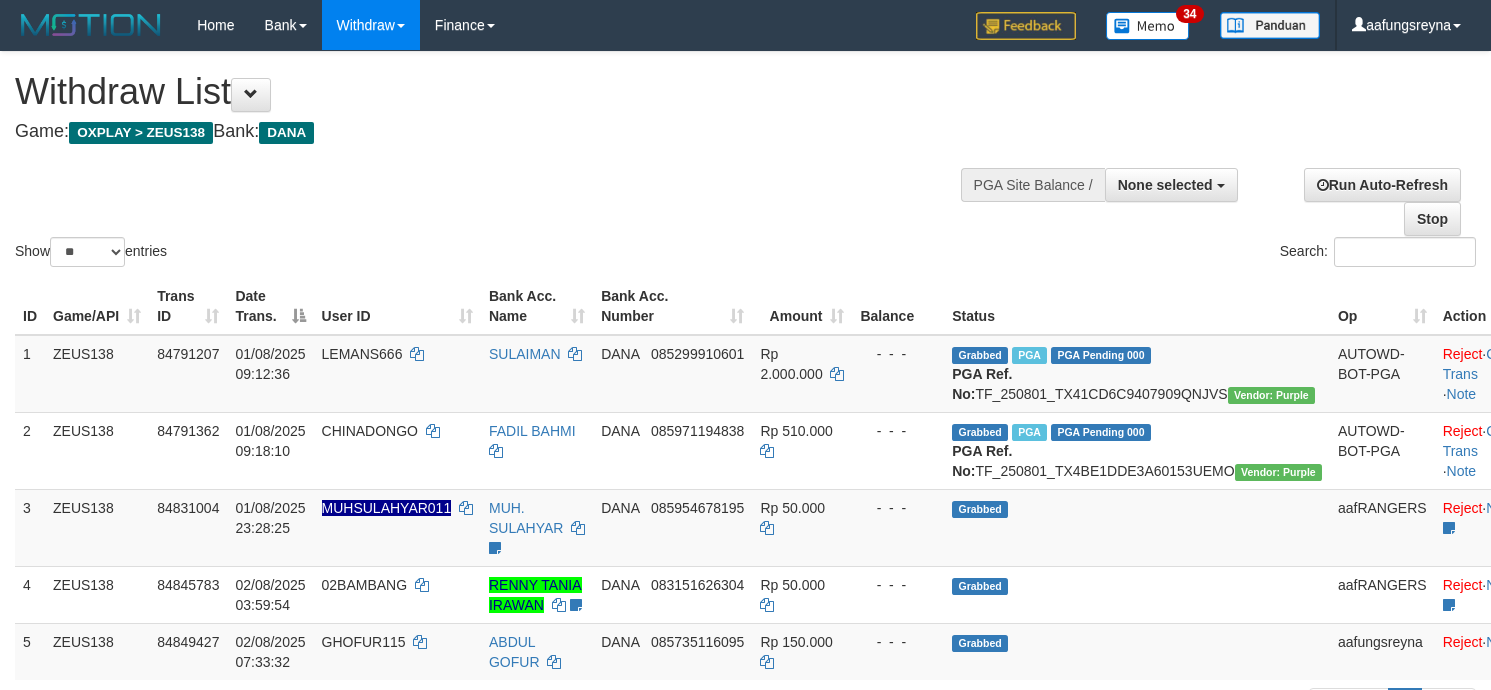 select 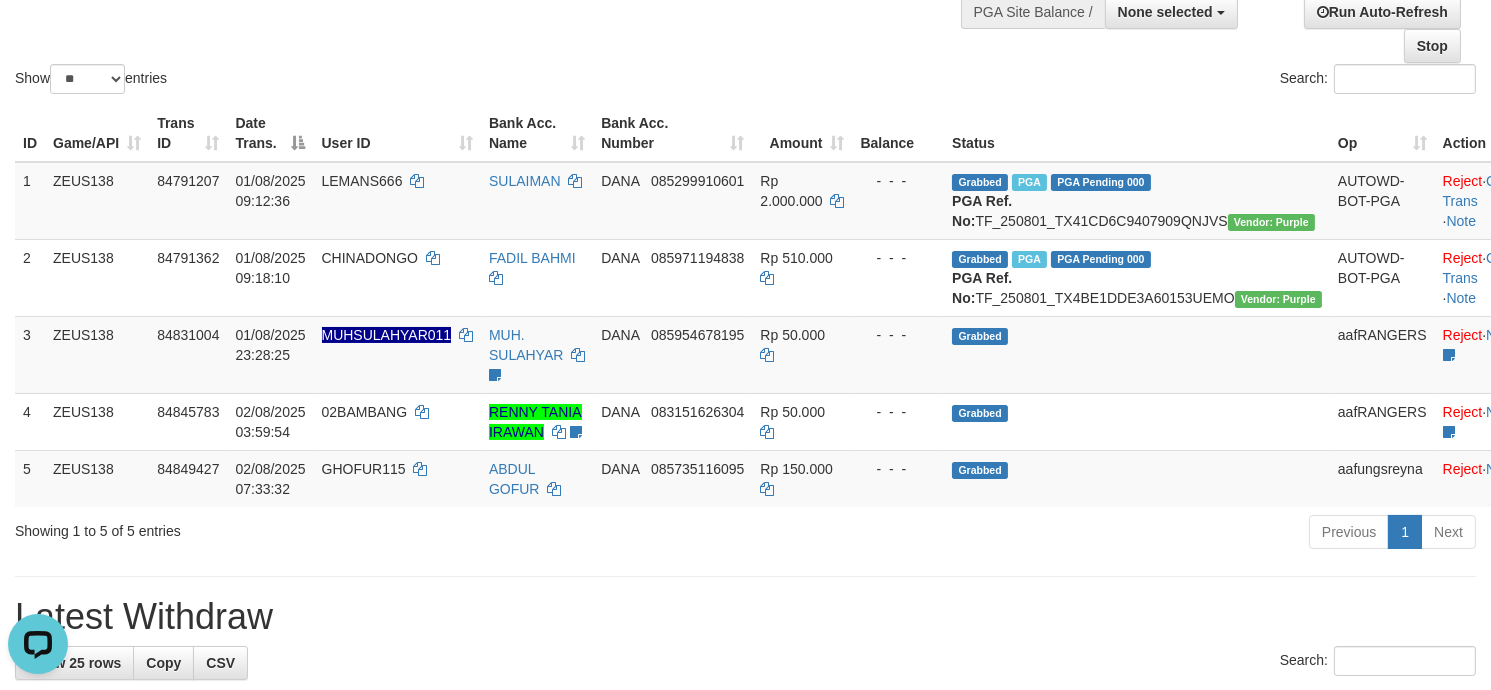 scroll, scrollTop: 0, scrollLeft: 0, axis: both 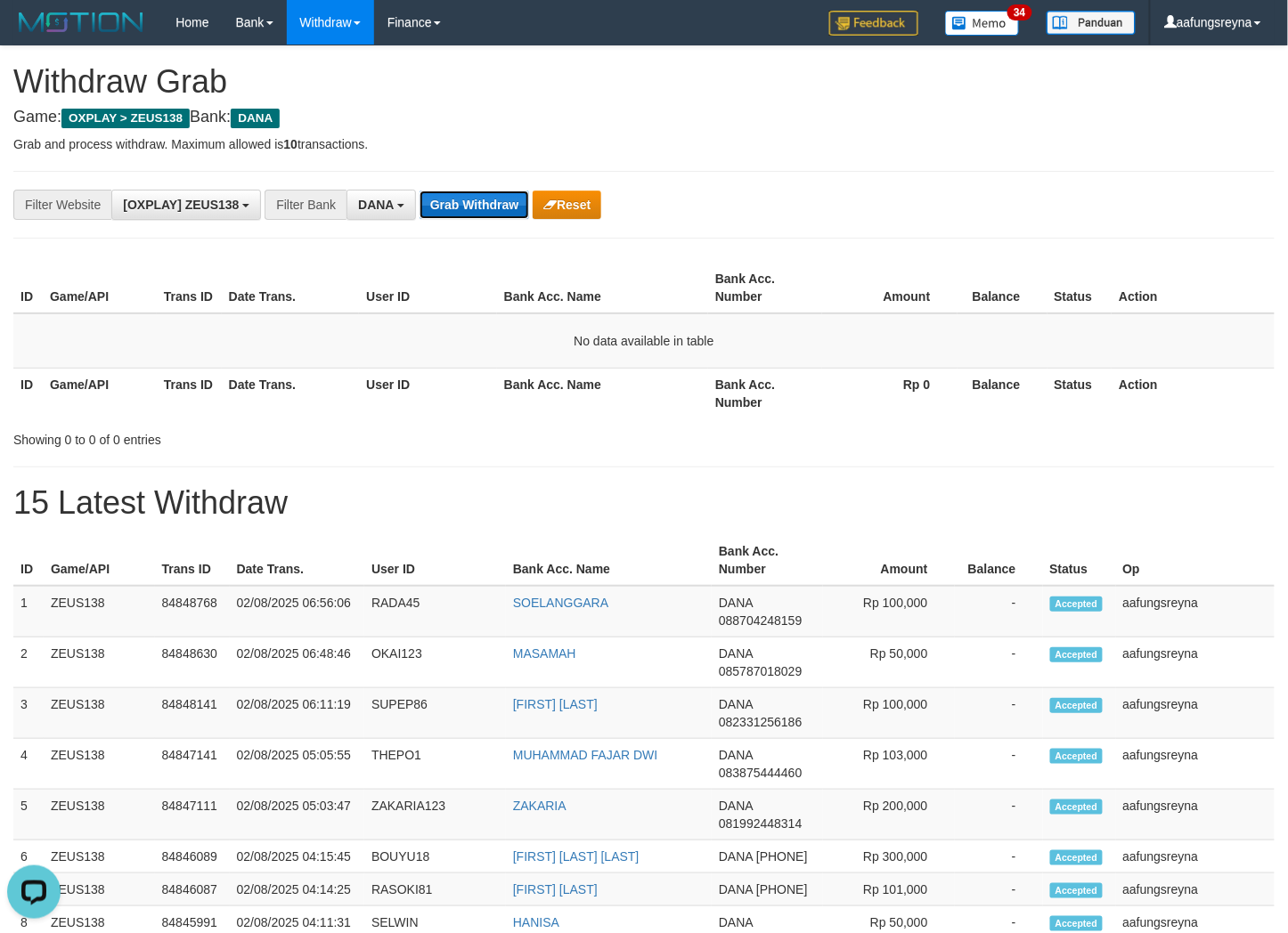click on "Grab Withdraw" at bounding box center [474, 205] 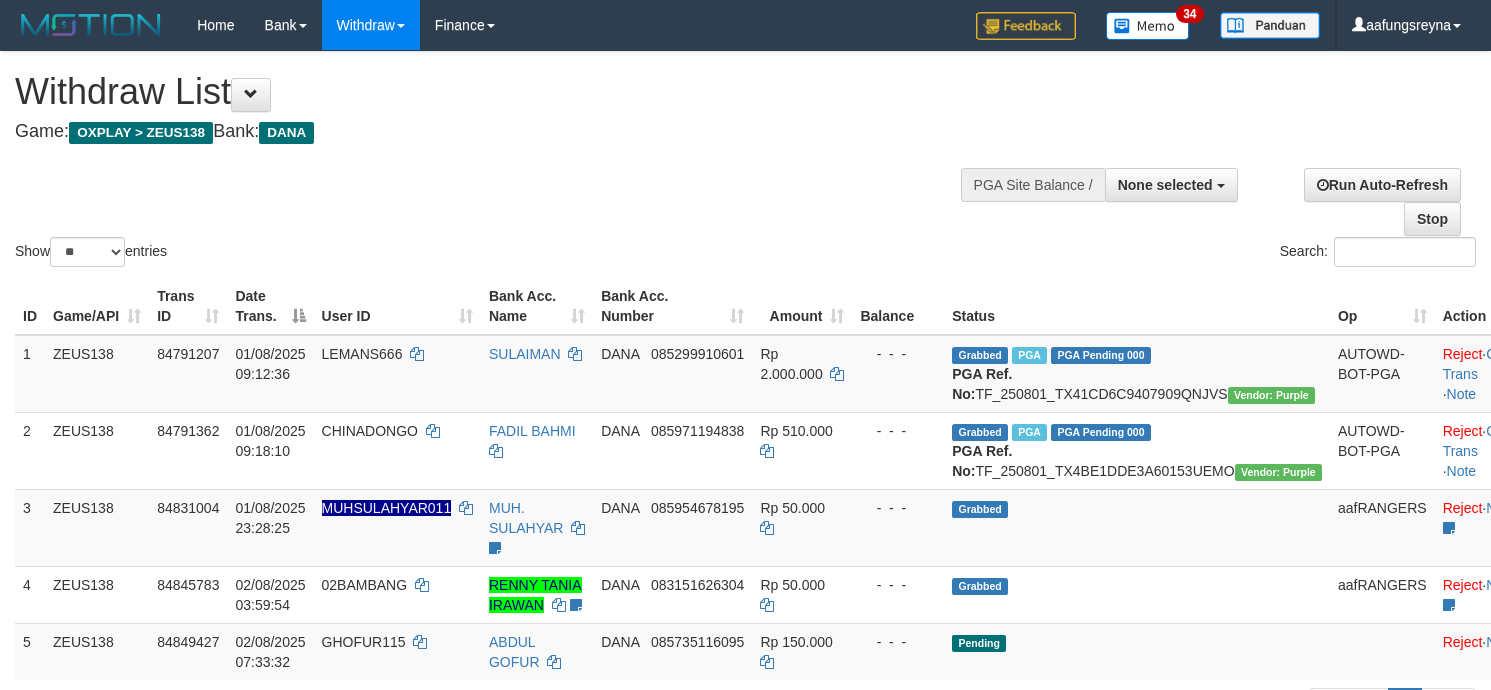 select 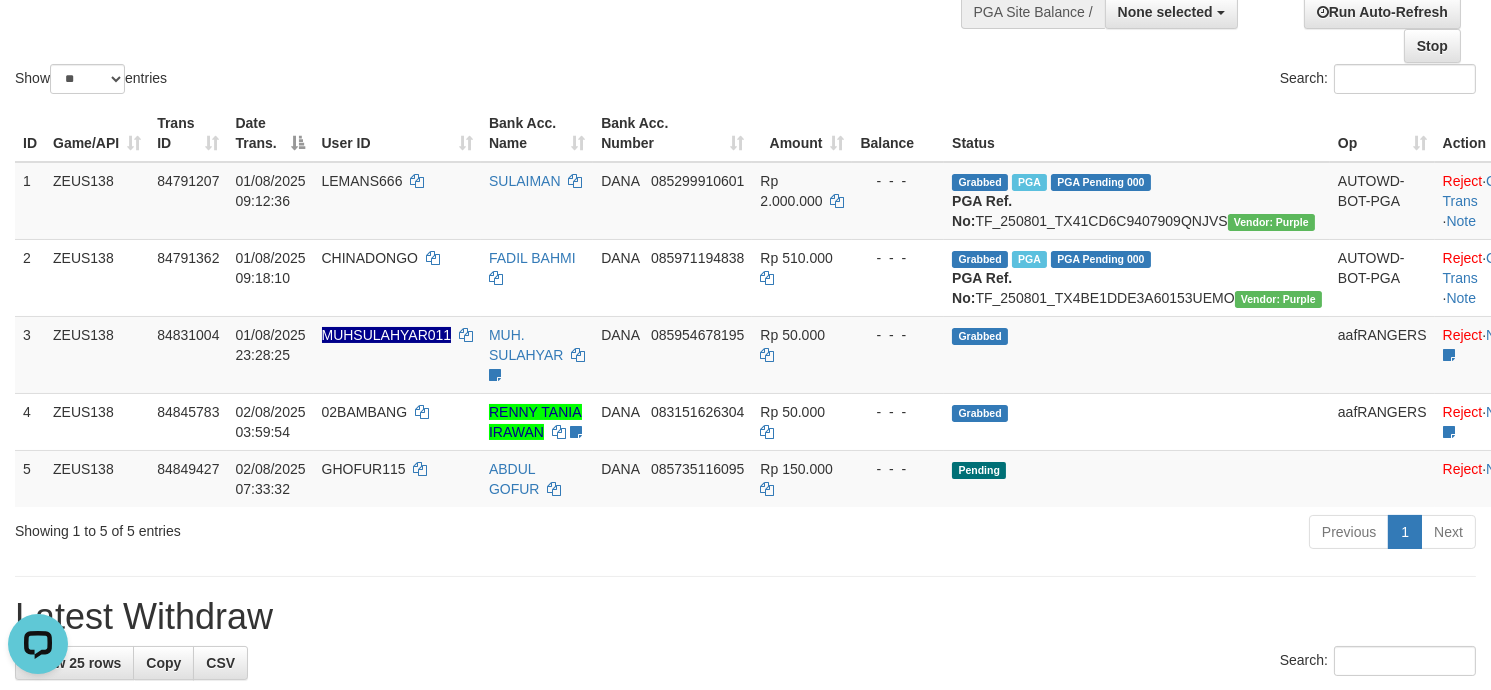 scroll, scrollTop: 0, scrollLeft: 0, axis: both 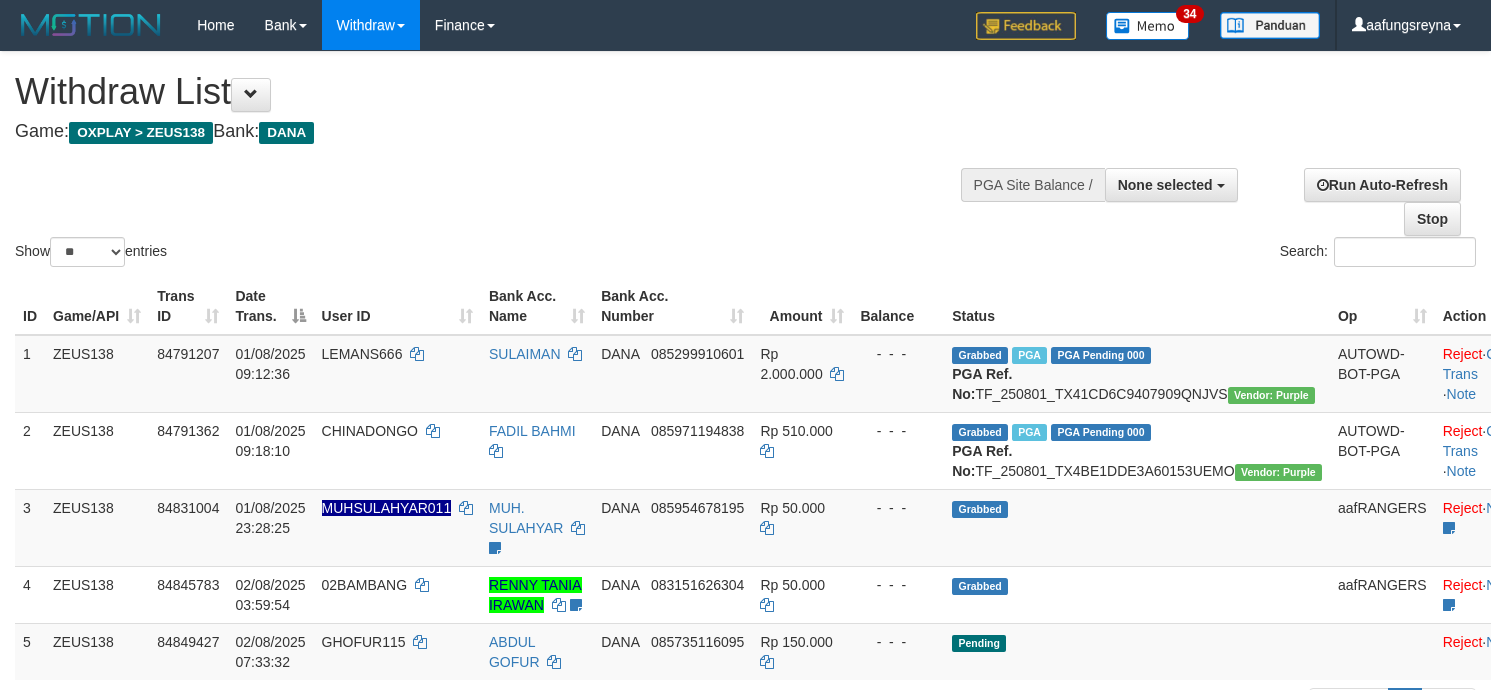 select 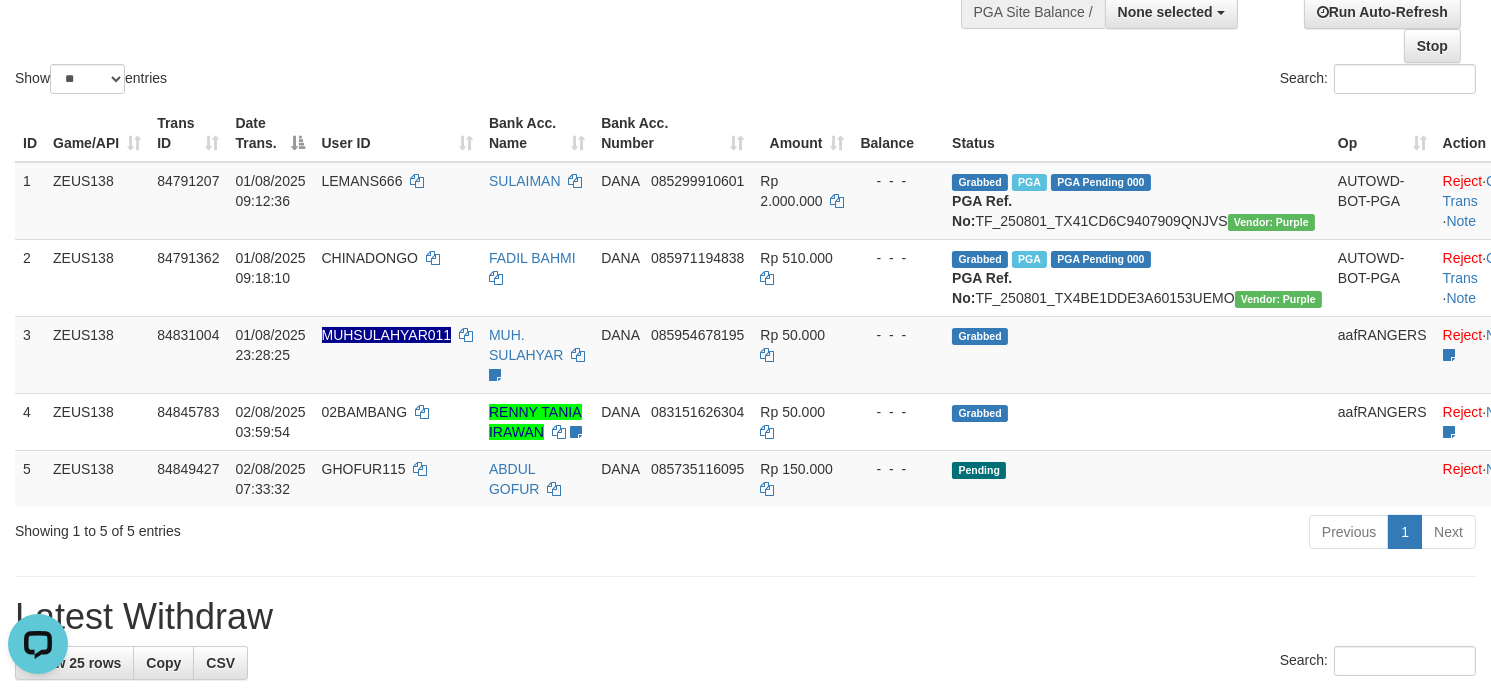 scroll, scrollTop: 0, scrollLeft: 0, axis: both 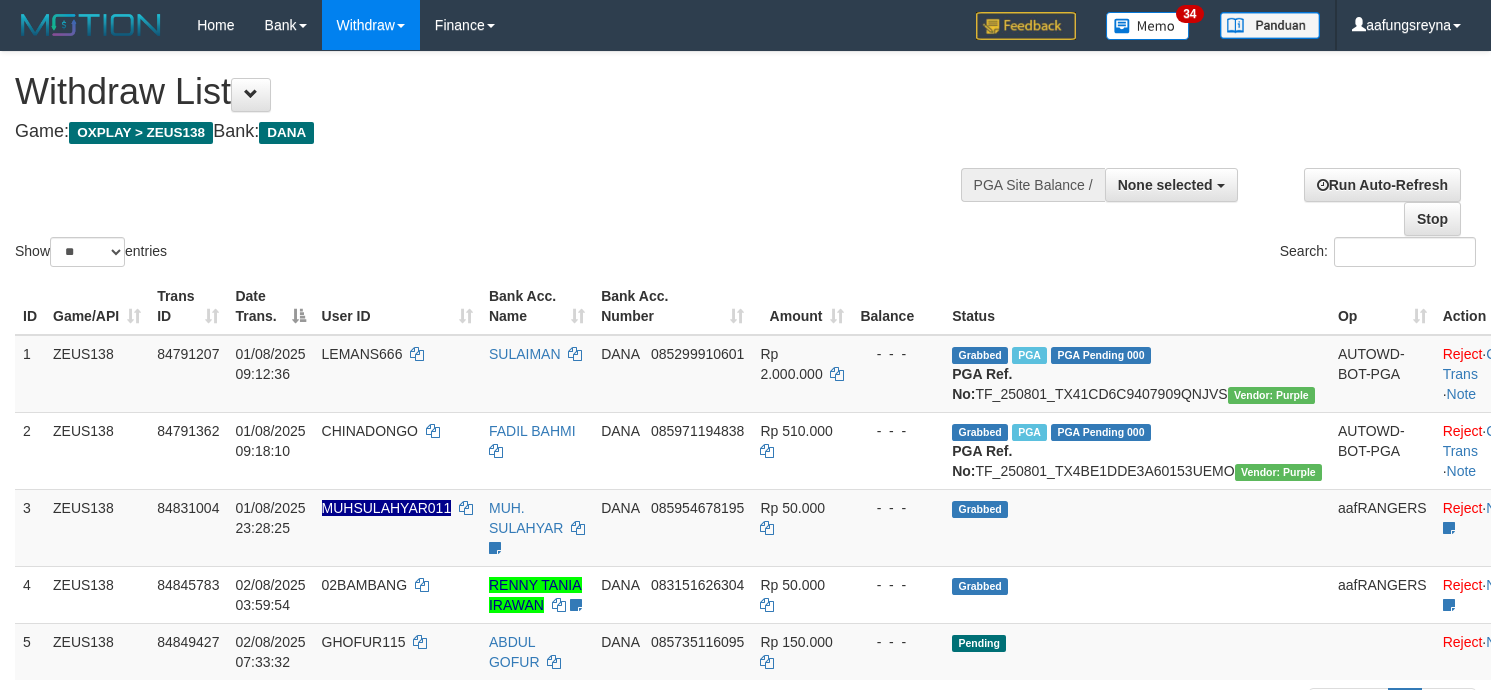 select 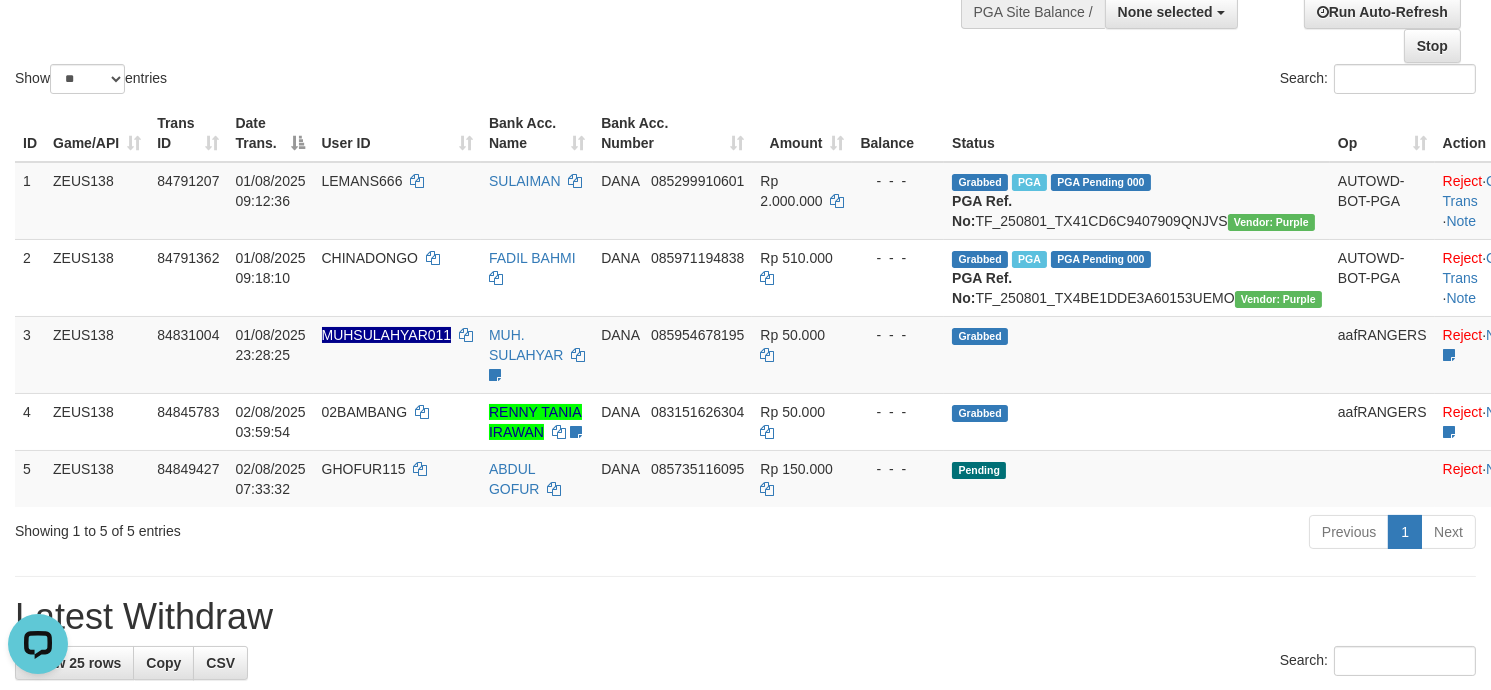 scroll, scrollTop: 0, scrollLeft: 0, axis: both 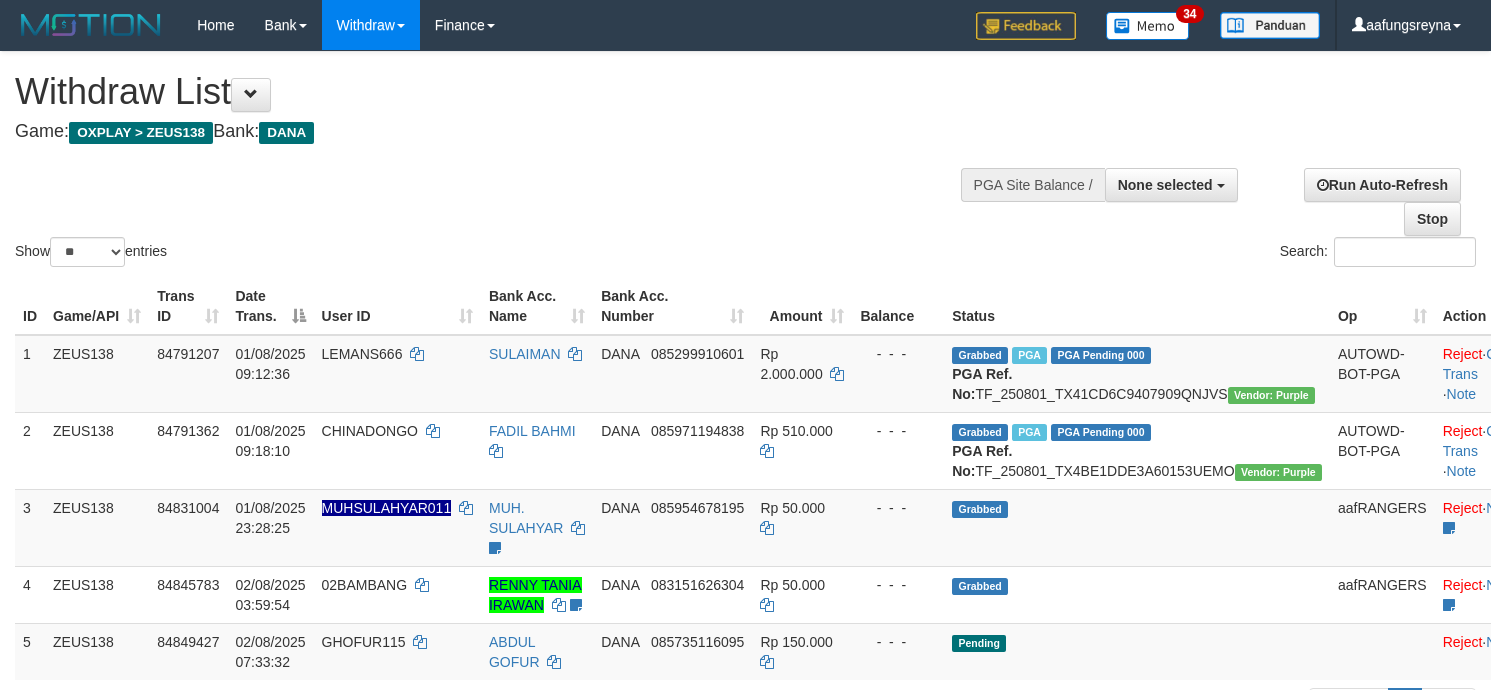 select 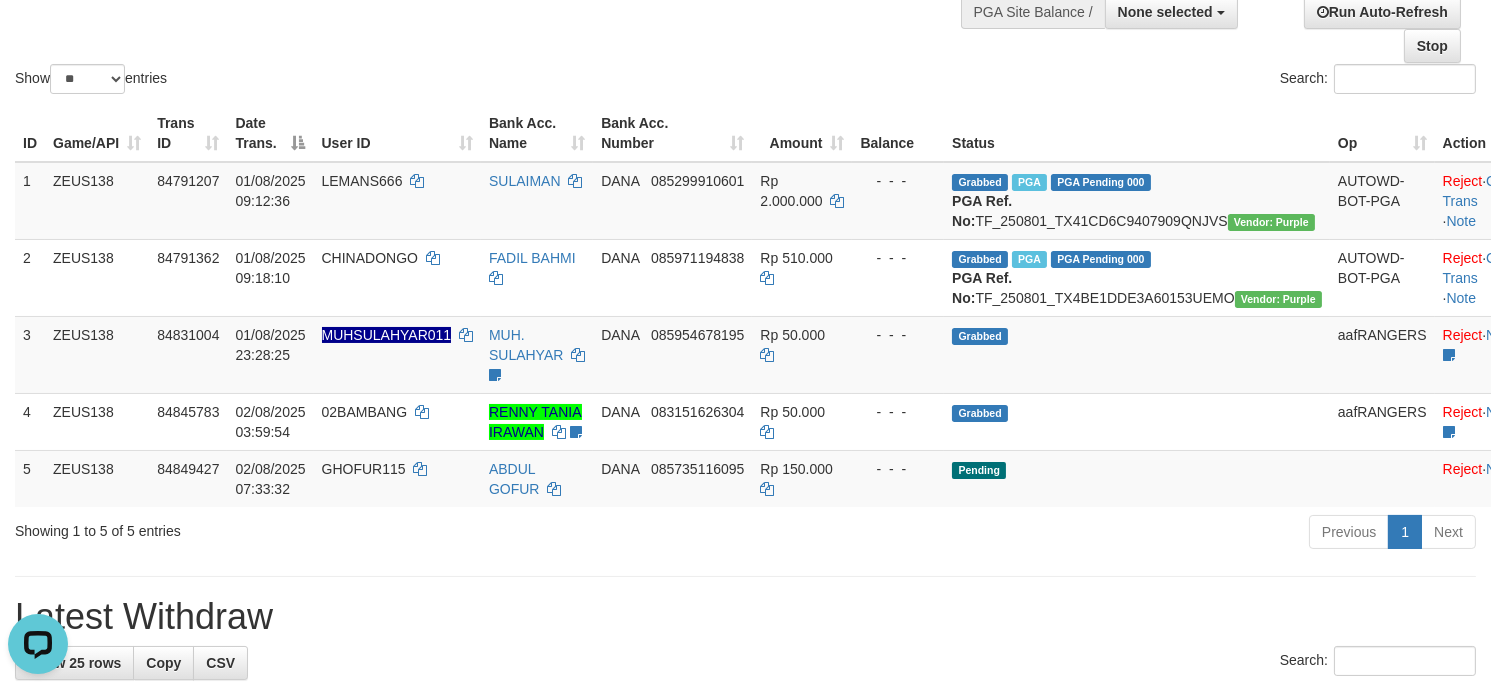 scroll, scrollTop: 0, scrollLeft: 0, axis: both 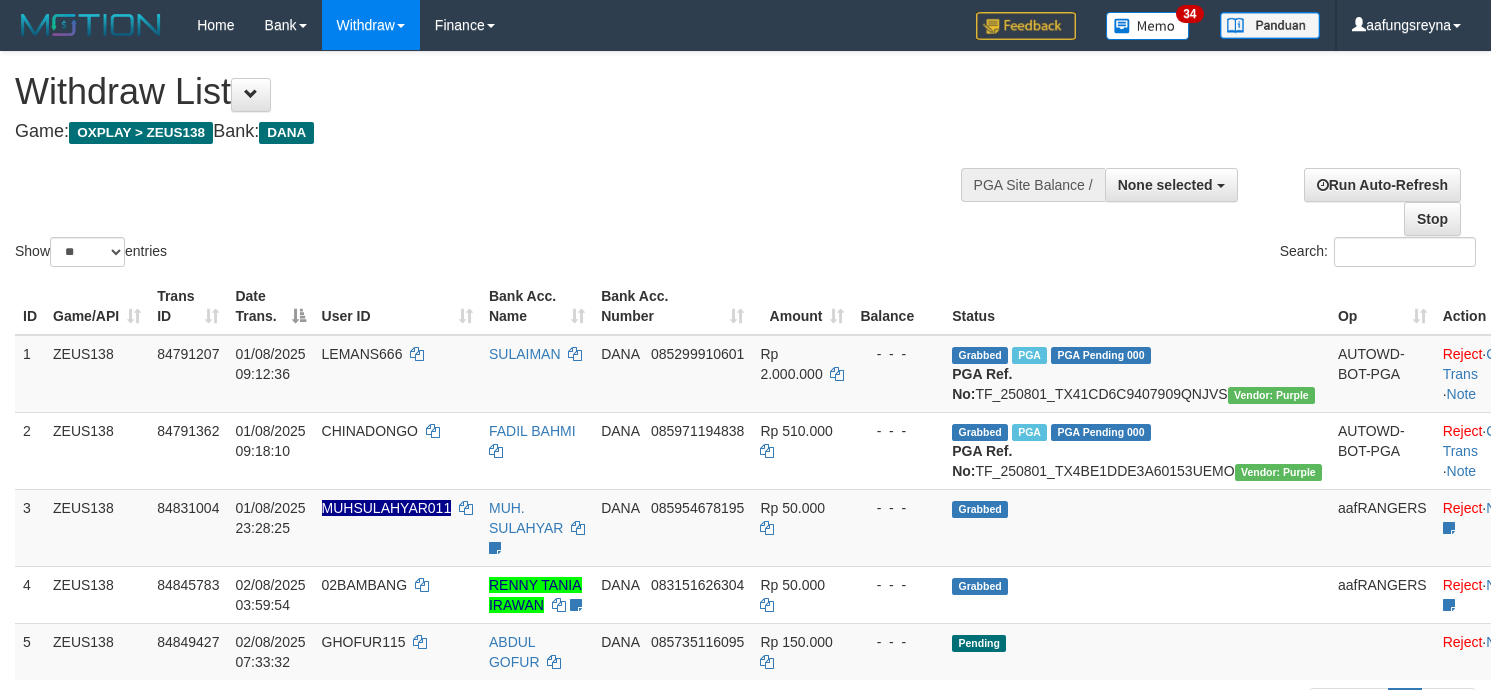select 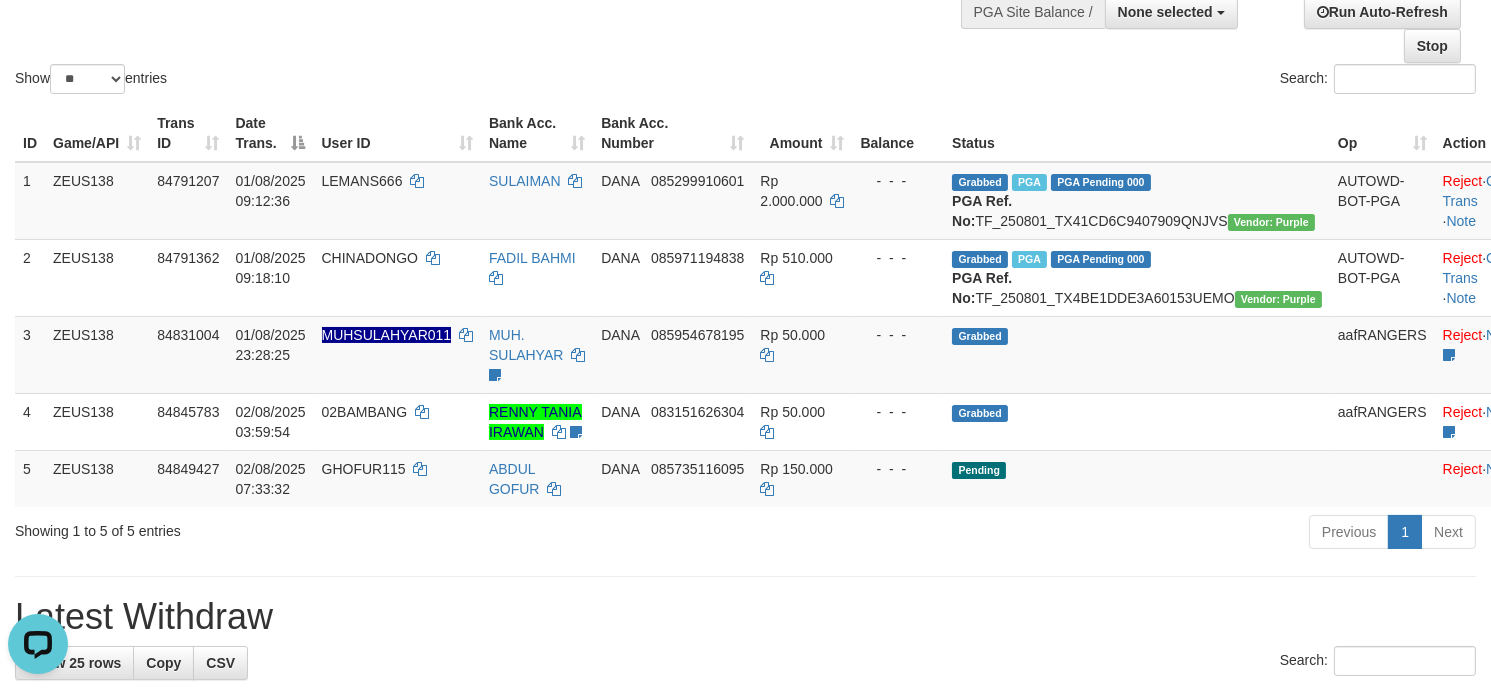 scroll, scrollTop: 0, scrollLeft: 0, axis: both 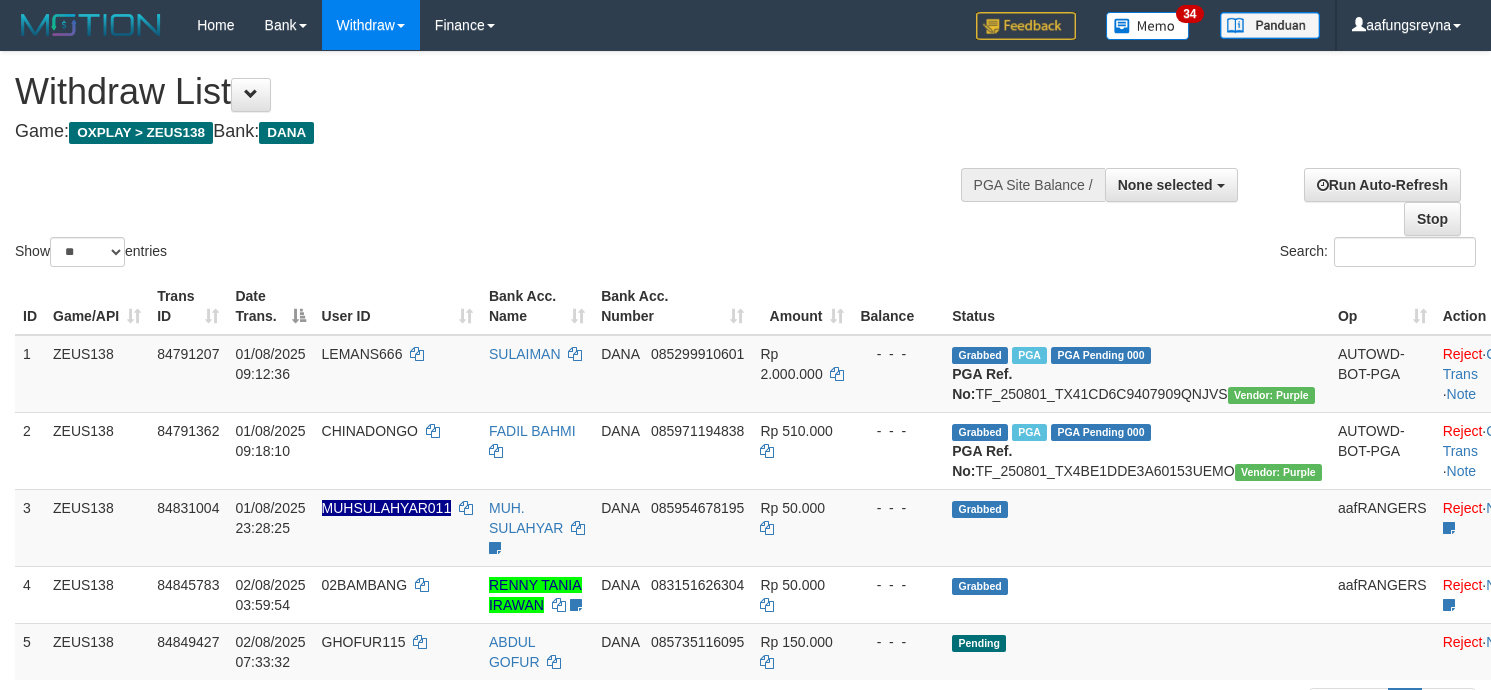 select 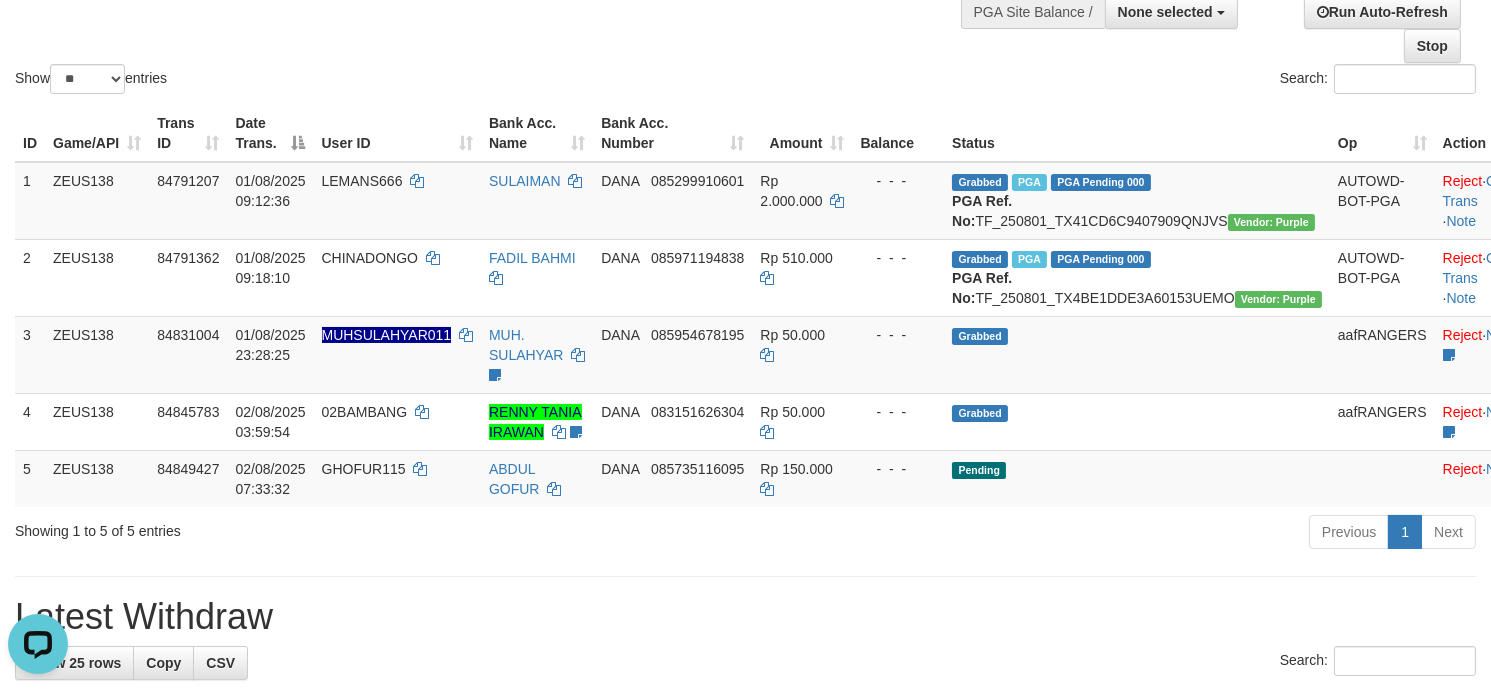 scroll, scrollTop: 0, scrollLeft: 0, axis: both 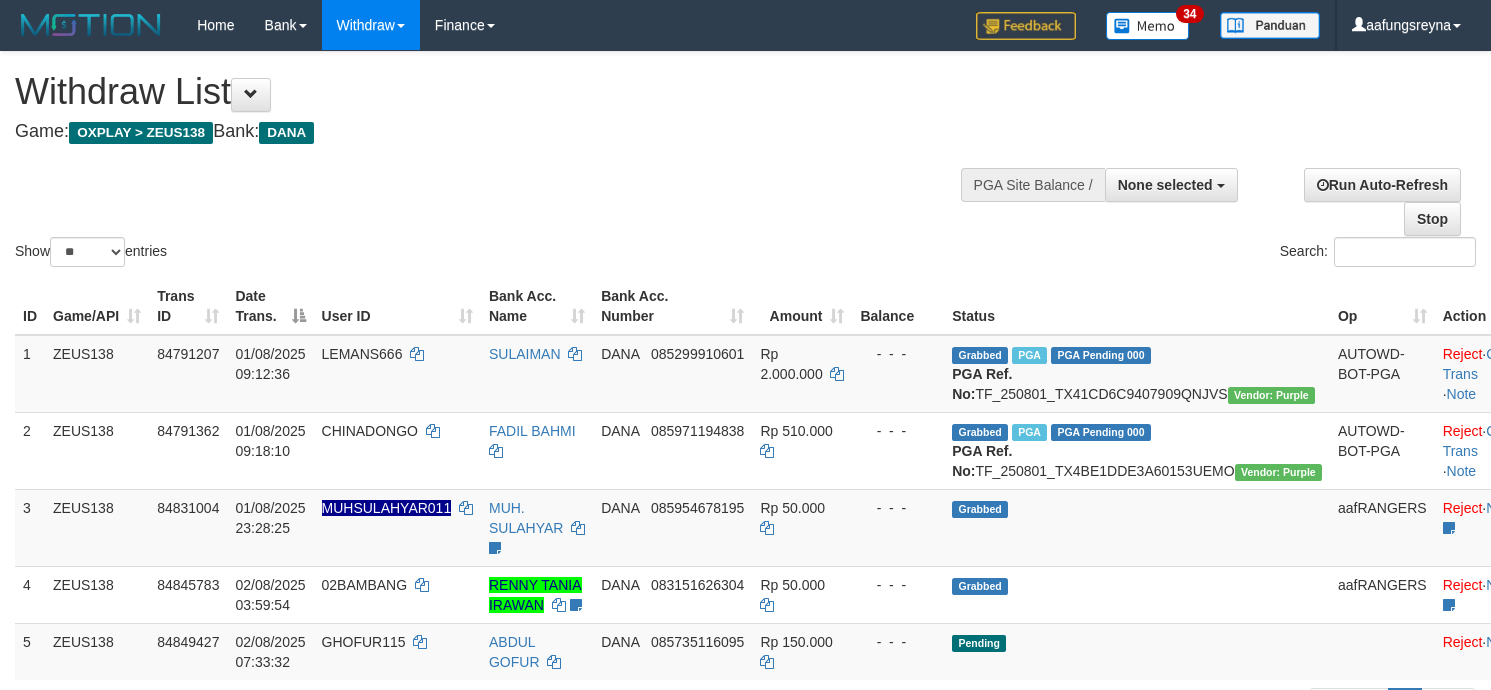 select 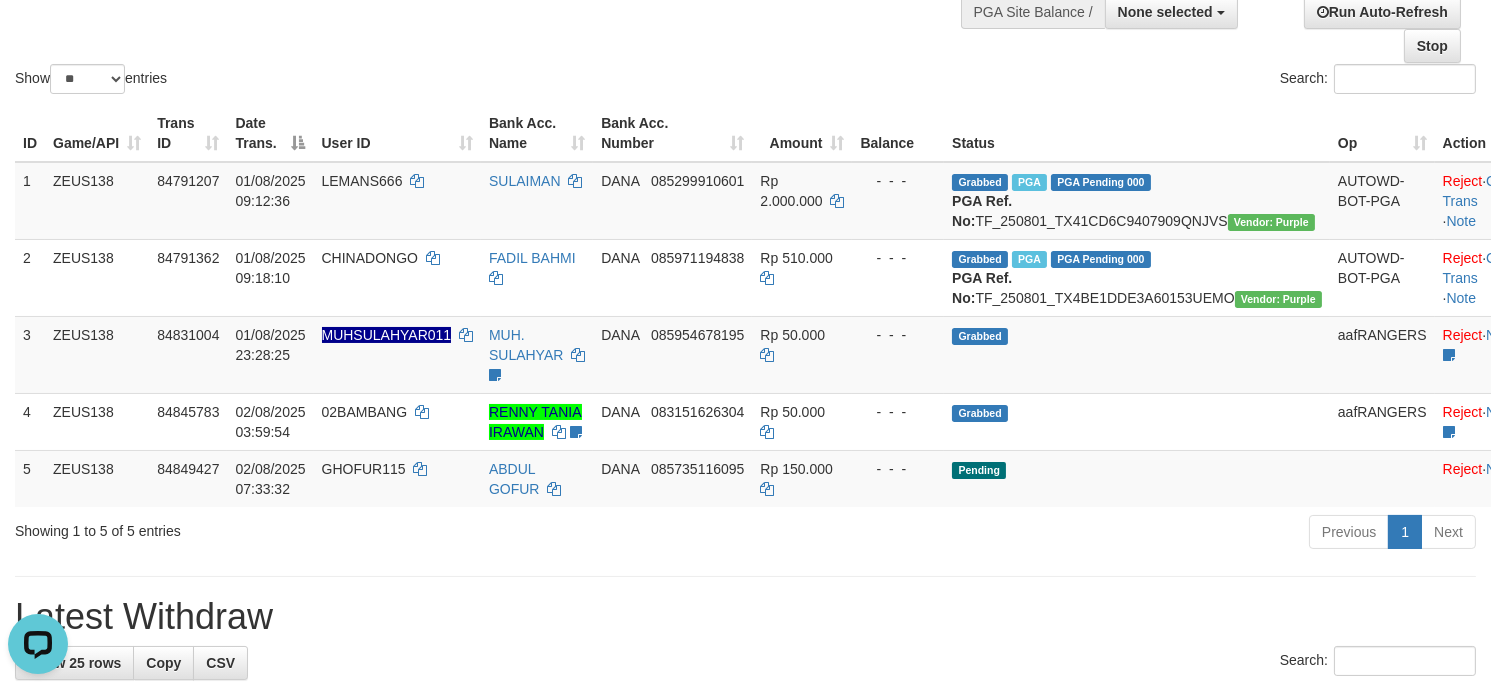 scroll, scrollTop: 0, scrollLeft: 0, axis: both 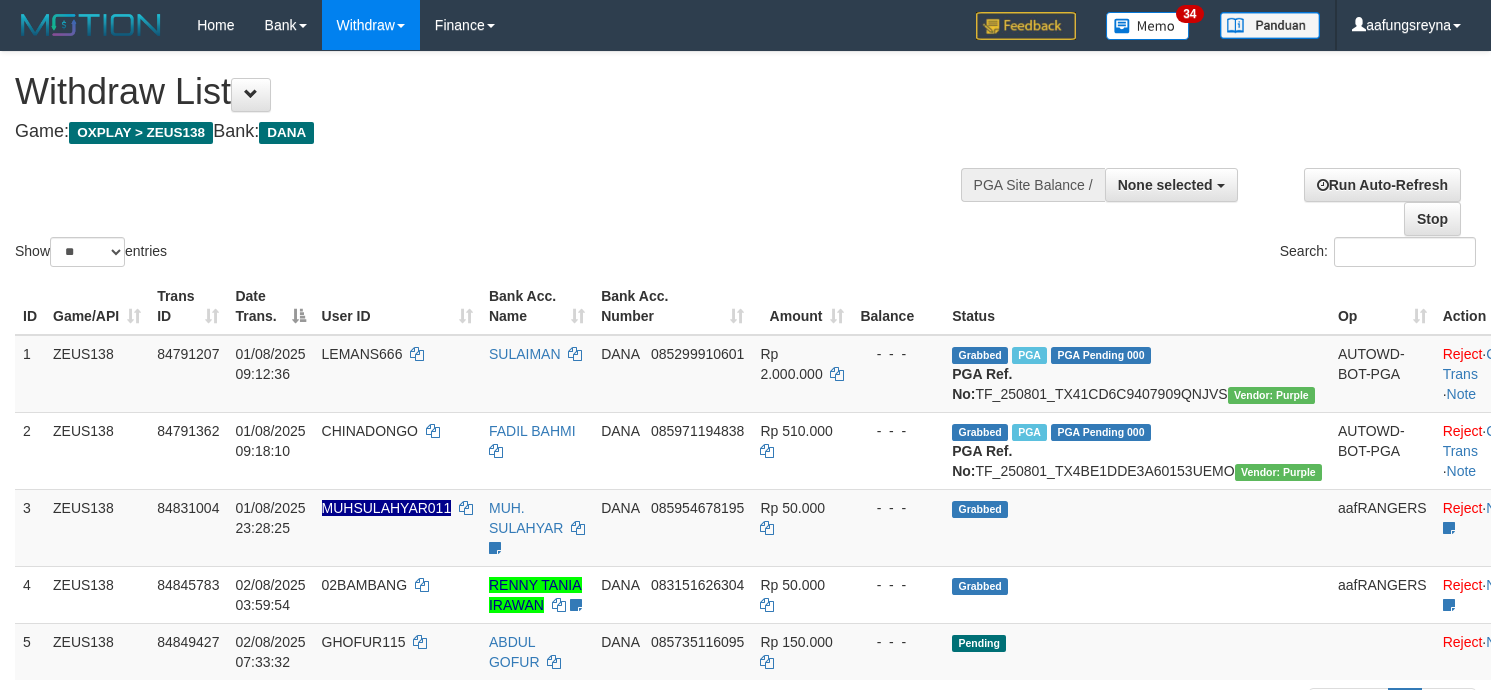 select 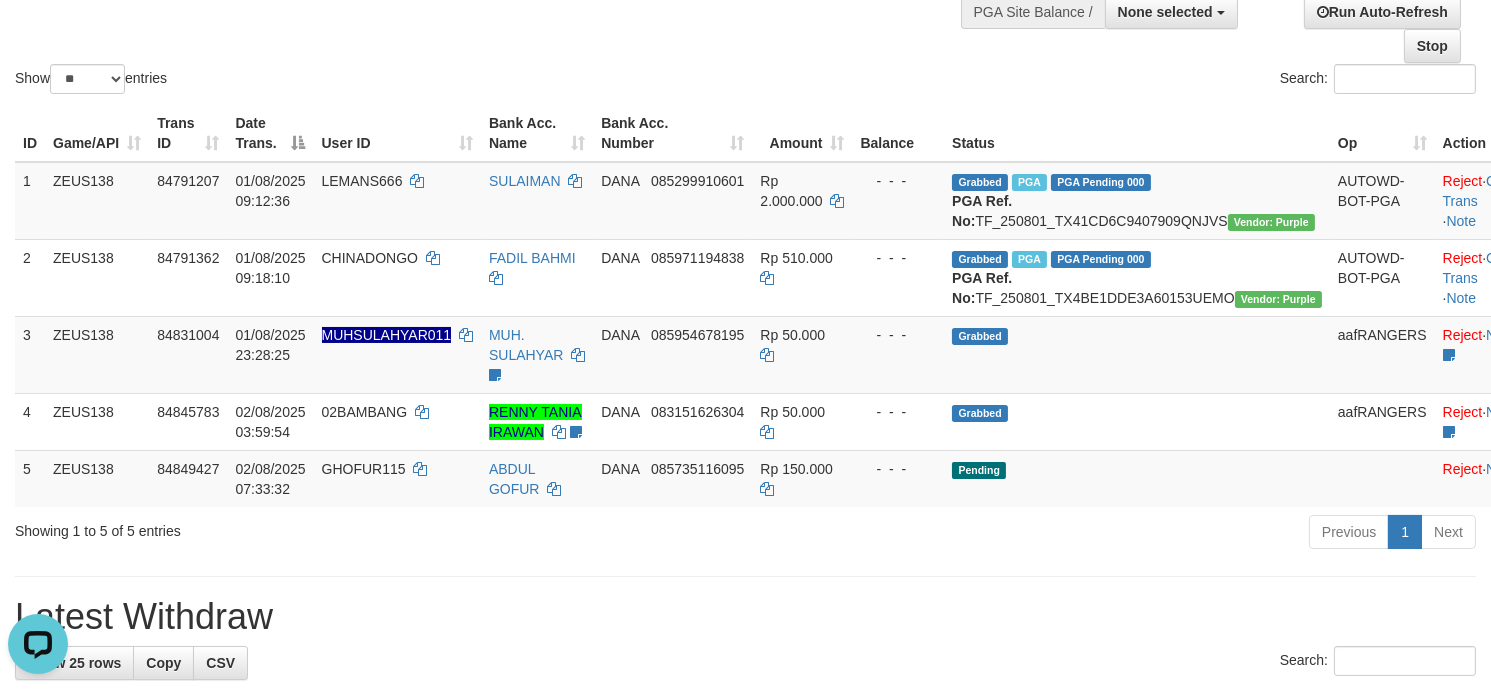 scroll, scrollTop: 0, scrollLeft: 0, axis: both 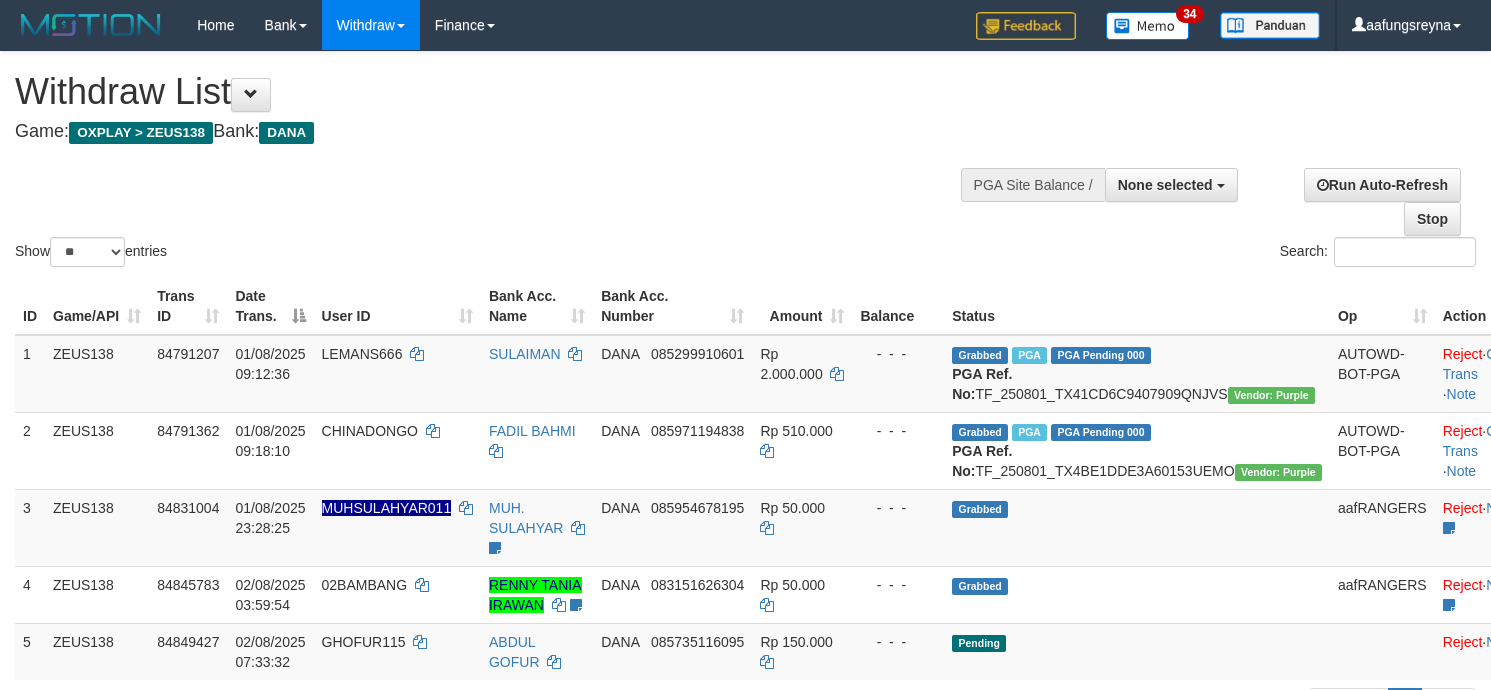 select 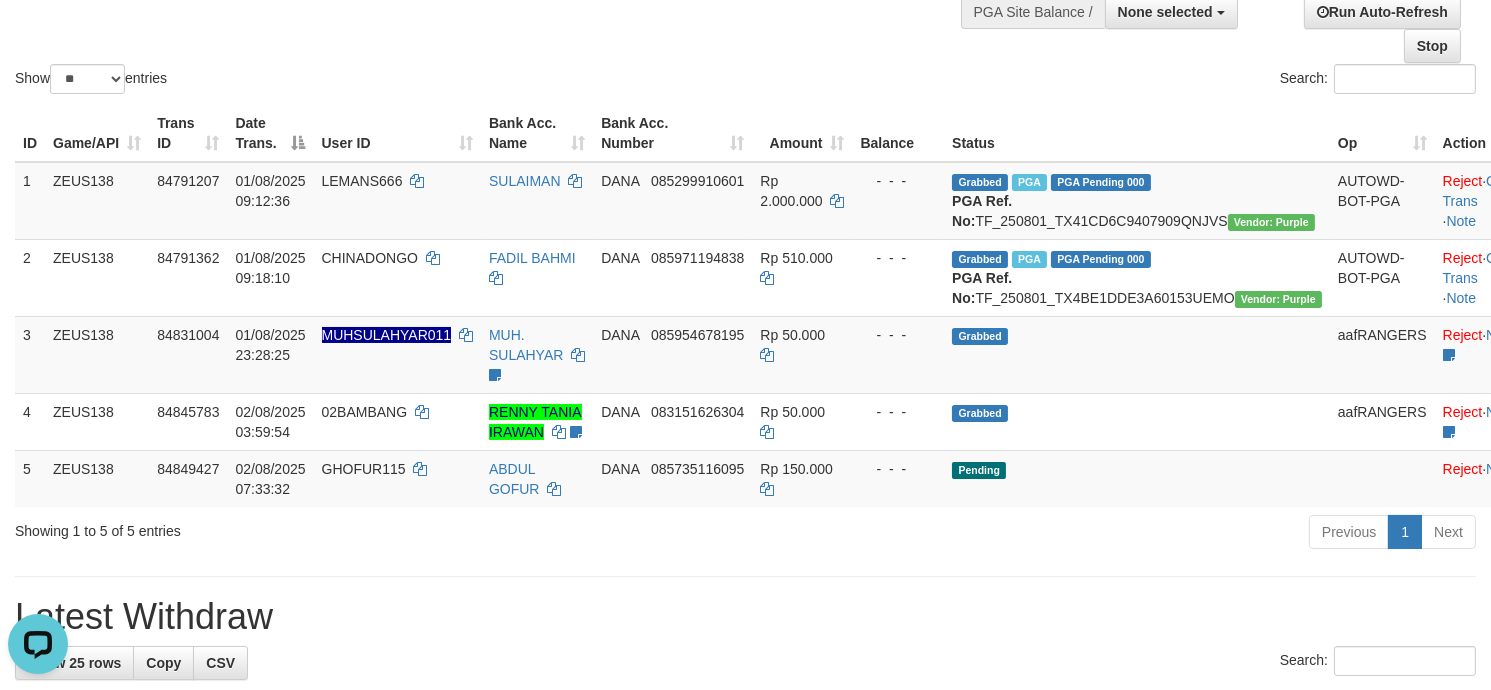scroll, scrollTop: 0, scrollLeft: 0, axis: both 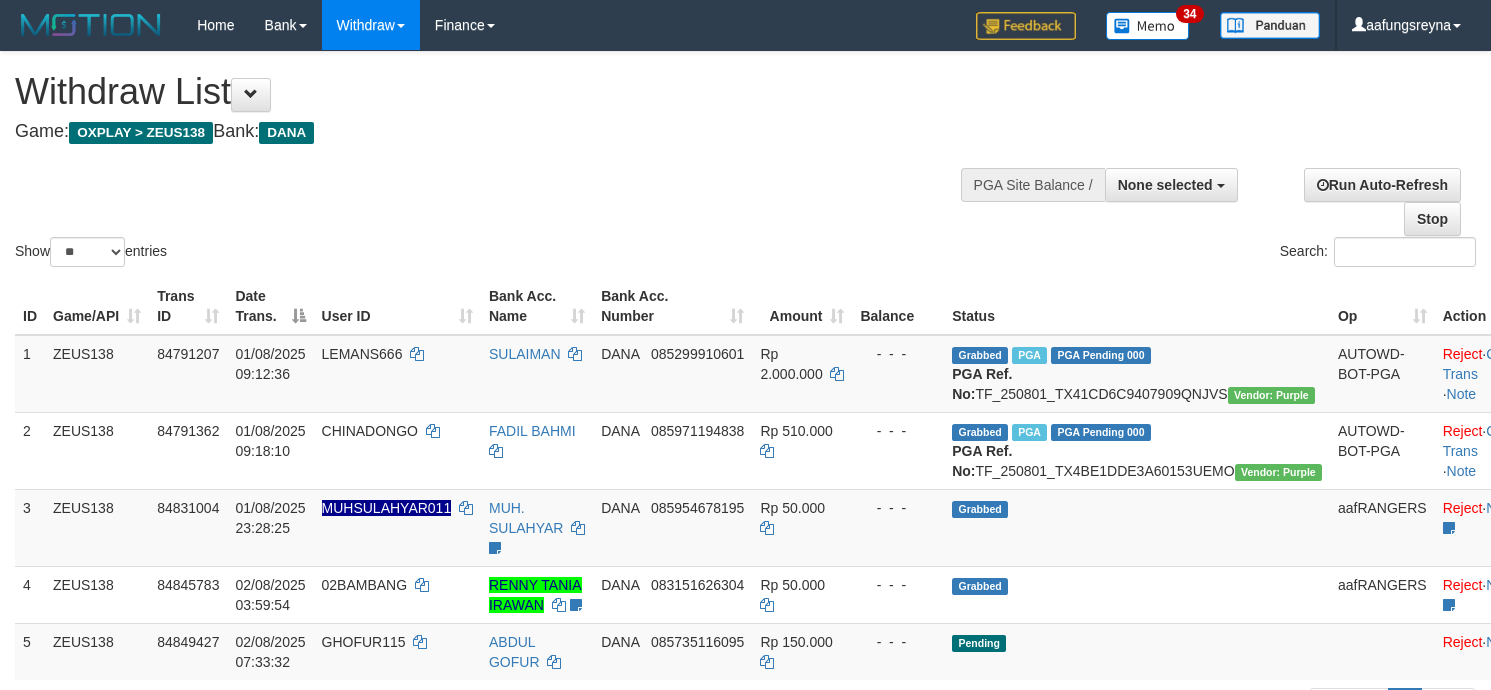 select 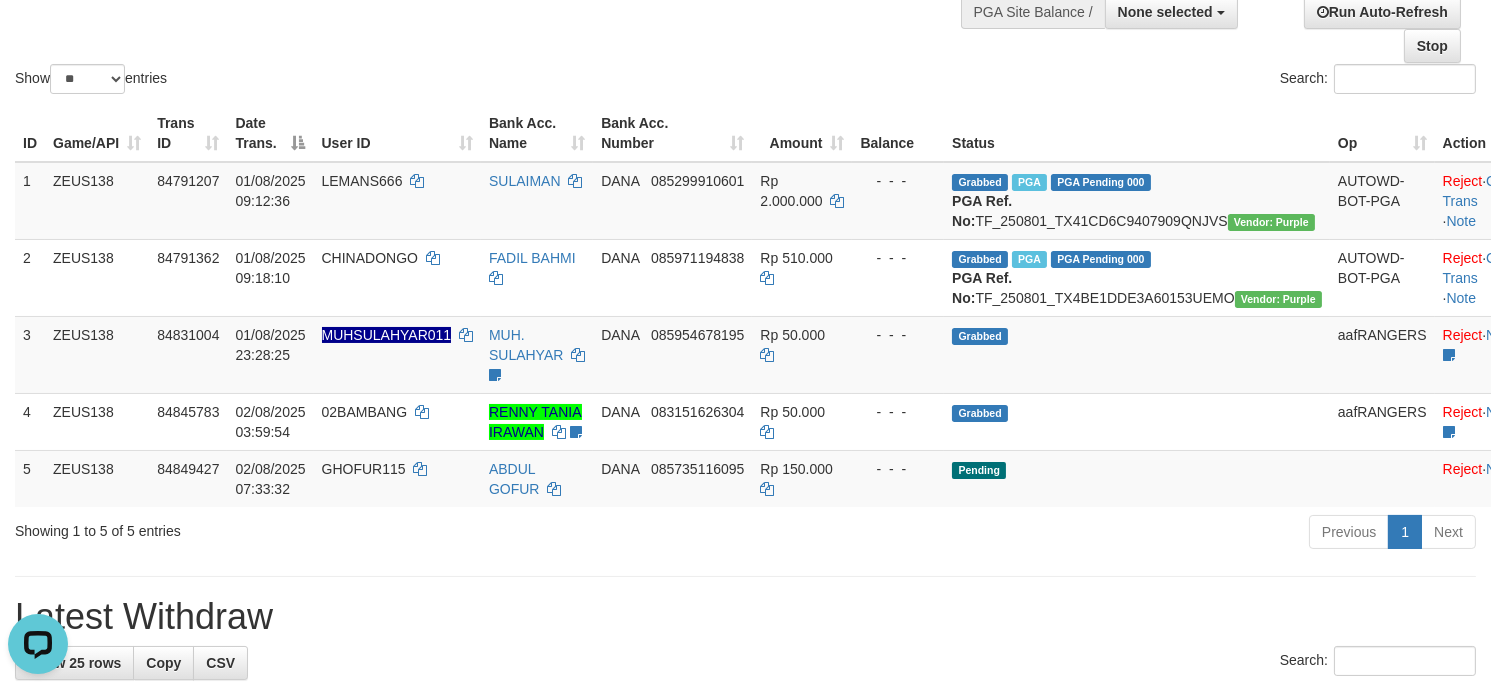 scroll, scrollTop: 0, scrollLeft: 0, axis: both 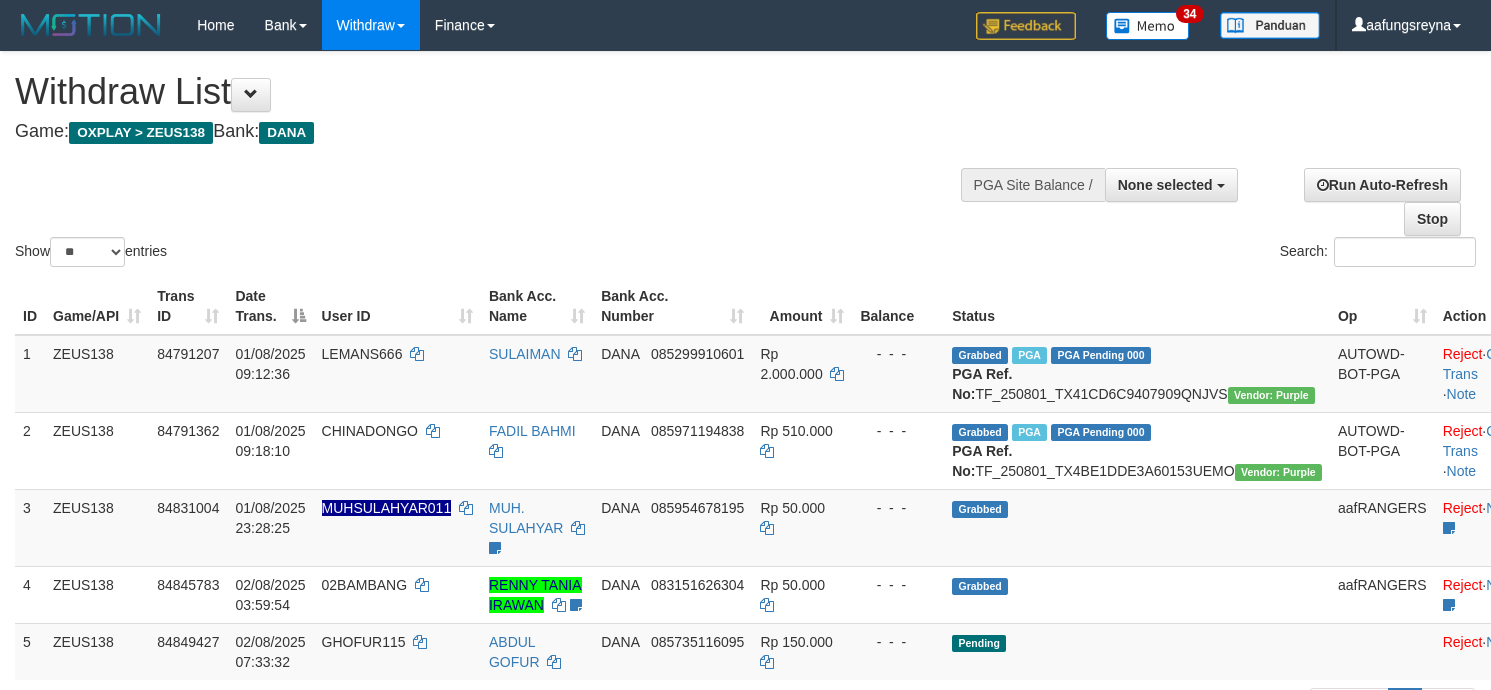select 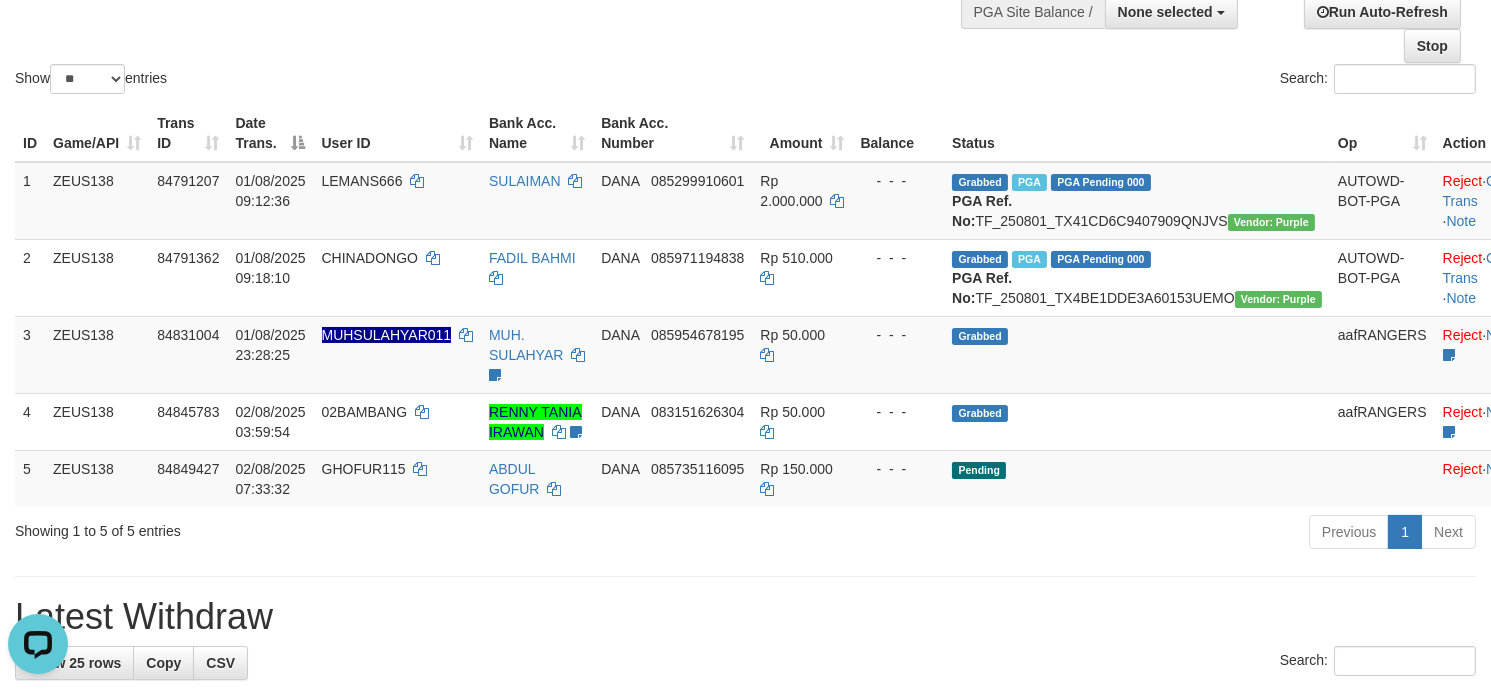 scroll, scrollTop: 0, scrollLeft: 0, axis: both 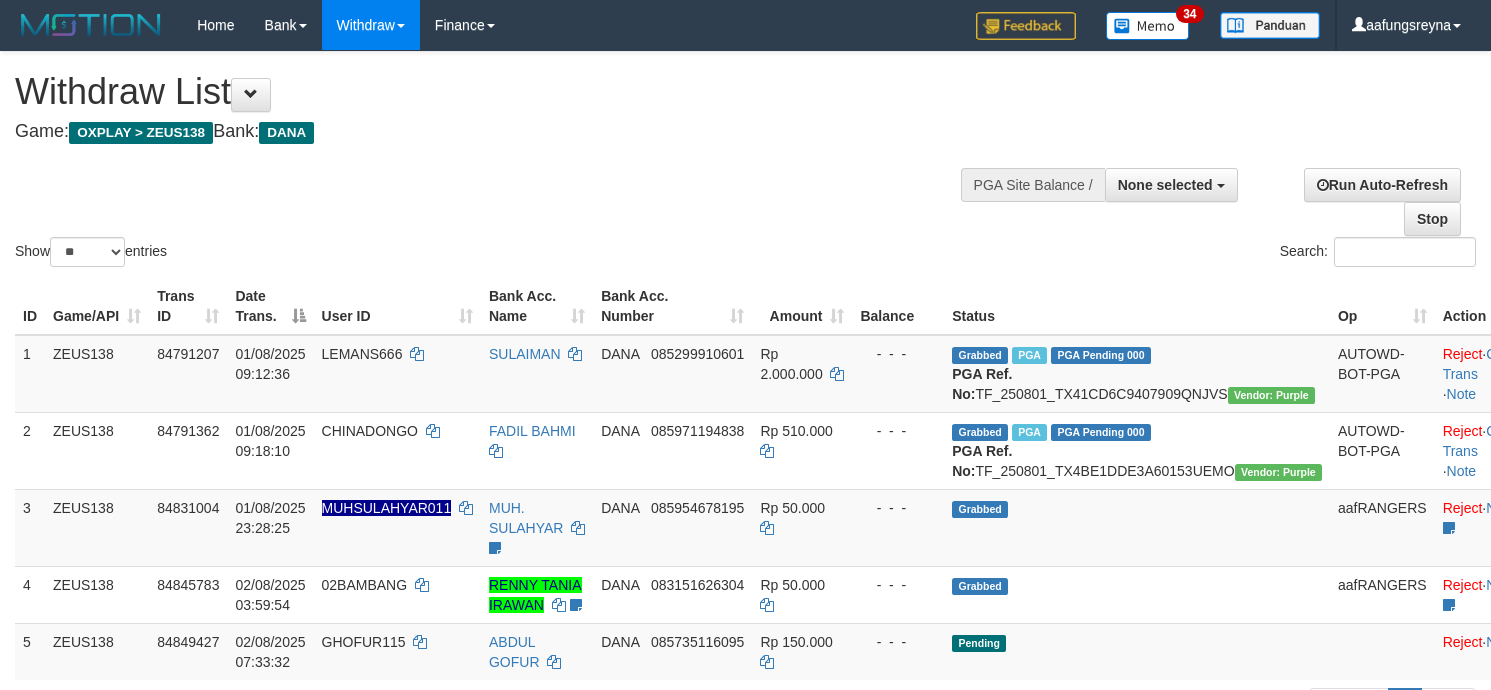 select 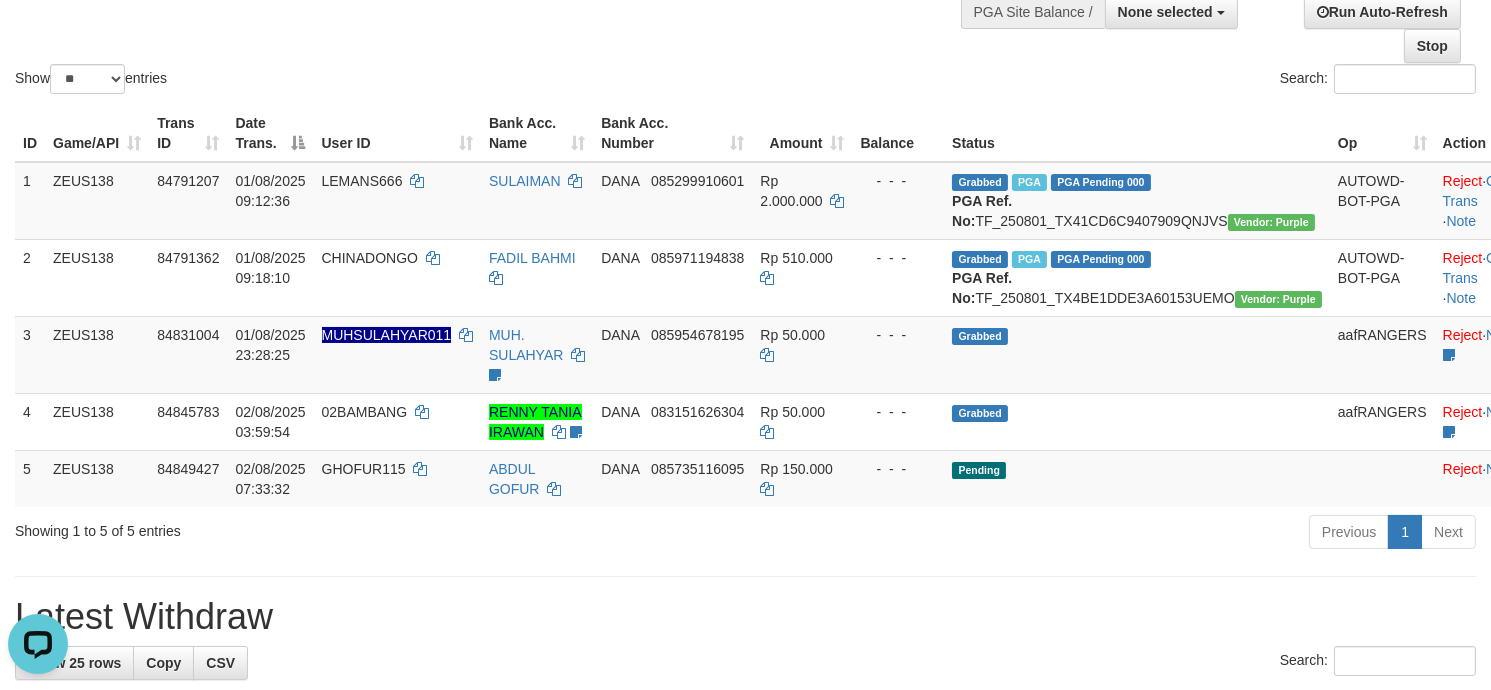 scroll, scrollTop: 0, scrollLeft: 0, axis: both 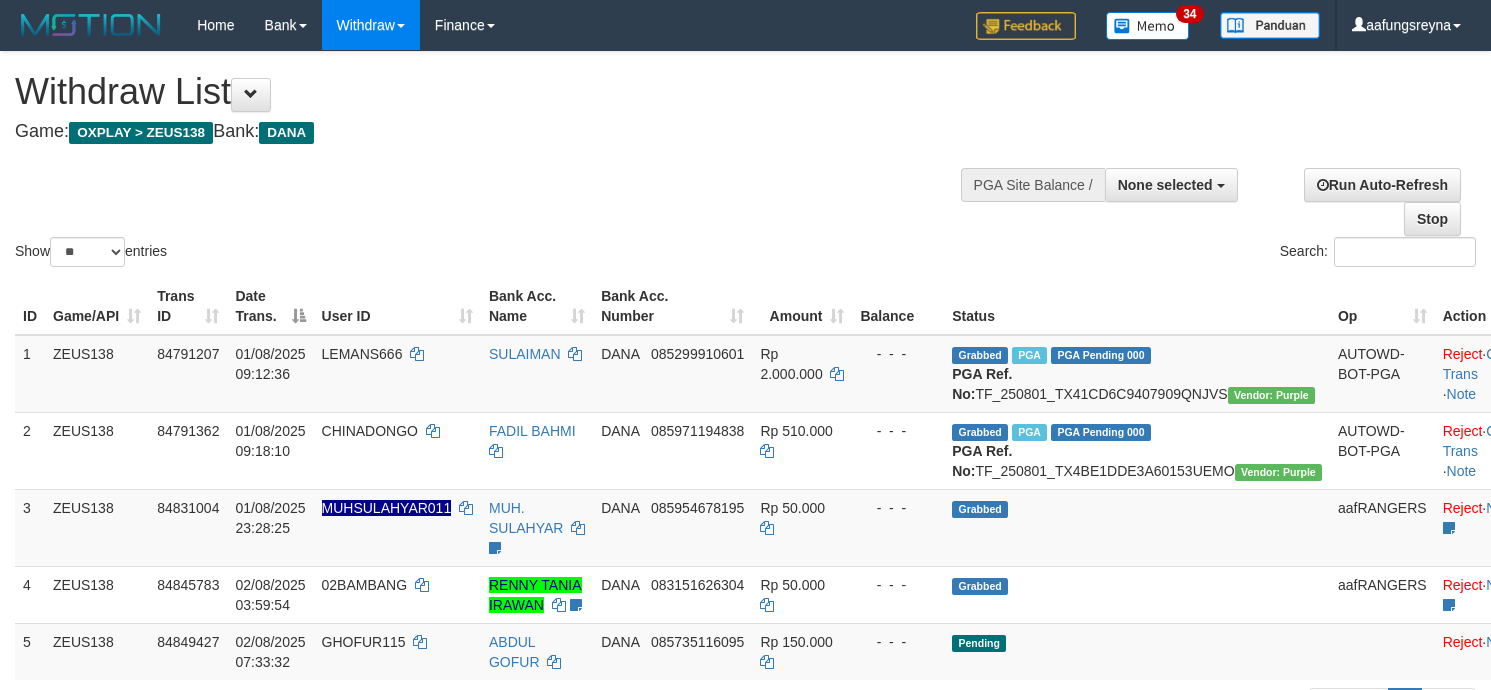 select 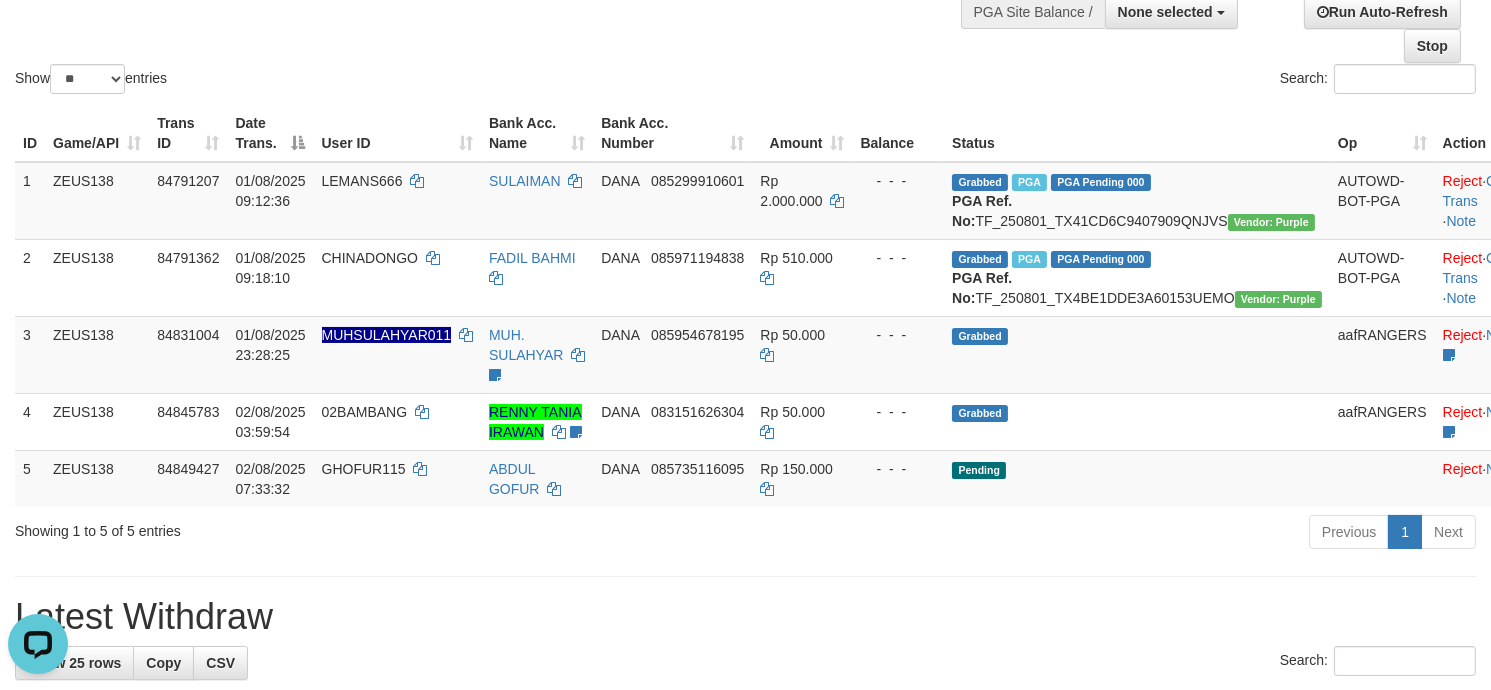 scroll, scrollTop: 0, scrollLeft: 0, axis: both 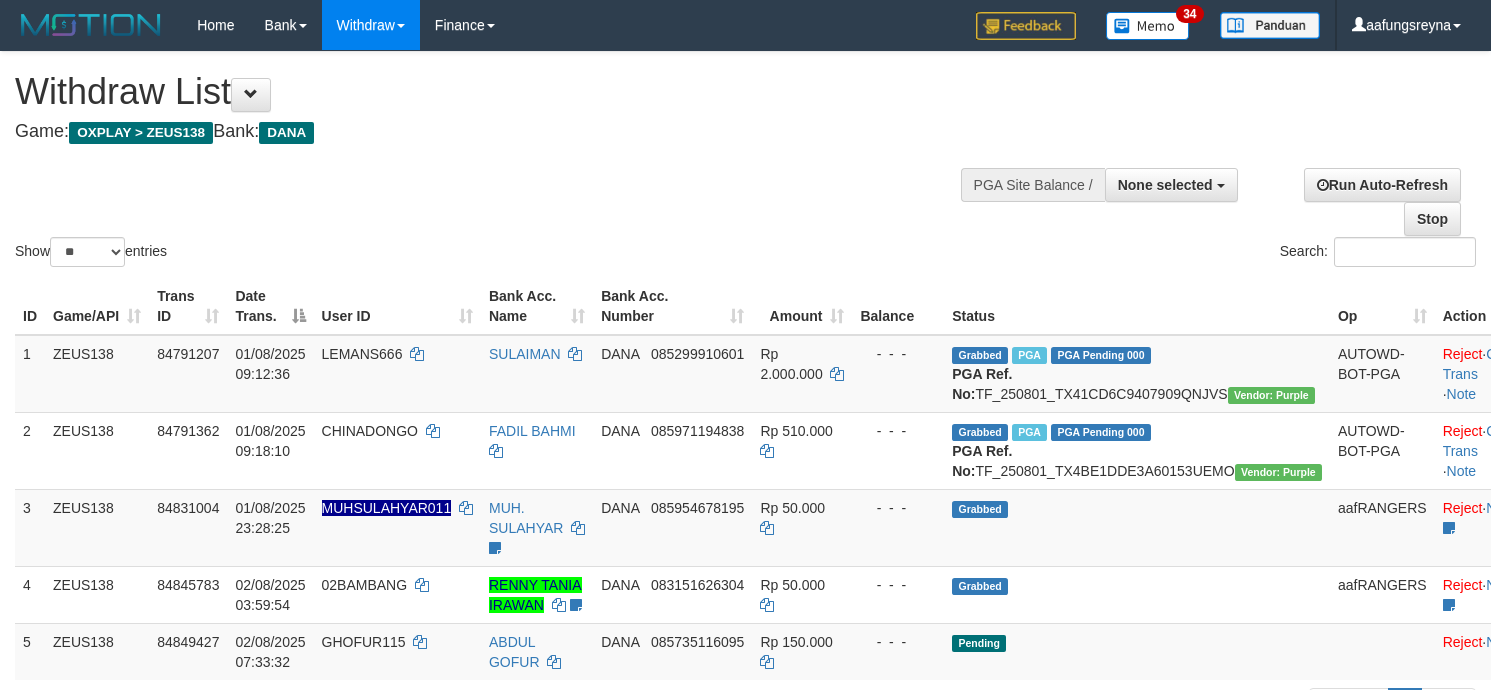 select 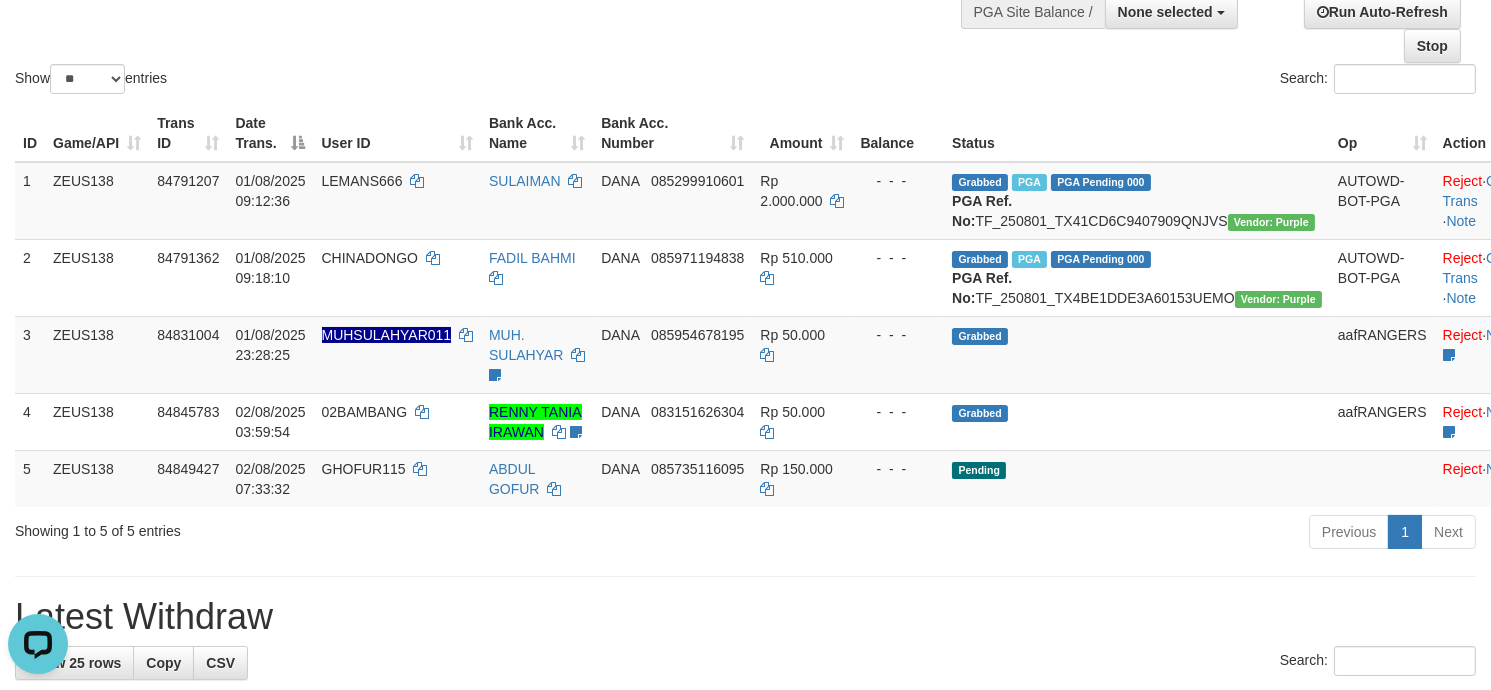 scroll, scrollTop: 0, scrollLeft: 0, axis: both 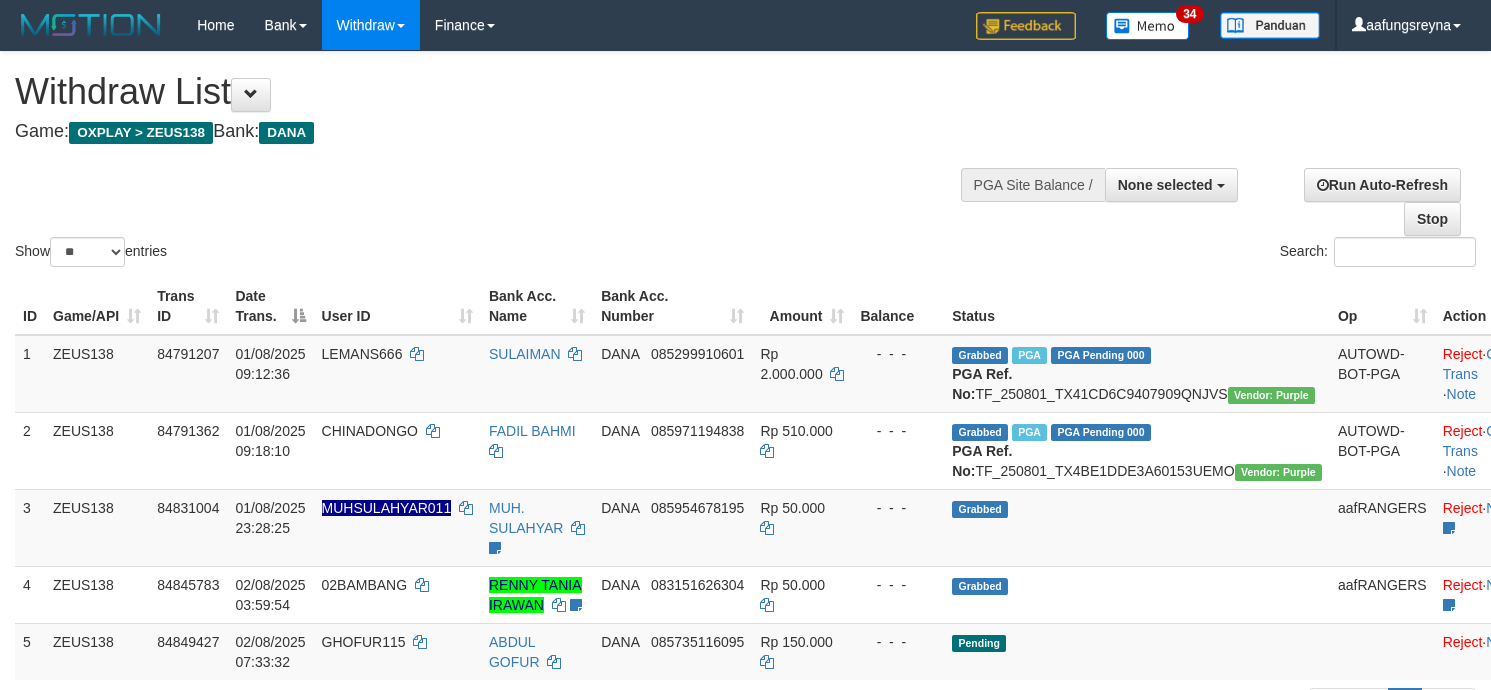 select 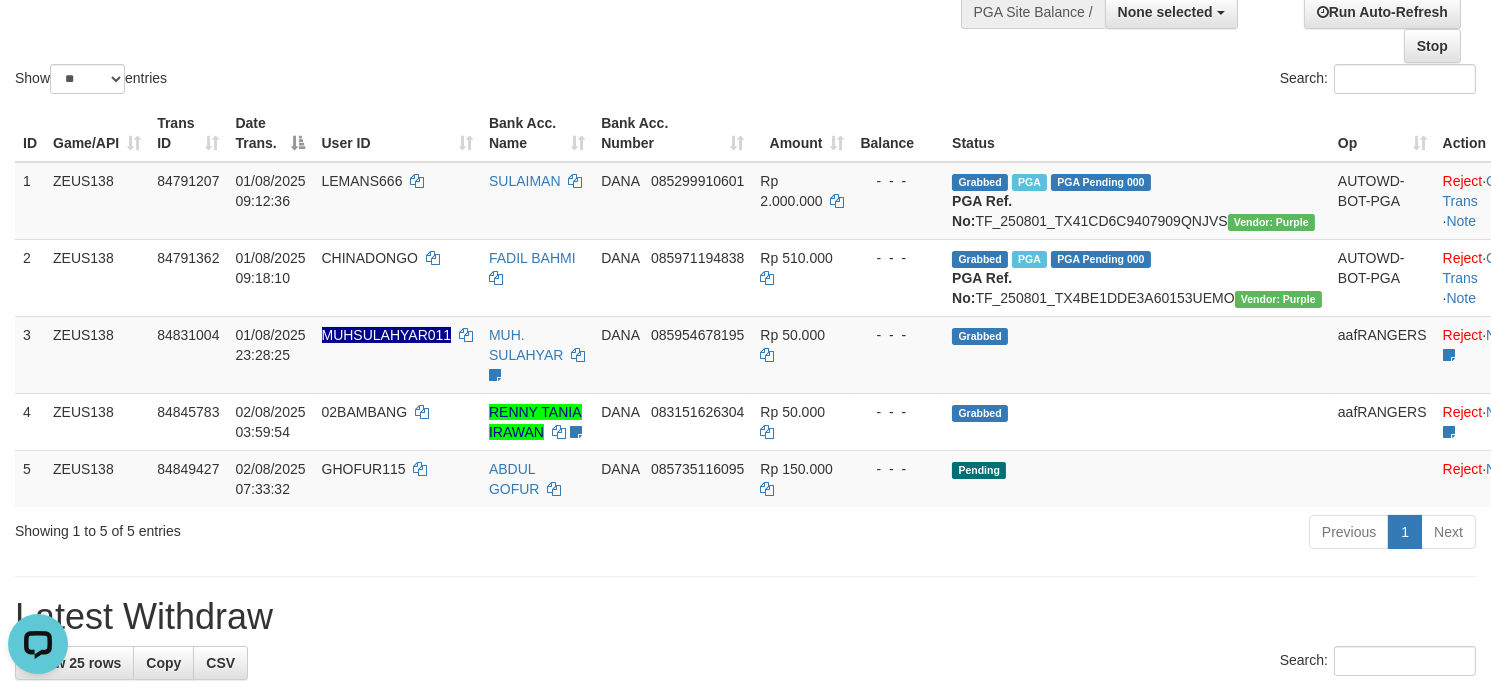 scroll, scrollTop: 0, scrollLeft: 0, axis: both 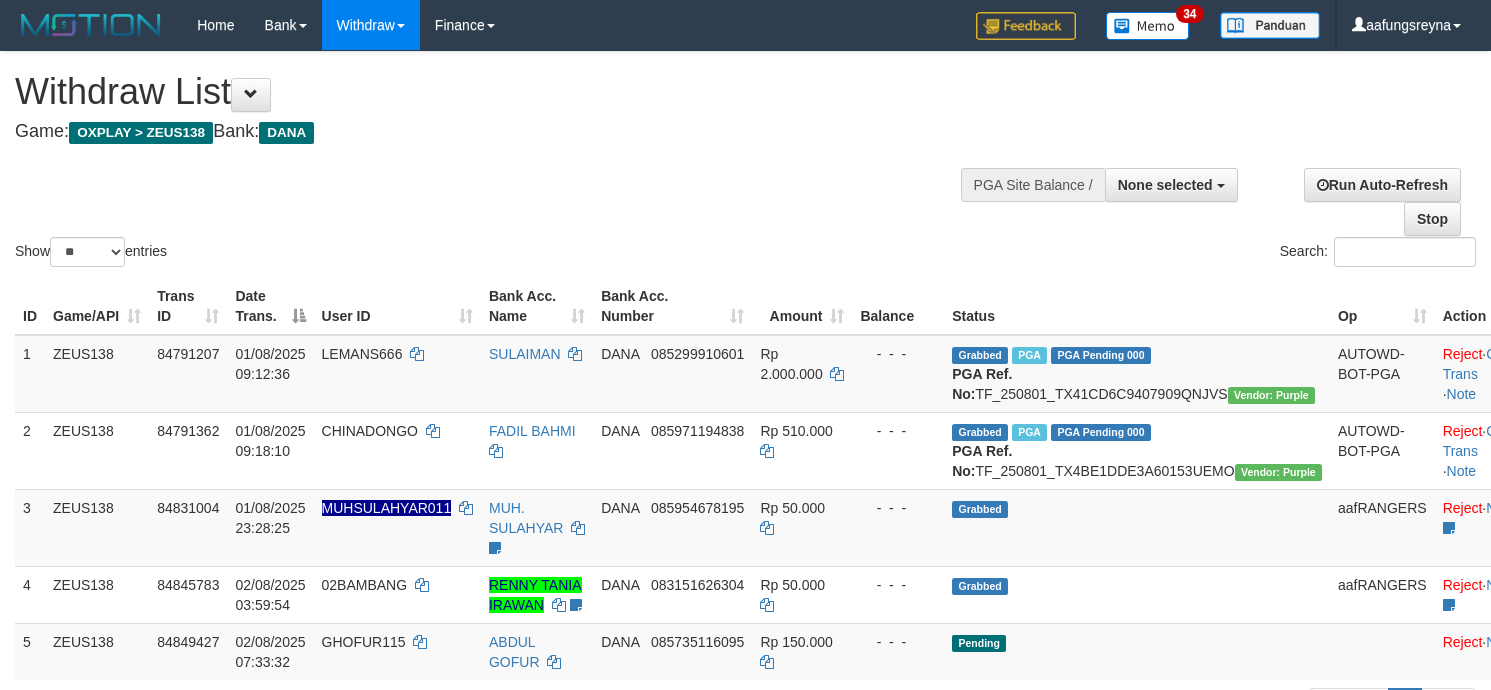 select 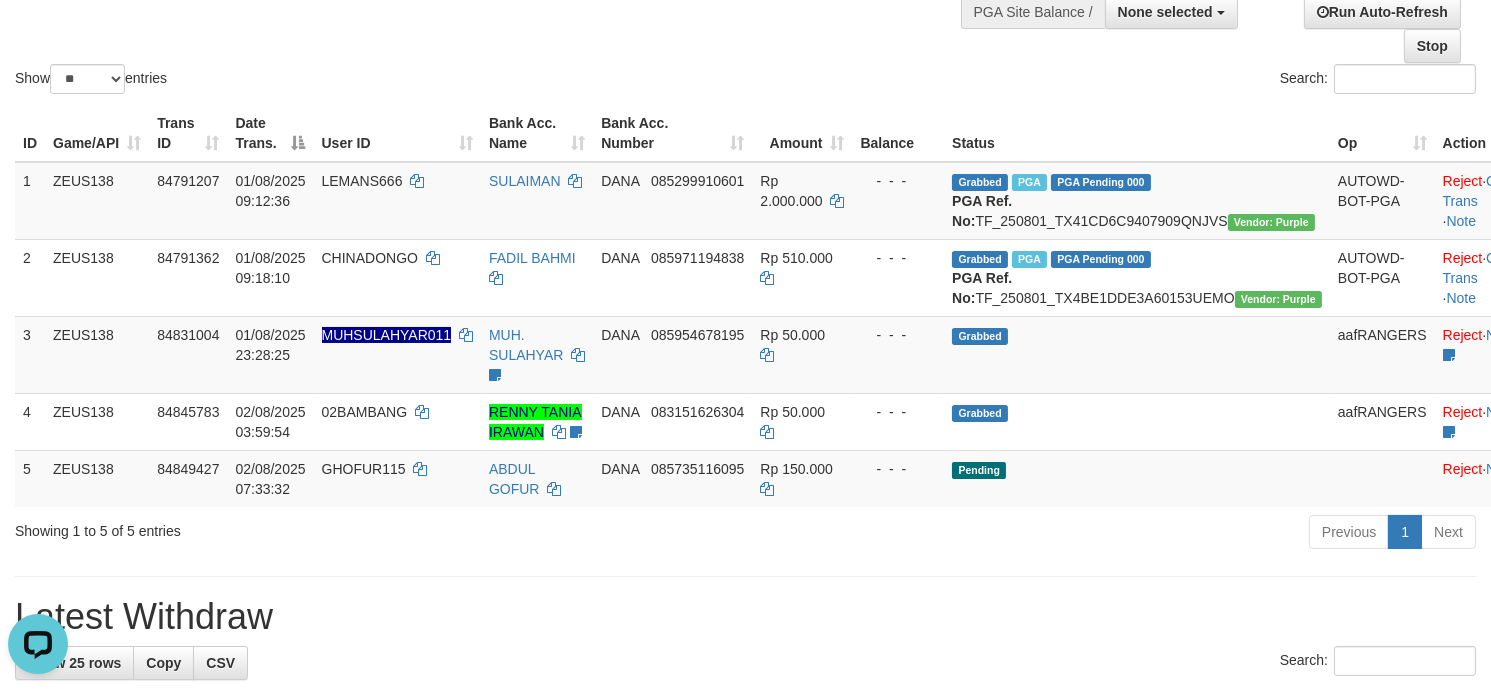 scroll, scrollTop: 0, scrollLeft: 0, axis: both 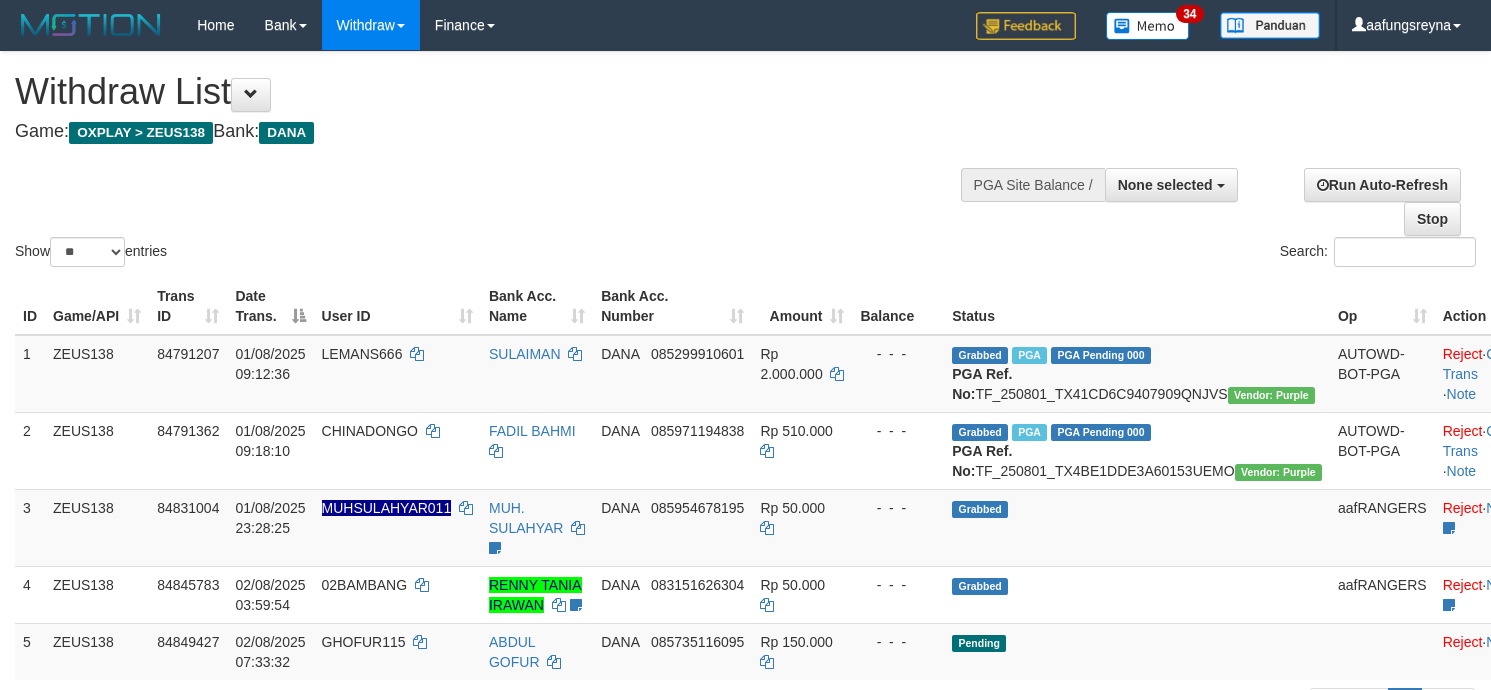 select 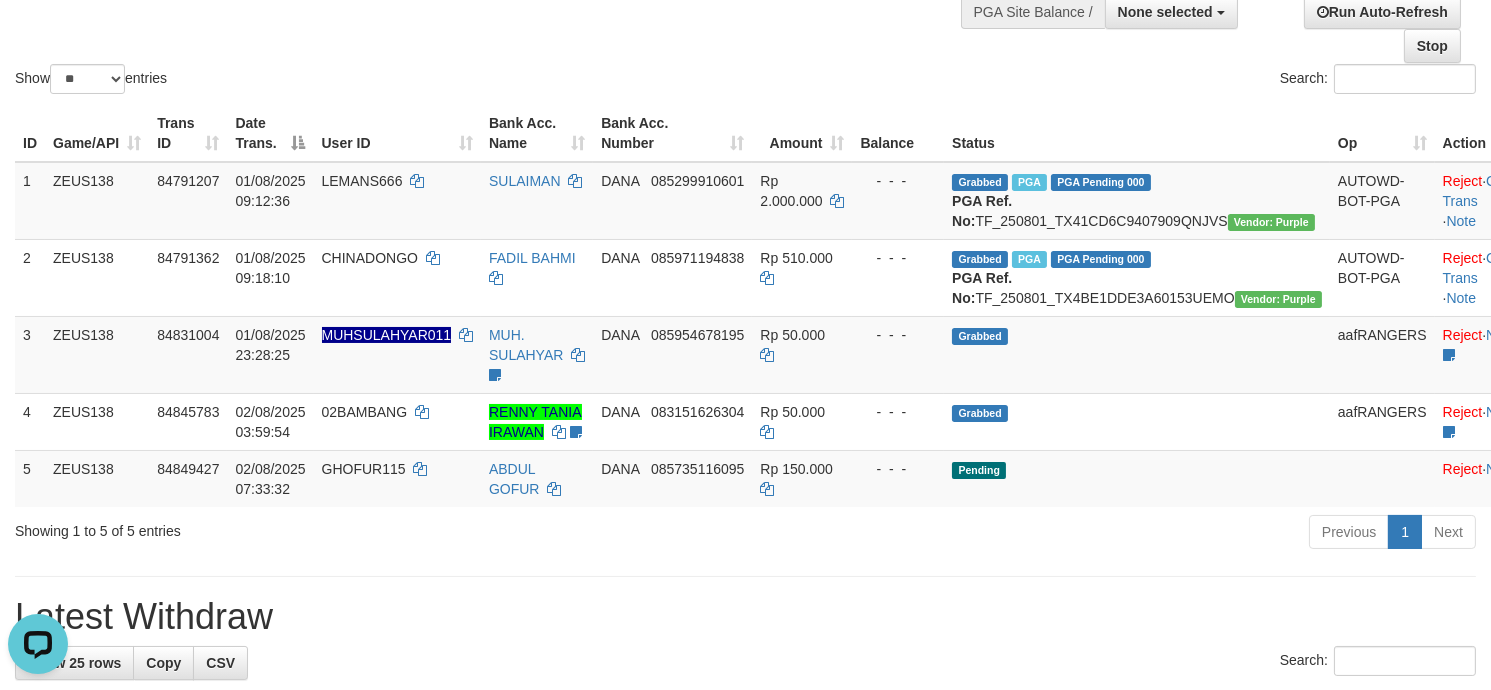 scroll, scrollTop: 0, scrollLeft: 0, axis: both 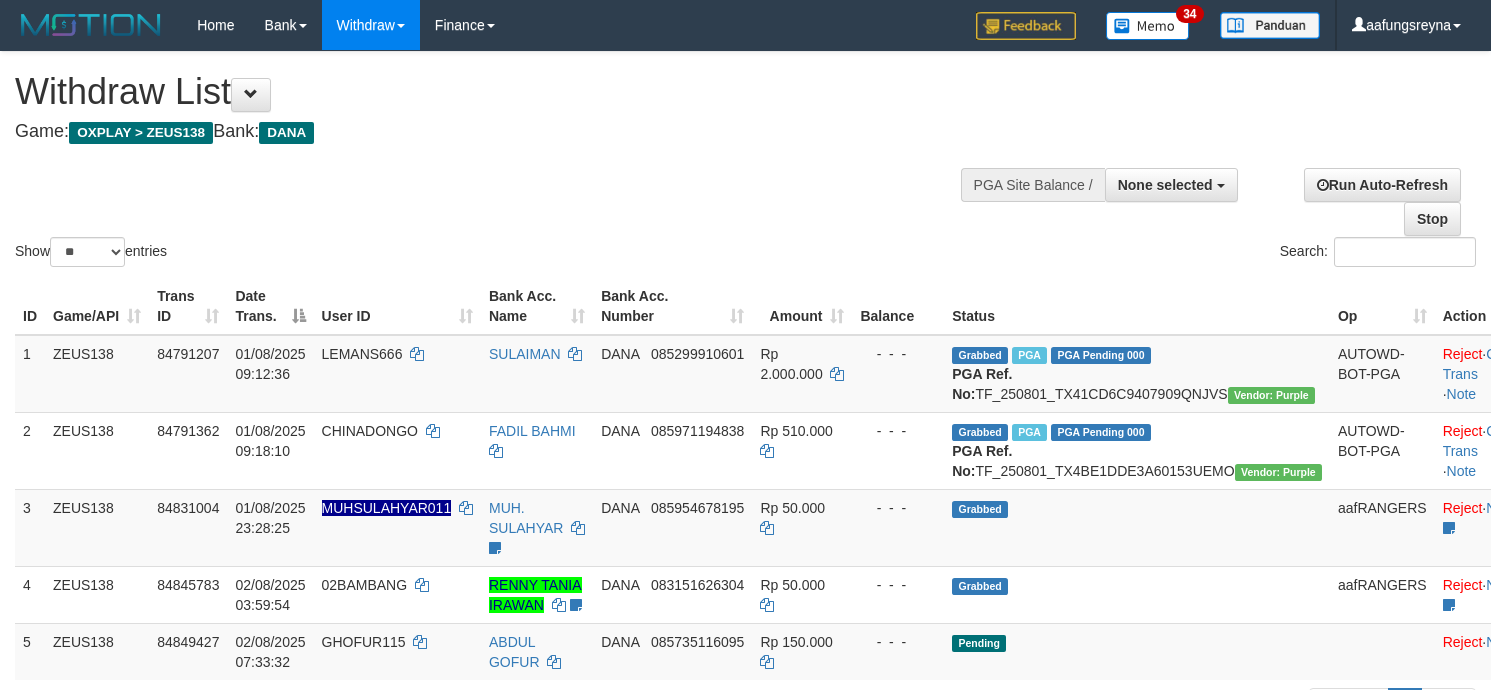 select 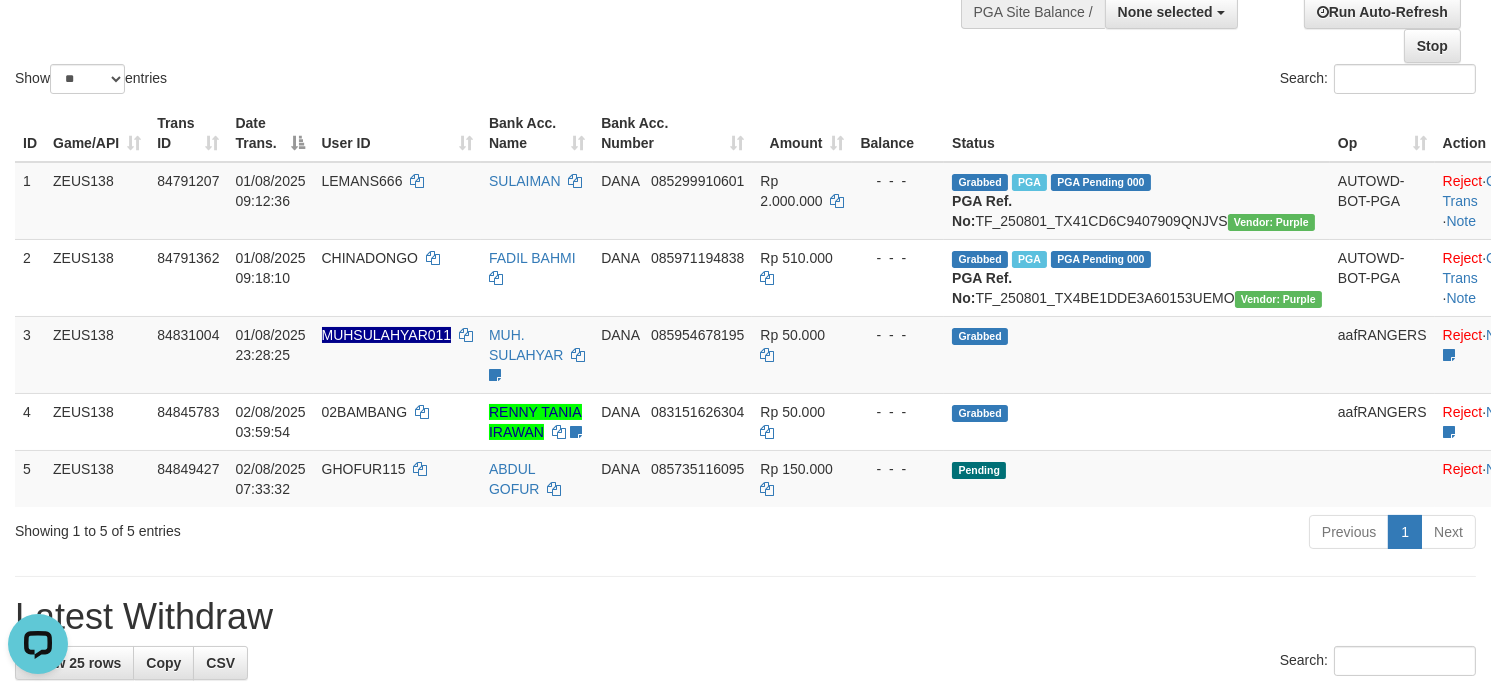 scroll, scrollTop: 0, scrollLeft: 0, axis: both 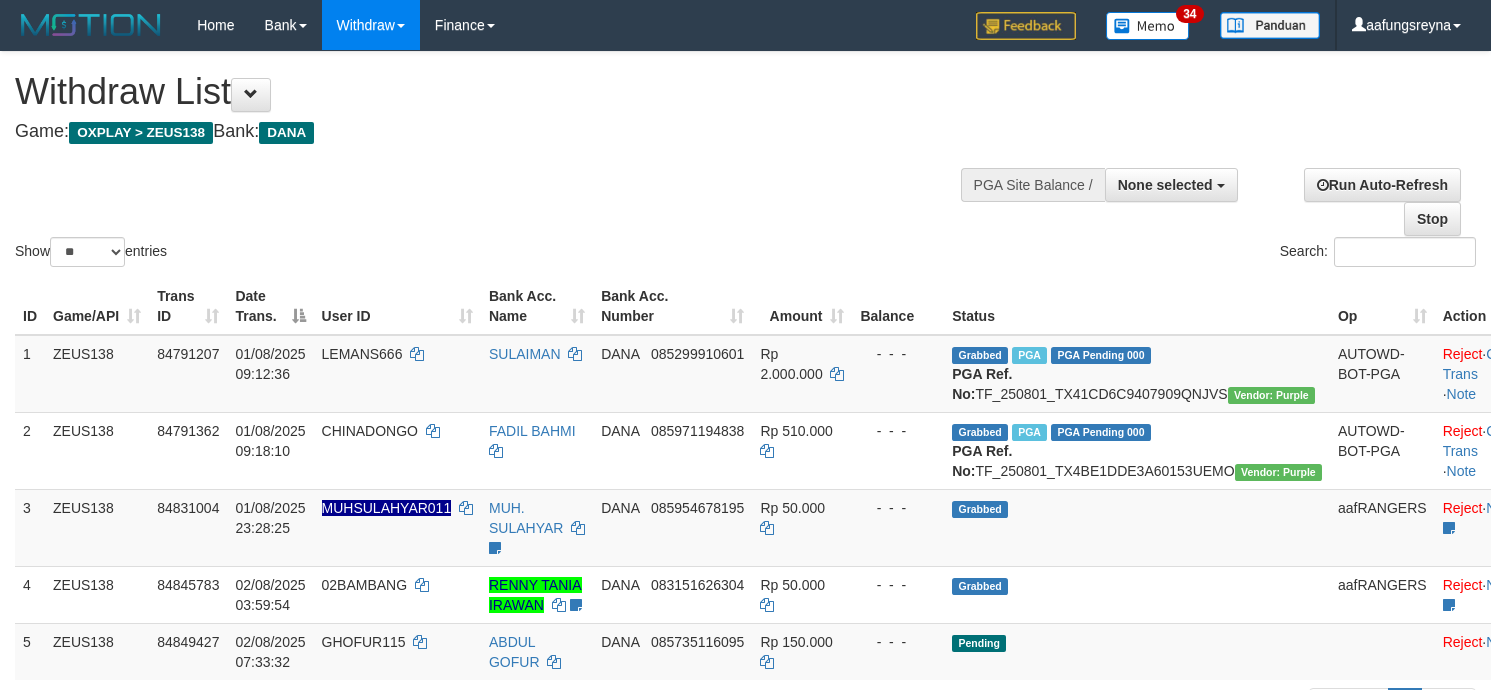 select 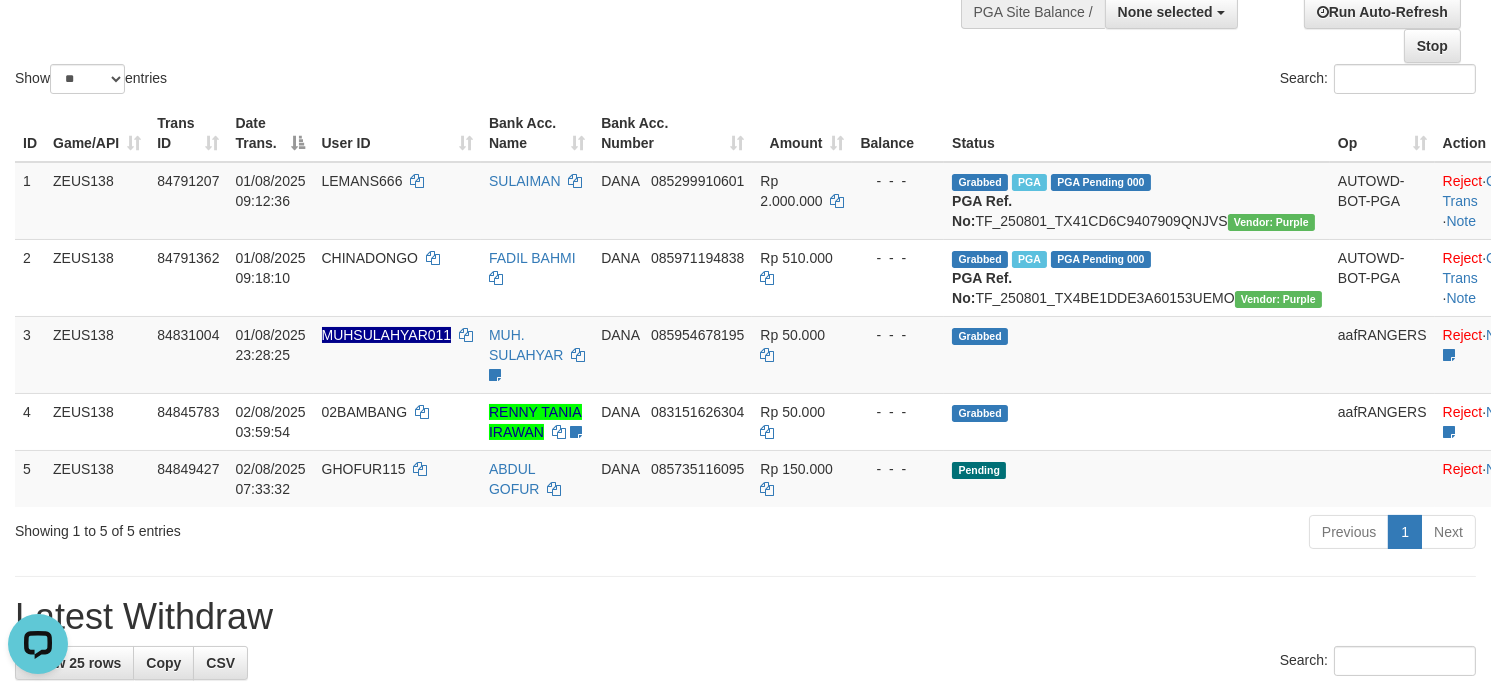 scroll, scrollTop: 0, scrollLeft: 0, axis: both 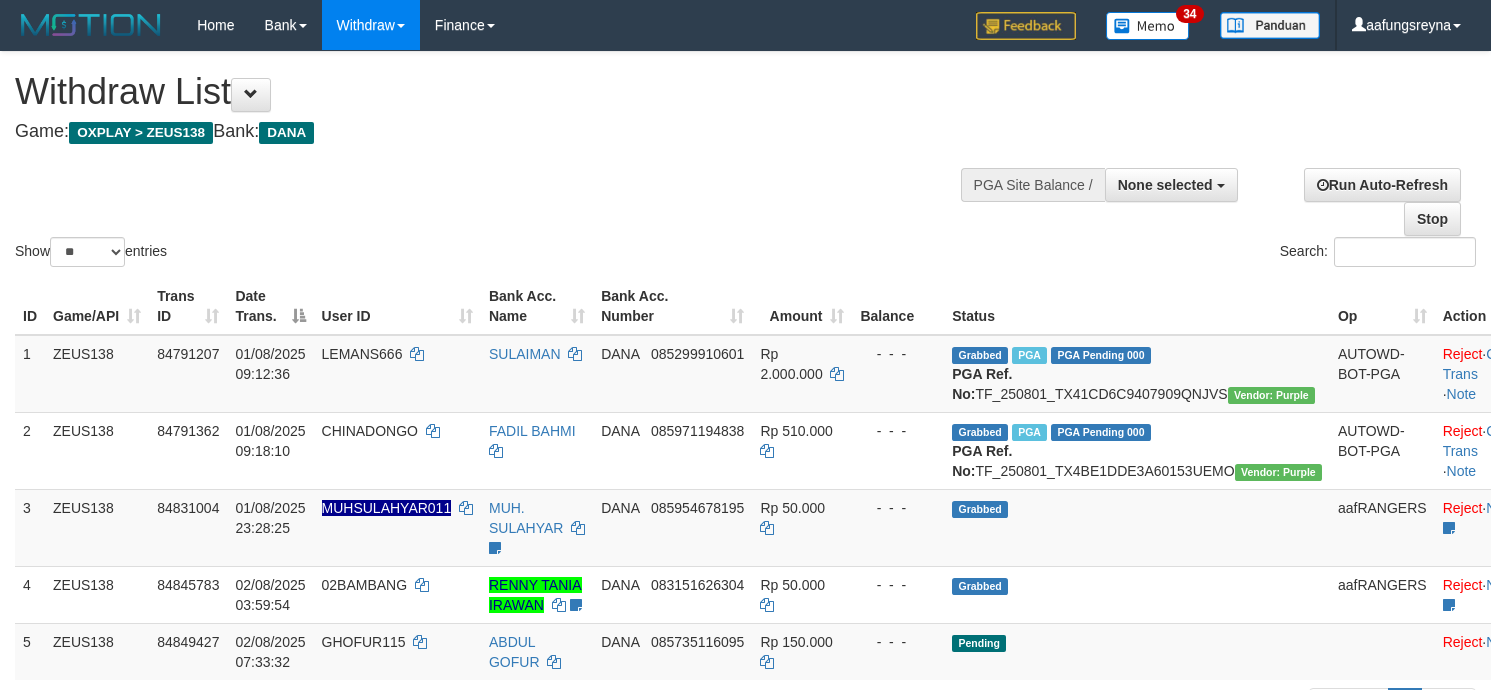 select 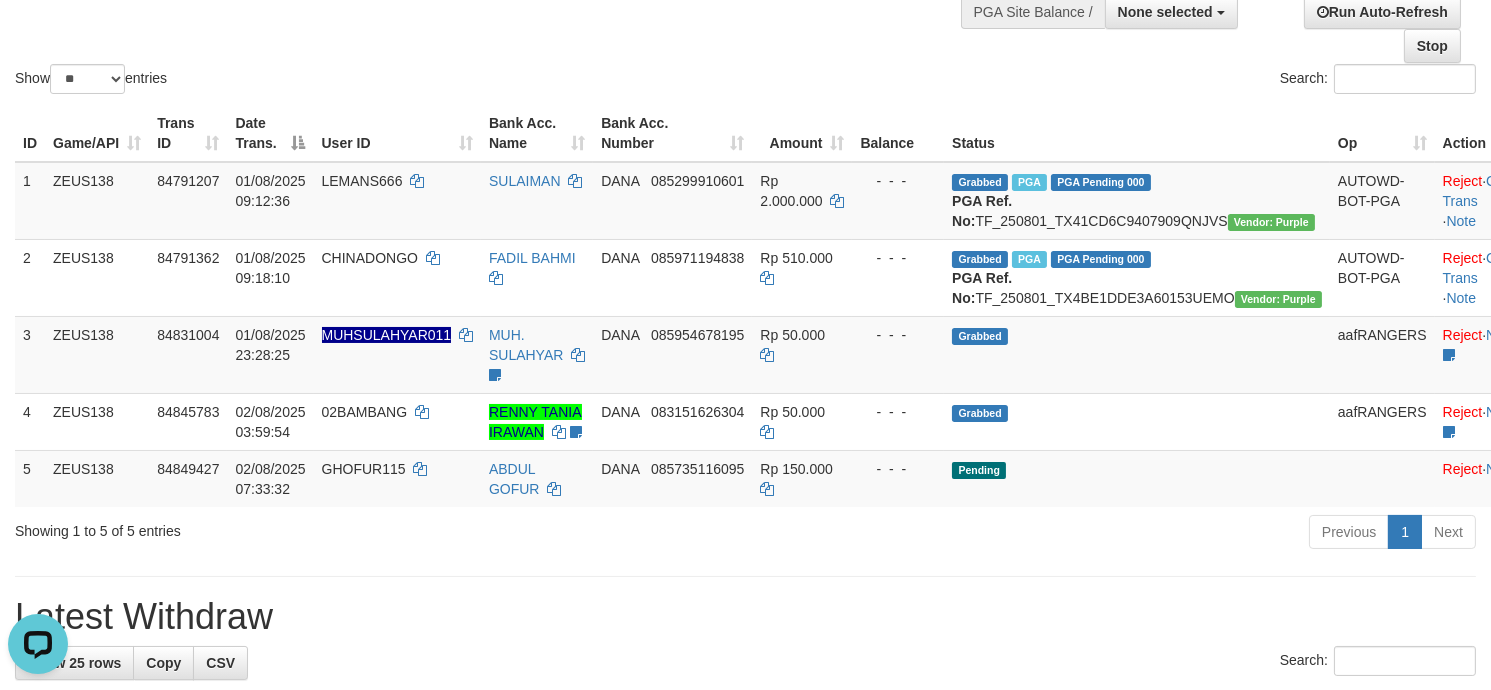 scroll, scrollTop: 0, scrollLeft: 0, axis: both 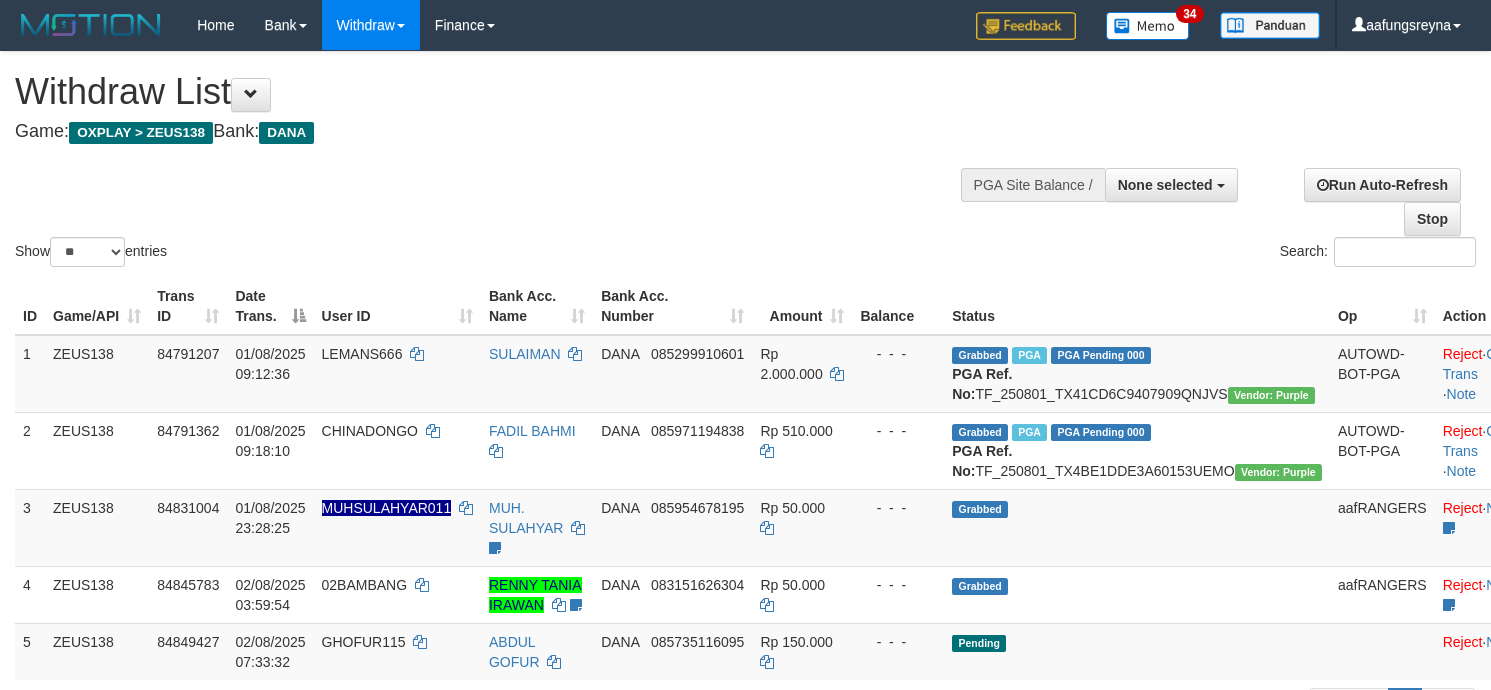 select 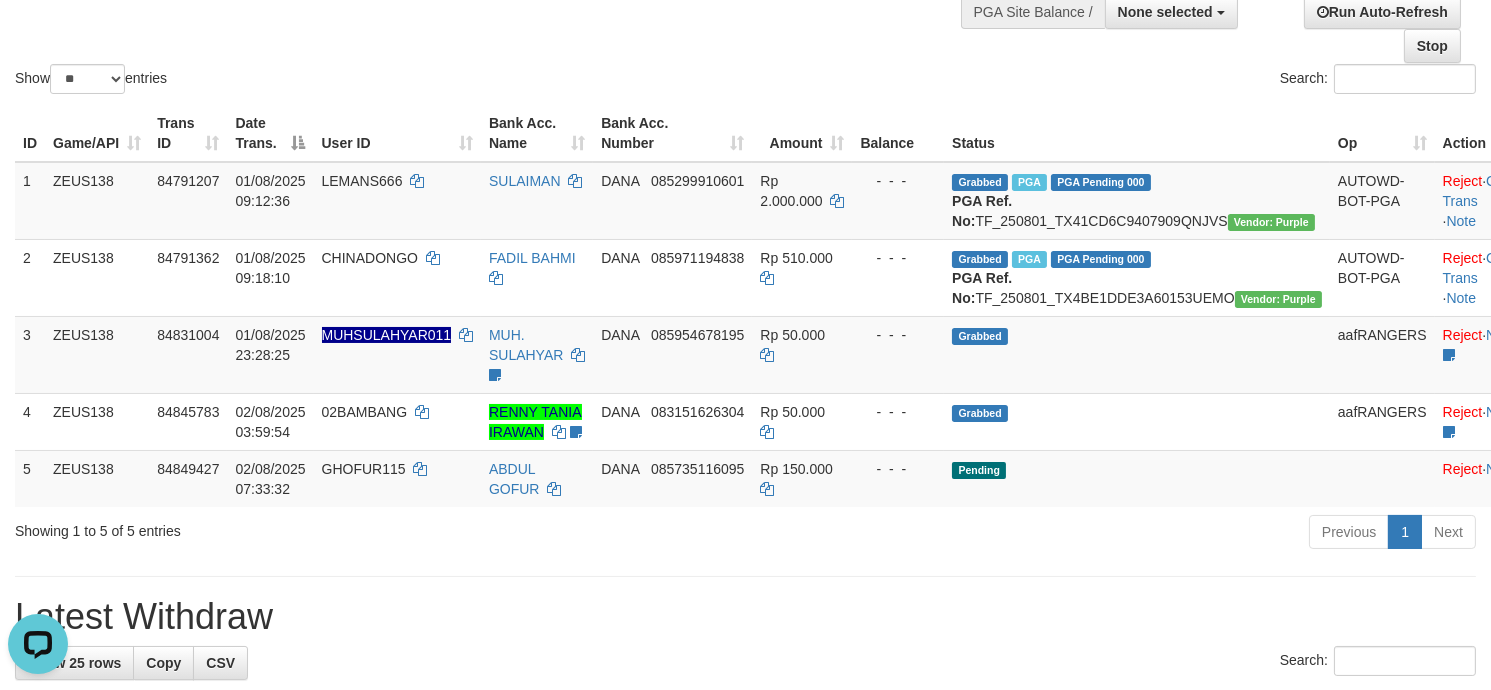 scroll, scrollTop: 0, scrollLeft: 0, axis: both 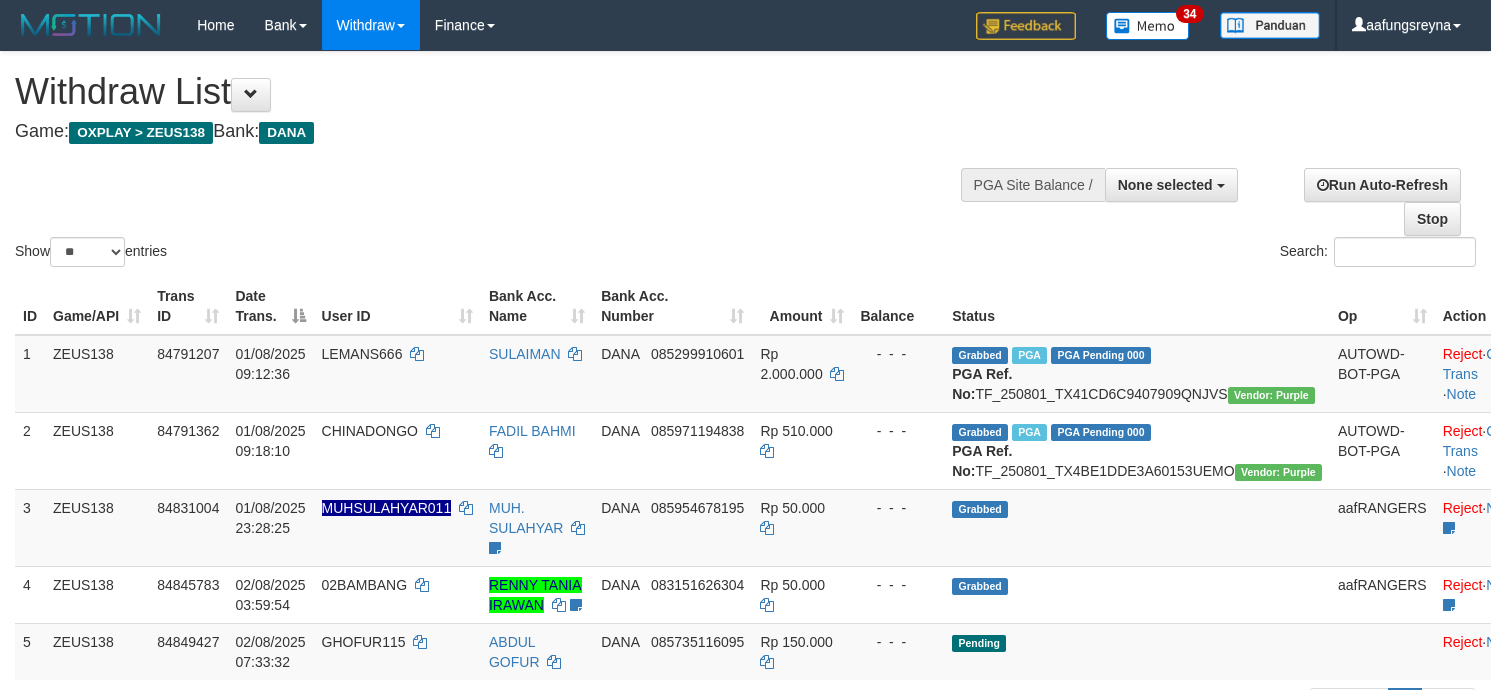 select 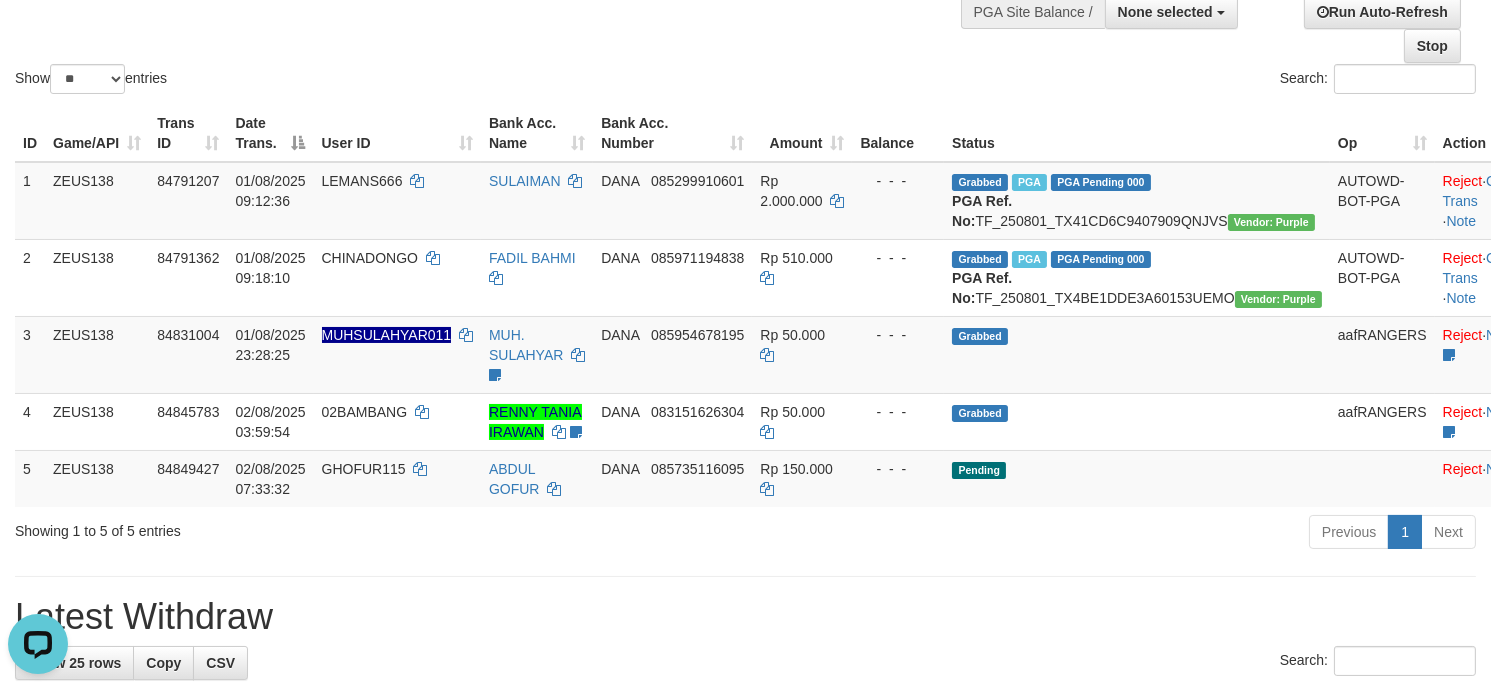 scroll, scrollTop: 0, scrollLeft: 0, axis: both 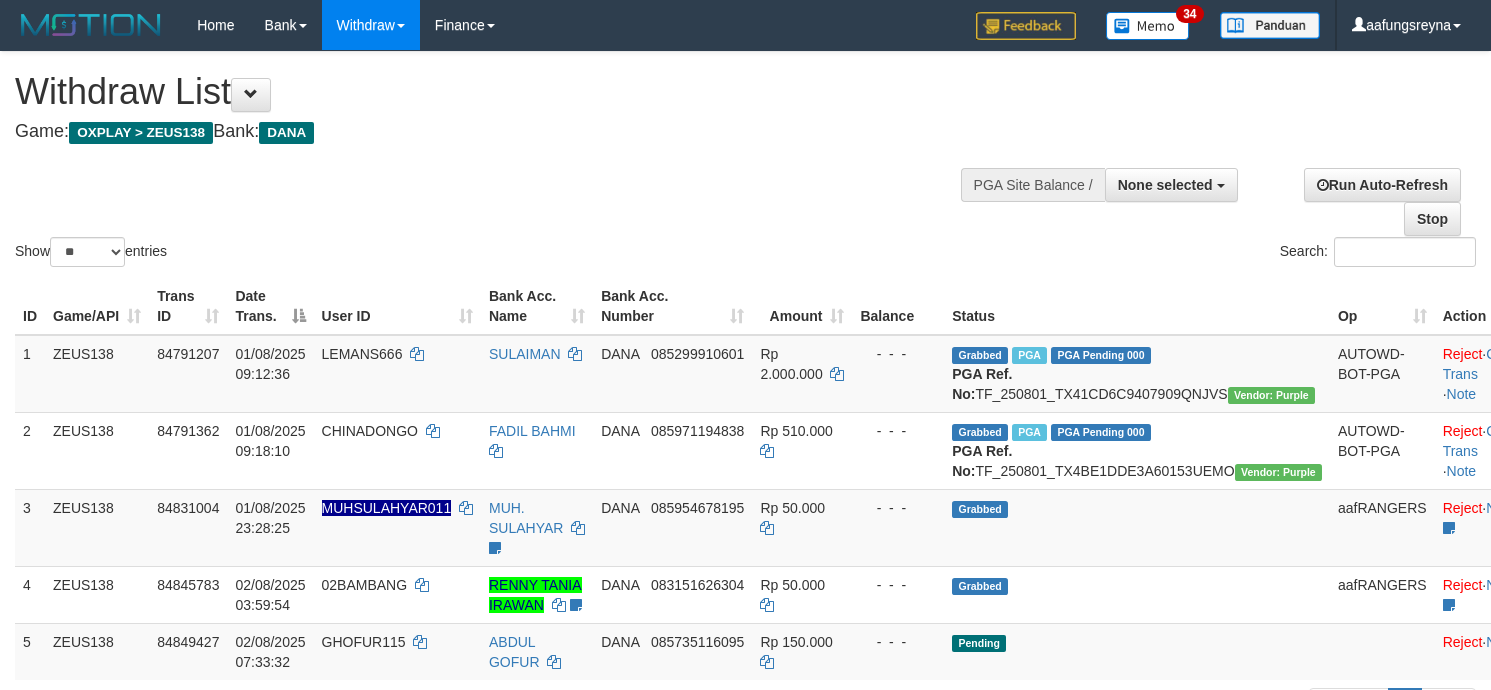 select 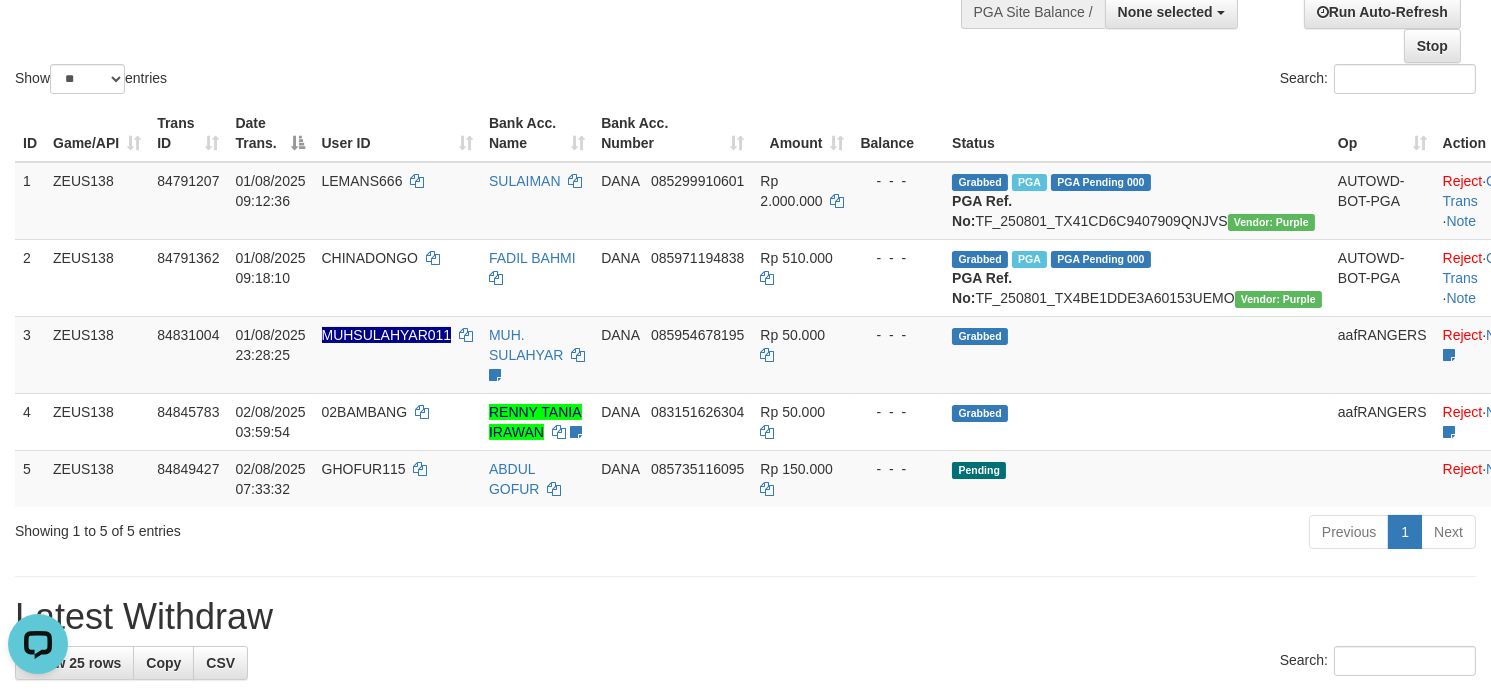 scroll, scrollTop: 0, scrollLeft: 0, axis: both 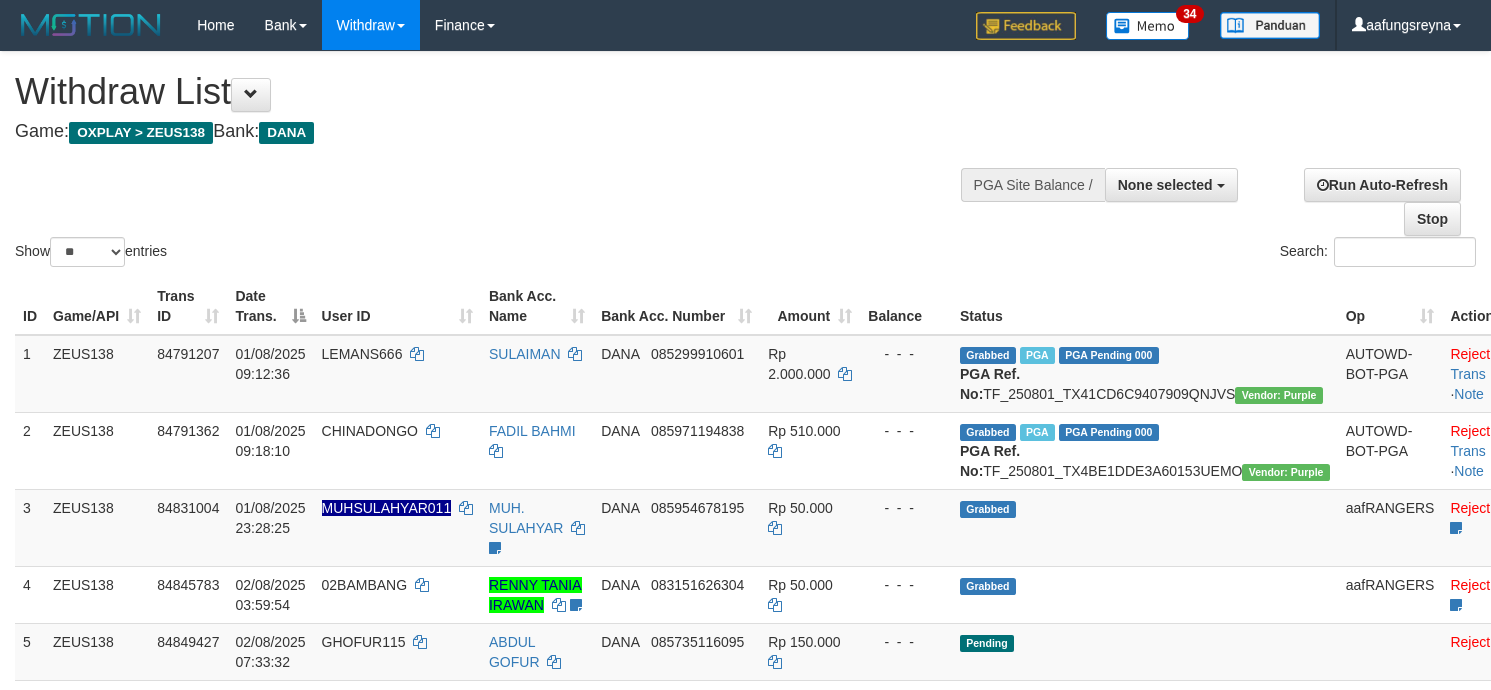 select 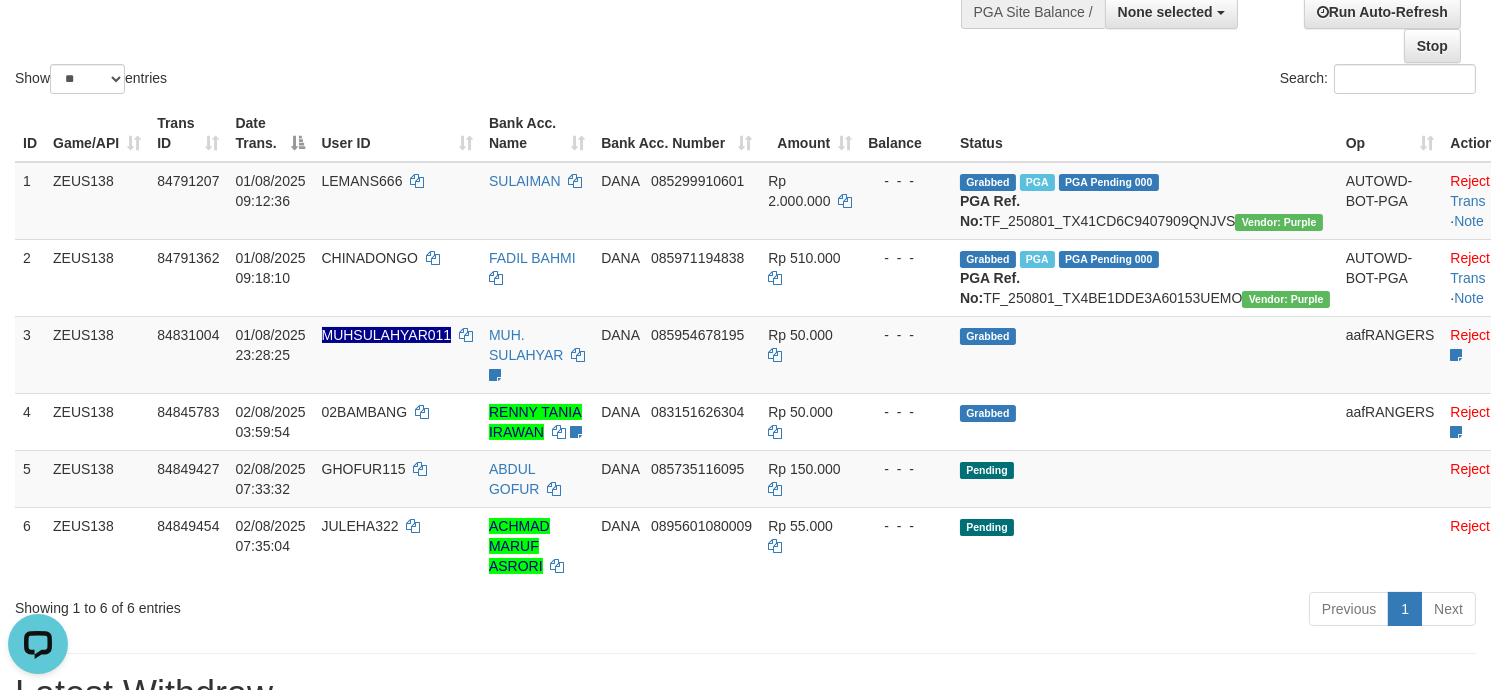 scroll, scrollTop: 0, scrollLeft: 0, axis: both 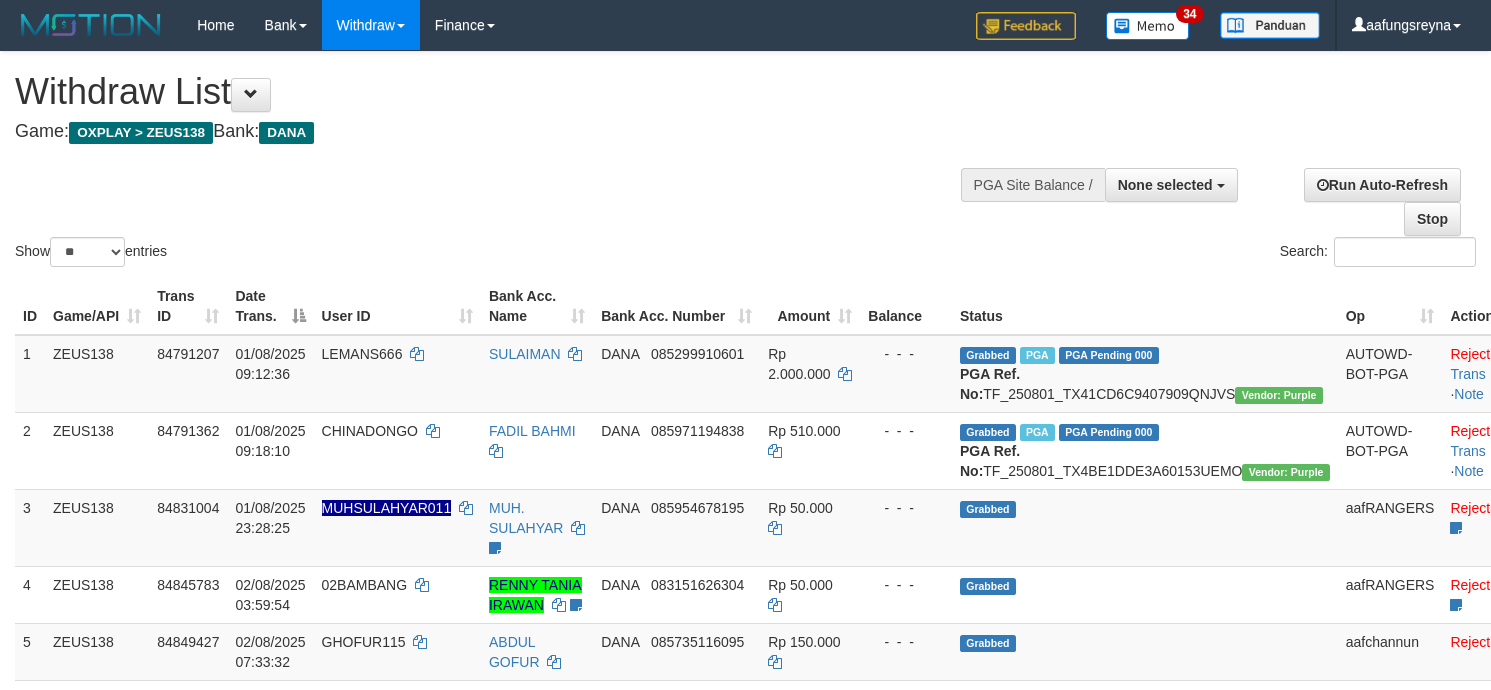 select 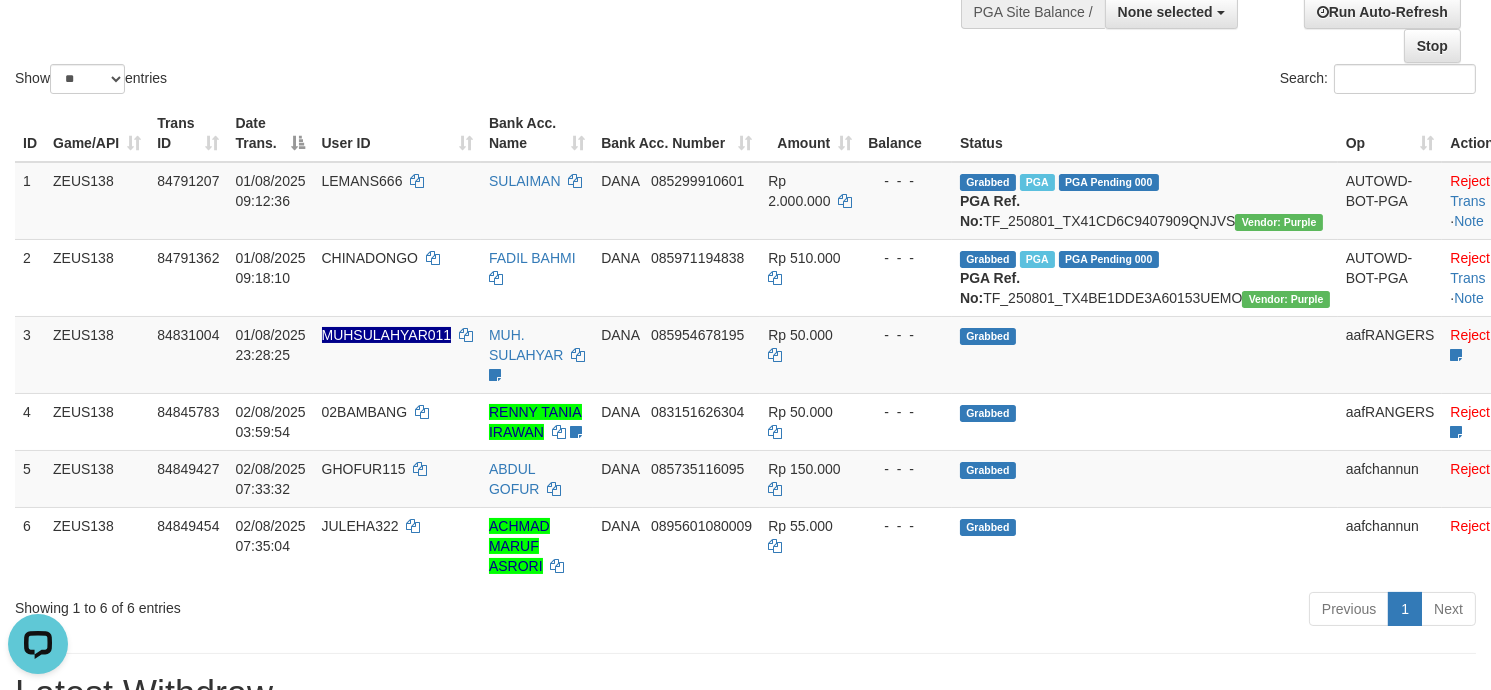scroll, scrollTop: 0, scrollLeft: 0, axis: both 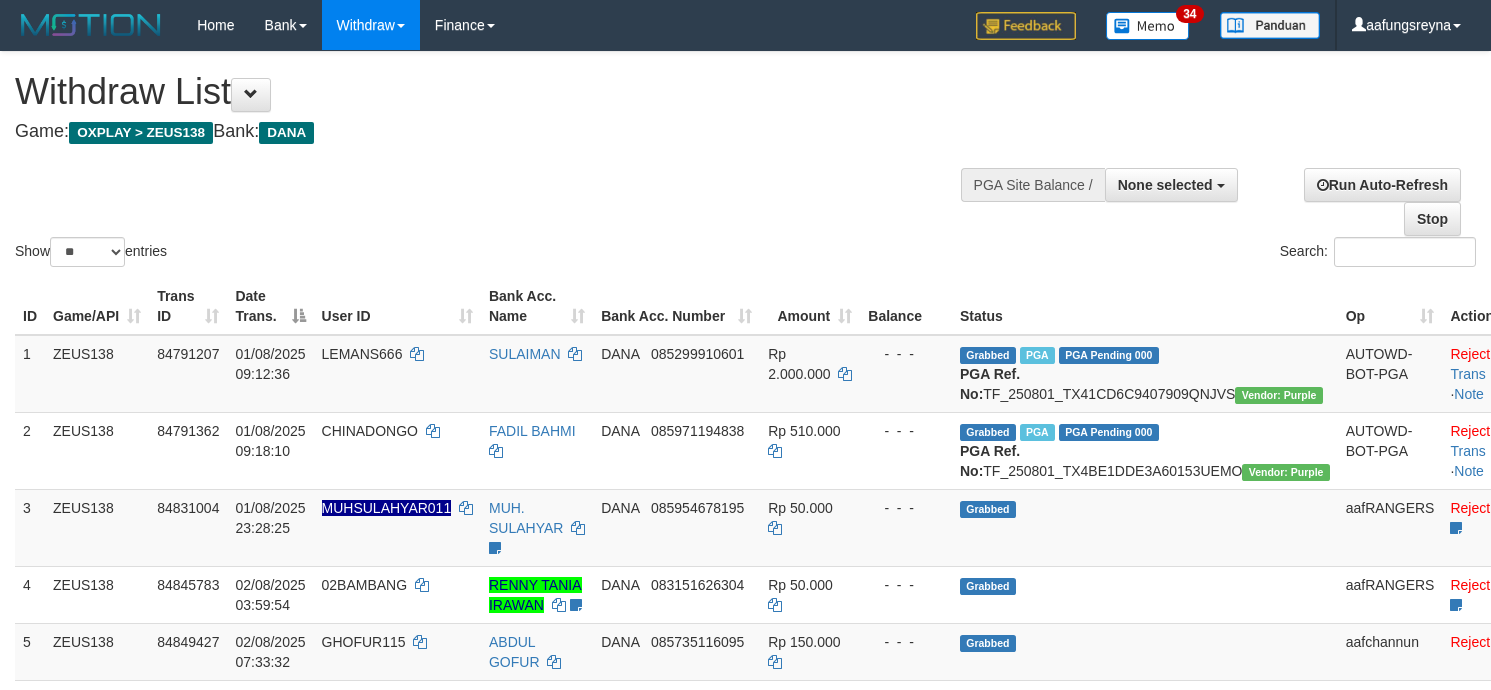 select 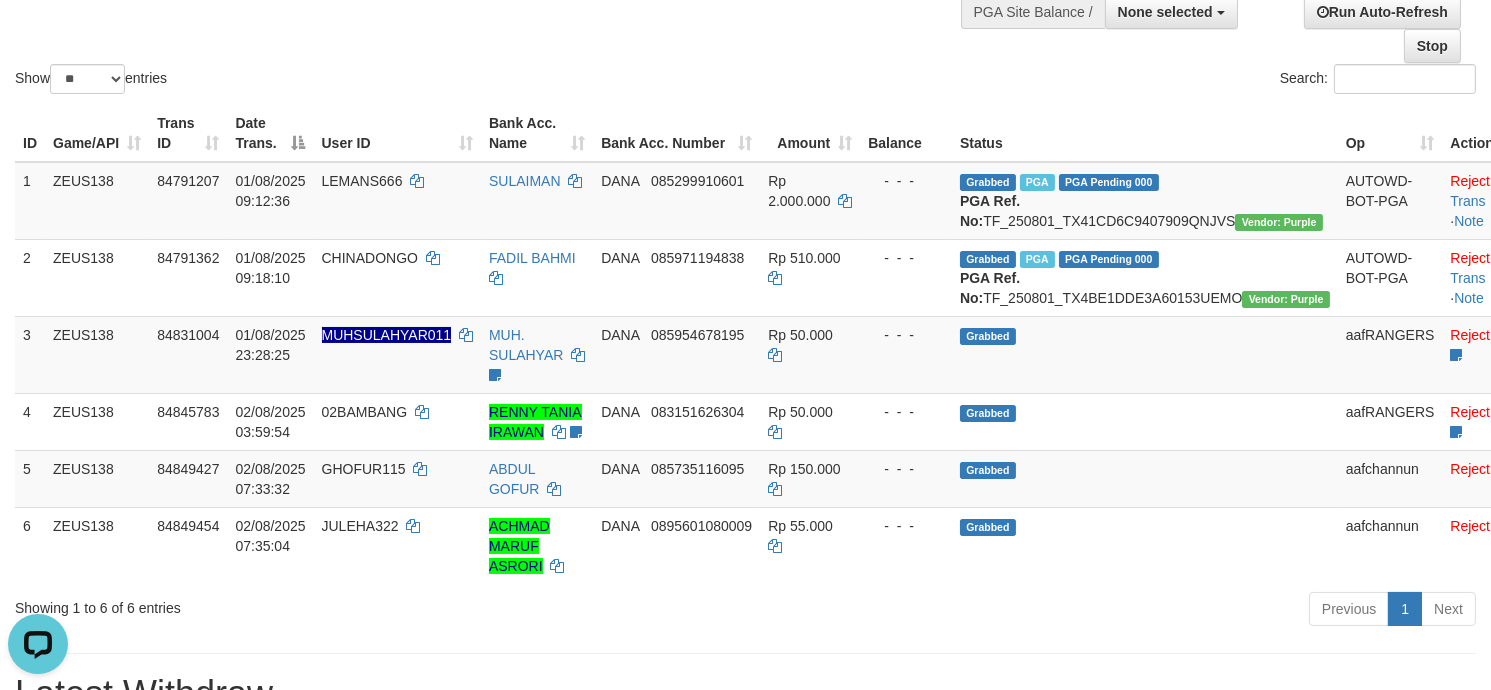 scroll, scrollTop: 0, scrollLeft: 0, axis: both 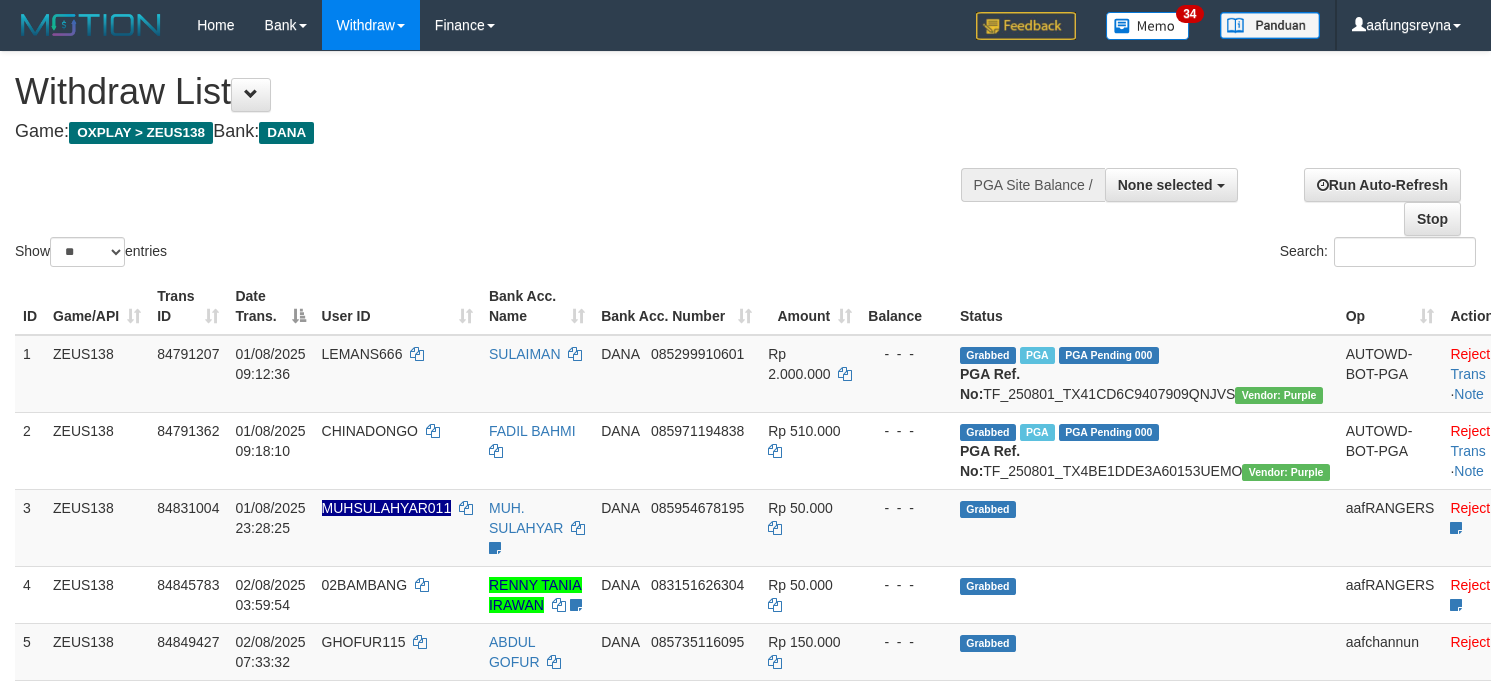 select 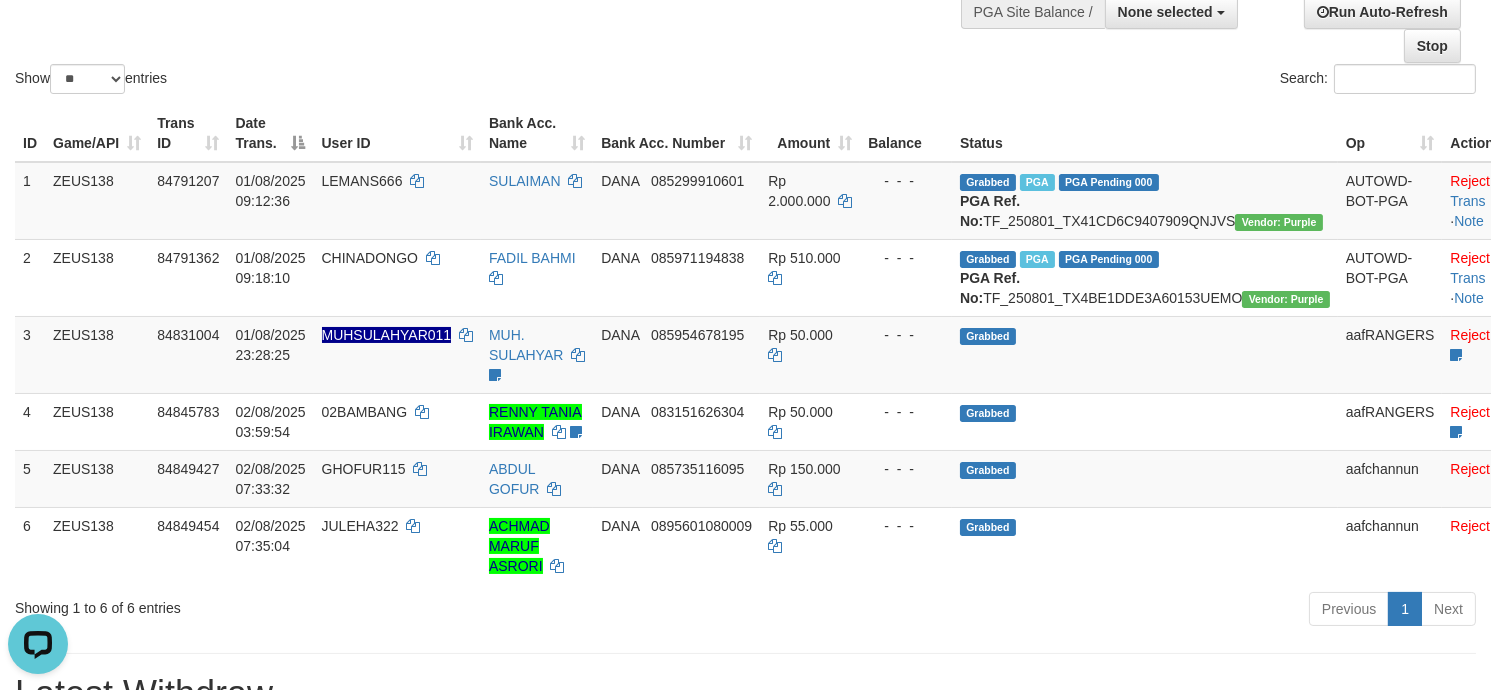 scroll, scrollTop: 0, scrollLeft: 0, axis: both 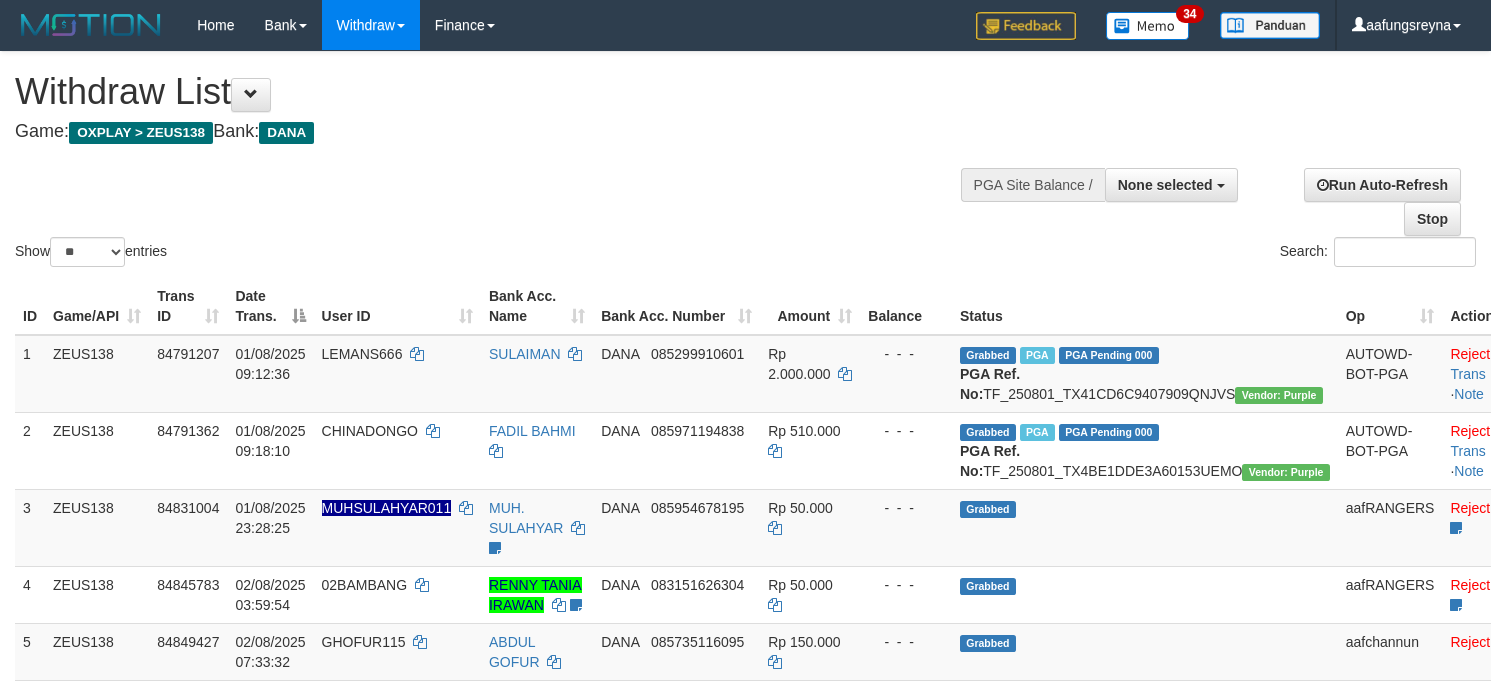 select 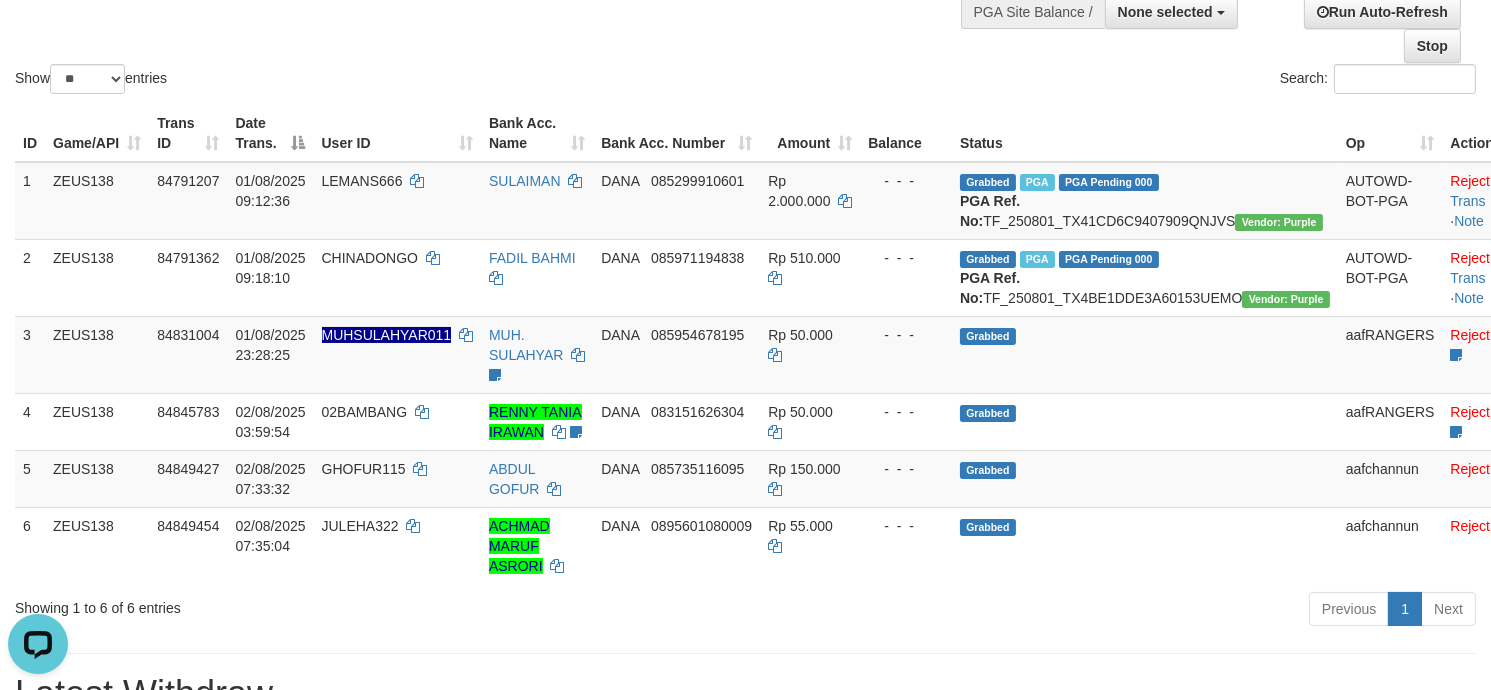 scroll, scrollTop: 0, scrollLeft: 0, axis: both 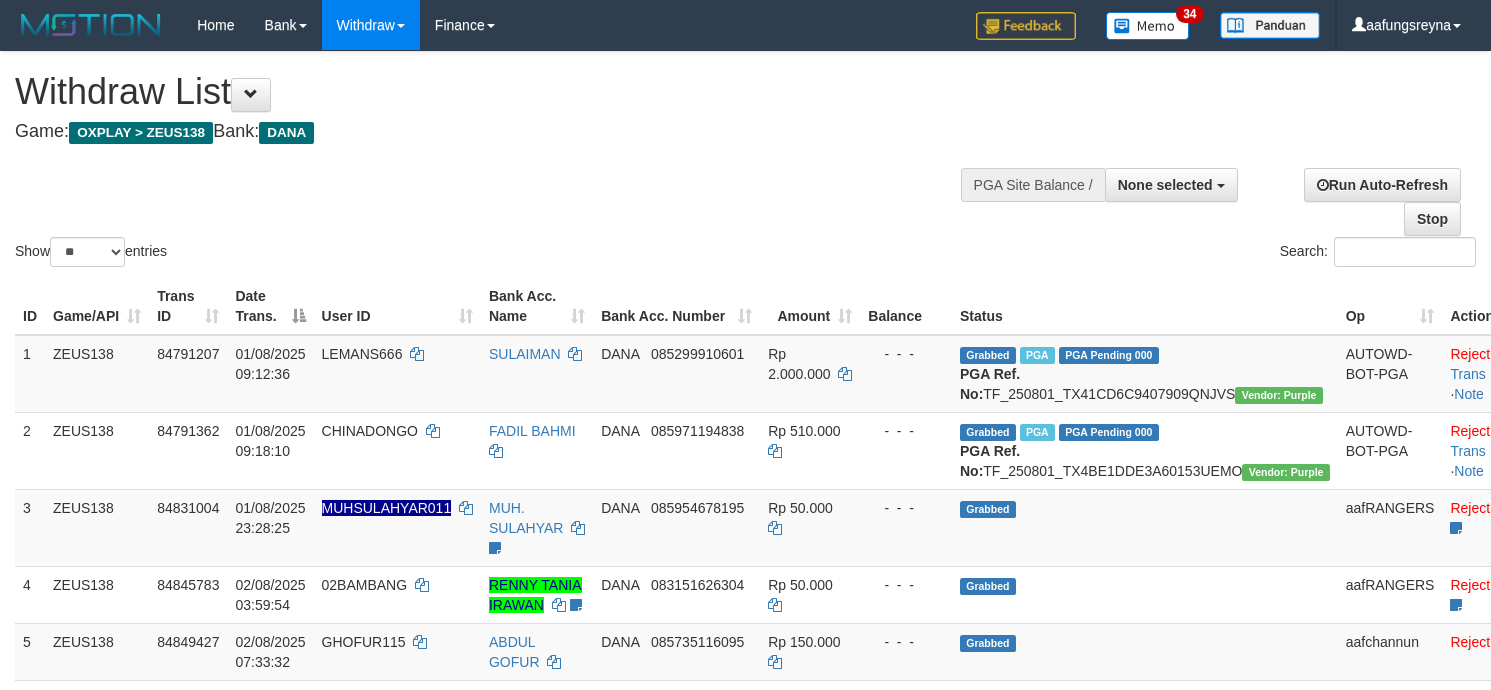 select 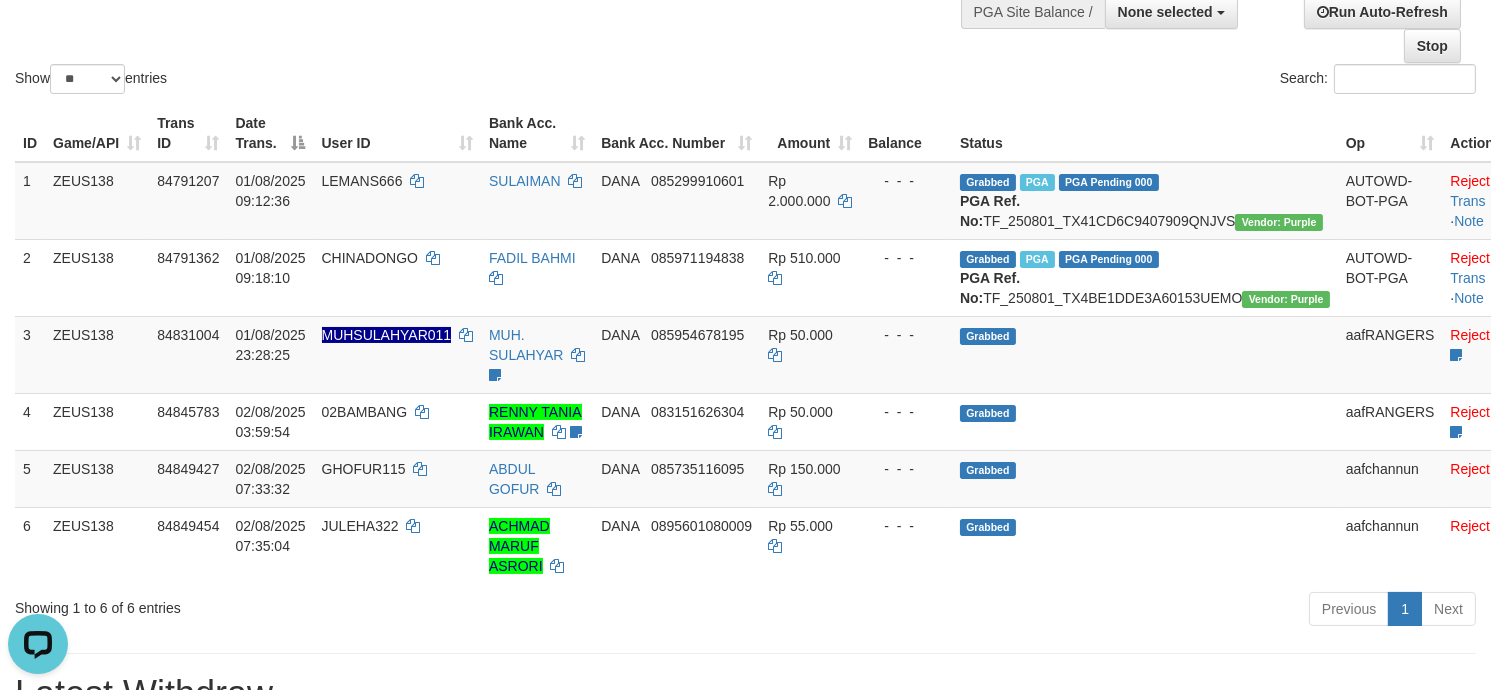 scroll, scrollTop: 0, scrollLeft: 0, axis: both 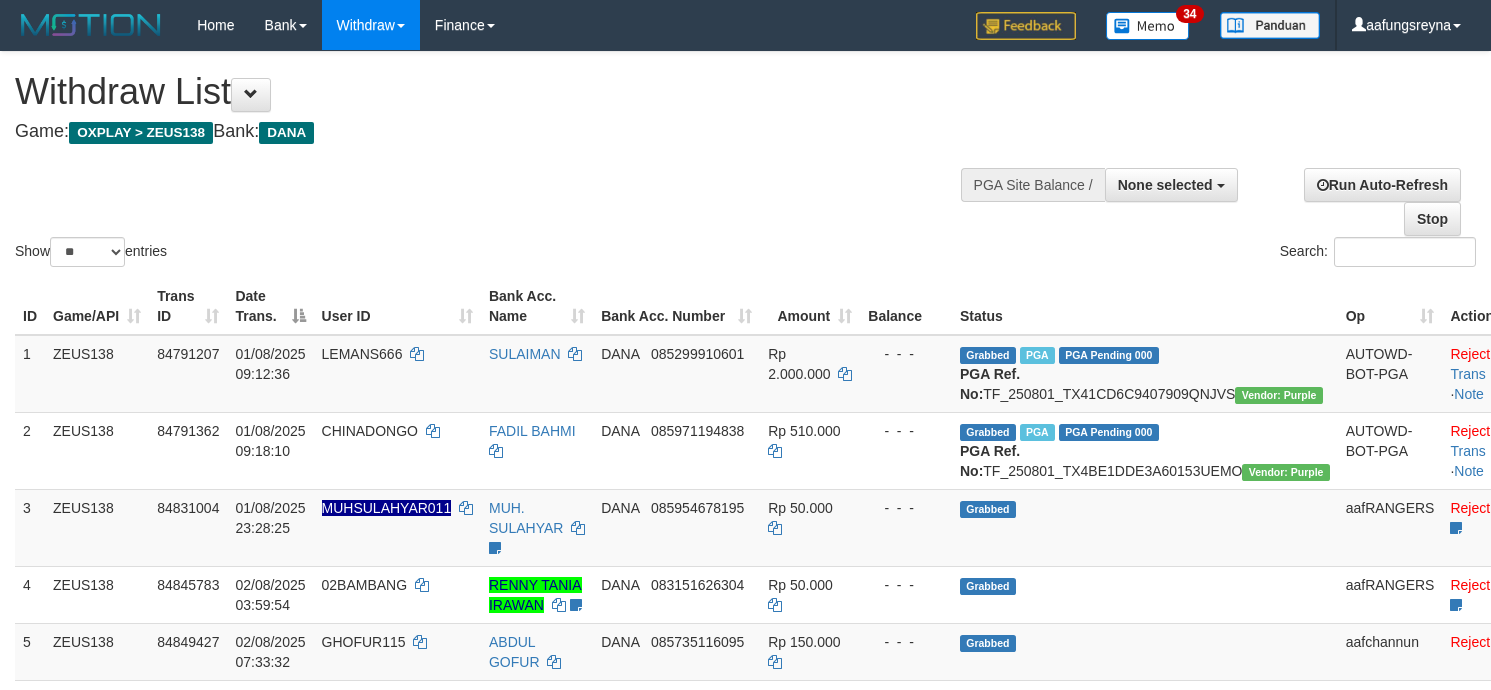 select 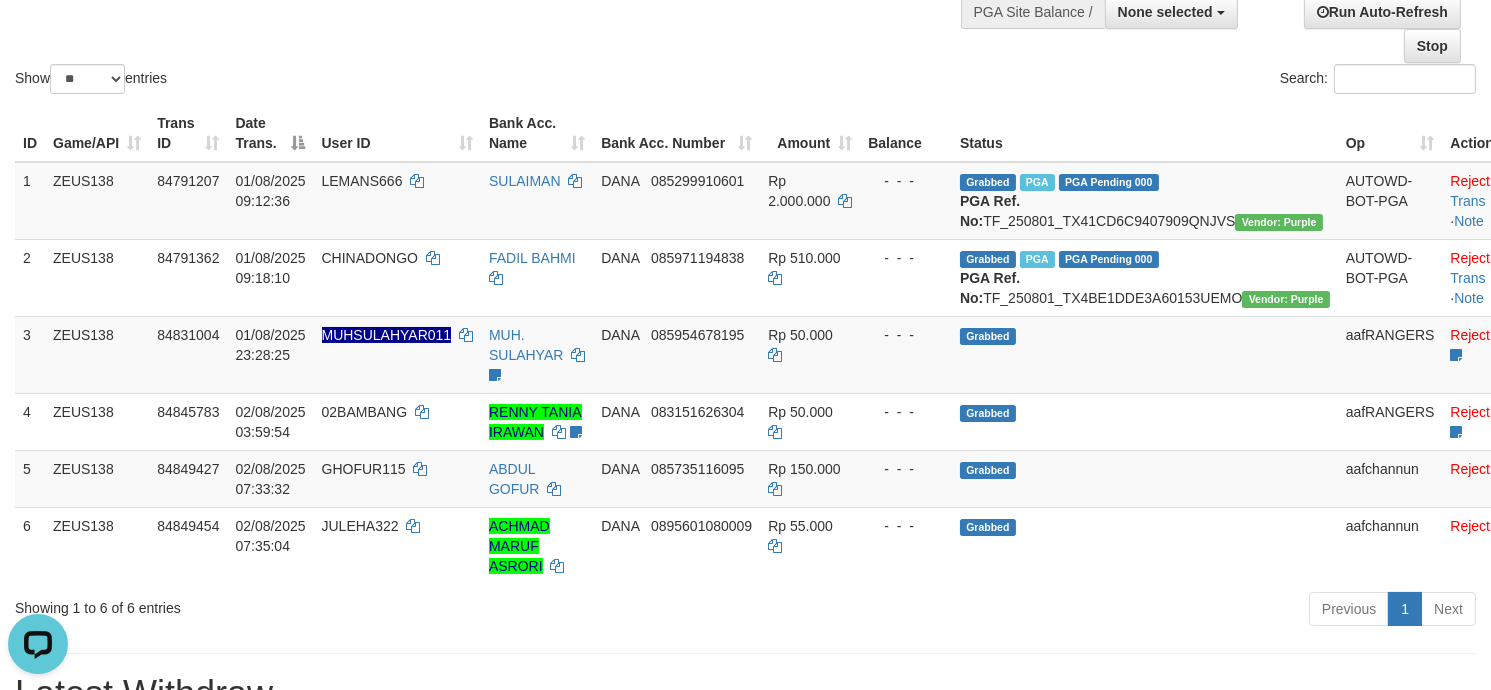 scroll, scrollTop: 0, scrollLeft: 0, axis: both 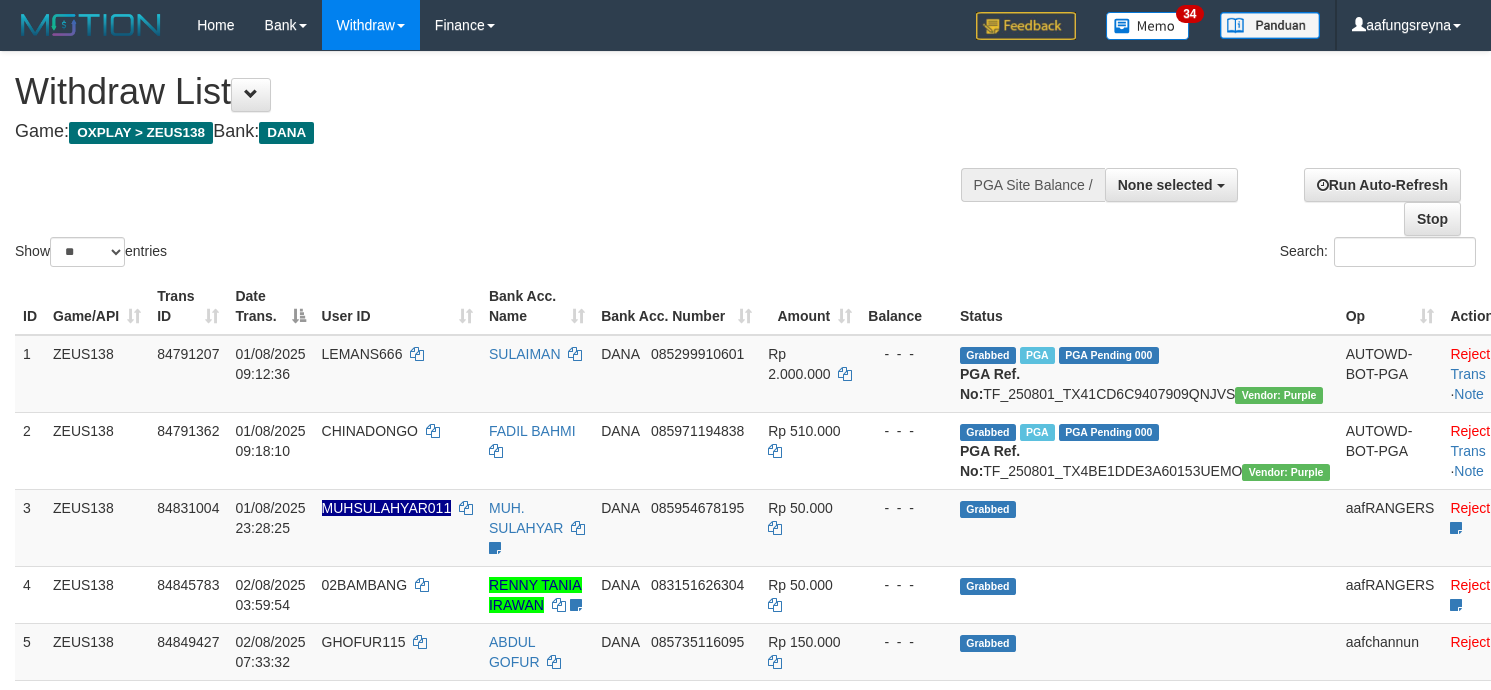 select 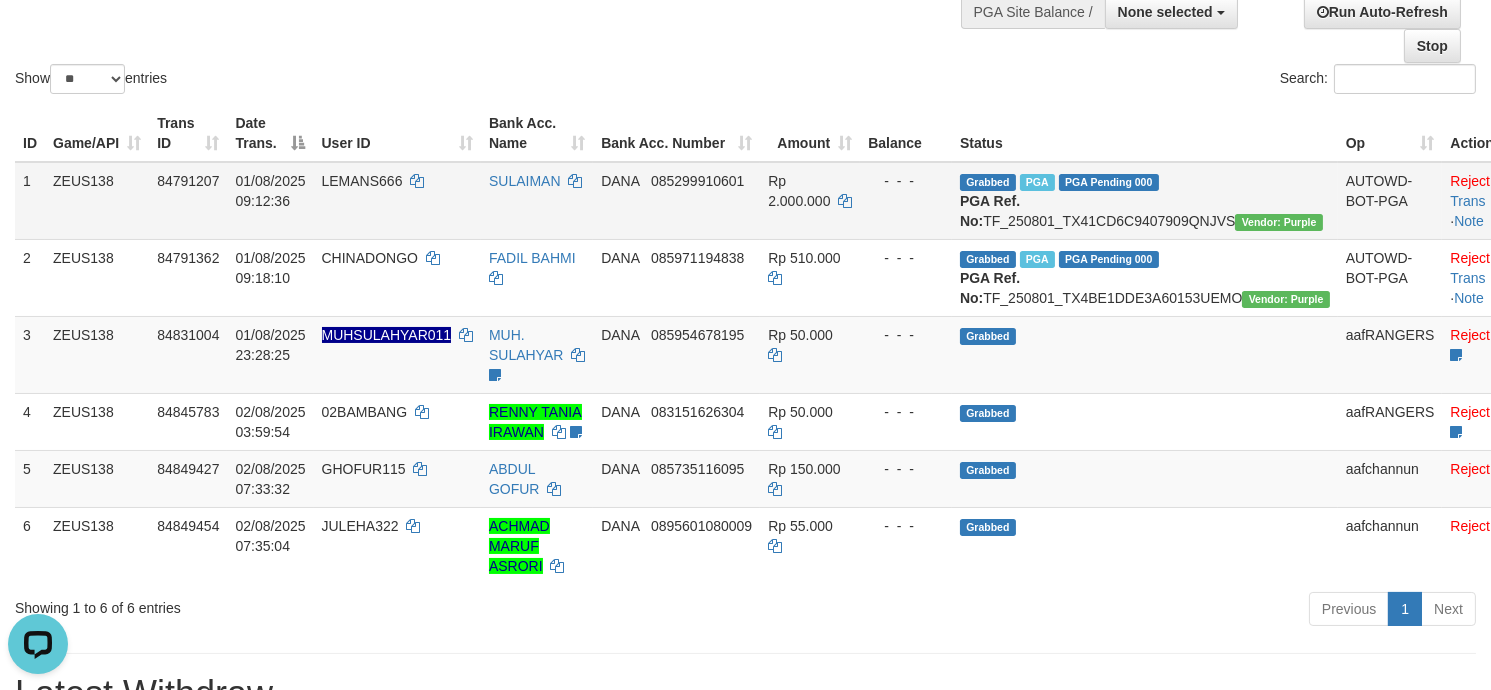 scroll, scrollTop: 0, scrollLeft: 0, axis: both 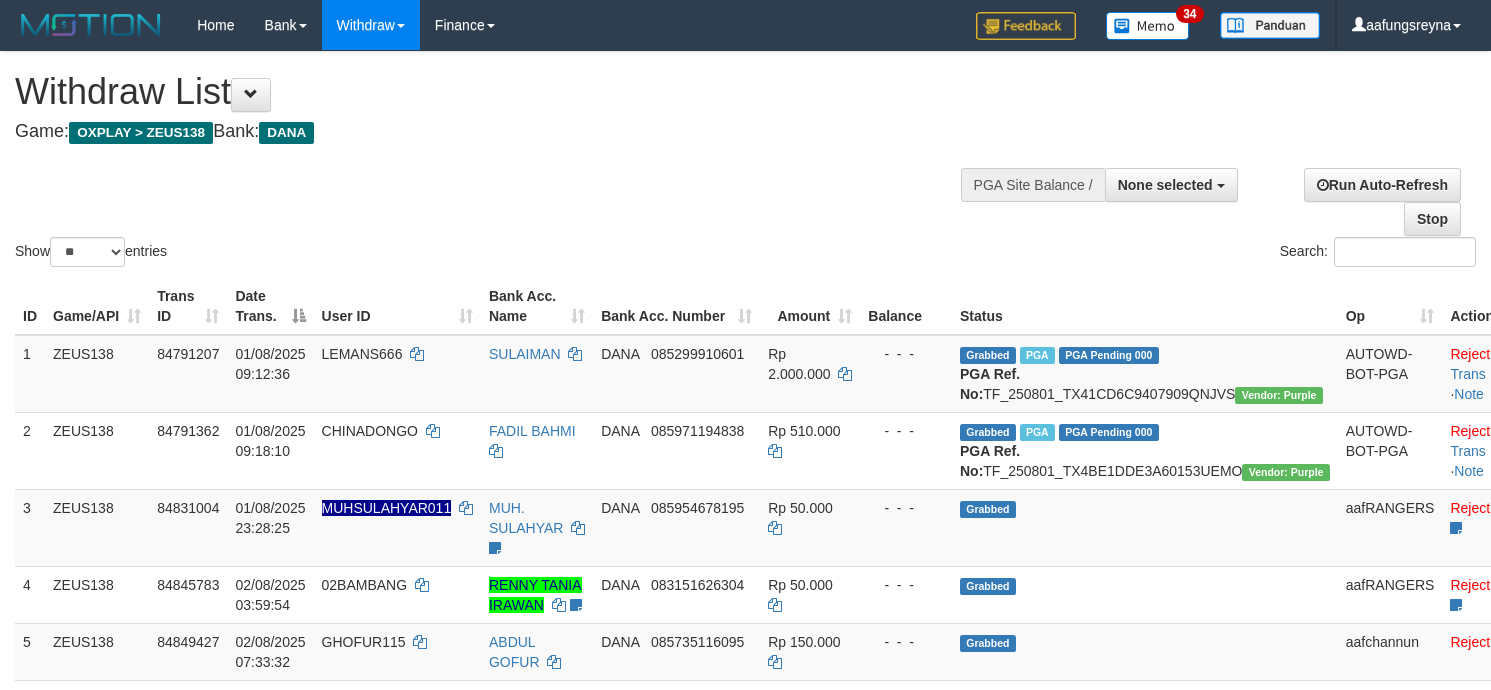 select 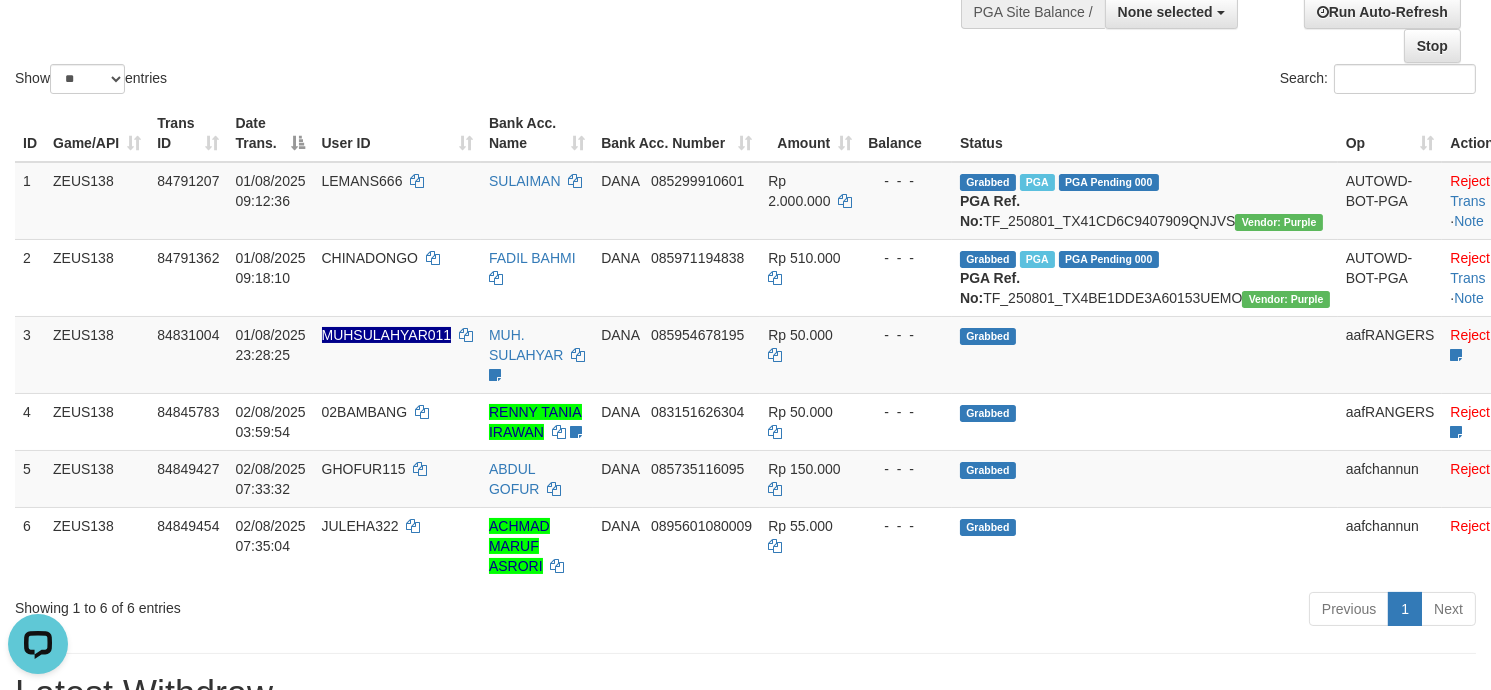 scroll, scrollTop: 0, scrollLeft: 0, axis: both 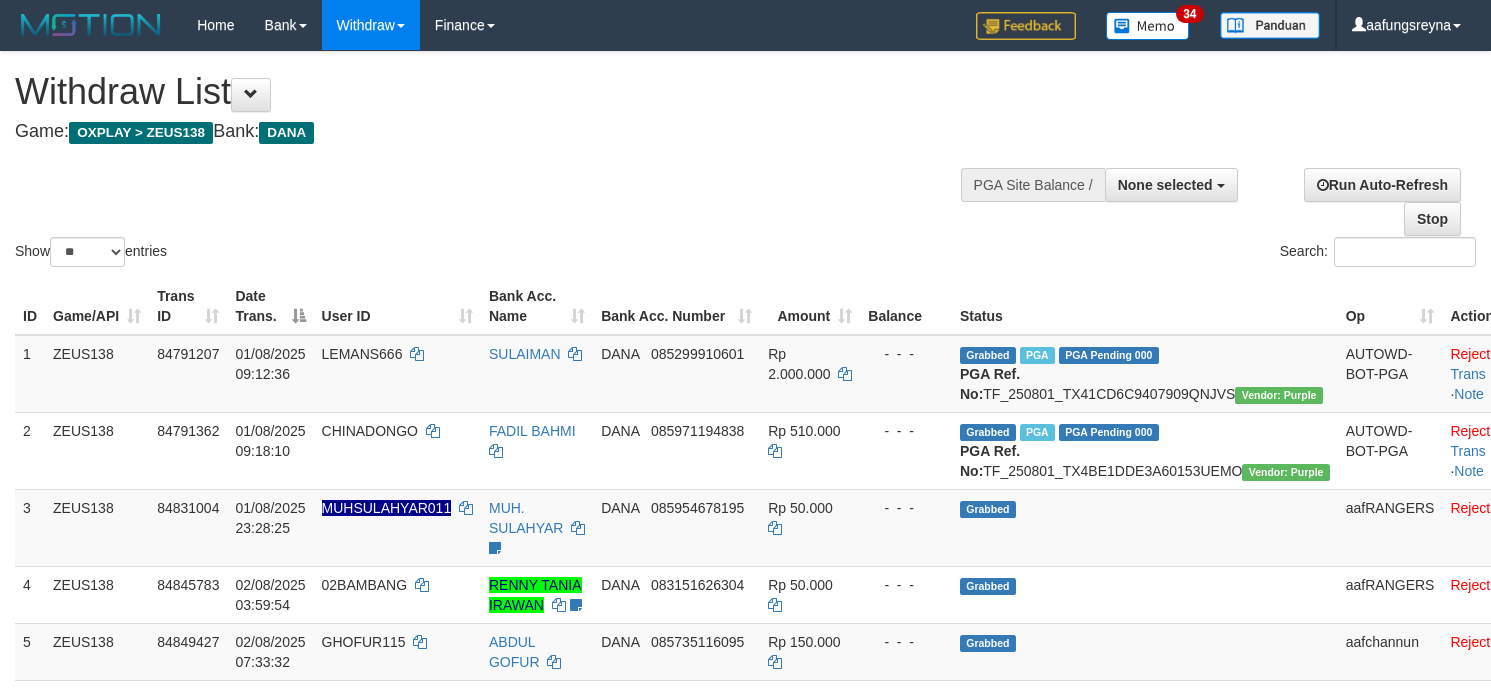 select 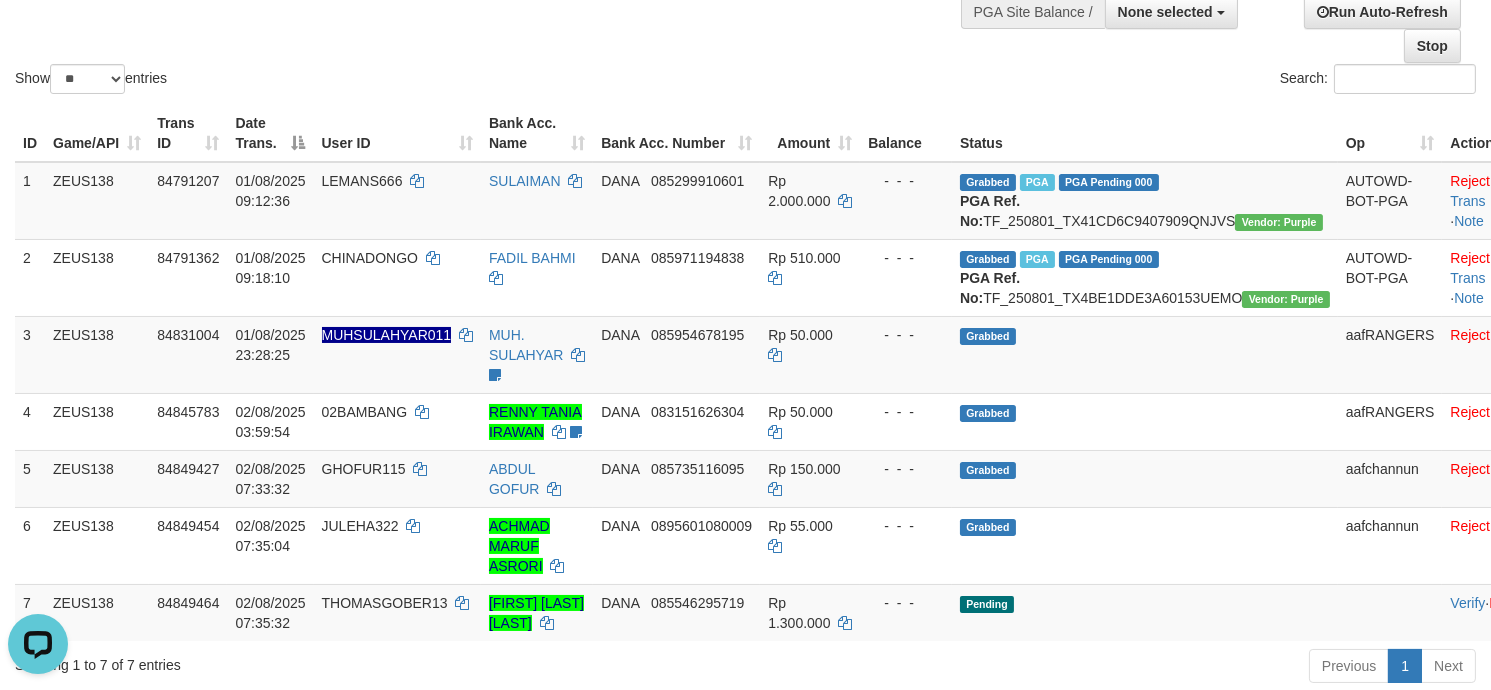 scroll, scrollTop: 0, scrollLeft: 0, axis: both 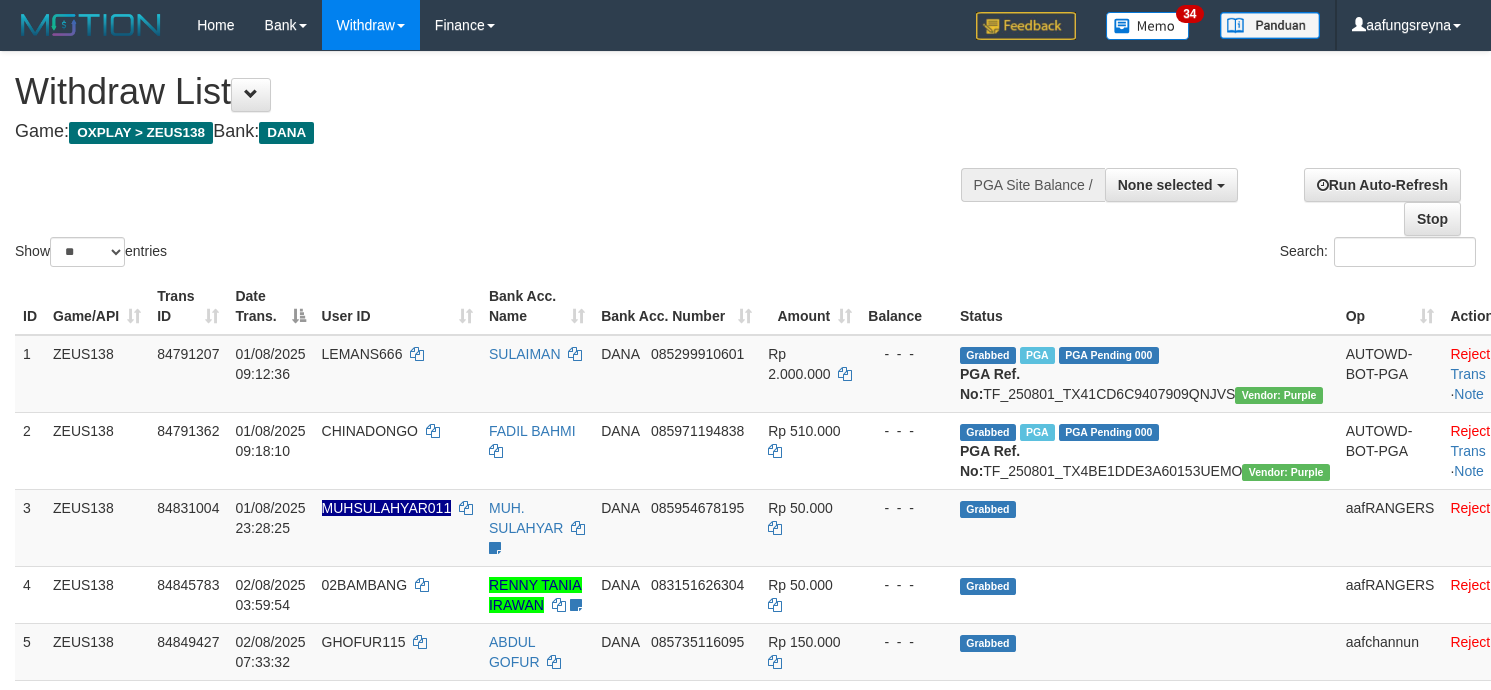 select 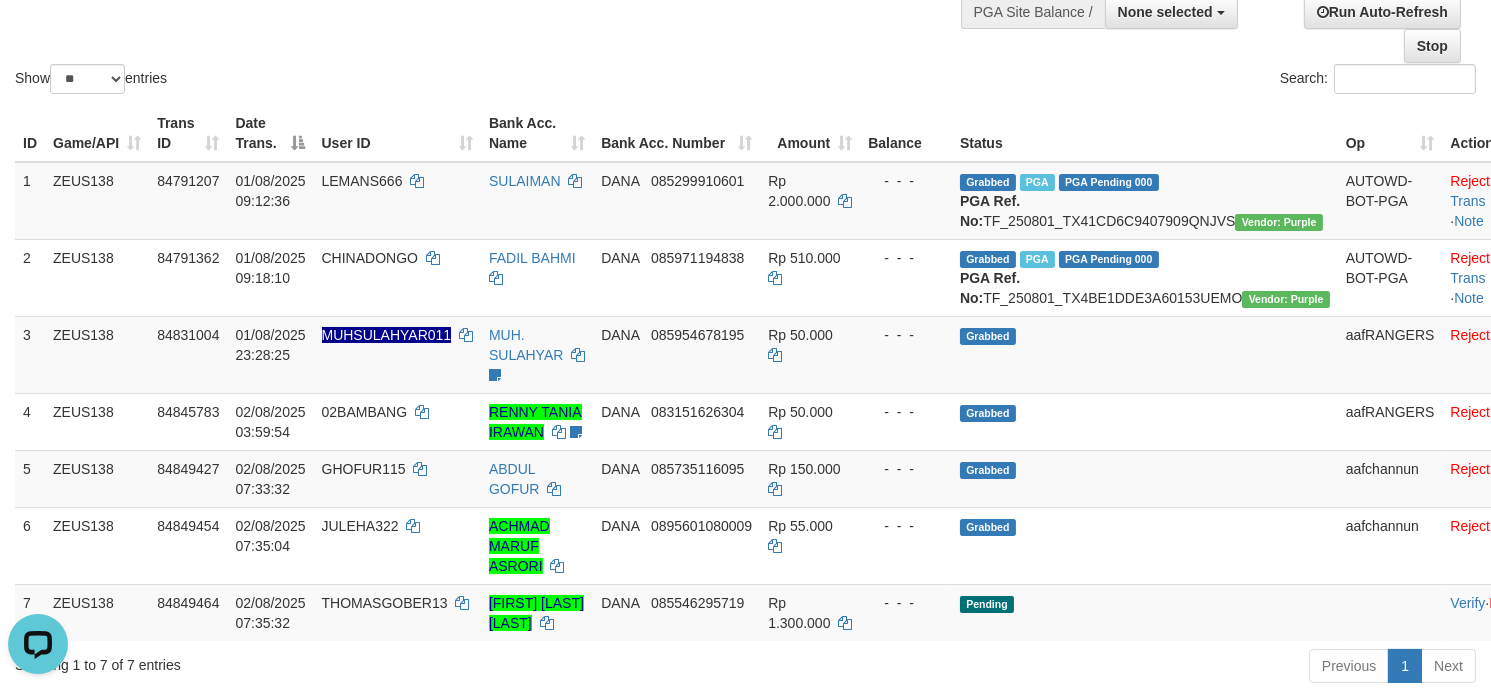 scroll, scrollTop: 0, scrollLeft: 0, axis: both 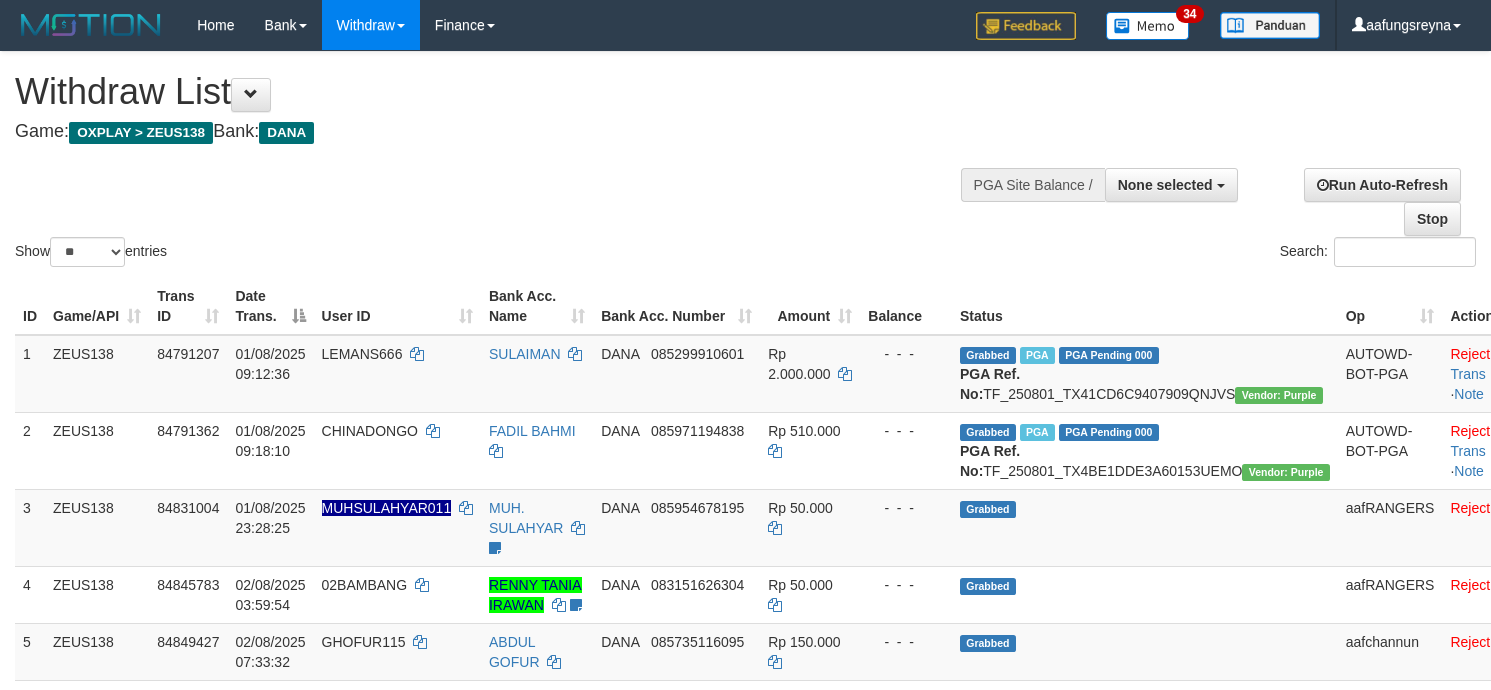 select 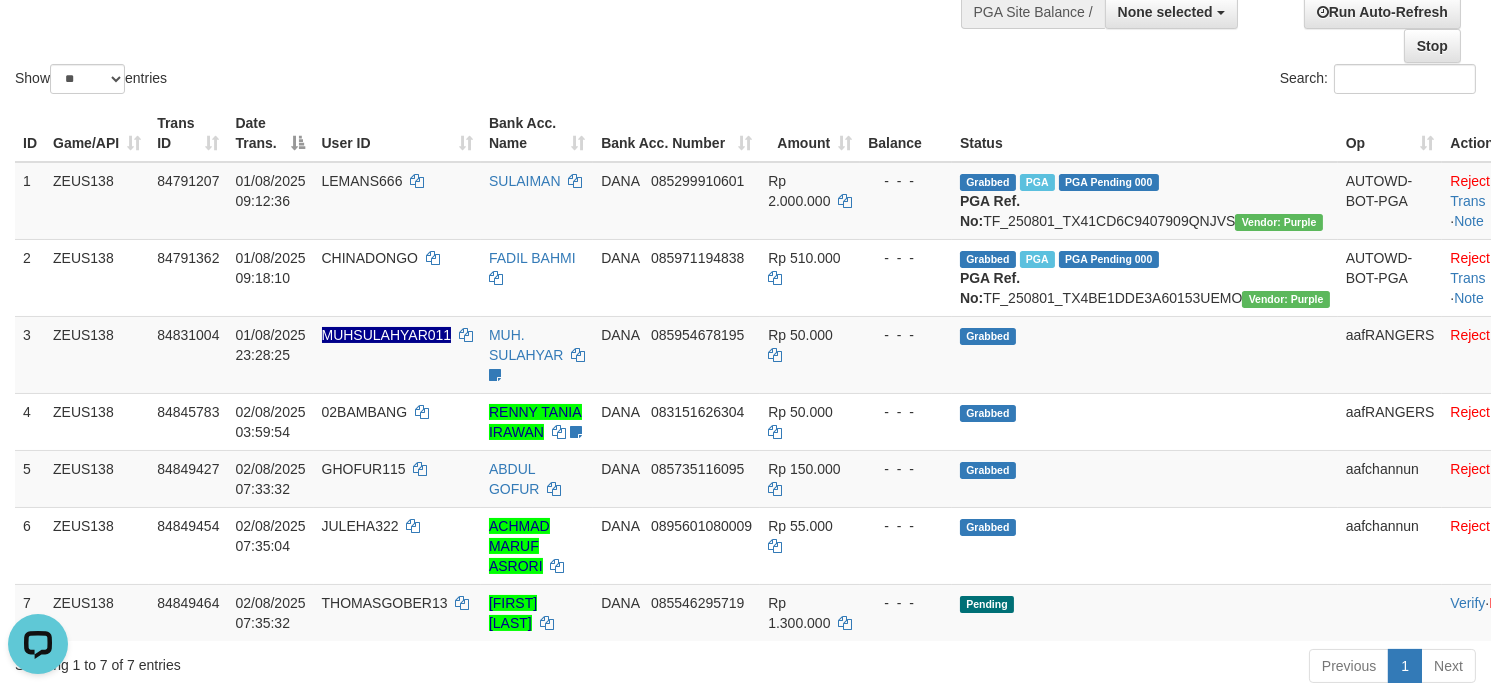 scroll, scrollTop: 0, scrollLeft: 0, axis: both 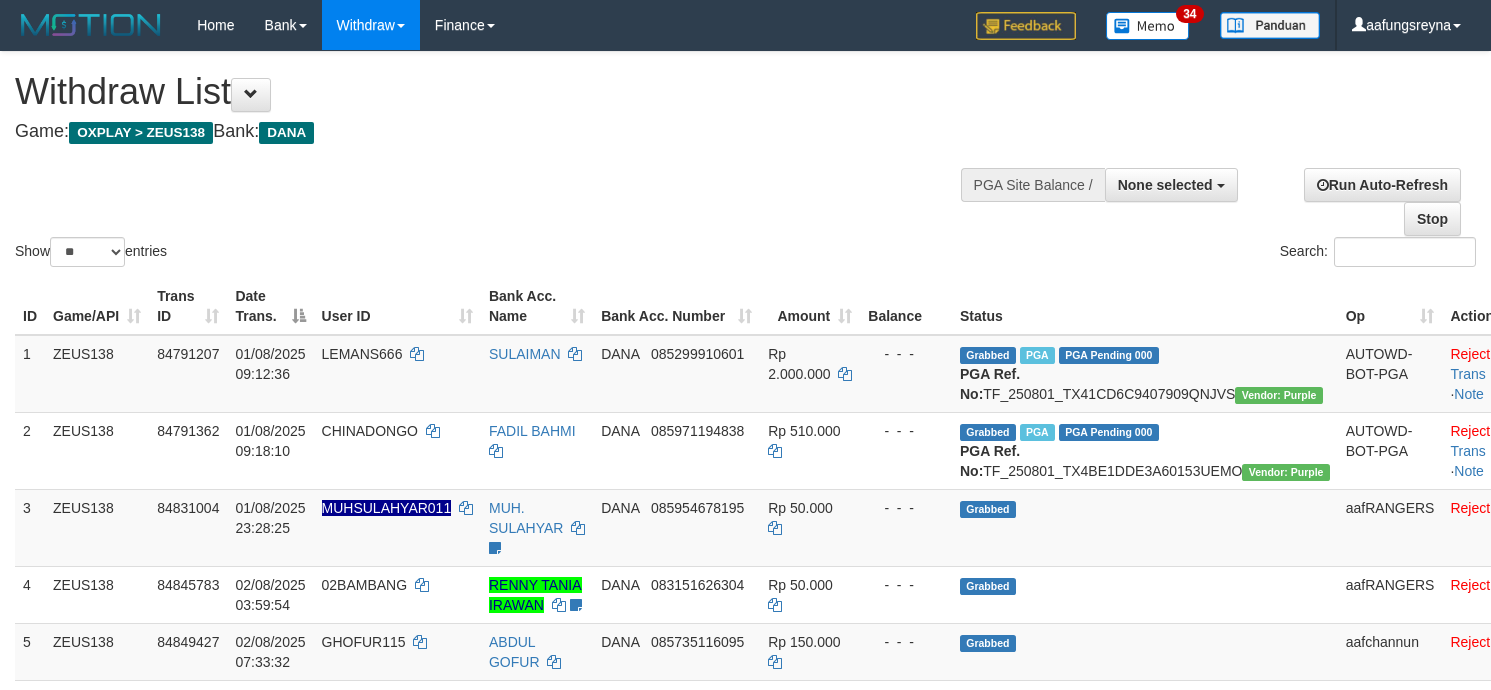 select 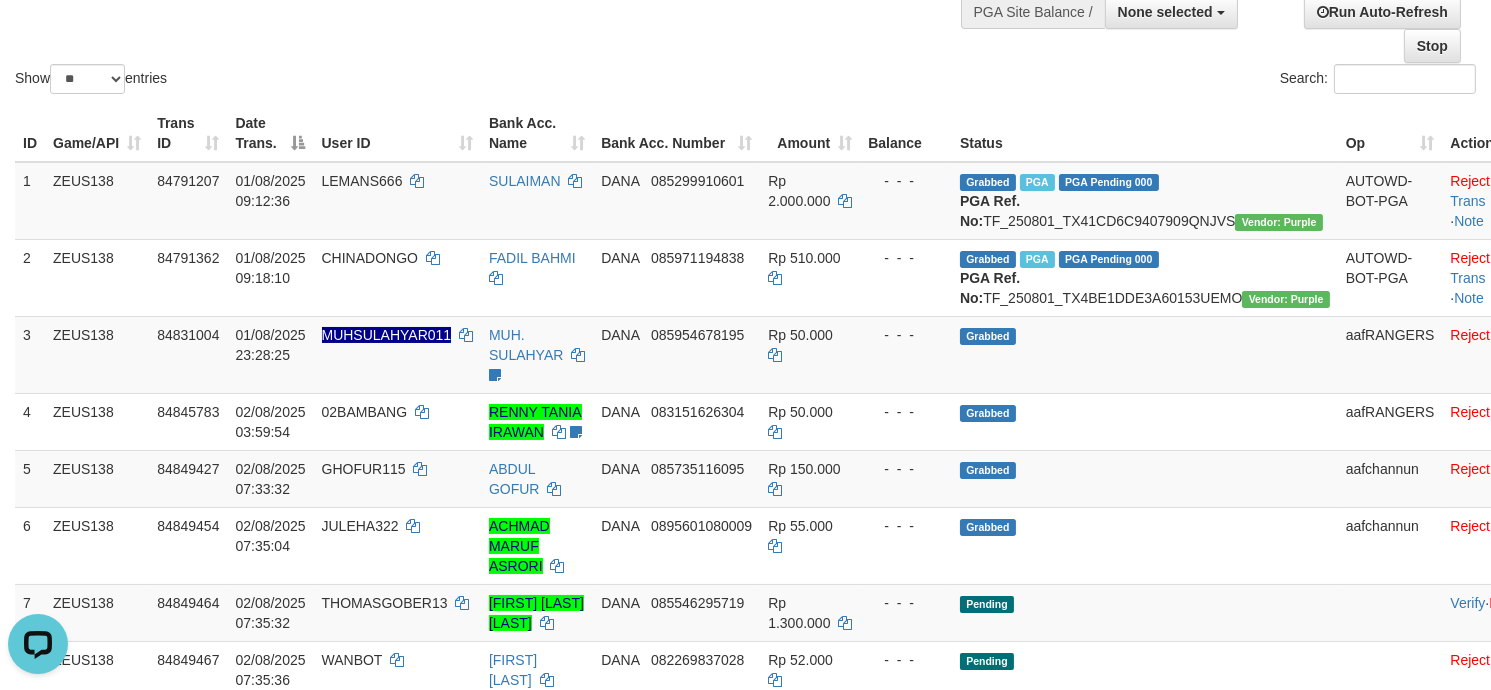 scroll, scrollTop: 0, scrollLeft: 0, axis: both 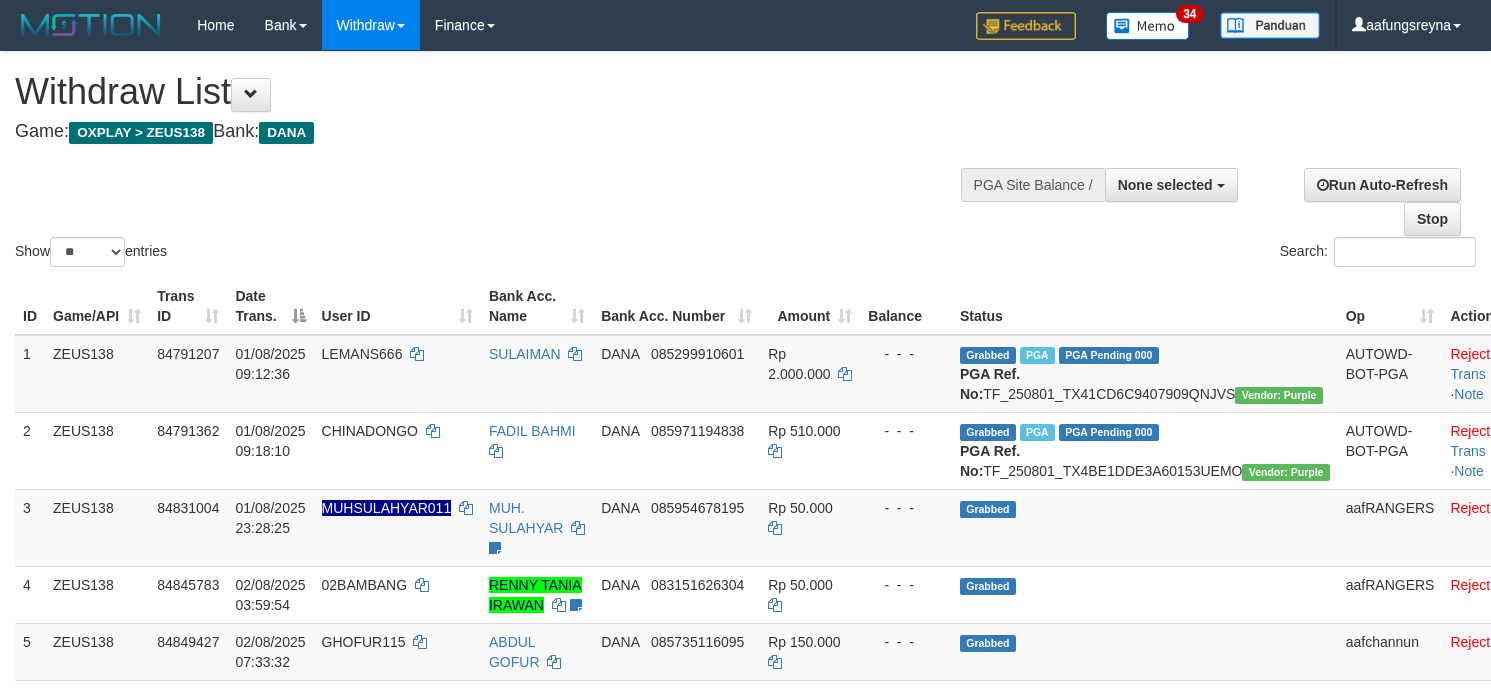select 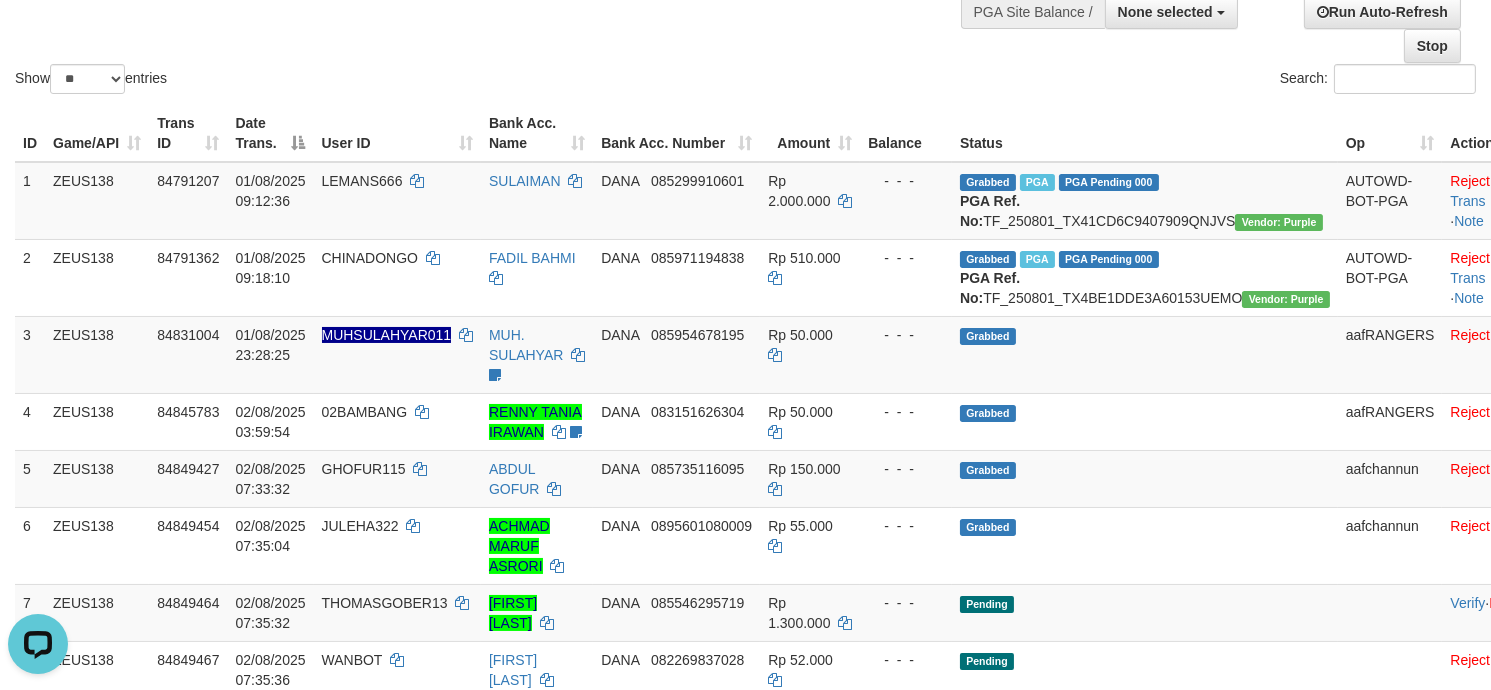scroll, scrollTop: 0, scrollLeft: 0, axis: both 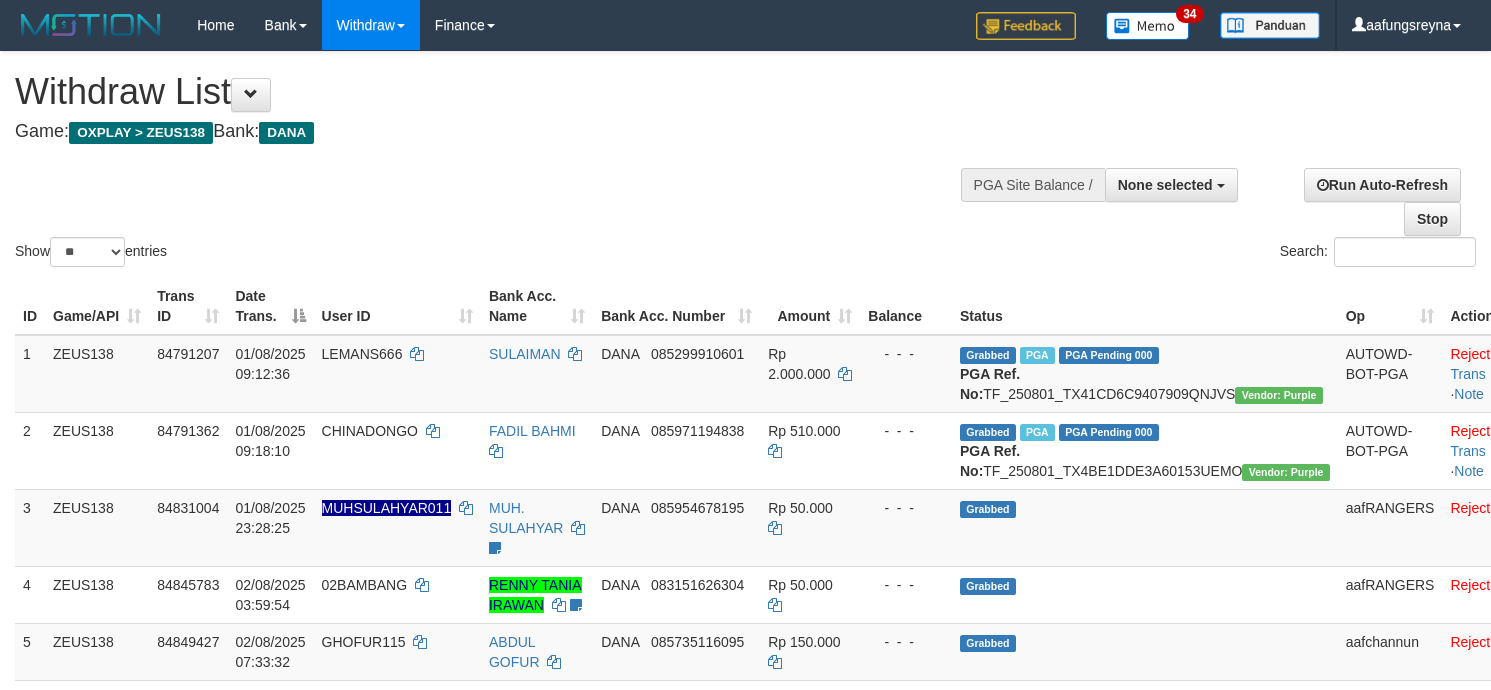 select 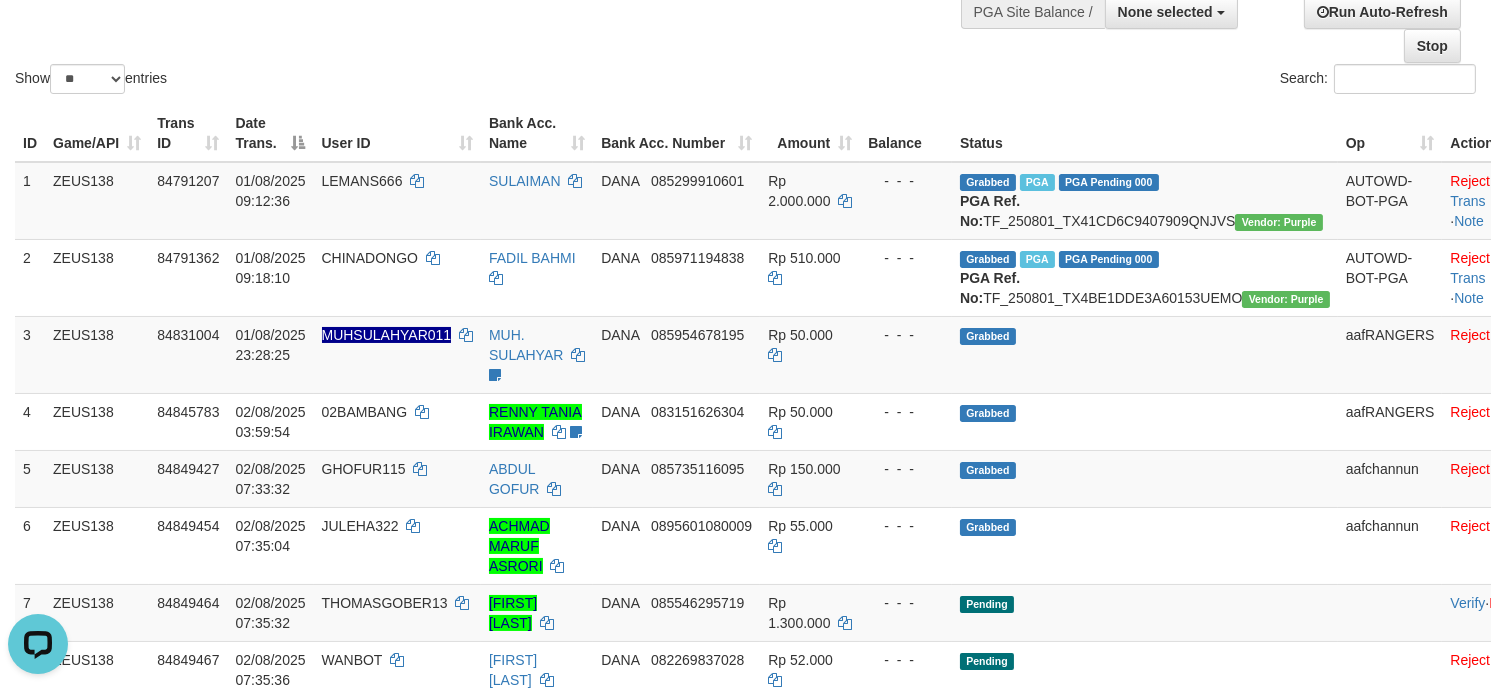 scroll, scrollTop: 0, scrollLeft: 0, axis: both 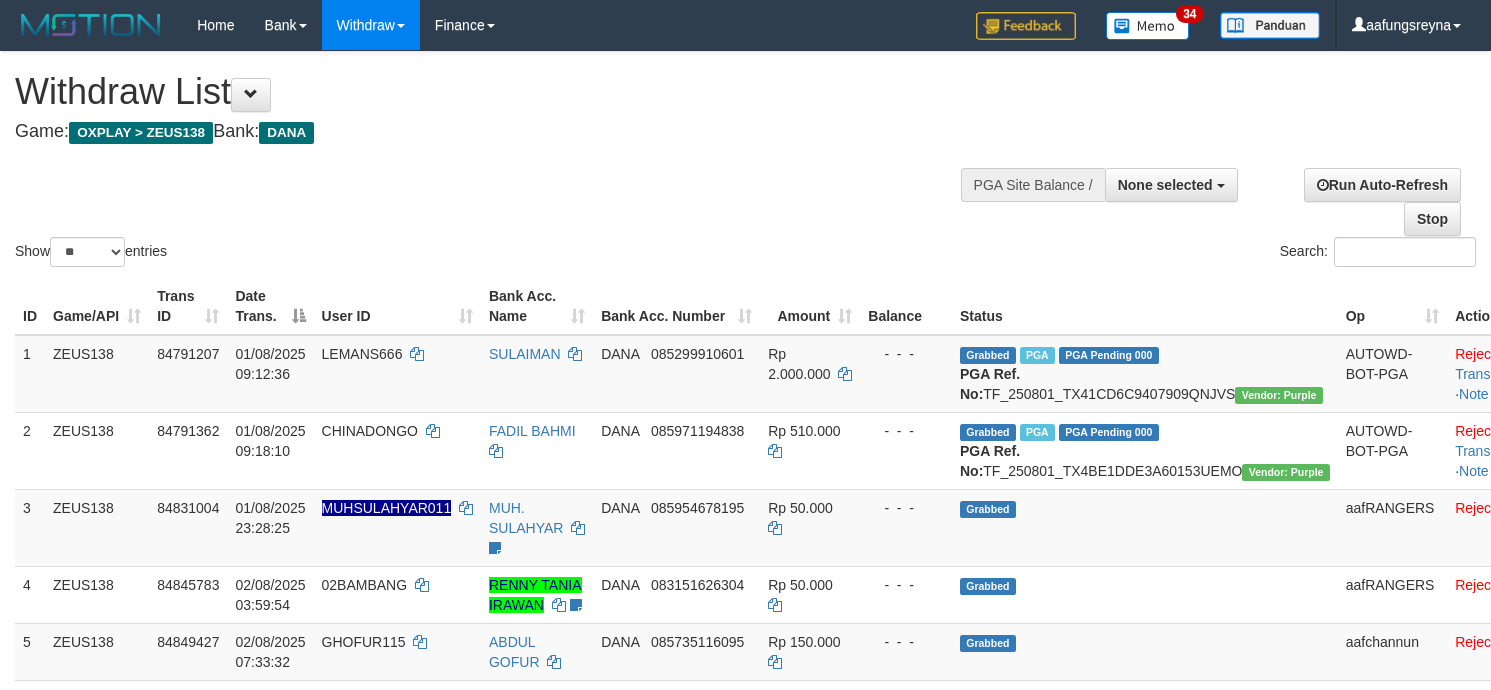 select 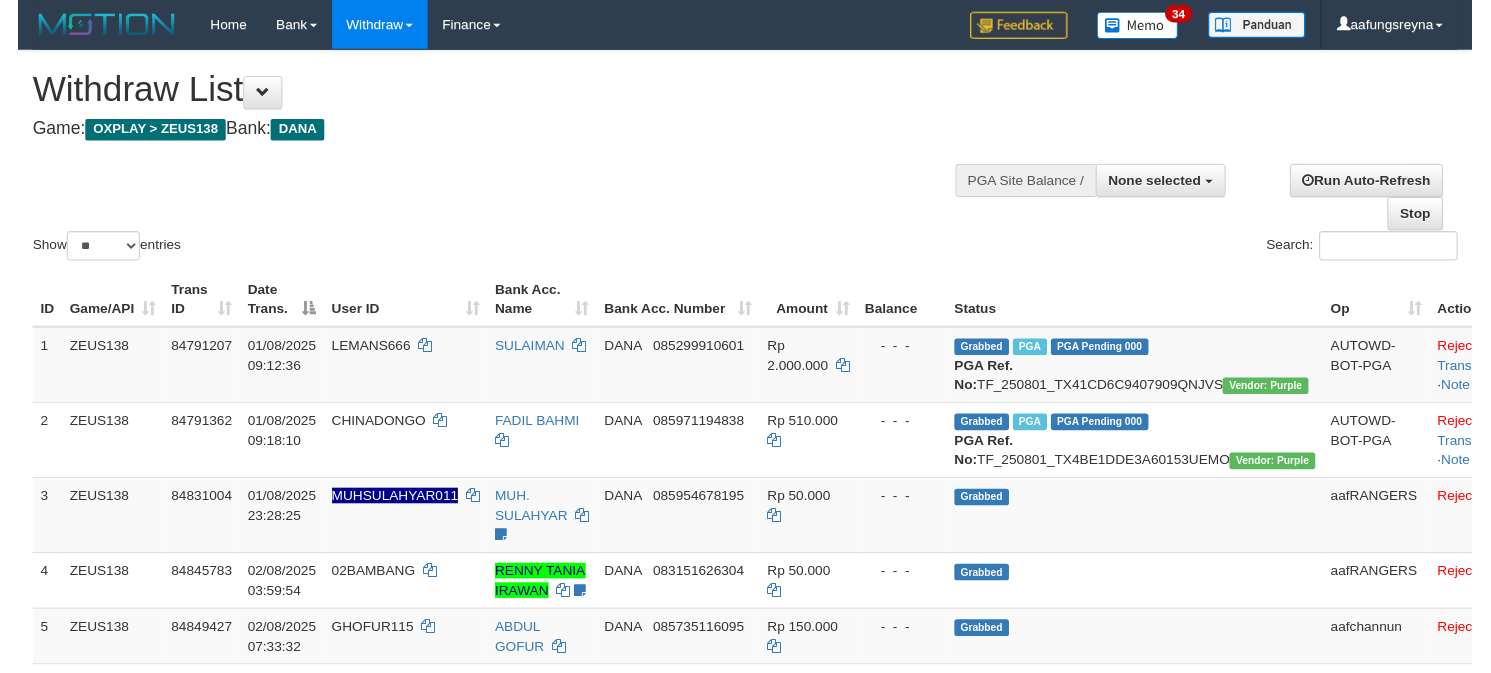 scroll, scrollTop: 173, scrollLeft: 0, axis: vertical 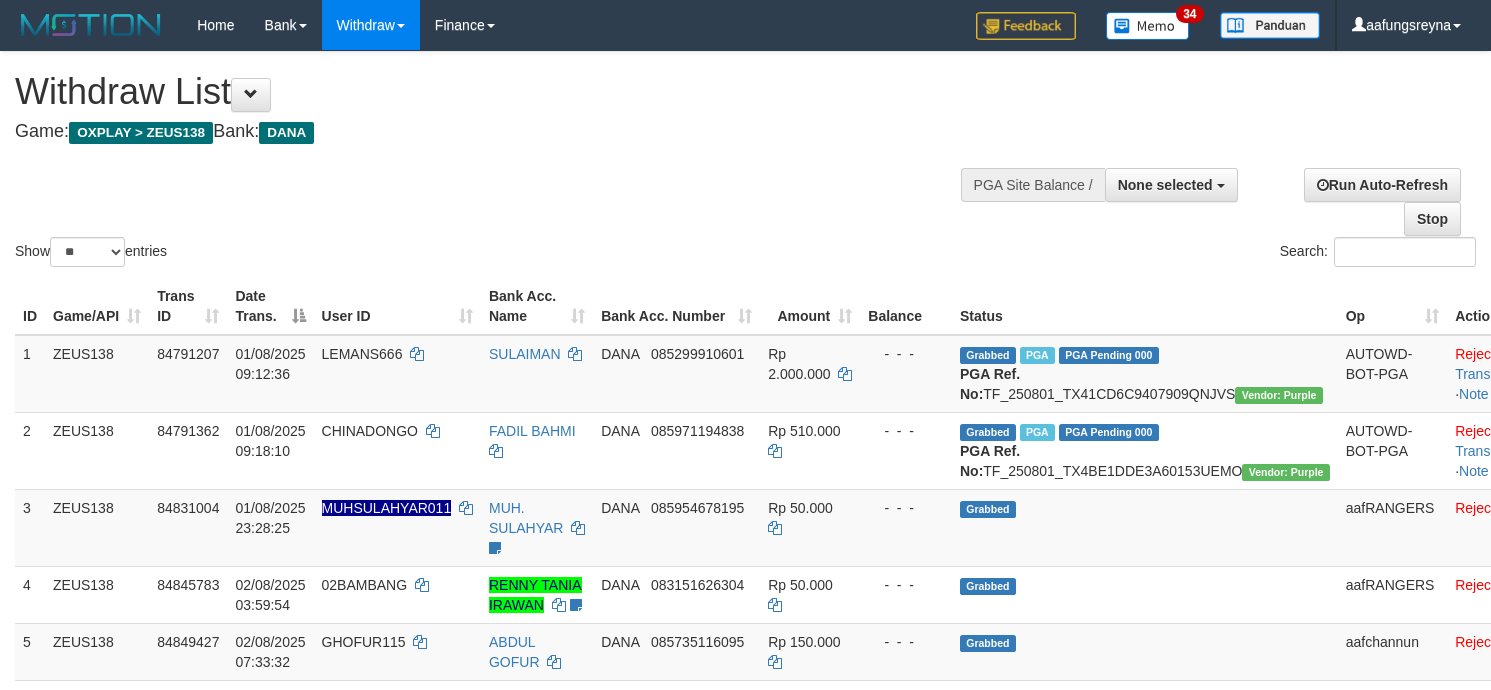 select 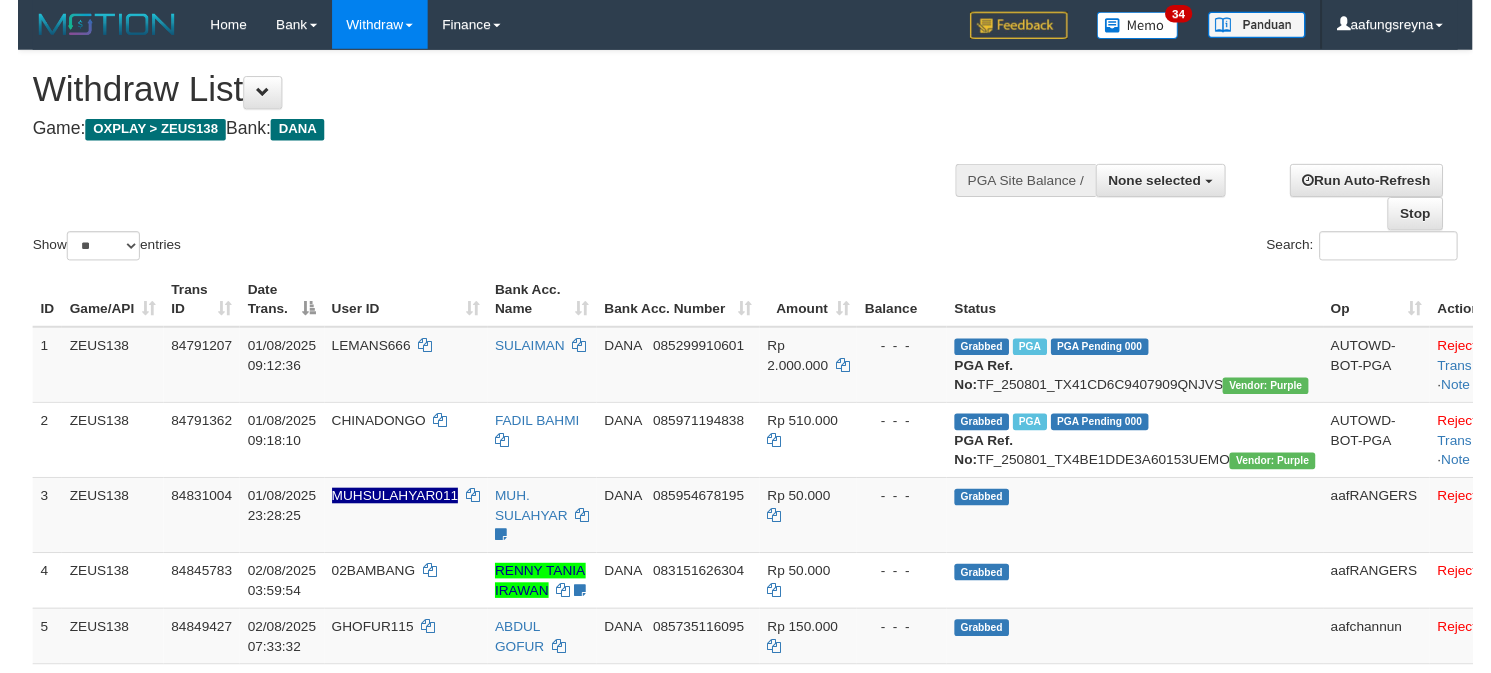 scroll, scrollTop: 173, scrollLeft: 0, axis: vertical 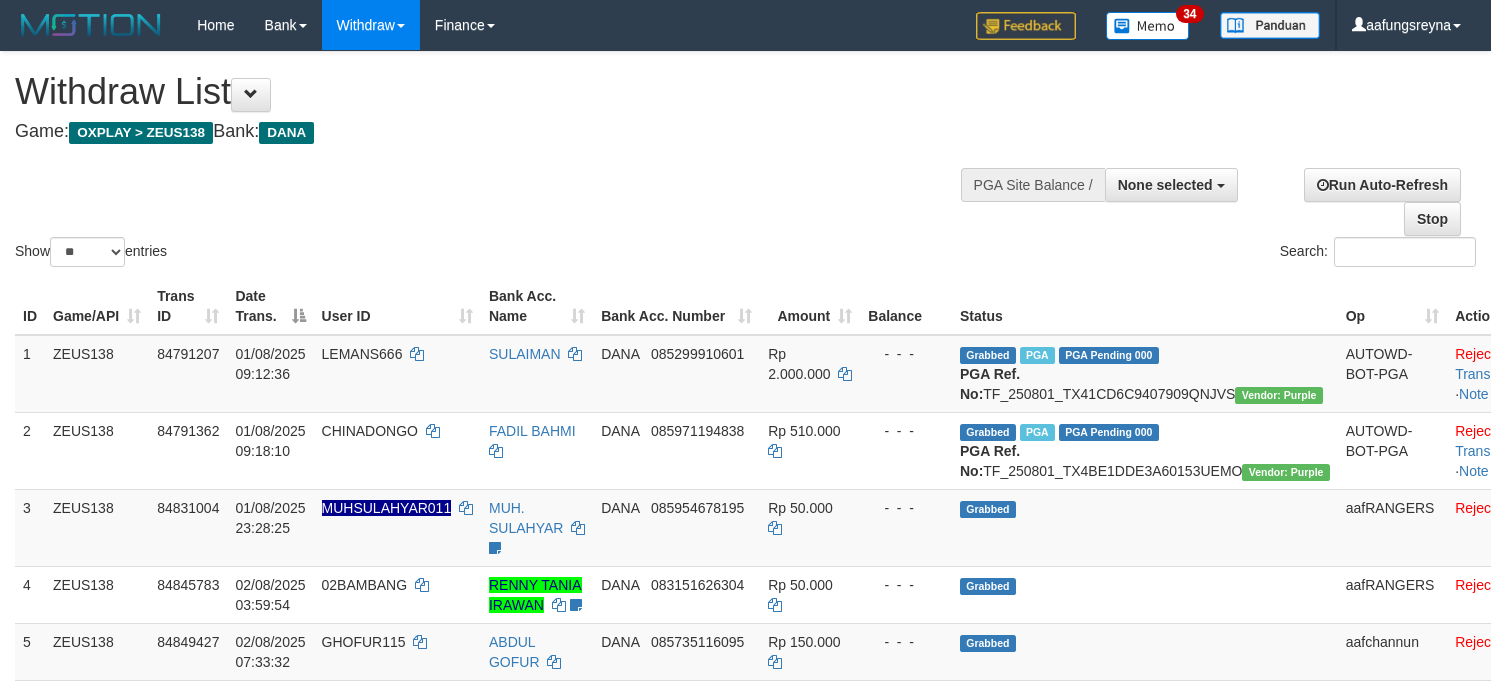 select 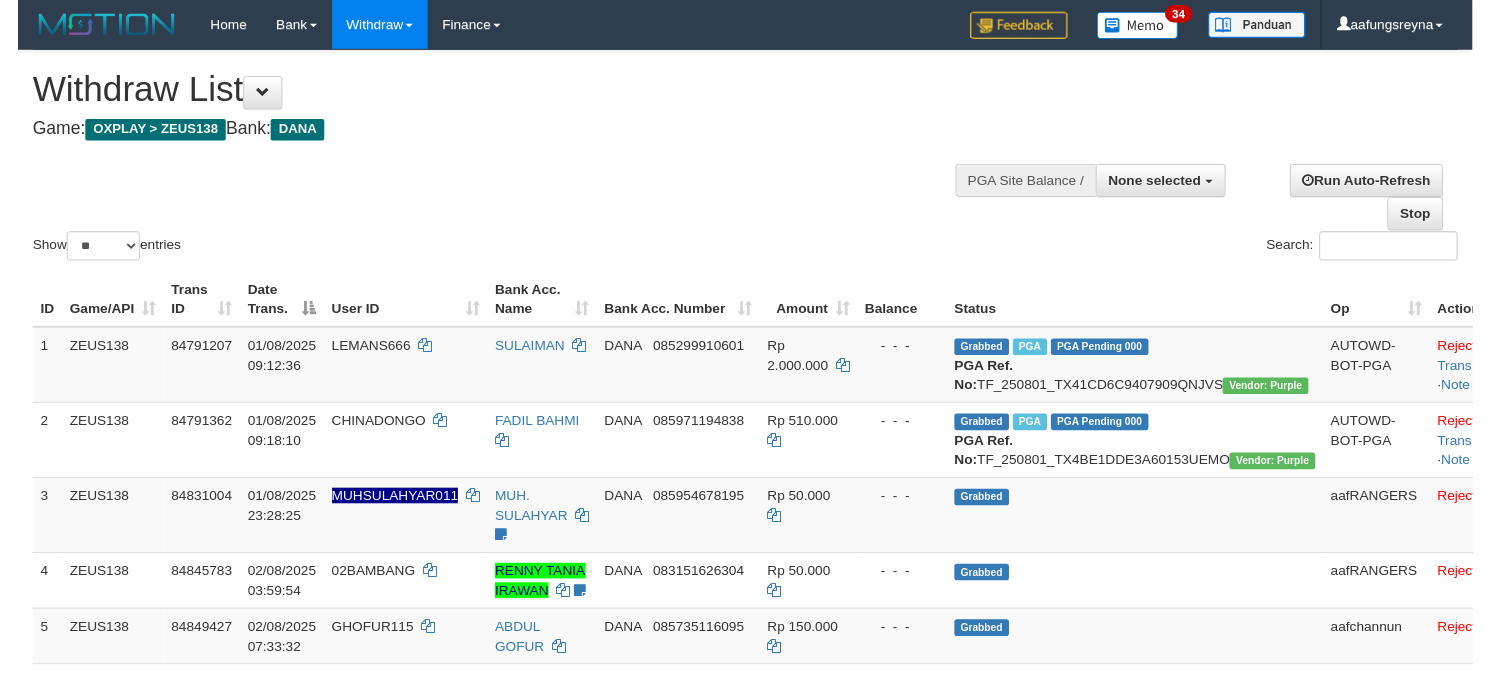 scroll, scrollTop: 173, scrollLeft: 0, axis: vertical 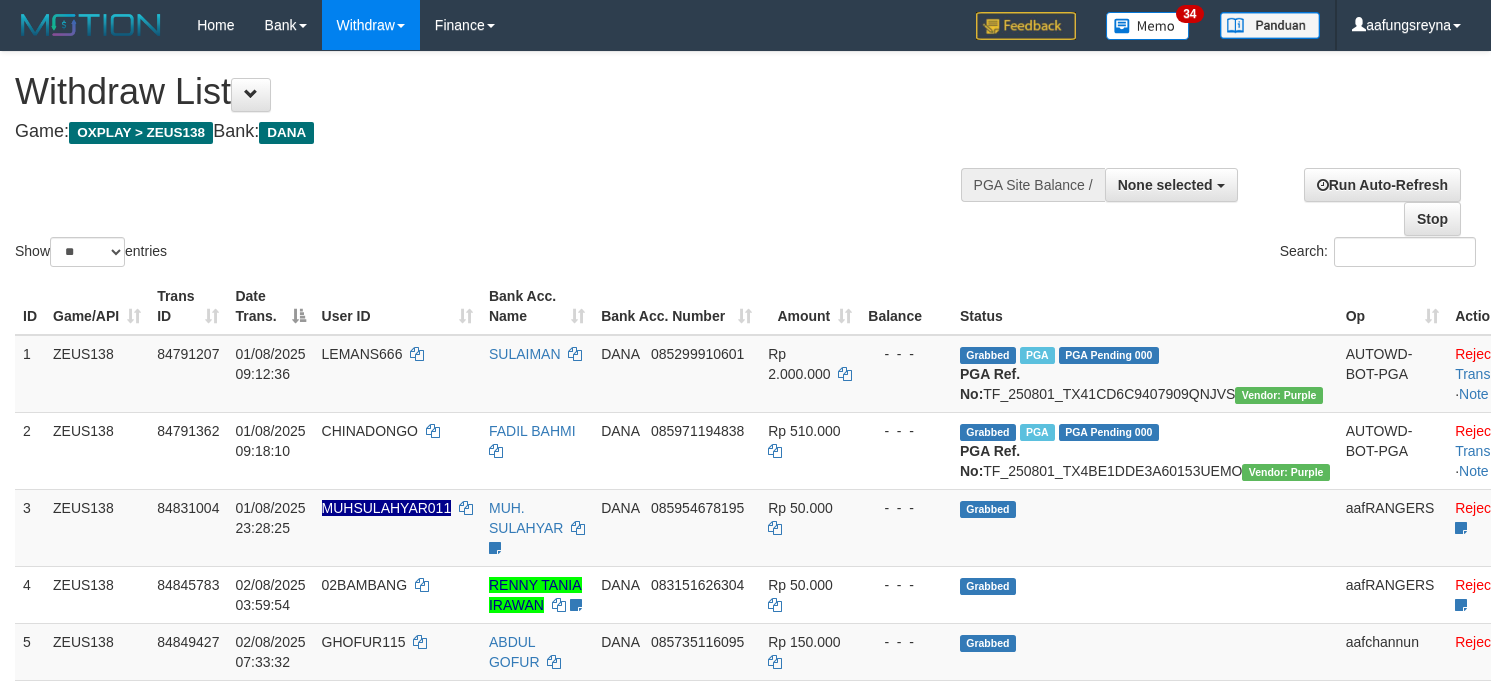 select 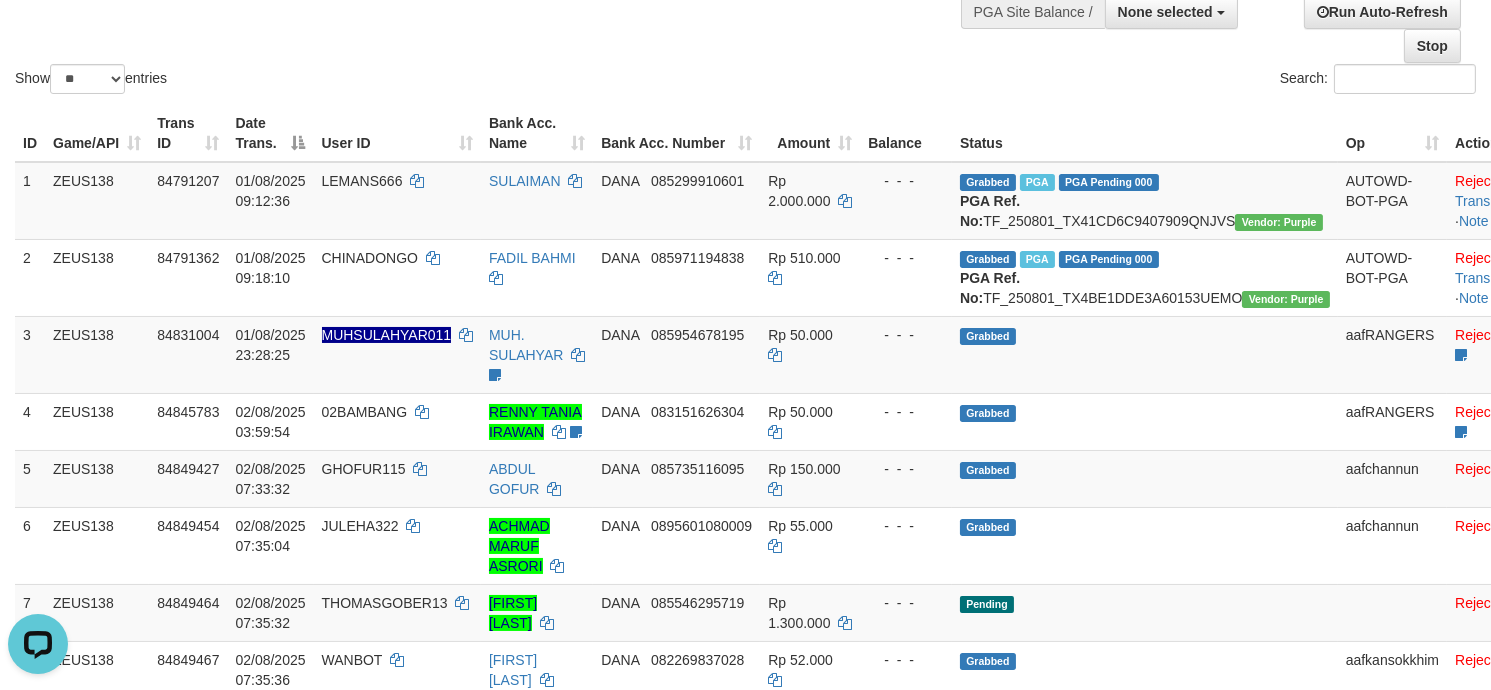 scroll, scrollTop: 0, scrollLeft: 0, axis: both 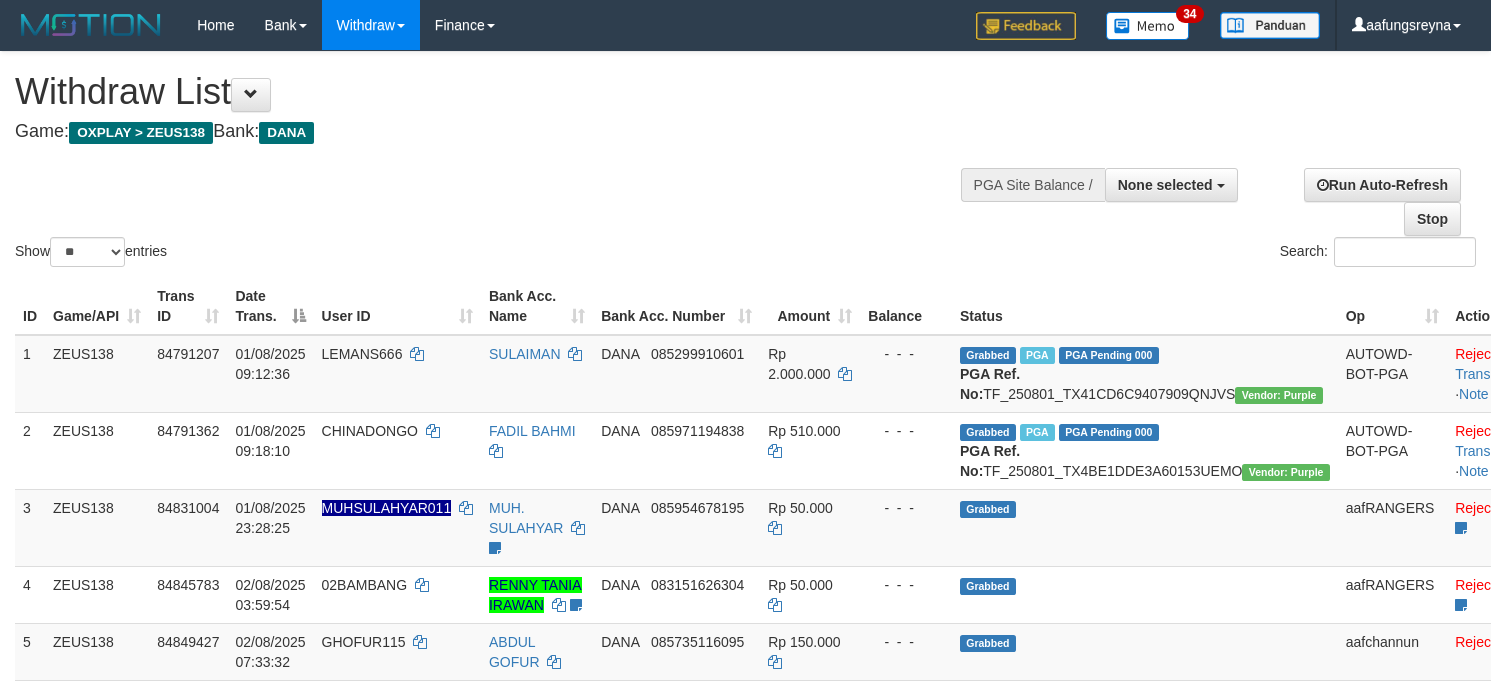 select 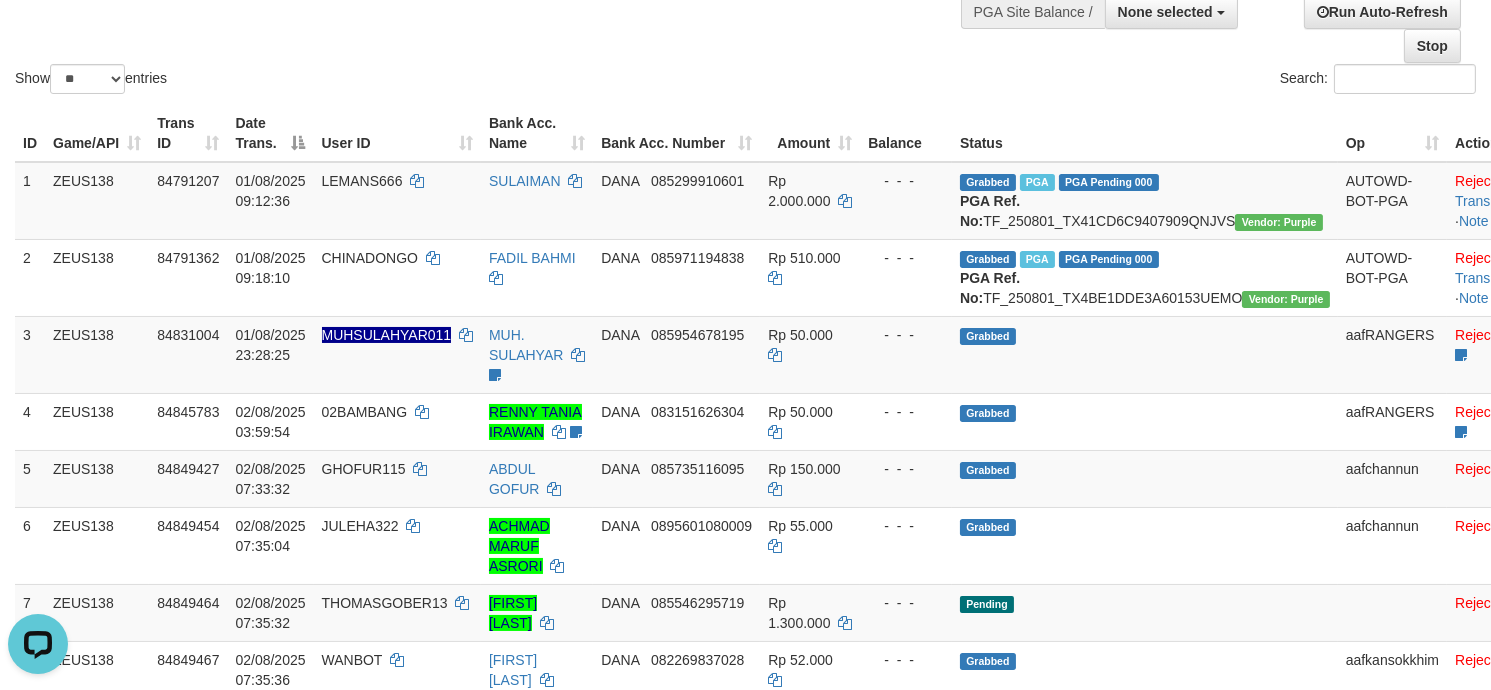 scroll, scrollTop: 0, scrollLeft: 0, axis: both 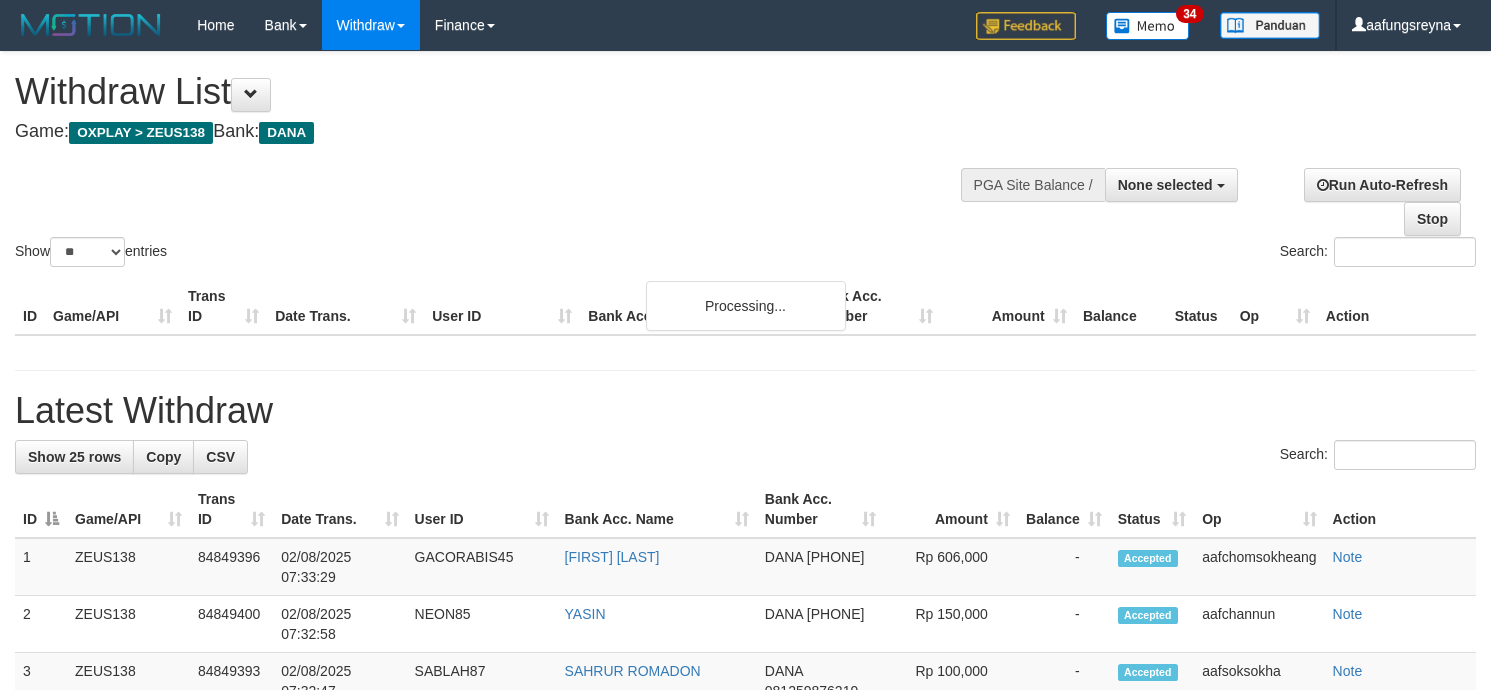 select 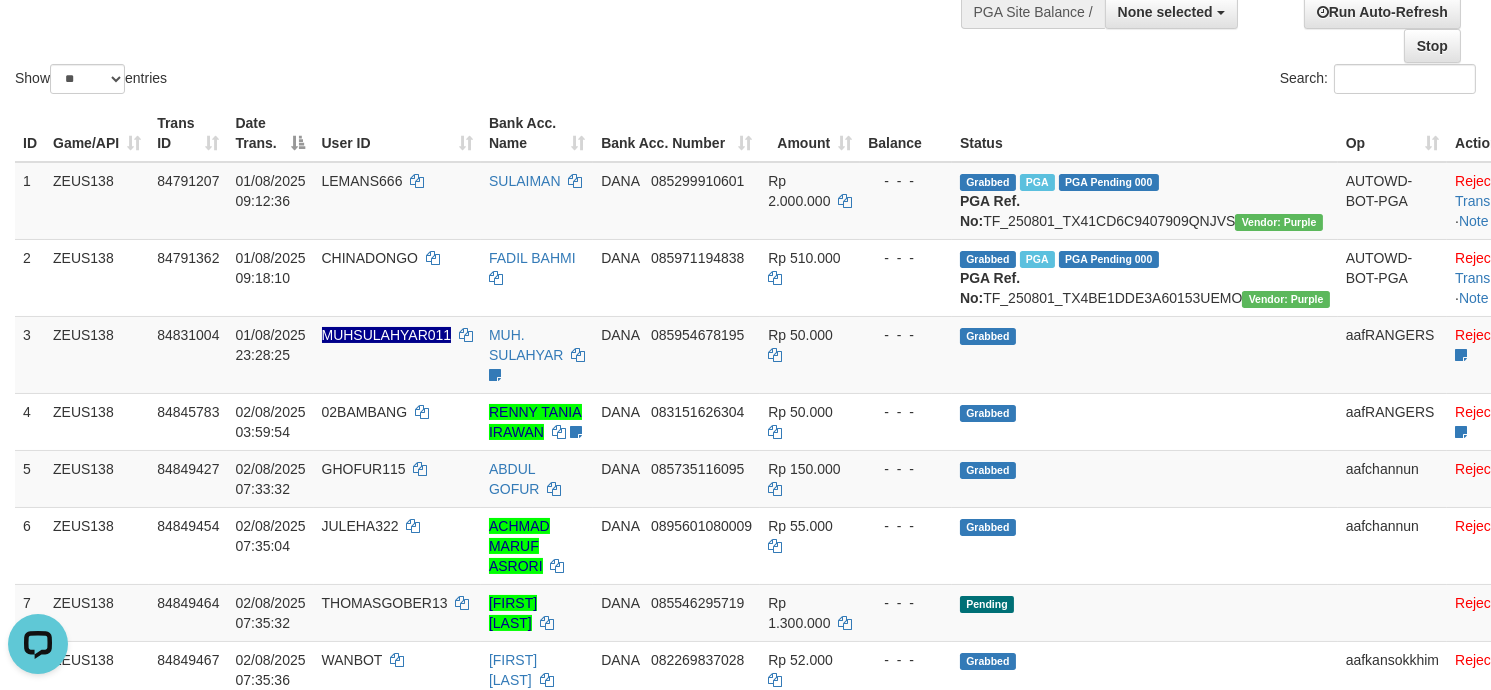 scroll, scrollTop: 0, scrollLeft: 0, axis: both 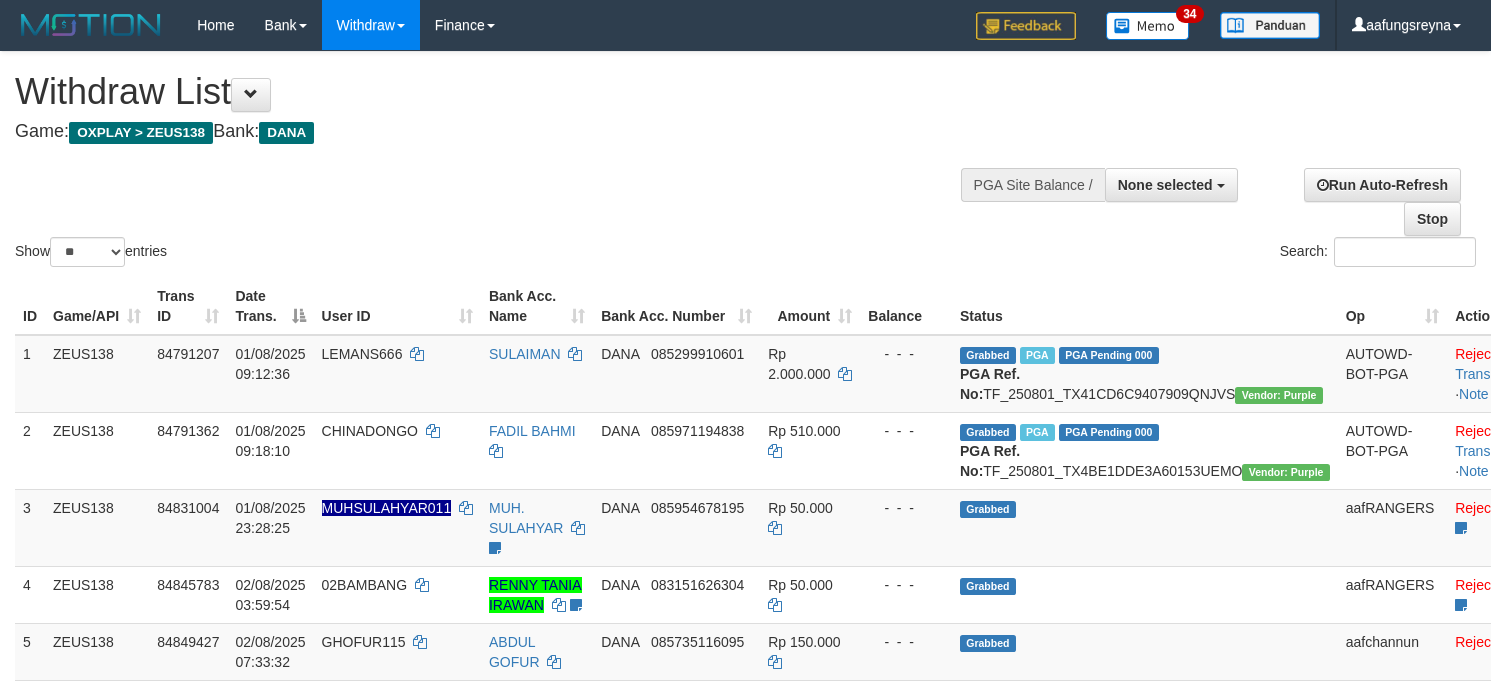 select 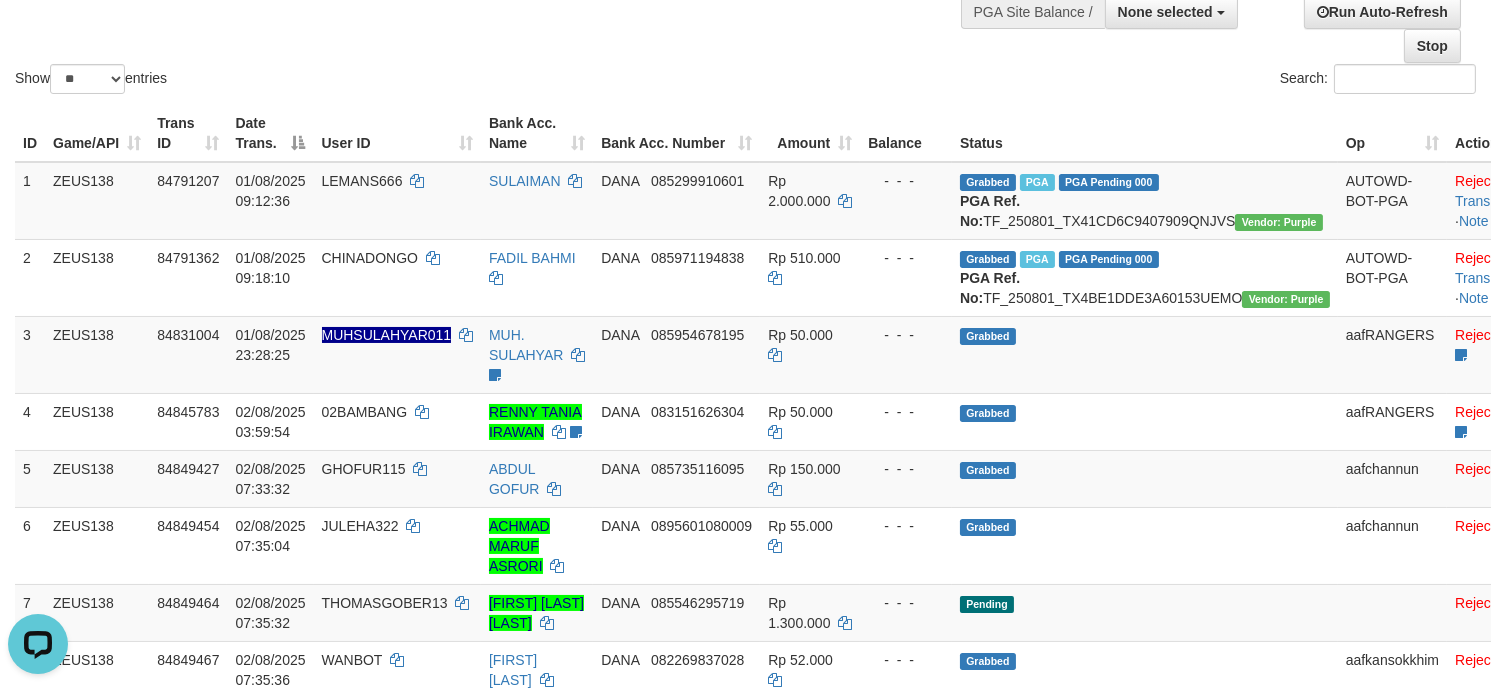 scroll, scrollTop: 0, scrollLeft: 0, axis: both 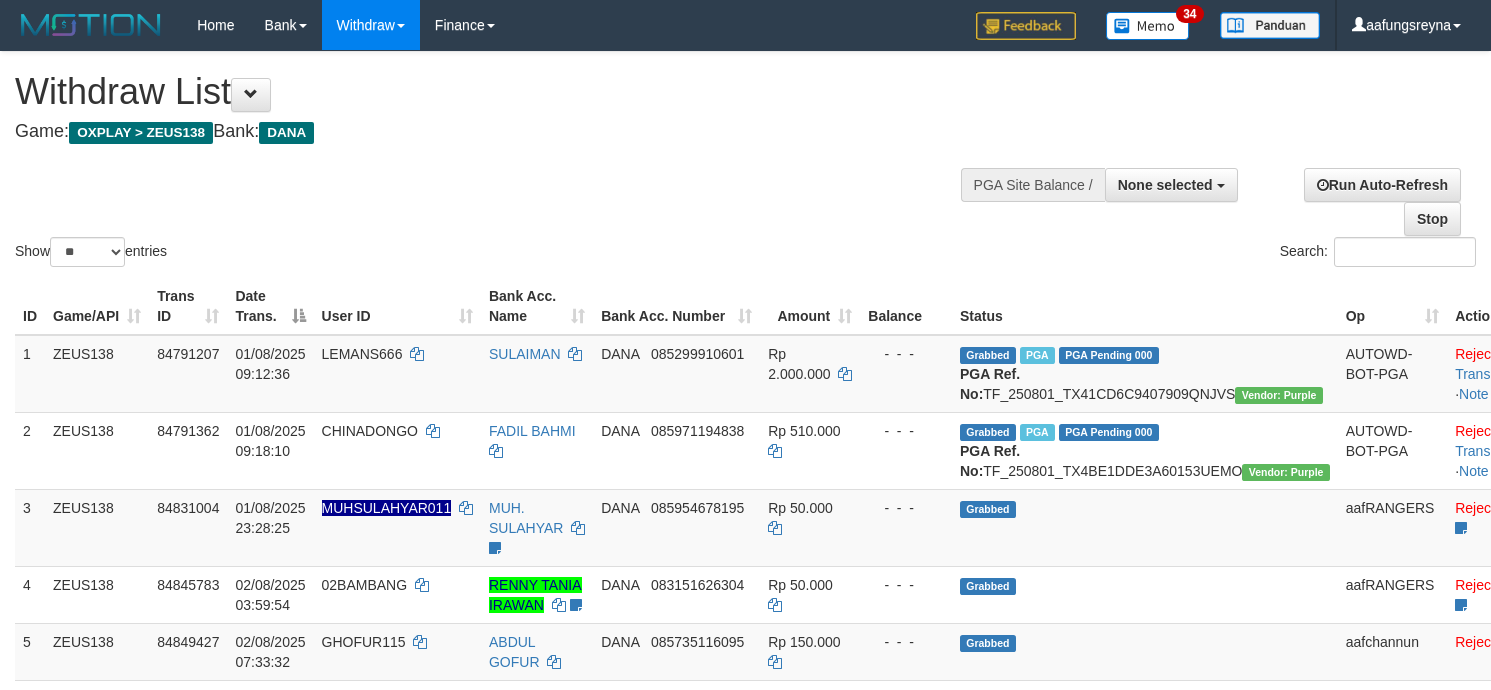 select 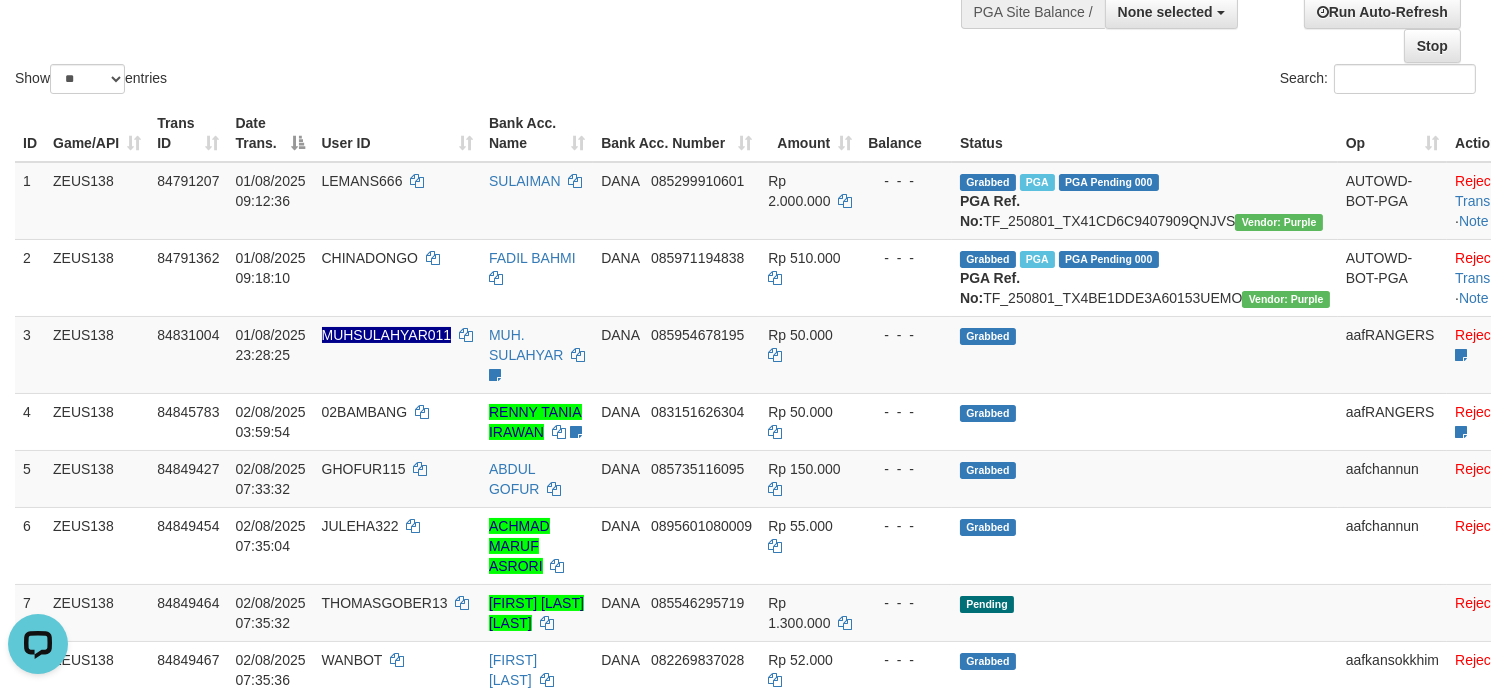 scroll, scrollTop: 0, scrollLeft: 0, axis: both 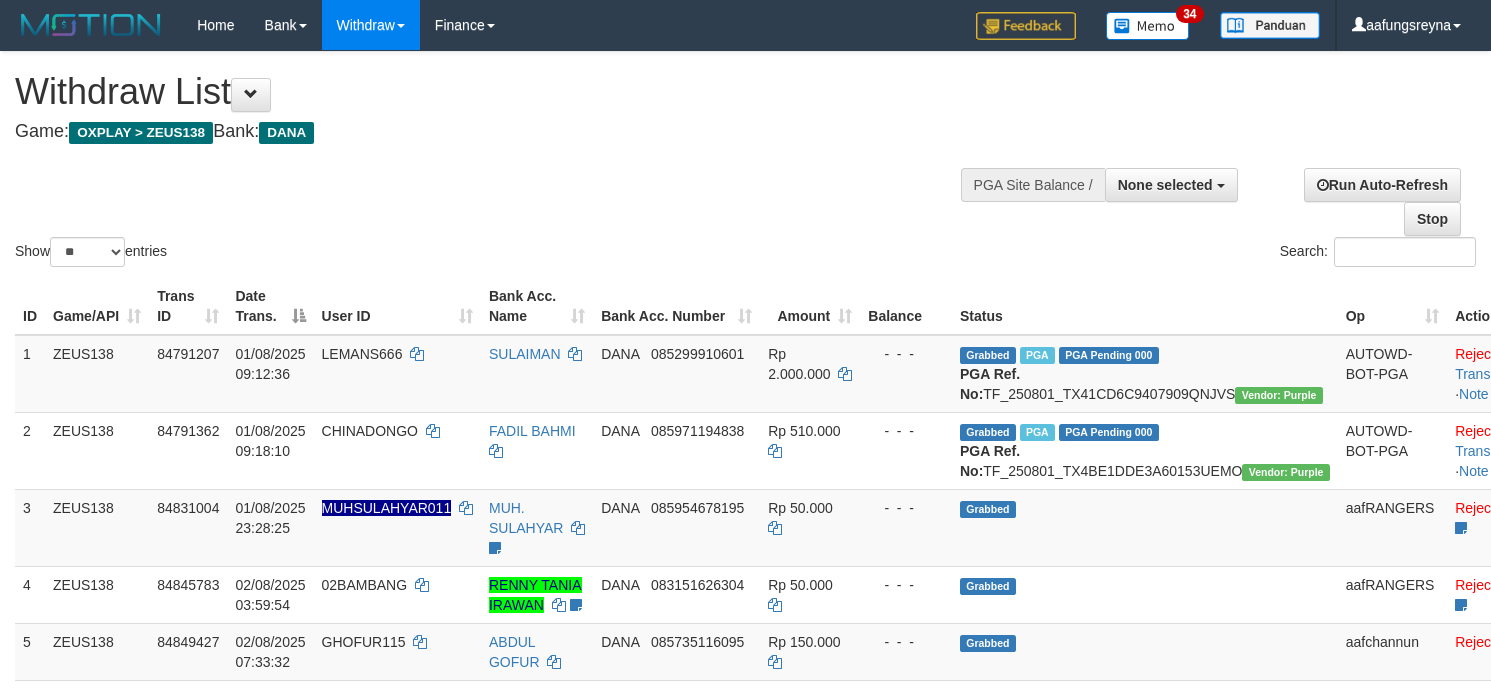 select 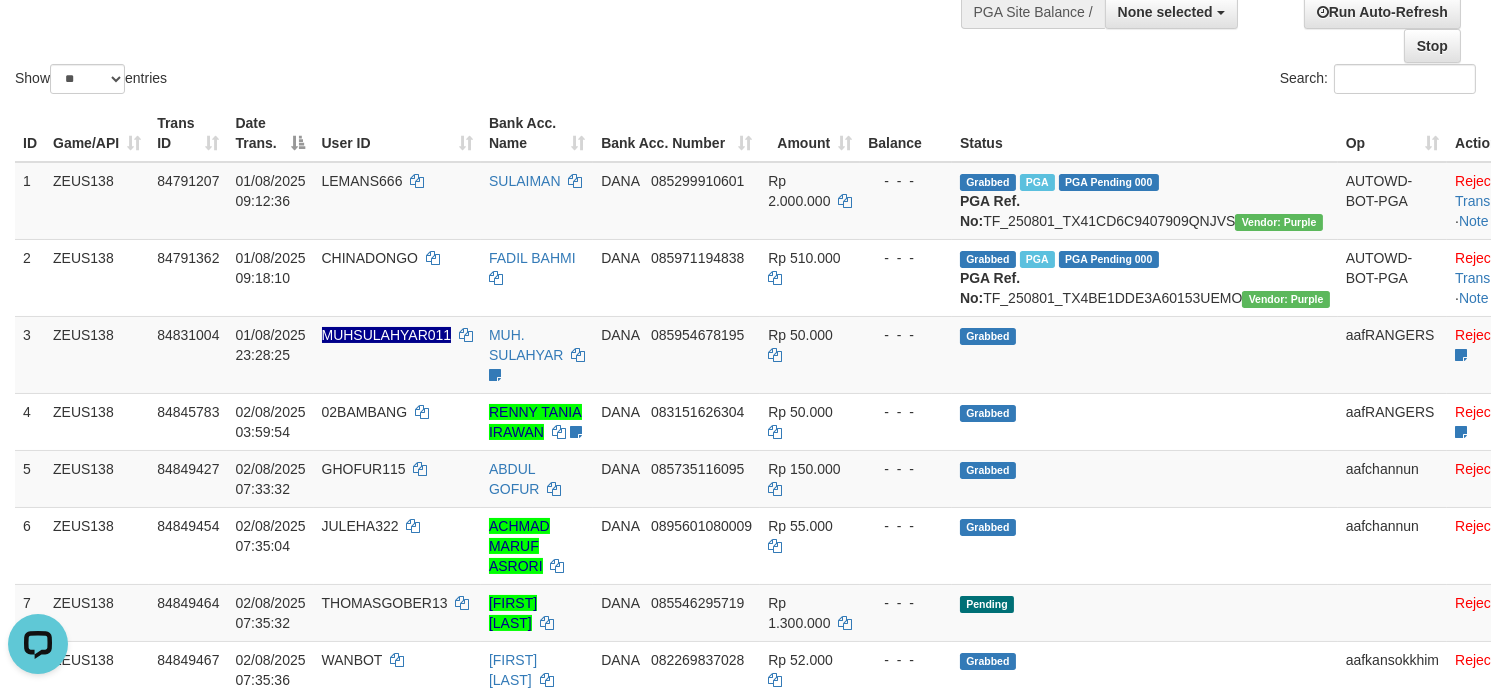 scroll, scrollTop: 0, scrollLeft: 0, axis: both 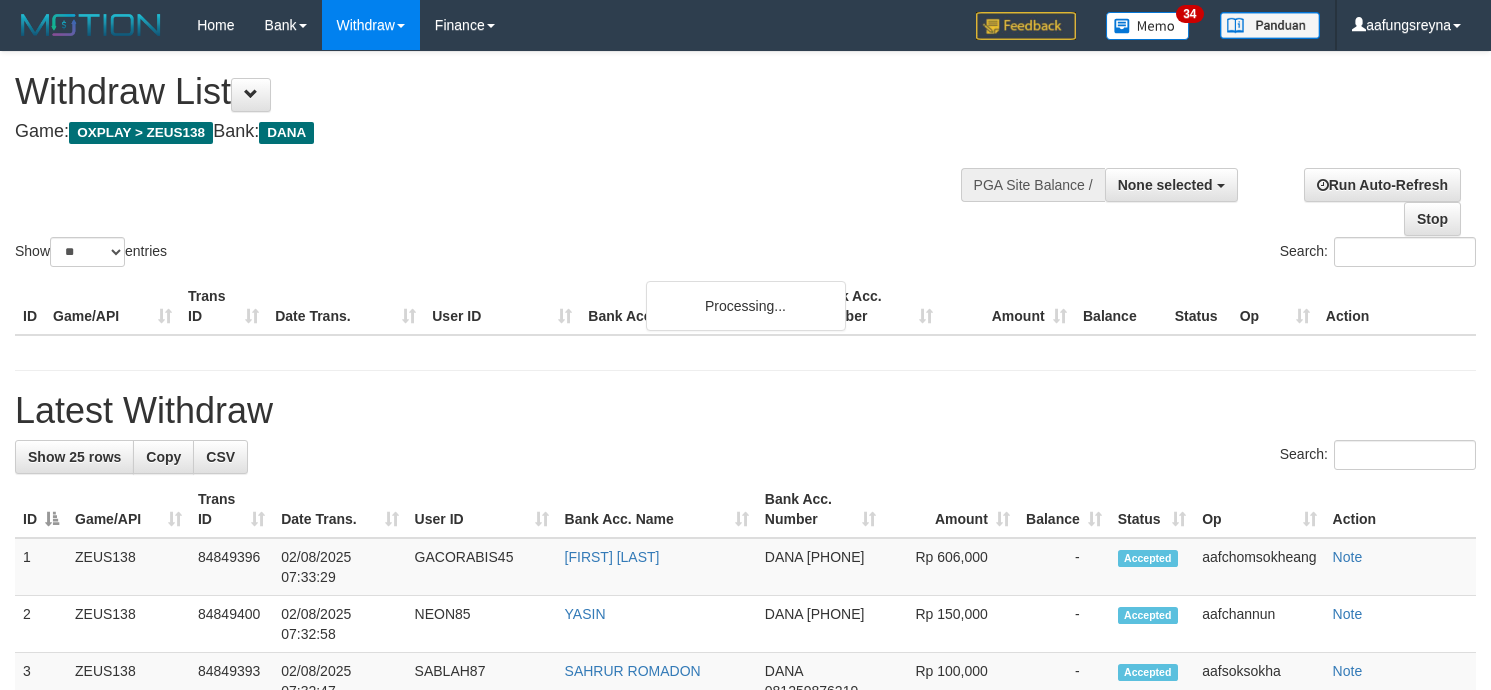 select 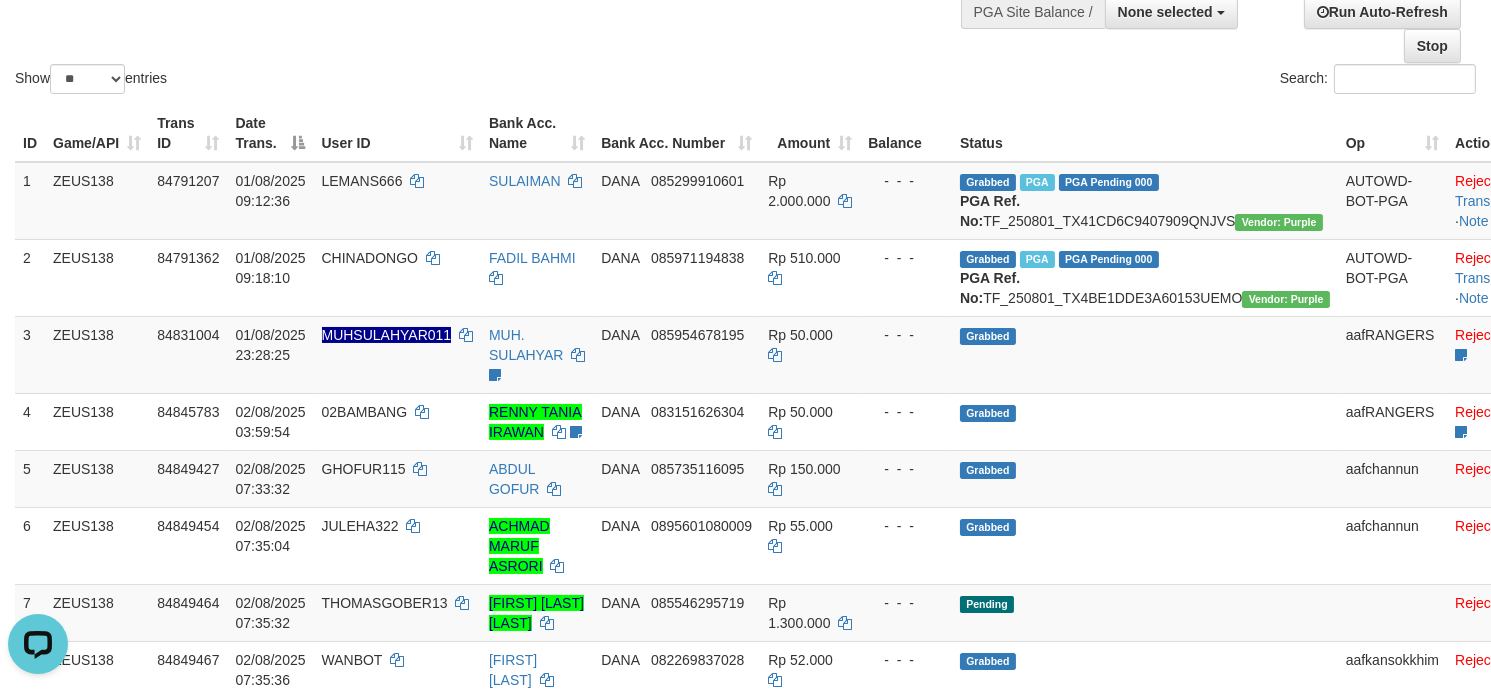 scroll, scrollTop: 0, scrollLeft: 0, axis: both 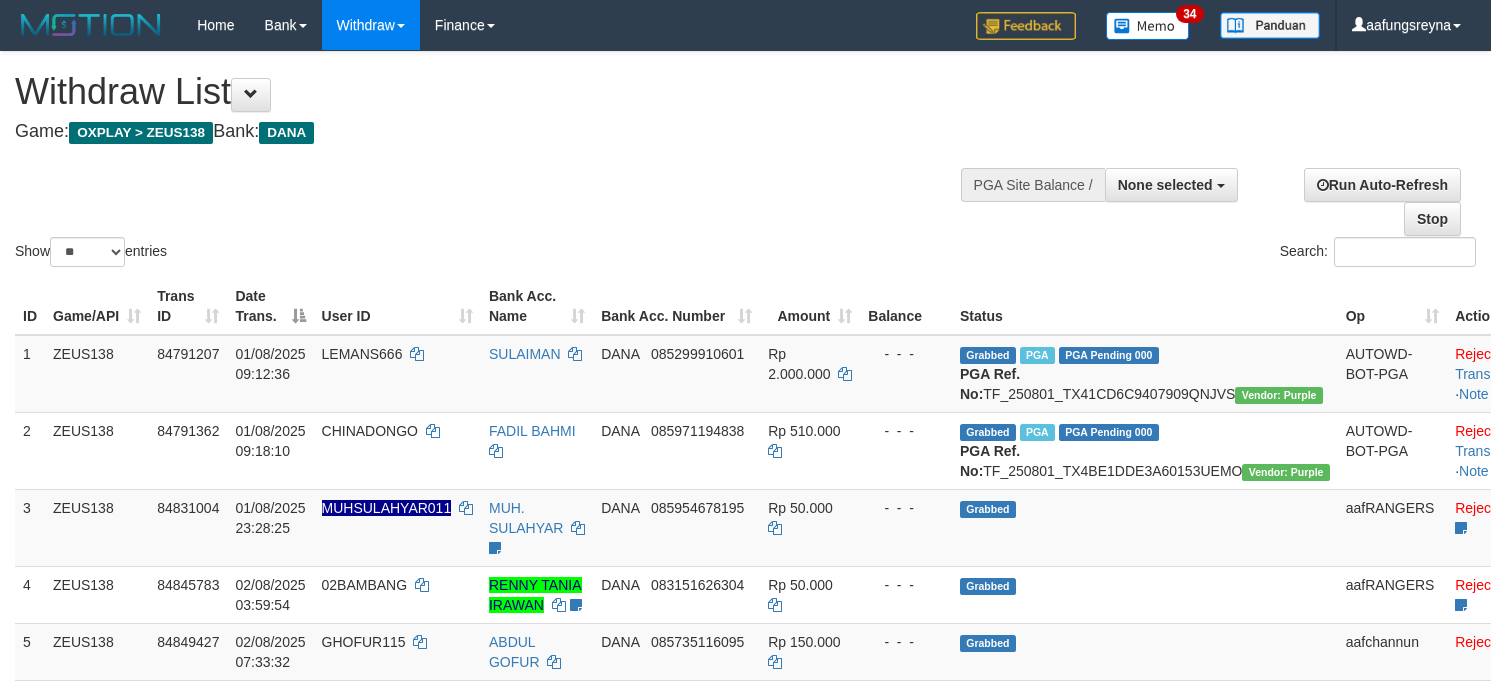 select 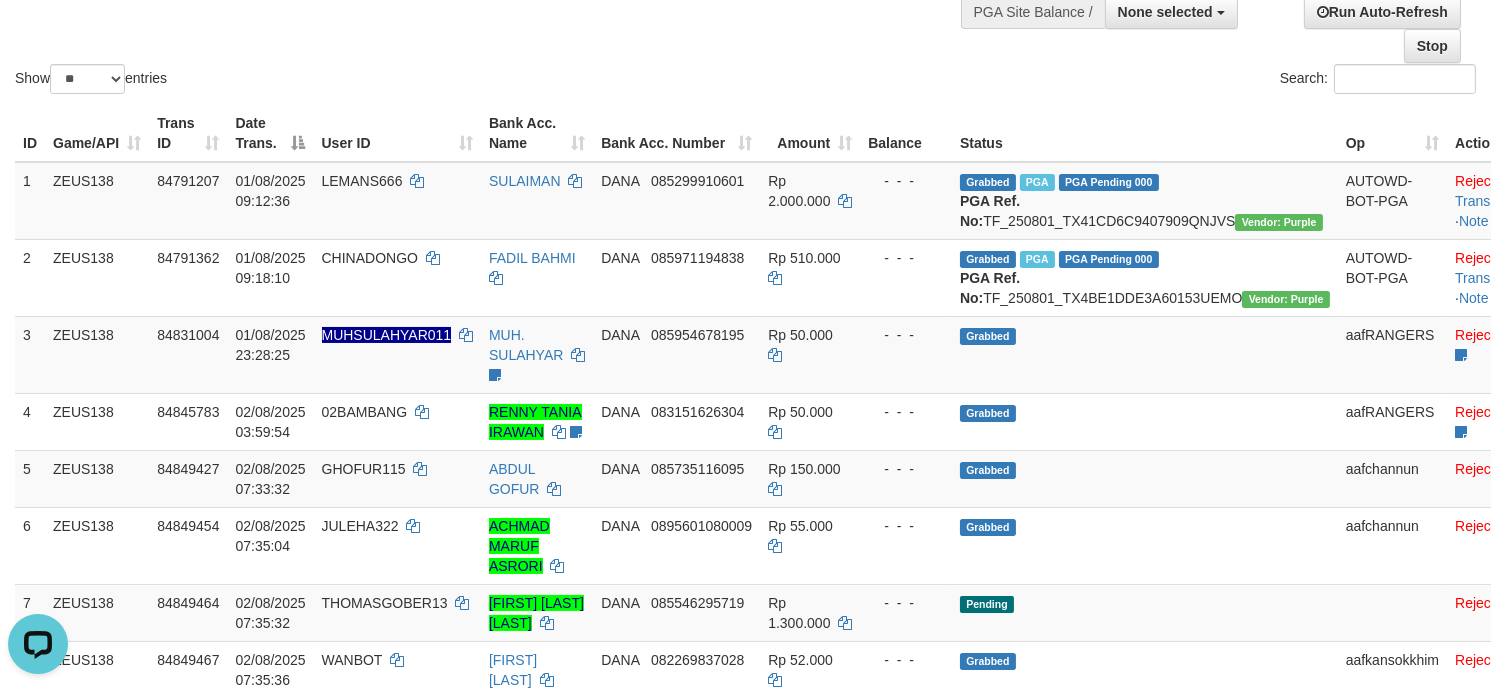 scroll, scrollTop: 0, scrollLeft: 0, axis: both 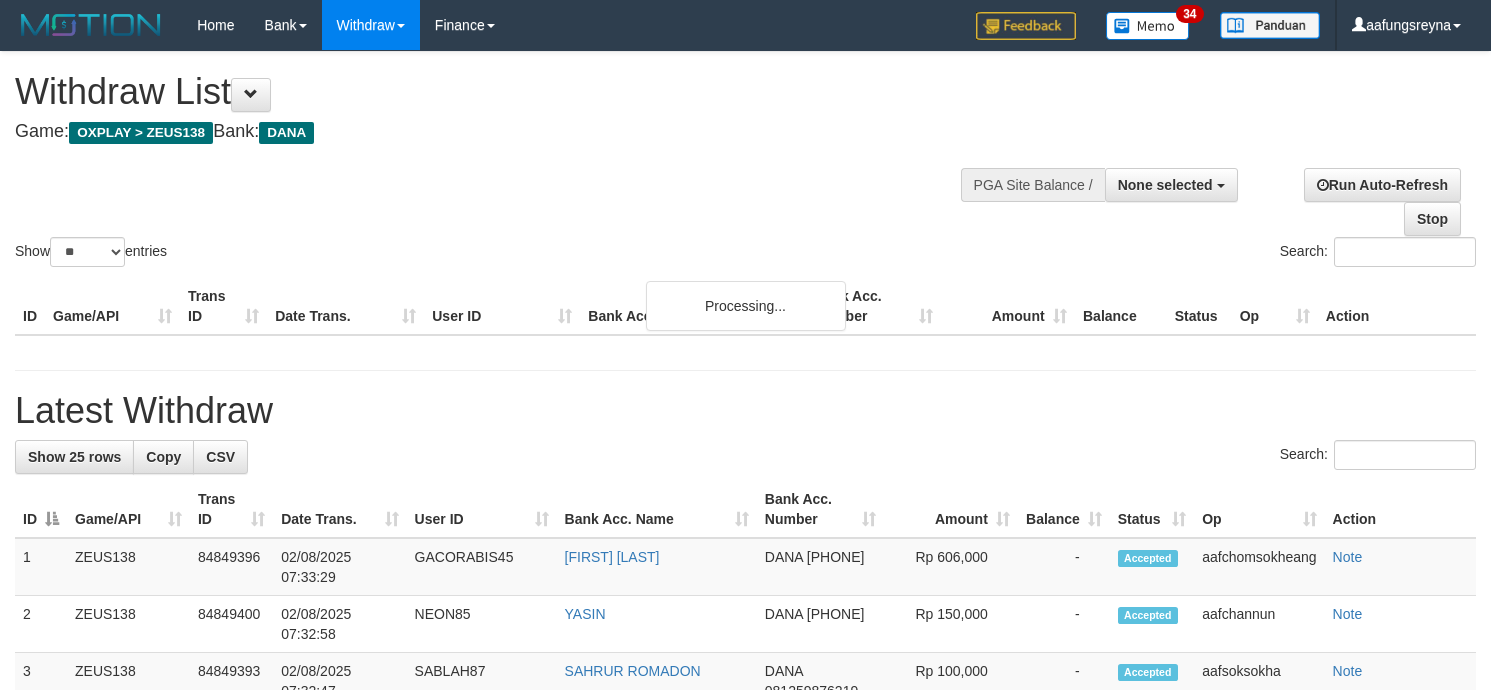 select 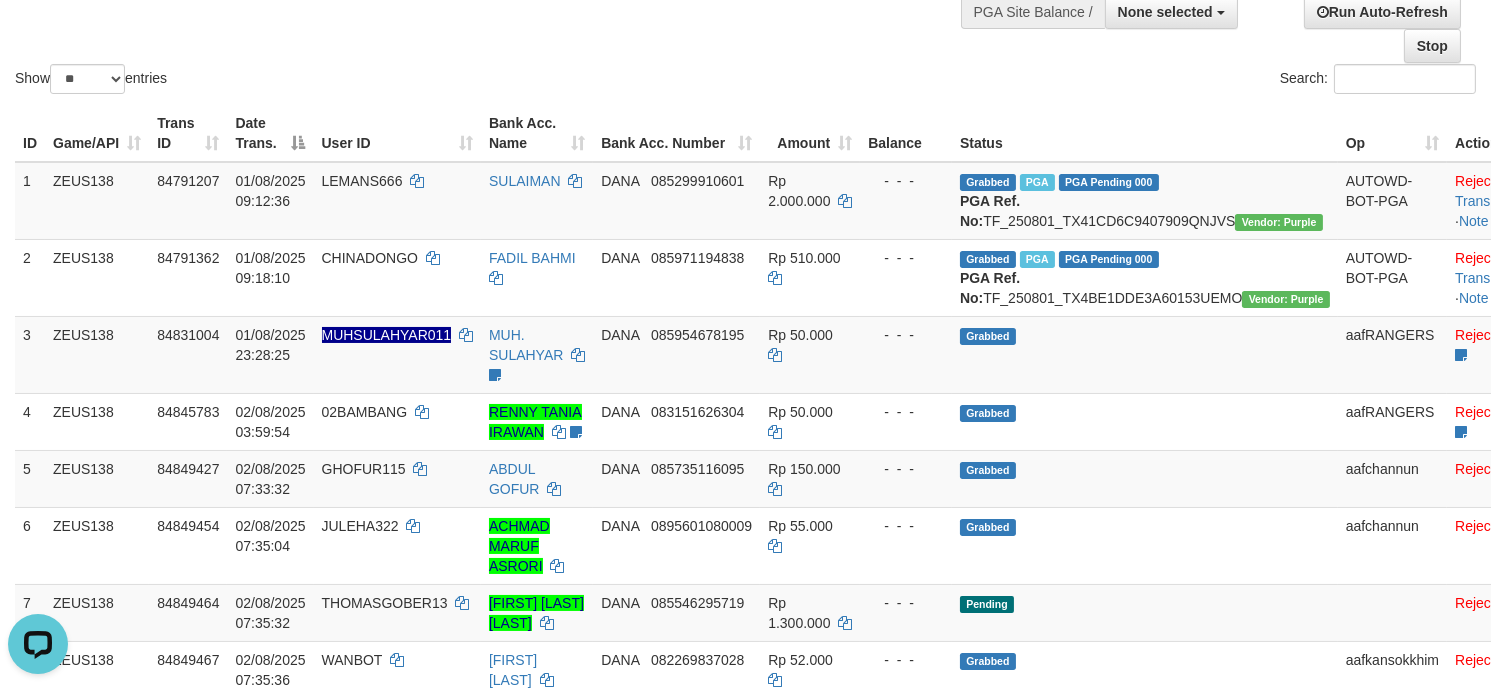scroll, scrollTop: 0, scrollLeft: 0, axis: both 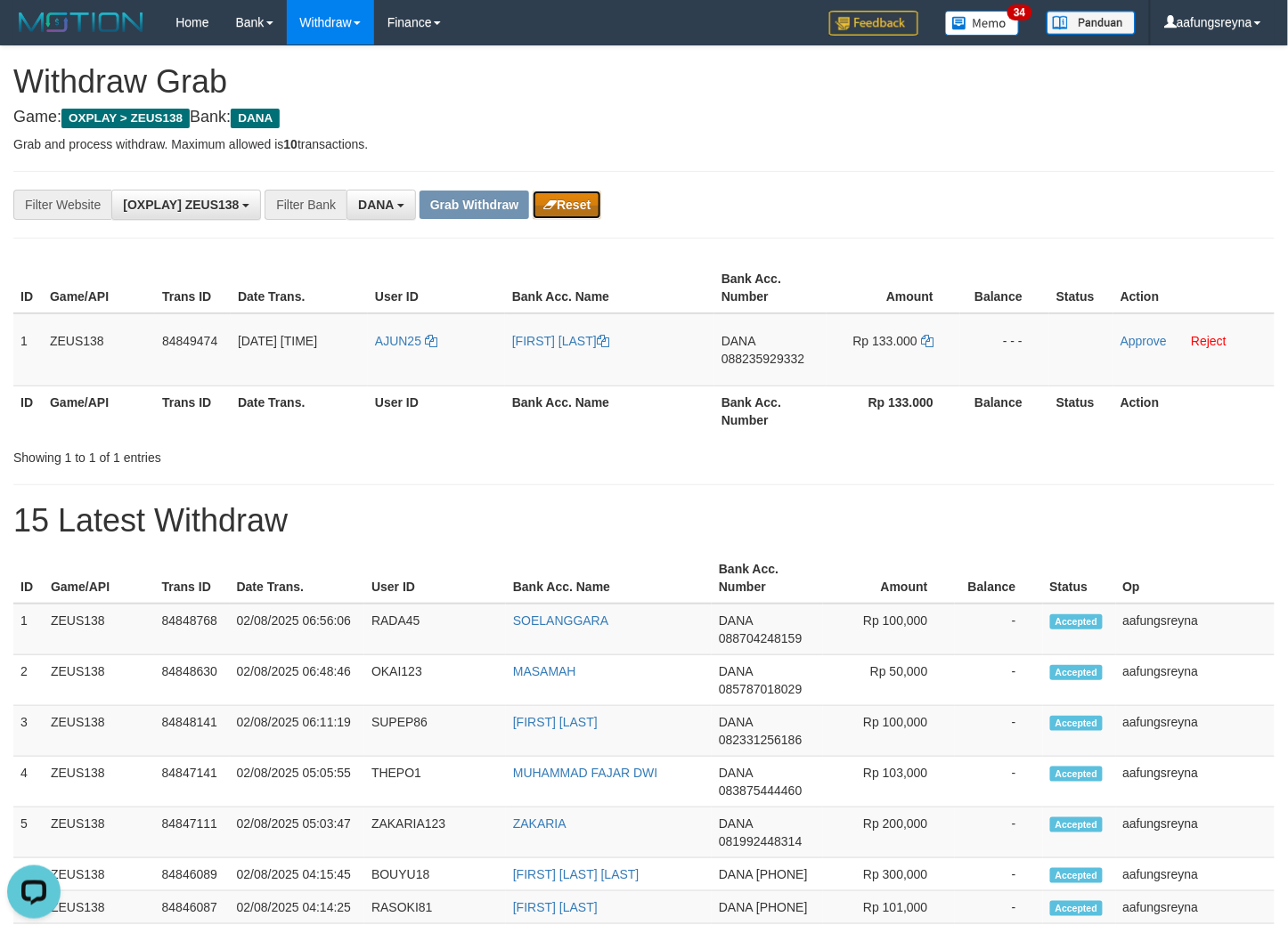 click on "Reset" at bounding box center [567, 205] 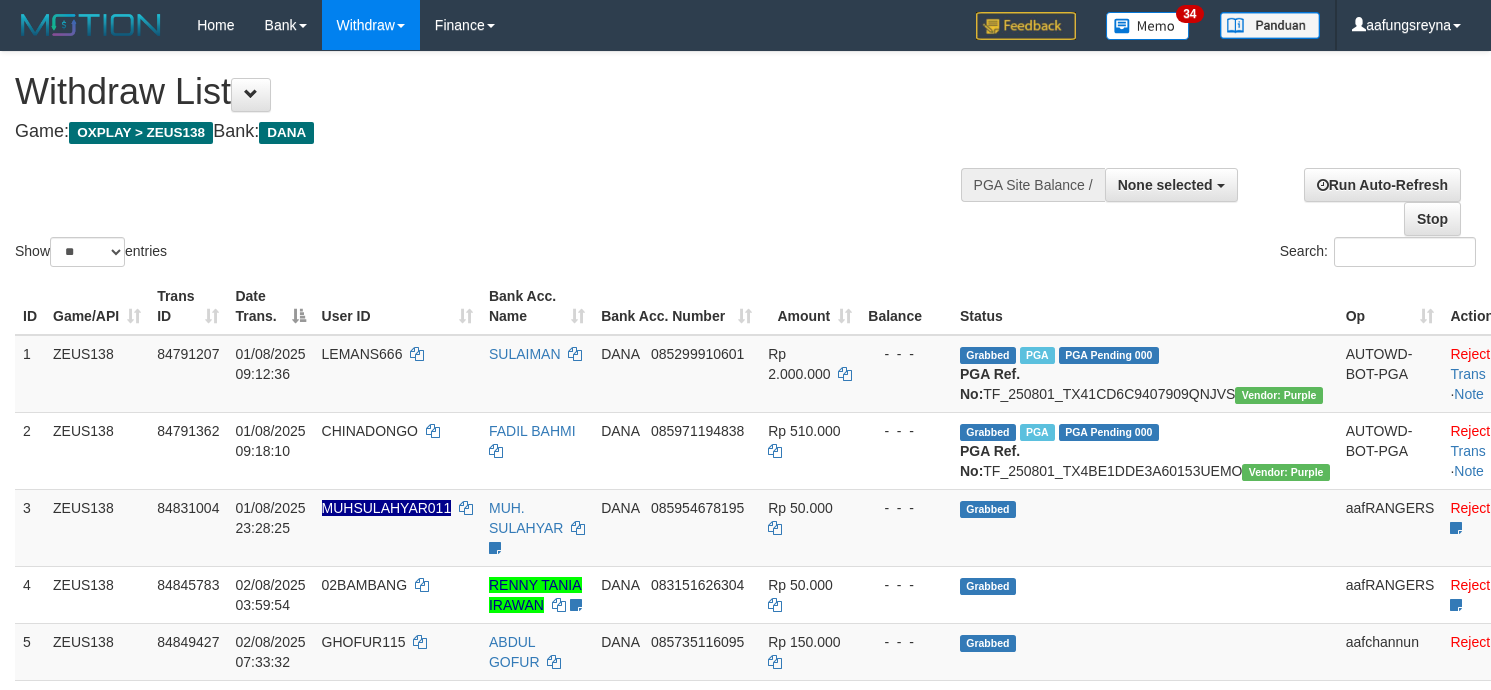 select 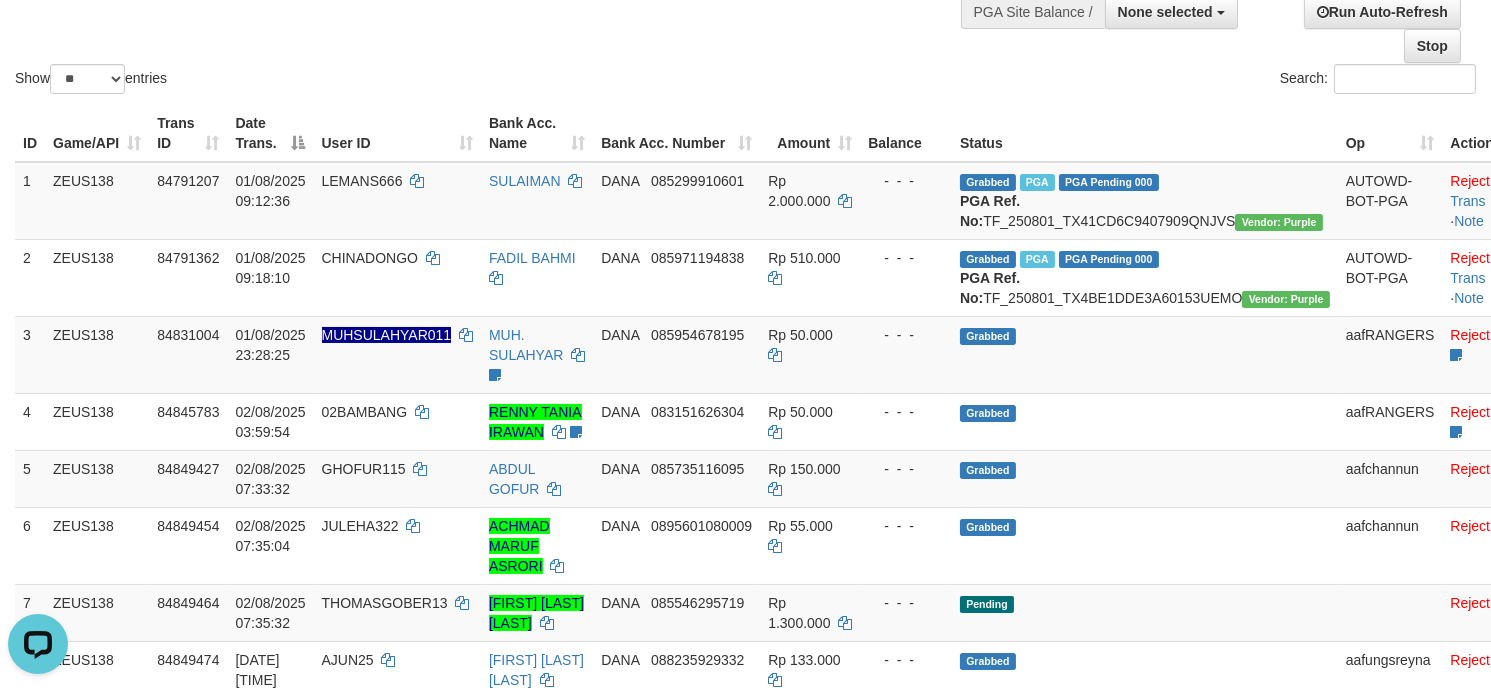 scroll, scrollTop: 0, scrollLeft: 0, axis: both 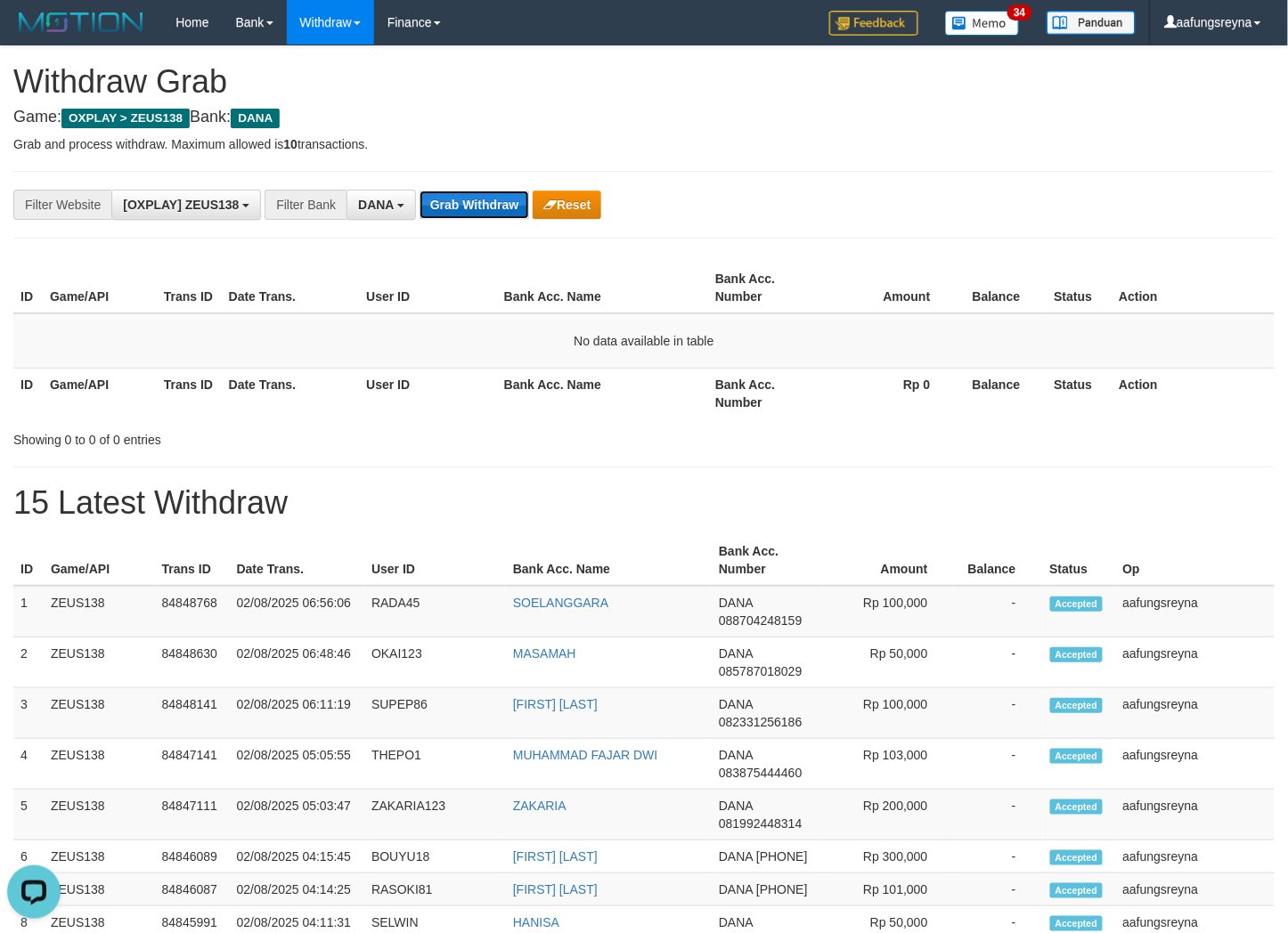 click on "Grab Withdraw" at bounding box center (474, 205) 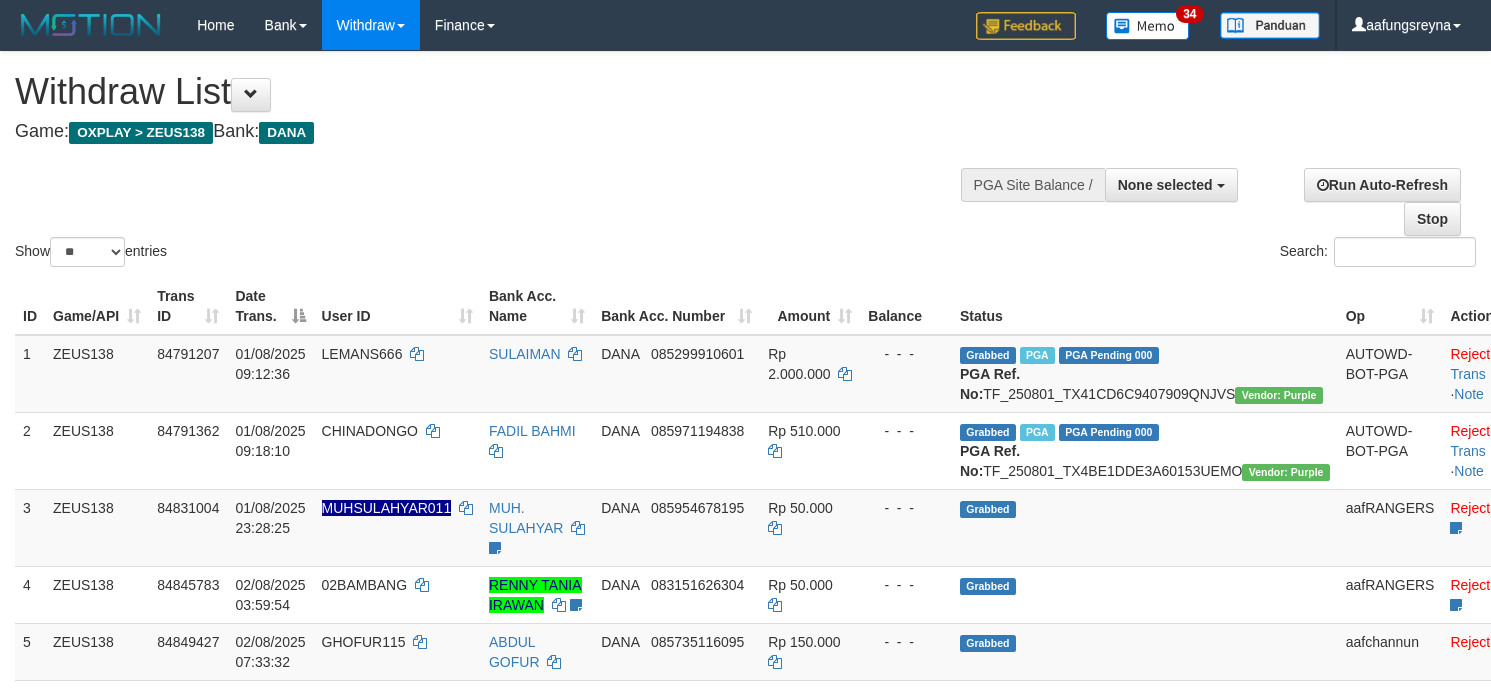 select 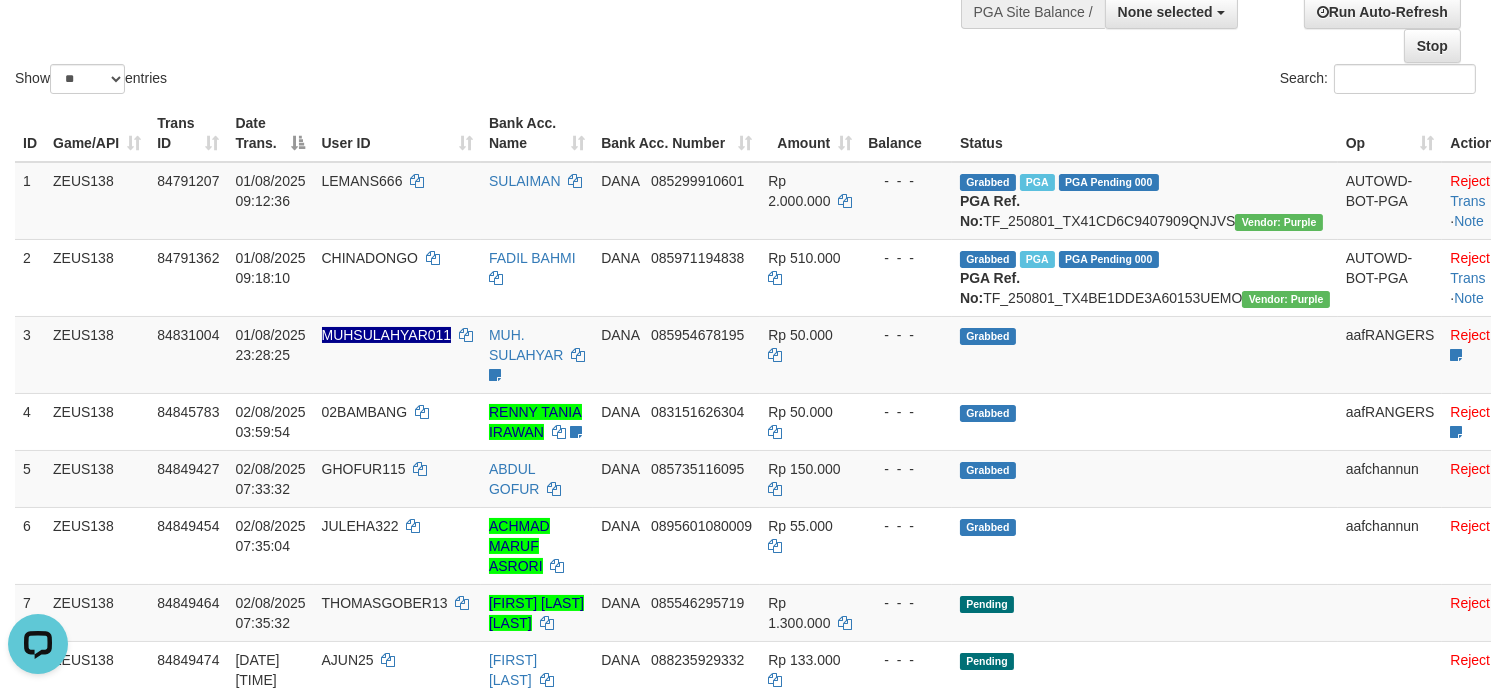 scroll, scrollTop: 0, scrollLeft: 0, axis: both 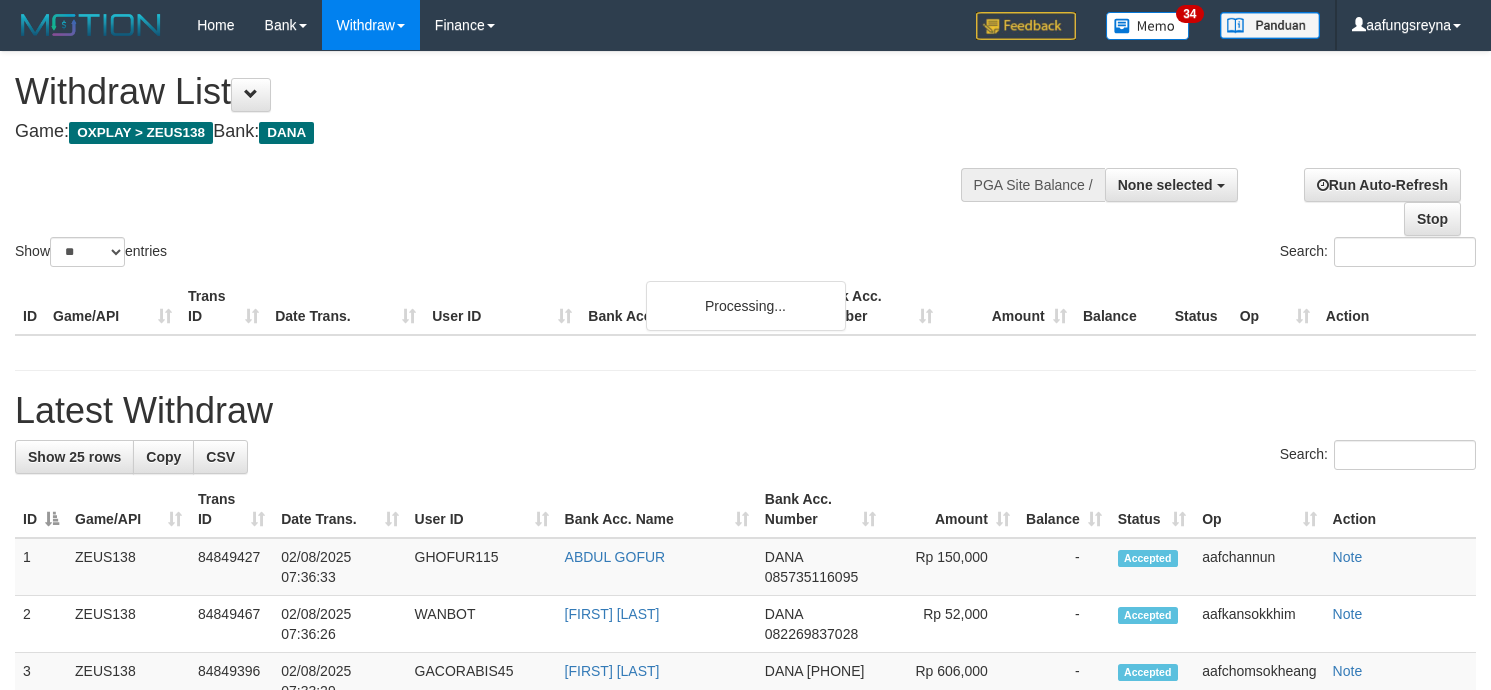 select 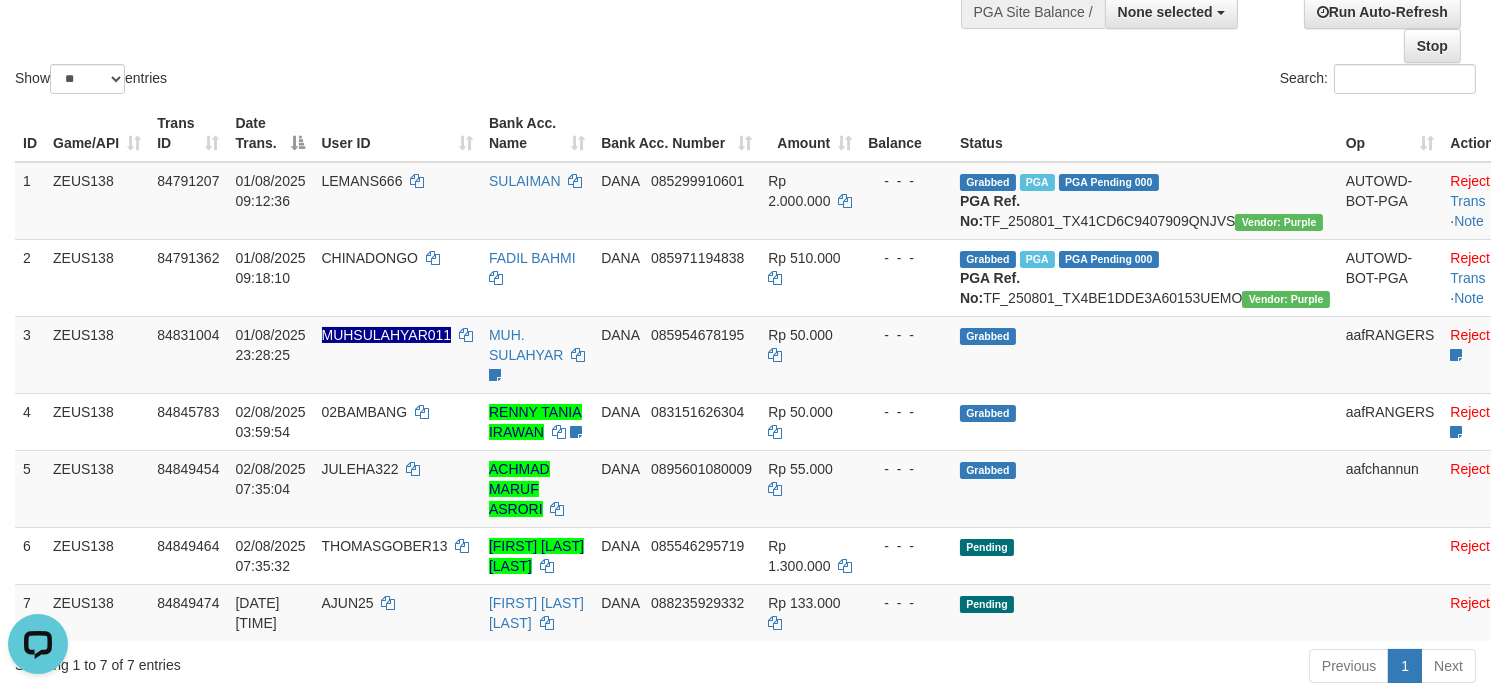 scroll, scrollTop: 0, scrollLeft: 0, axis: both 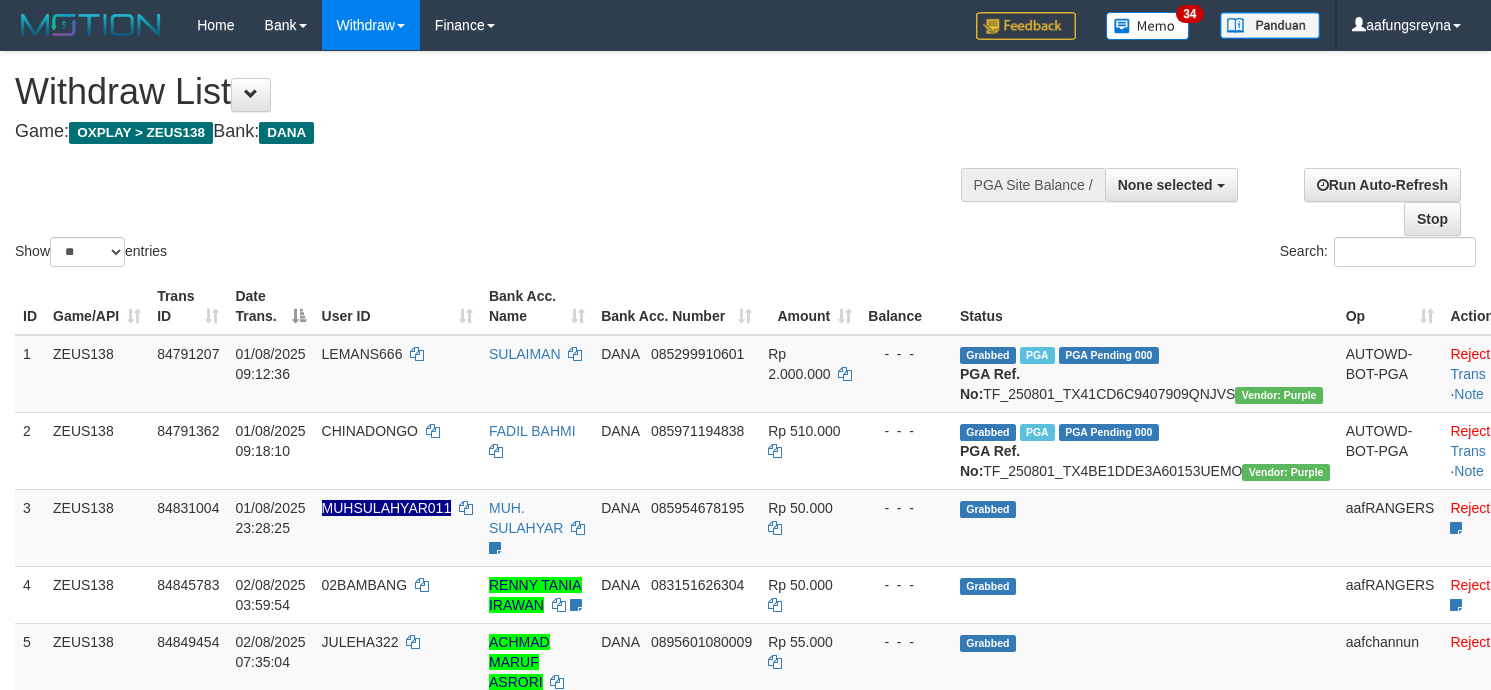 select 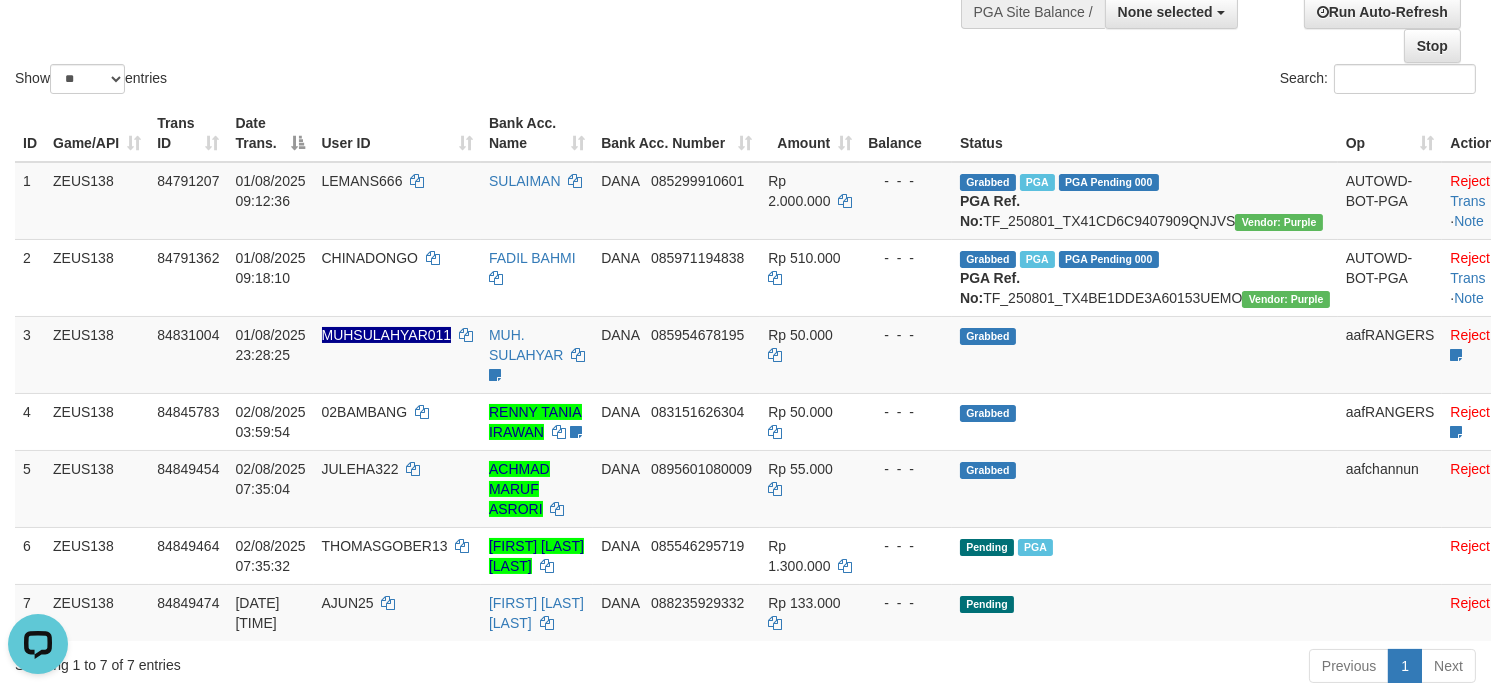 scroll, scrollTop: 0, scrollLeft: 0, axis: both 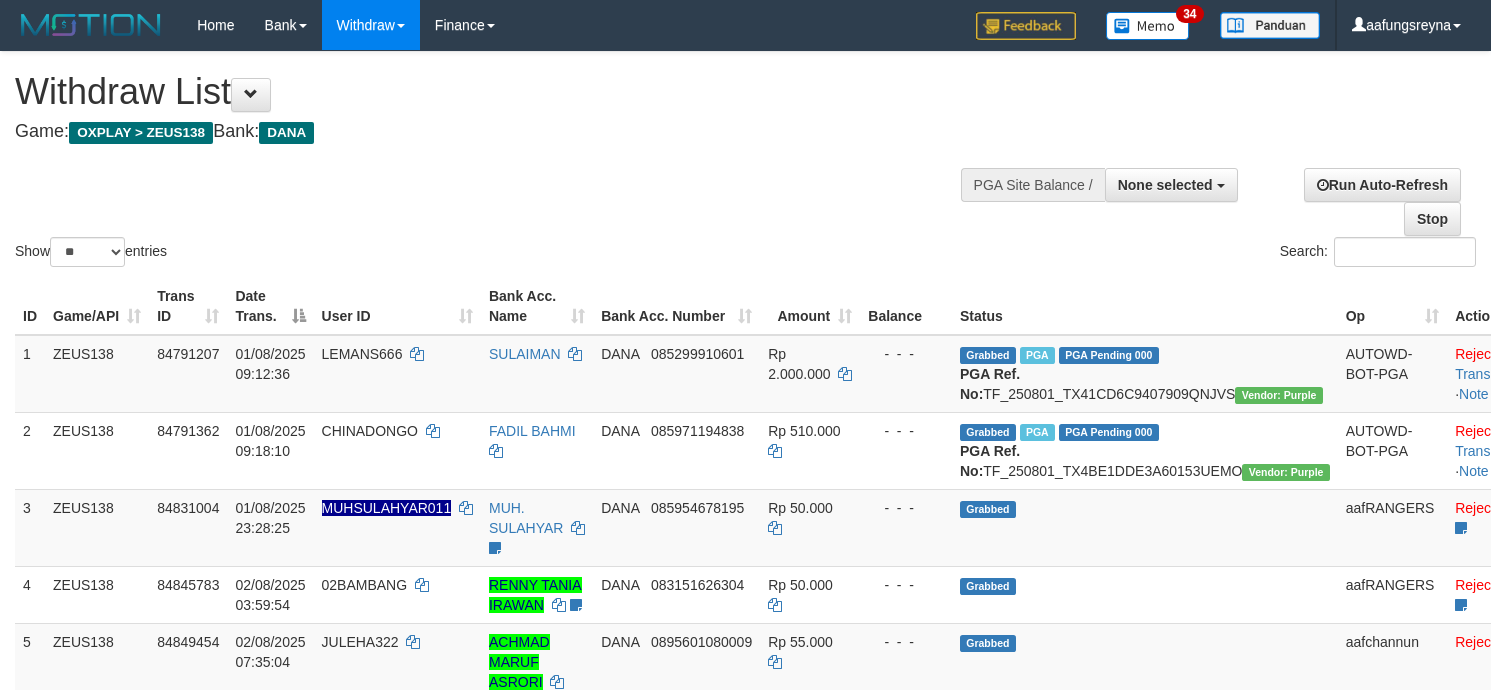 select 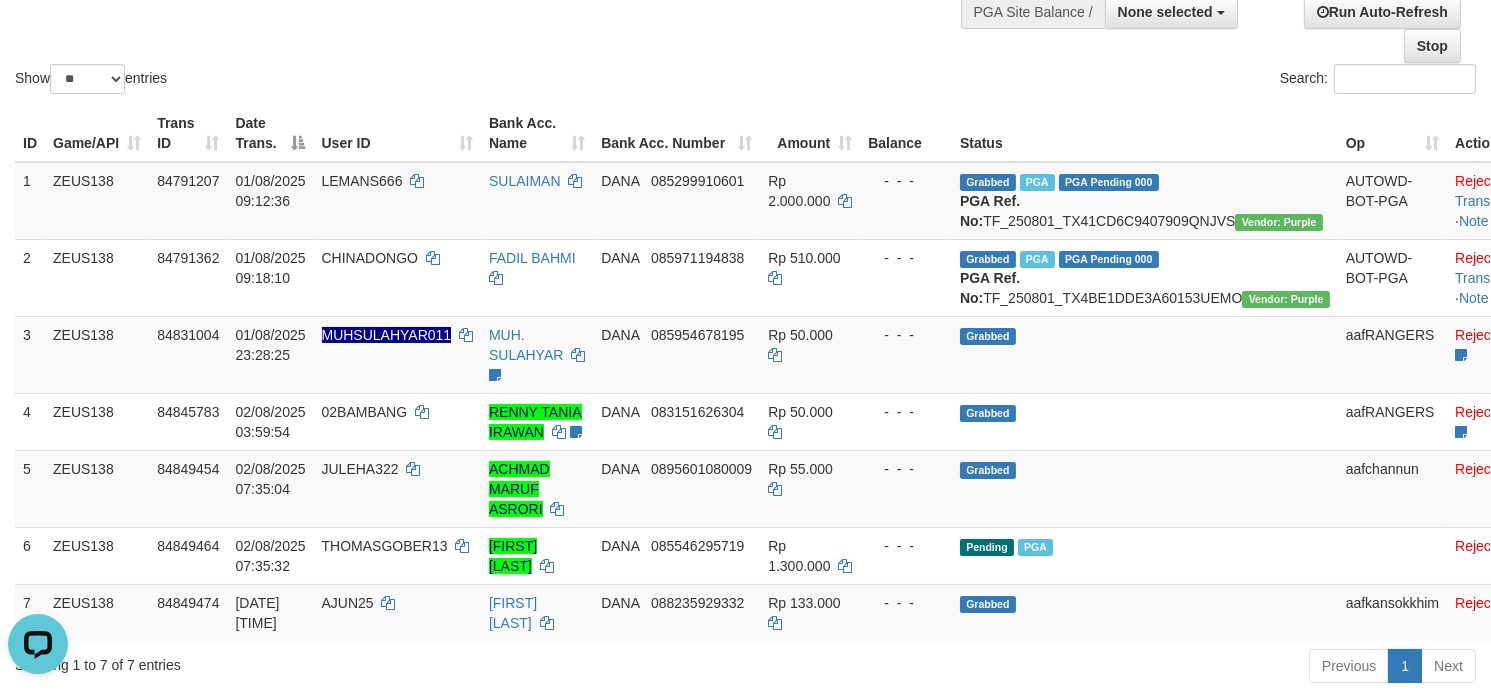 scroll, scrollTop: 0, scrollLeft: 0, axis: both 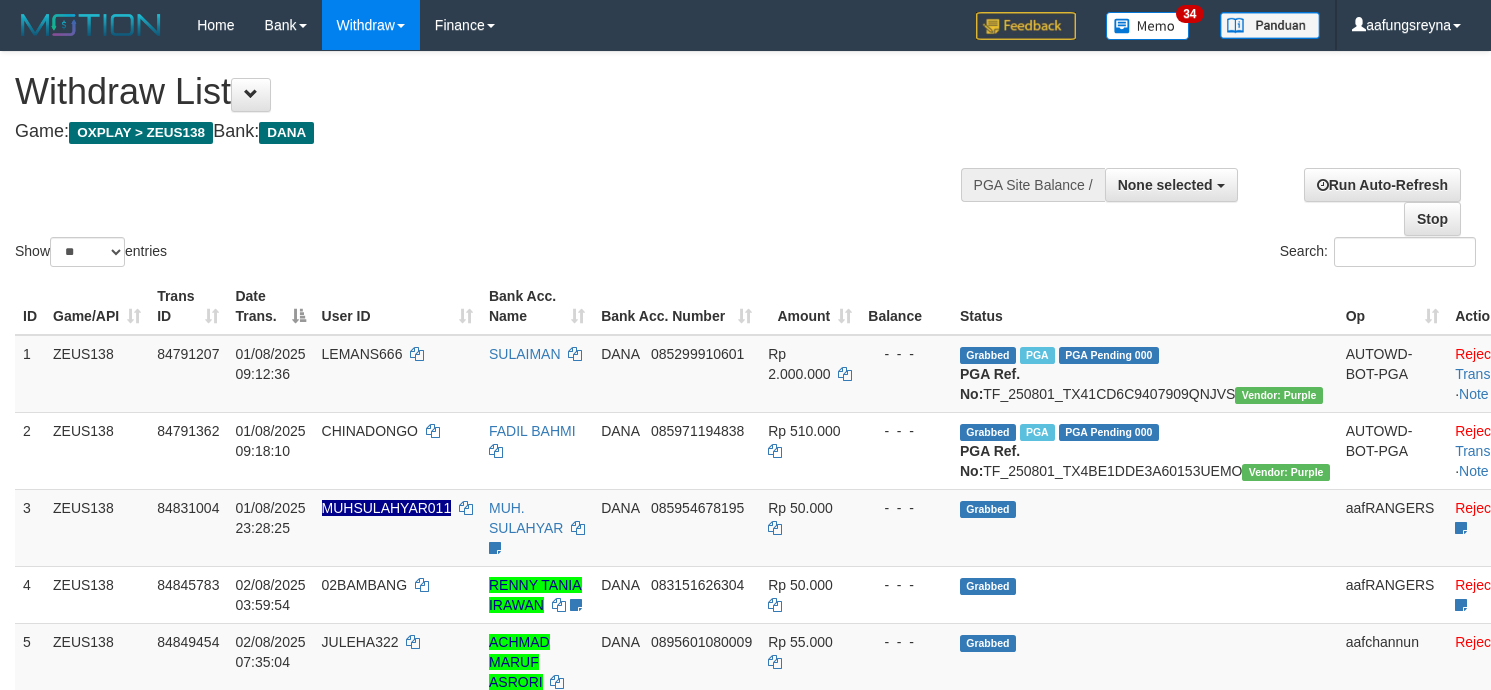 select 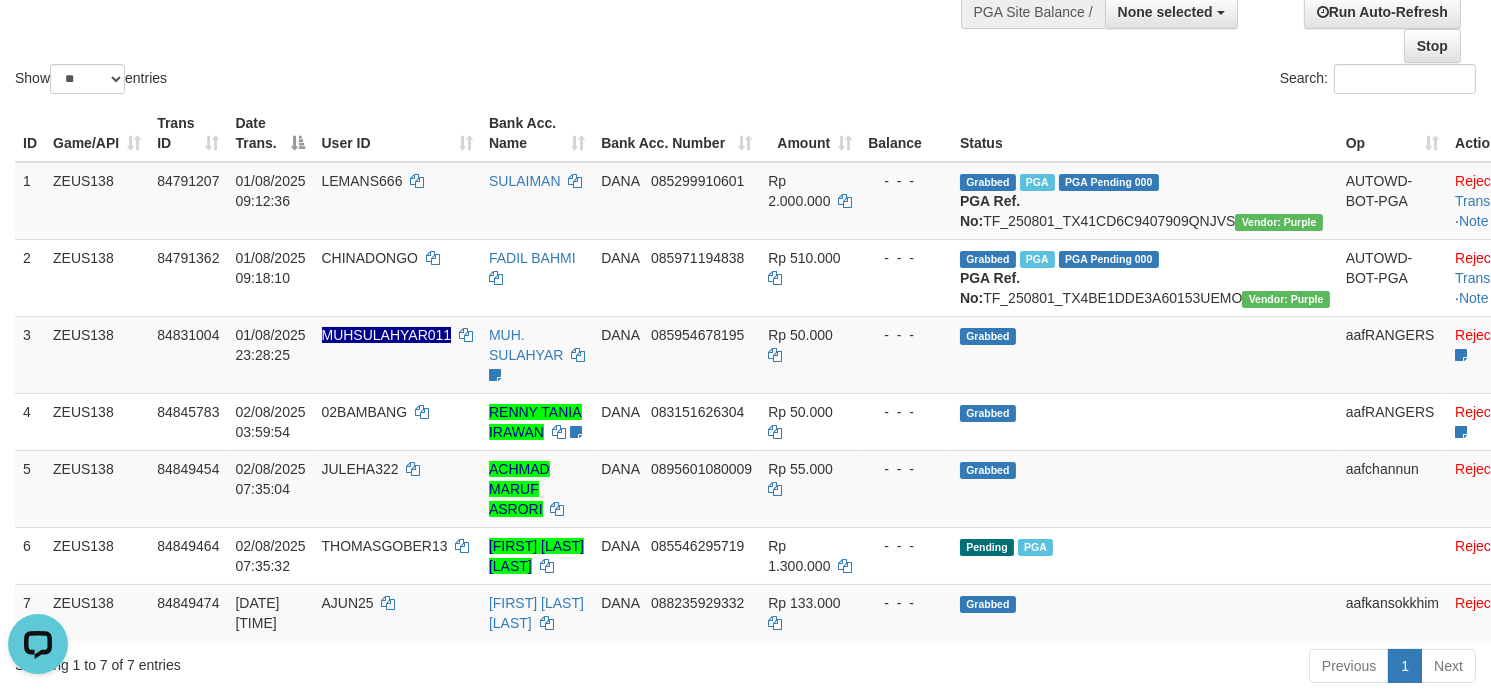 scroll, scrollTop: 0, scrollLeft: 0, axis: both 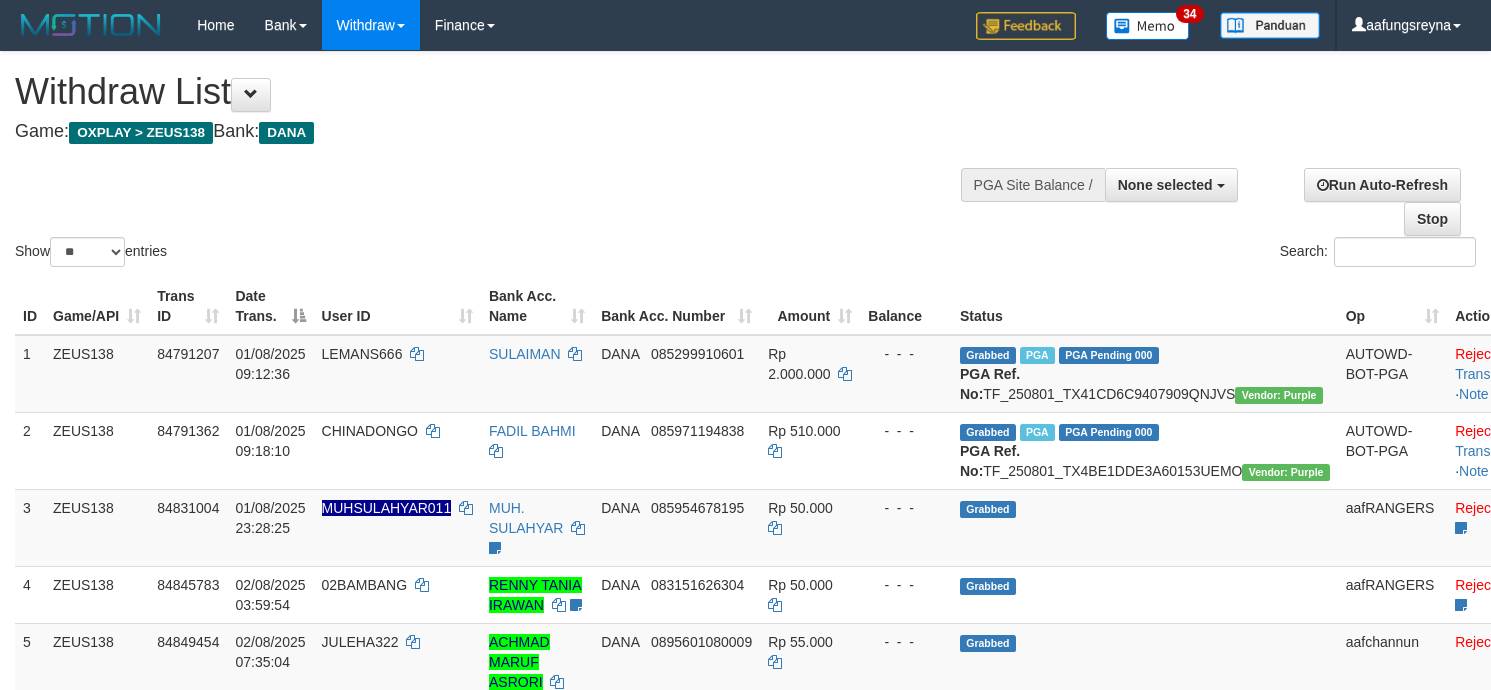 select 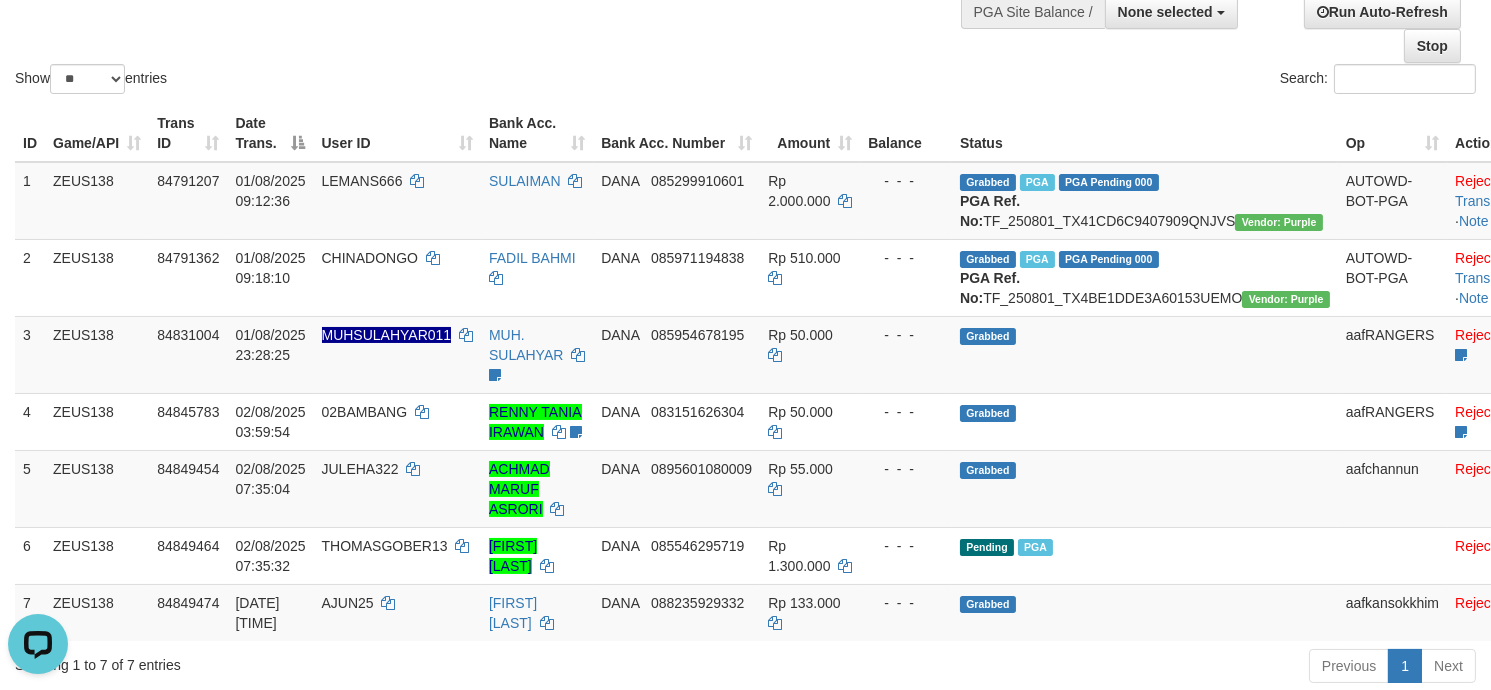 scroll, scrollTop: 0, scrollLeft: 0, axis: both 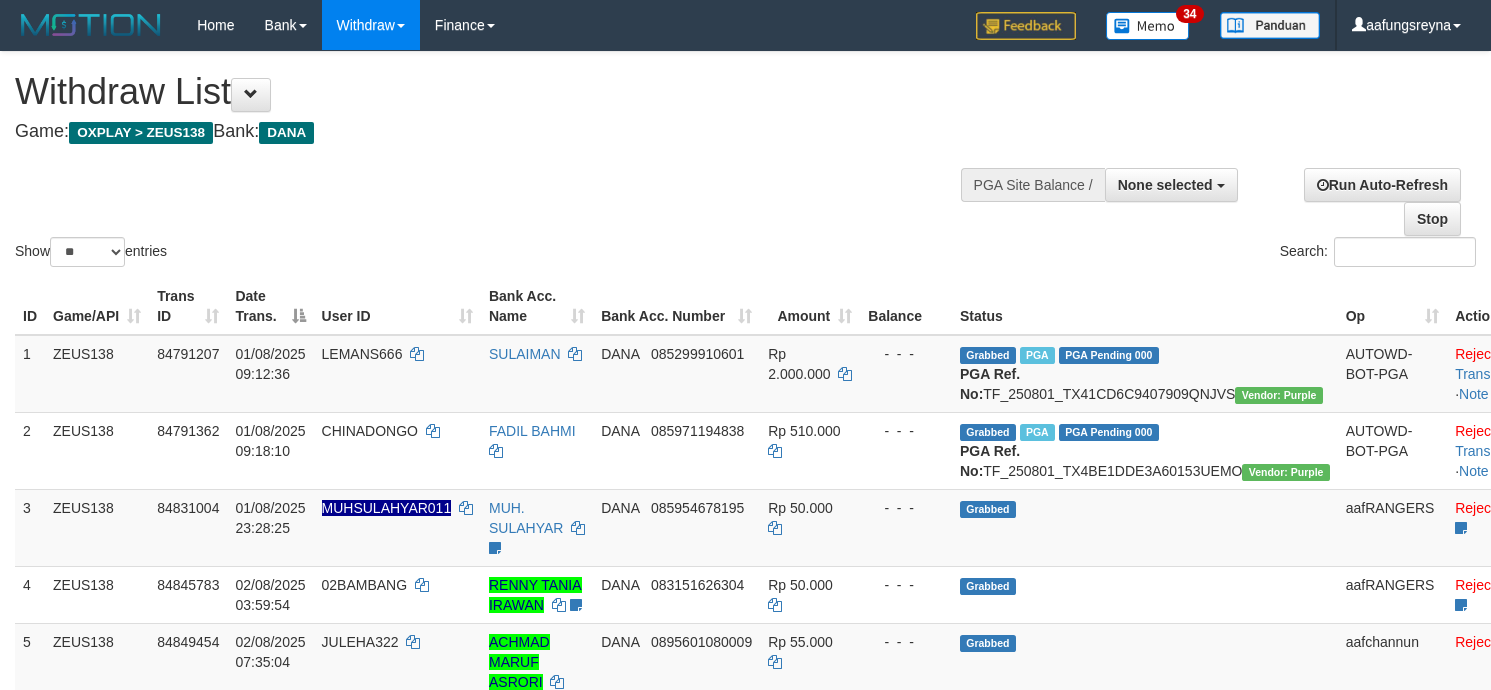select 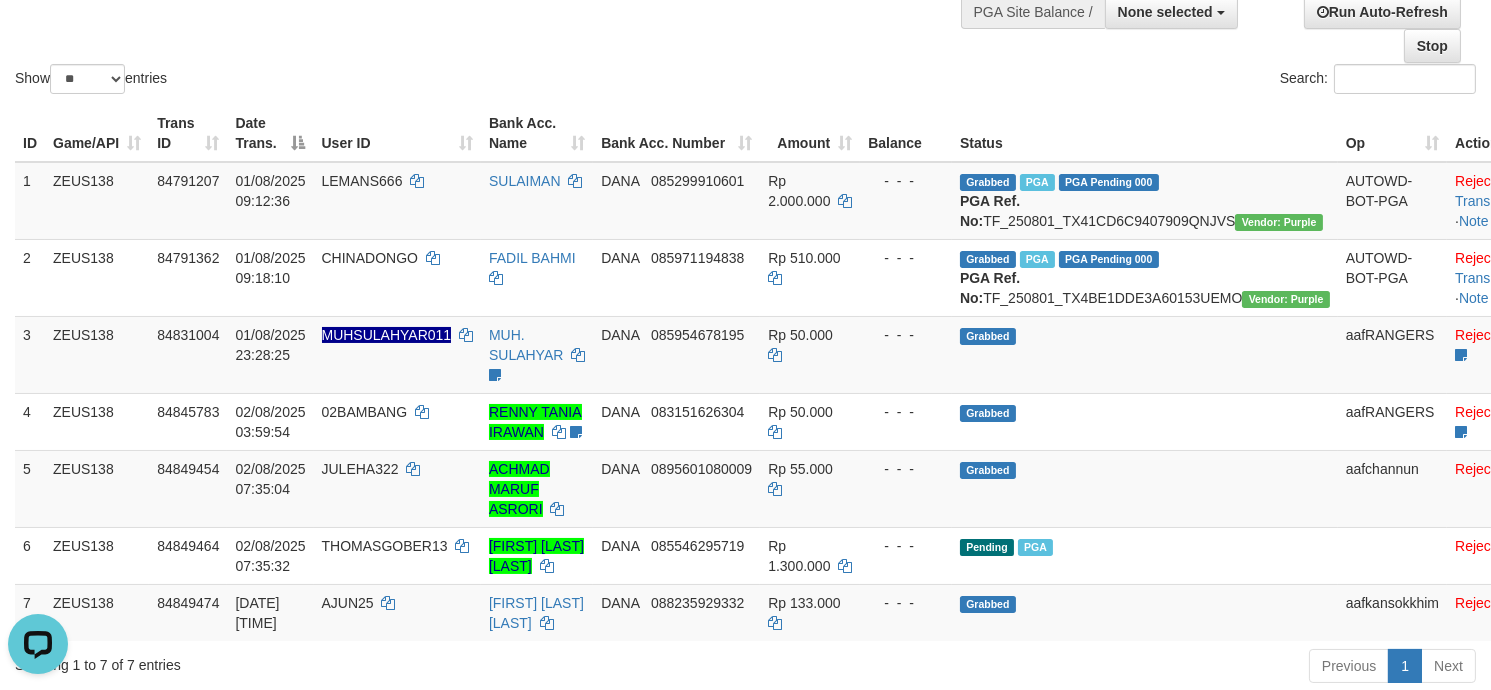 scroll, scrollTop: 0, scrollLeft: 0, axis: both 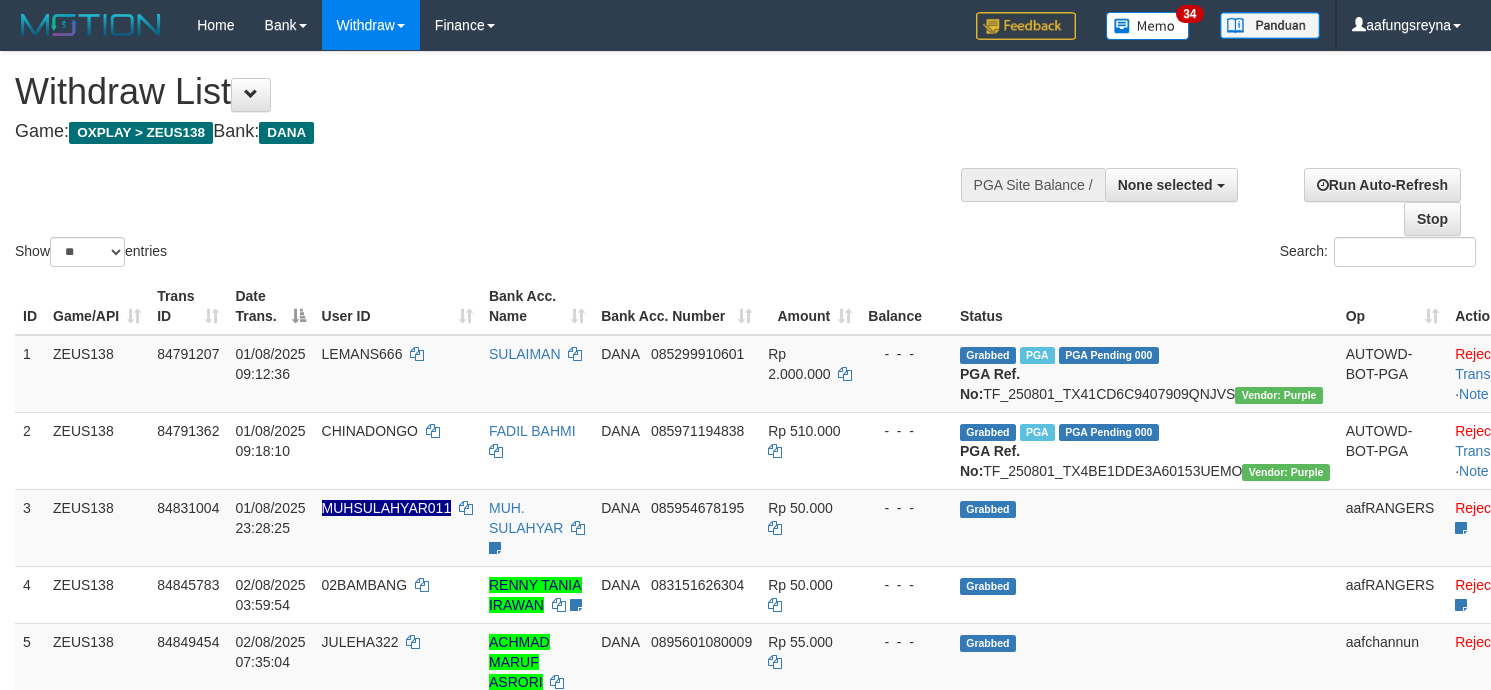 select 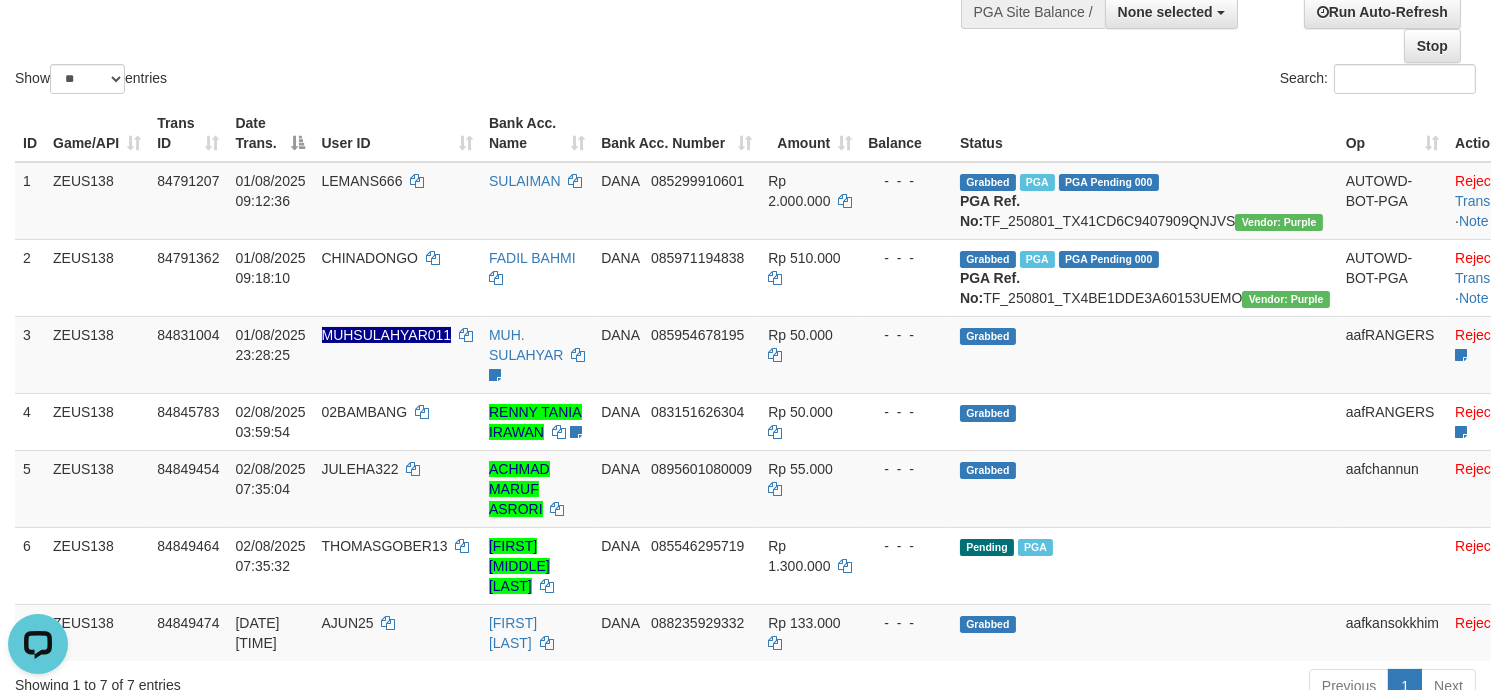 scroll, scrollTop: 0, scrollLeft: 0, axis: both 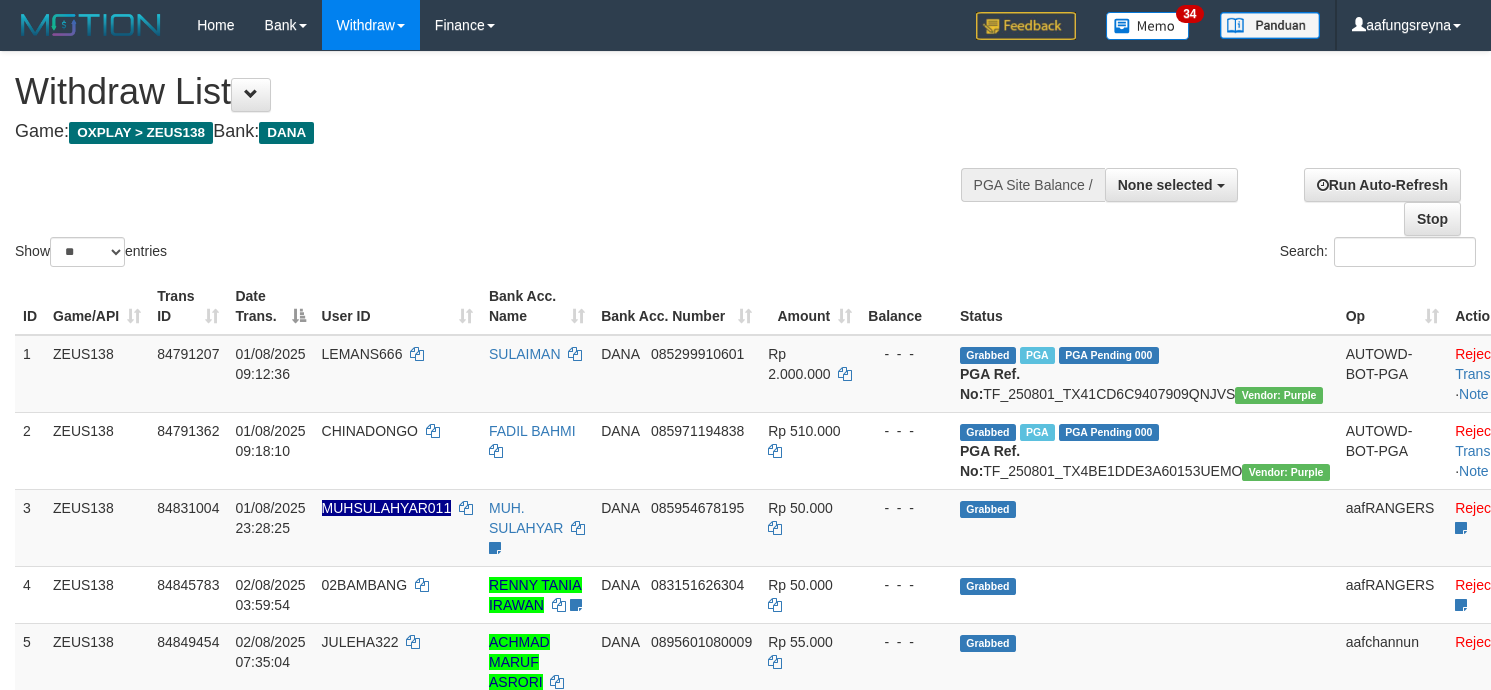 select 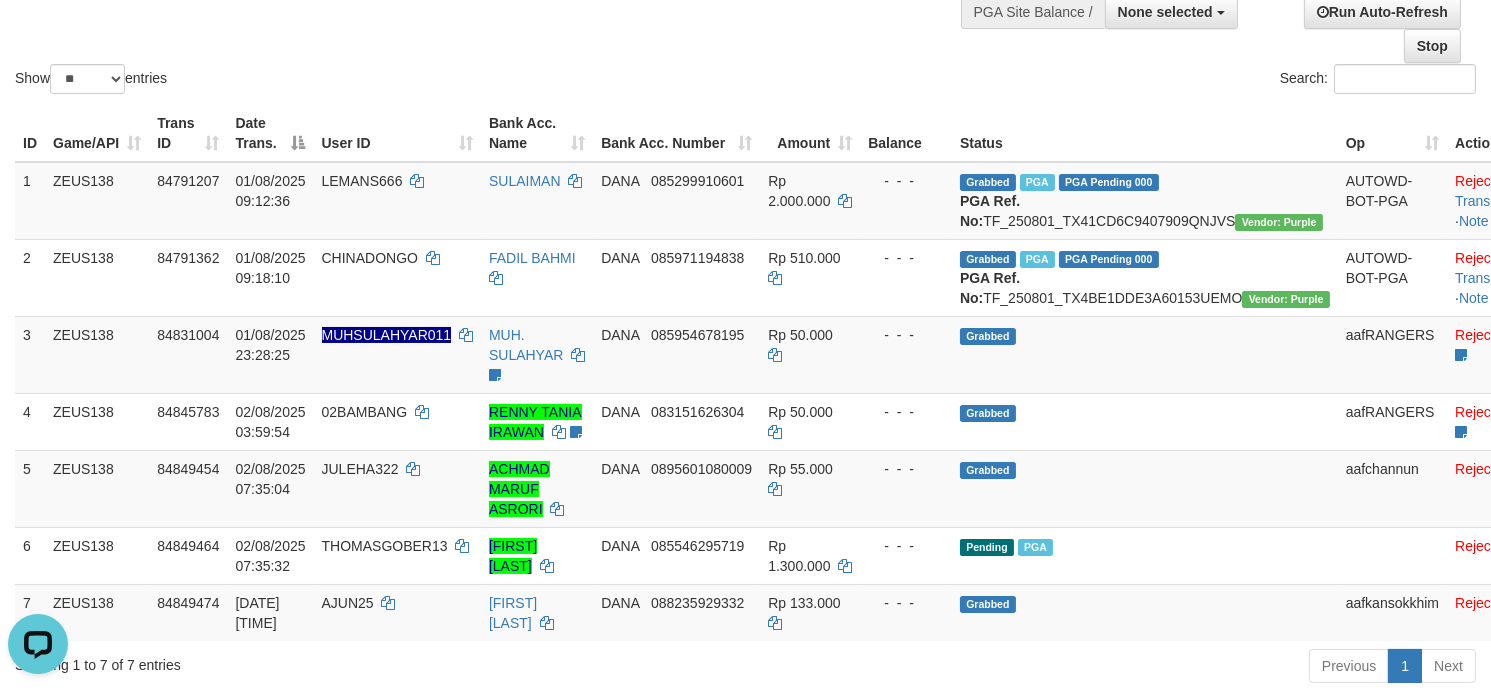scroll, scrollTop: 0, scrollLeft: 0, axis: both 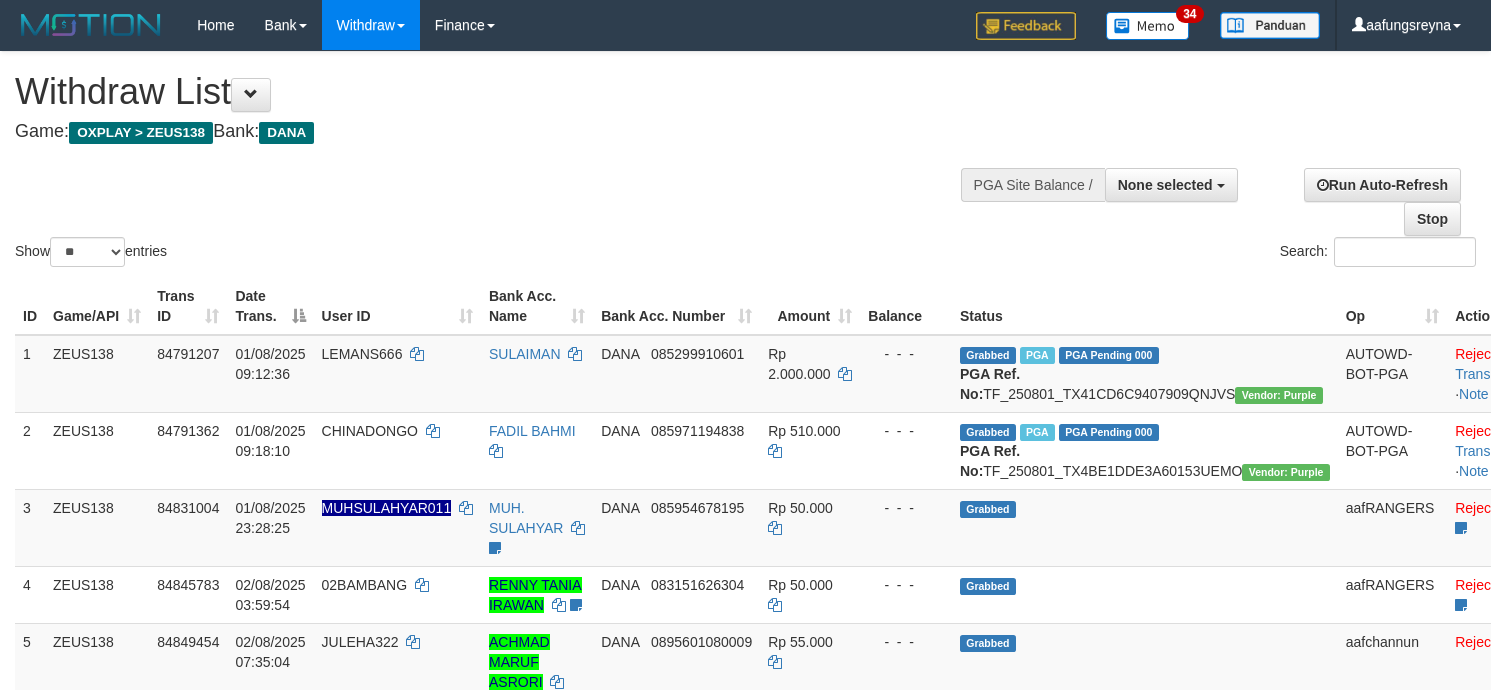 select 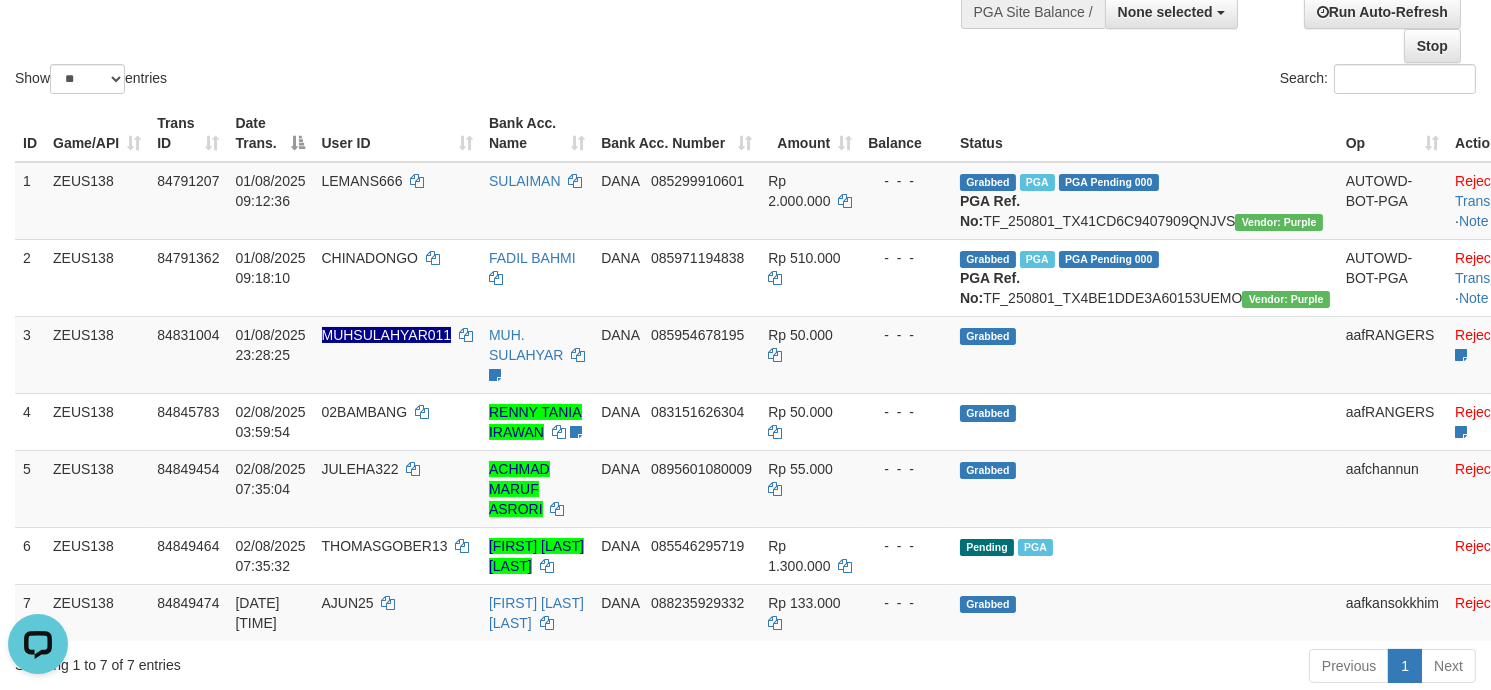 scroll, scrollTop: 0, scrollLeft: 0, axis: both 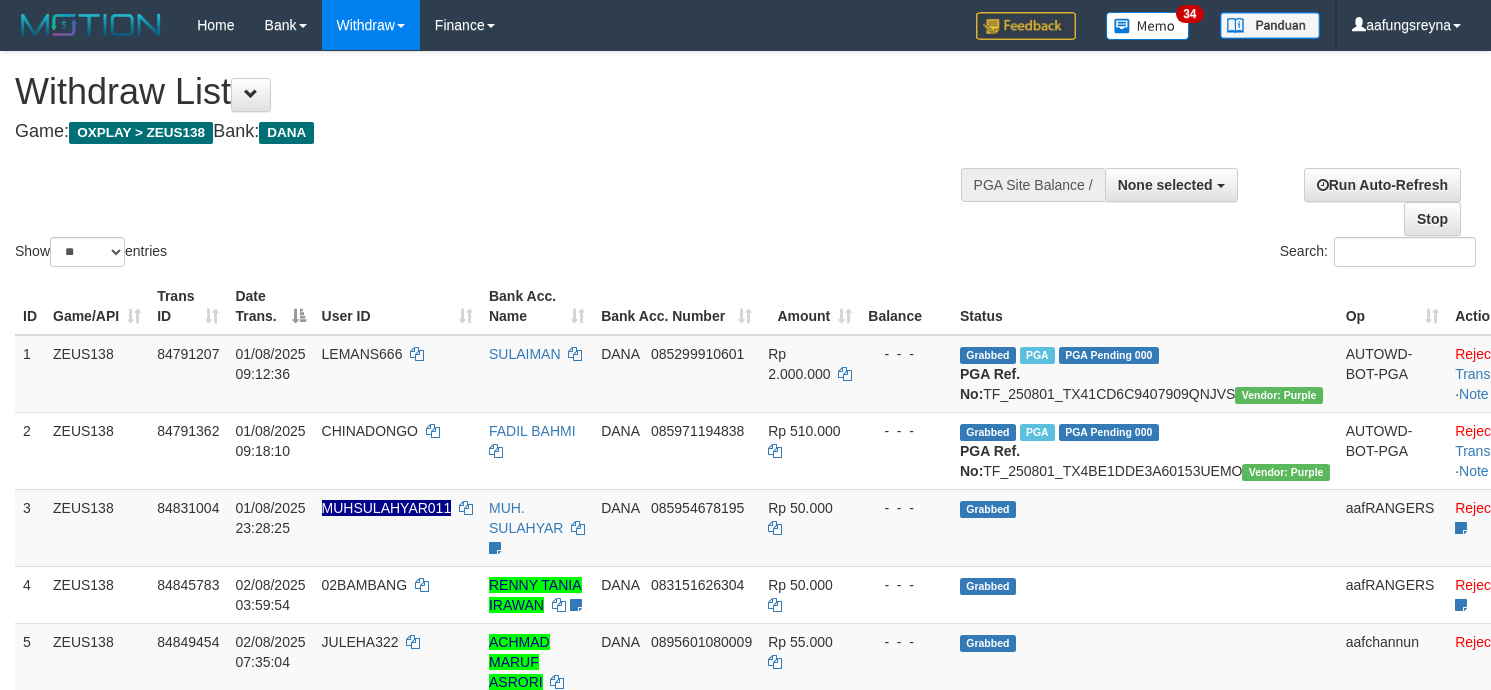 select 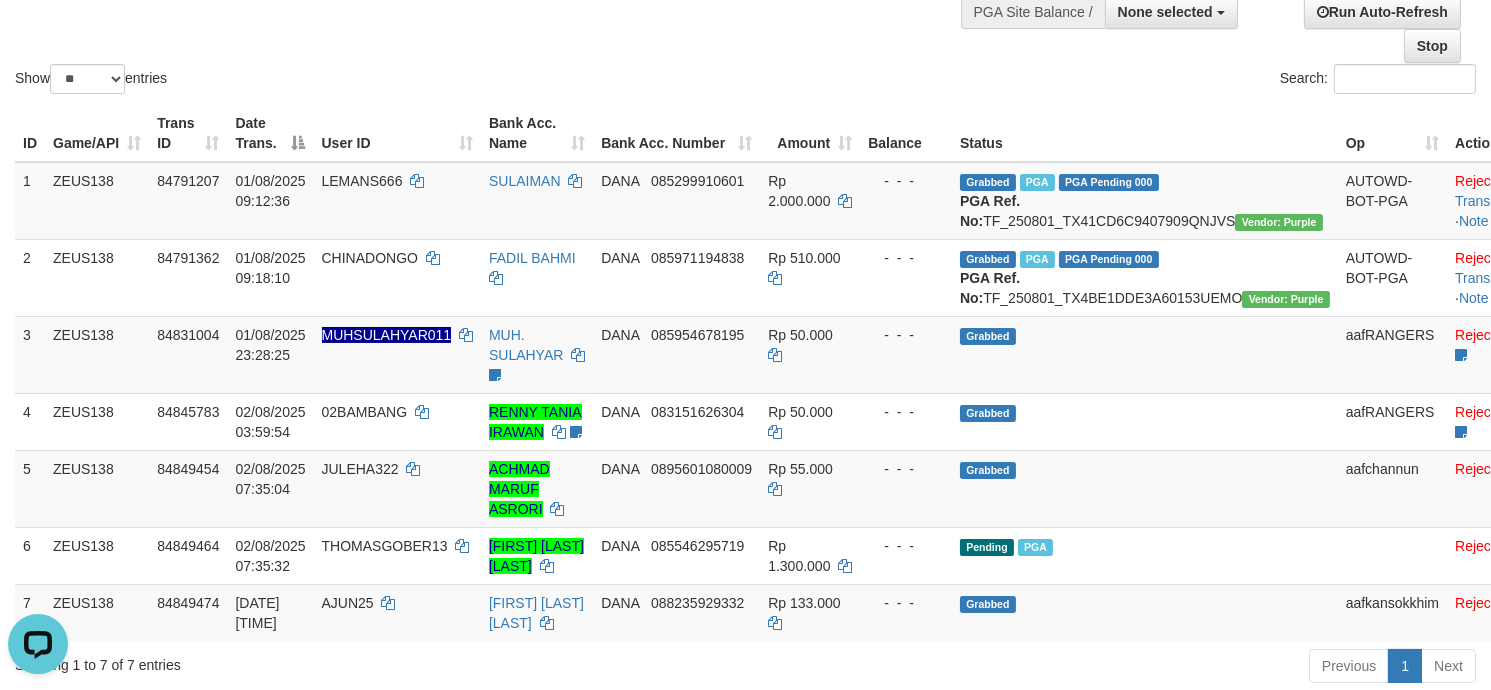 scroll, scrollTop: 0, scrollLeft: 0, axis: both 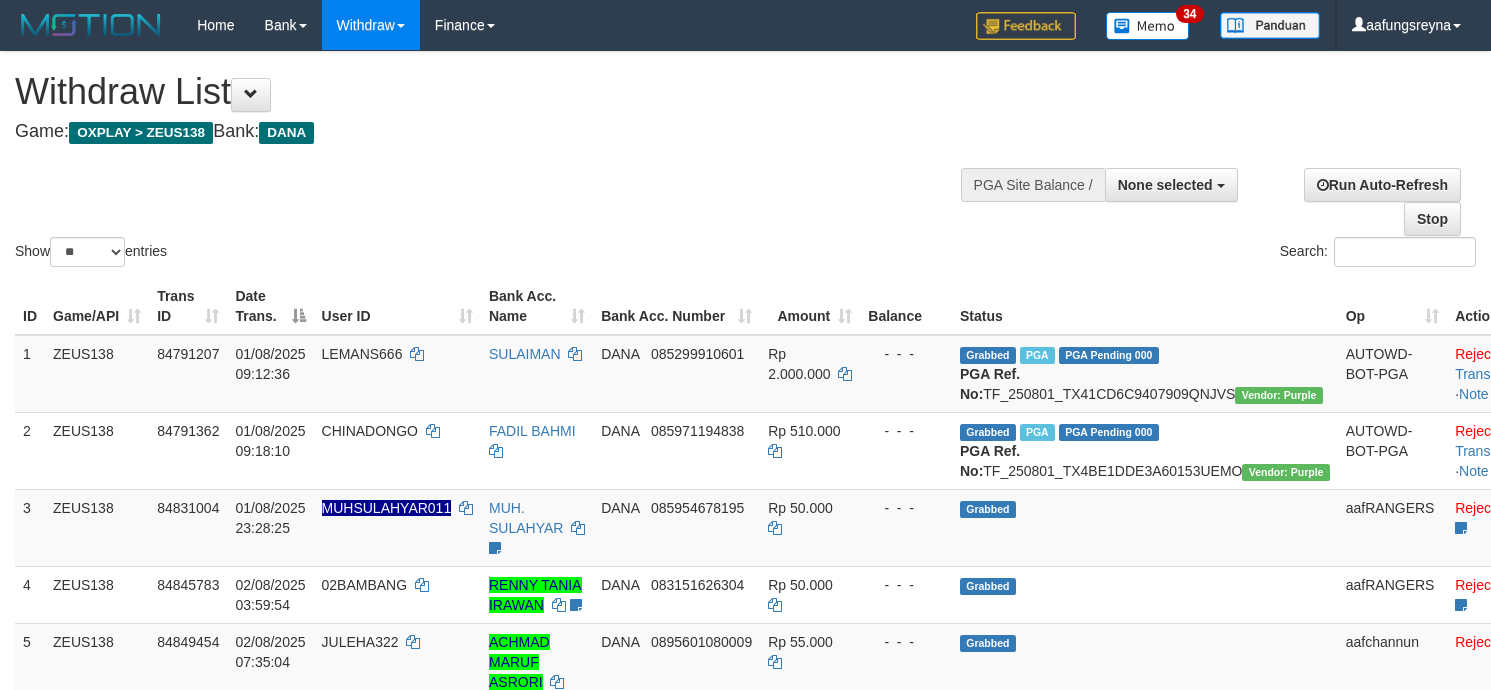 select 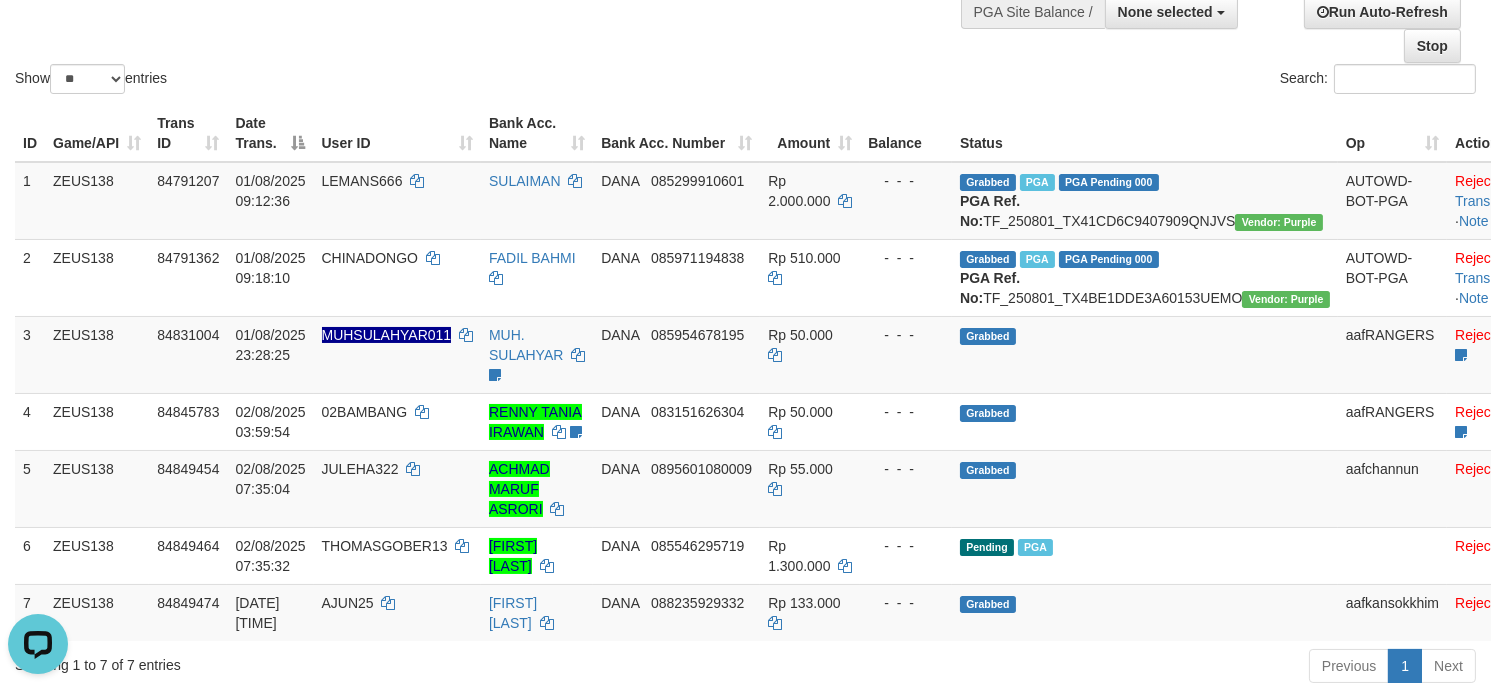 scroll, scrollTop: 0, scrollLeft: 0, axis: both 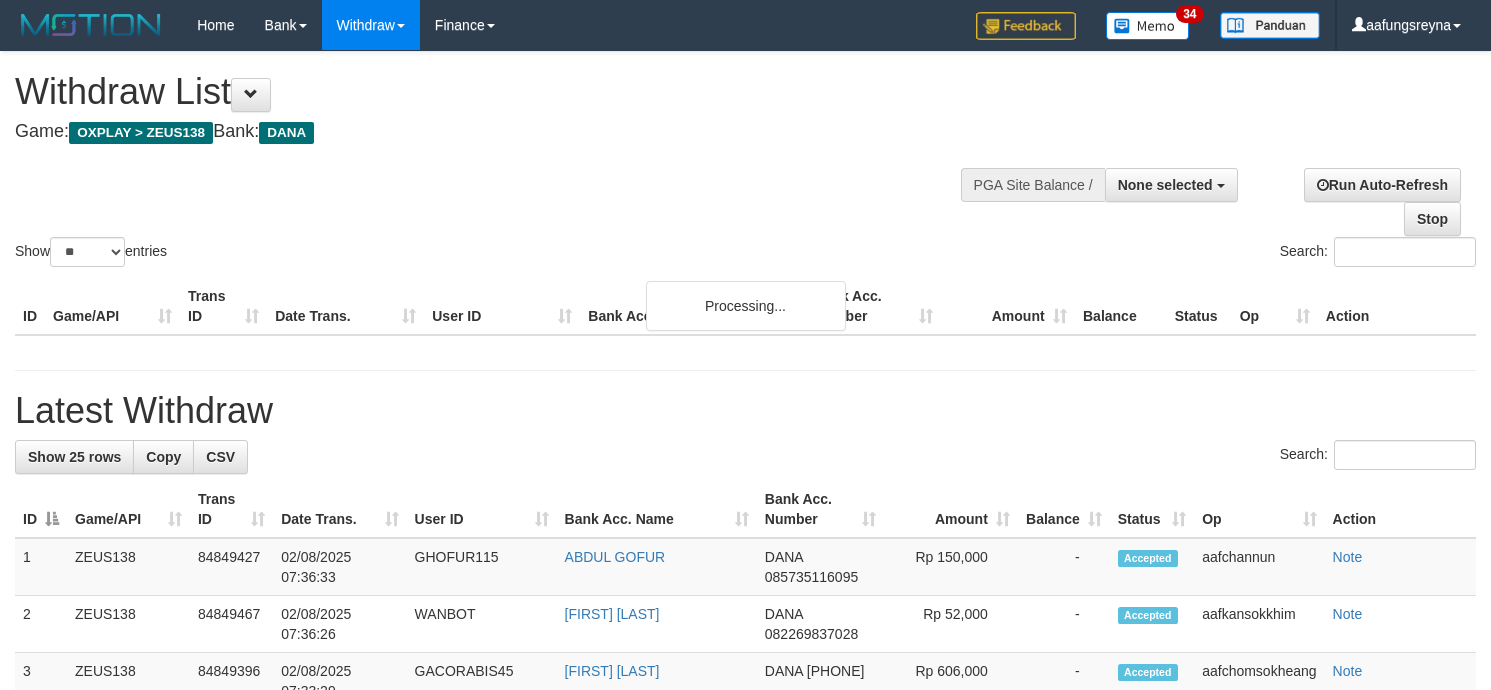 select 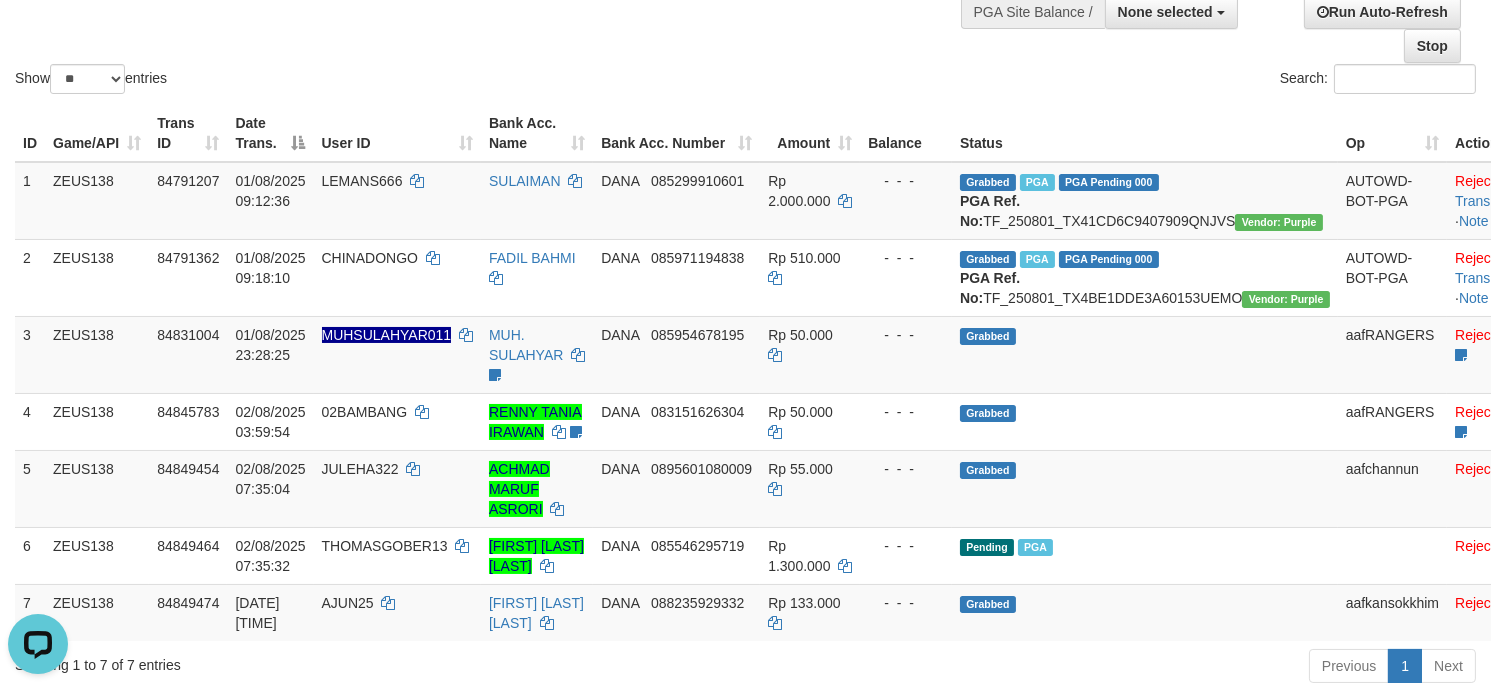 scroll, scrollTop: 0, scrollLeft: 0, axis: both 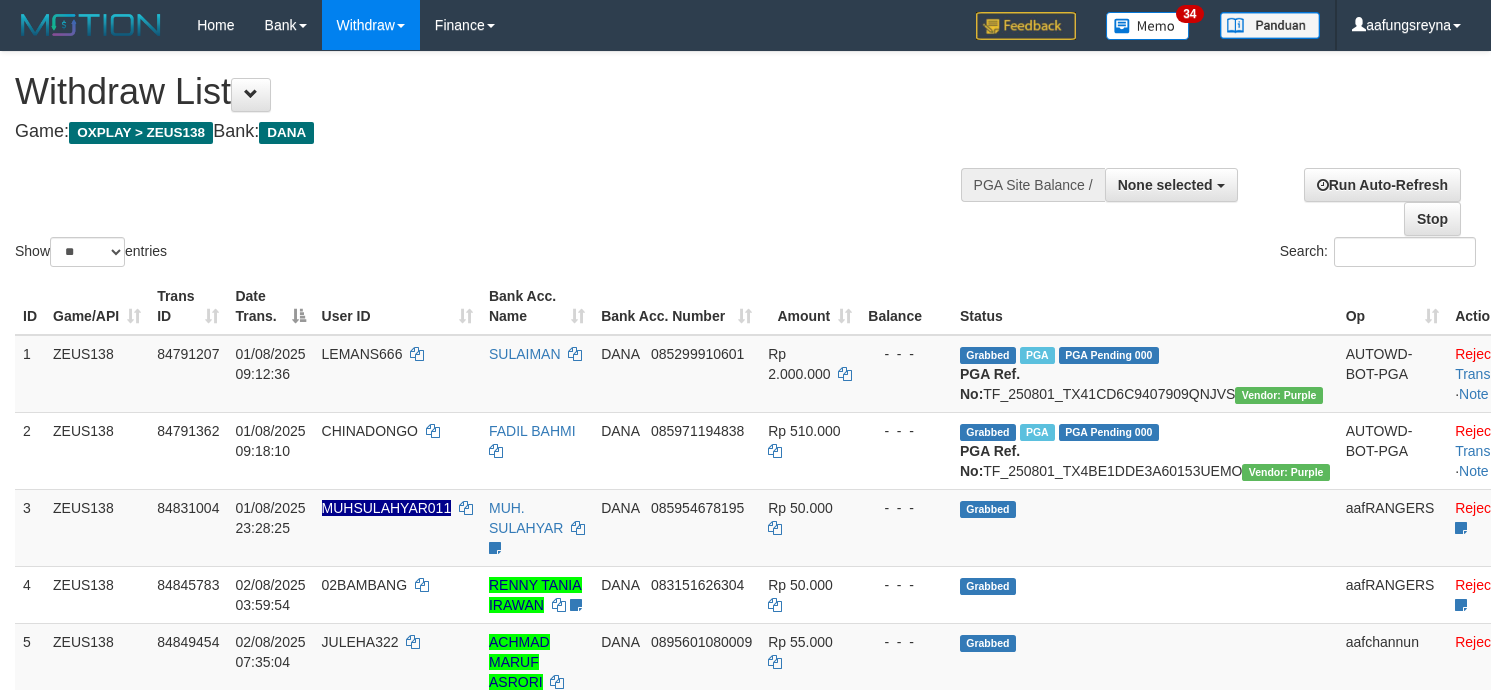 select 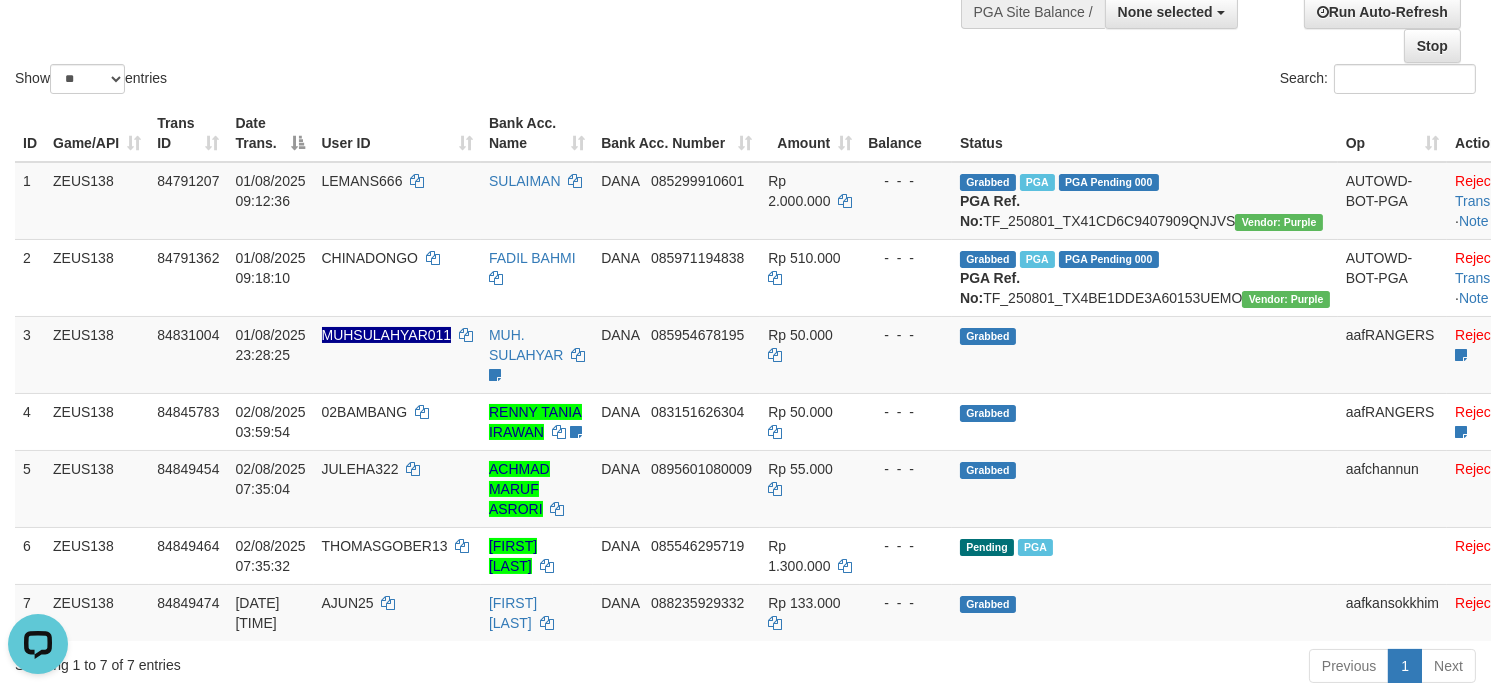scroll, scrollTop: 0, scrollLeft: 0, axis: both 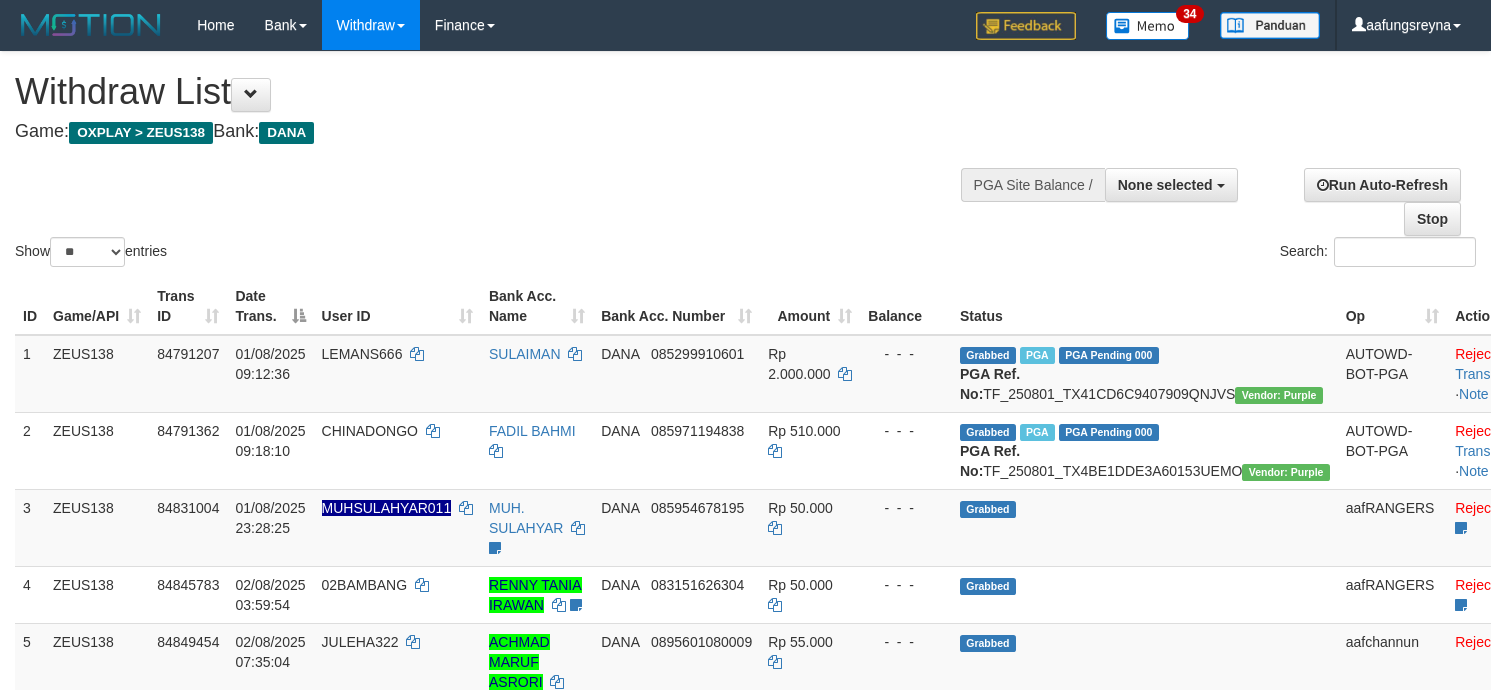 select 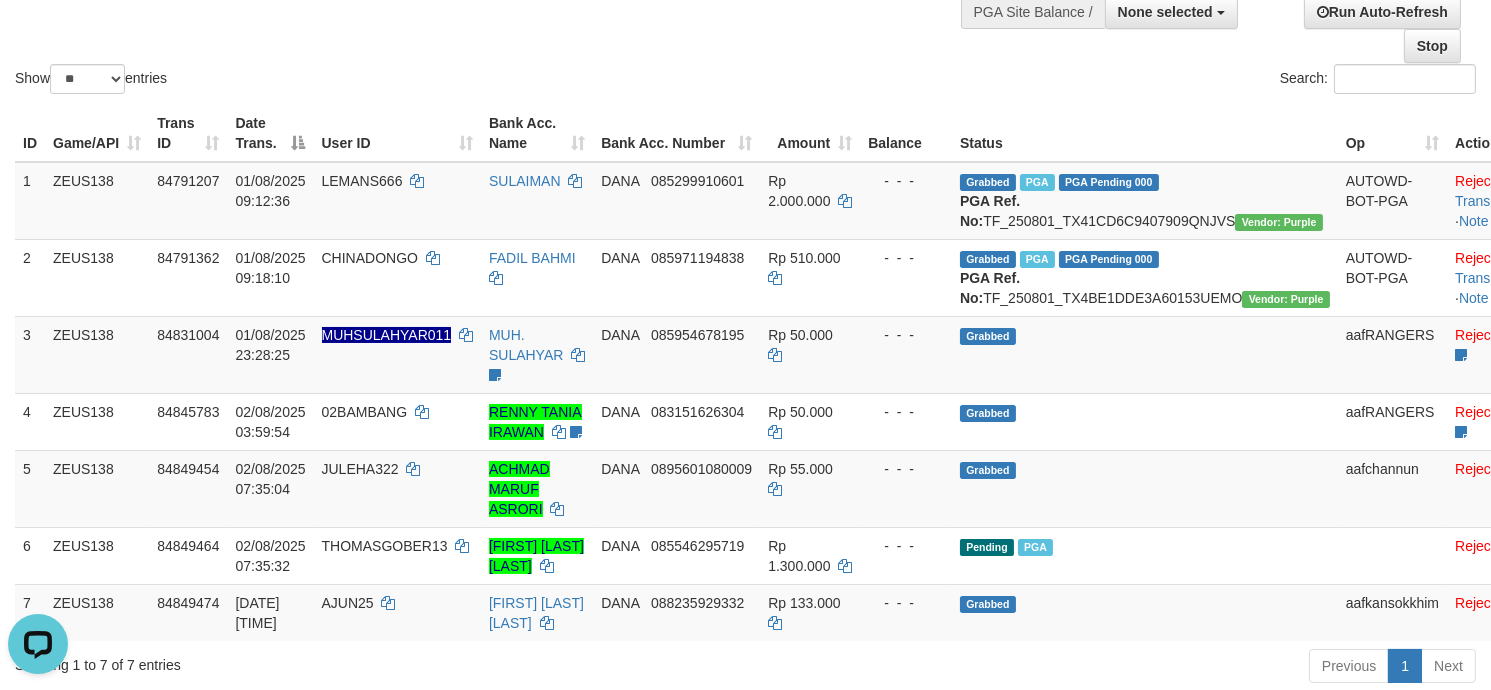 scroll, scrollTop: 0, scrollLeft: 0, axis: both 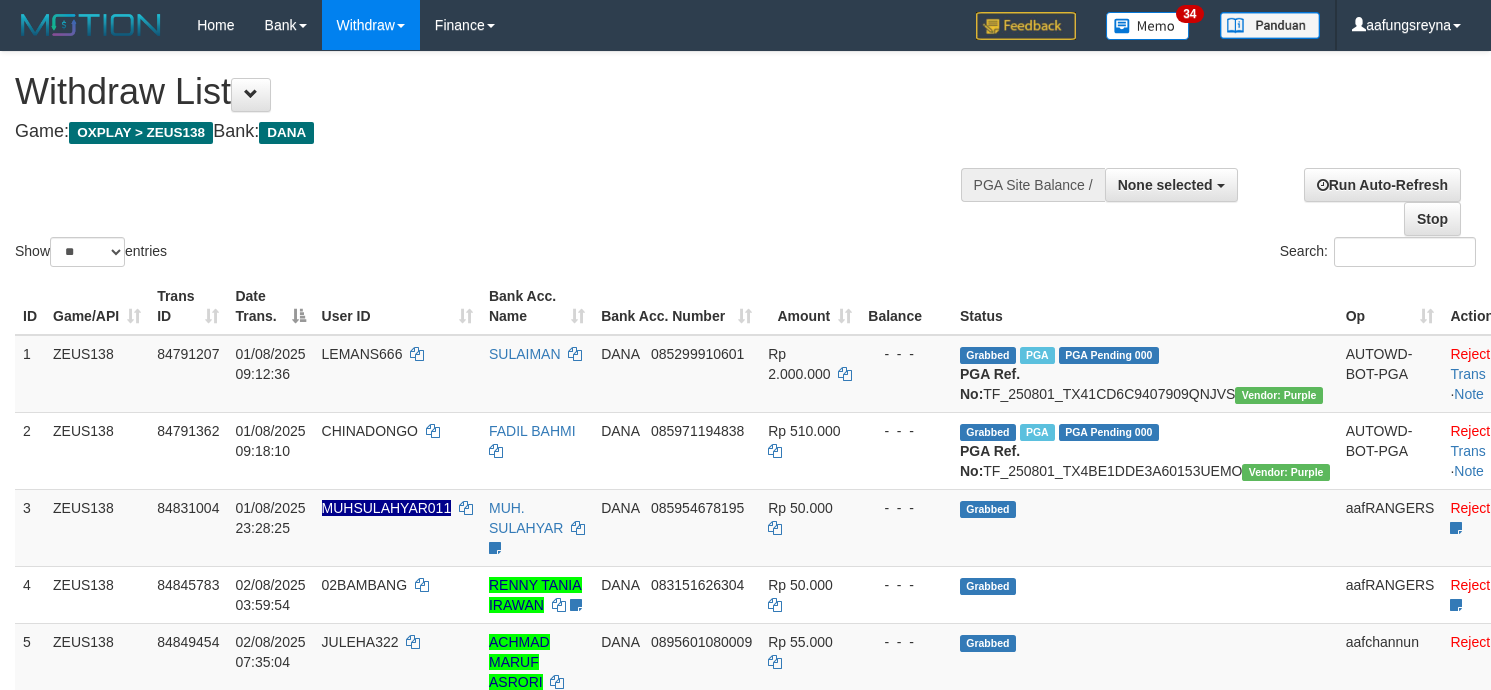 select 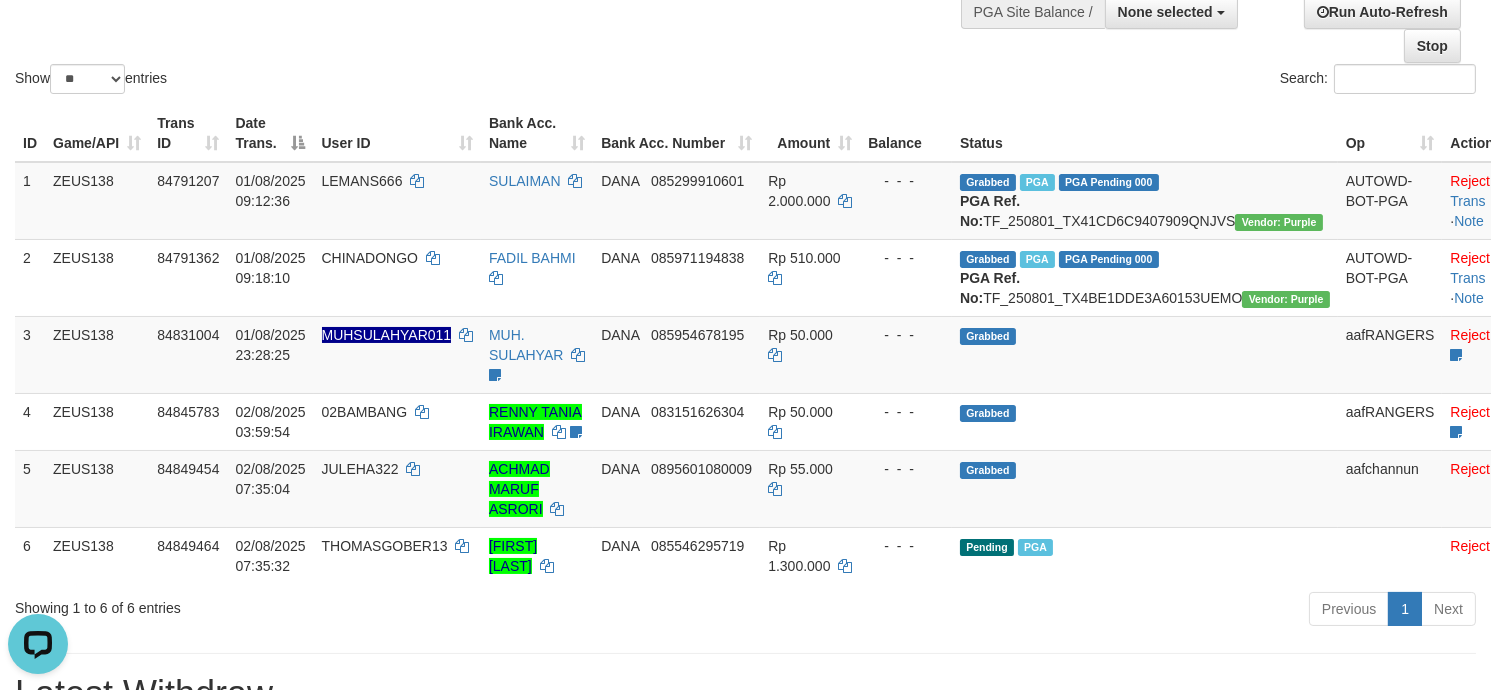 scroll, scrollTop: 0, scrollLeft: 0, axis: both 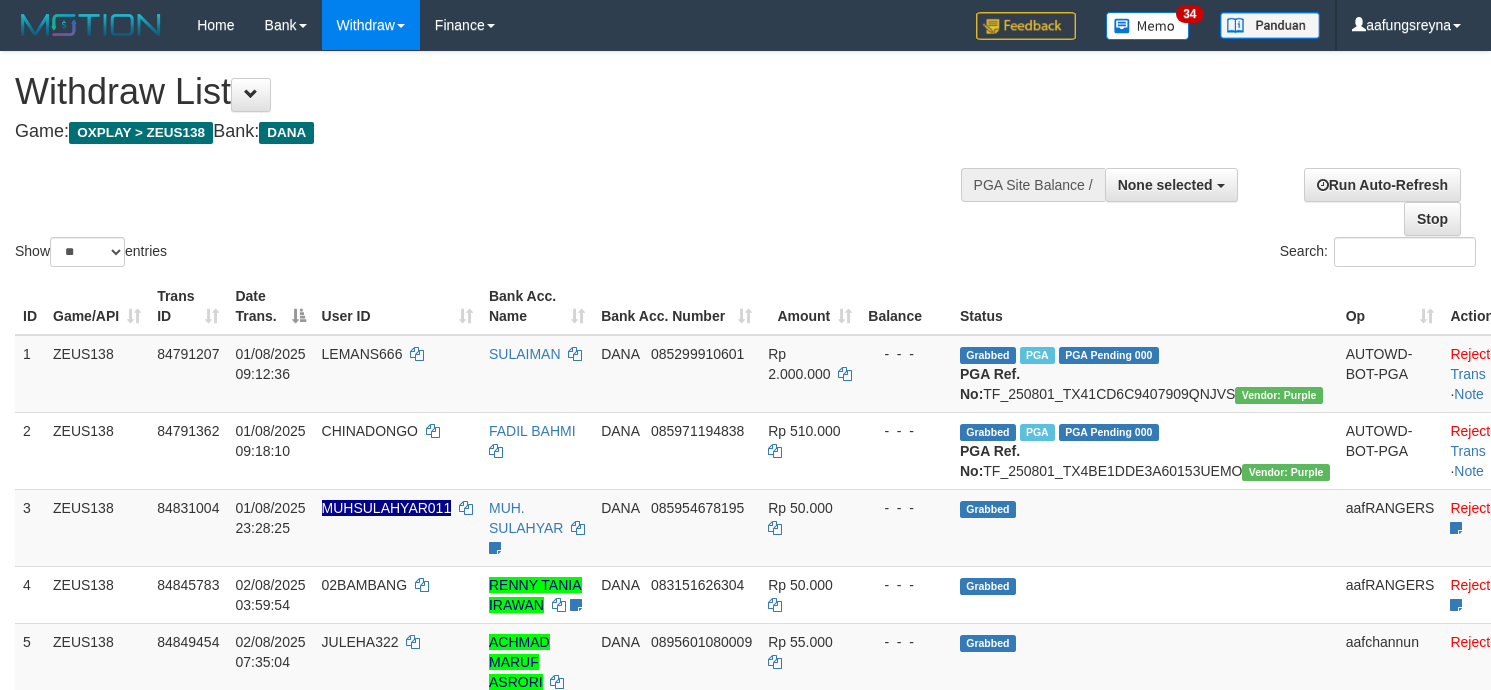 select 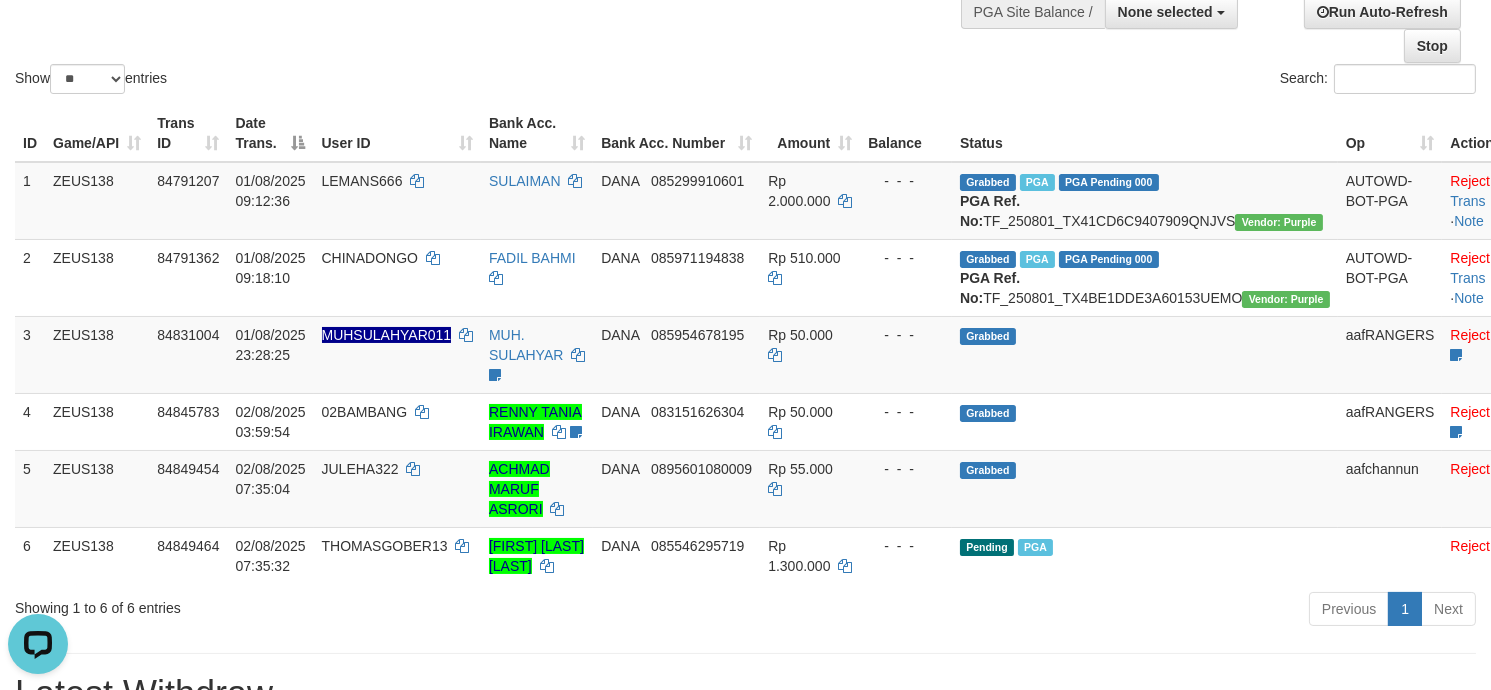 scroll, scrollTop: 0, scrollLeft: 0, axis: both 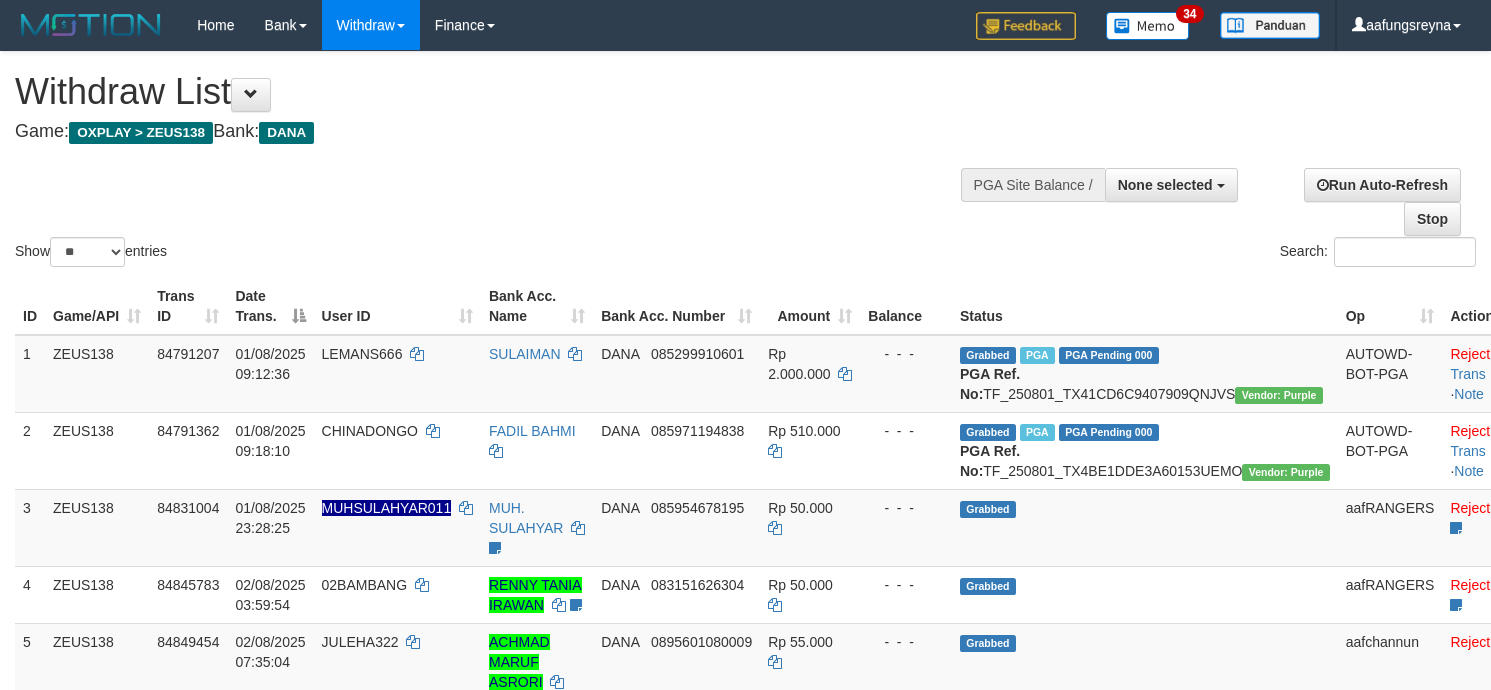 select 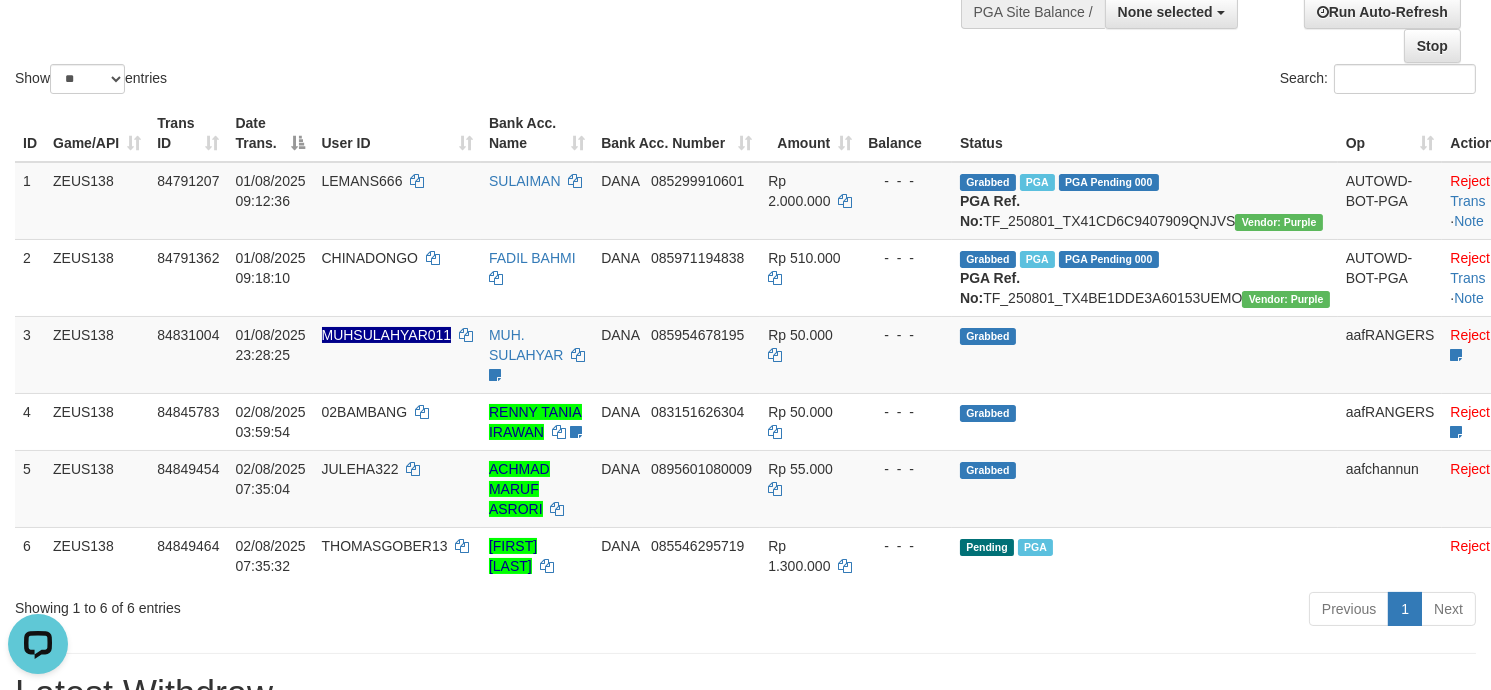 scroll, scrollTop: 0, scrollLeft: 0, axis: both 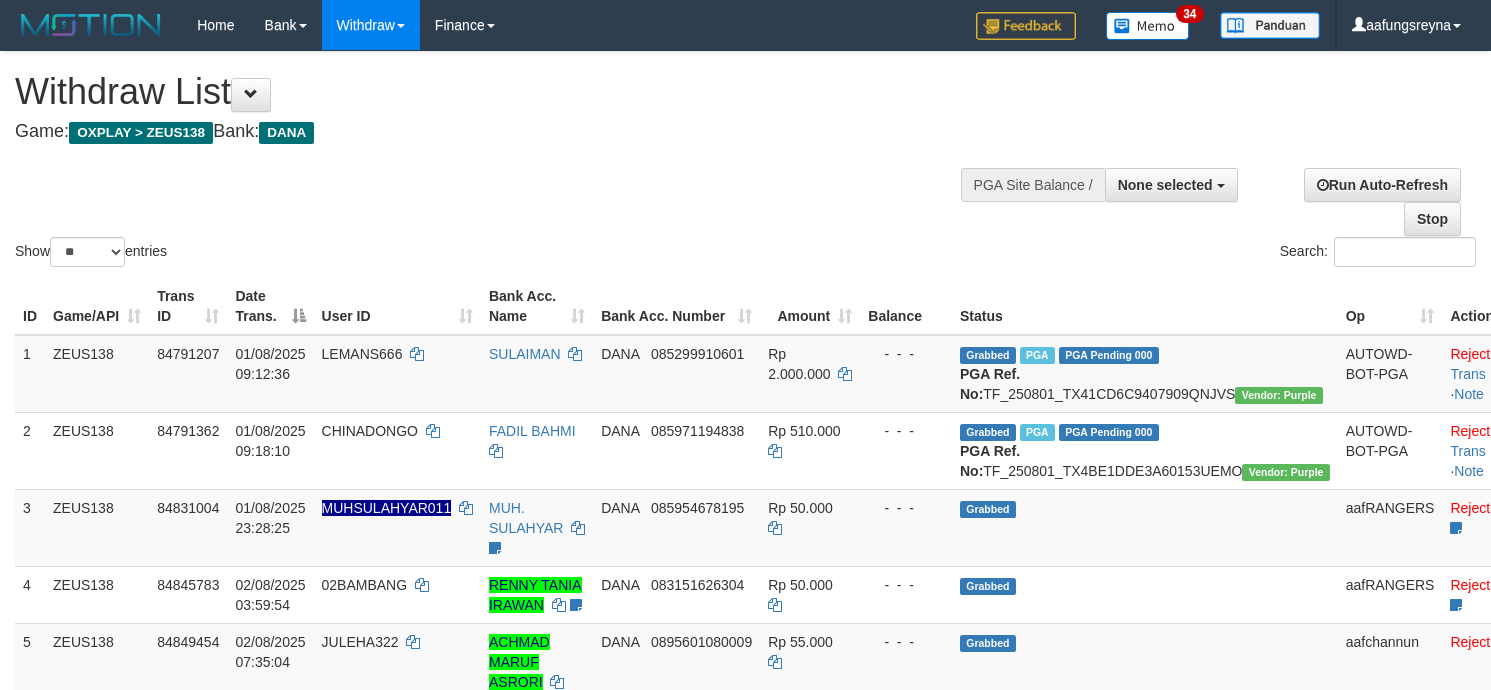 select 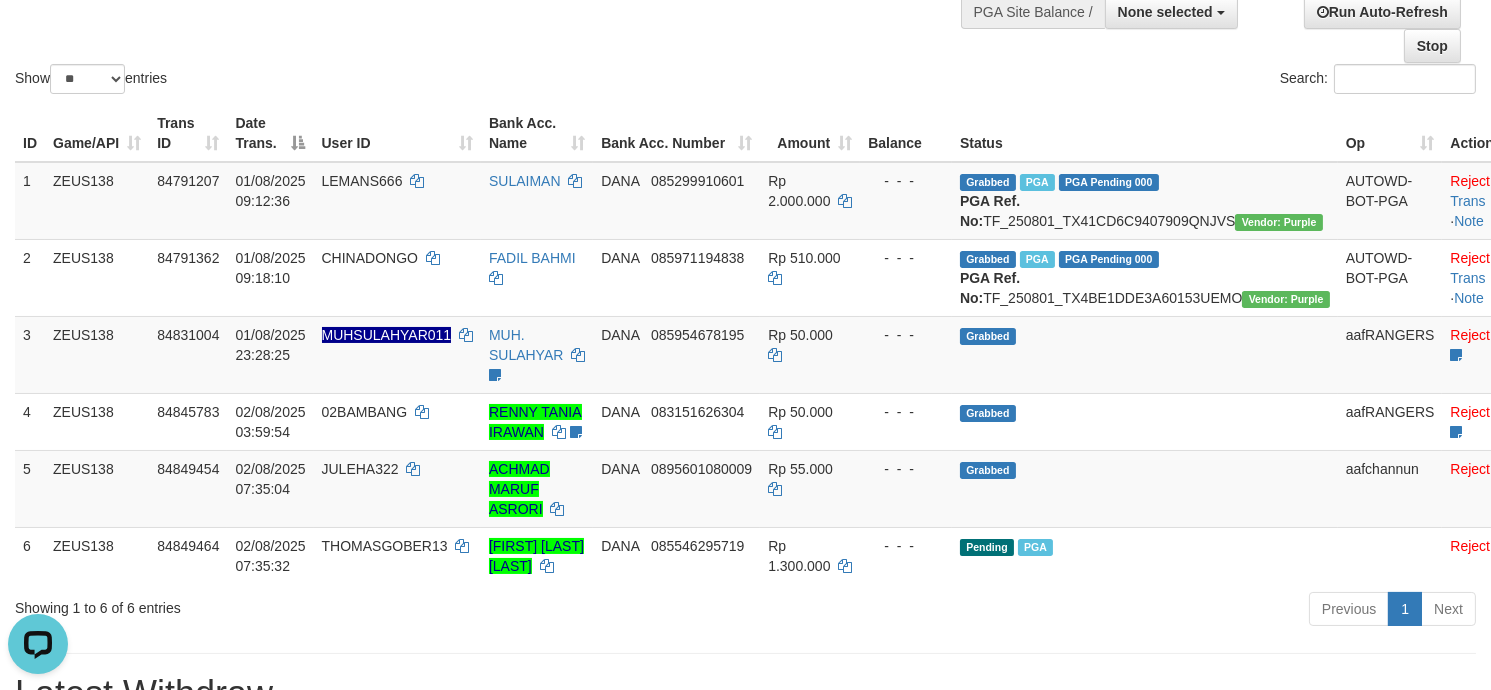 scroll, scrollTop: 0, scrollLeft: 0, axis: both 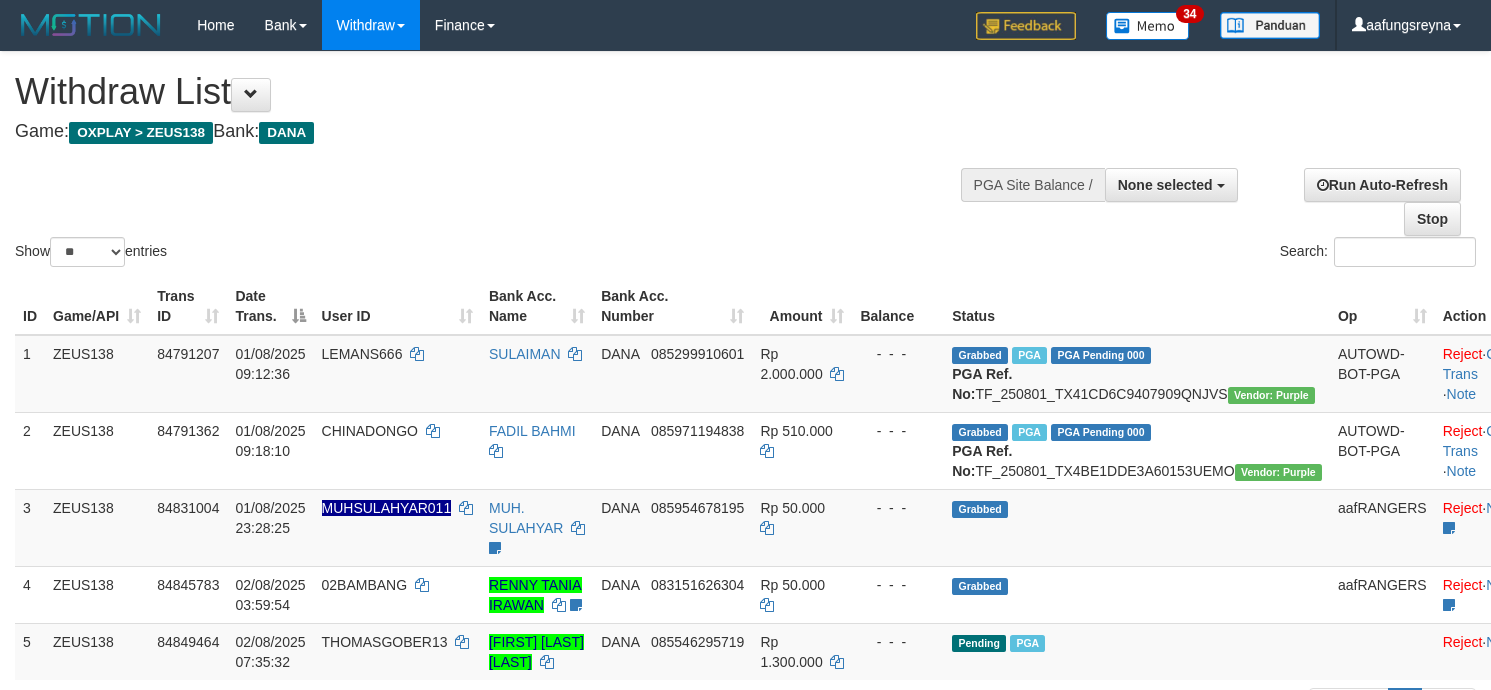 select 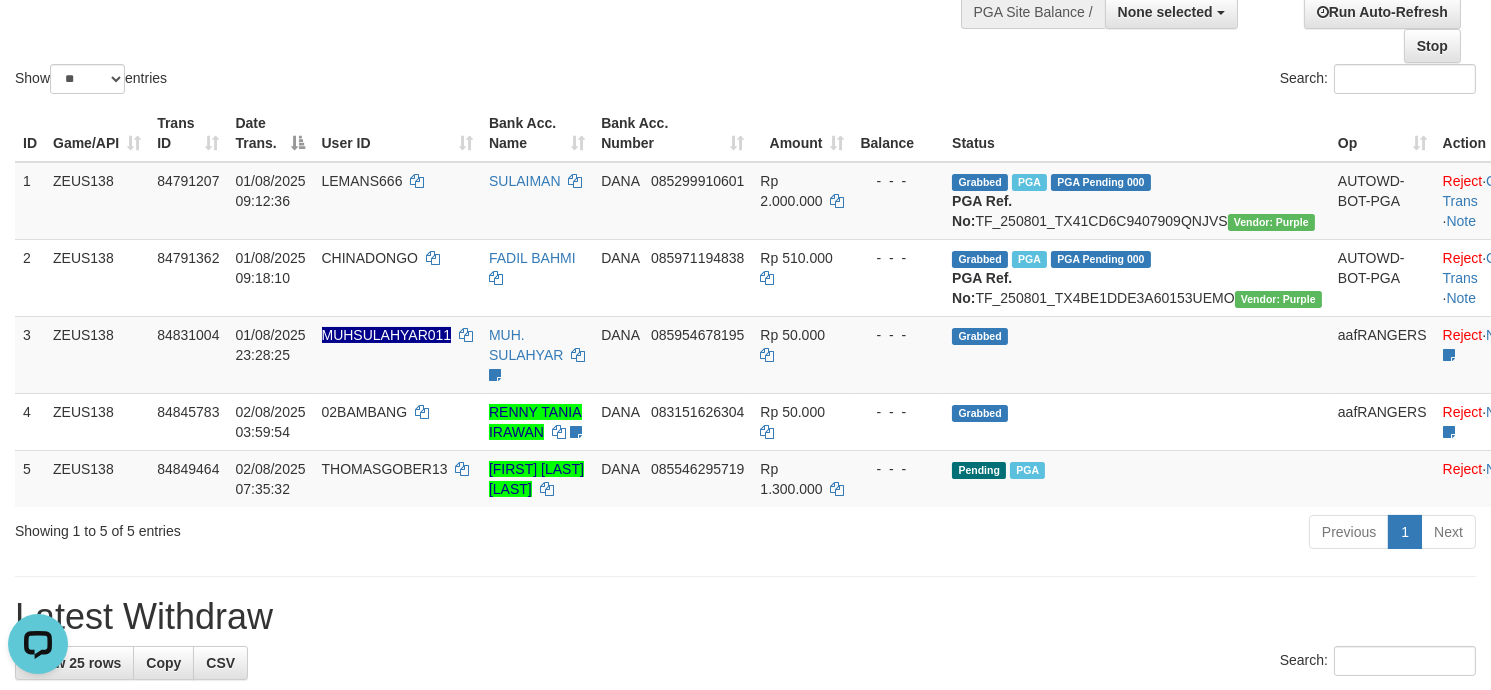 scroll, scrollTop: 0, scrollLeft: 0, axis: both 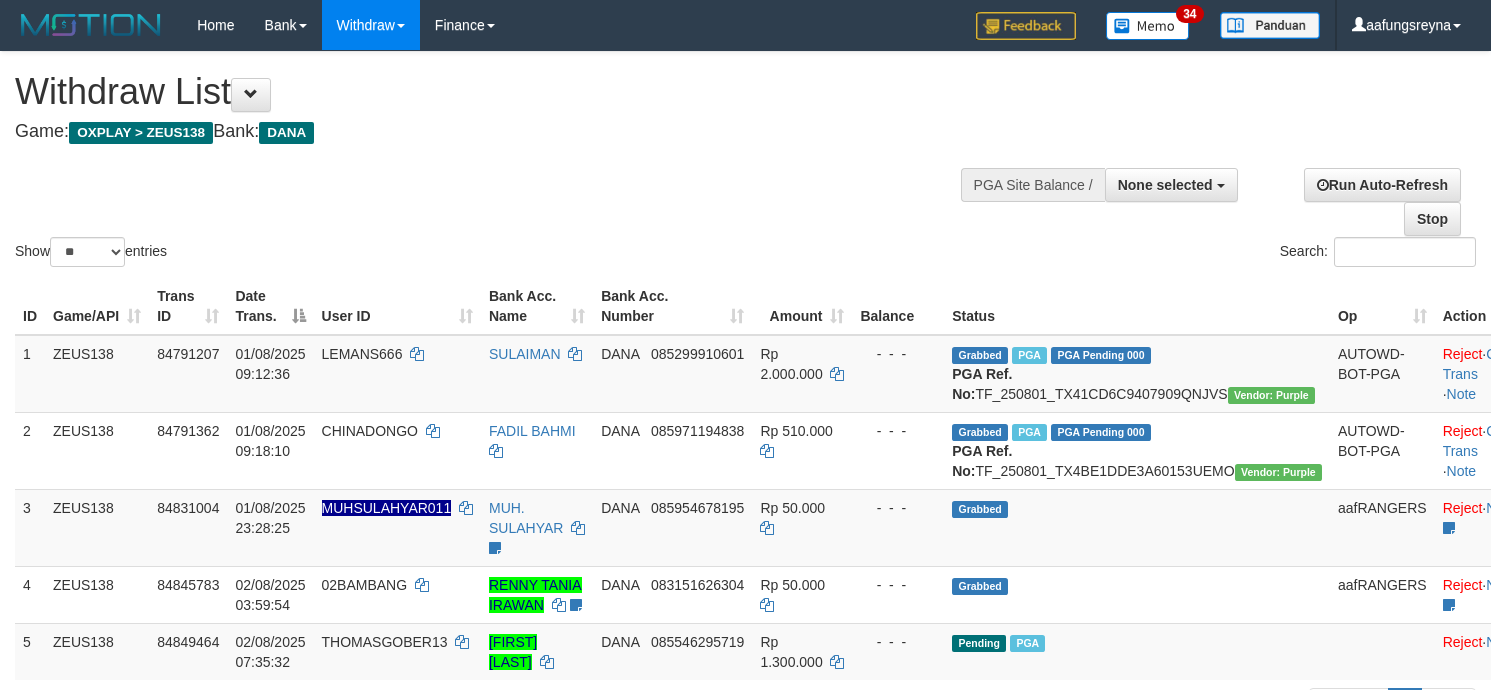 select 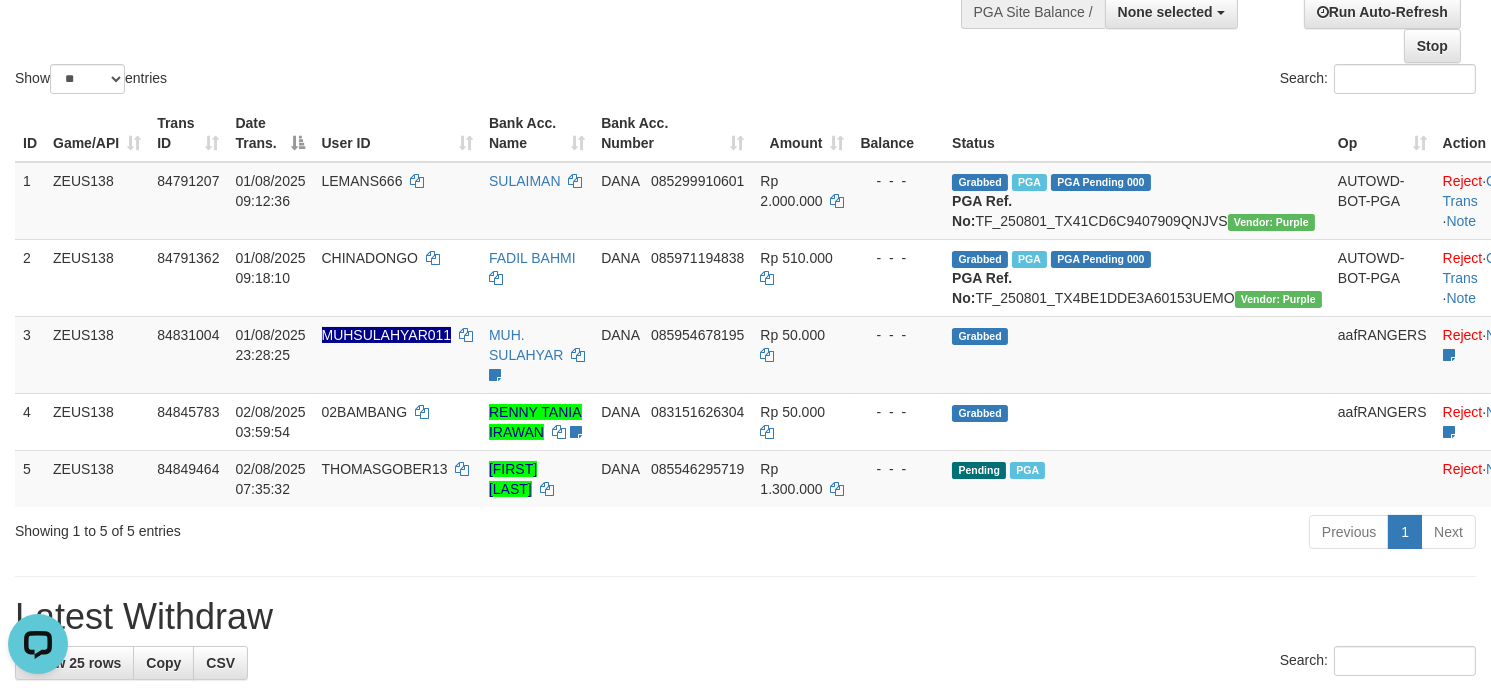 scroll, scrollTop: 0, scrollLeft: 0, axis: both 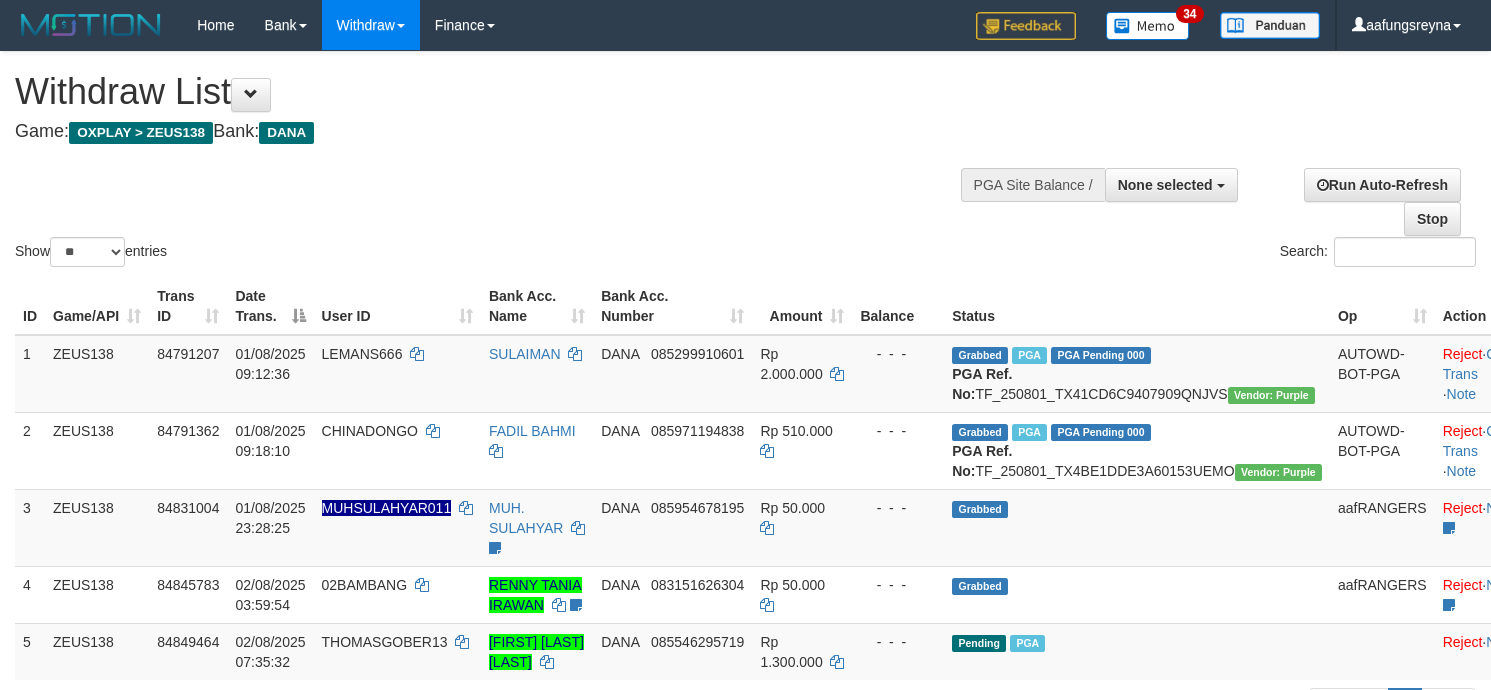 select 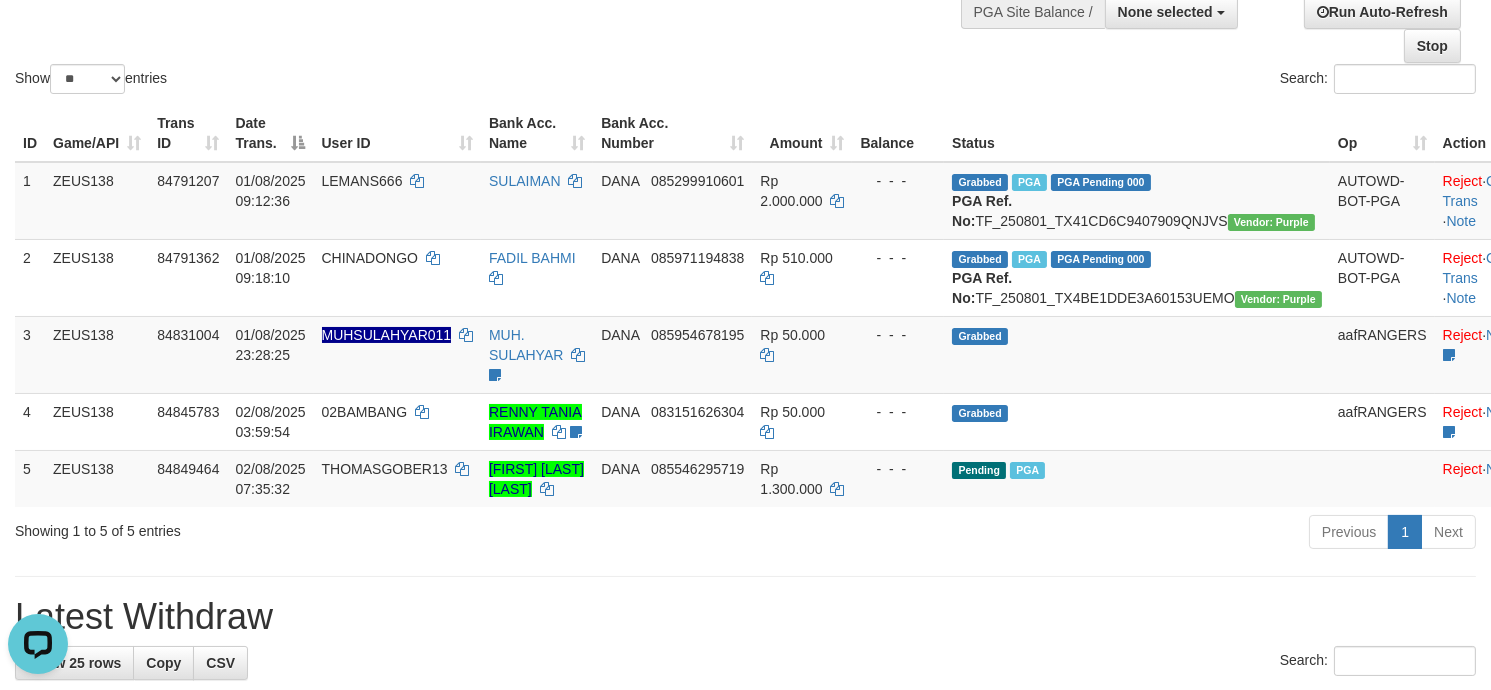 scroll, scrollTop: 0, scrollLeft: 0, axis: both 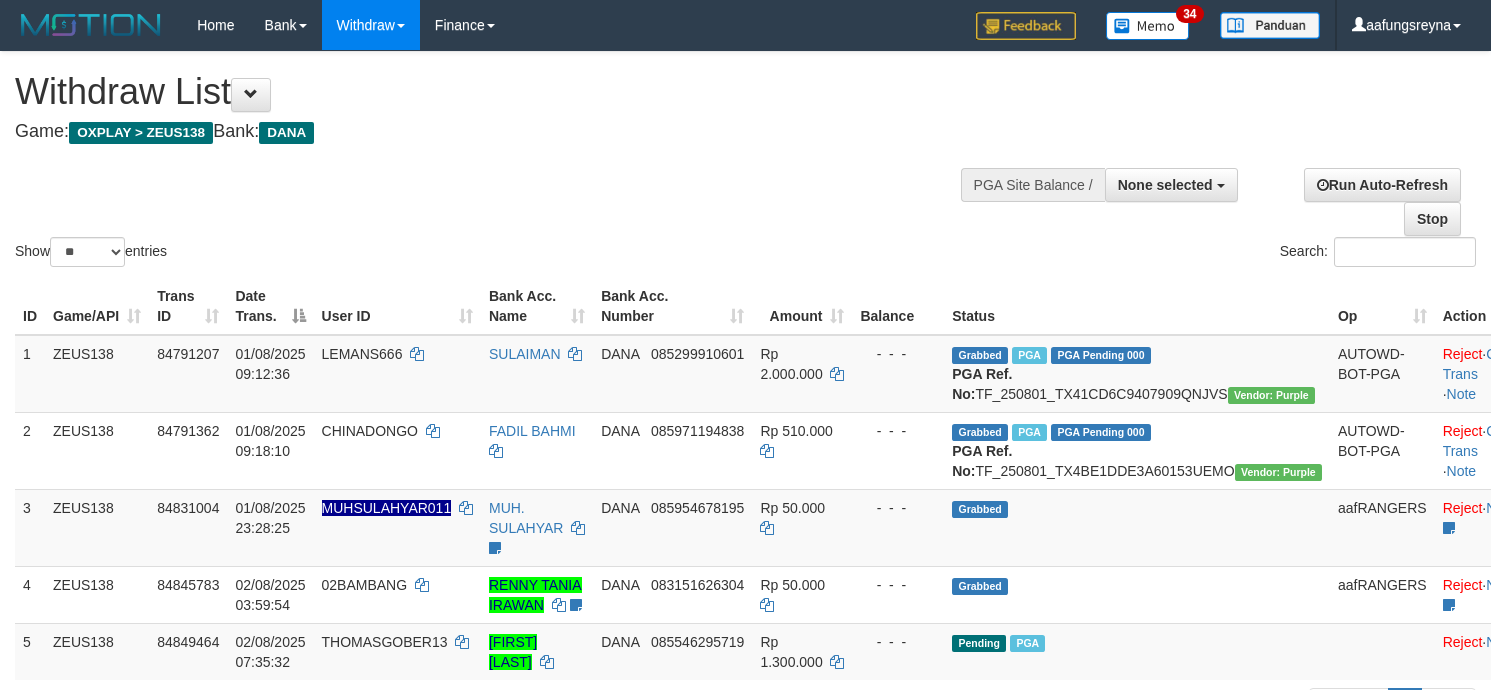 select 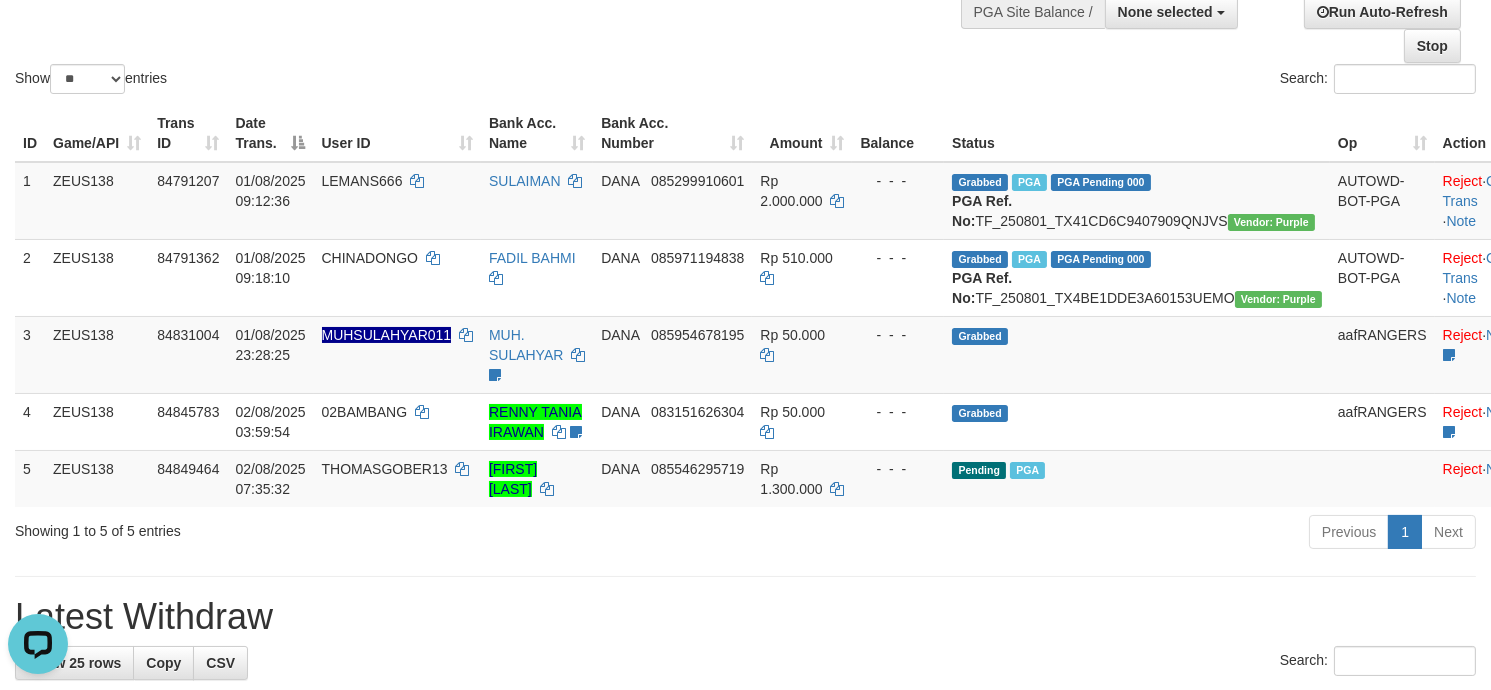 scroll, scrollTop: 0, scrollLeft: 0, axis: both 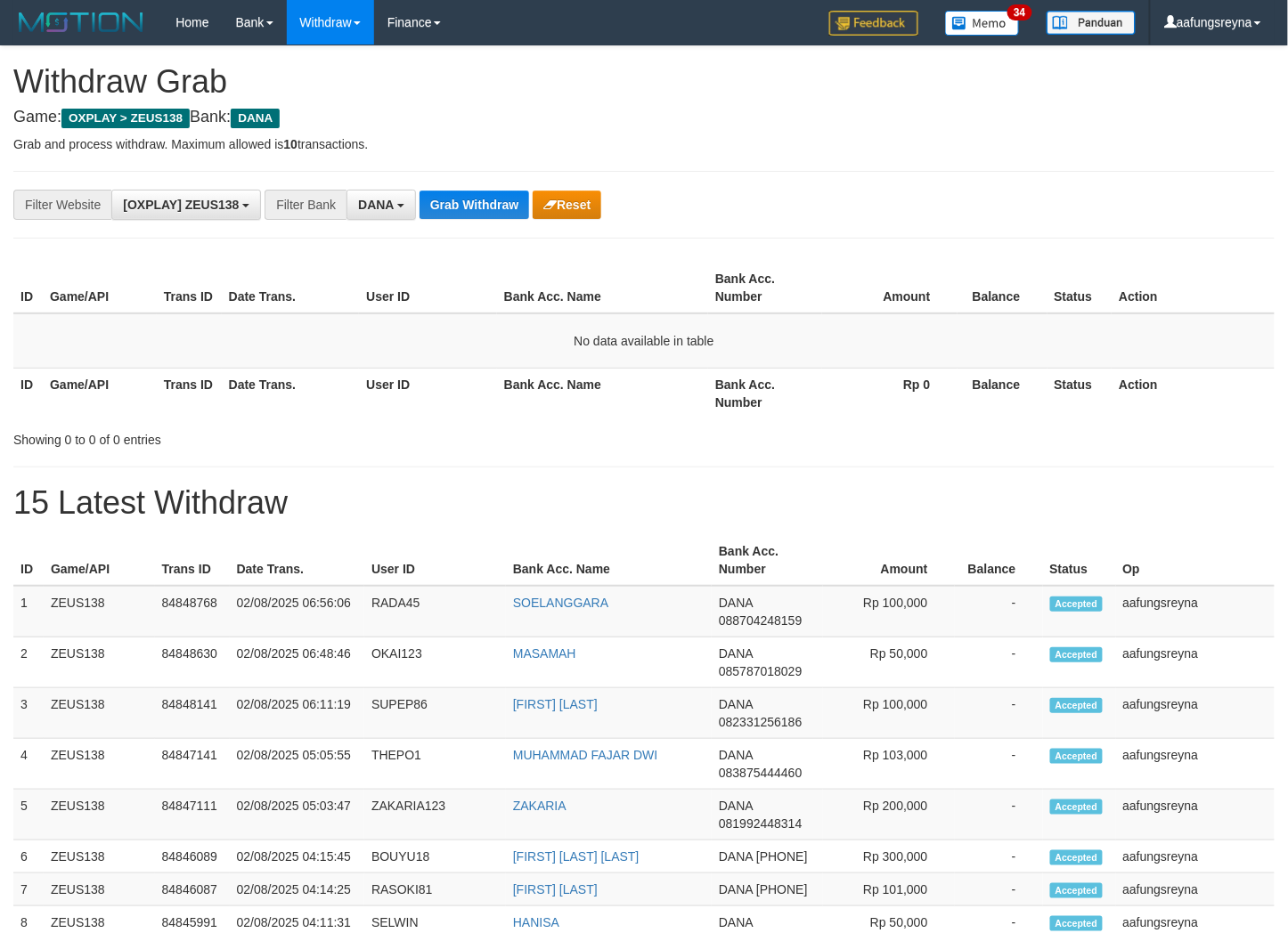 click on "Showing 0 to 0 of 0 entries" at bounding box center [644, 436] 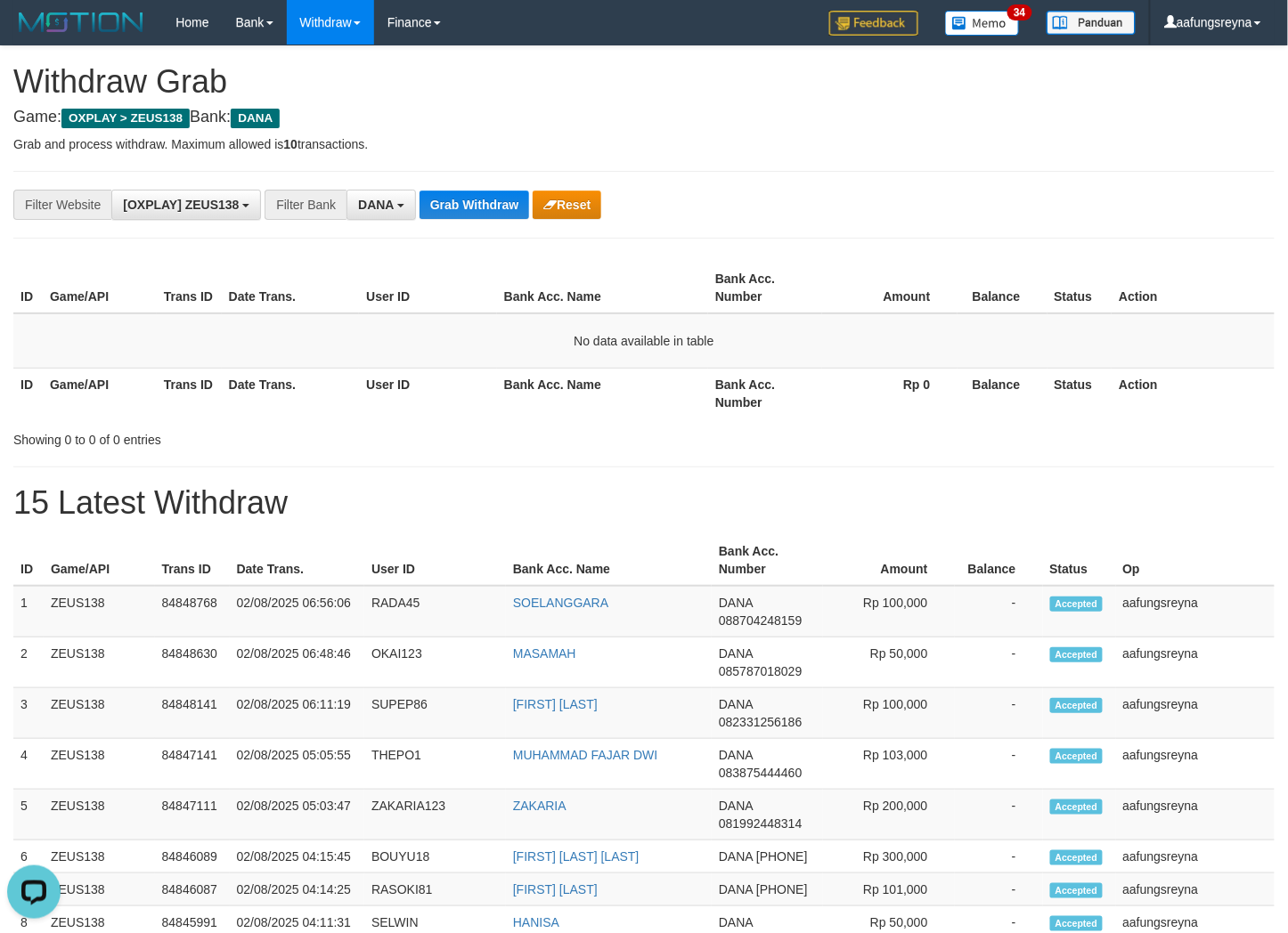 scroll, scrollTop: 0, scrollLeft: 0, axis: both 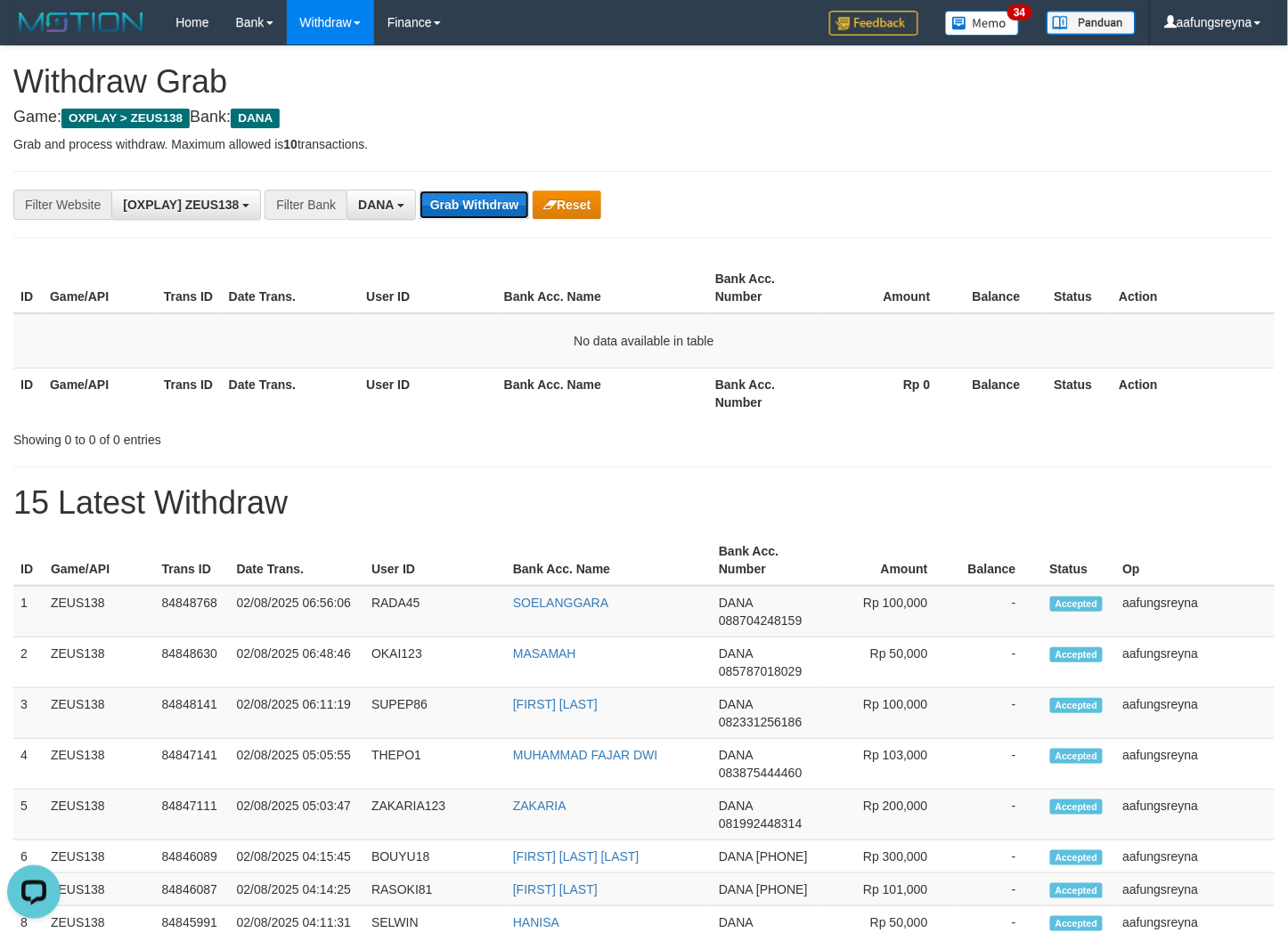 click on "Grab Withdraw" at bounding box center (474, 205) 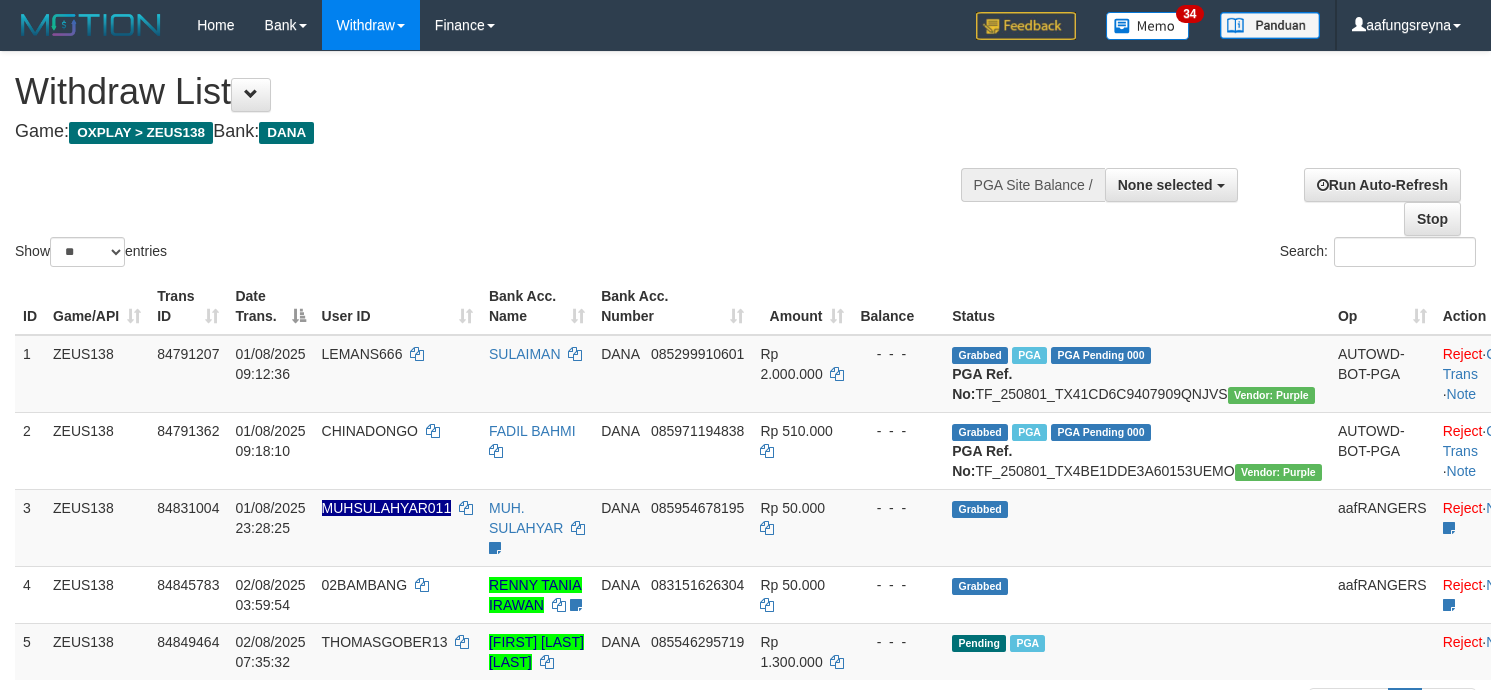 select 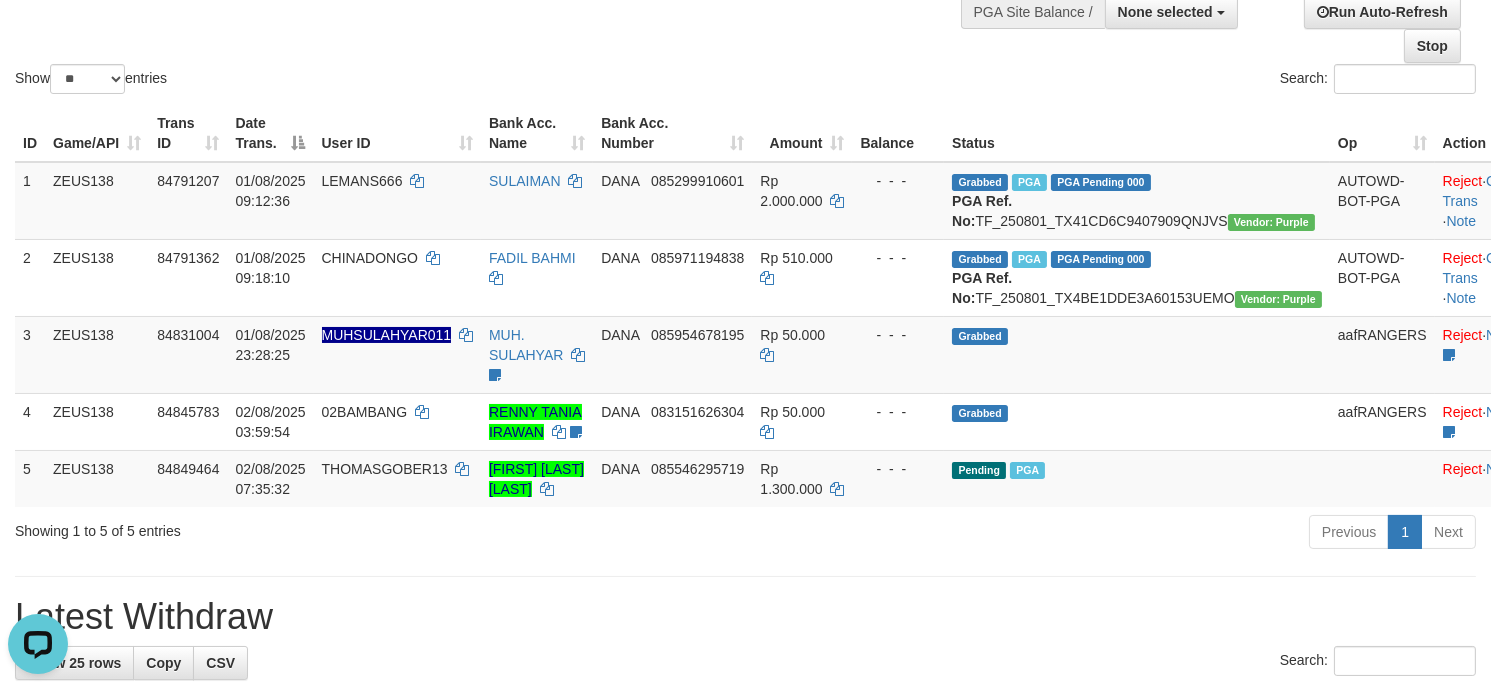 scroll, scrollTop: 0, scrollLeft: 0, axis: both 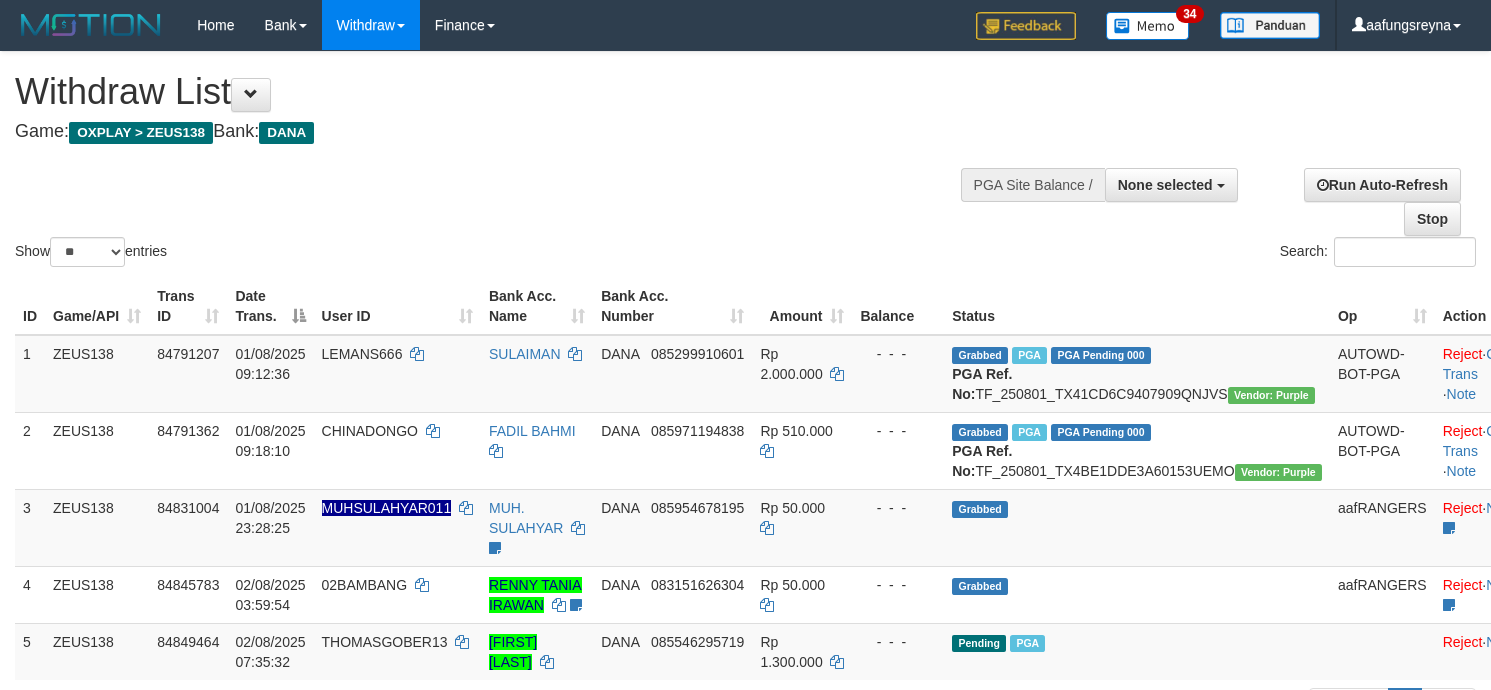 select 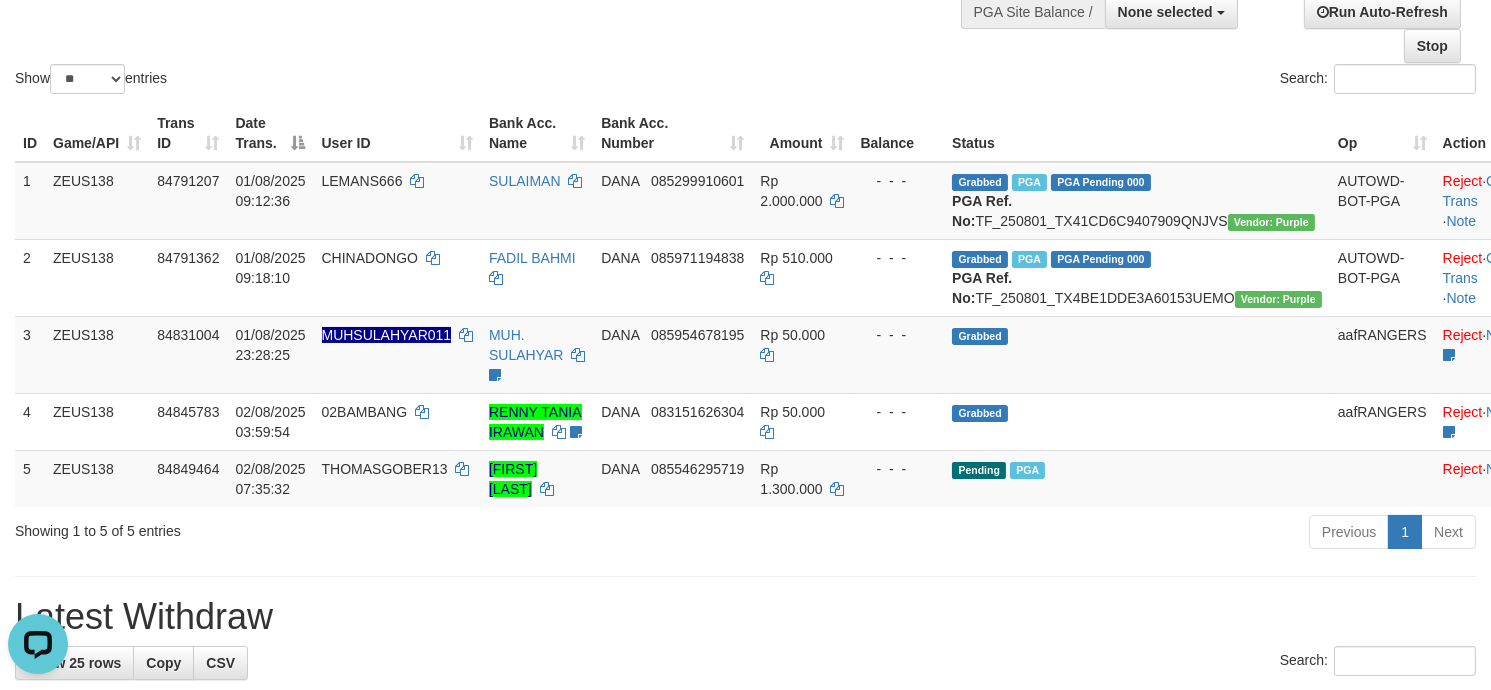 scroll, scrollTop: 0, scrollLeft: 0, axis: both 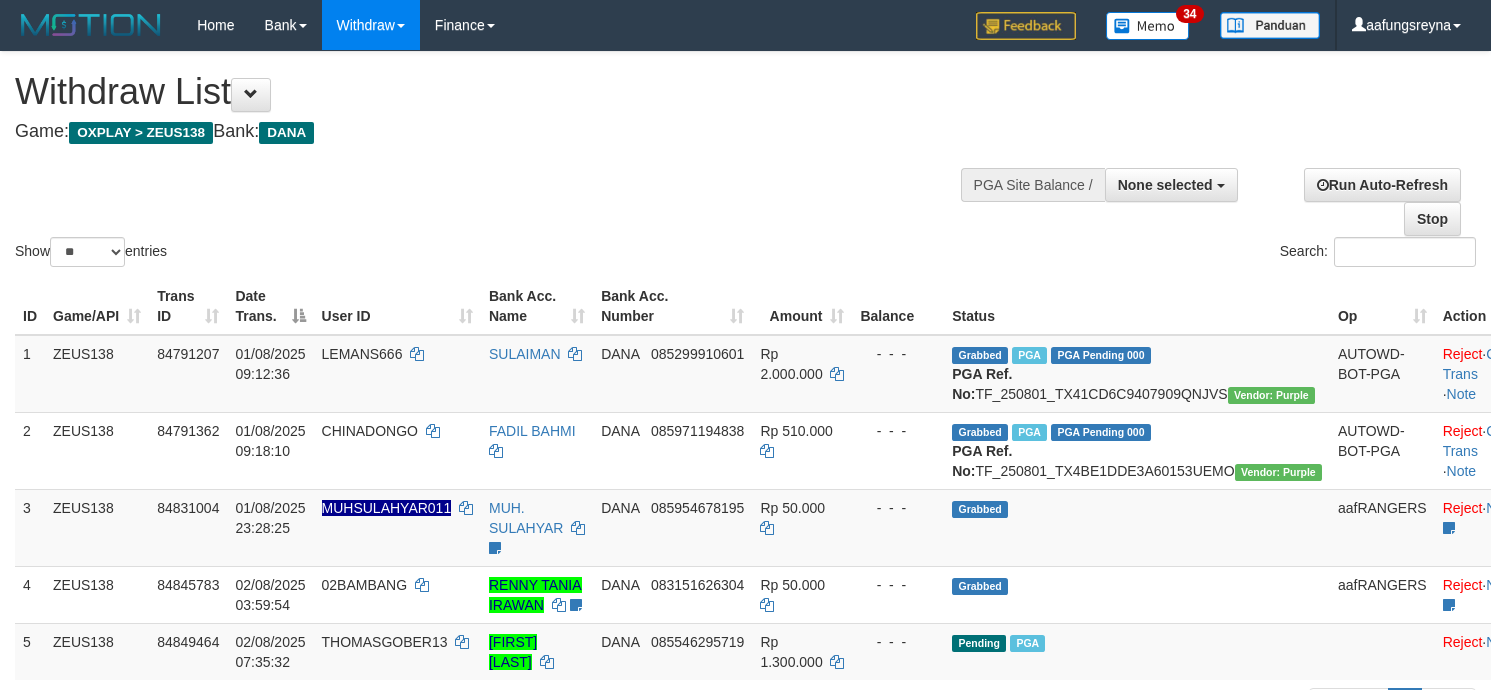 select 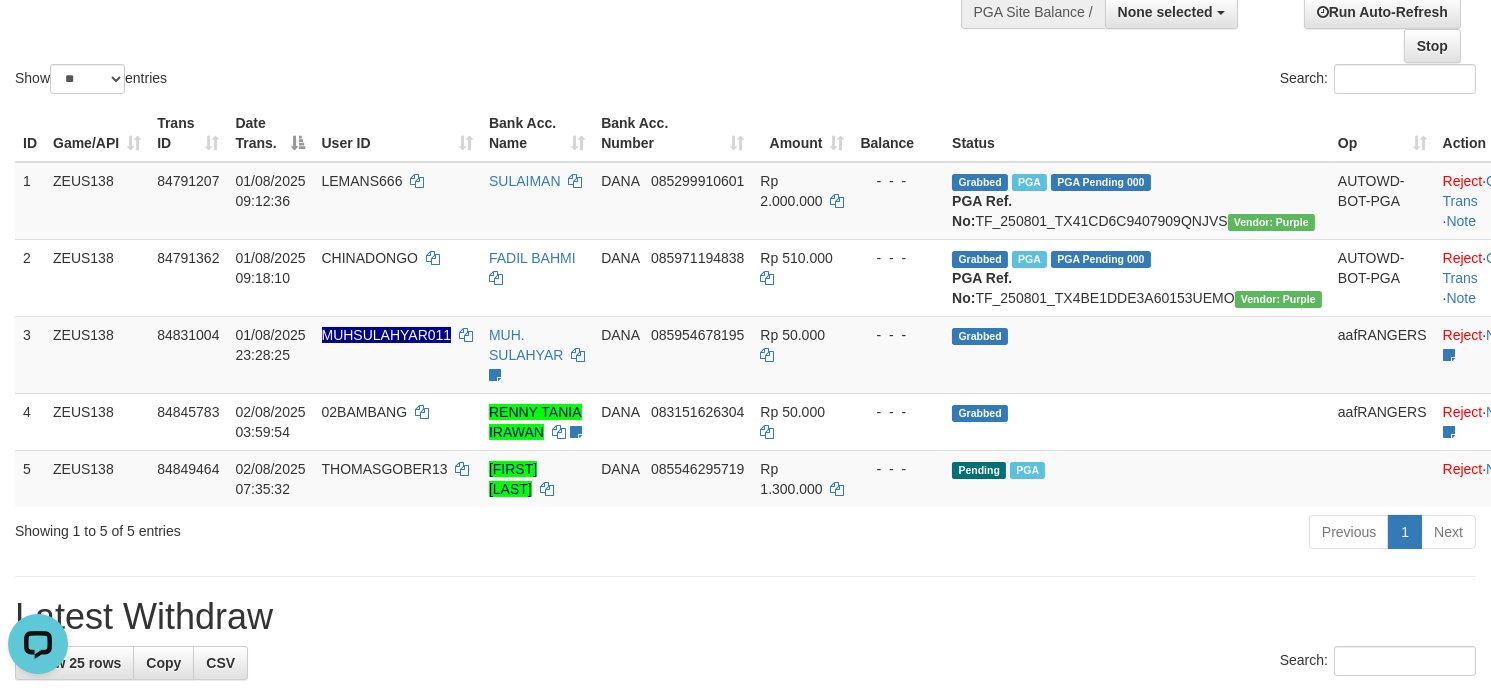 scroll, scrollTop: 0, scrollLeft: 0, axis: both 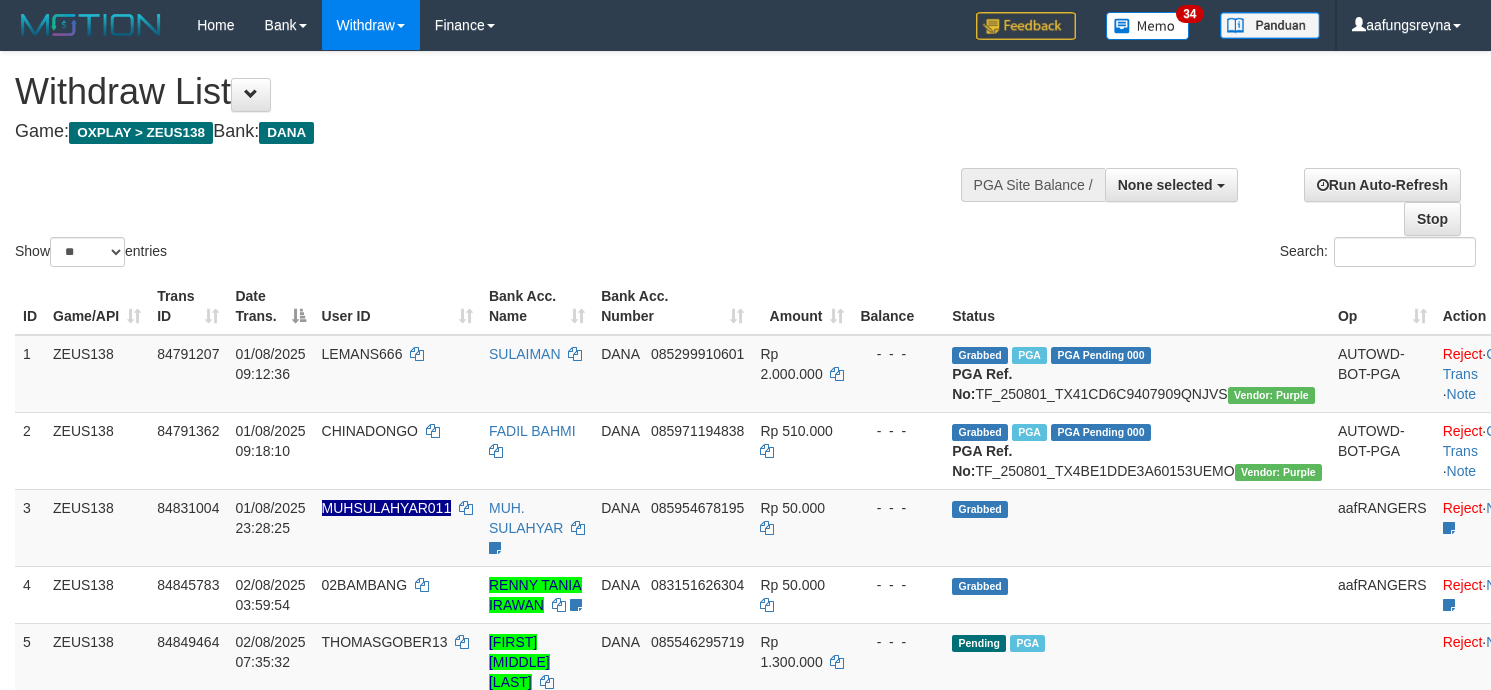 select 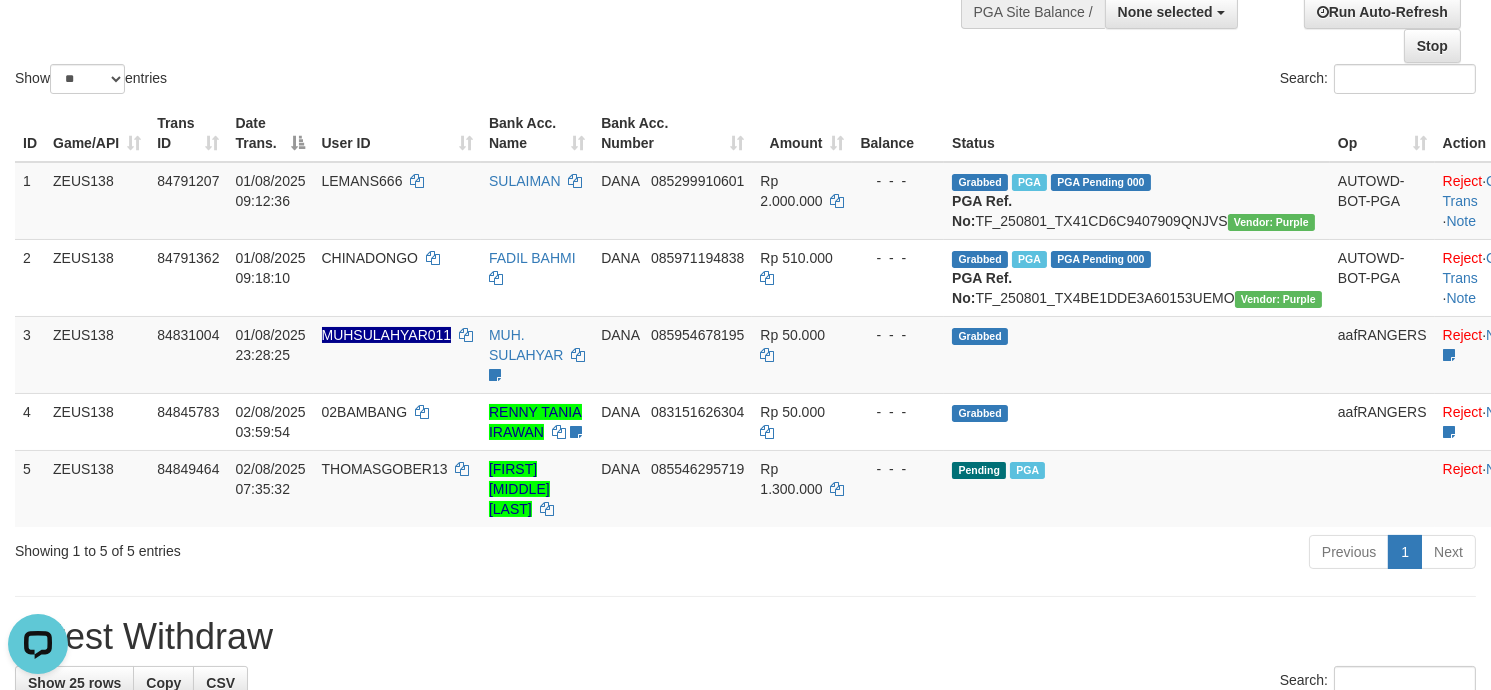 scroll, scrollTop: 0, scrollLeft: 0, axis: both 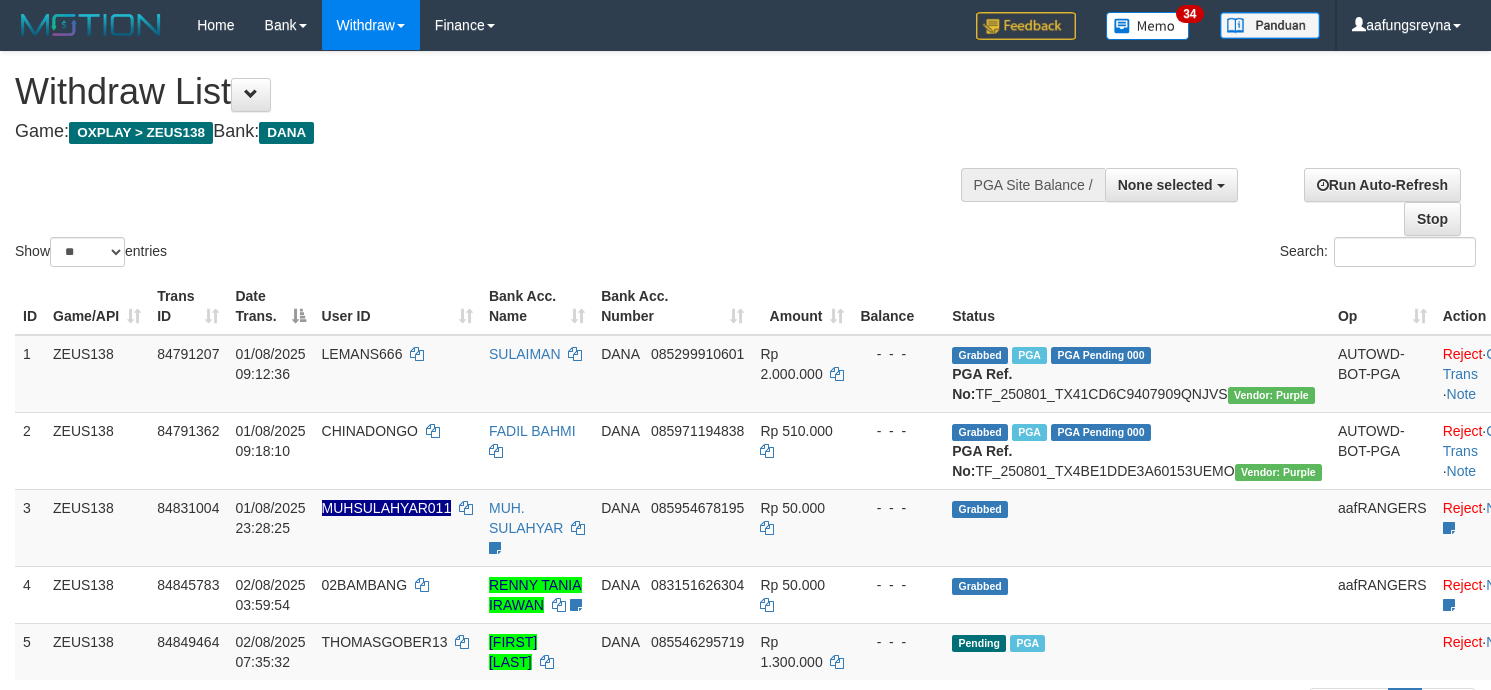 select 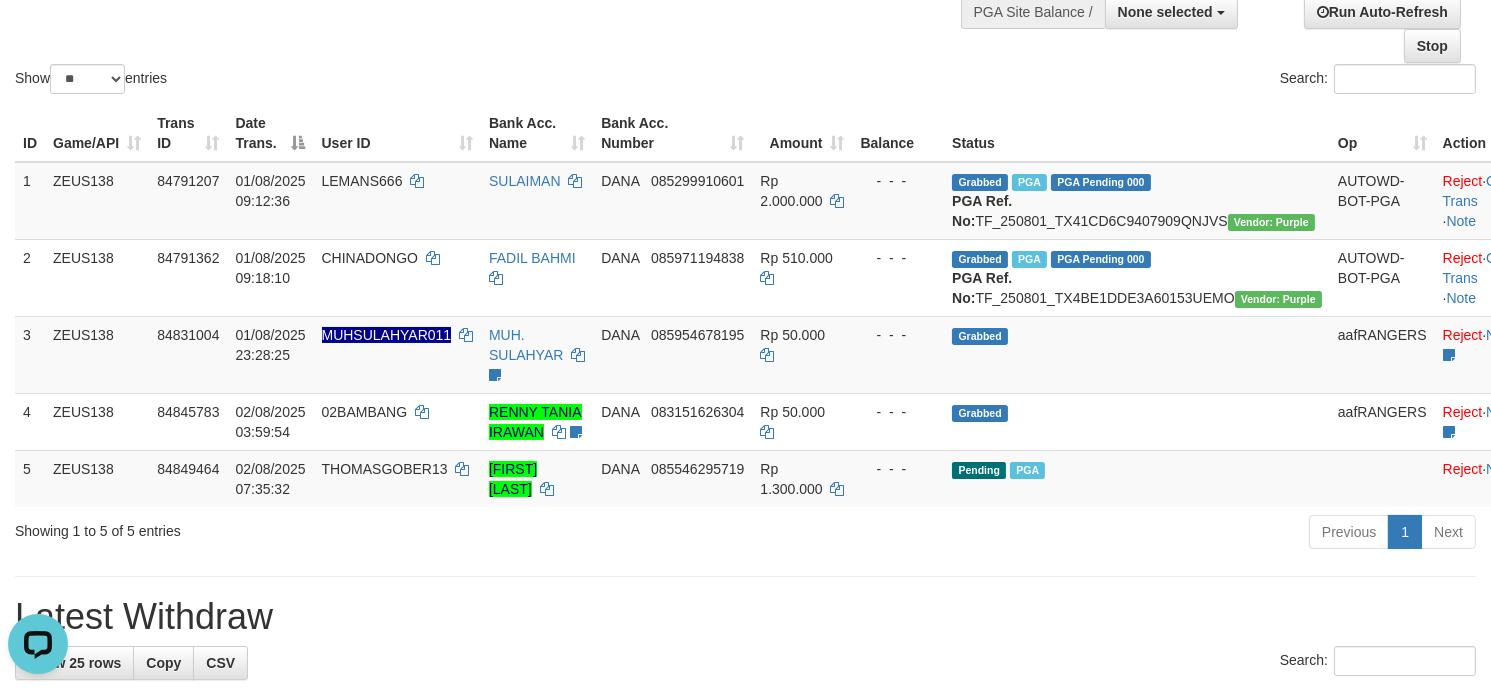 scroll, scrollTop: 0, scrollLeft: 0, axis: both 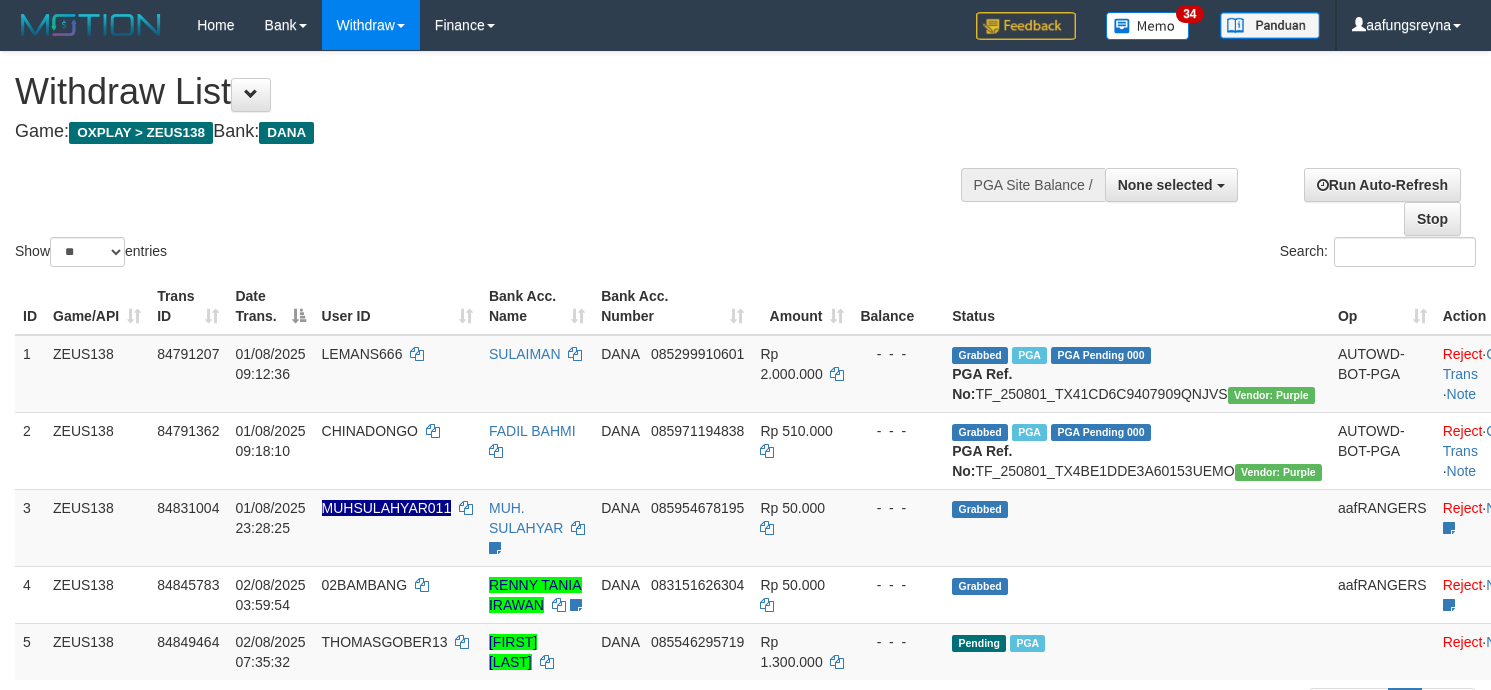 select 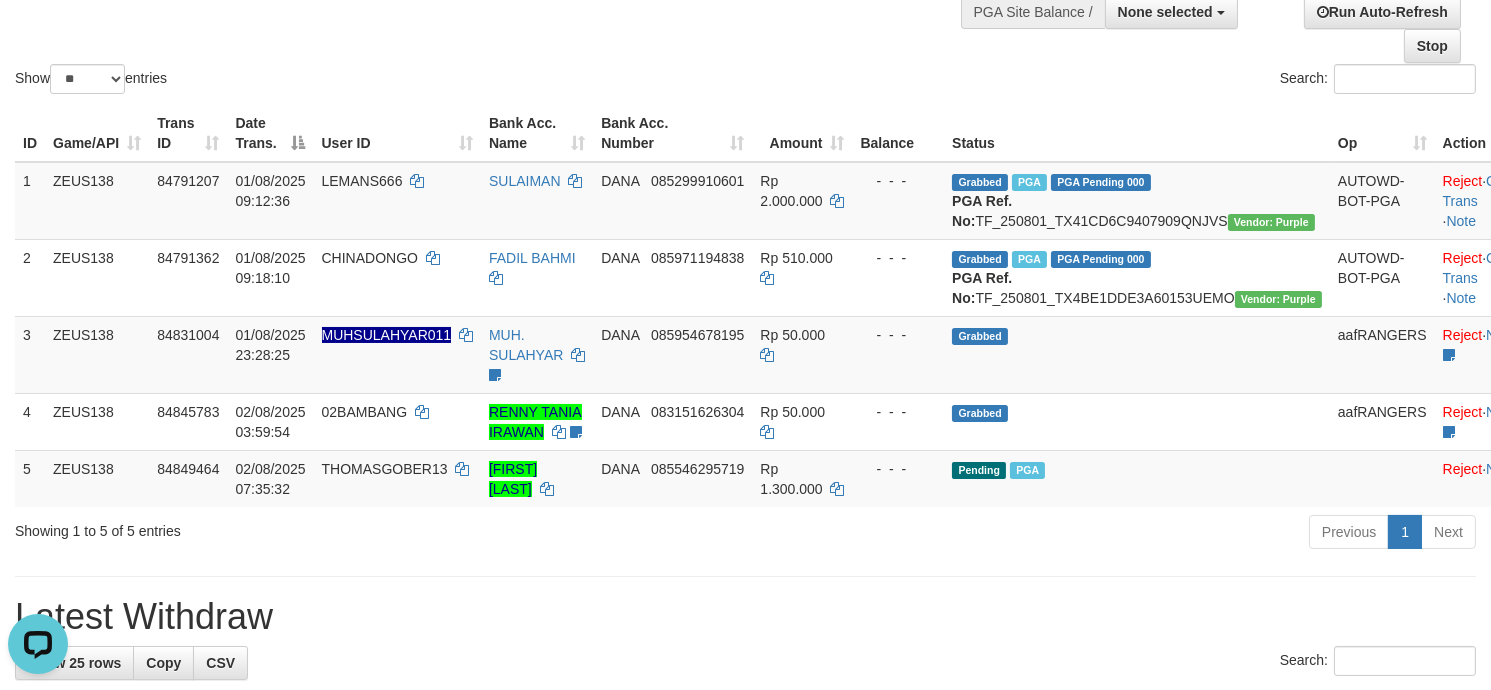 scroll, scrollTop: 0, scrollLeft: 0, axis: both 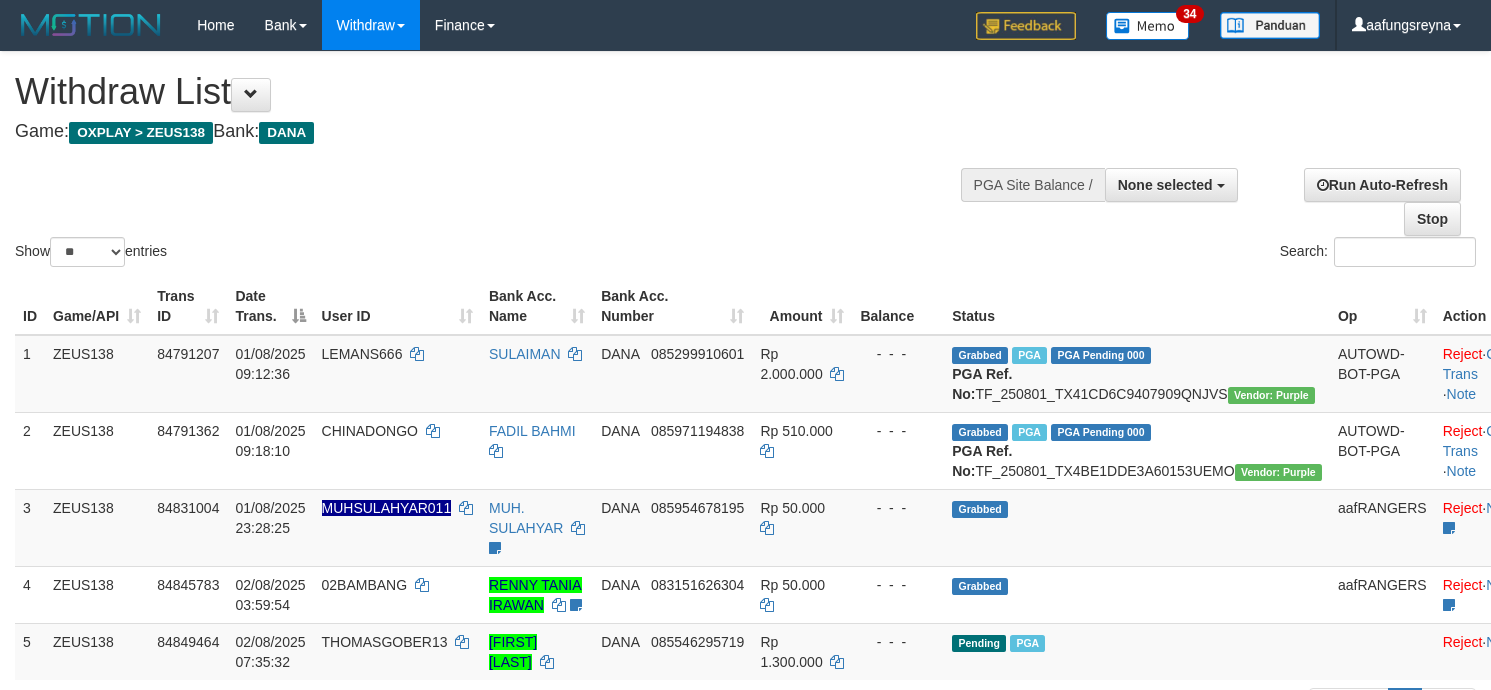 select 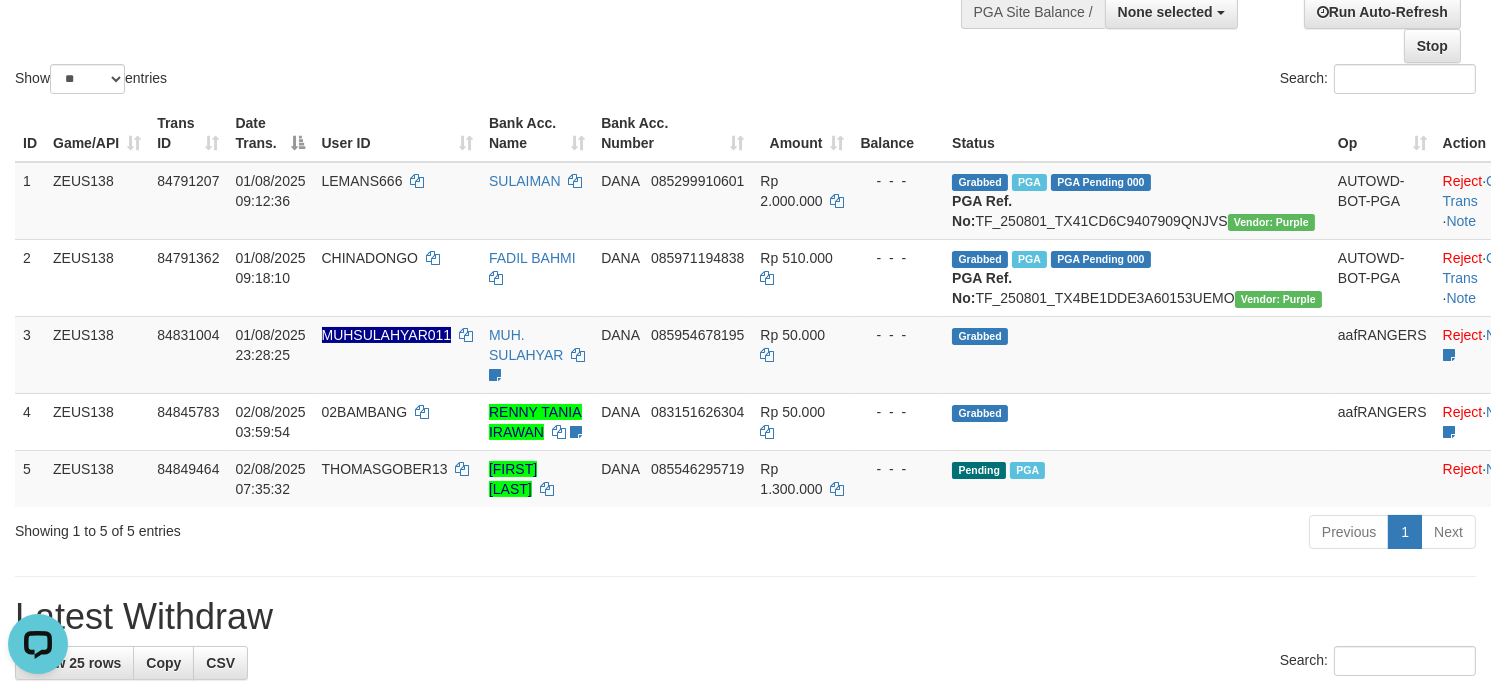 scroll, scrollTop: 0, scrollLeft: 0, axis: both 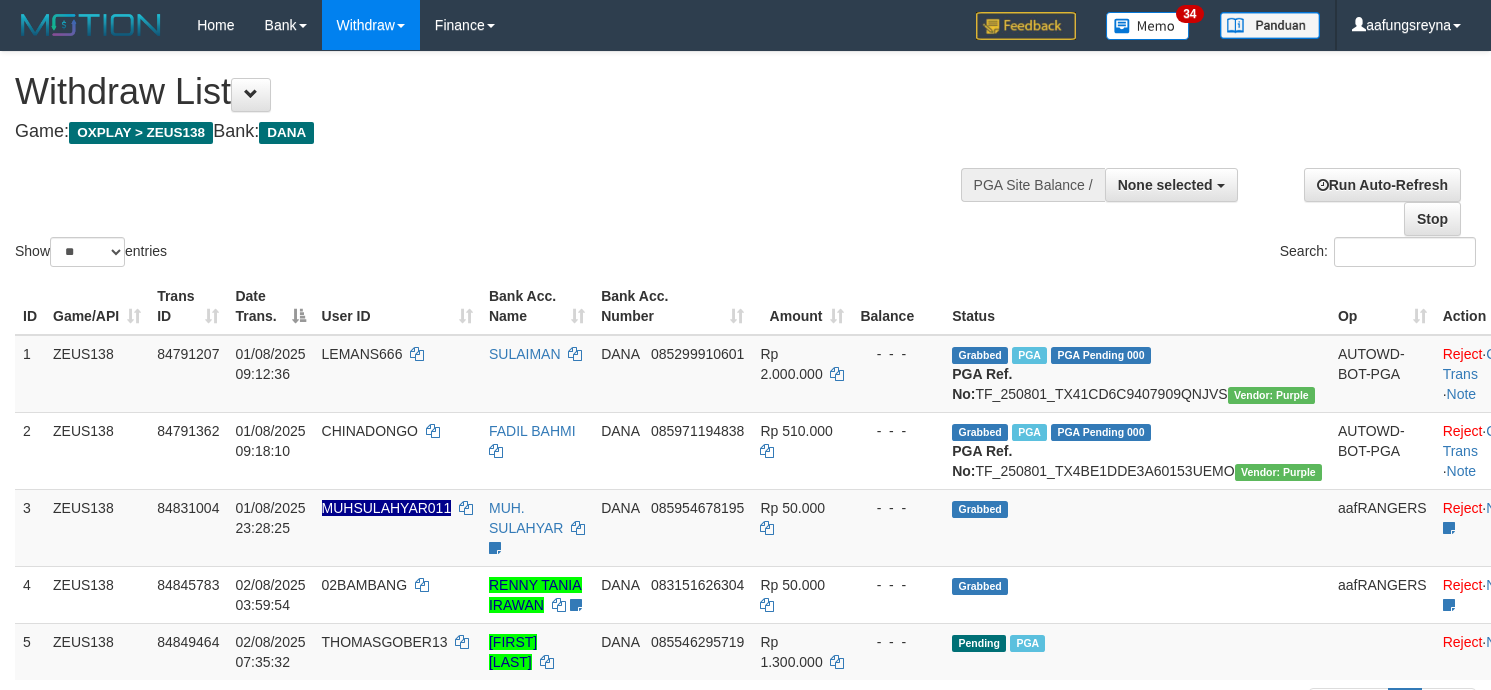select 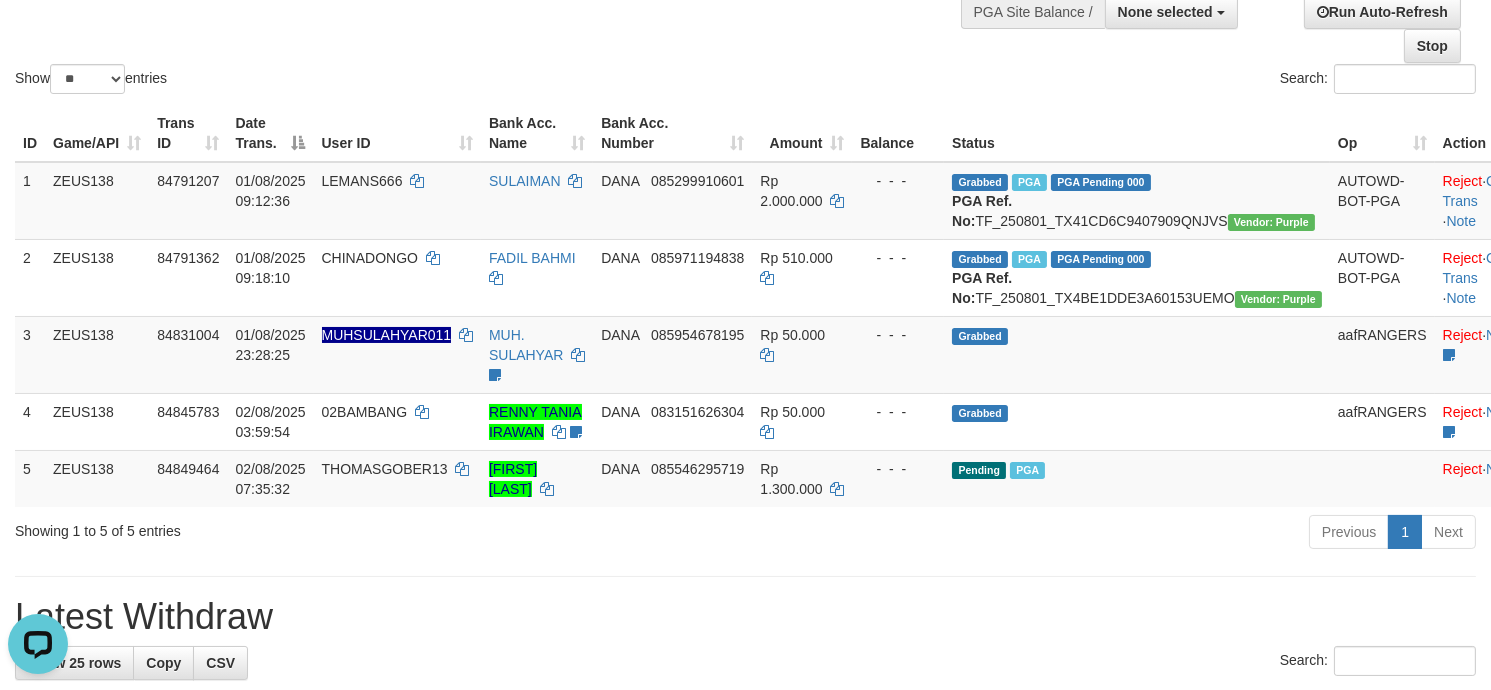 scroll, scrollTop: 0, scrollLeft: 0, axis: both 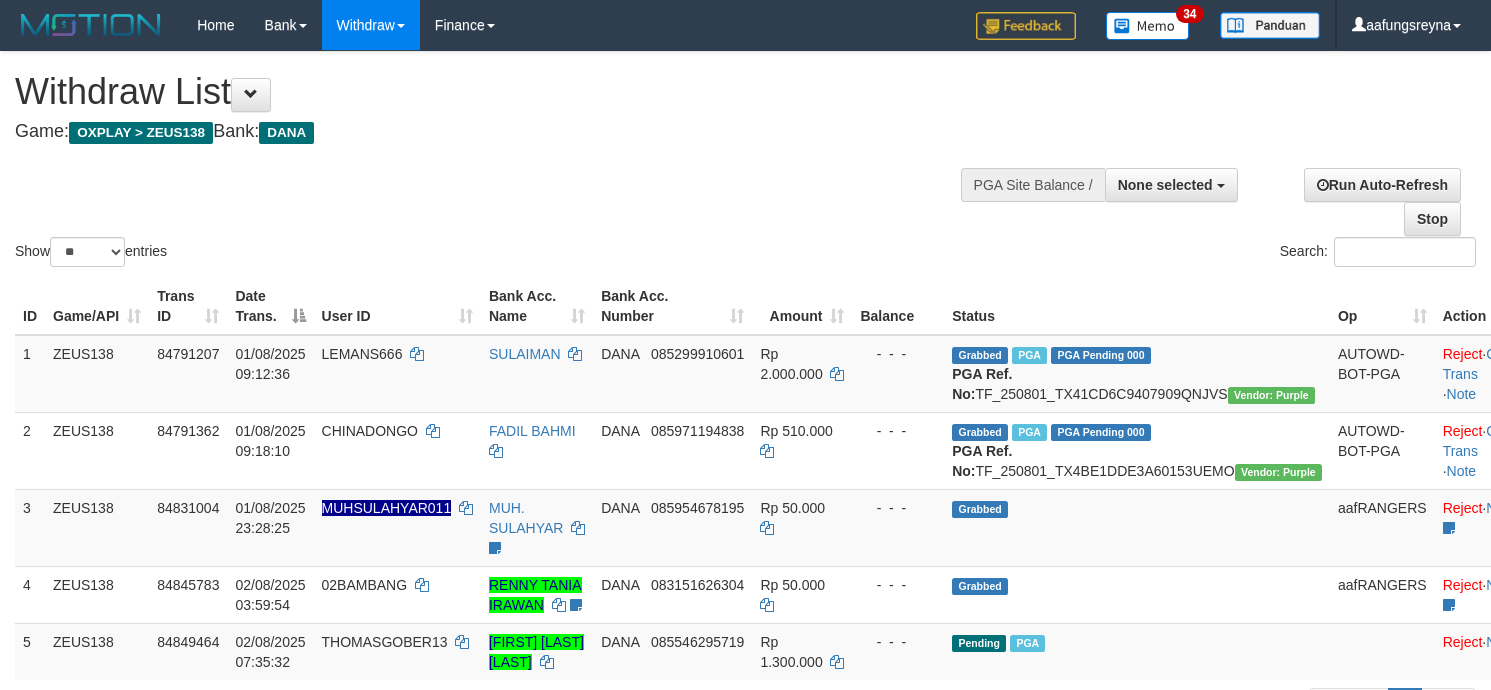 select 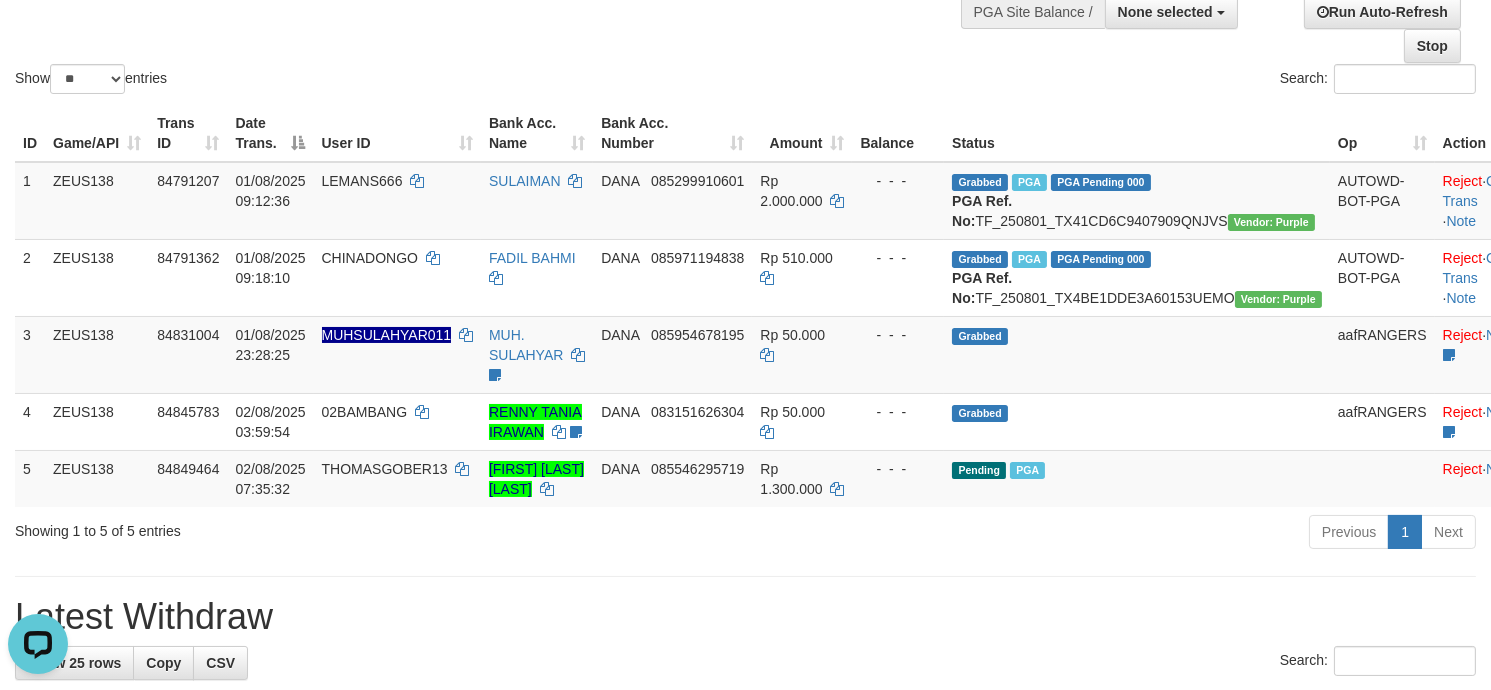 scroll, scrollTop: 0, scrollLeft: 0, axis: both 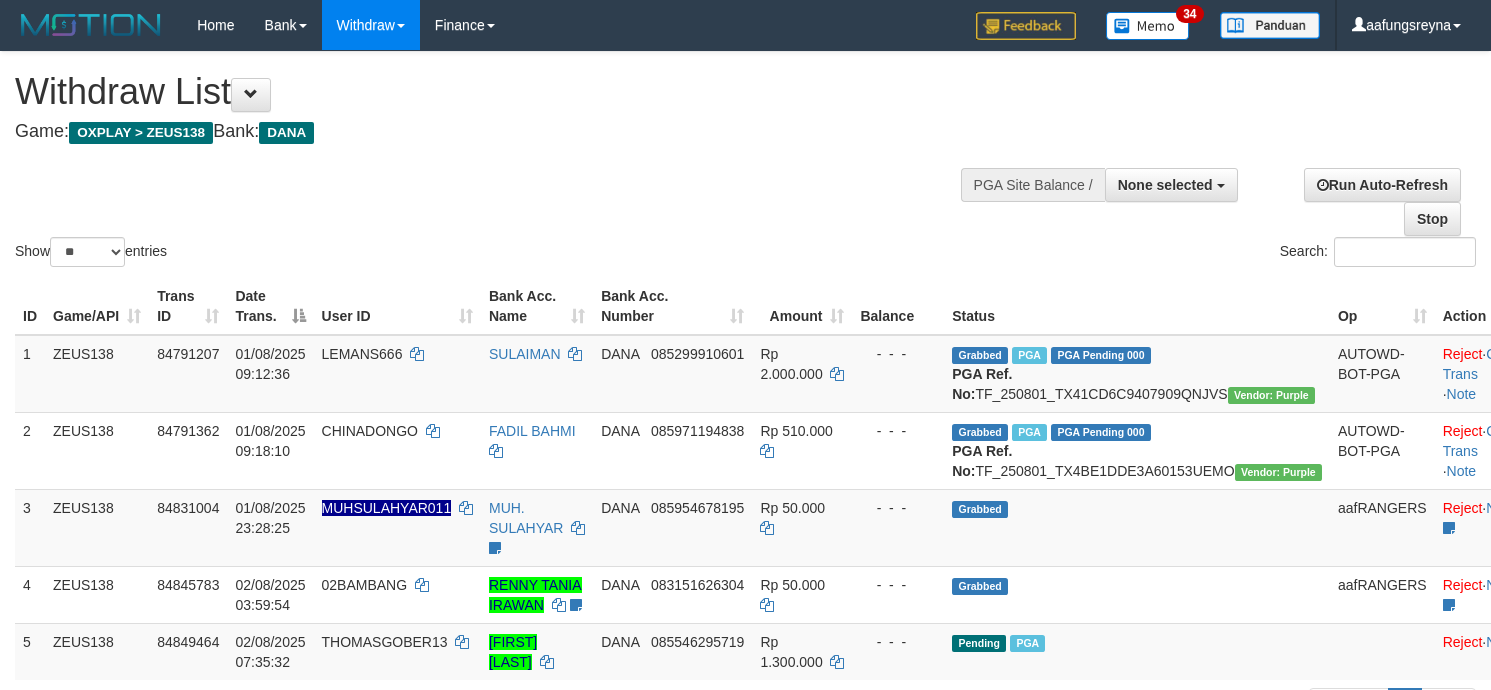 select 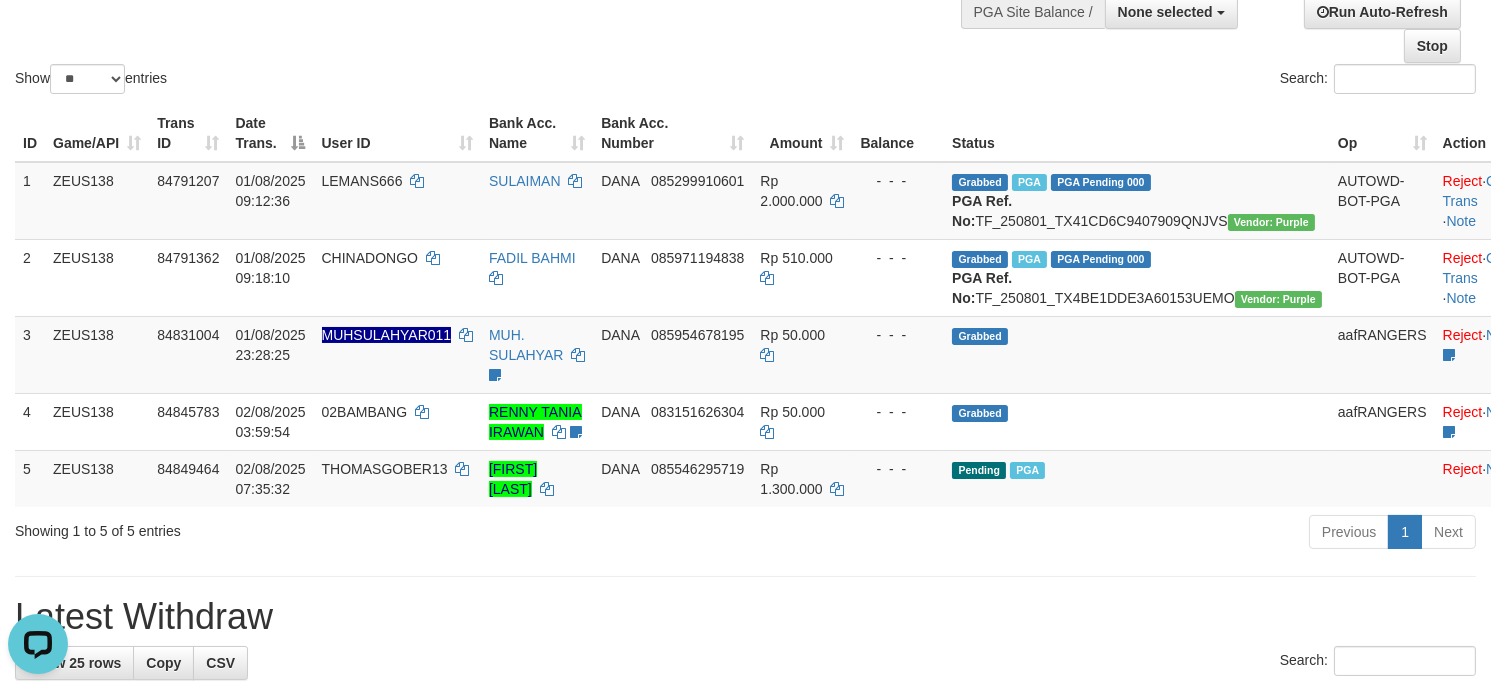 scroll, scrollTop: 0, scrollLeft: 0, axis: both 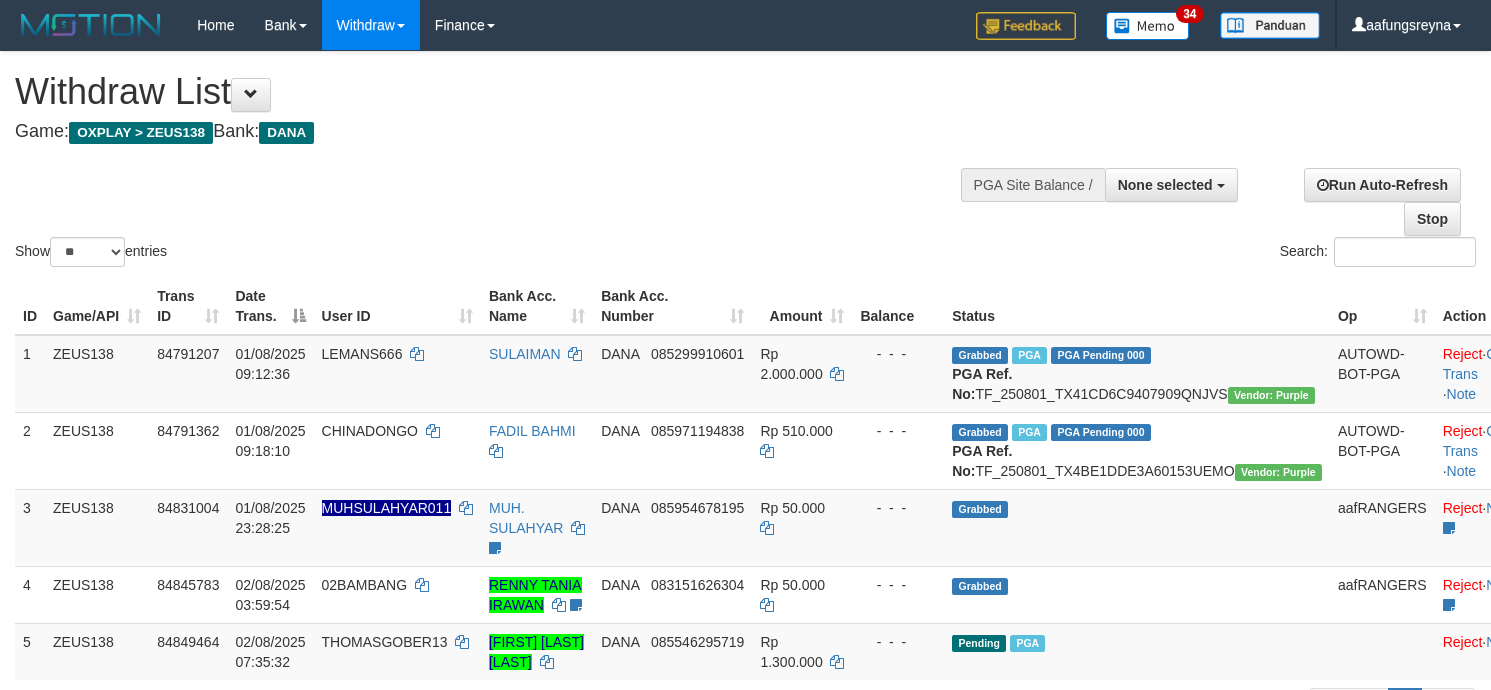 select 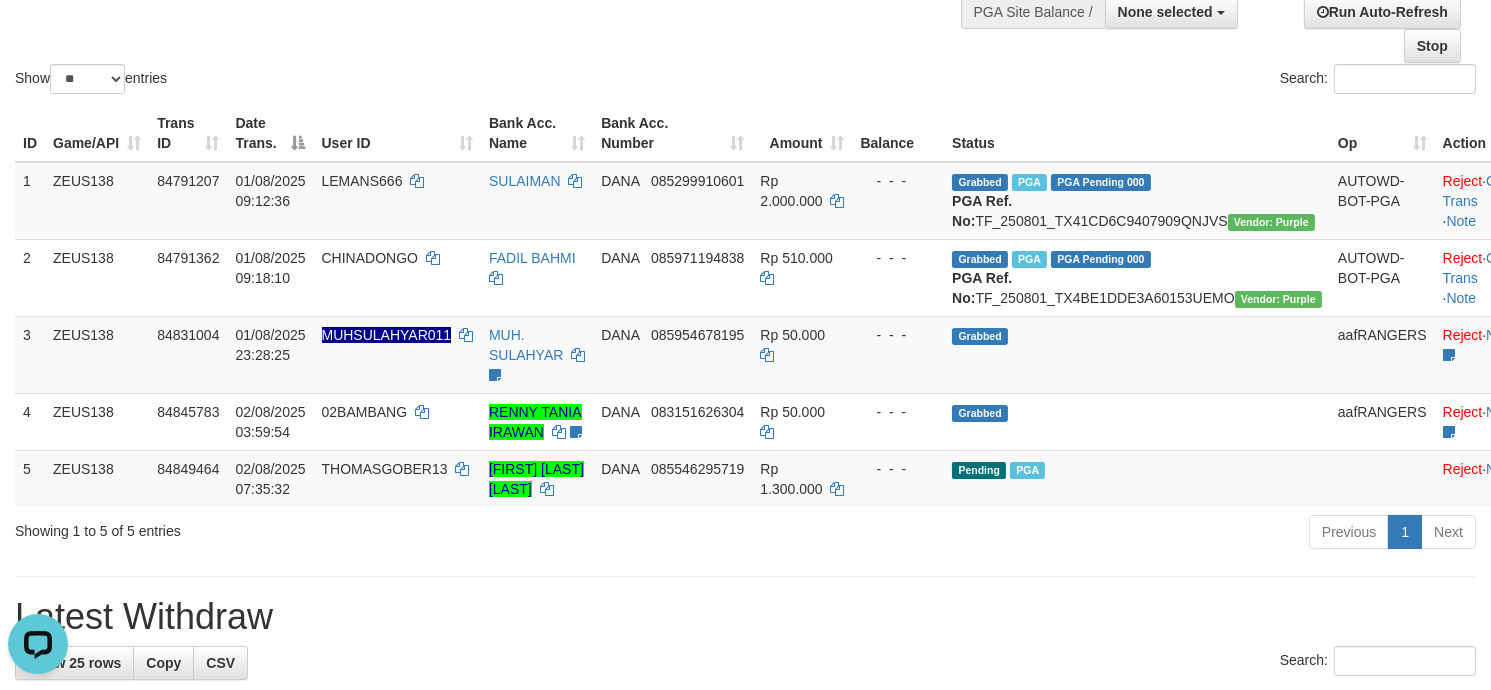 scroll, scrollTop: 0, scrollLeft: 0, axis: both 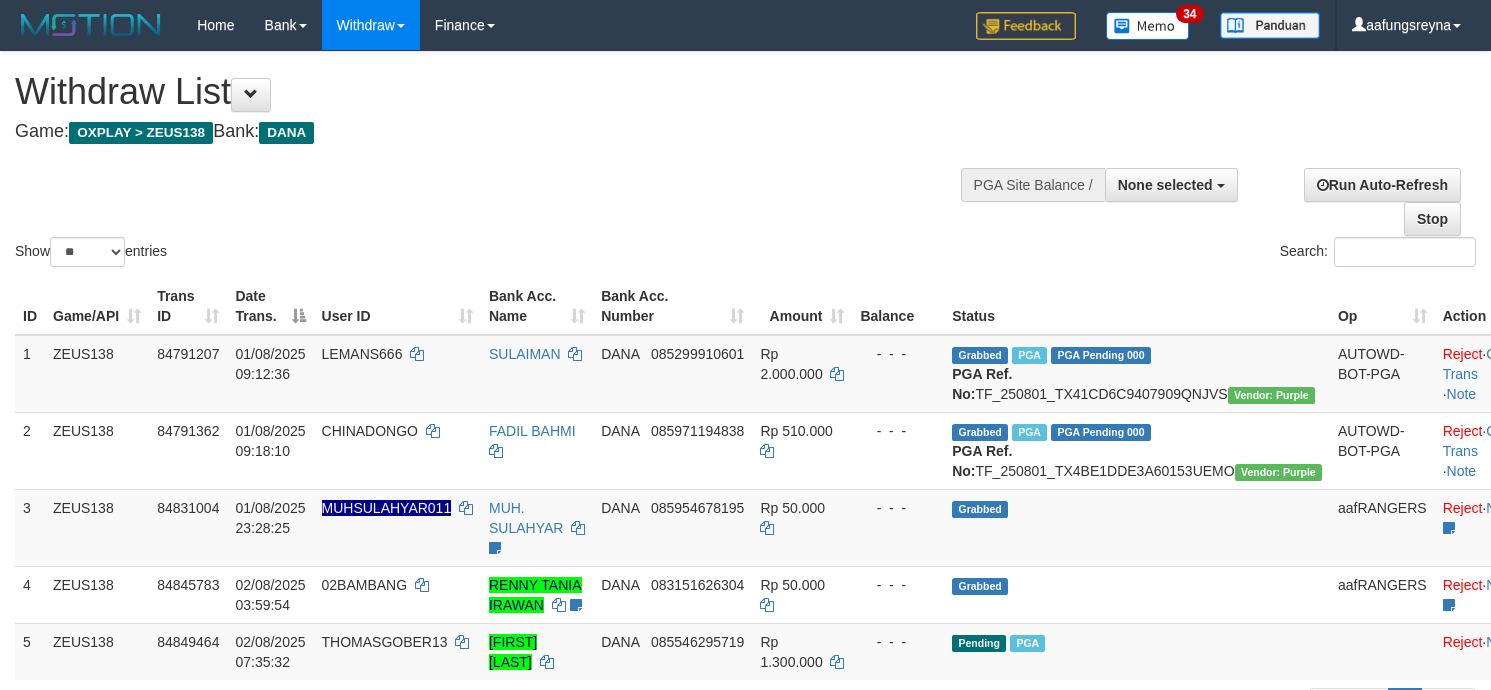 select 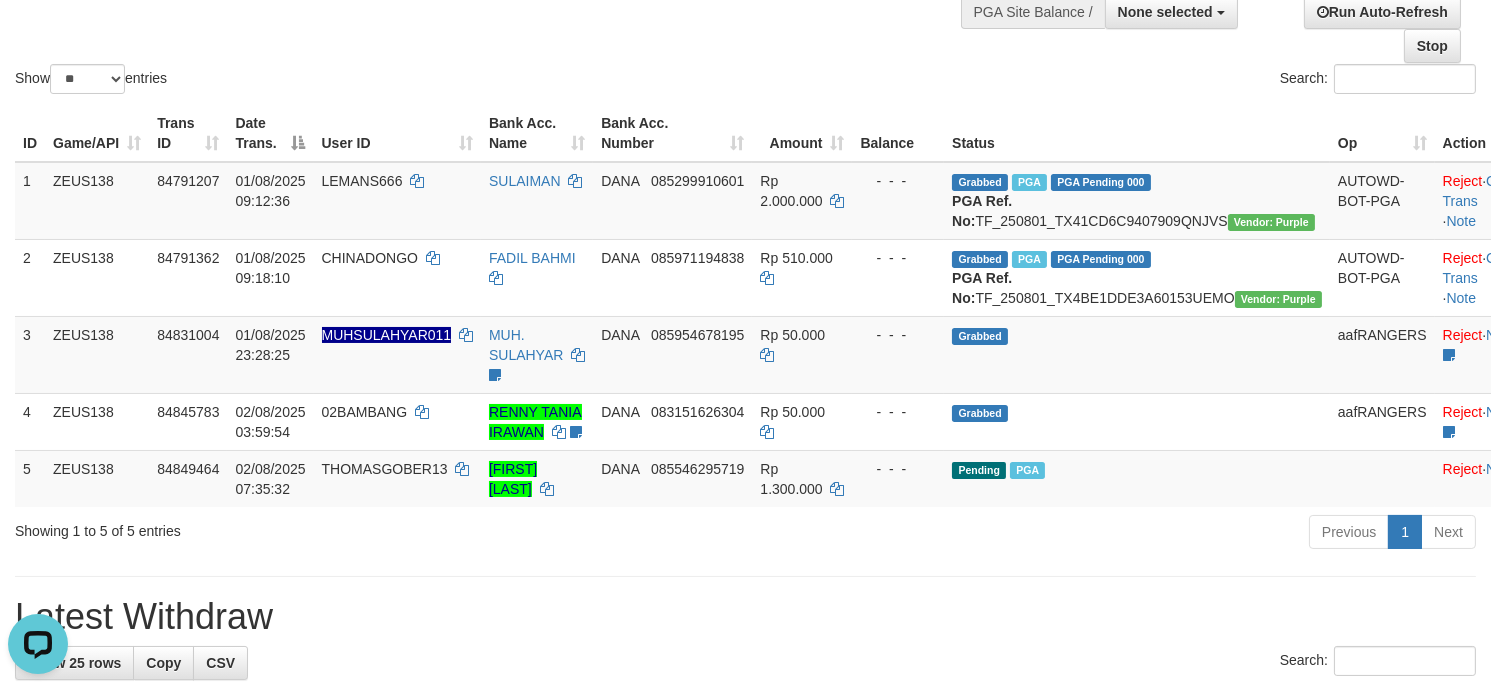 scroll, scrollTop: 0, scrollLeft: 0, axis: both 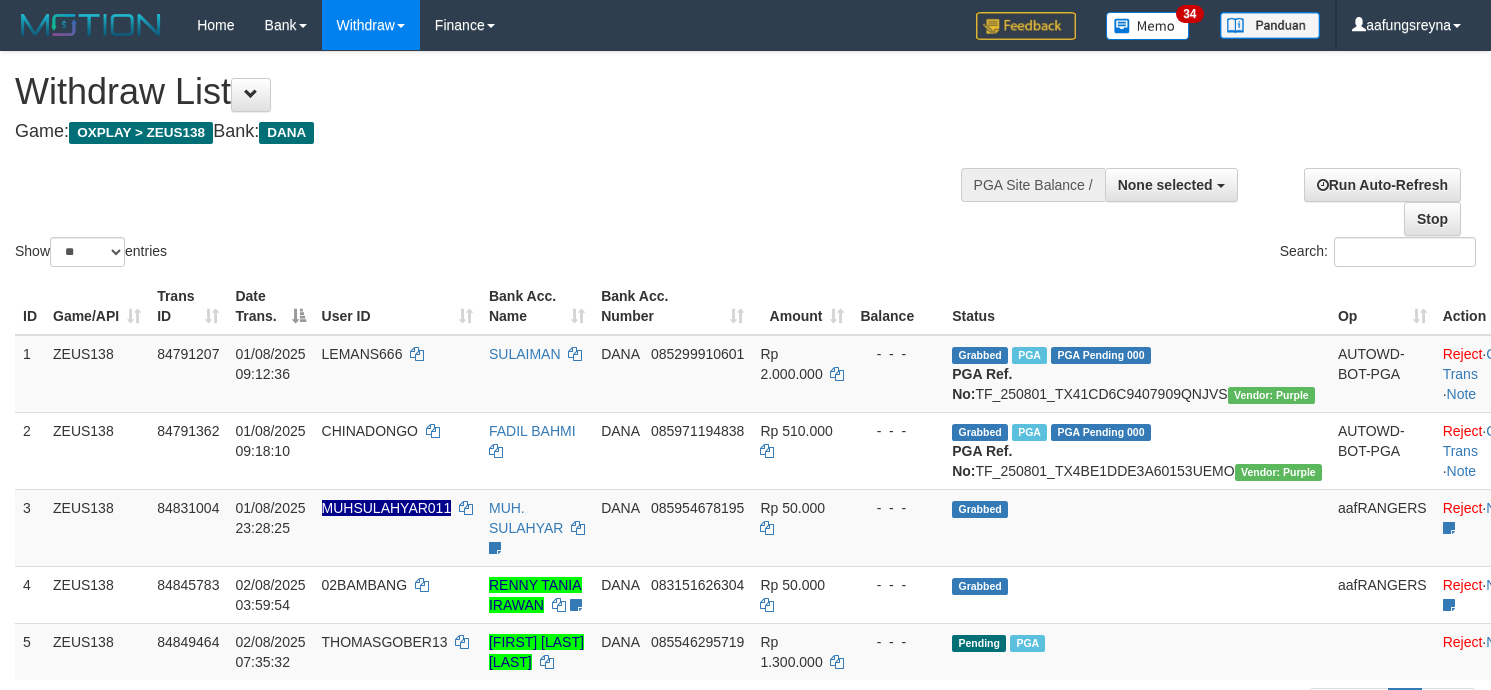 select 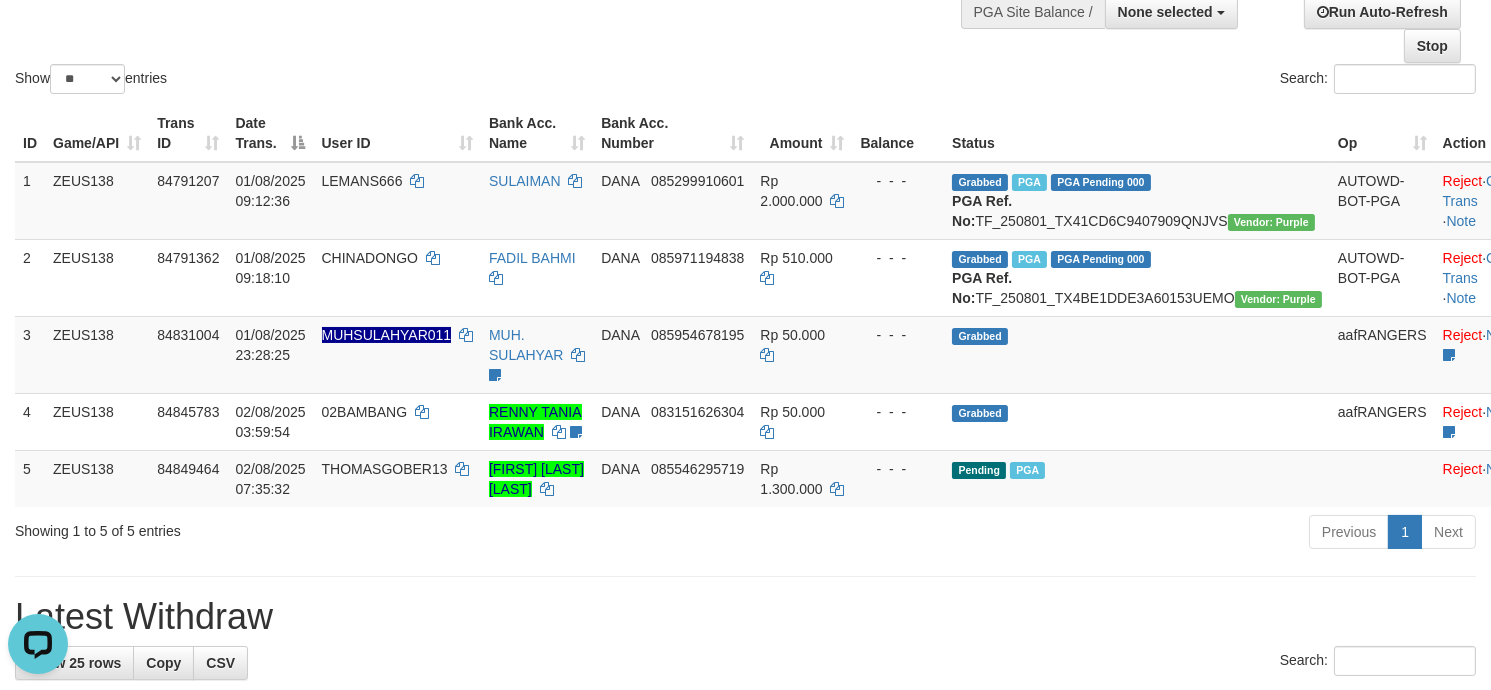 scroll, scrollTop: 0, scrollLeft: 0, axis: both 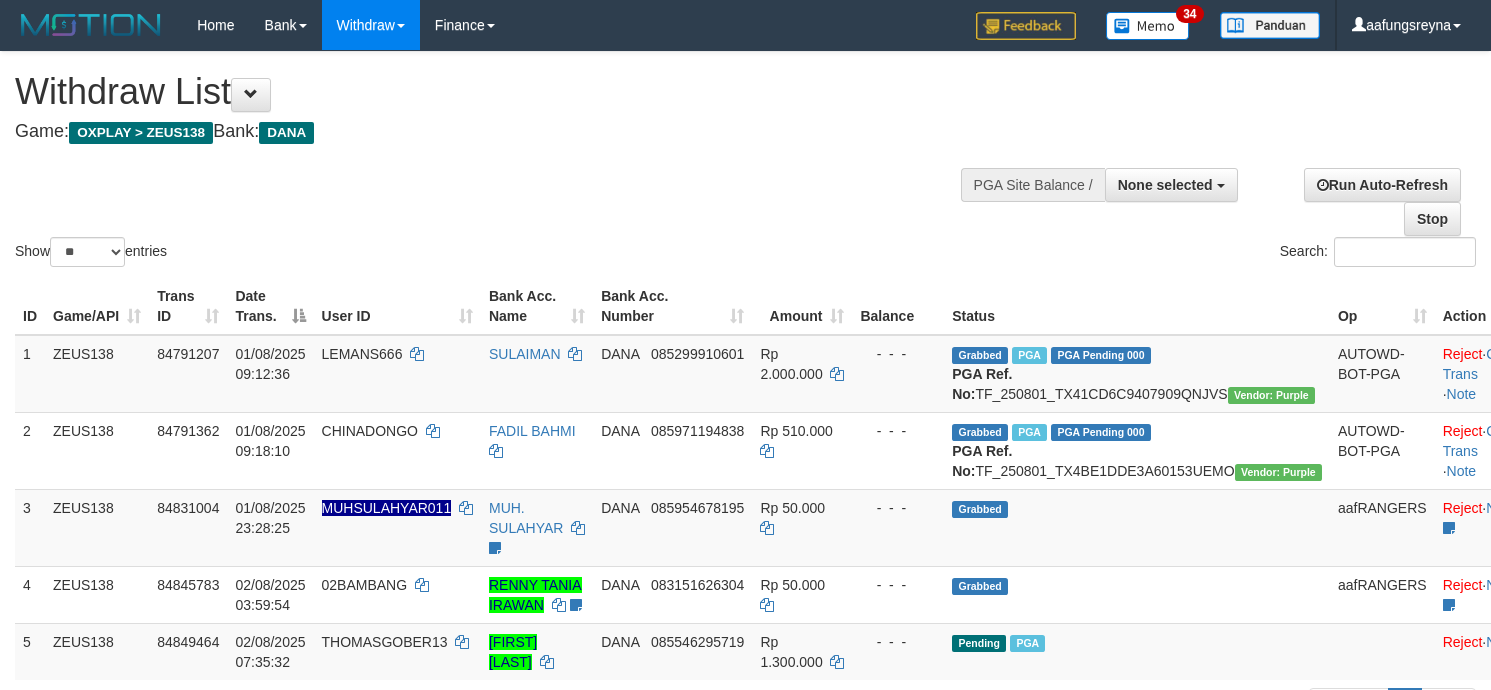 select 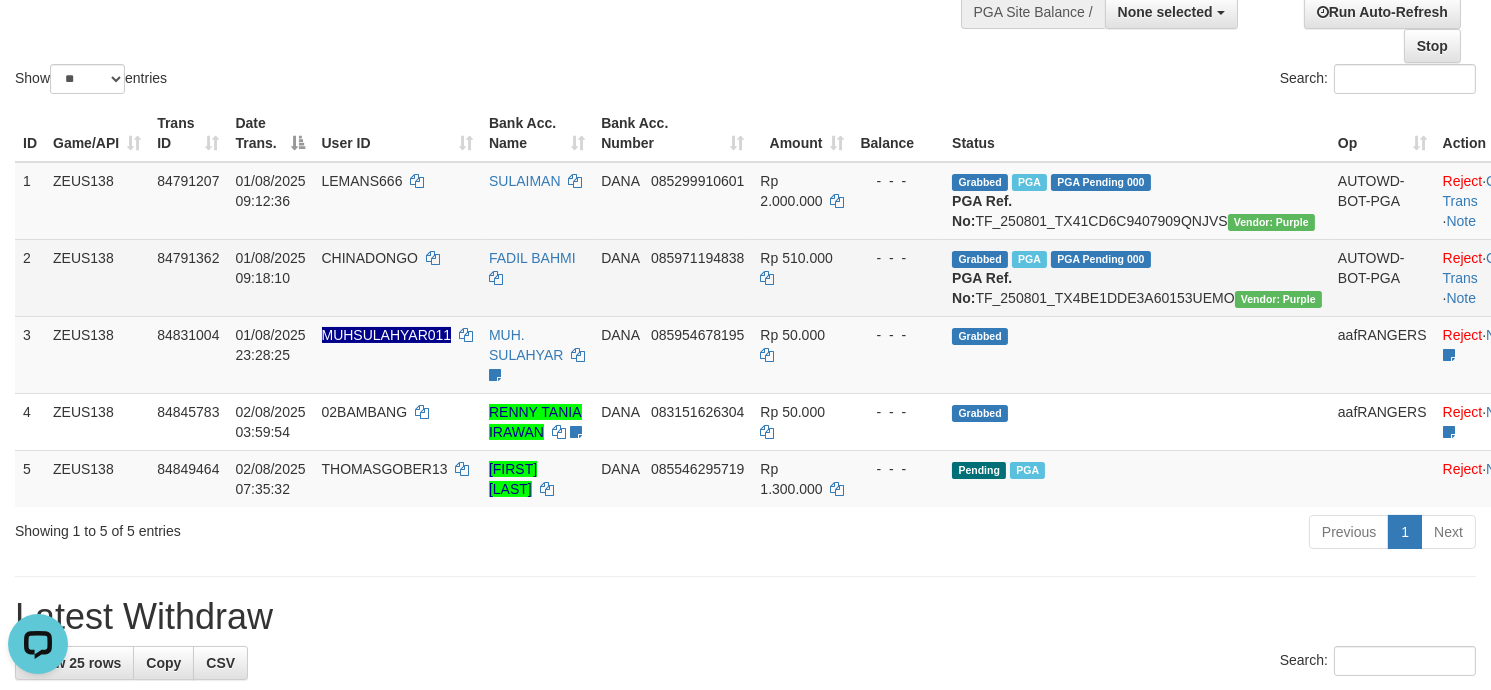 scroll, scrollTop: 0, scrollLeft: 0, axis: both 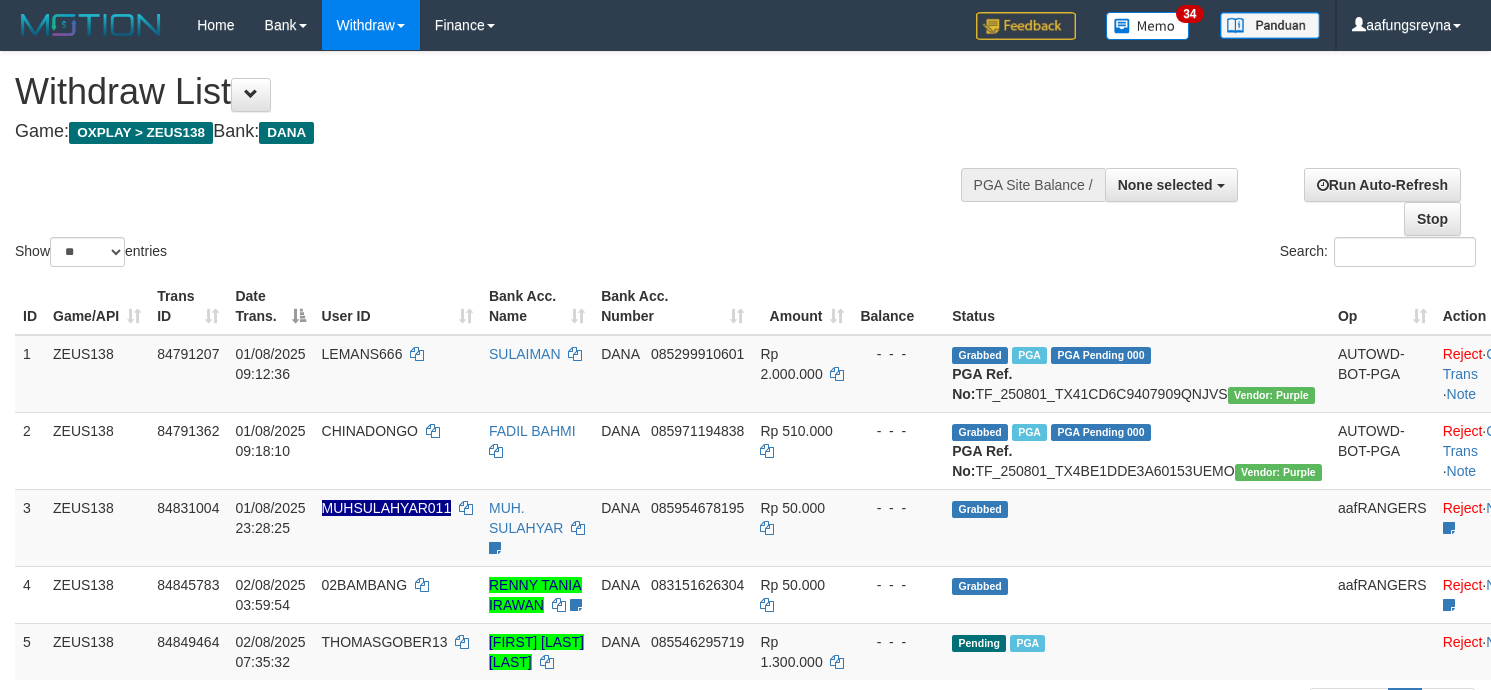 select 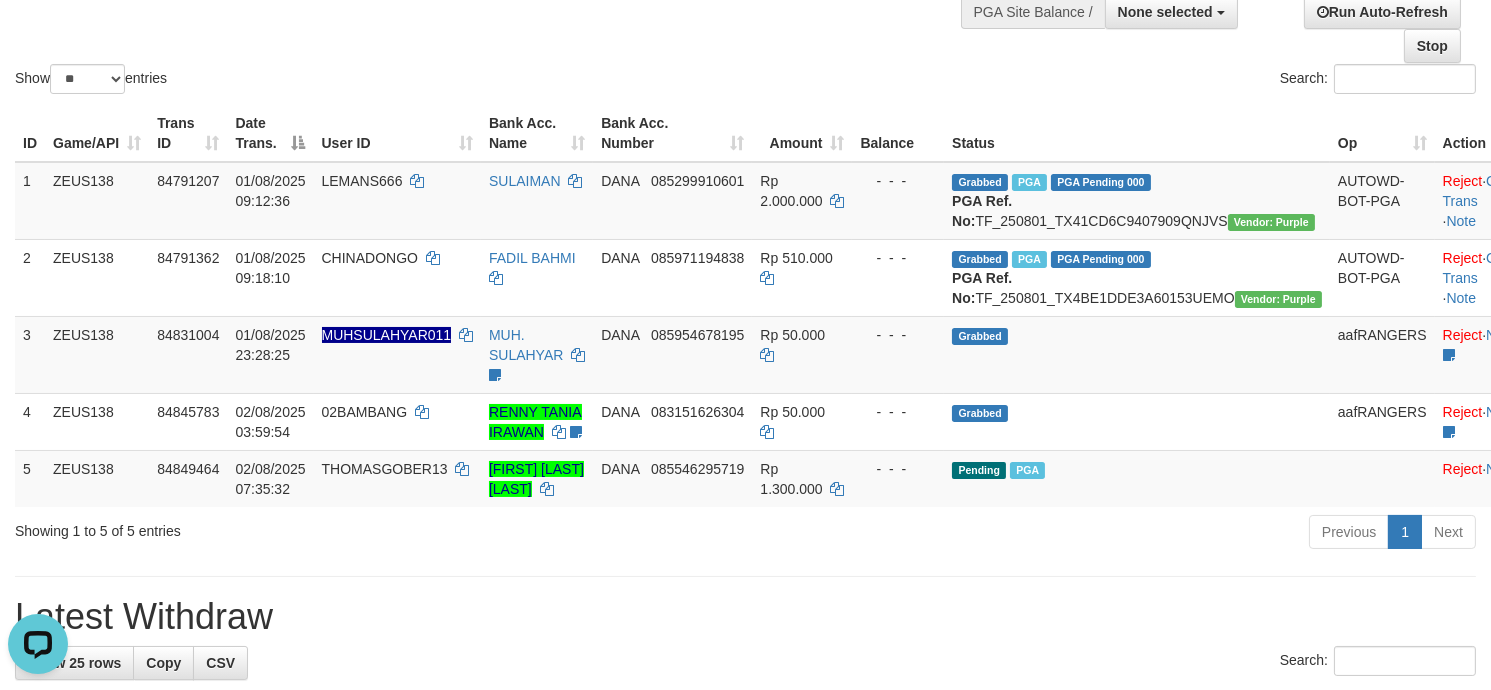 scroll, scrollTop: 0, scrollLeft: 0, axis: both 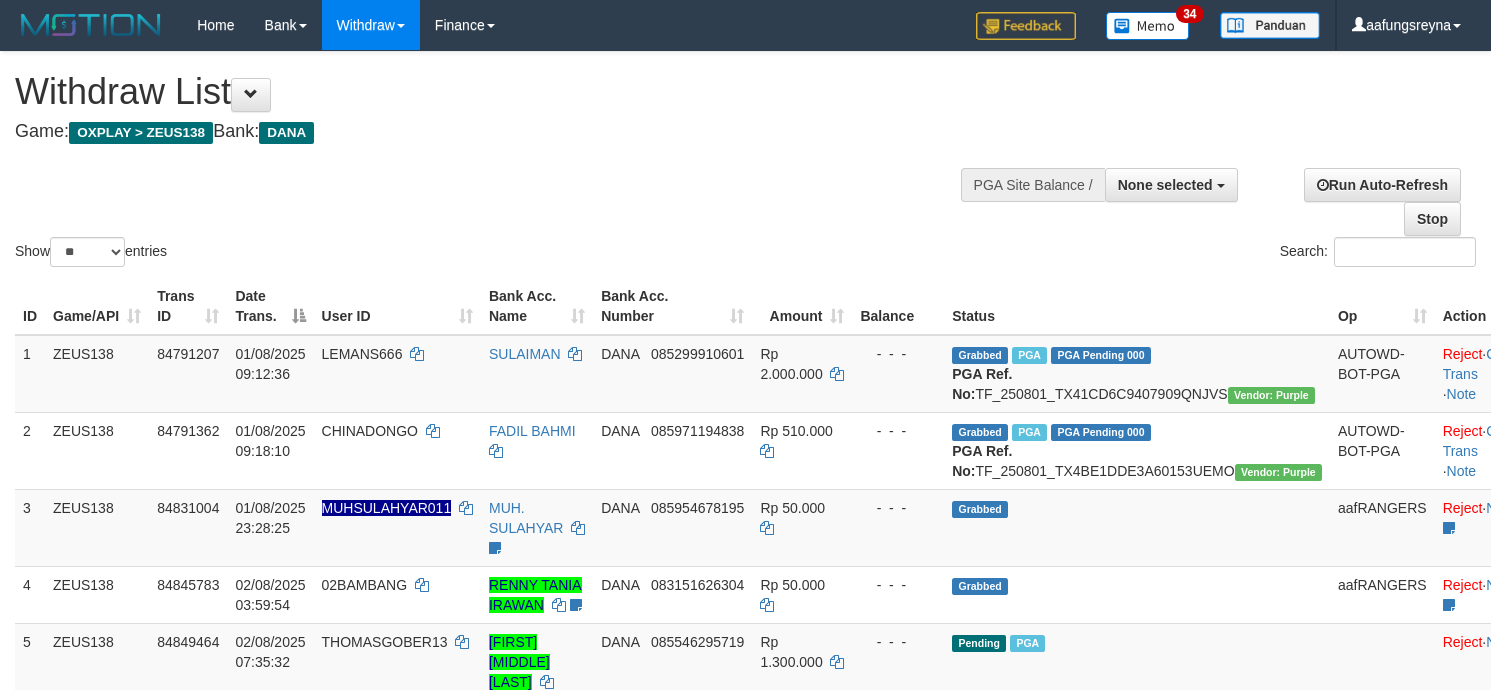 select 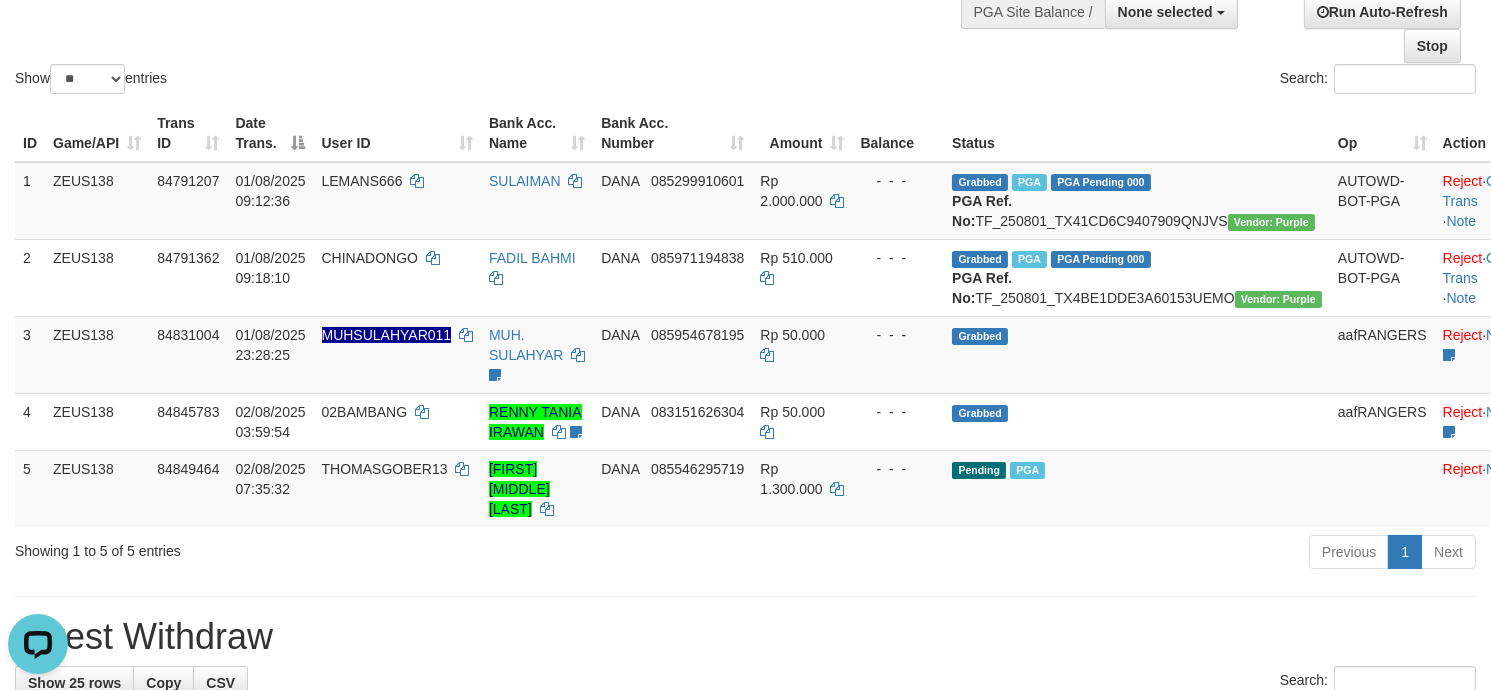 scroll, scrollTop: 0, scrollLeft: 0, axis: both 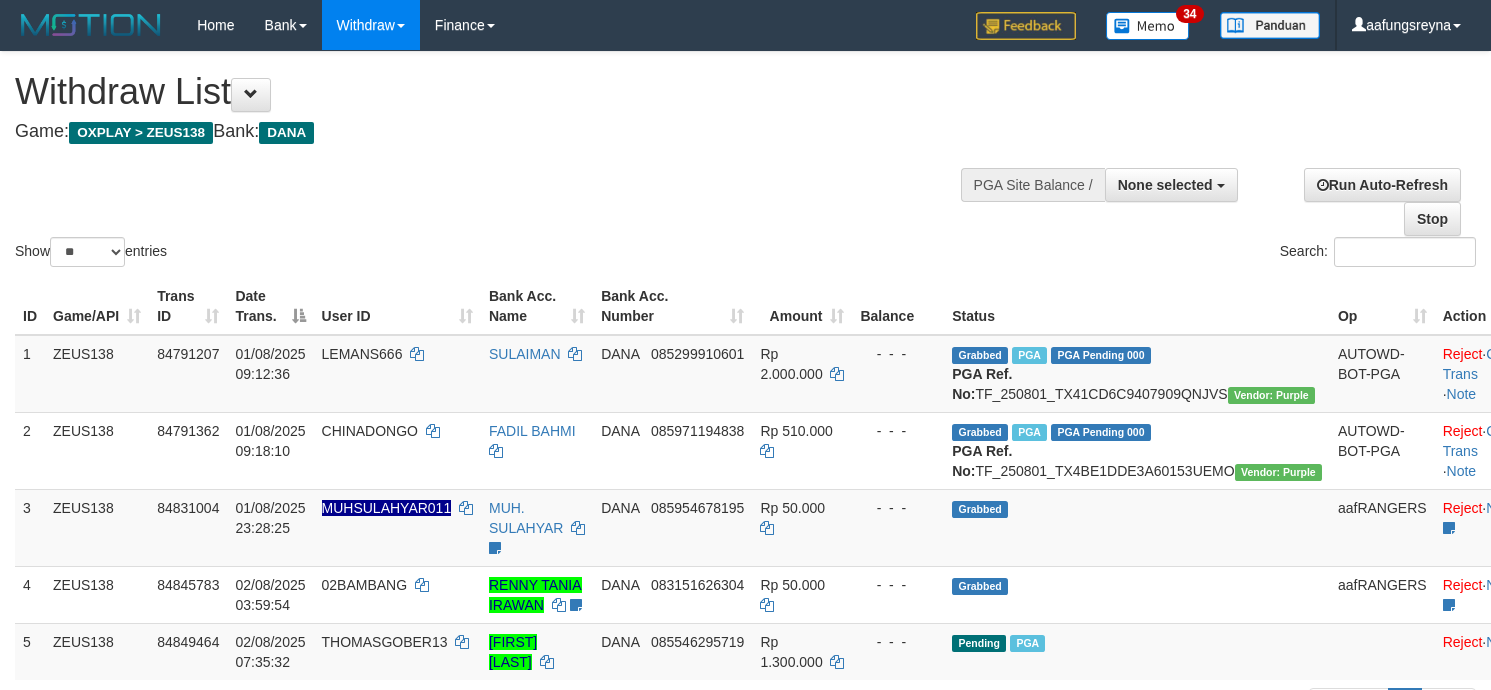 select 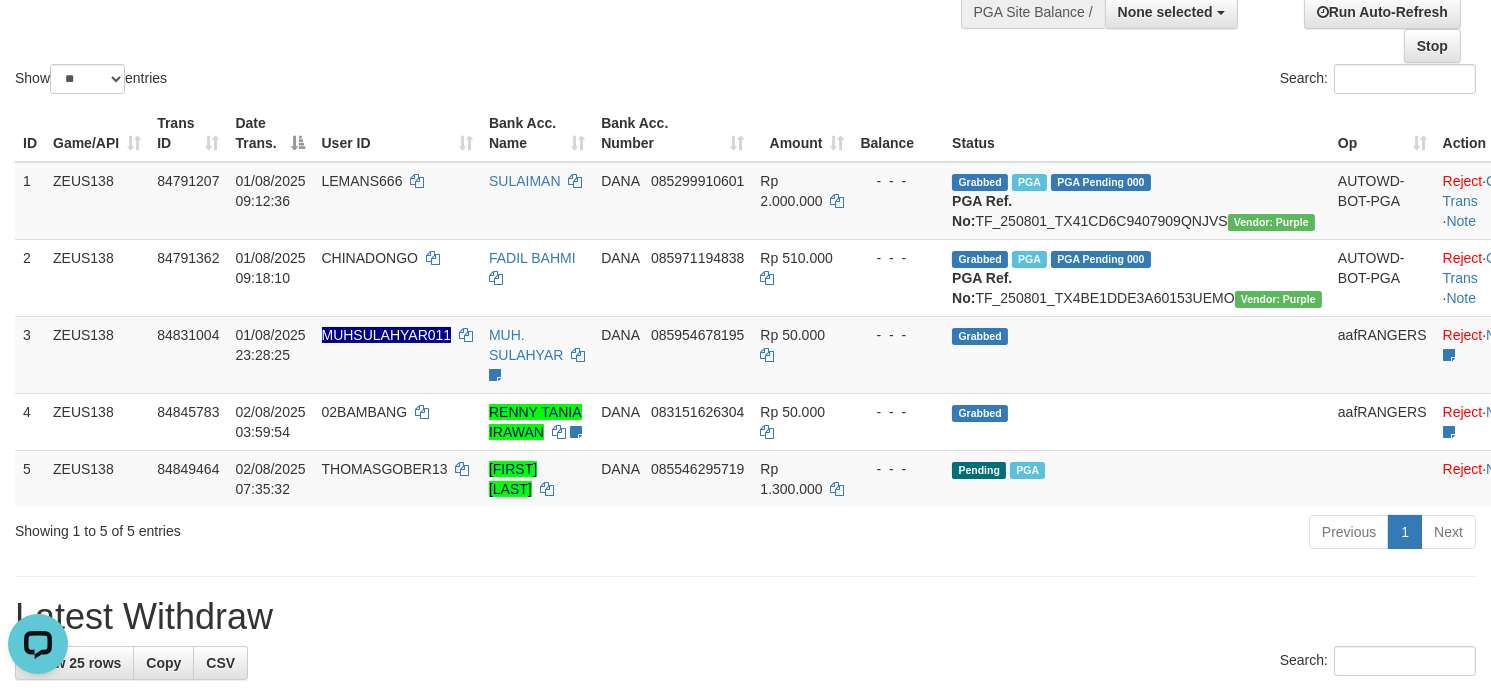 scroll, scrollTop: 0, scrollLeft: 0, axis: both 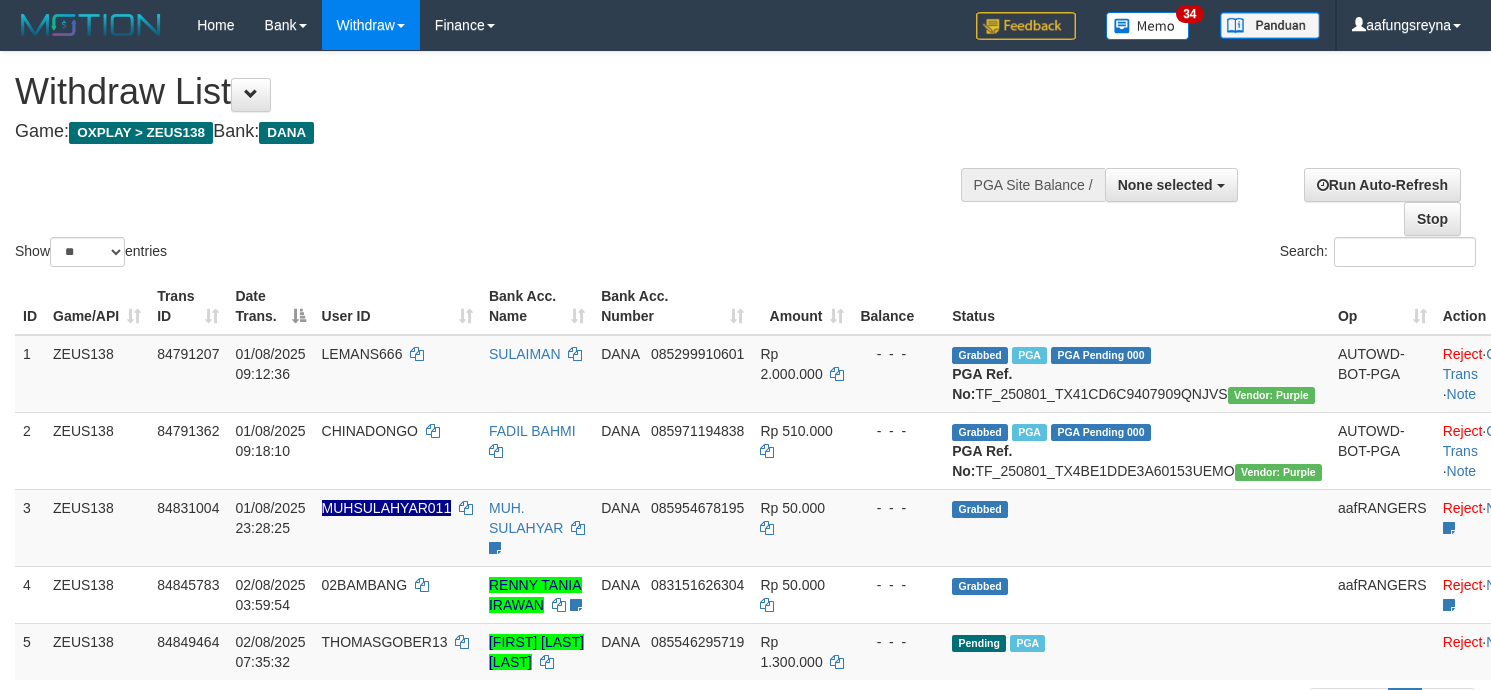 select 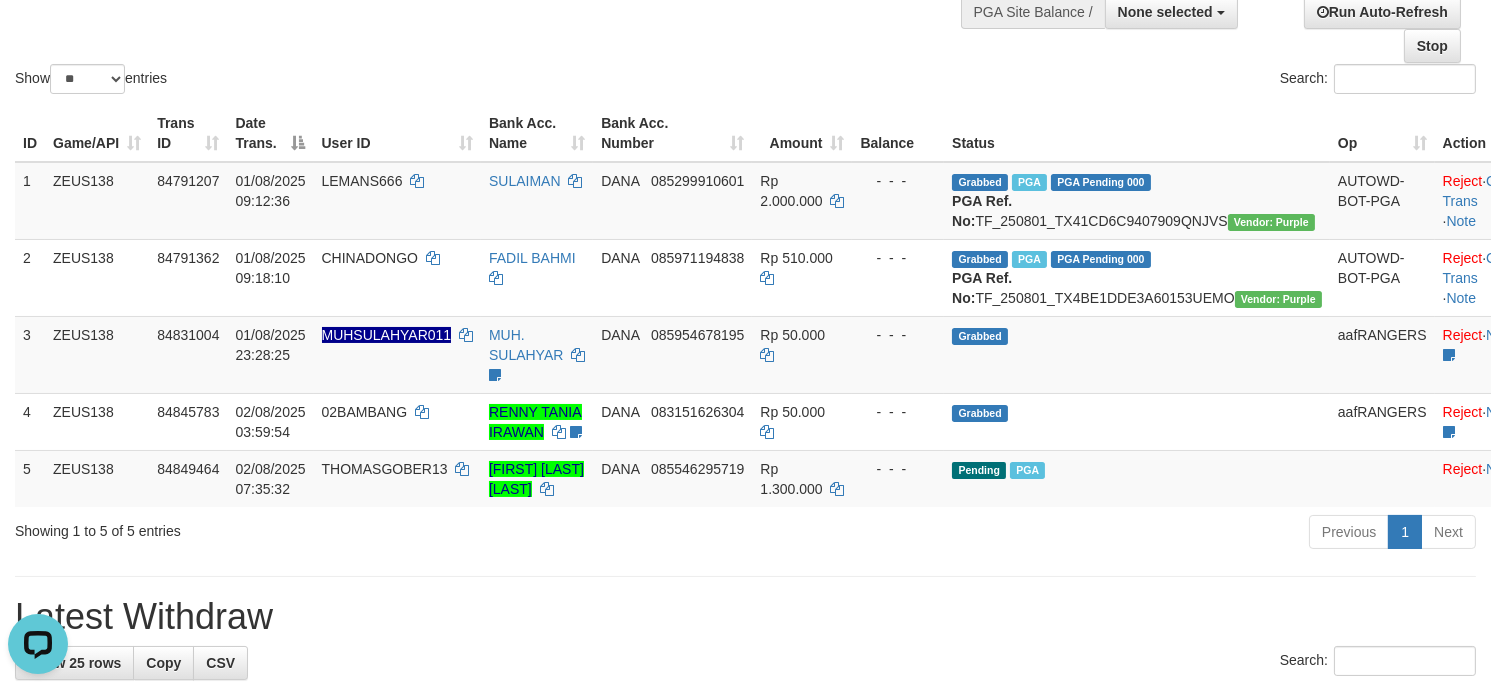 scroll, scrollTop: 0, scrollLeft: 0, axis: both 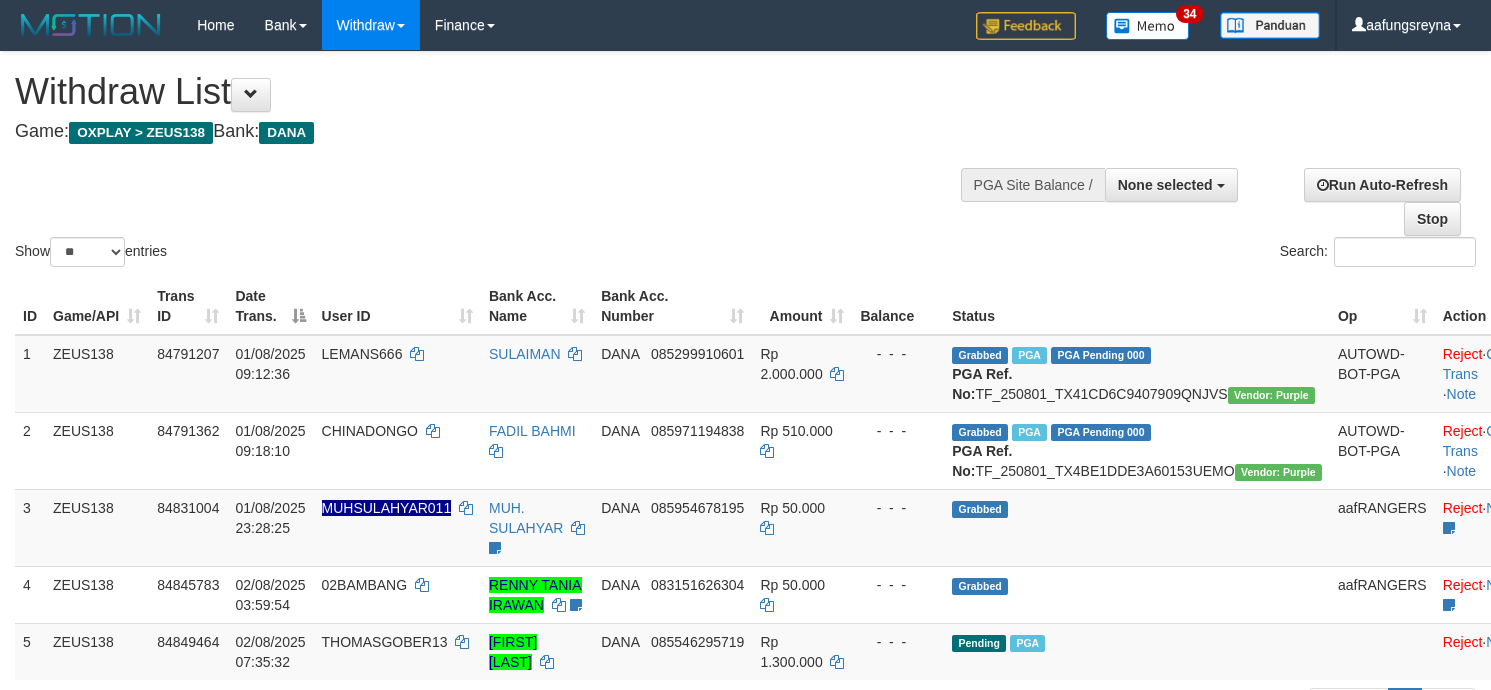select 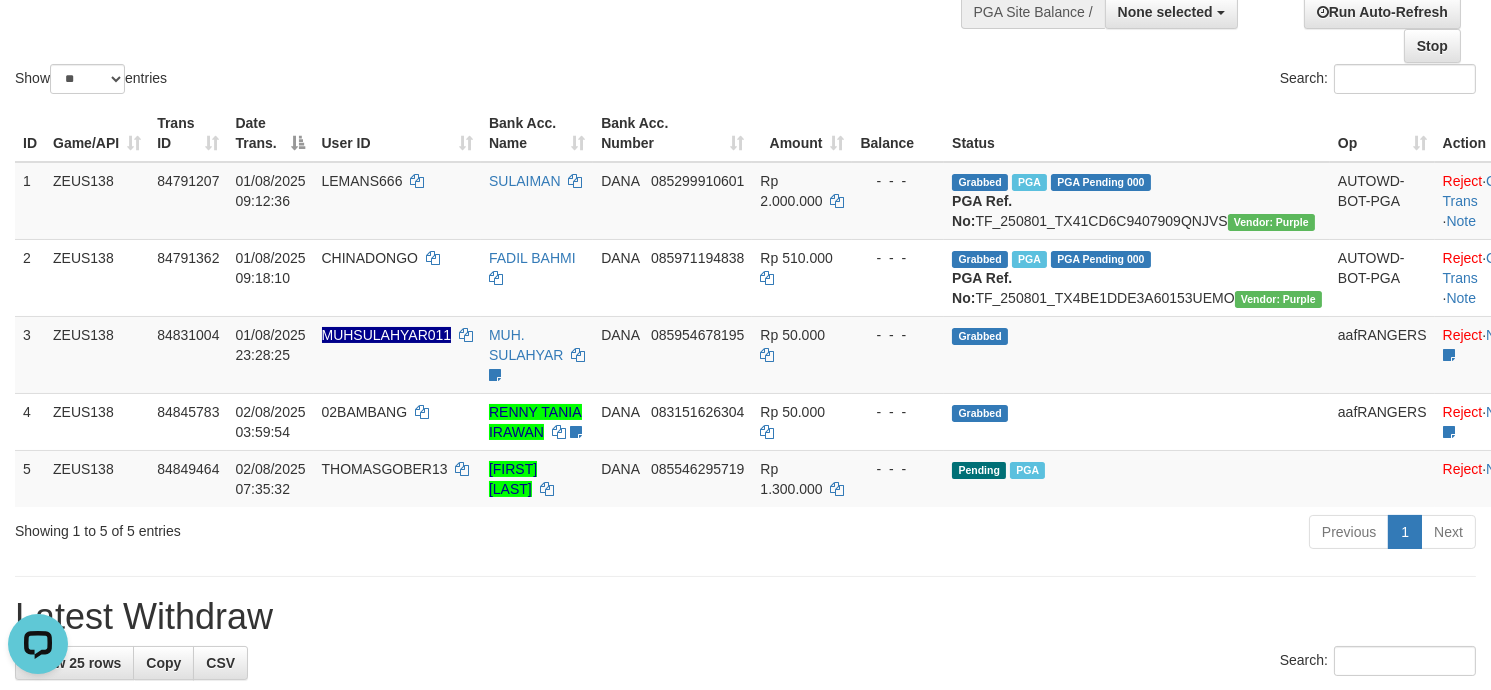 scroll, scrollTop: 0, scrollLeft: 0, axis: both 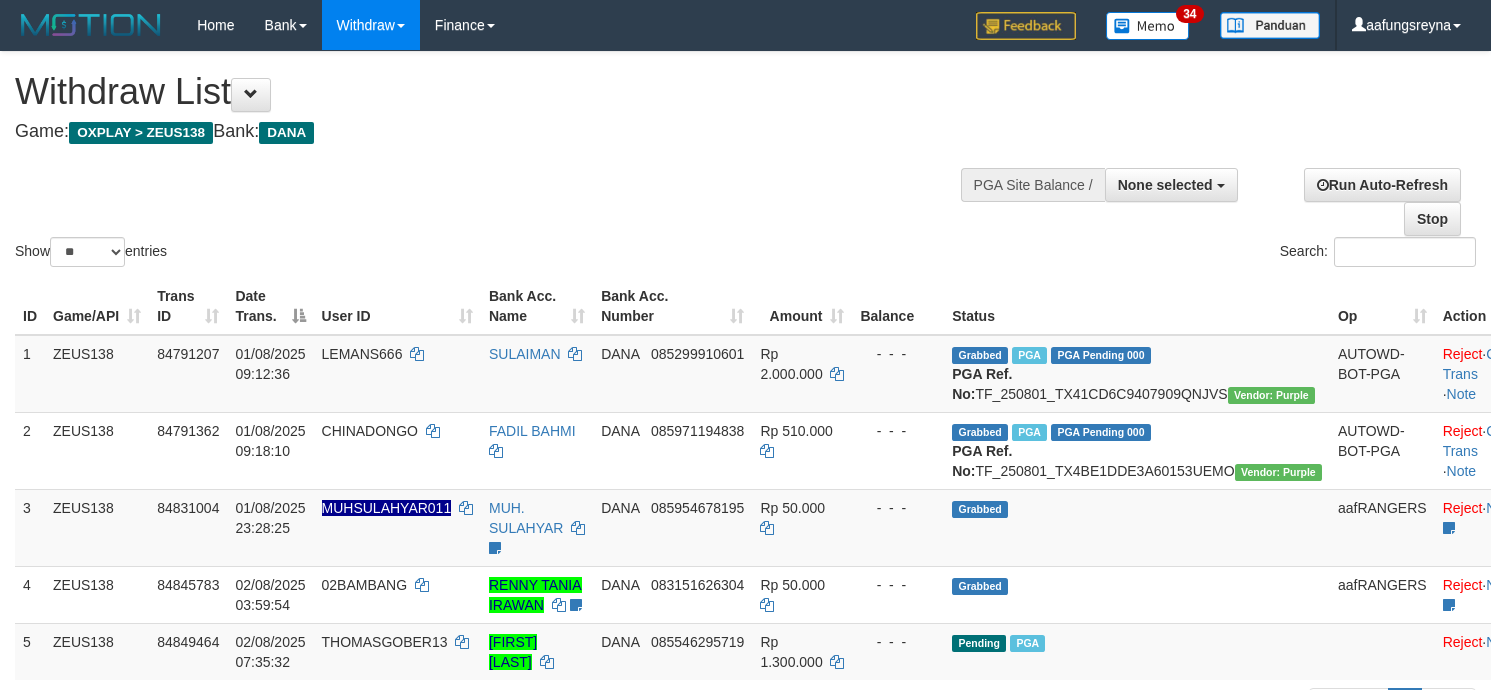 select 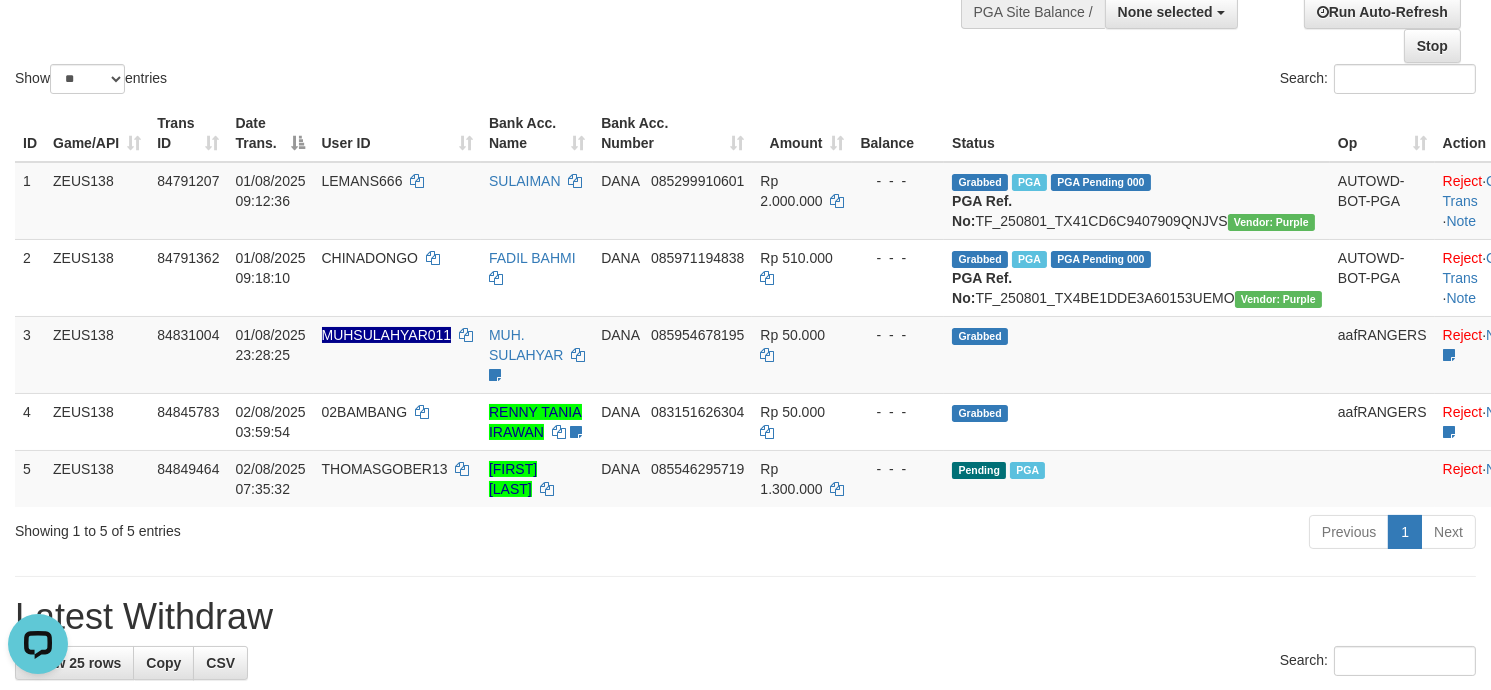 scroll, scrollTop: 0, scrollLeft: 0, axis: both 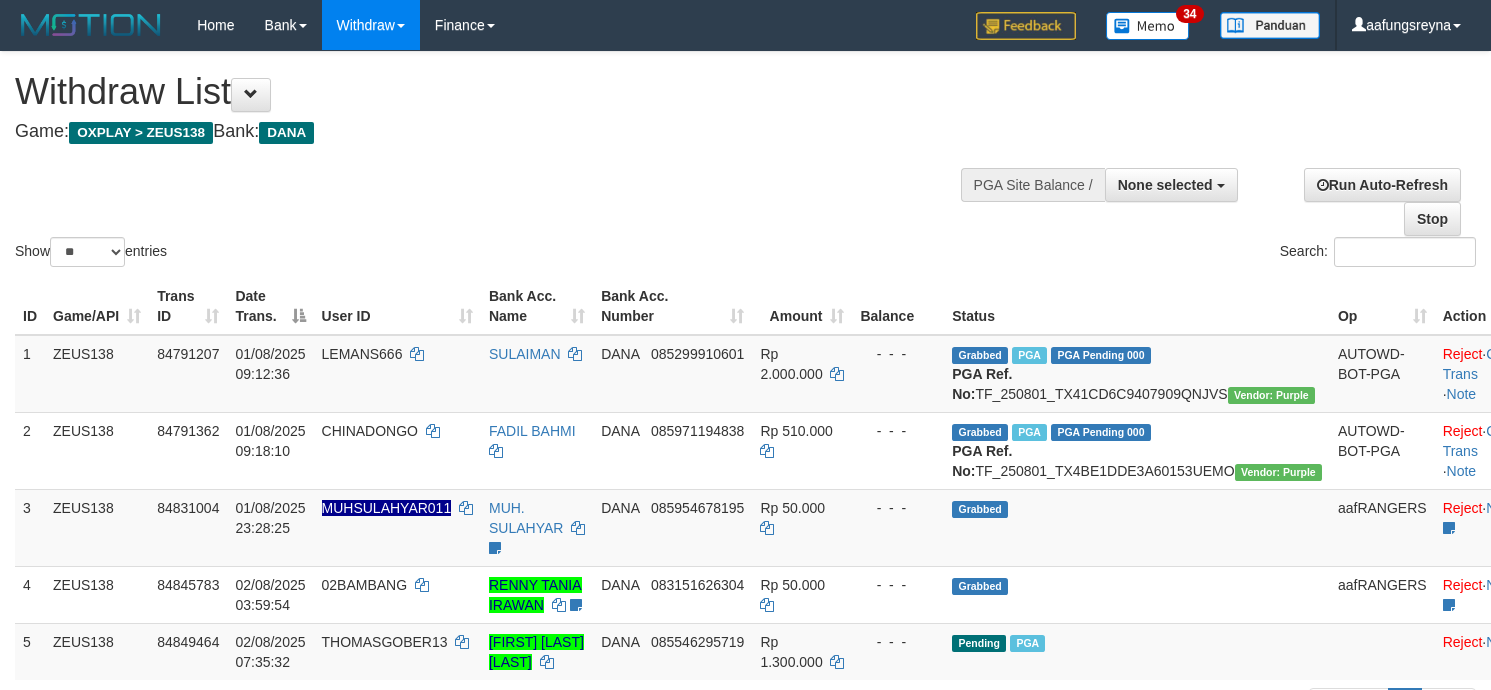 select 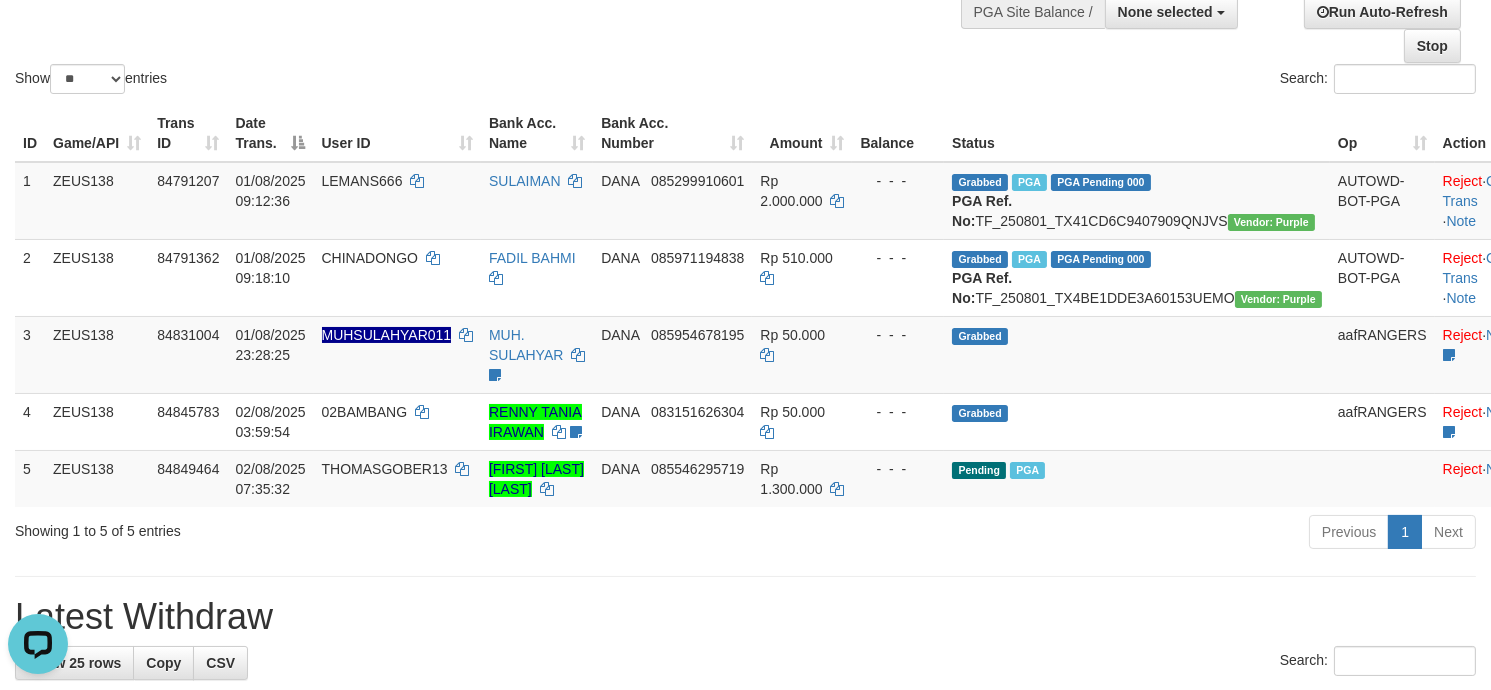 scroll, scrollTop: 0, scrollLeft: 0, axis: both 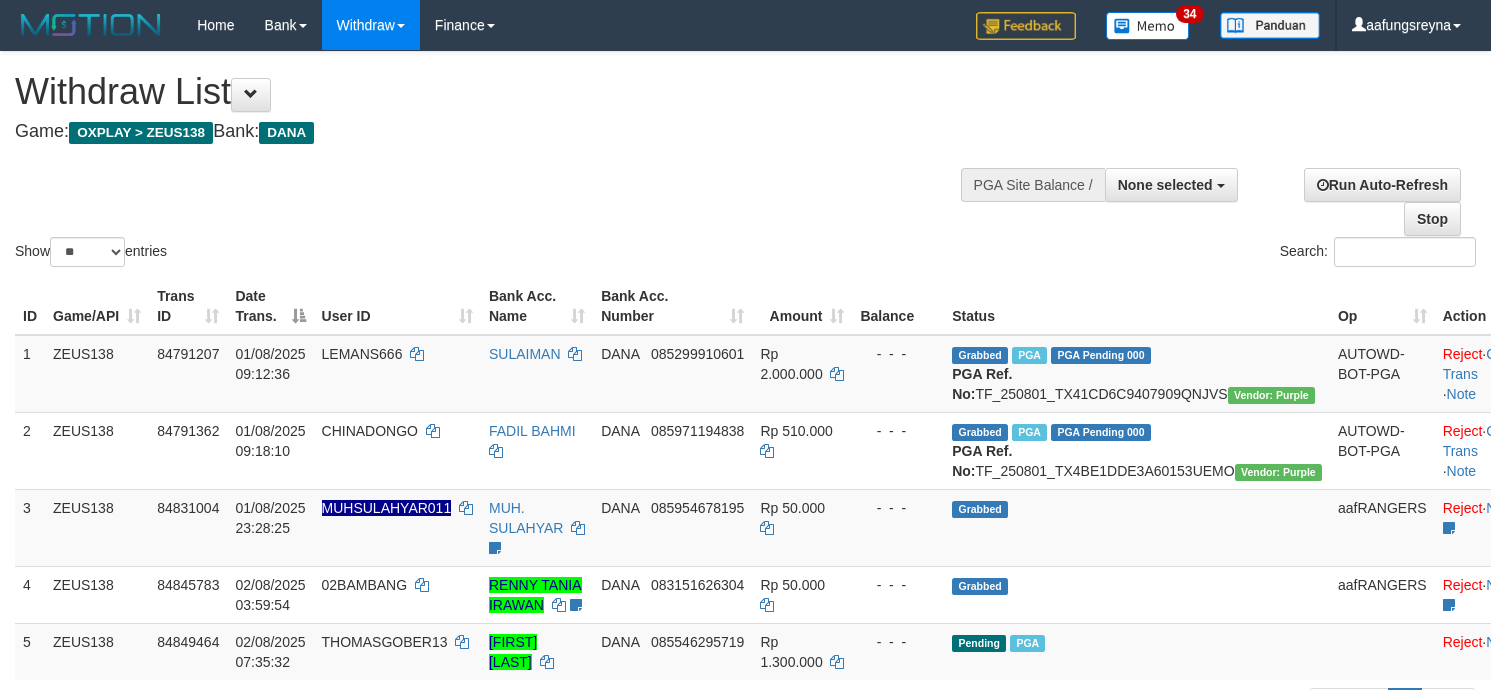 select 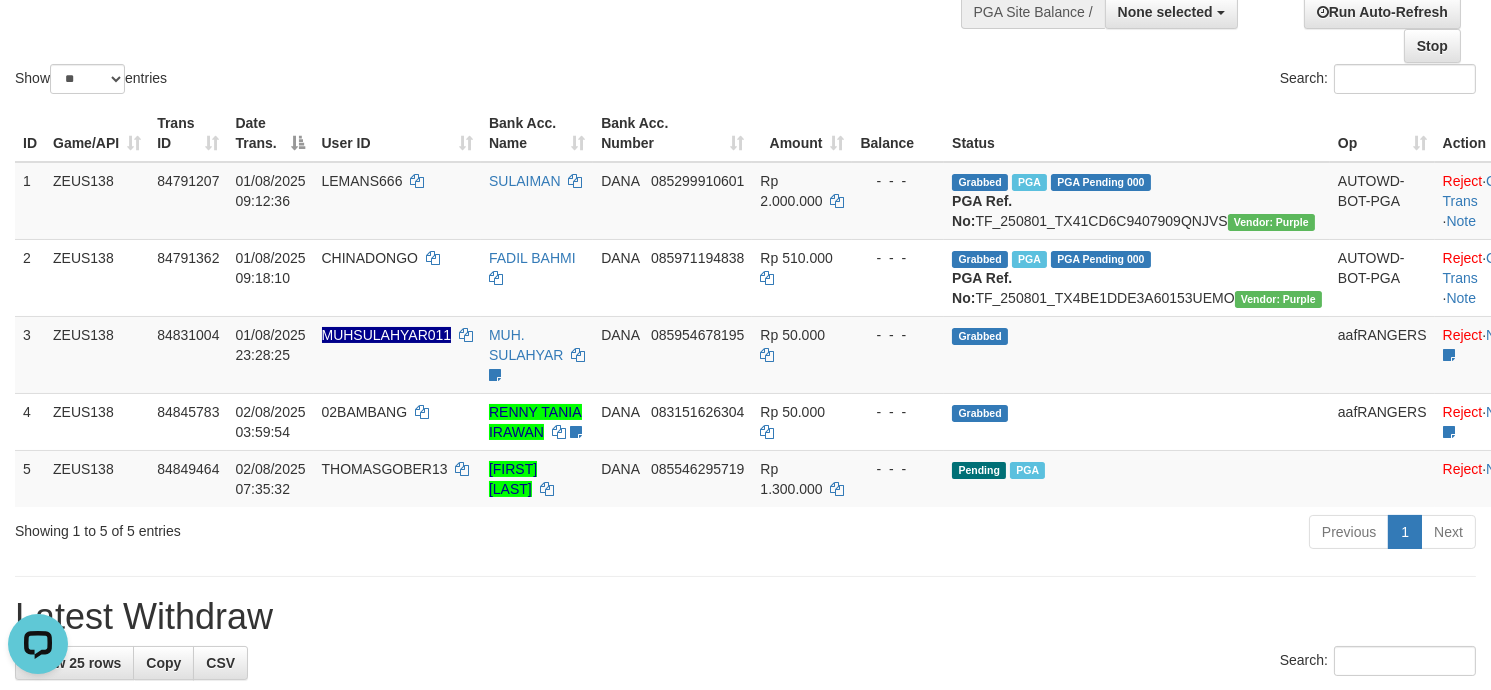 scroll, scrollTop: 0, scrollLeft: 0, axis: both 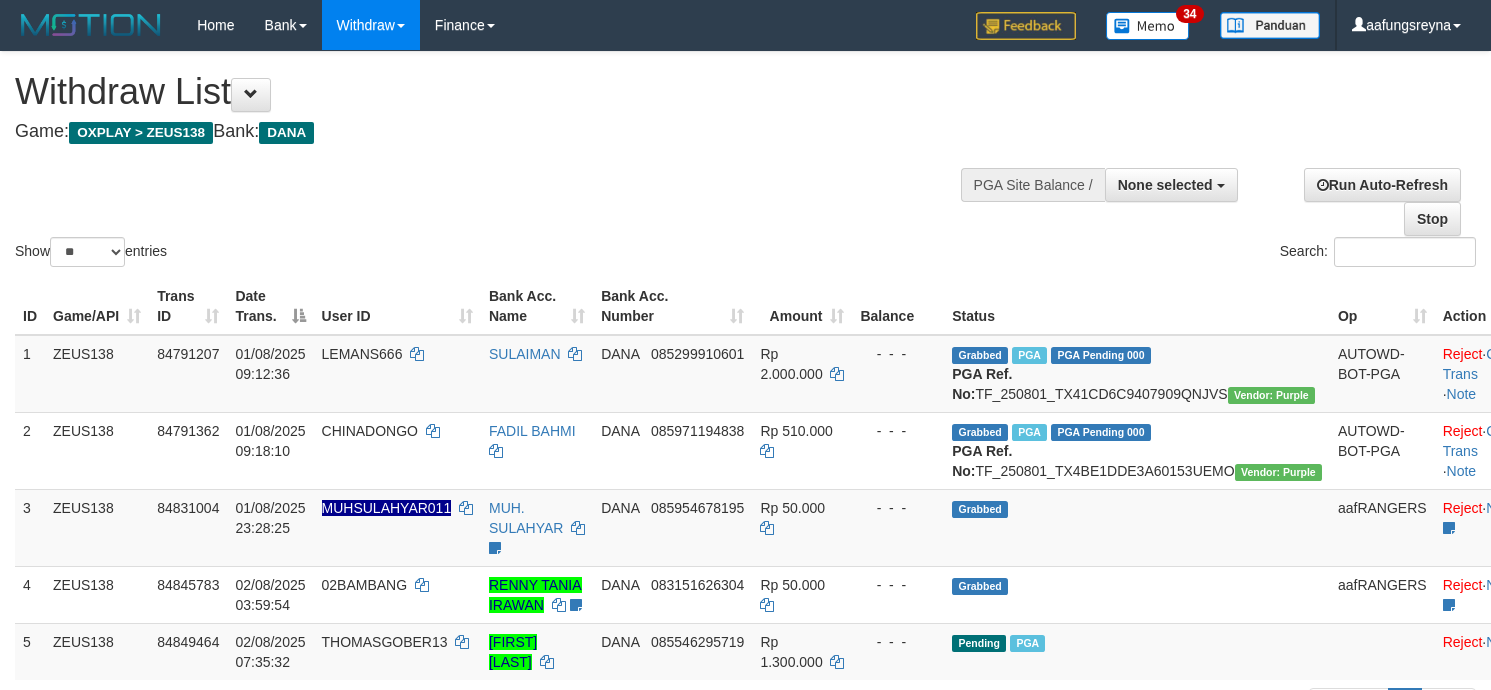 select 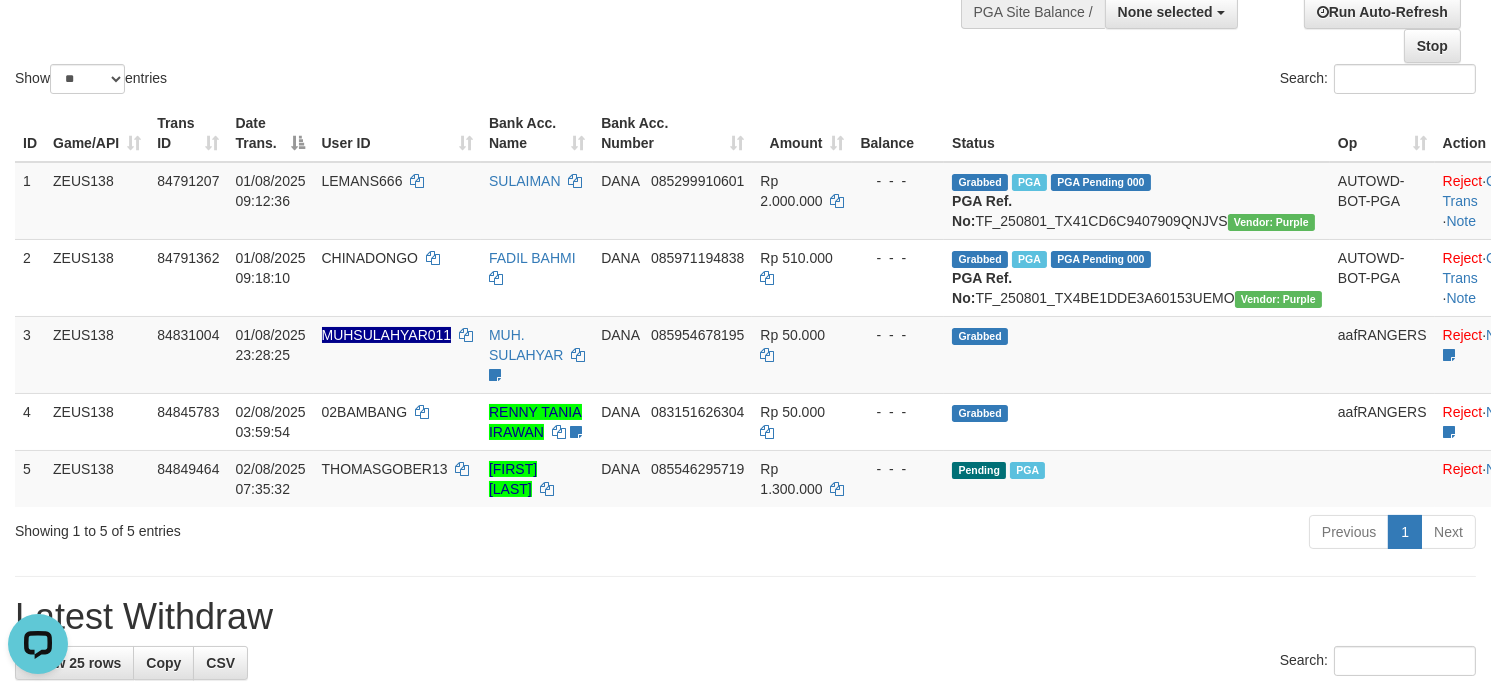 scroll, scrollTop: 0, scrollLeft: 0, axis: both 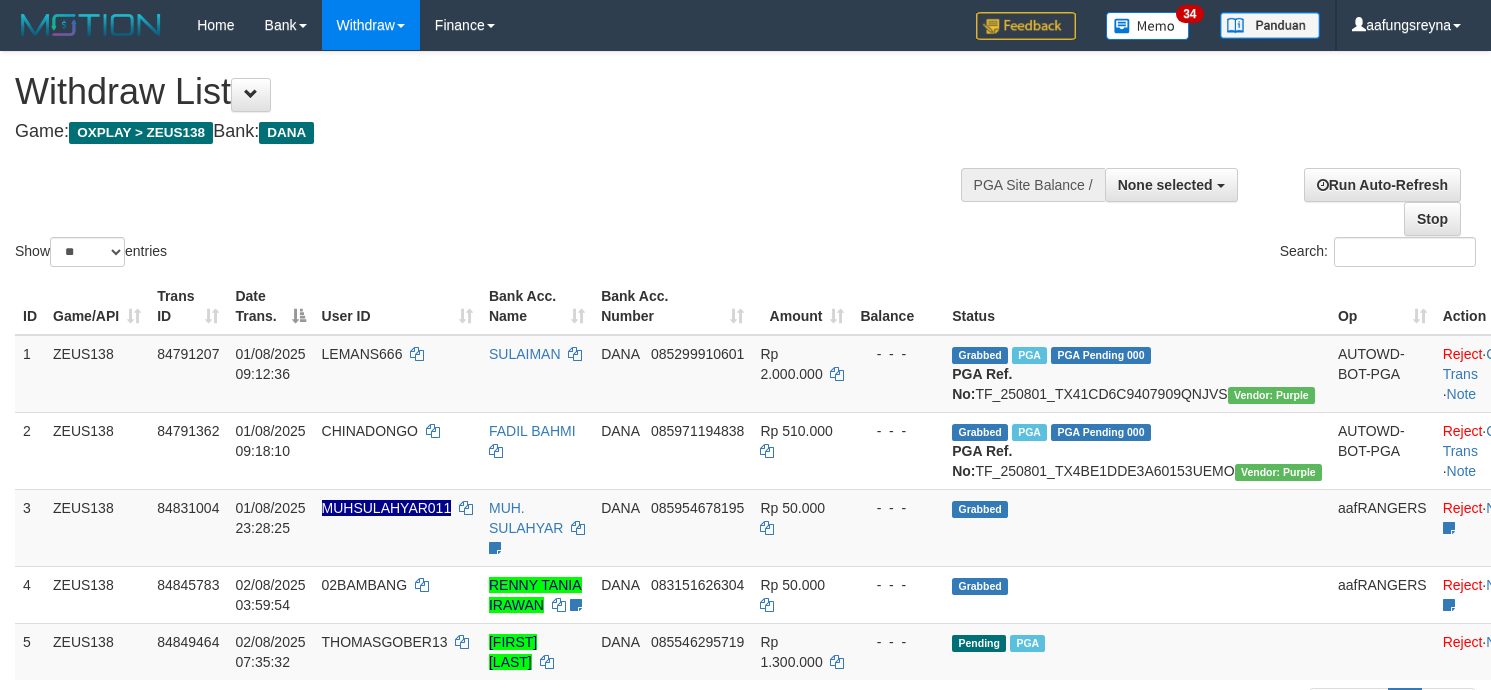 select 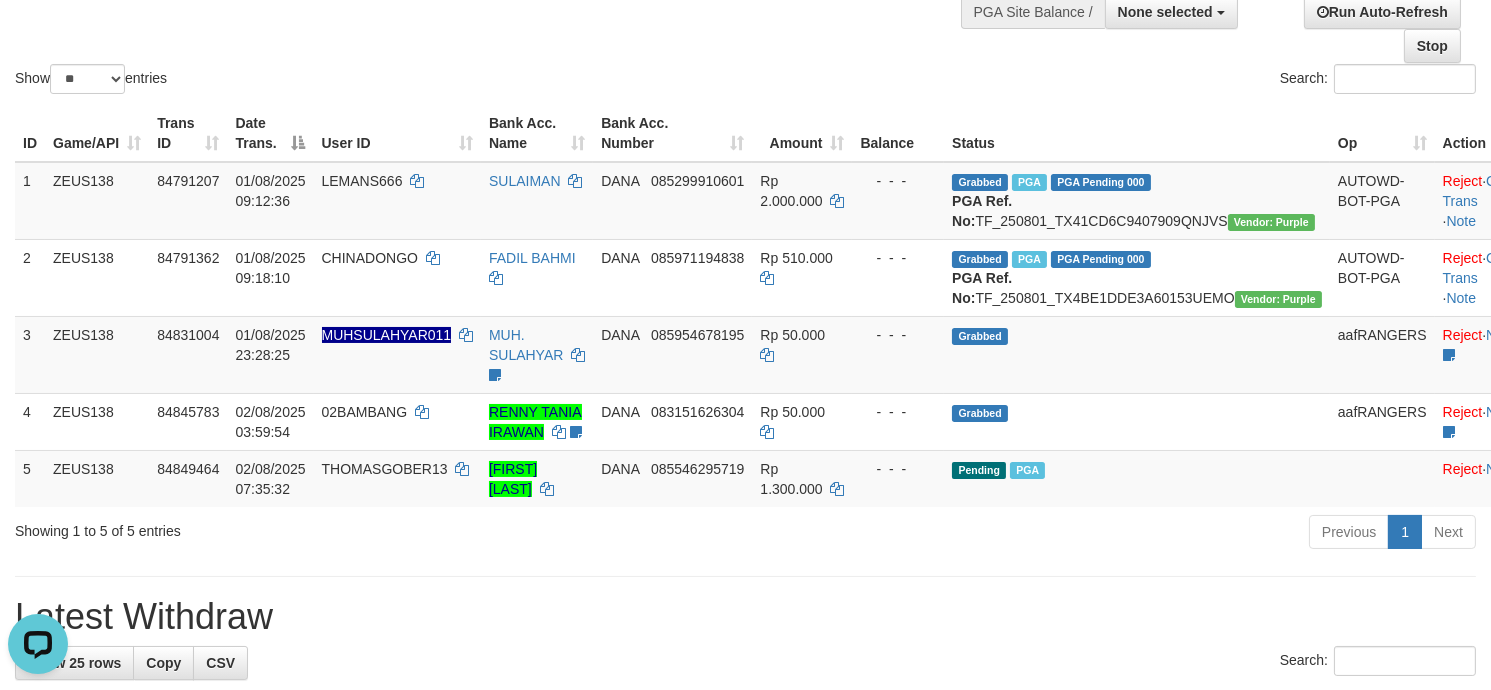 scroll, scrollTop: 0, scrollLeft: 0, axis: both 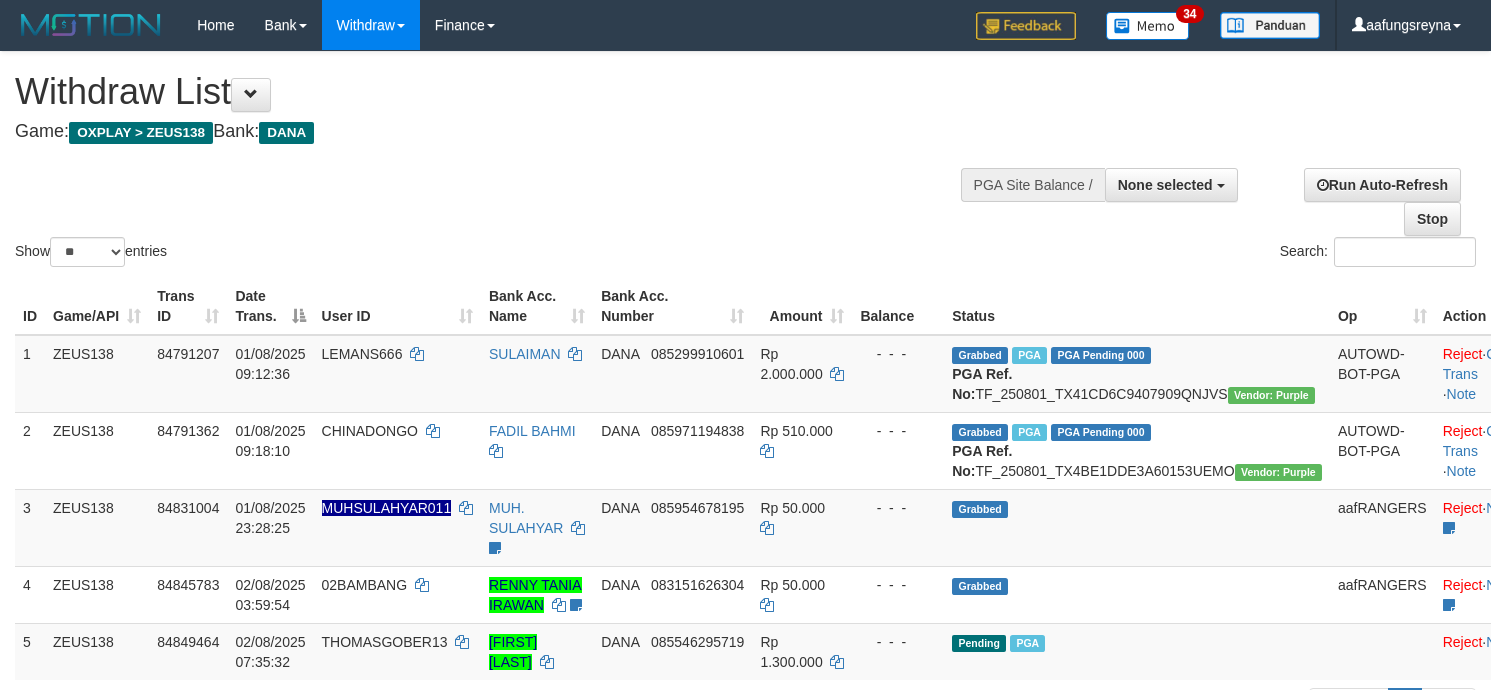 select 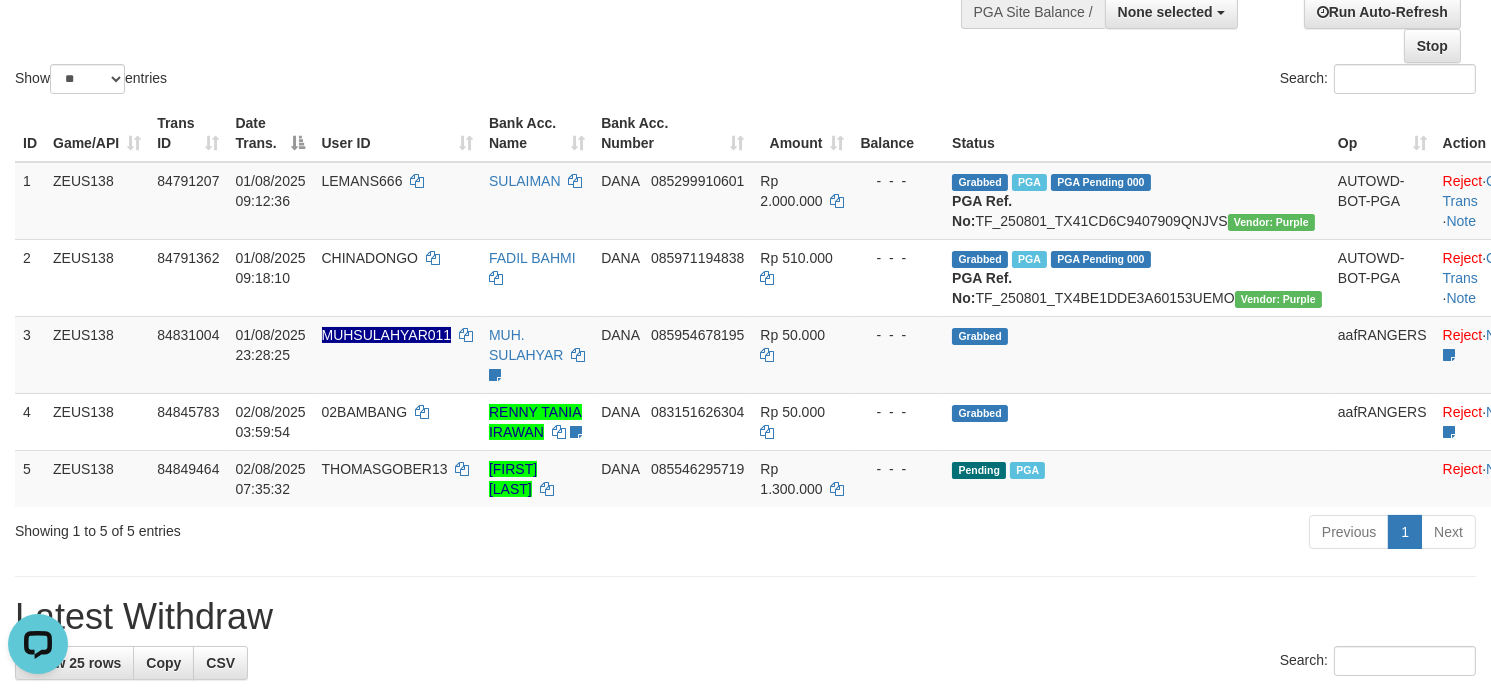 scroll, scrollTop: 0, scrollLeft: 0, axis: both 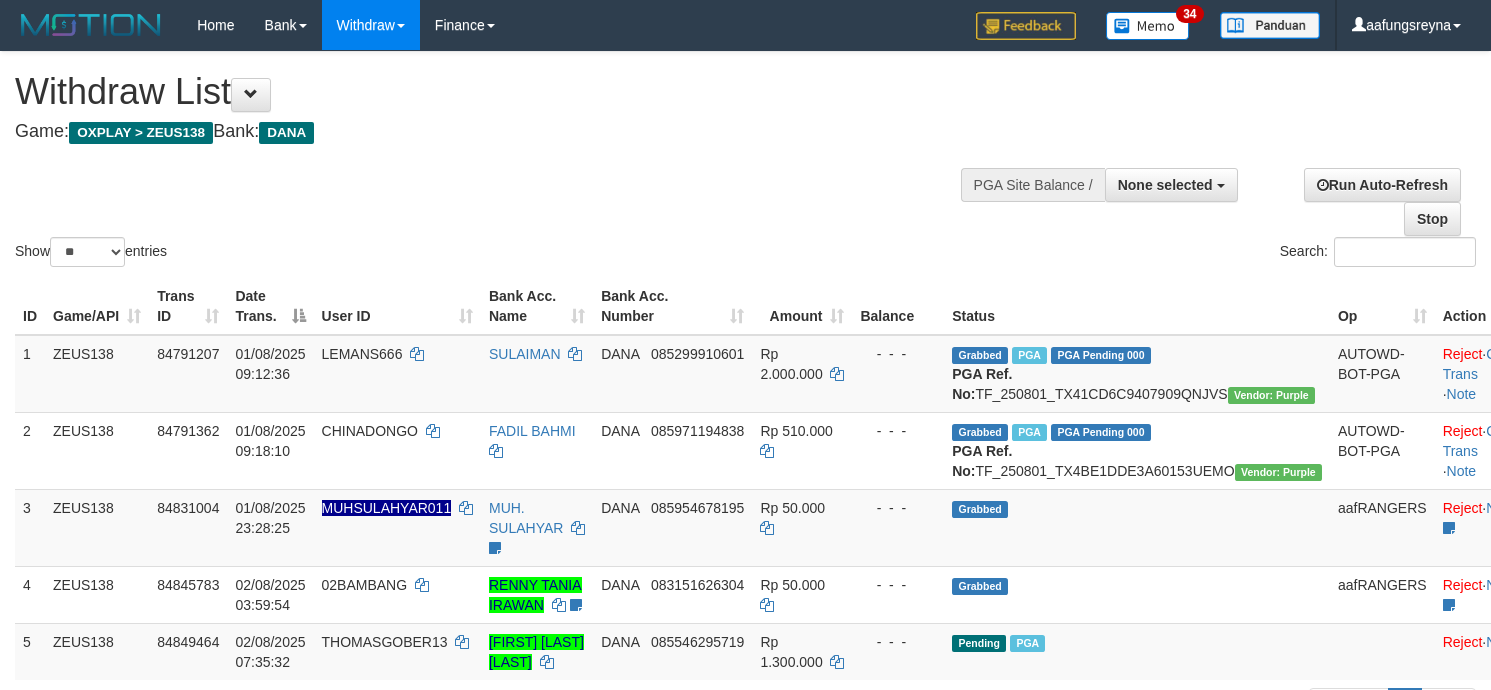 select 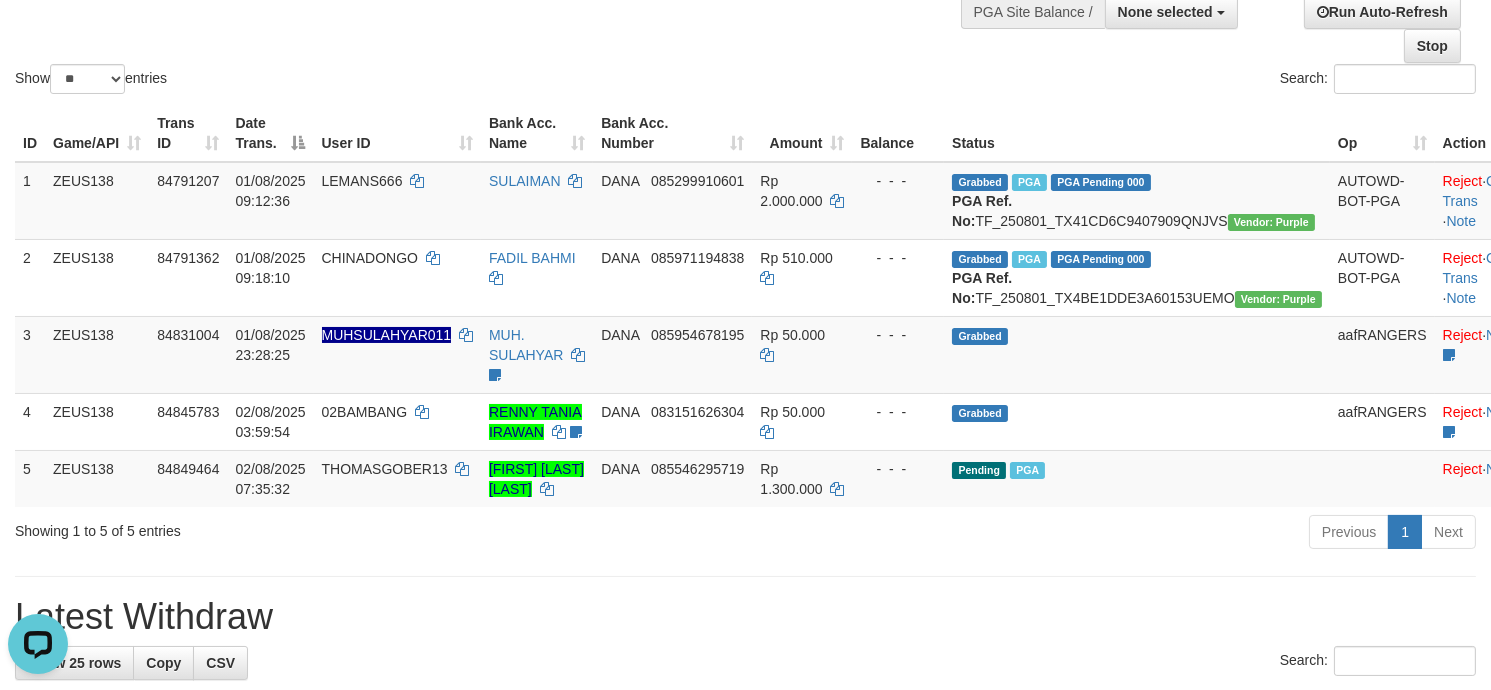 scroll, scrollTop: 0, scrollLeft: 0, axis: both 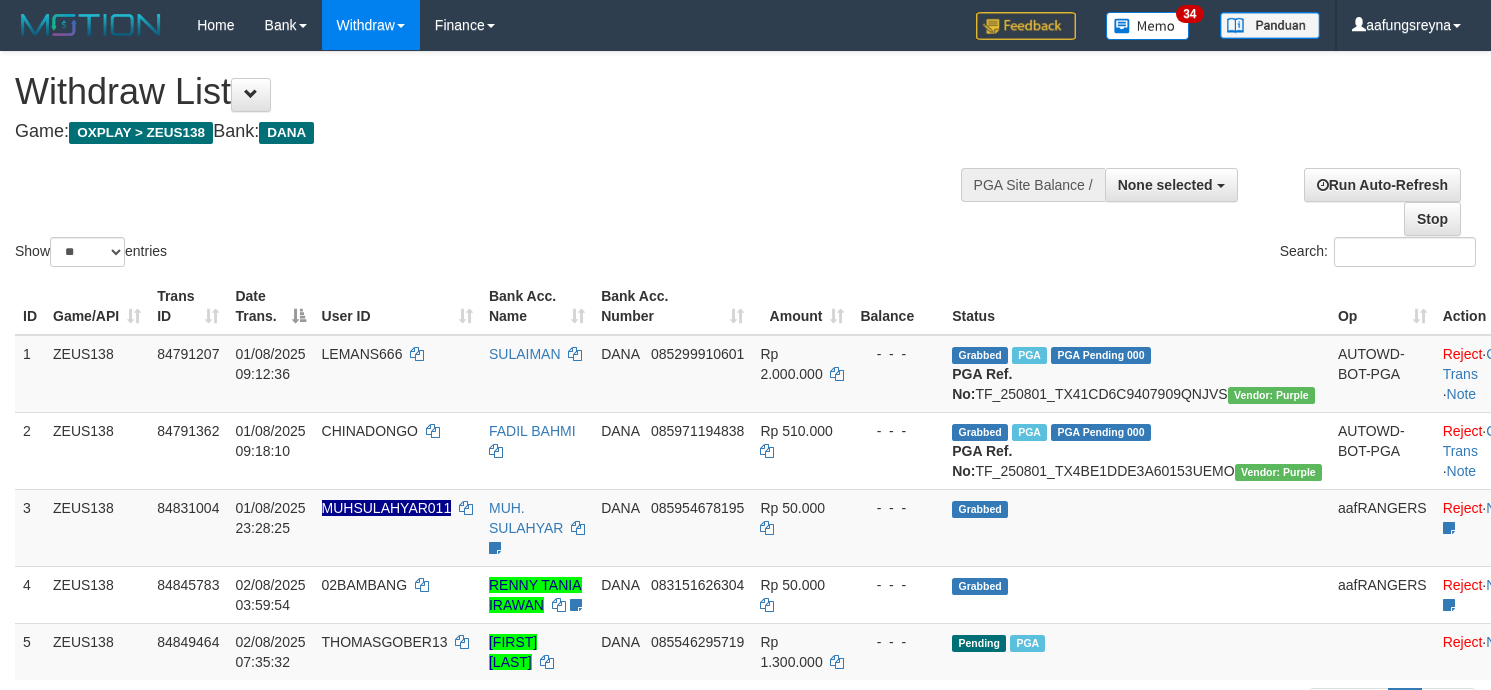 select 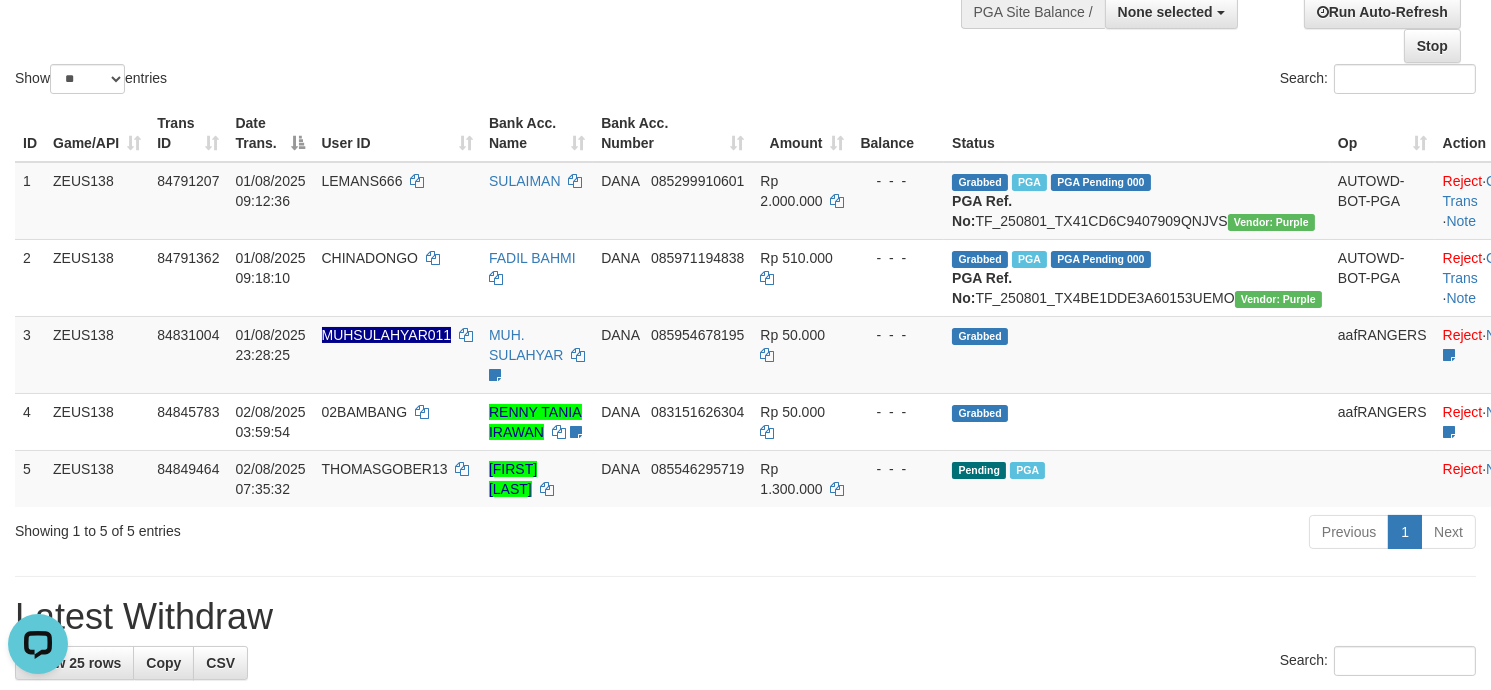 scroll, scrollTop: 0, scrollLeft: 0, axis: both 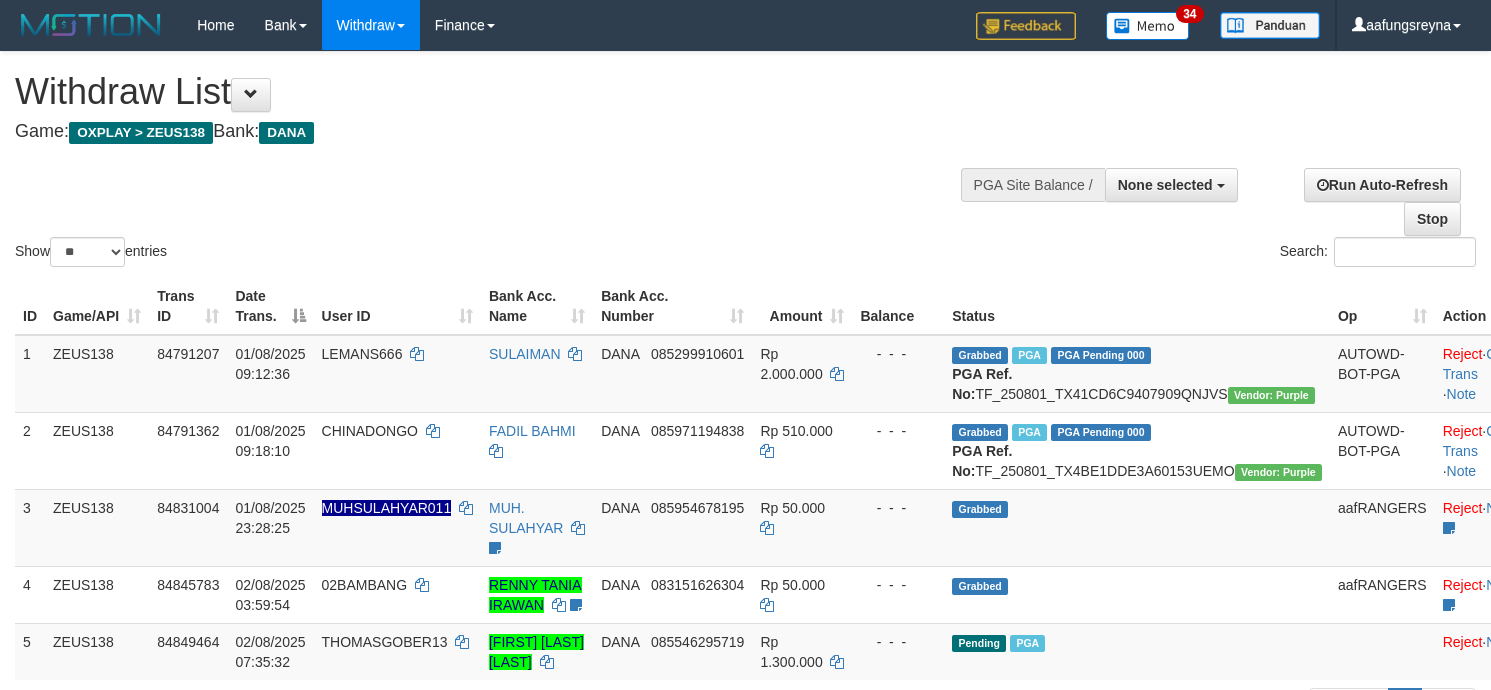 select 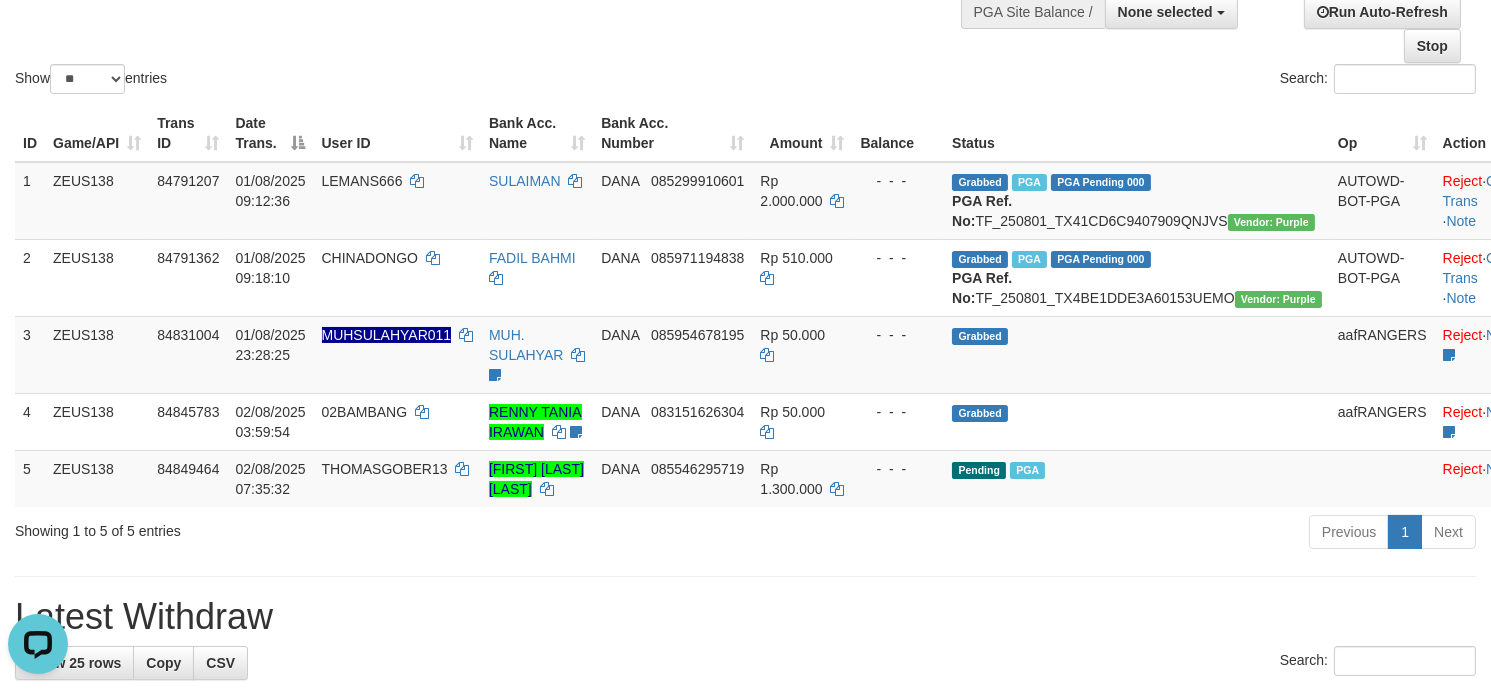 scroll, scrollTop: 0, scrollLeft: 0, axis: both 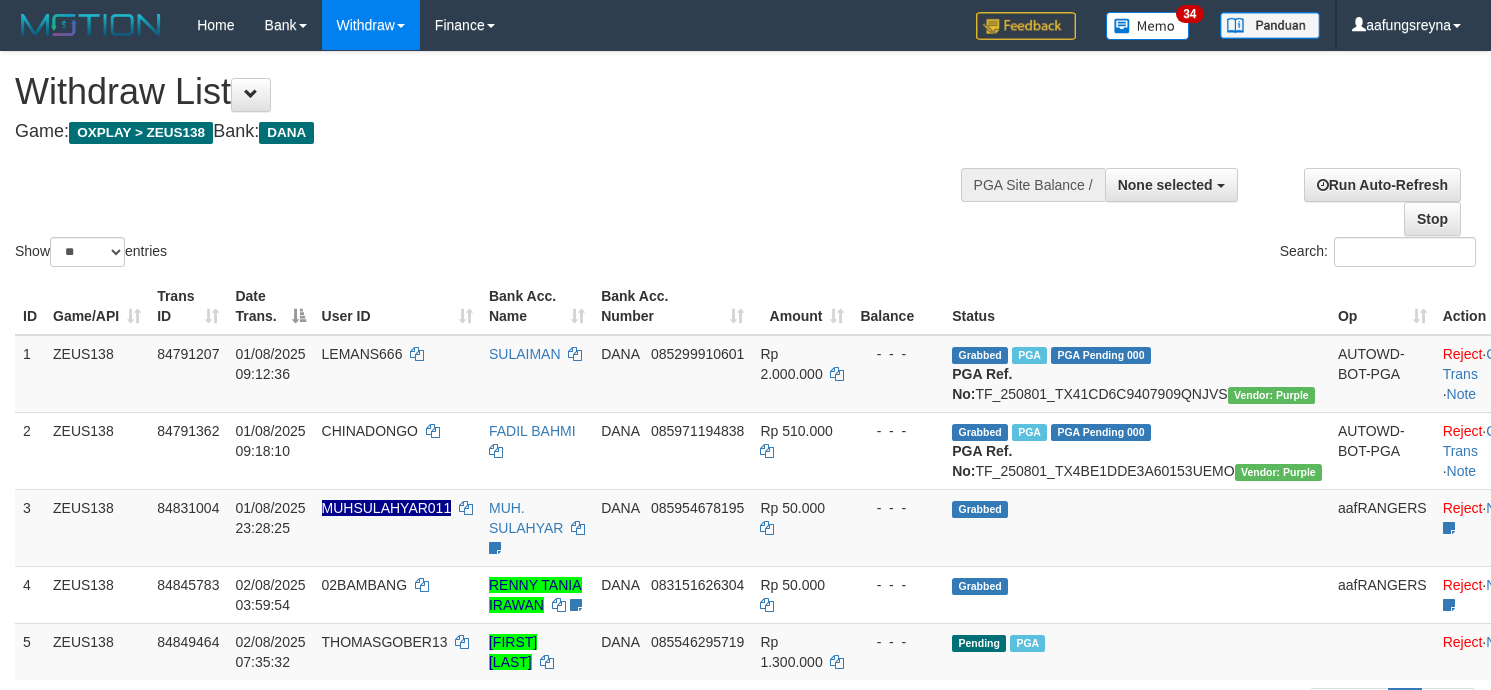 select 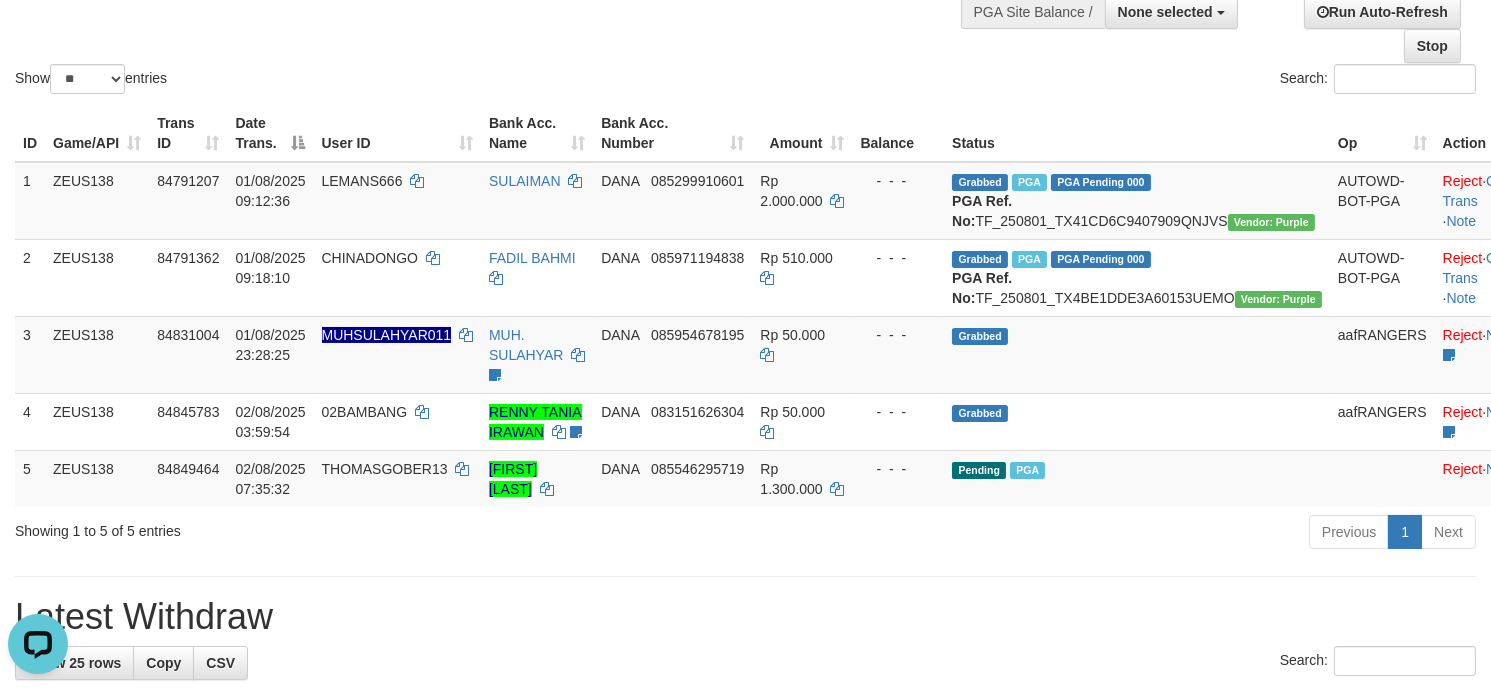 scroll, scrollTop: 0, scrollLeft: 0, axis: both 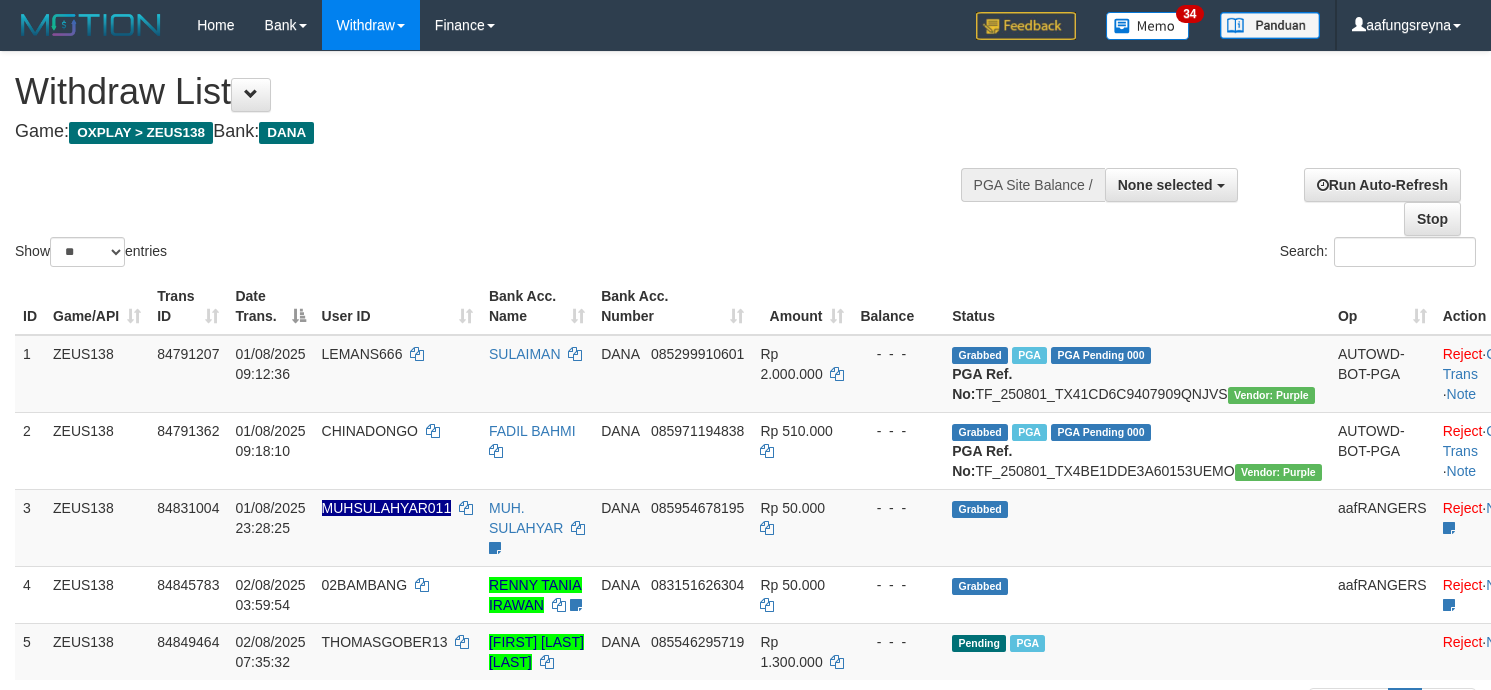 select 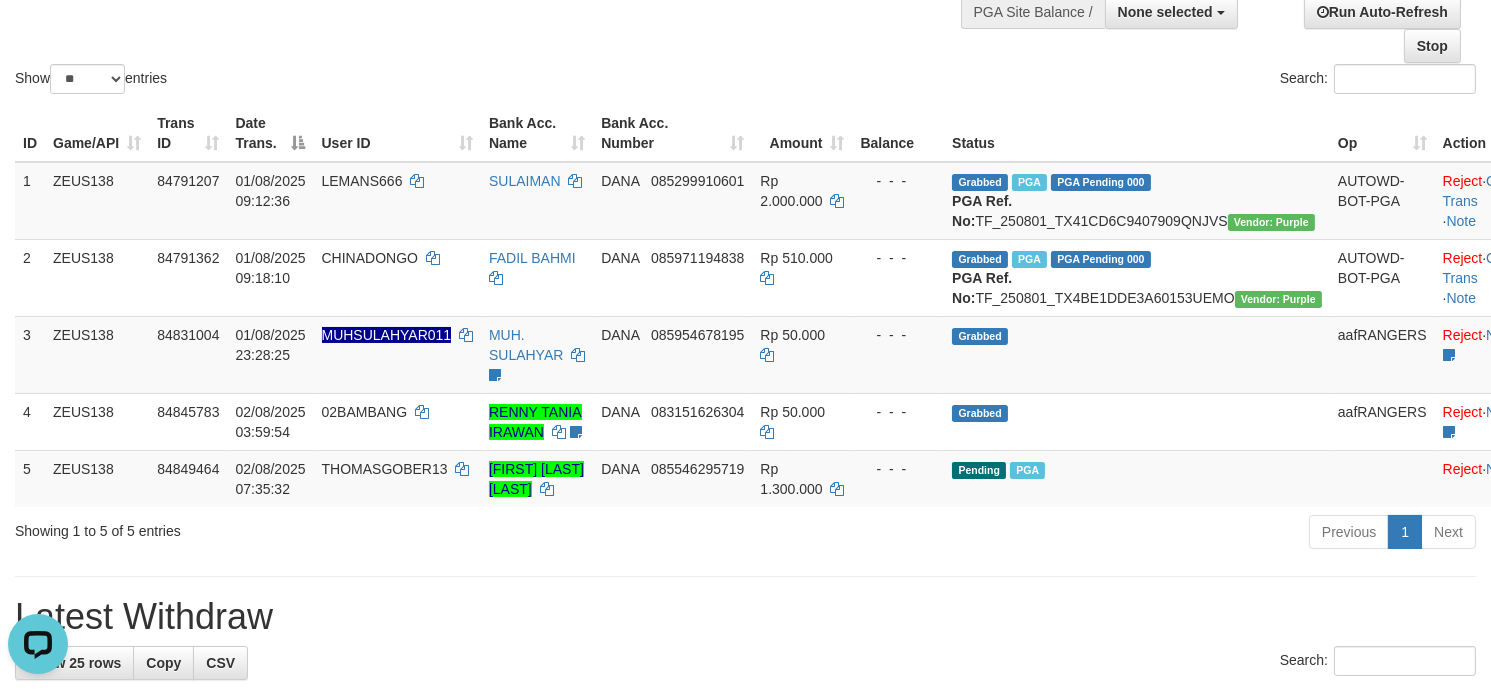scroll, scrollTop: 0, scrollLeft: 0, axis: both 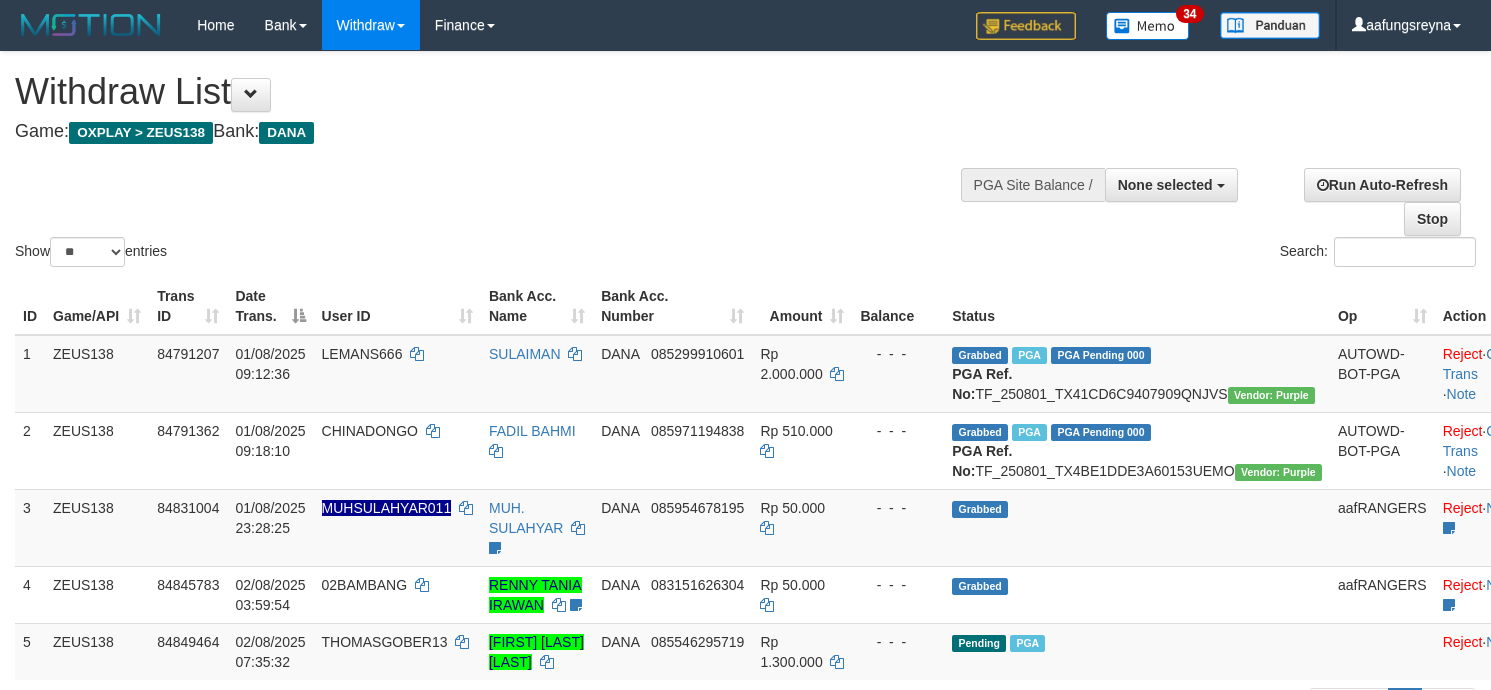 select 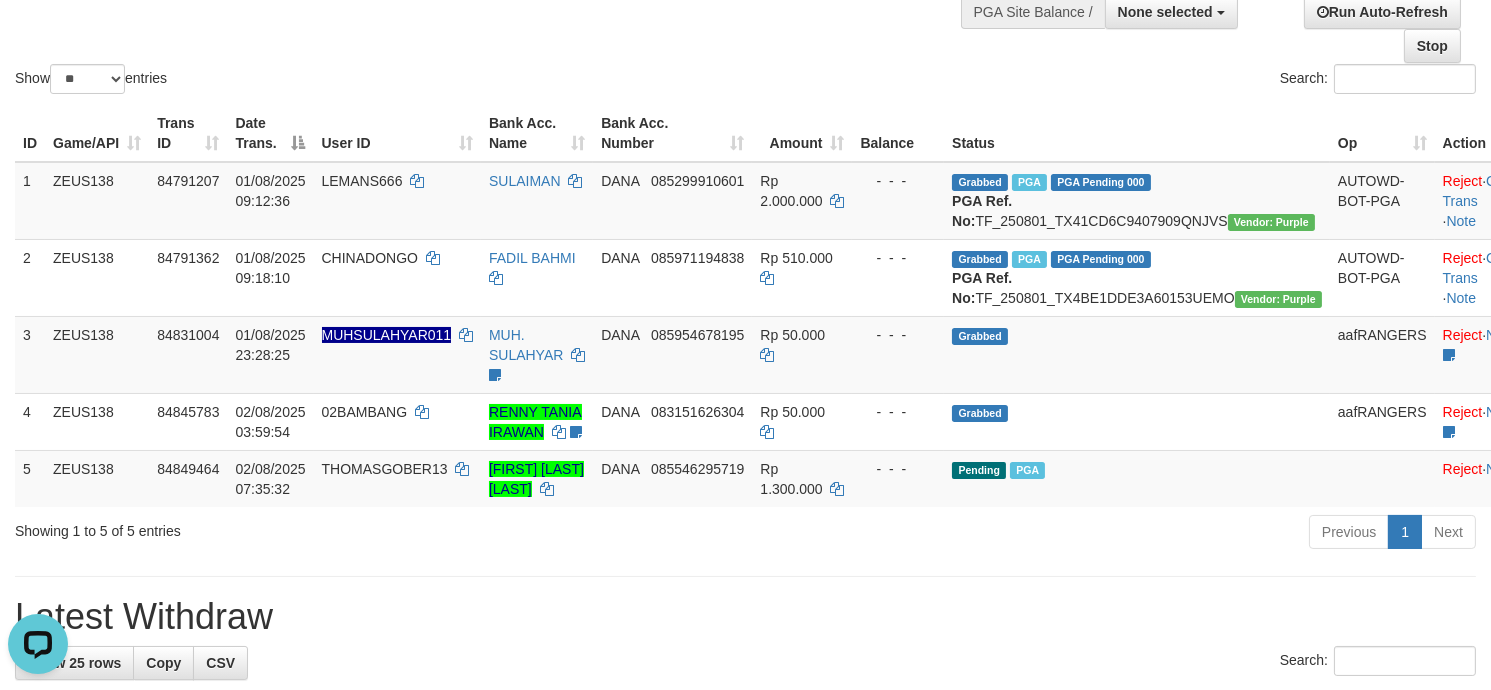 scroll, scrollTop: 0, scrollLeft: 0, axis: both 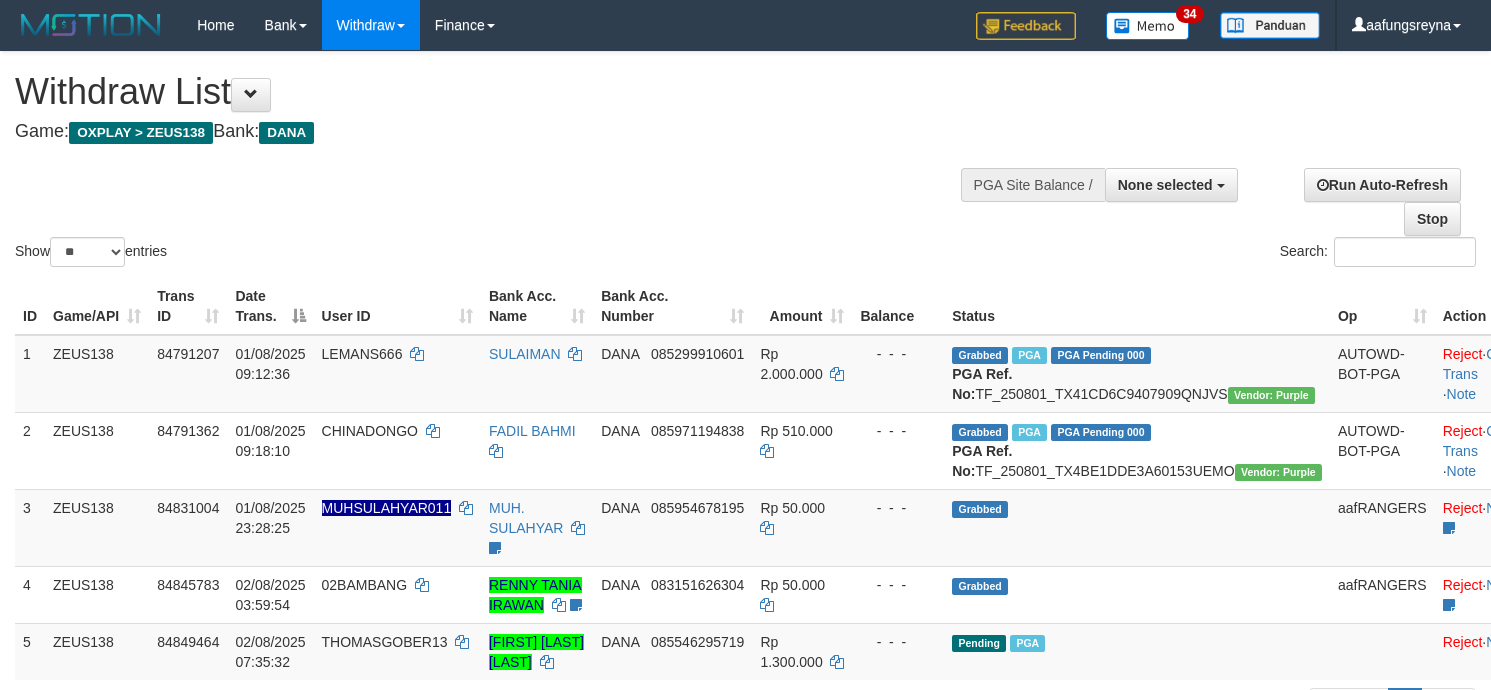 select 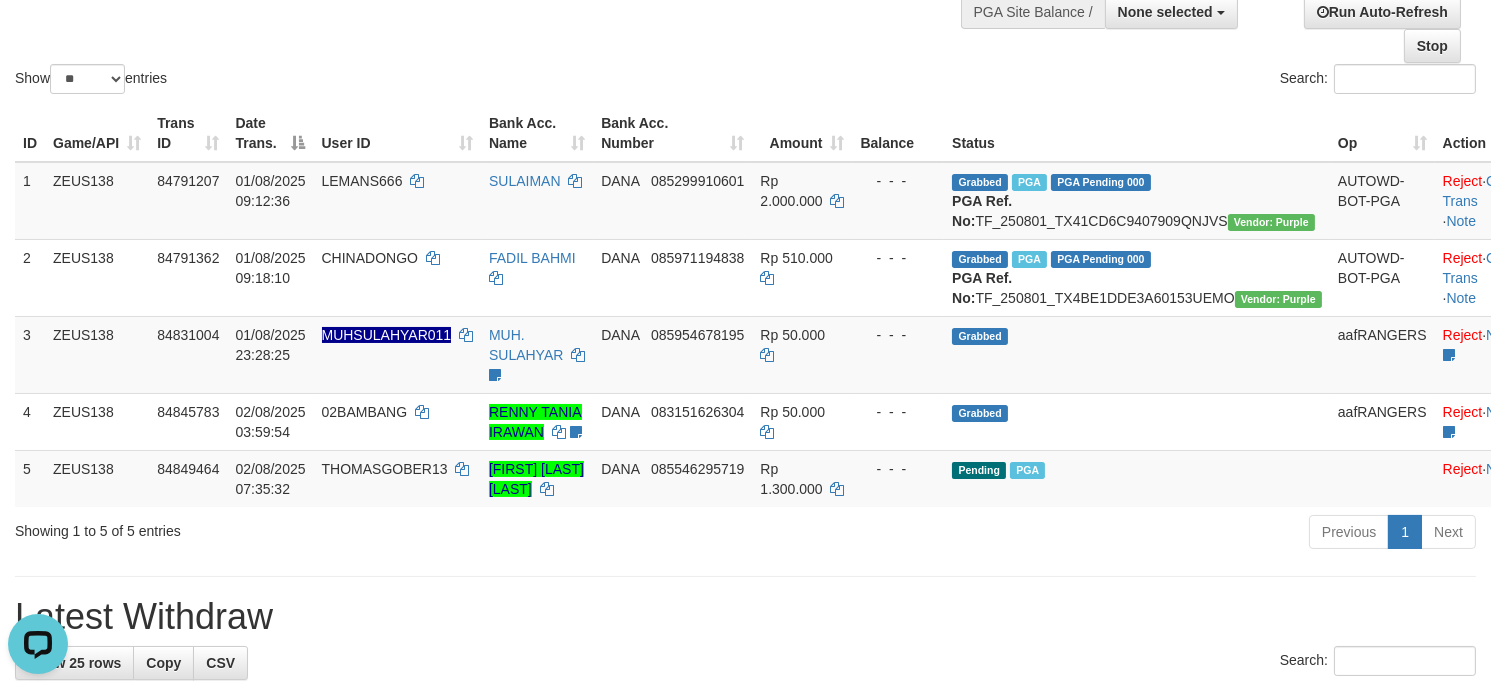 scroll, scrollTop: 0, scrollLeft: 0, axis: both 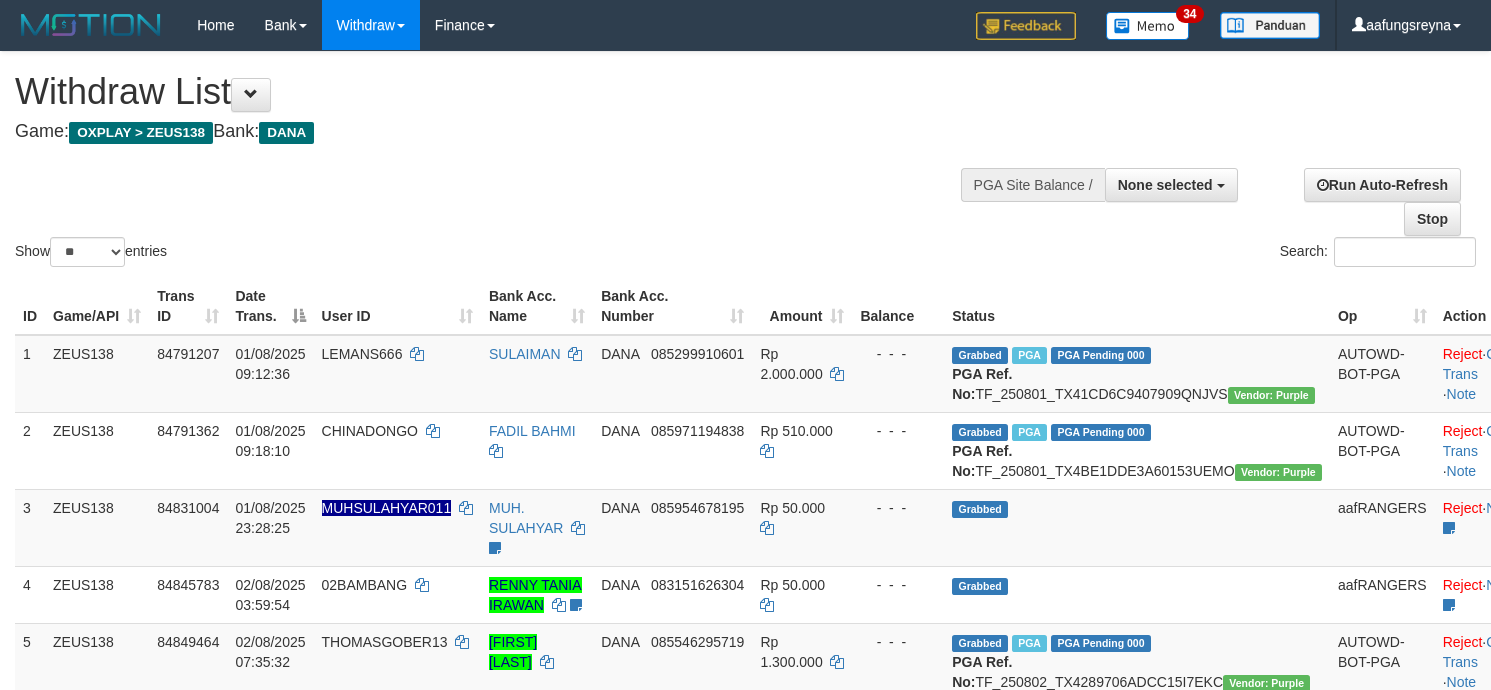 select 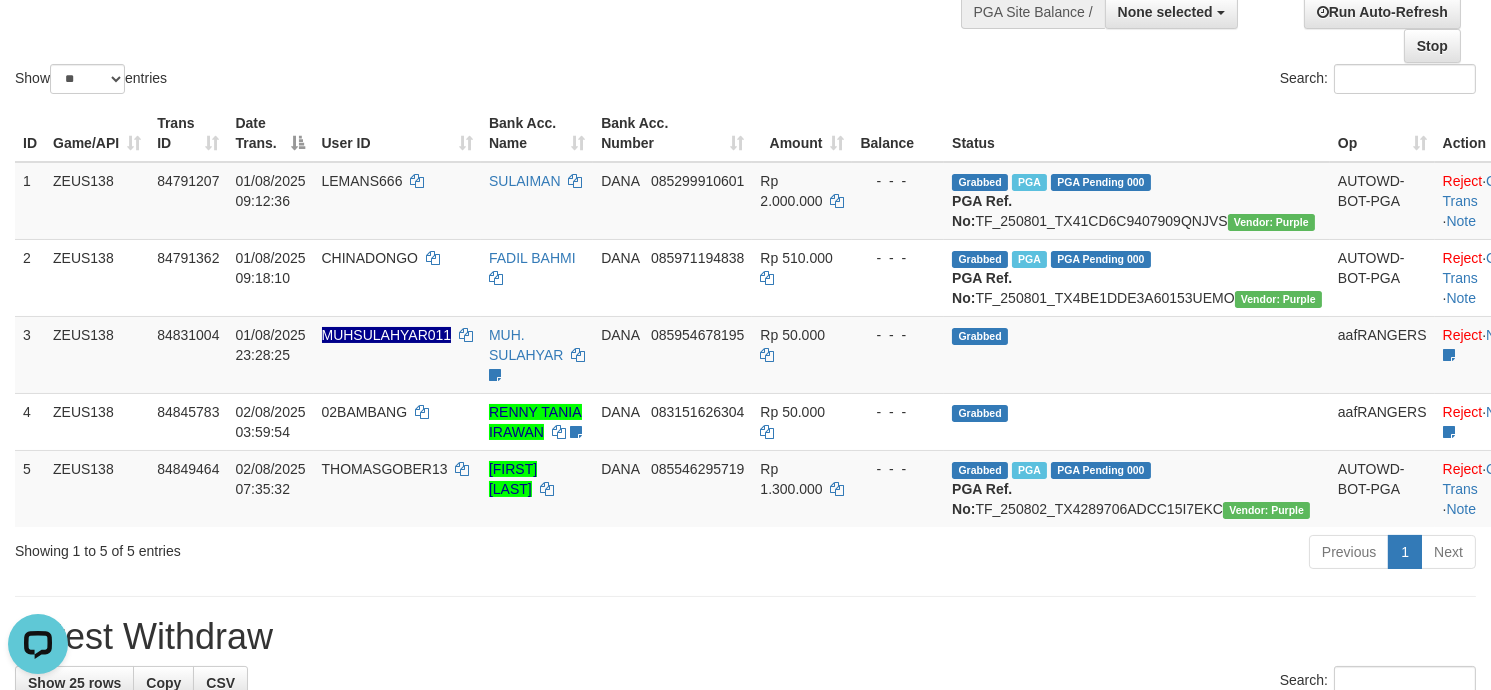 scroll, scrollTop: 0, scrollLeft: 0, axis: both 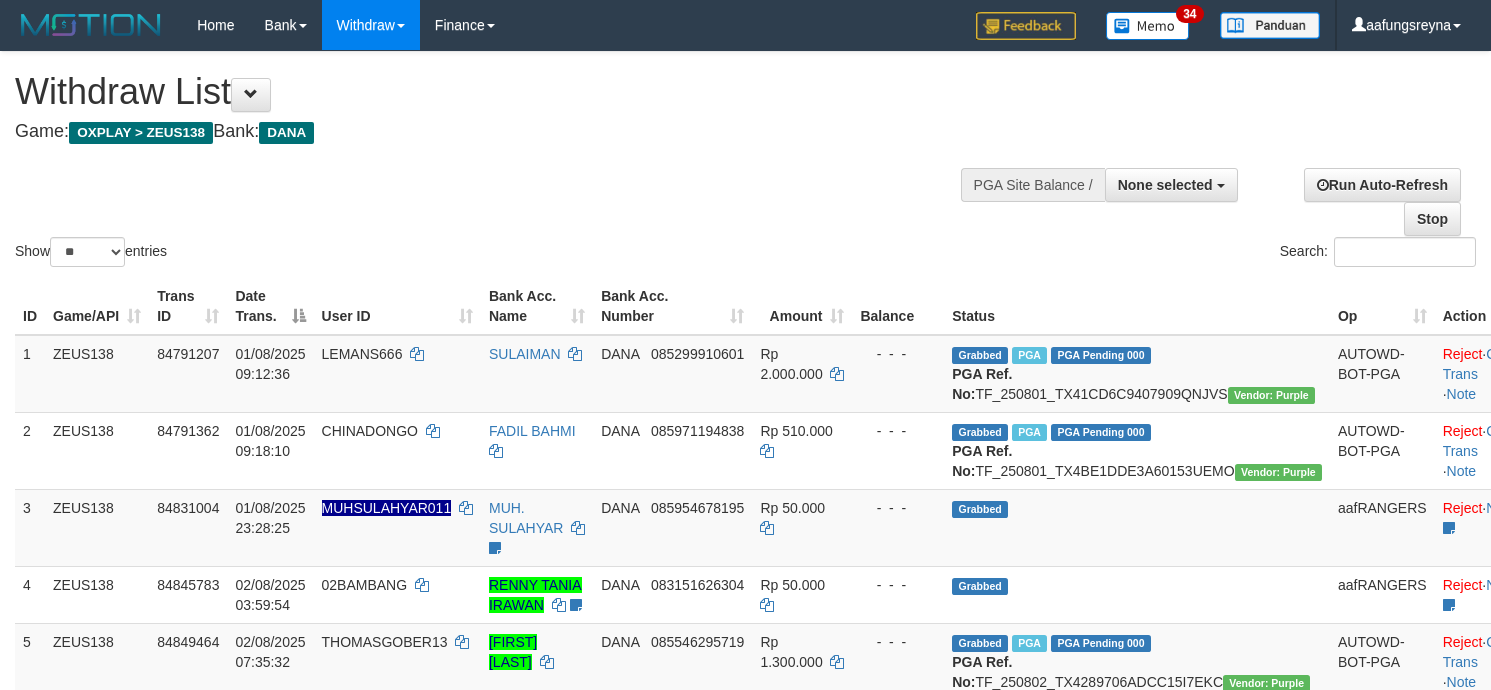 select 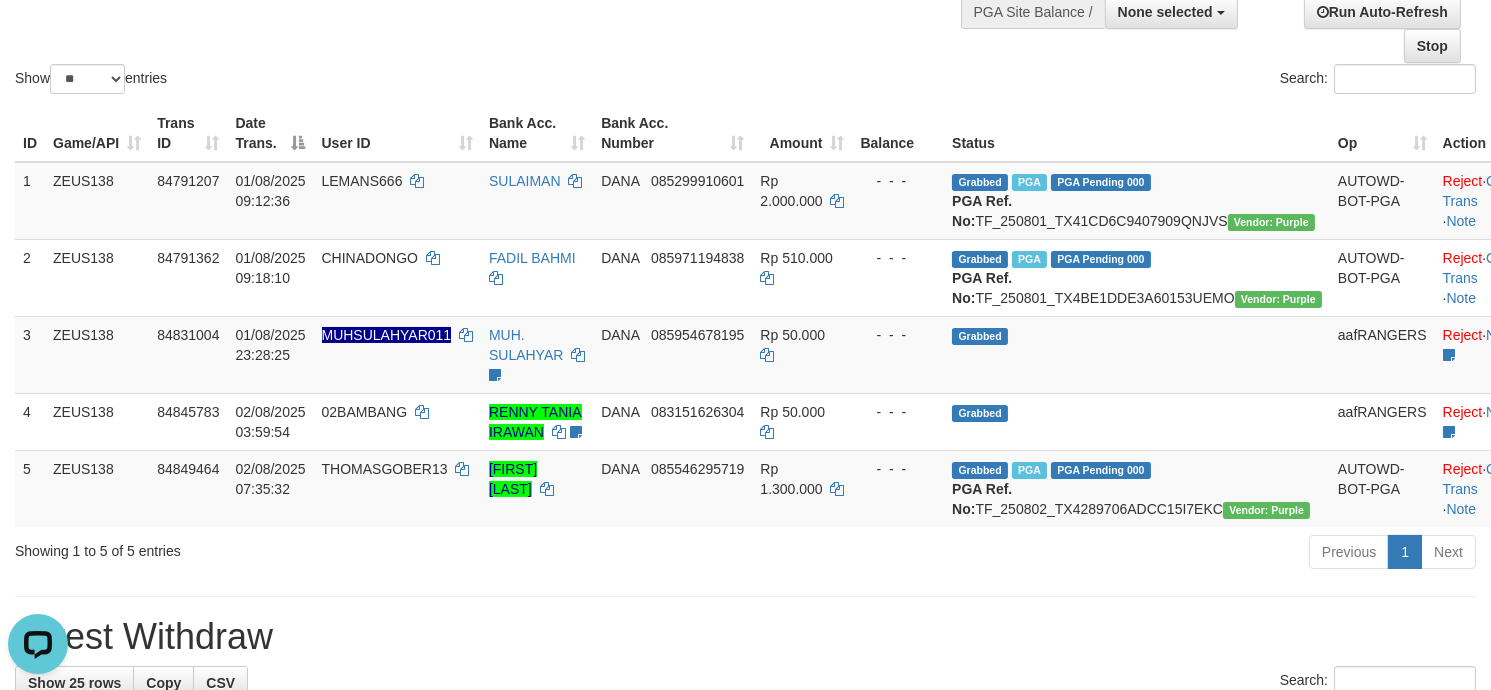 scroll, scrollTop: 0, scrollLeft: 0, axis: both 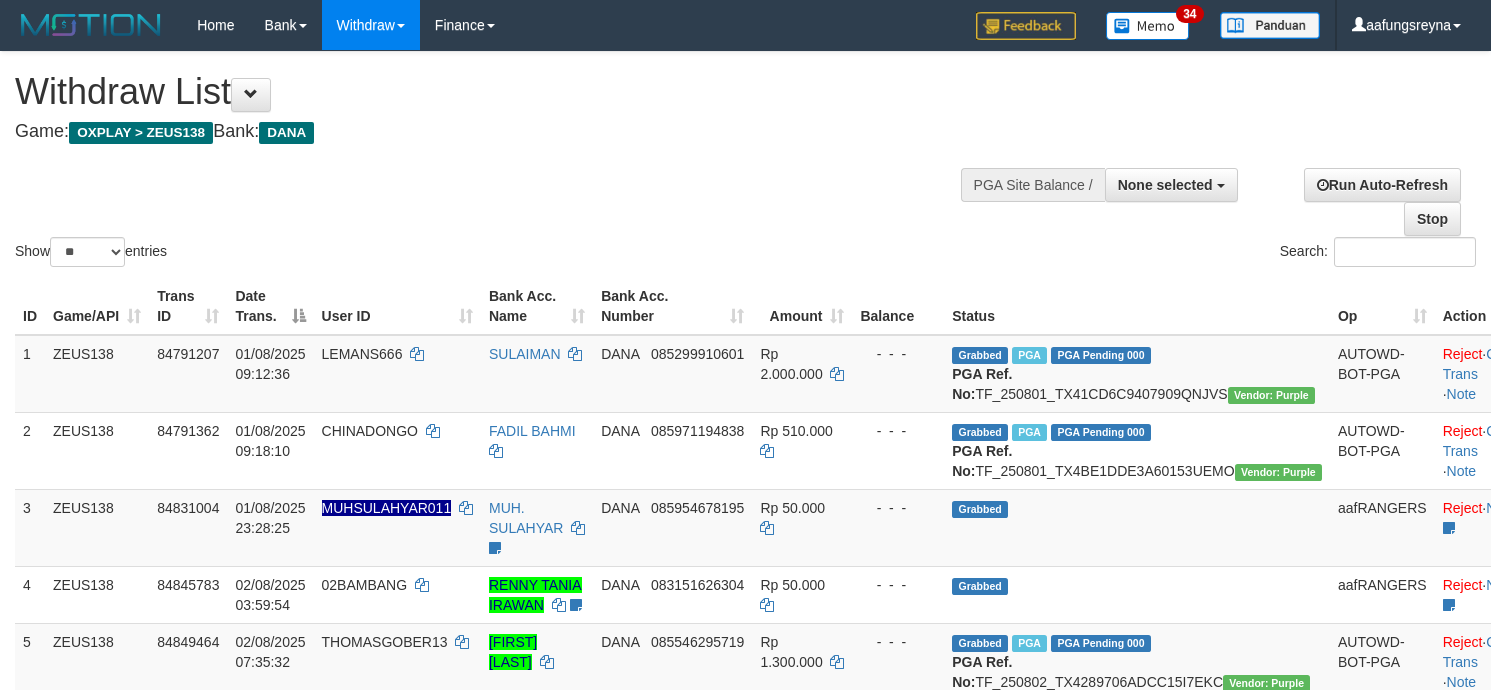select 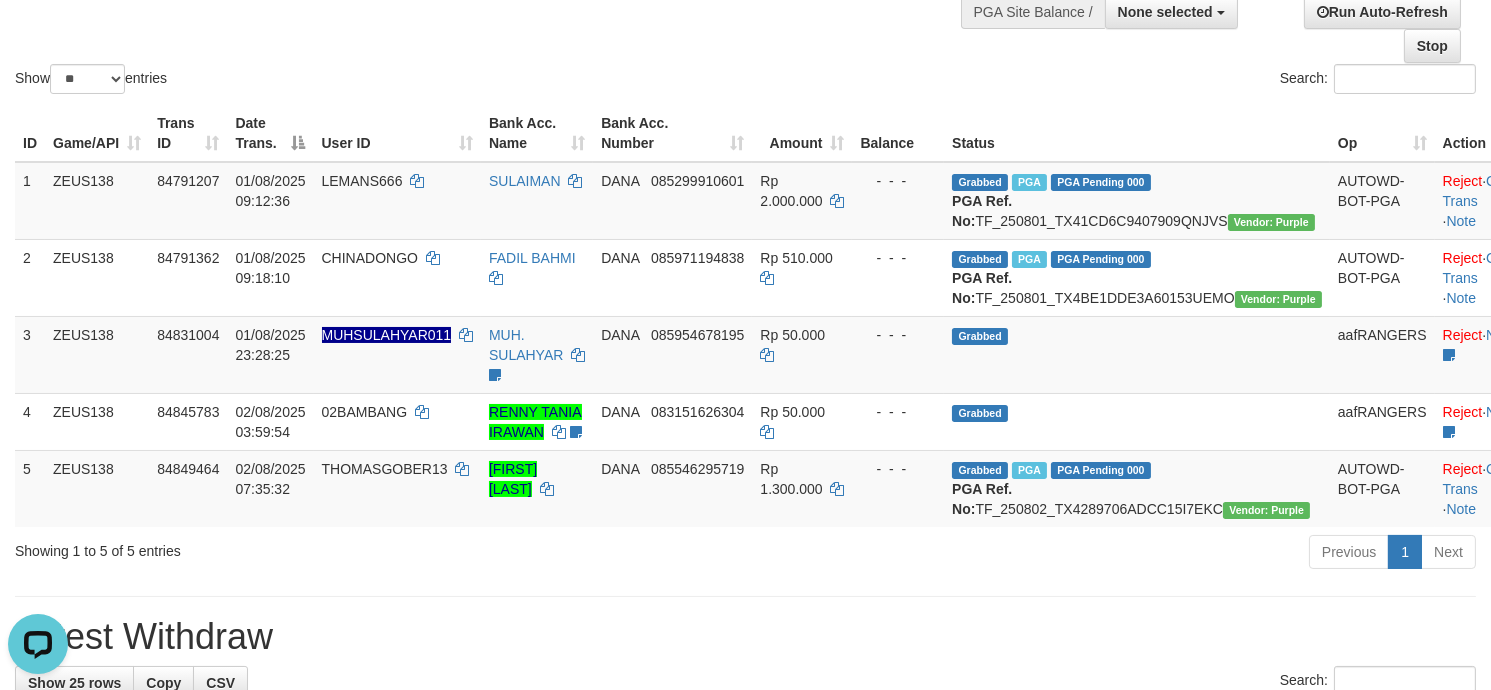 scroll, scrollTop: 0, scrollLeft: 0, axis: both 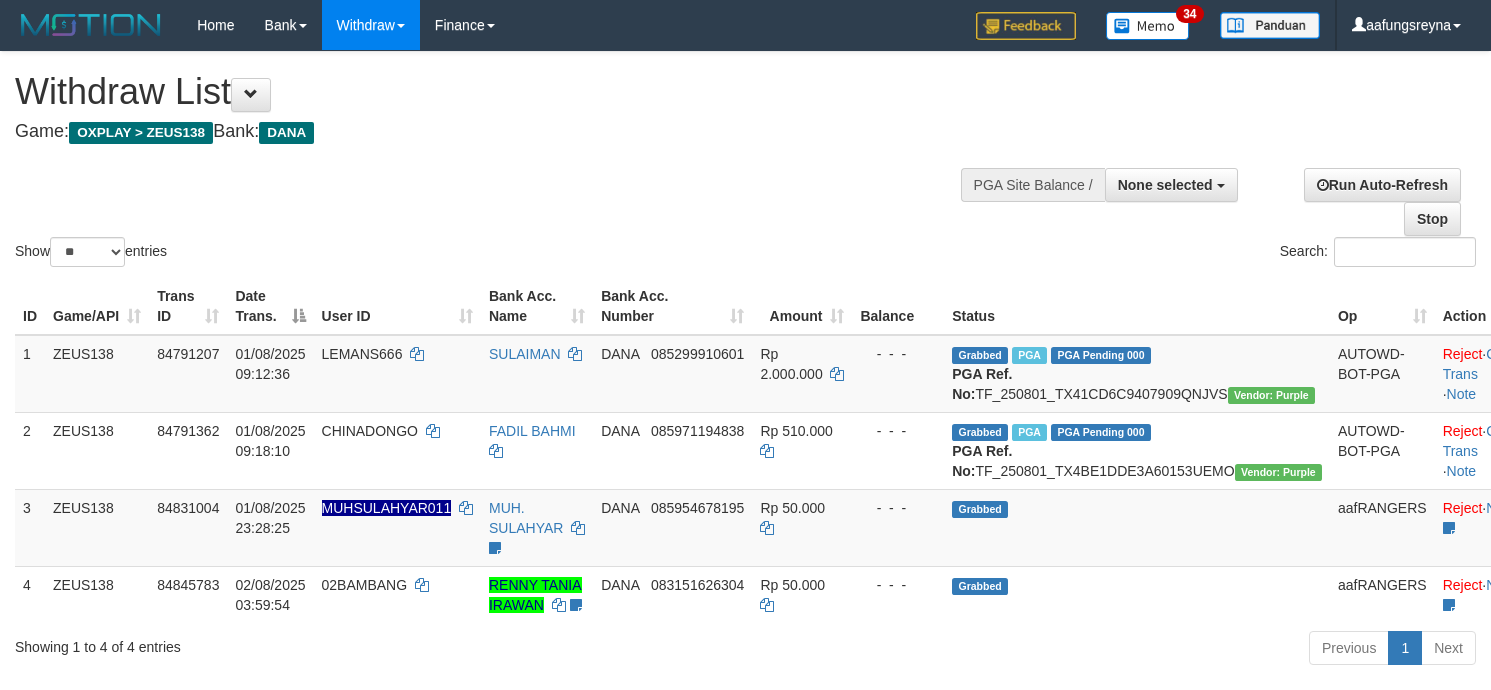 select 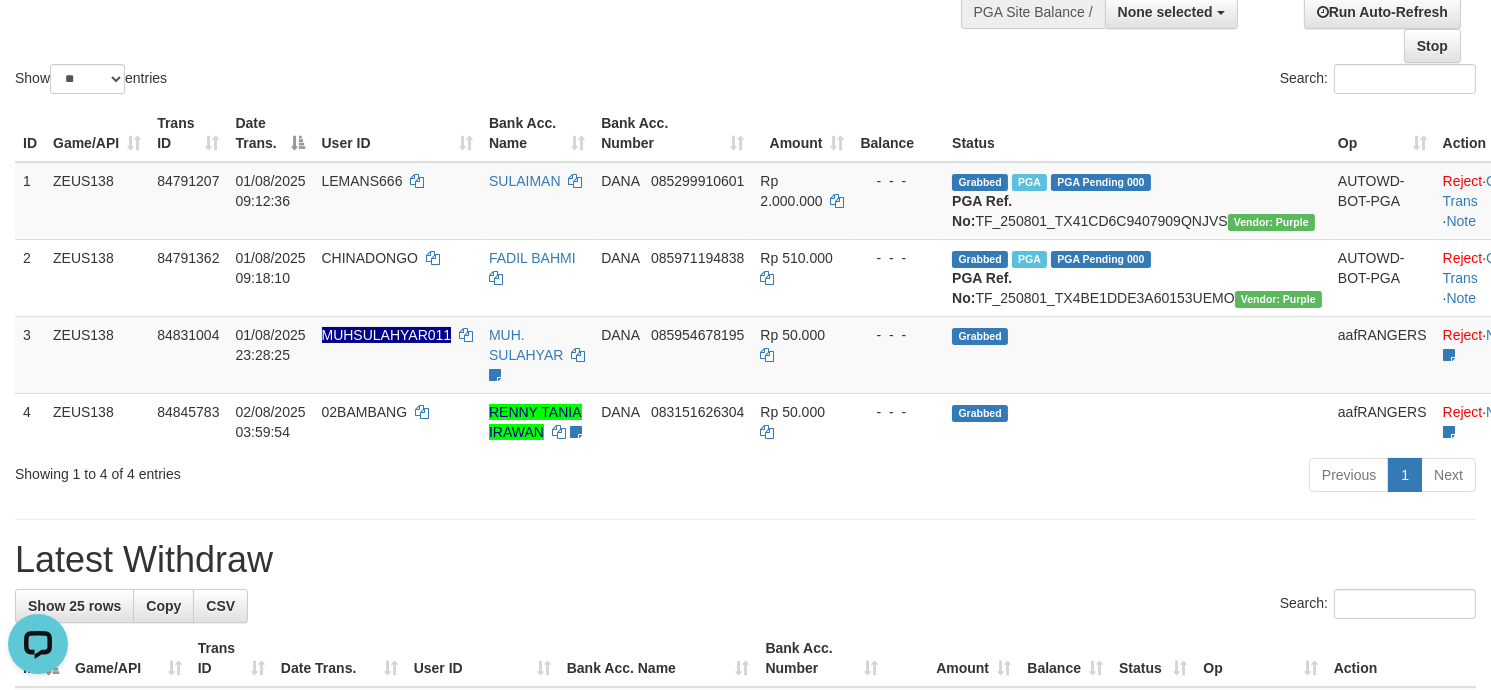 scroll, scrollTop: 0, scrollLeft: 0, axis: both 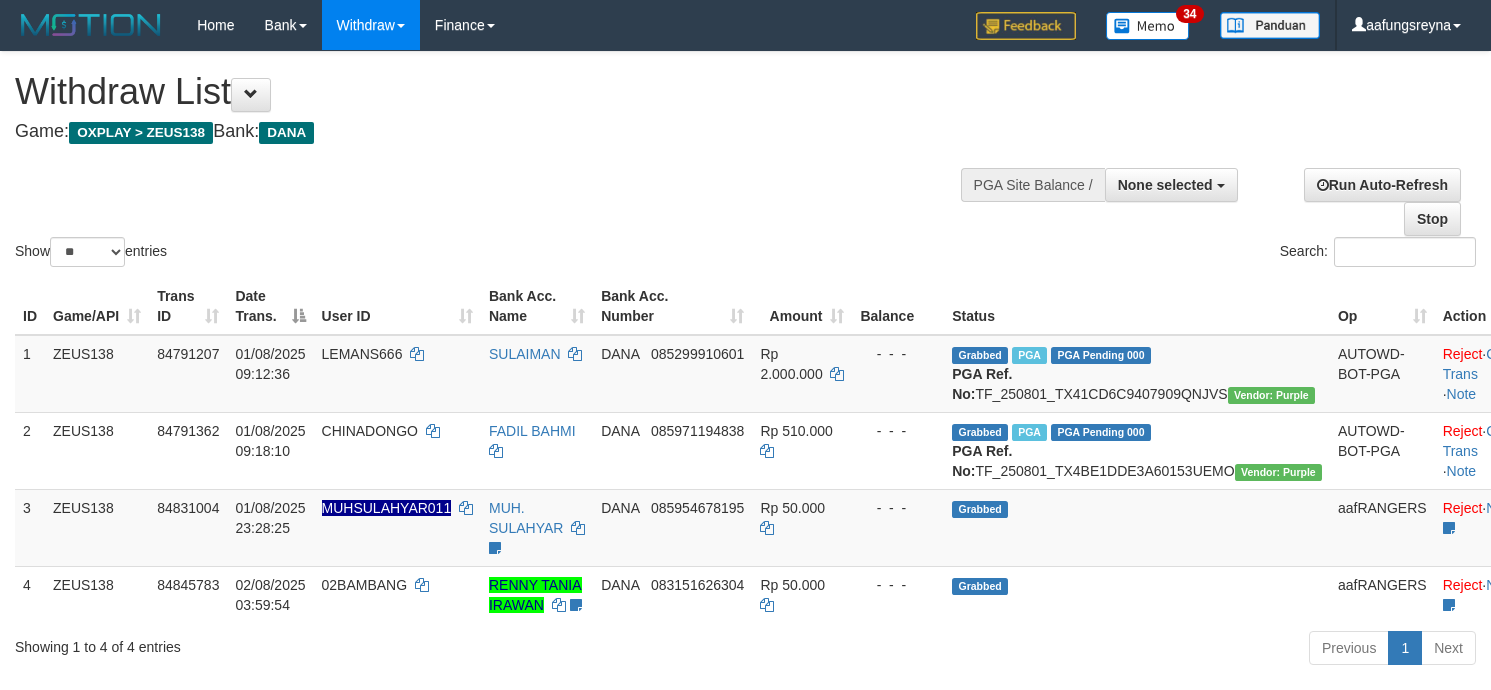 select 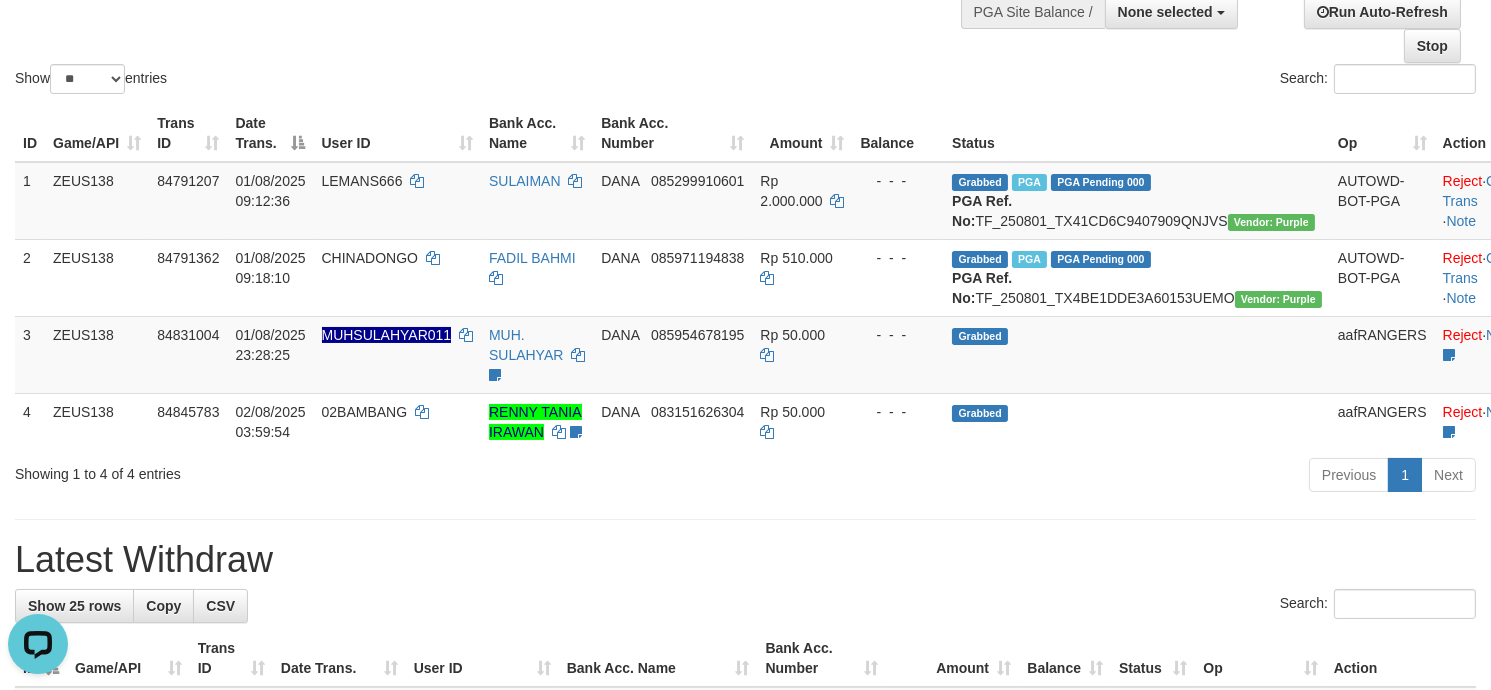 scroll, scrollTop: 0, scrollLeft: 0, axis: both 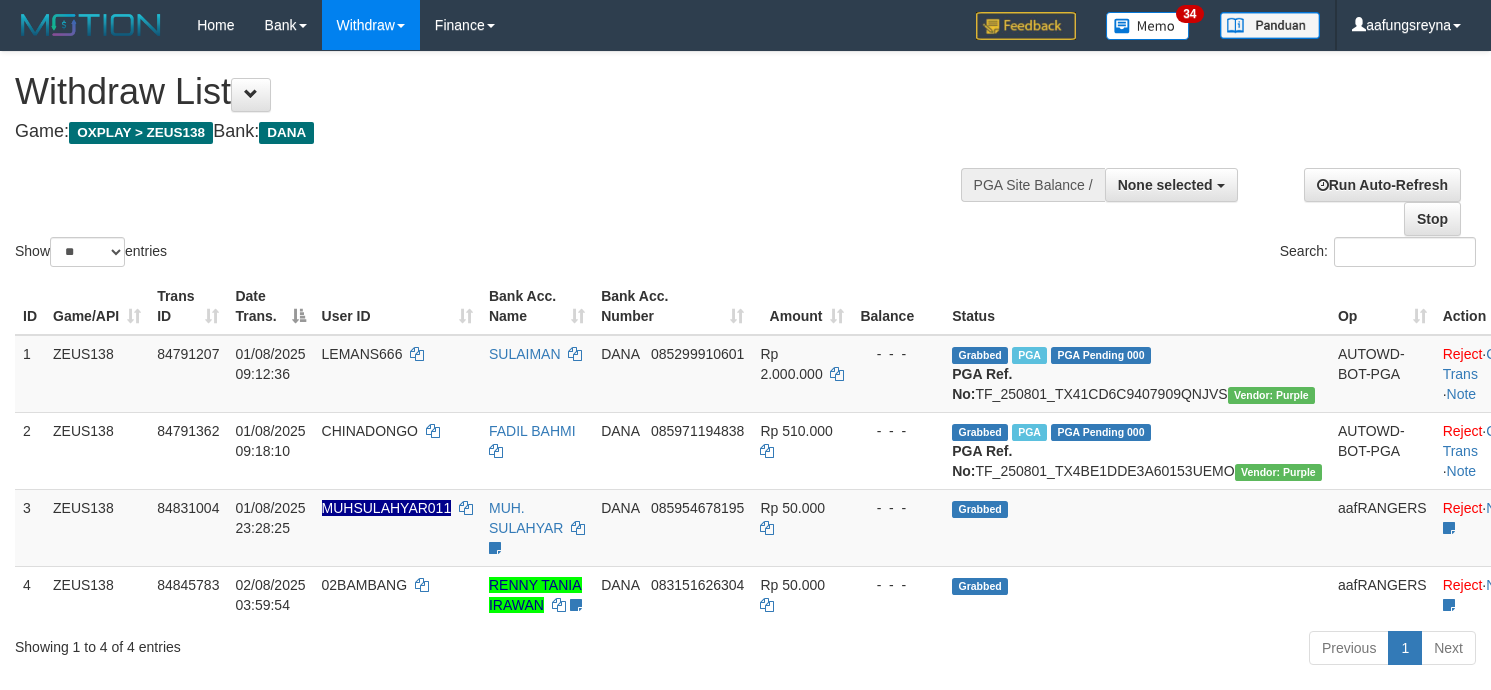 select 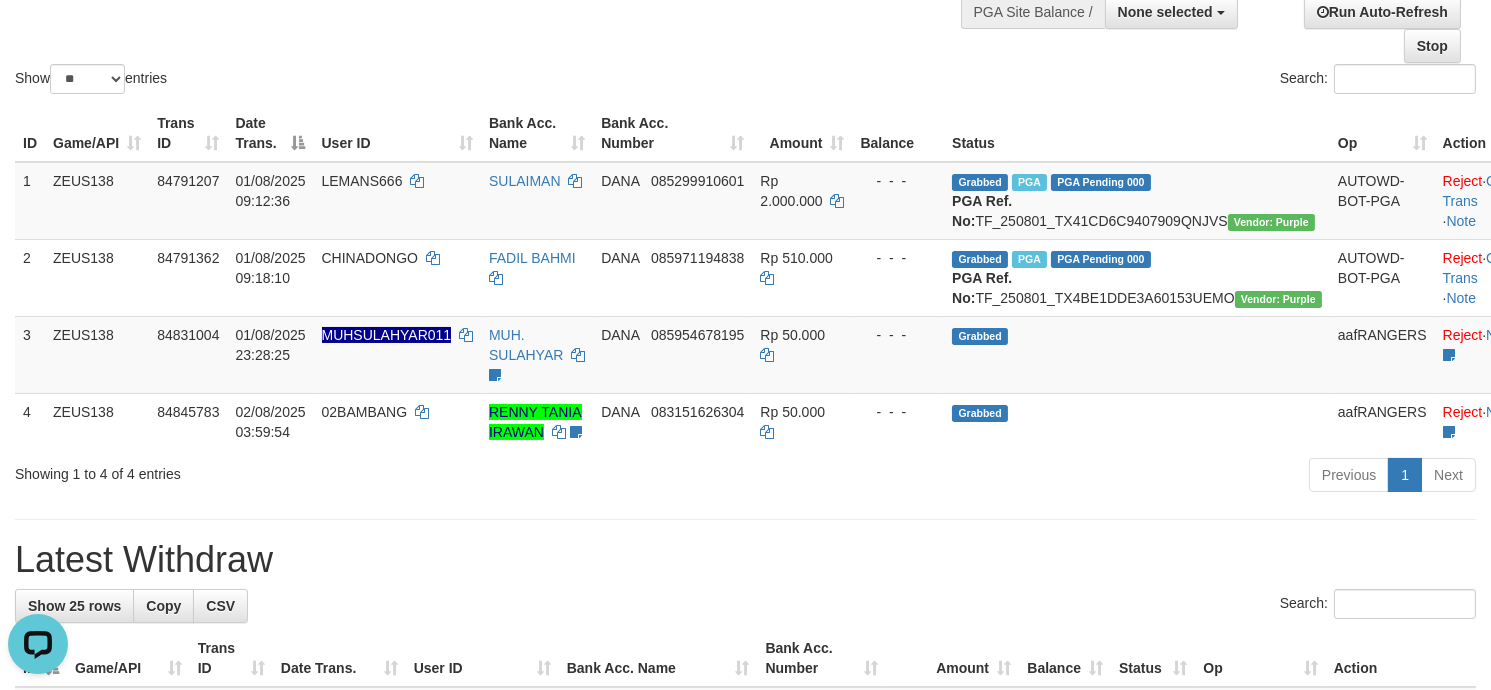 scroll, scrollTop: 0, scrollLeft: 0, axis: both 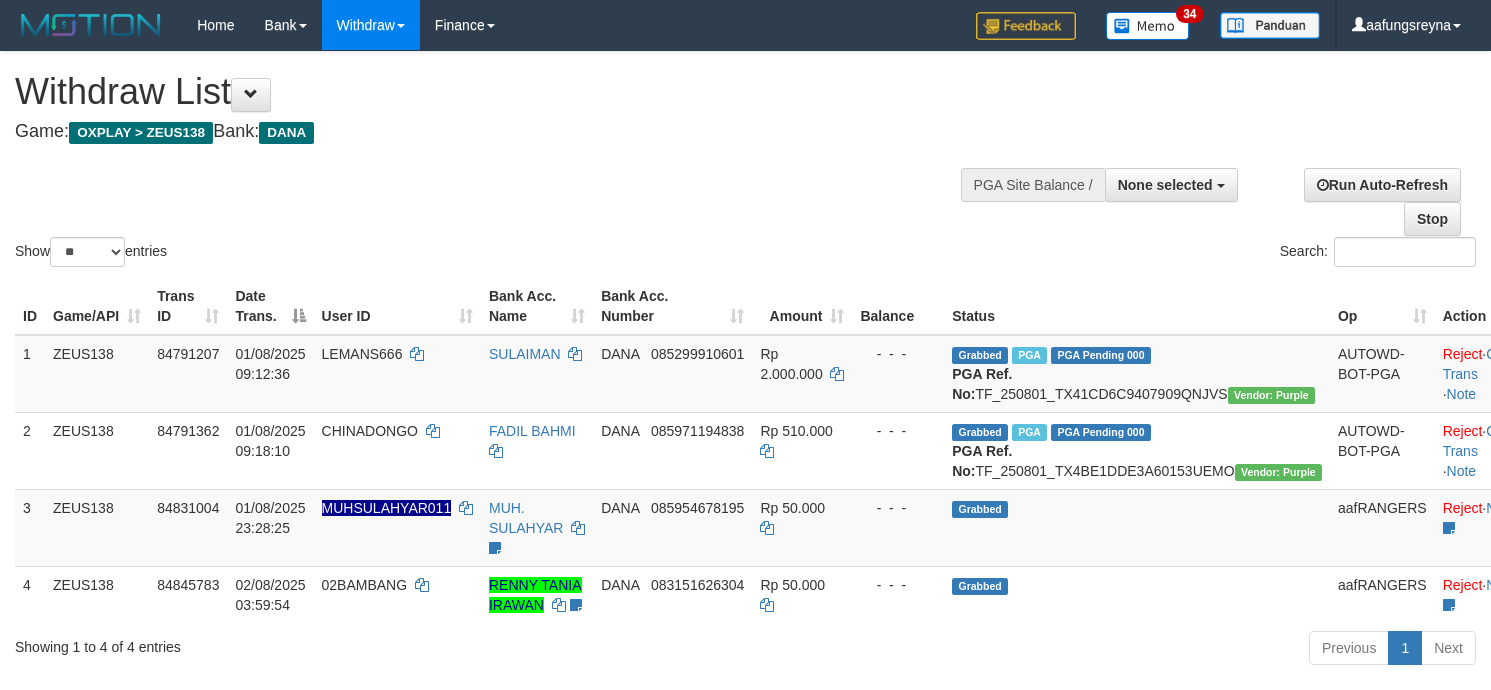 select 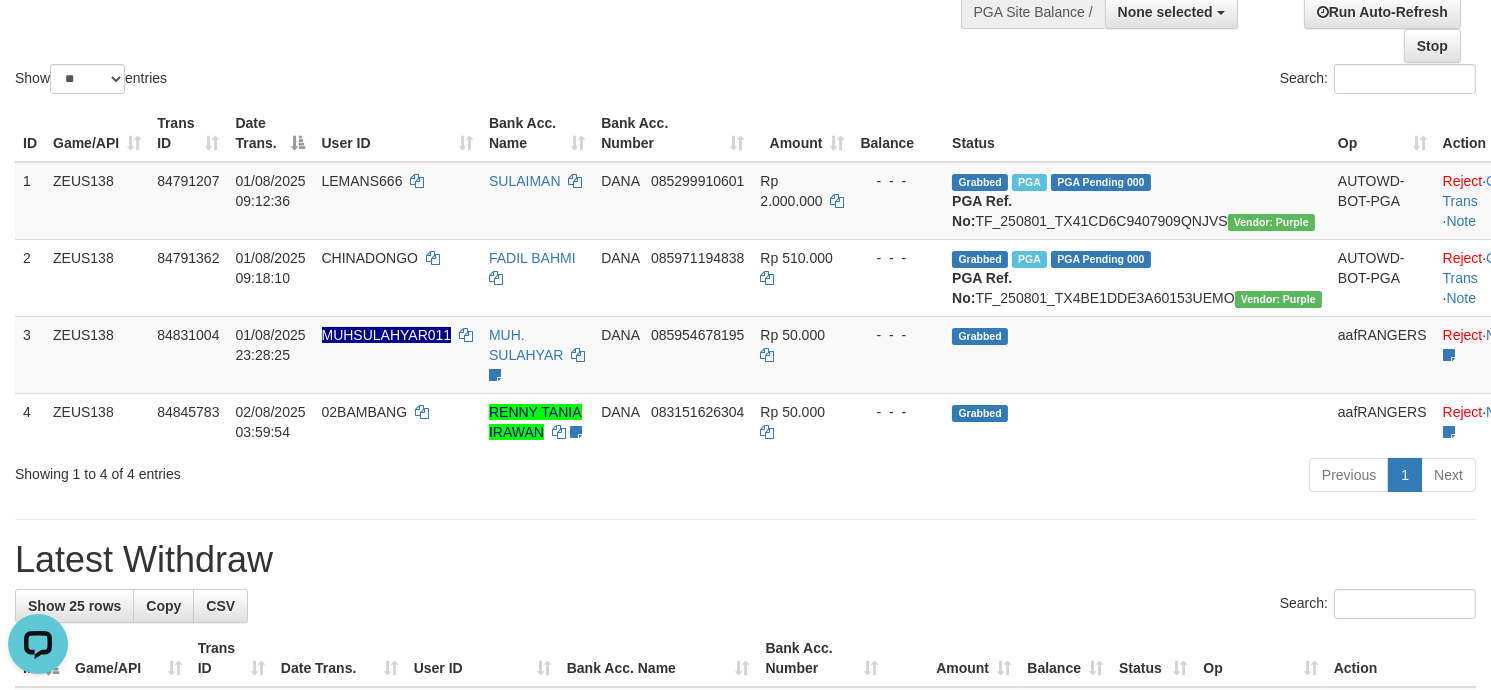 scroll, scrollTop: 0, scrollLeft: 0, axis: both 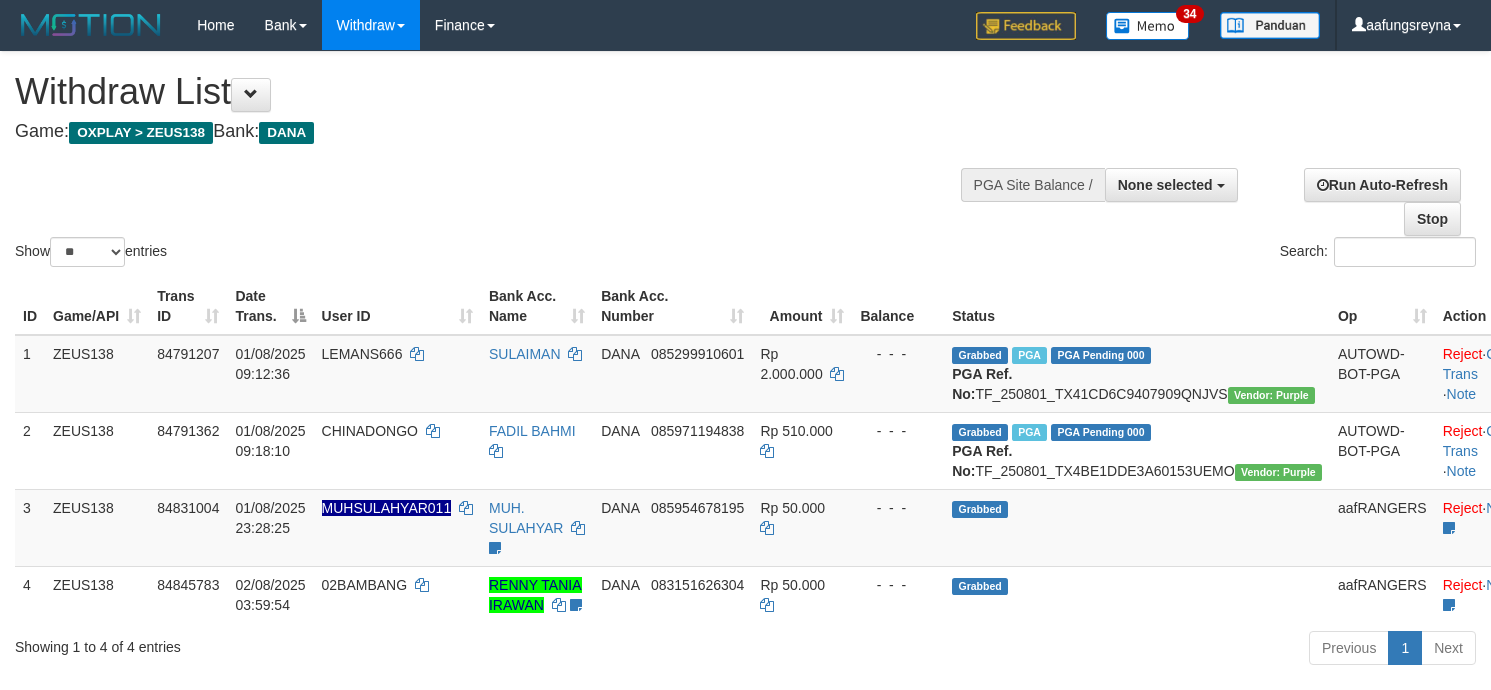 select 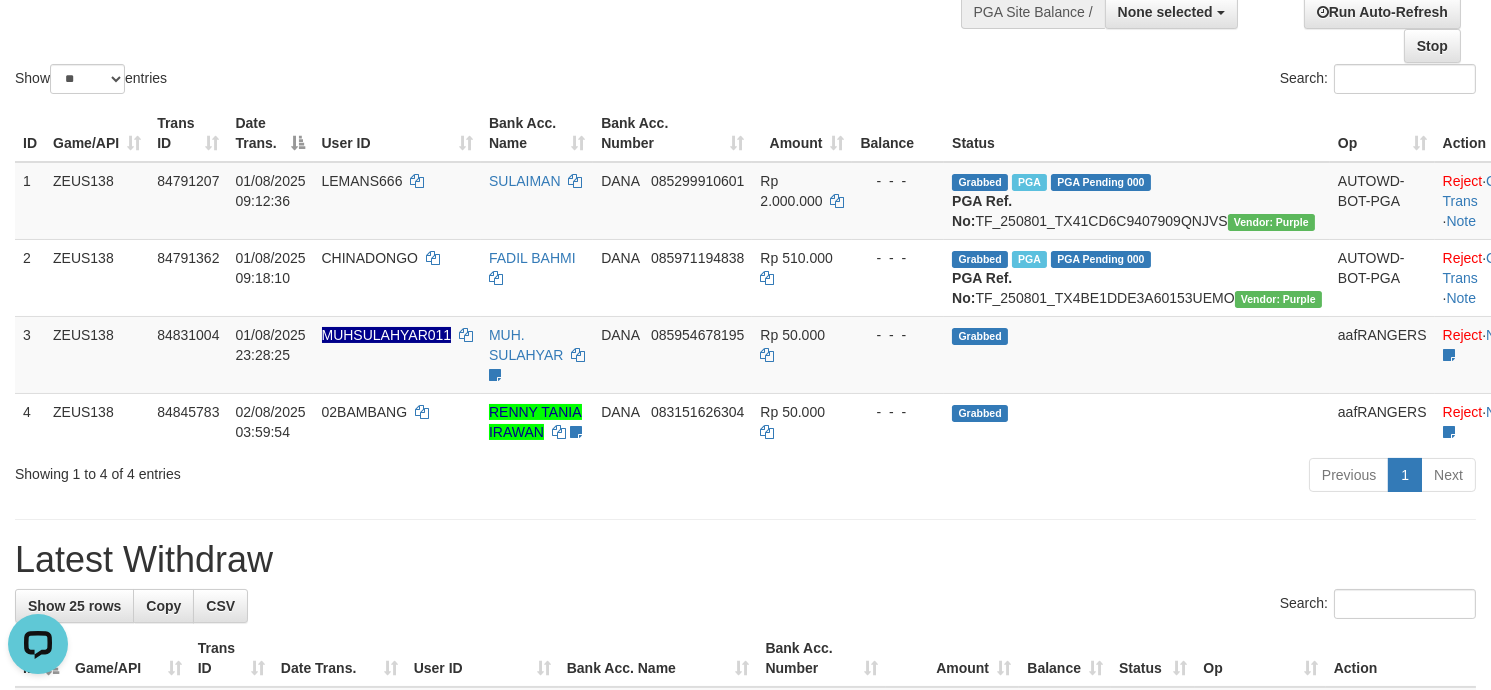 scroll, scrollTop: 0, scrollLeft: 0, axis: both 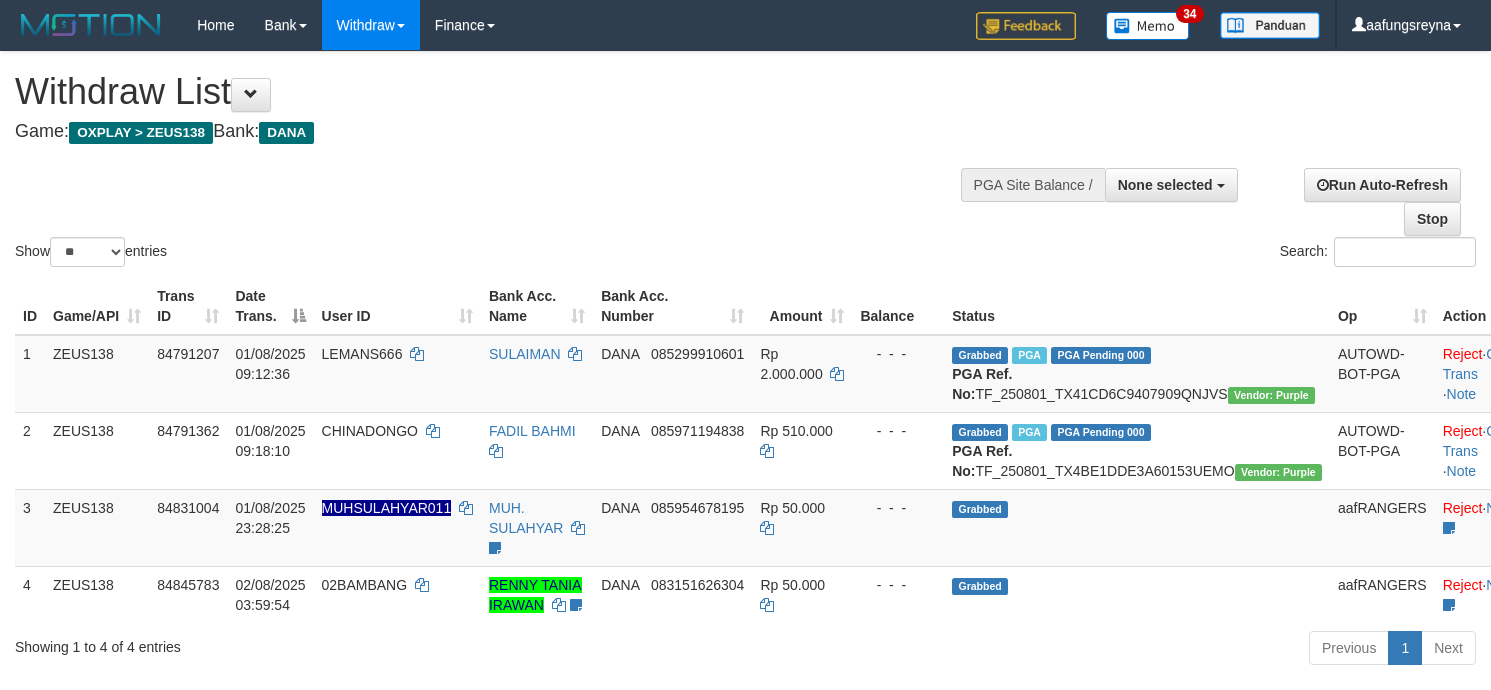 select 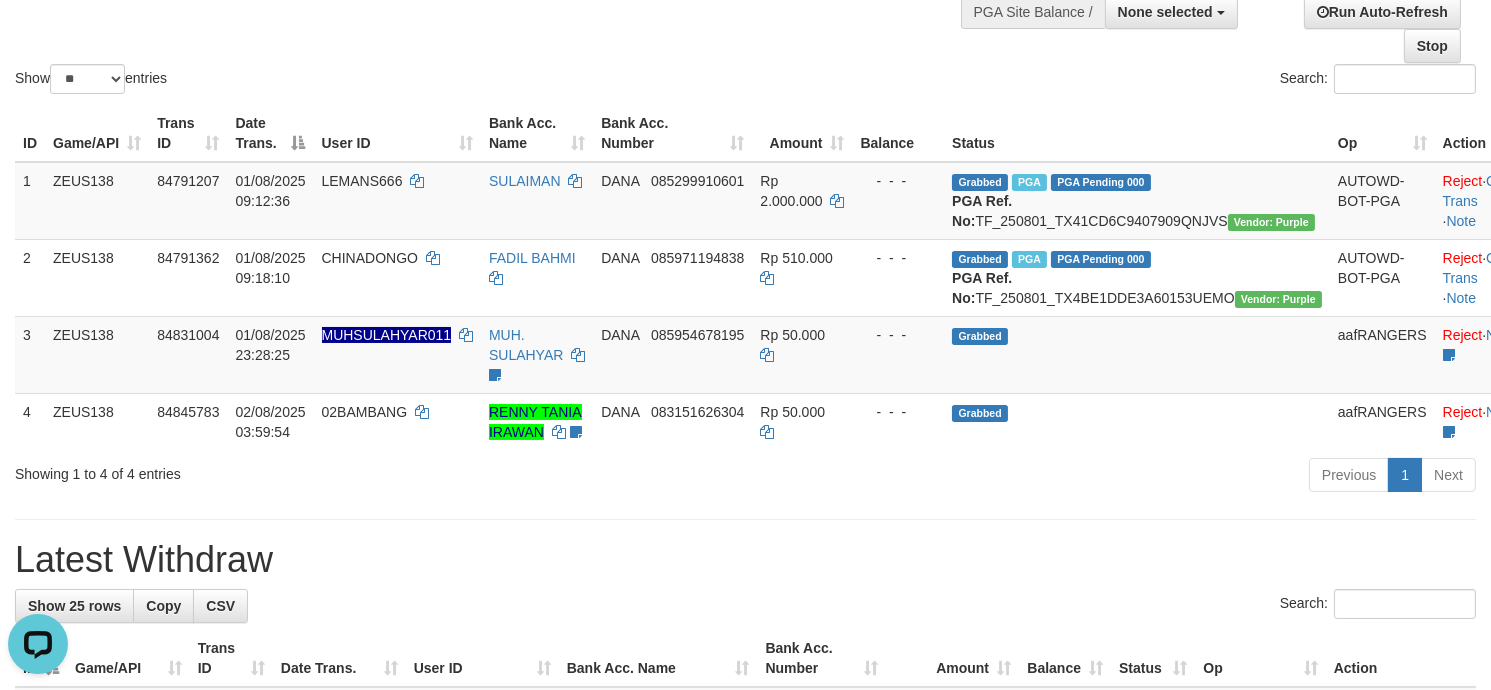 scroll, scrollTop: 0, scrollLeft: 0, axis: both 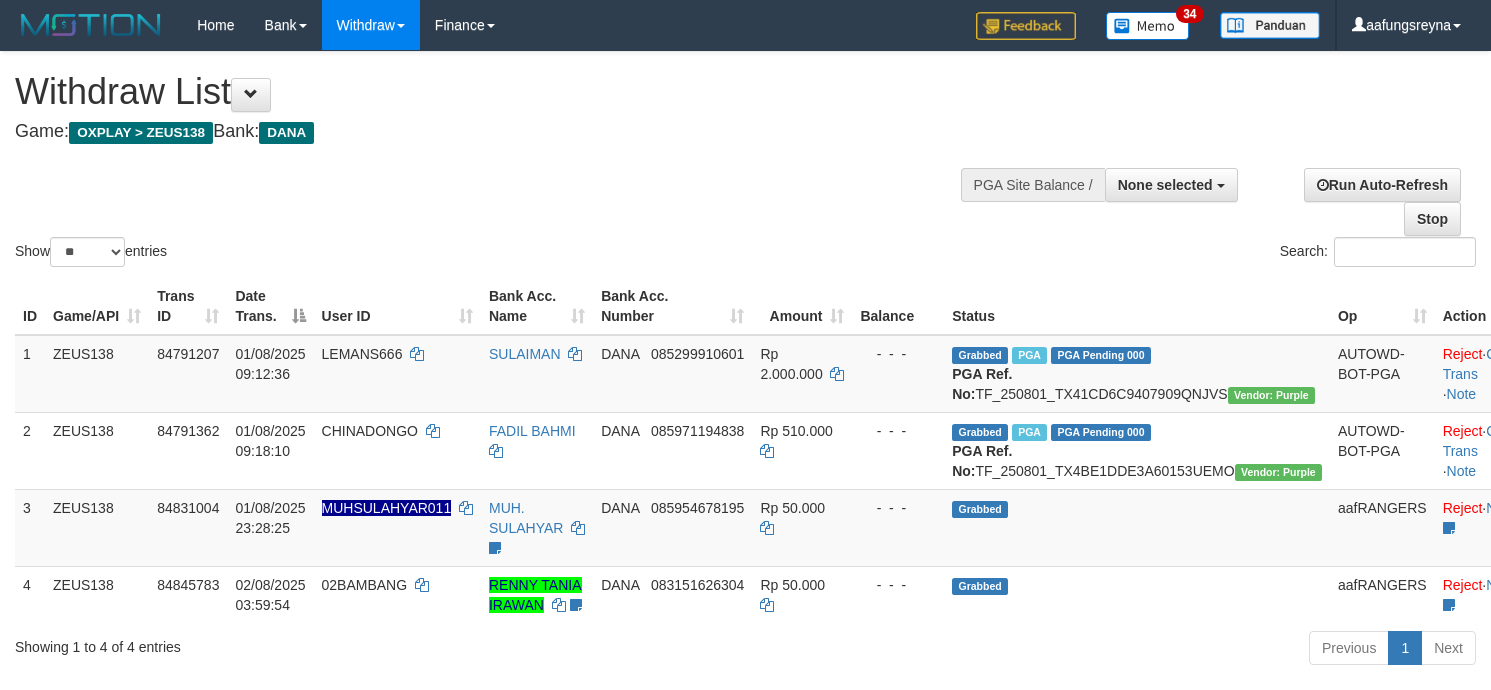 select 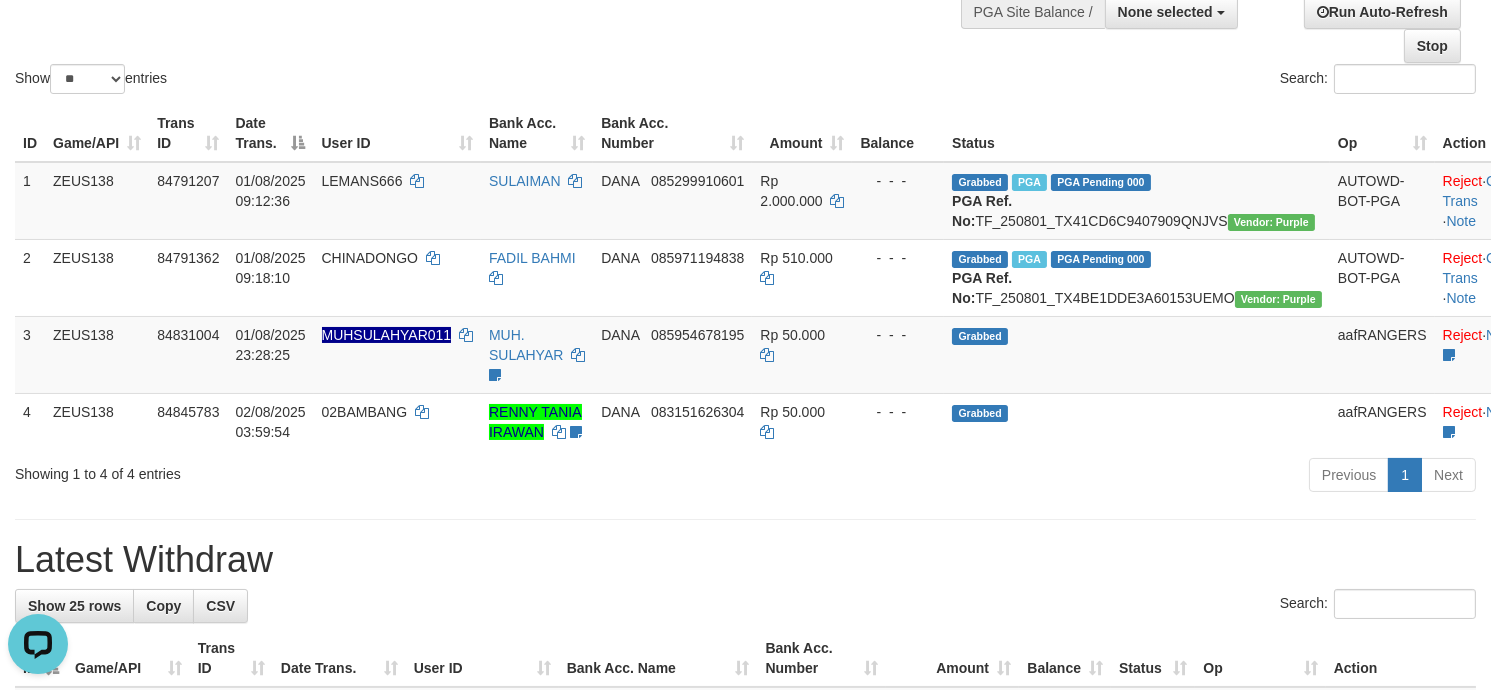 scroll, scrollTop: 0, scrollLeft: 0, axis: both 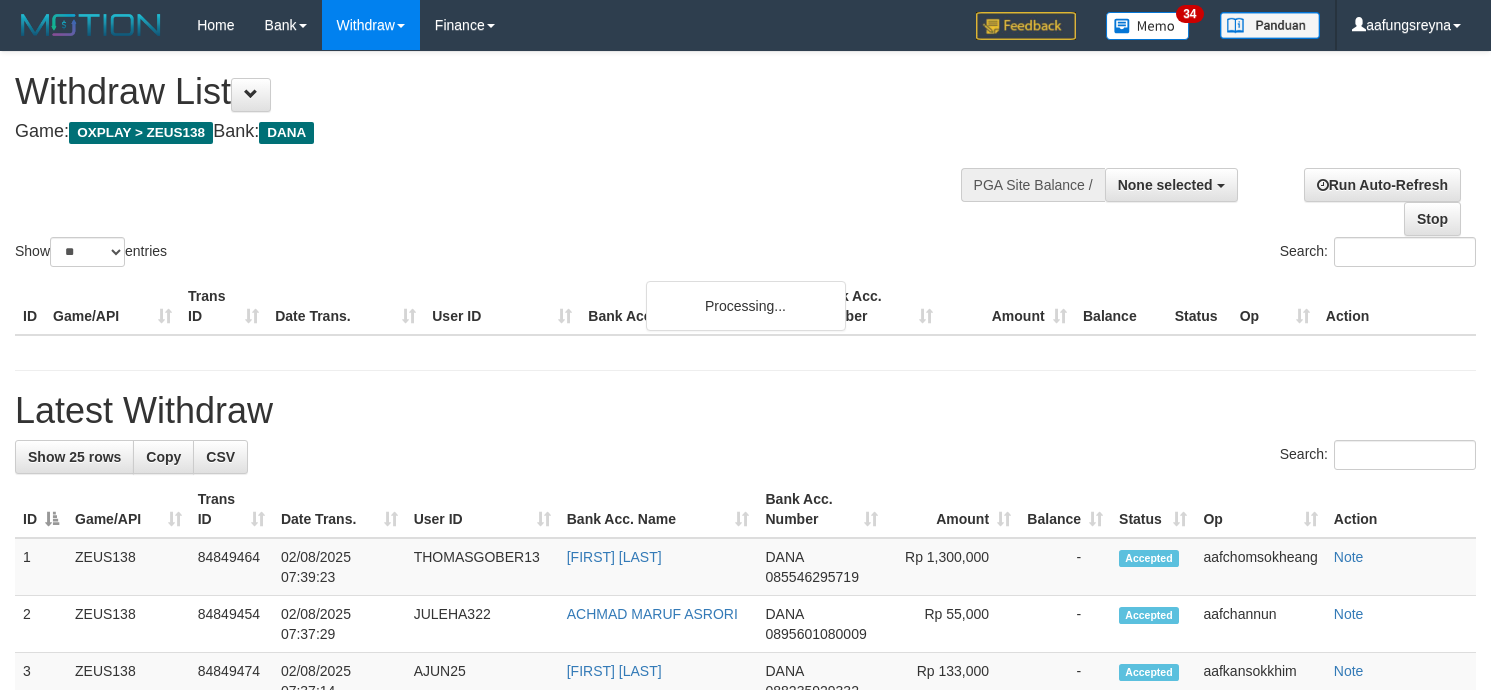 select 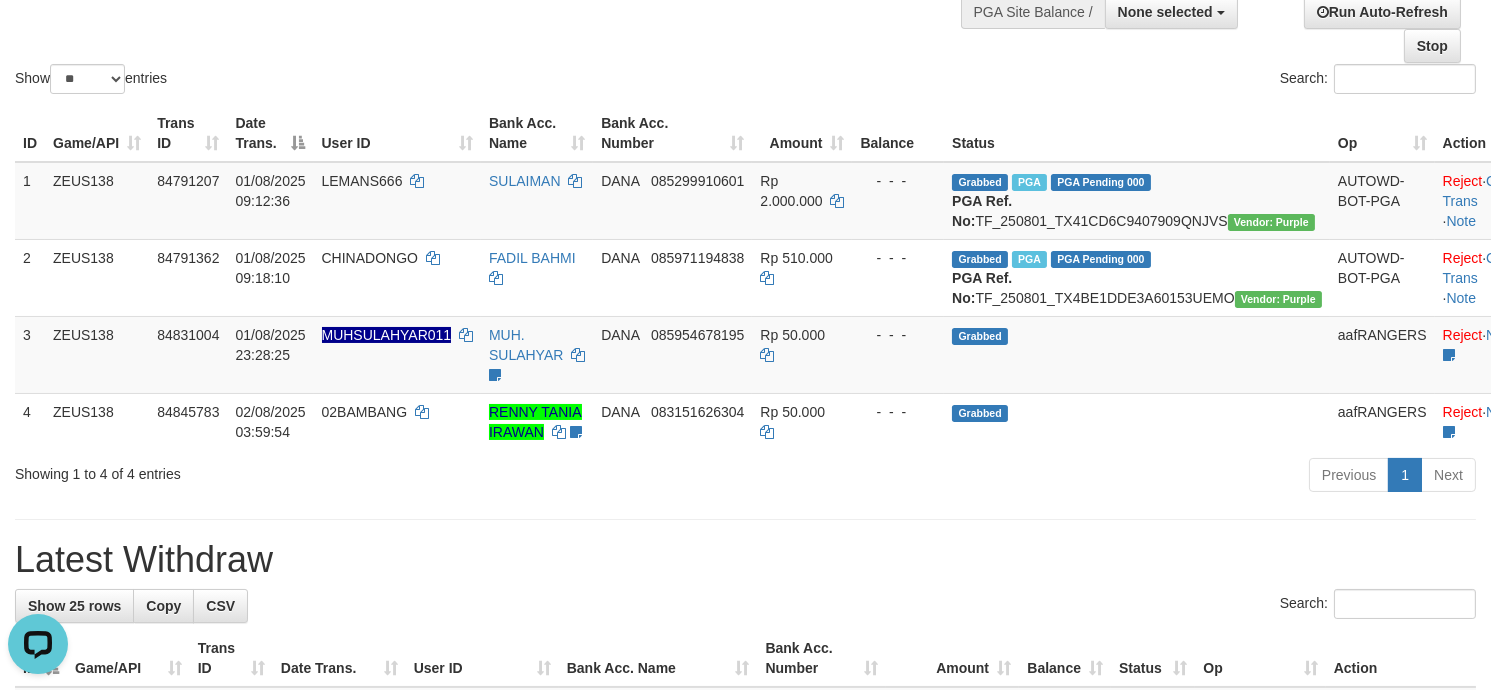 scroll, scrollTop: 0, scrollLeft: 0, axis: both 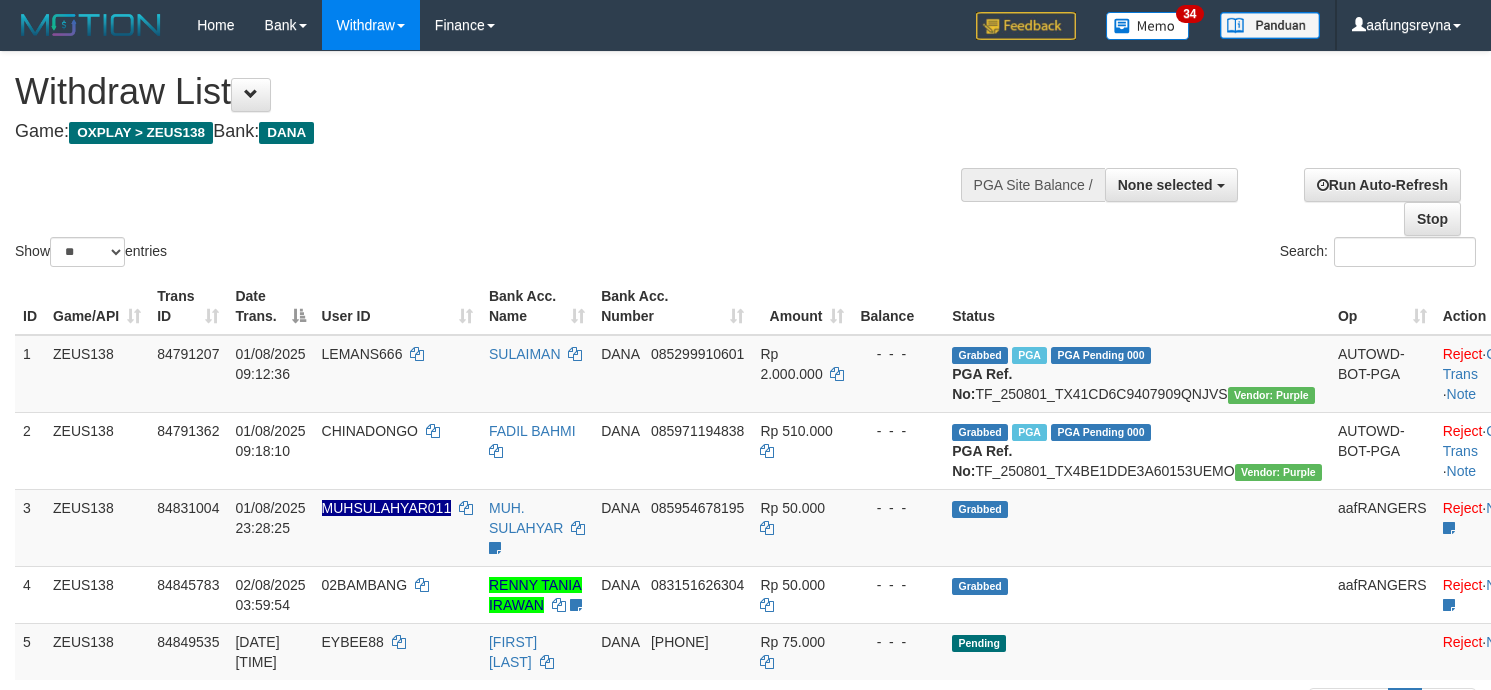 select 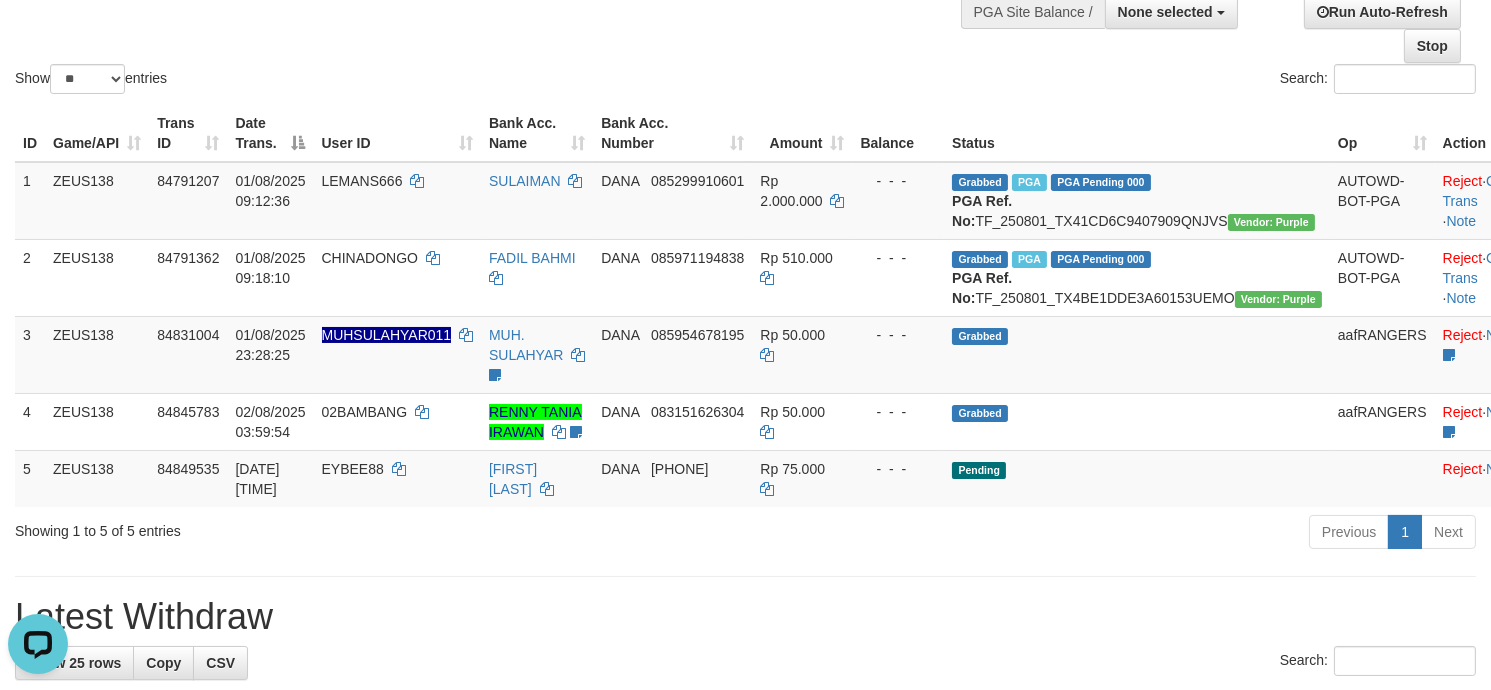 scroll, scrollTop: 0, scrollLeft: 0, axis: both 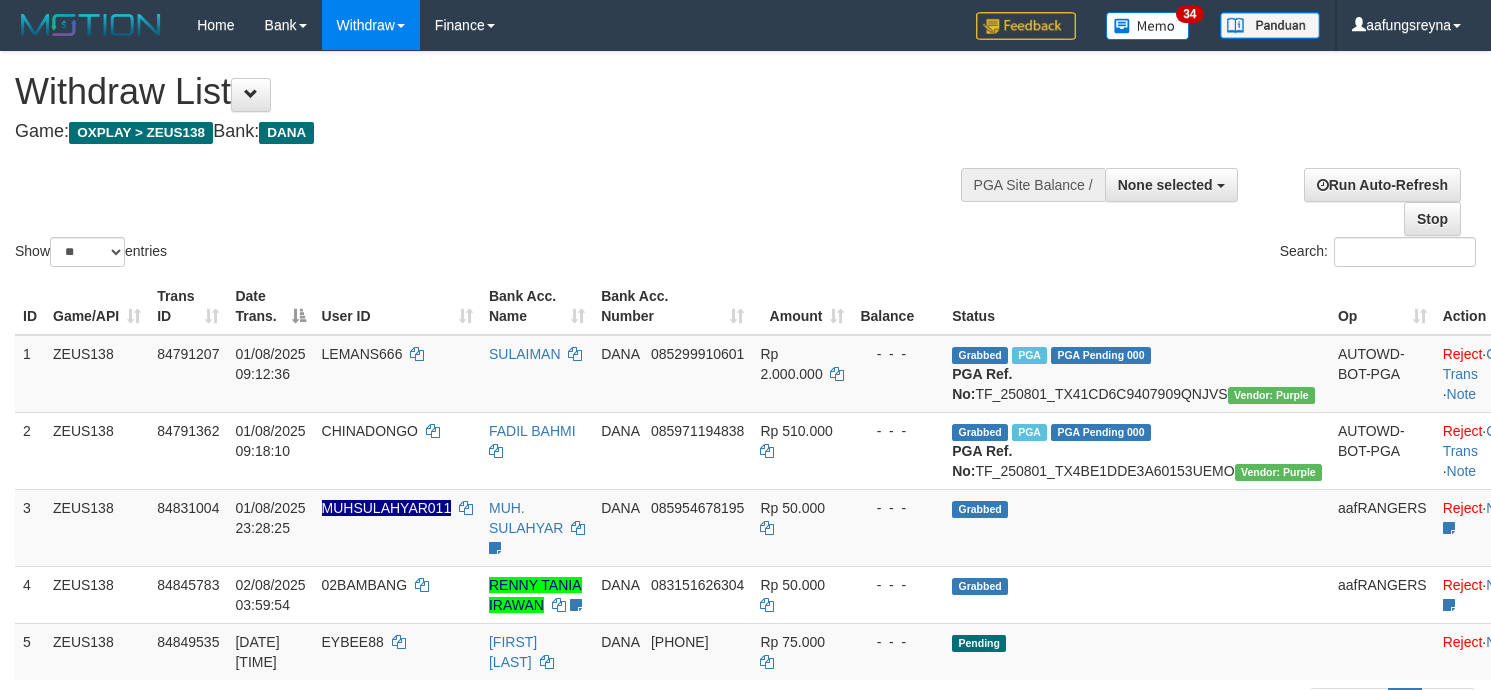select 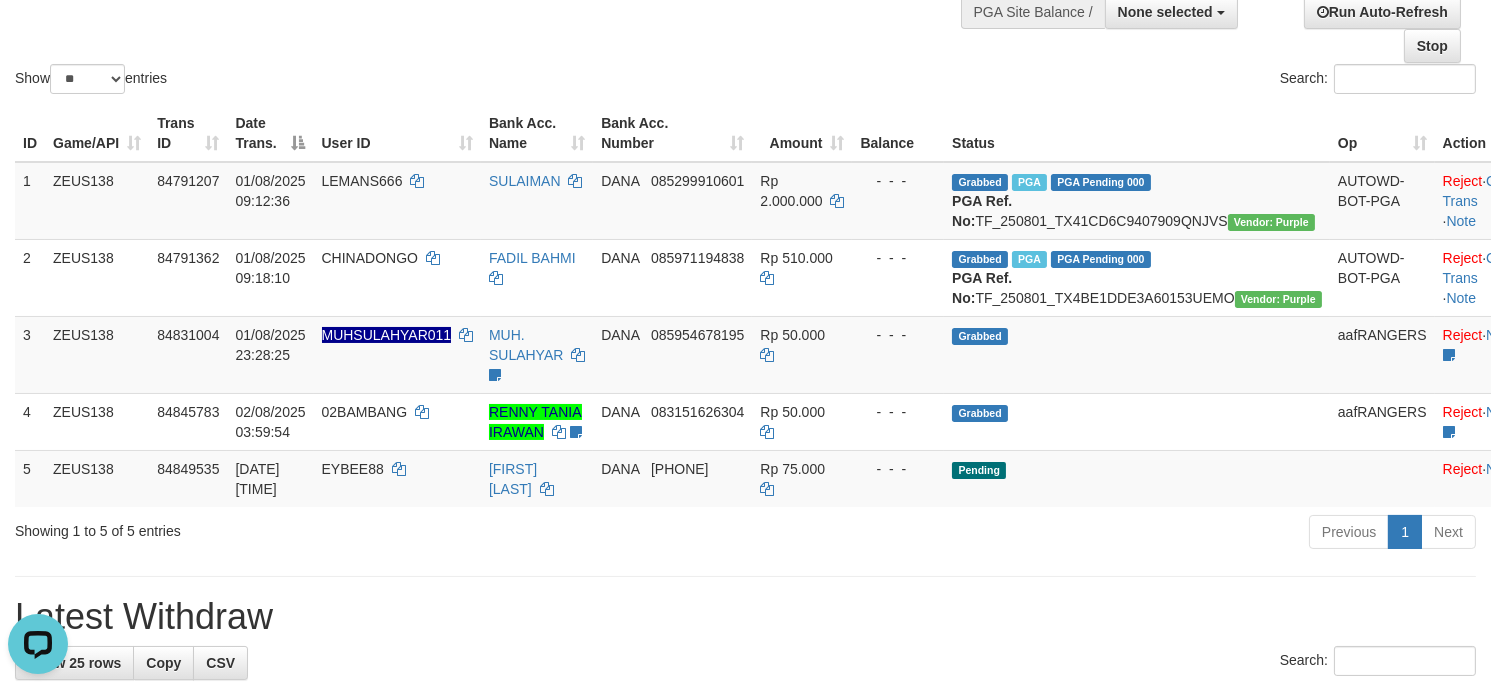 scroll, scrollTop: 0, scrollLeft: 0, axis: both 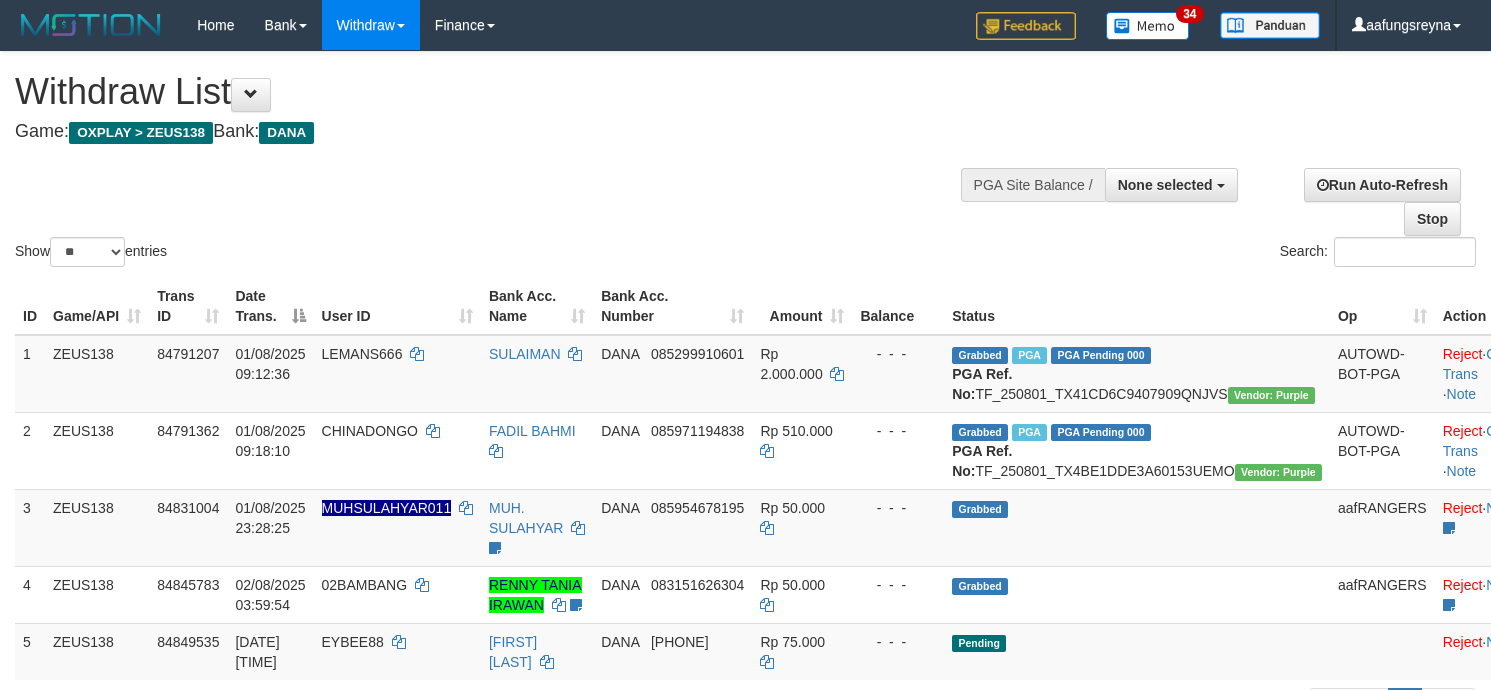 select 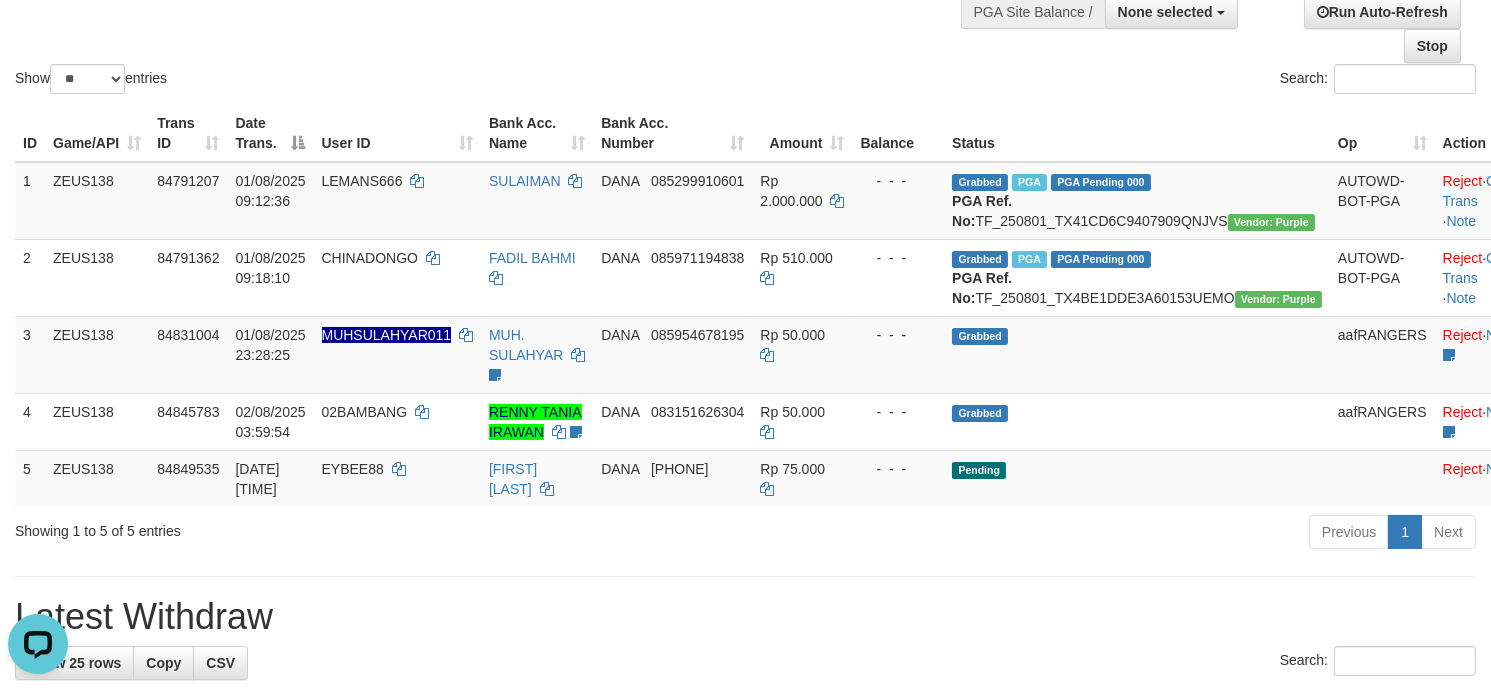 scroll, scrollTop: 0, scrollLeft: 0, axis: both 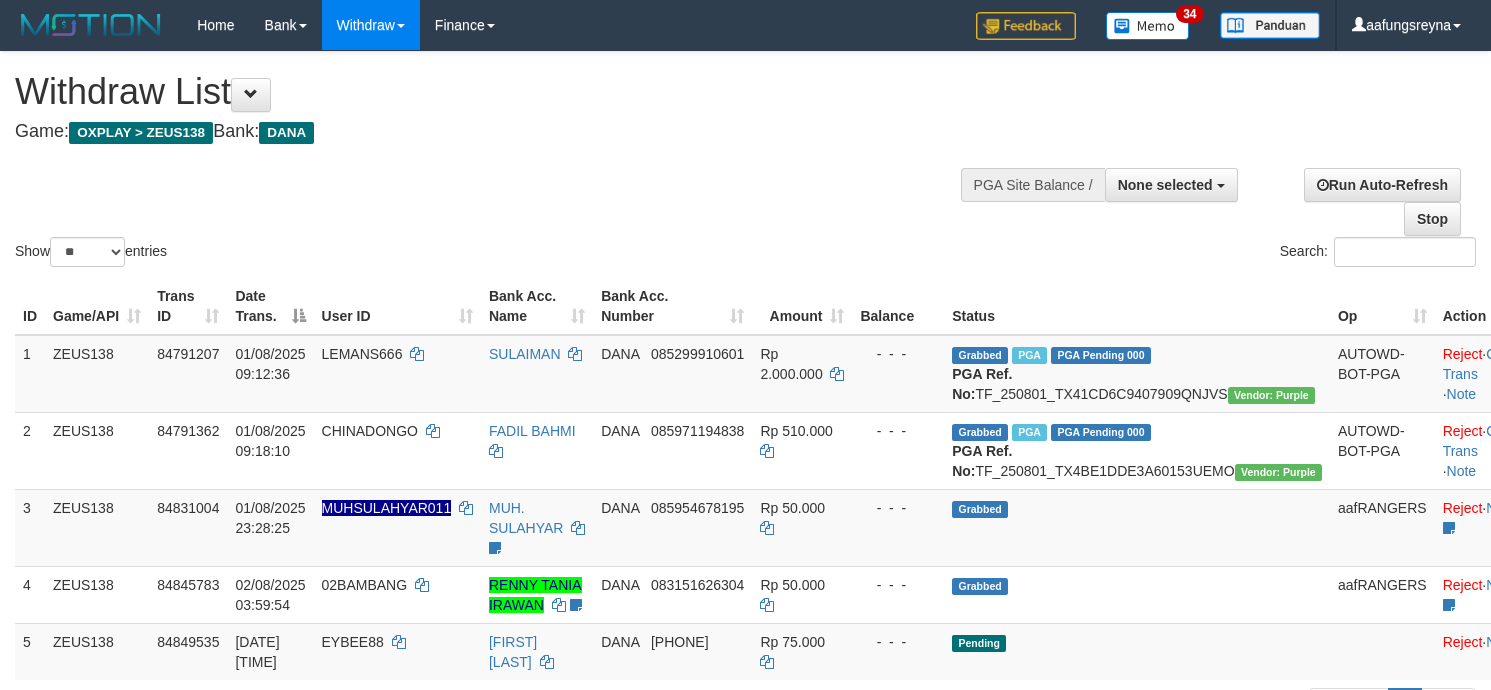 select 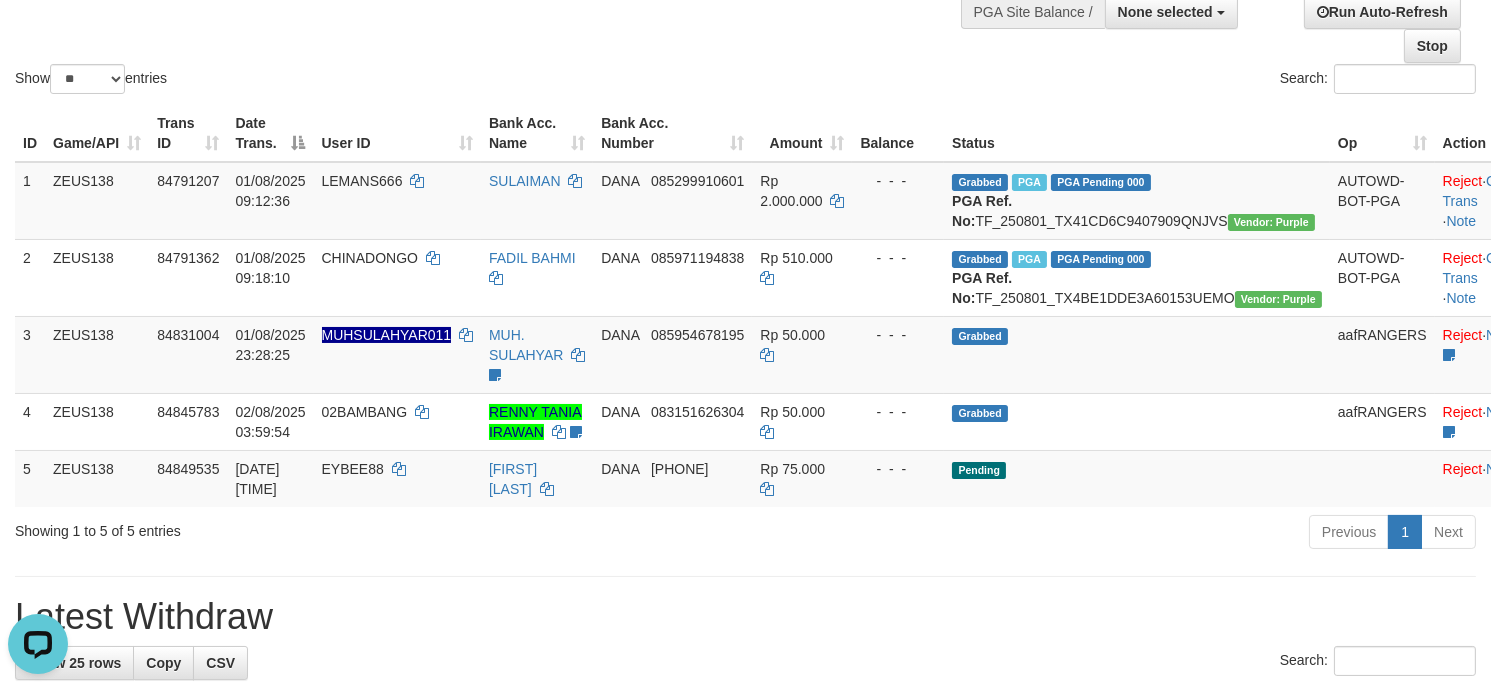 scroll, scrollTop: 0, scrollLeft: 0, axis: both 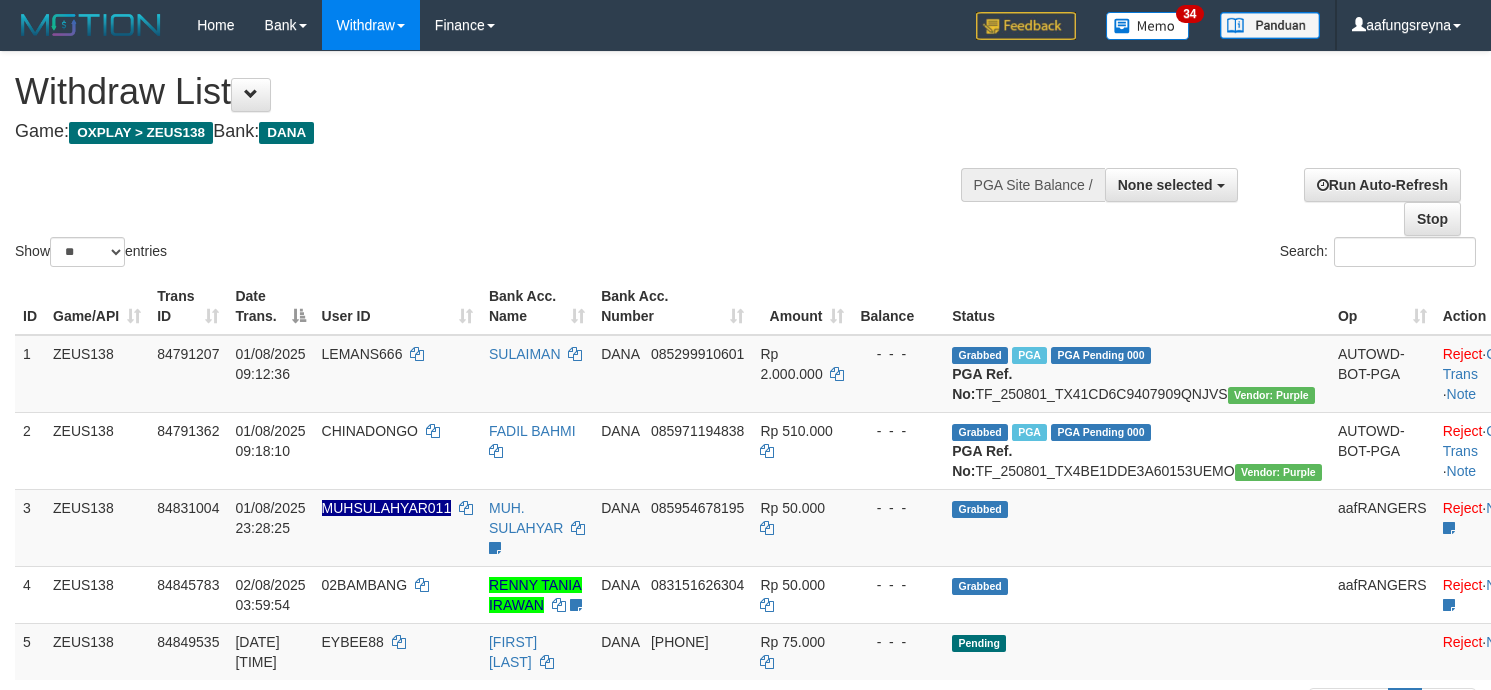 select 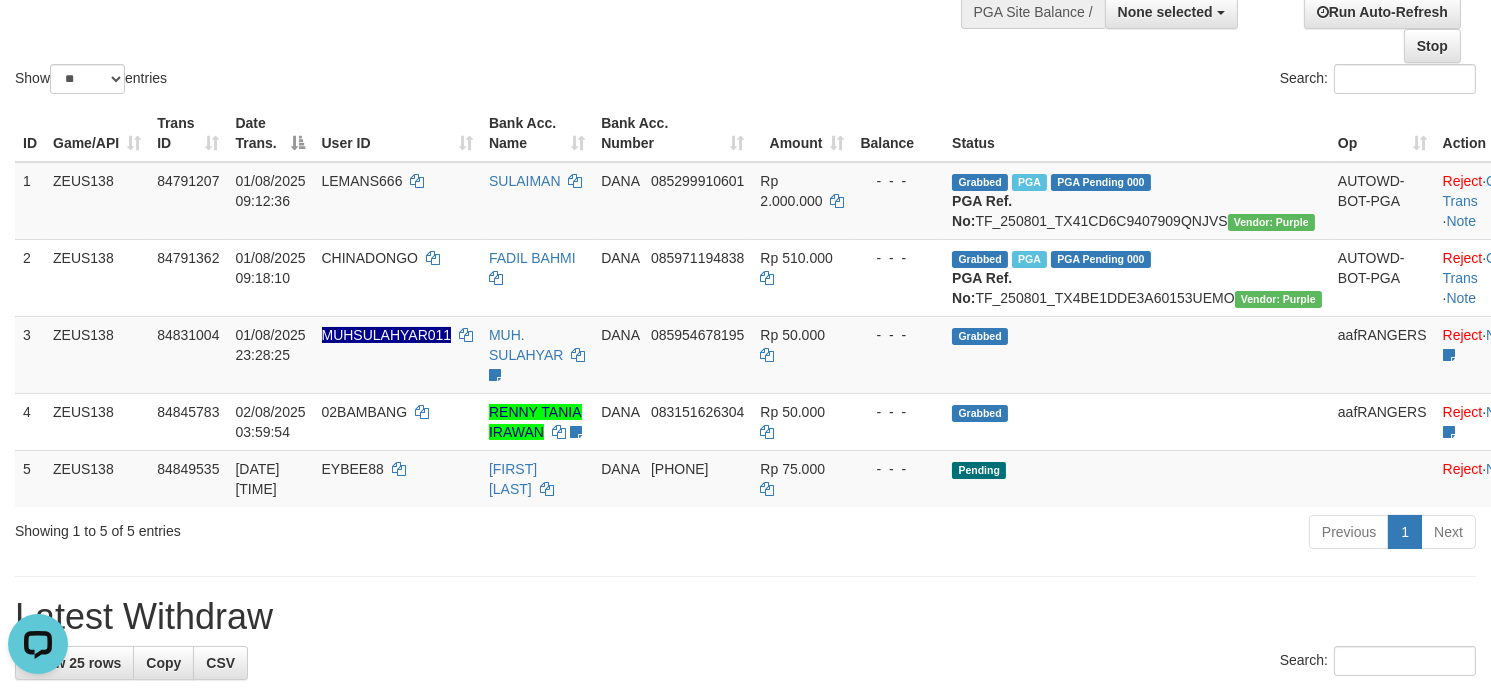 scroll, scrollTop: 0, scrollLeft: 0, axis: both 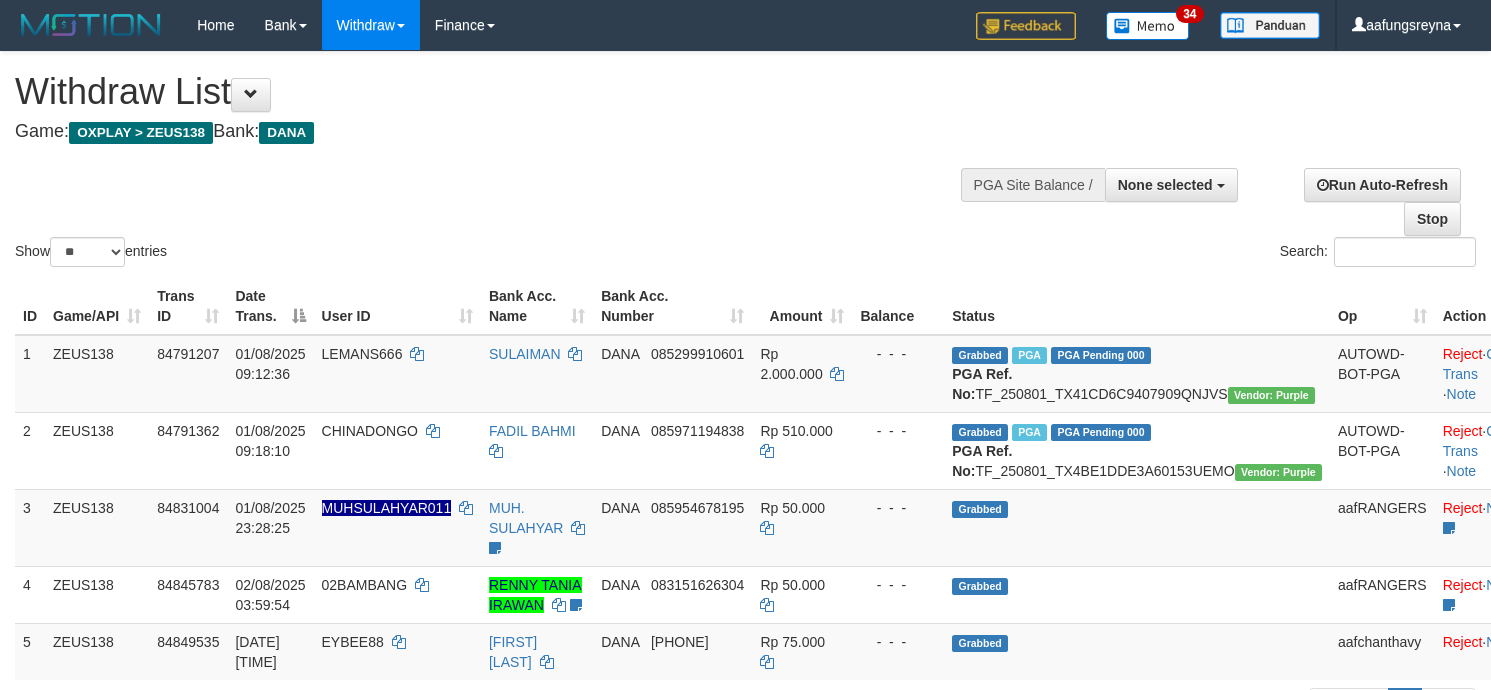 select 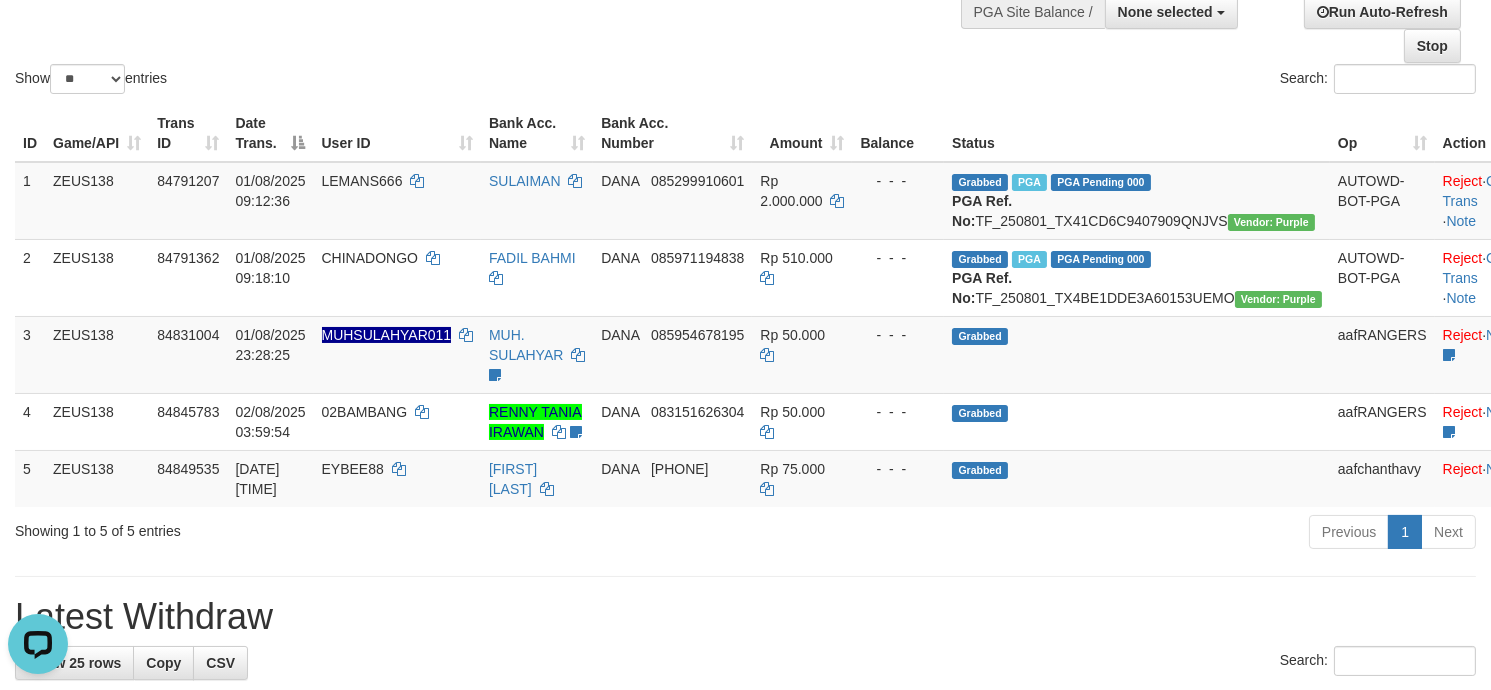 scroll, scrollTop: 0, scrollLeft: 0, axis: both 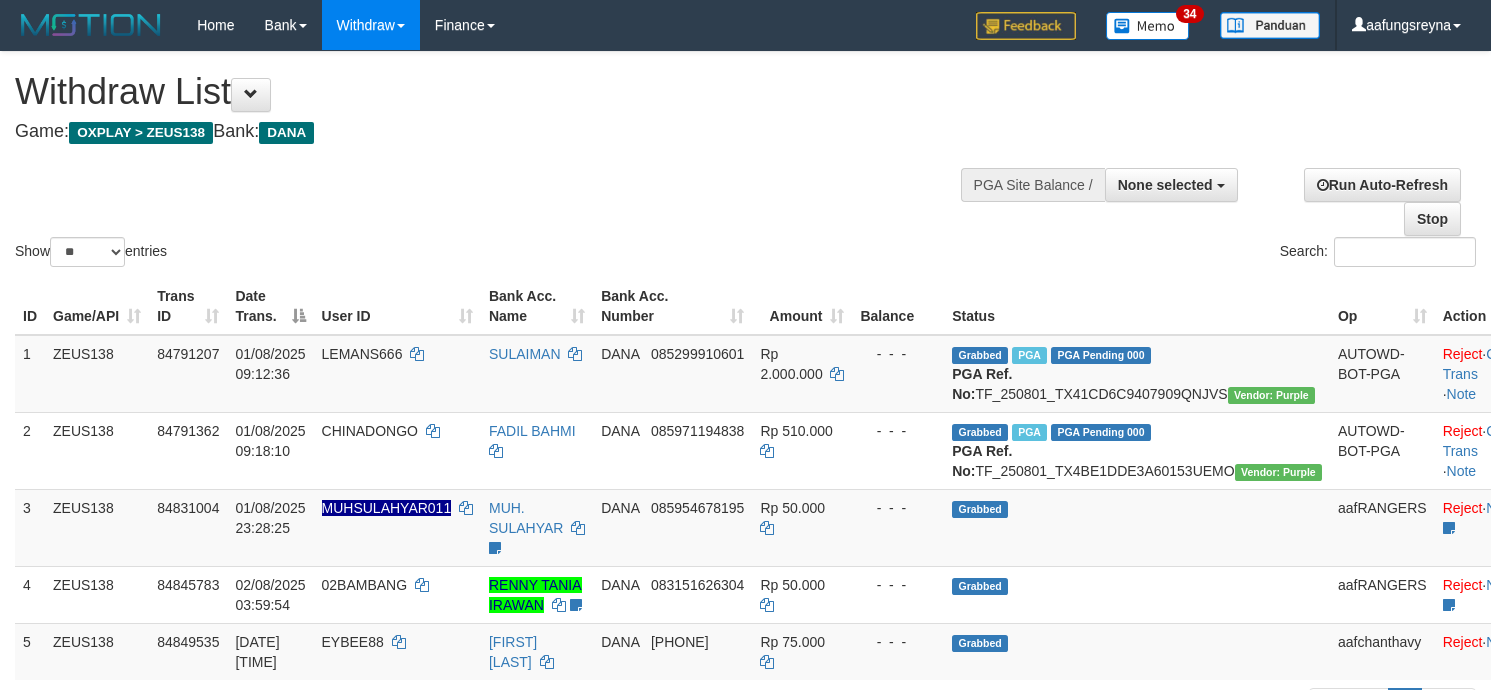 select 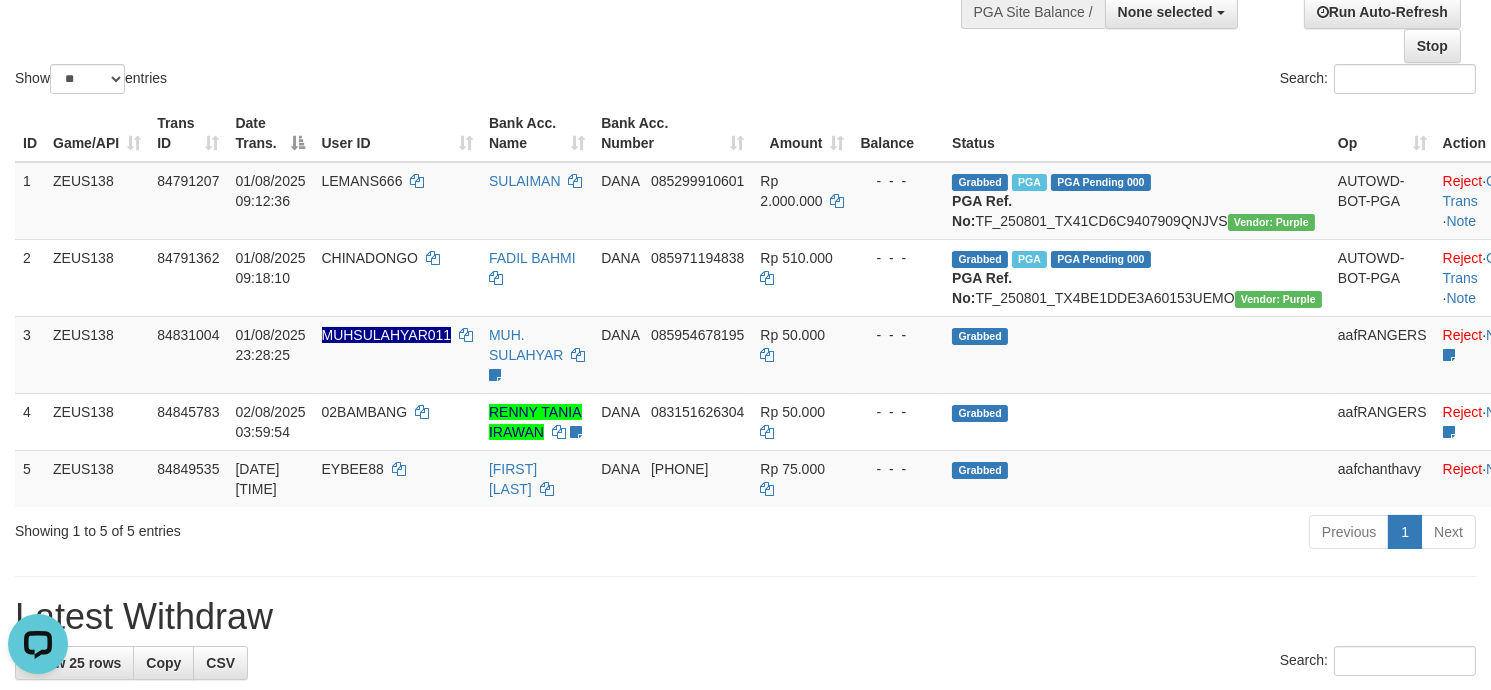 scroll, scrollTop: 0, scrollLeft: 0, axis: both 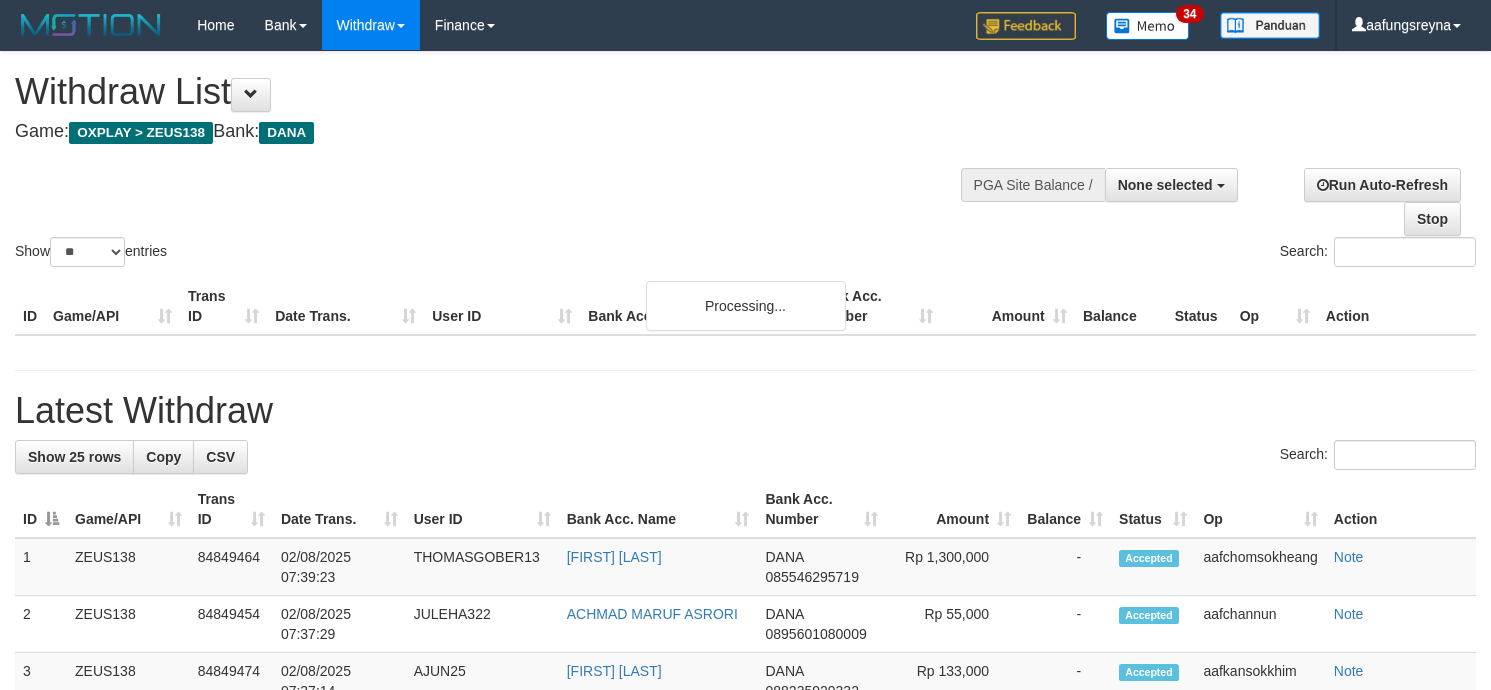 select 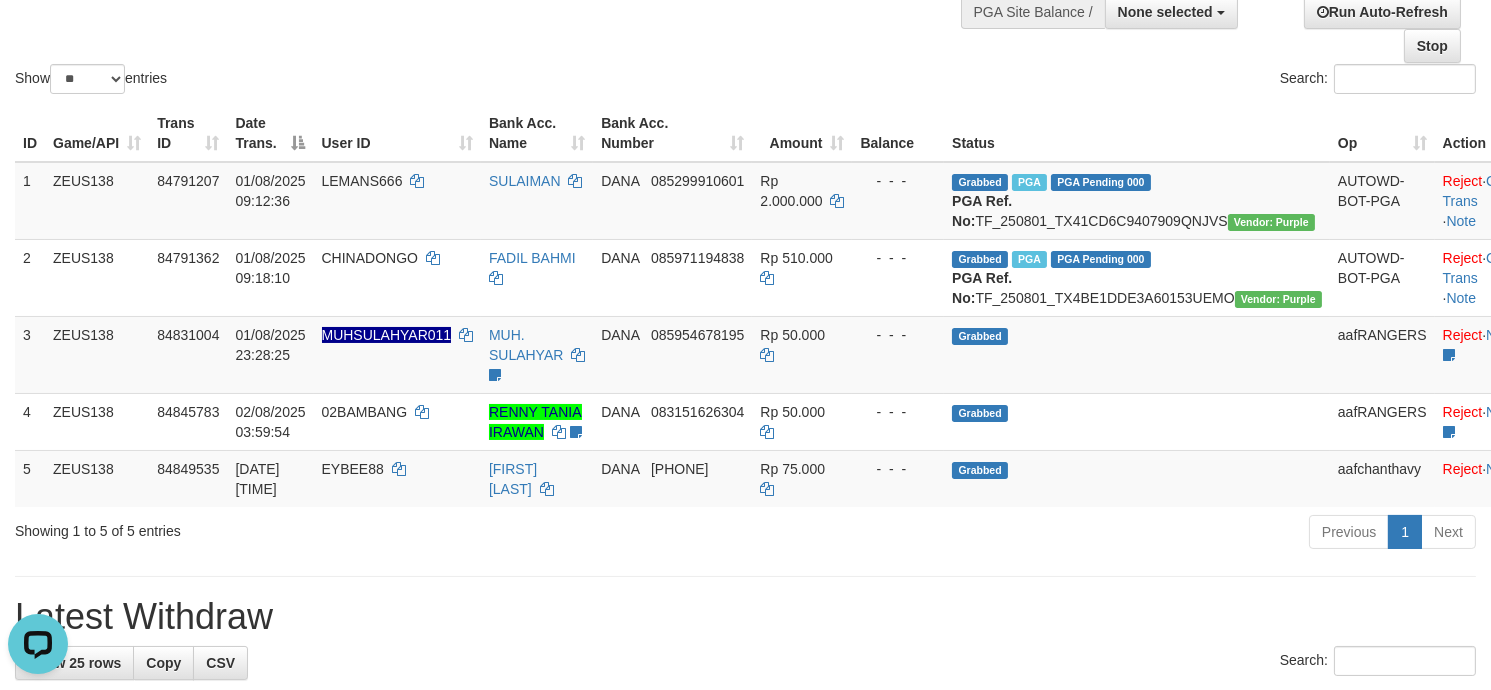 scroll, scrollTop: 0, scrollLeft: 0, axis: both 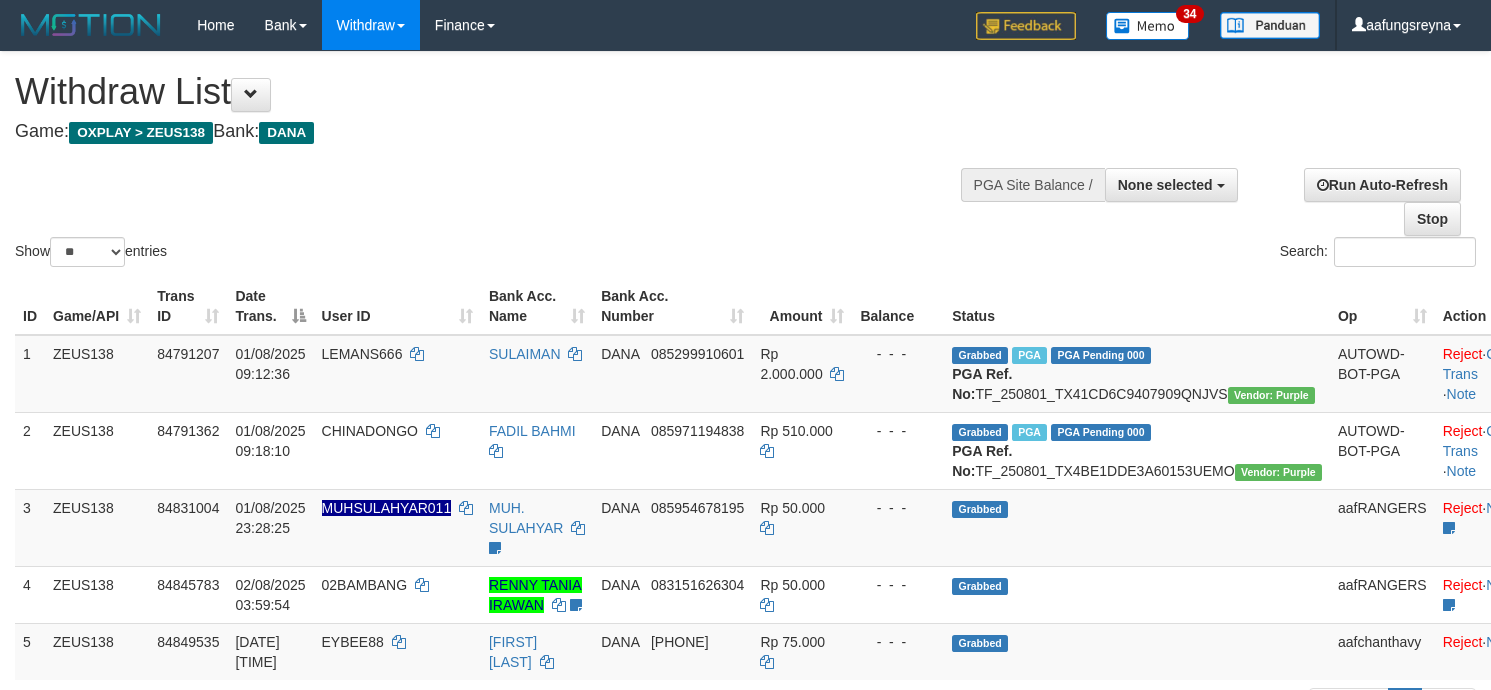 select 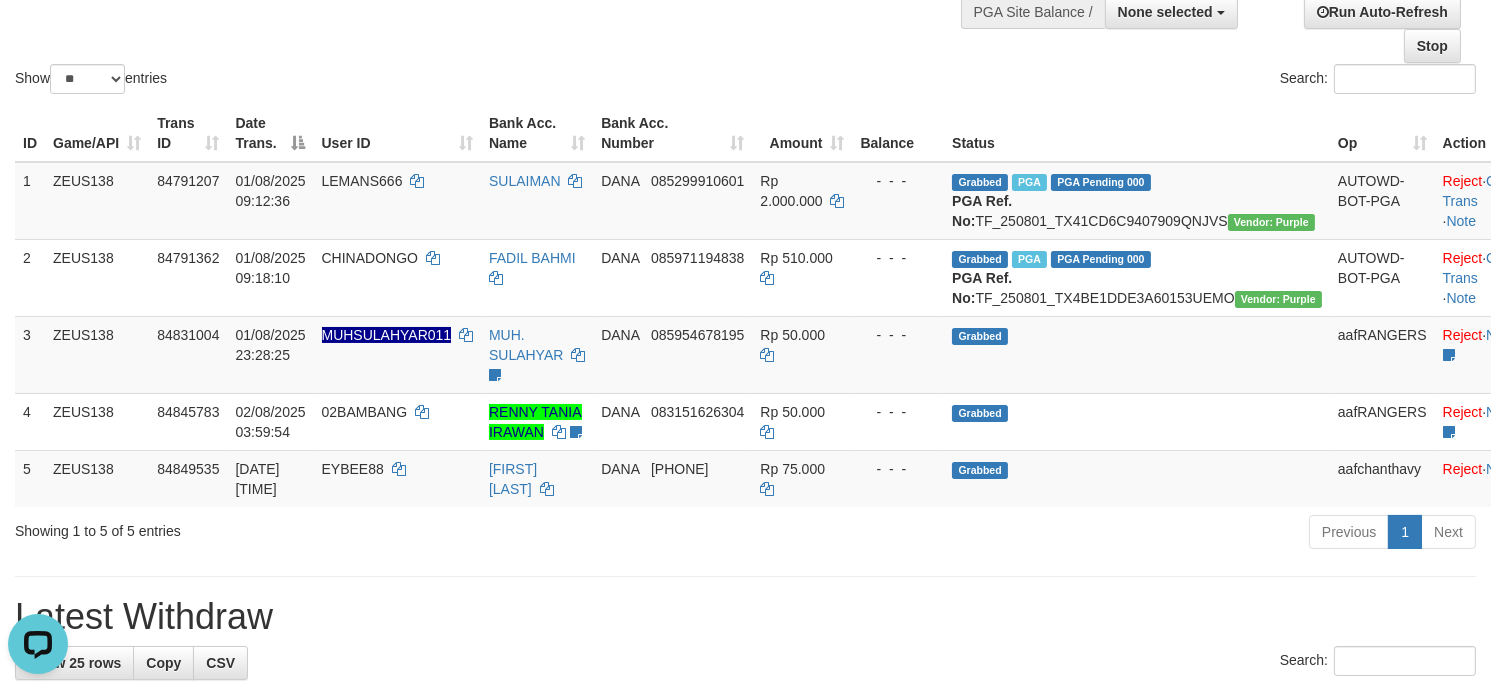 scroll, scrollTop: 0, scrollLeft: 0, axis: both 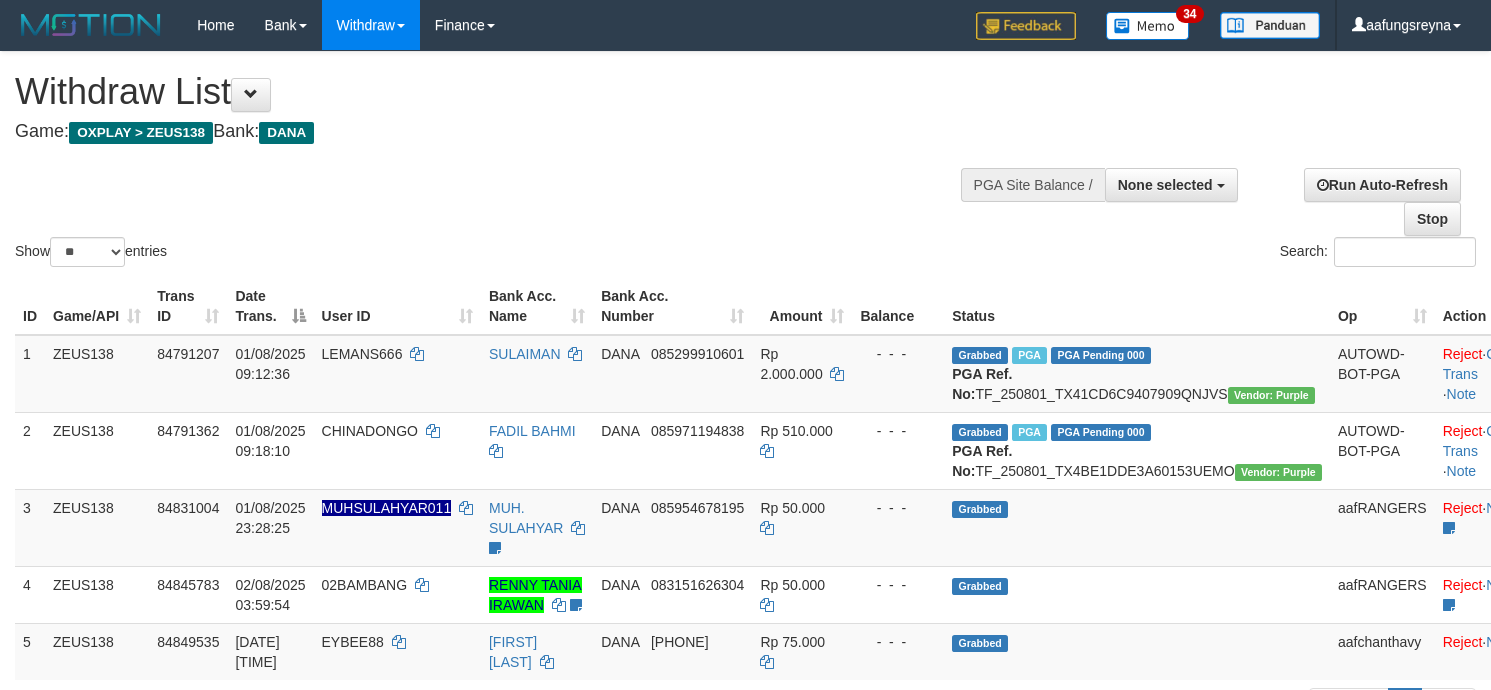 select 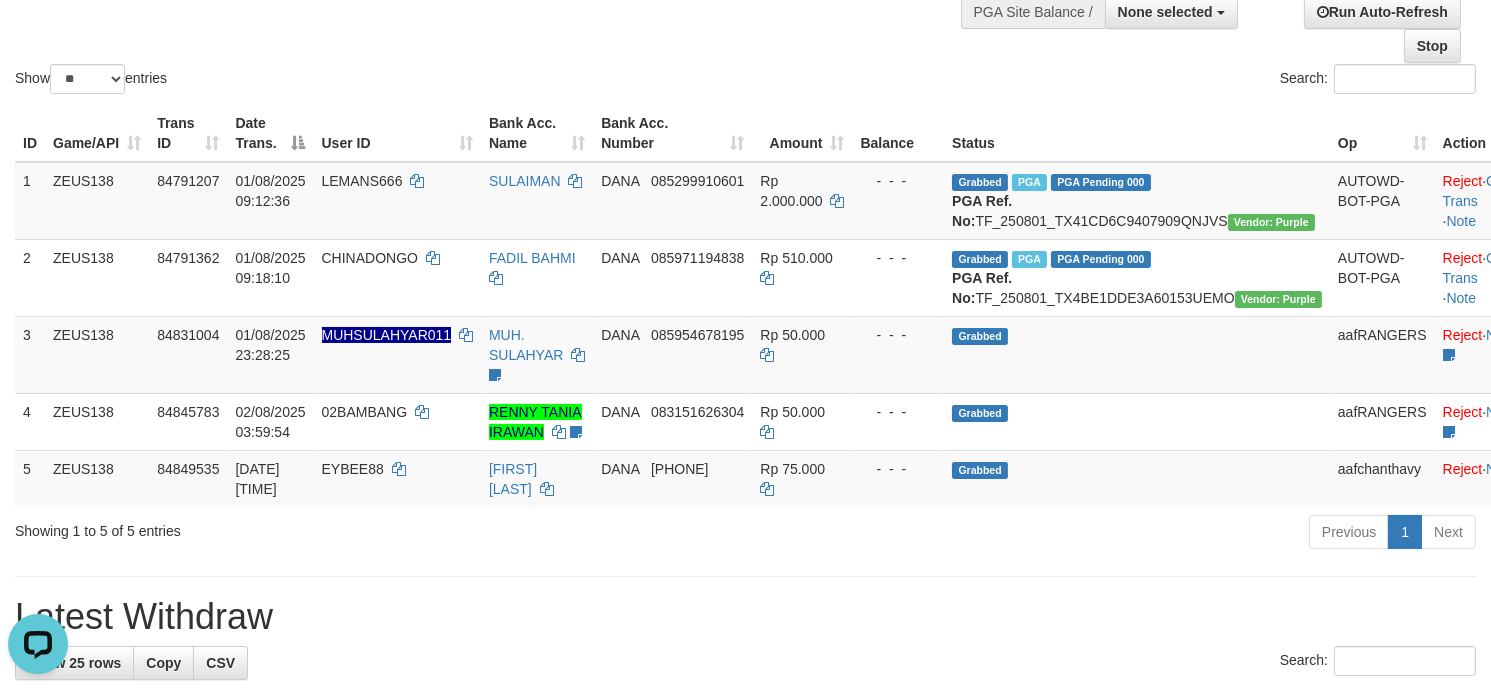 scroll, scrollTop: 0, scrollLeft: 0, axis: both 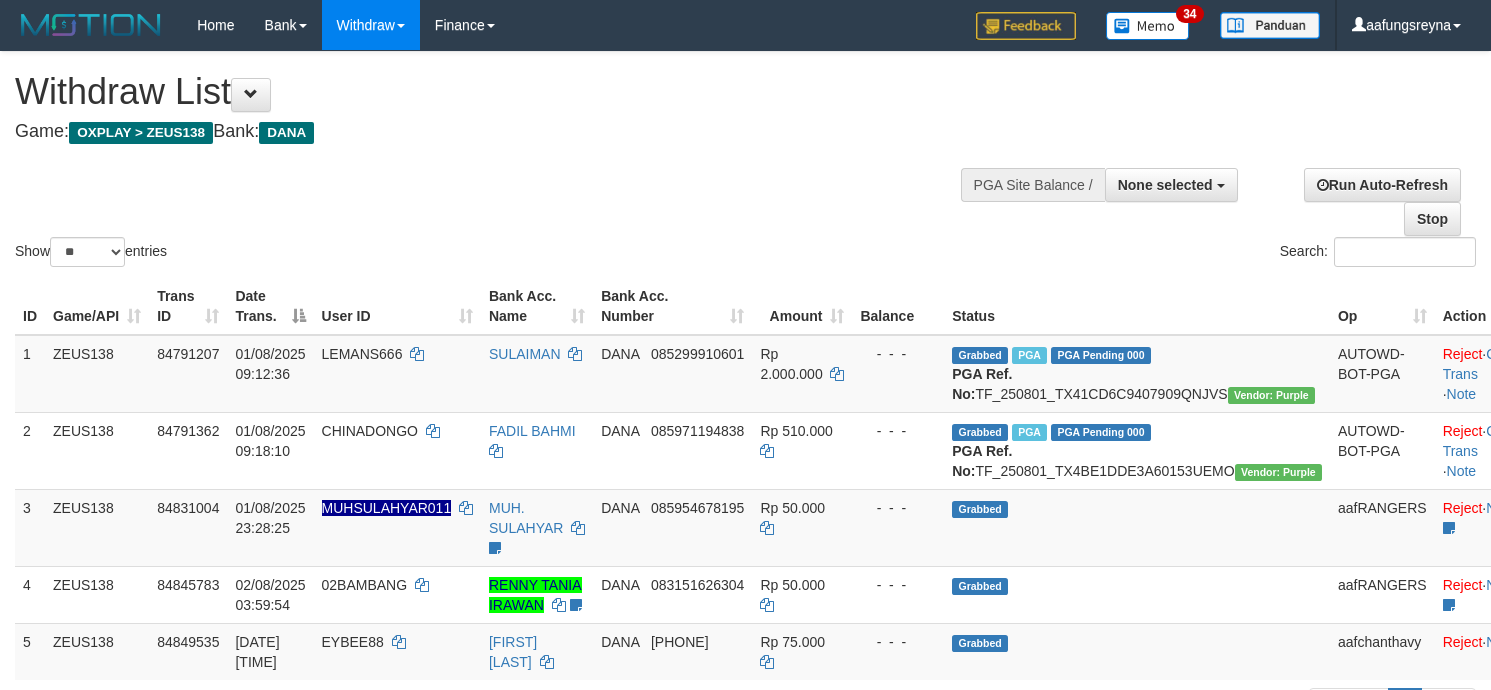 select 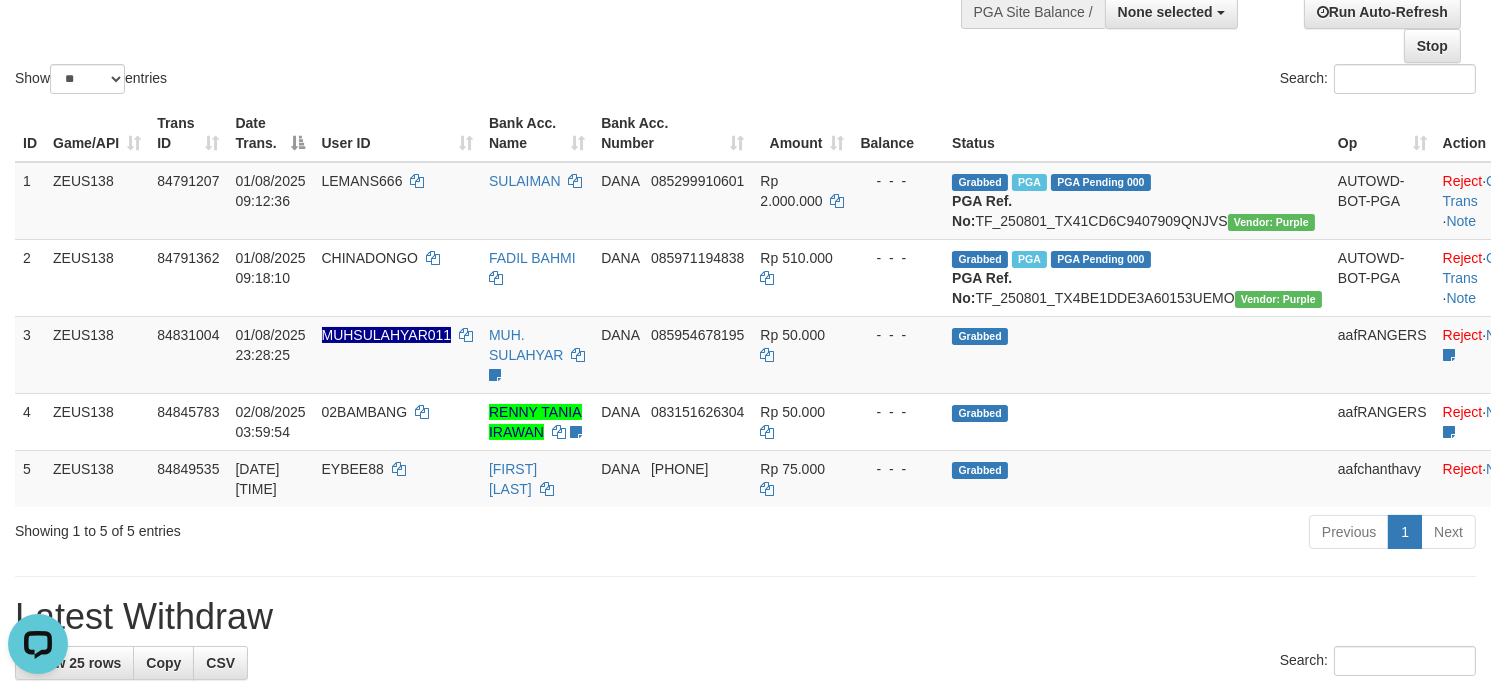 scroll, scrollTop: 0, scrollLeft: 0, axis: both 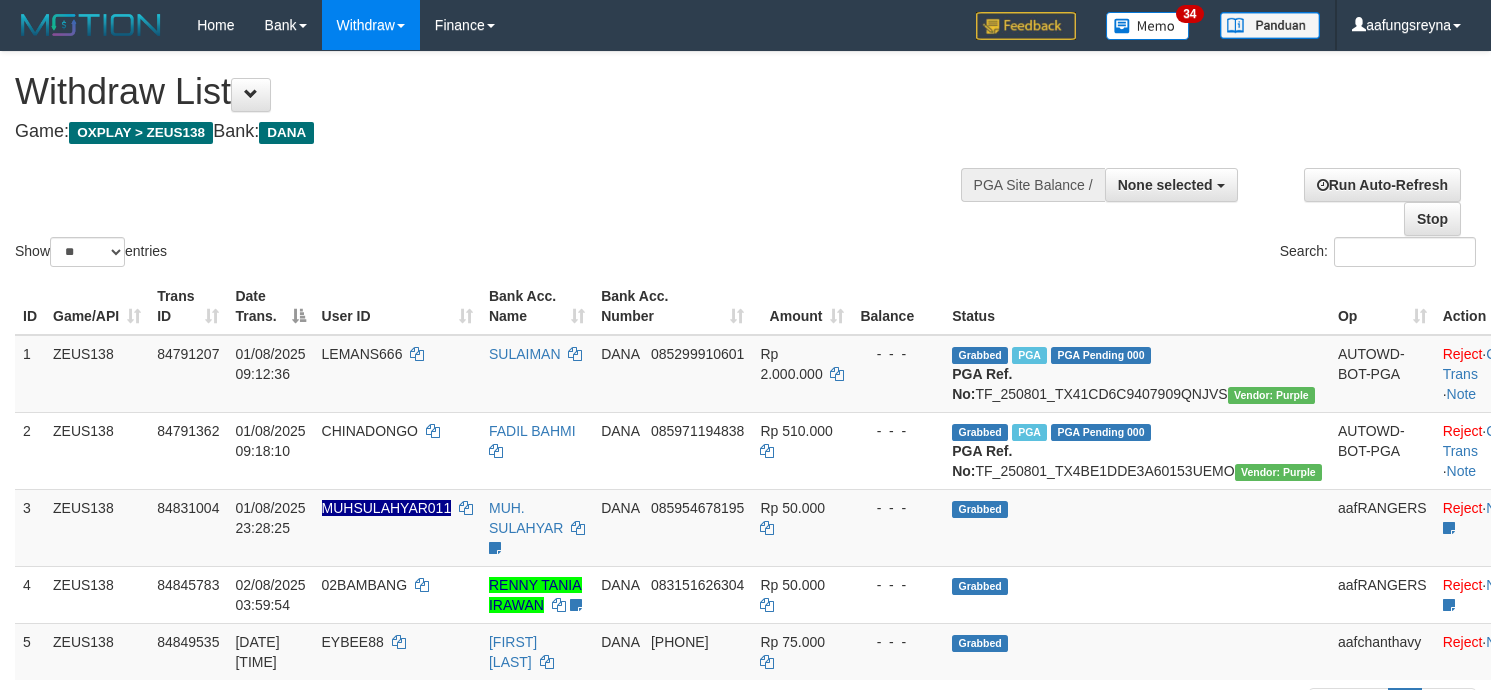 select 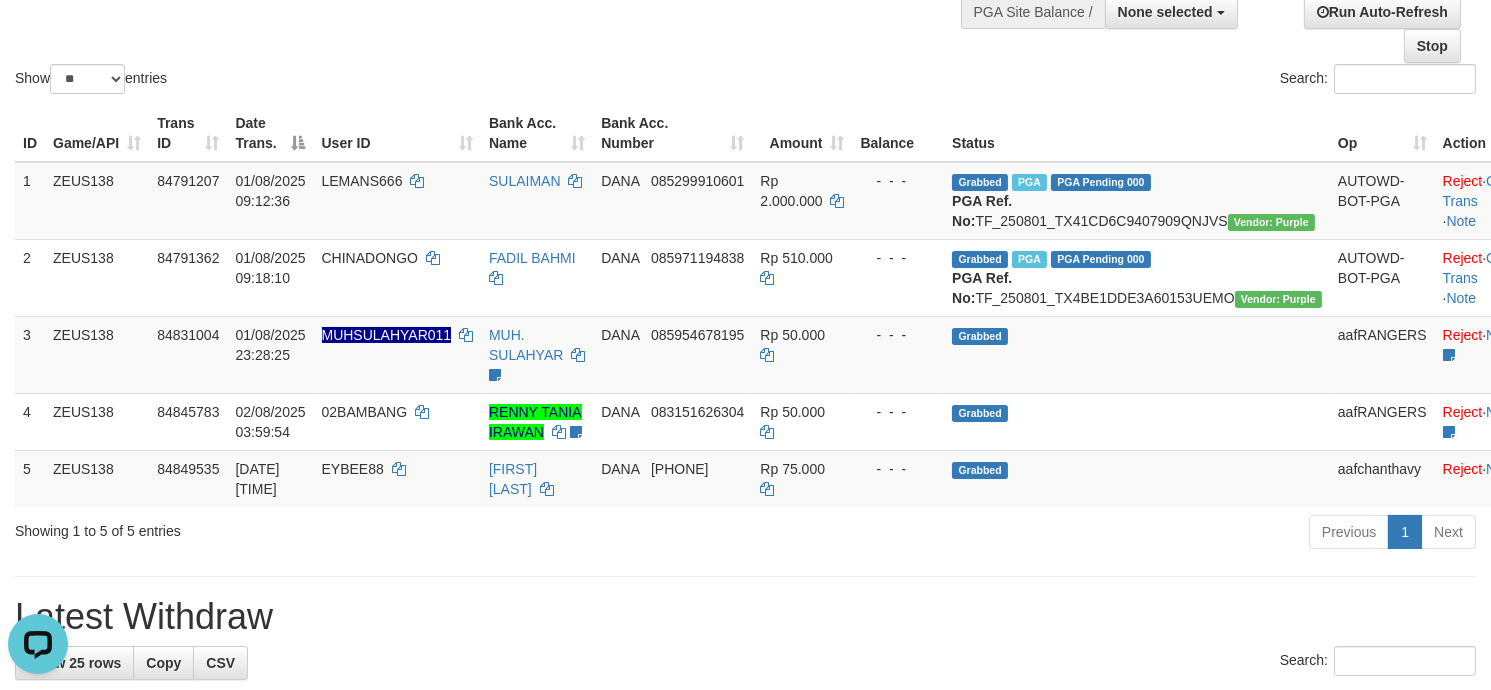 scroll, scrollTop: 0, scrollLeft: 0, axis: both 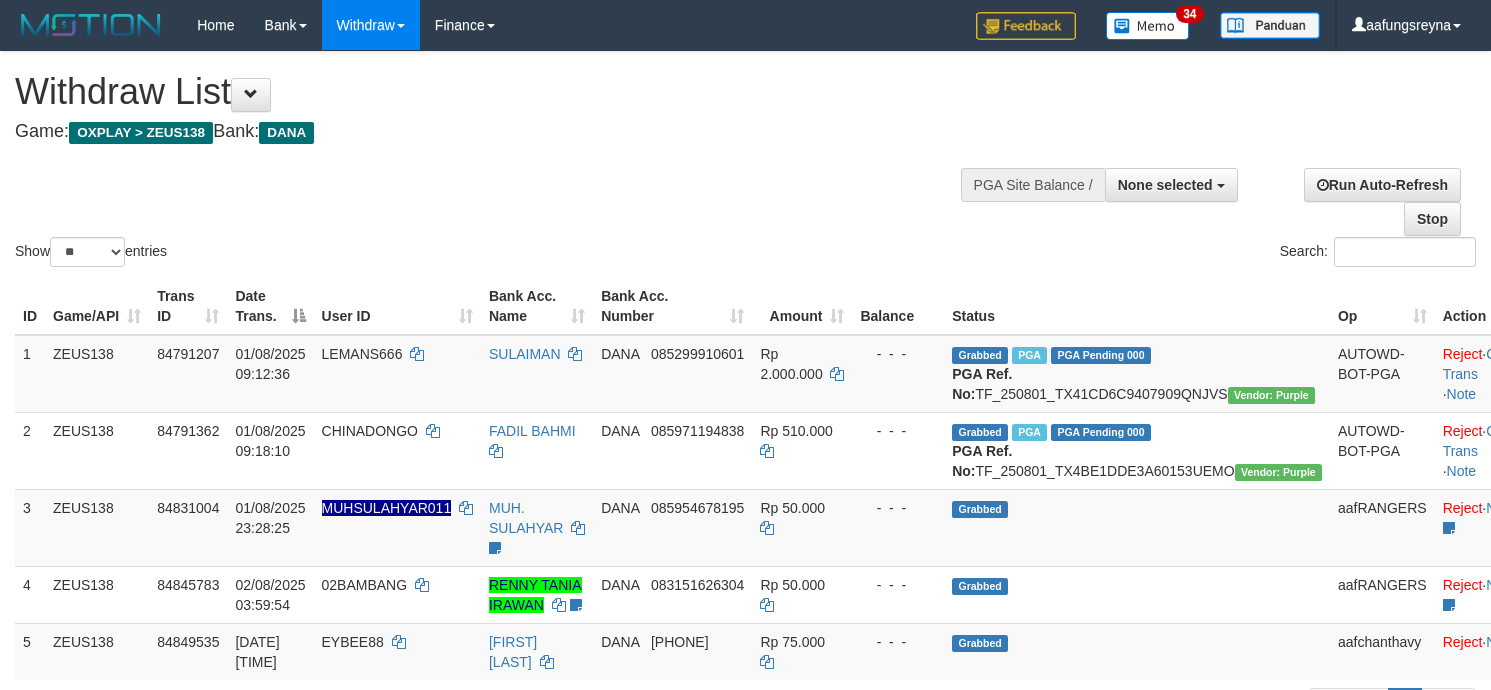 select 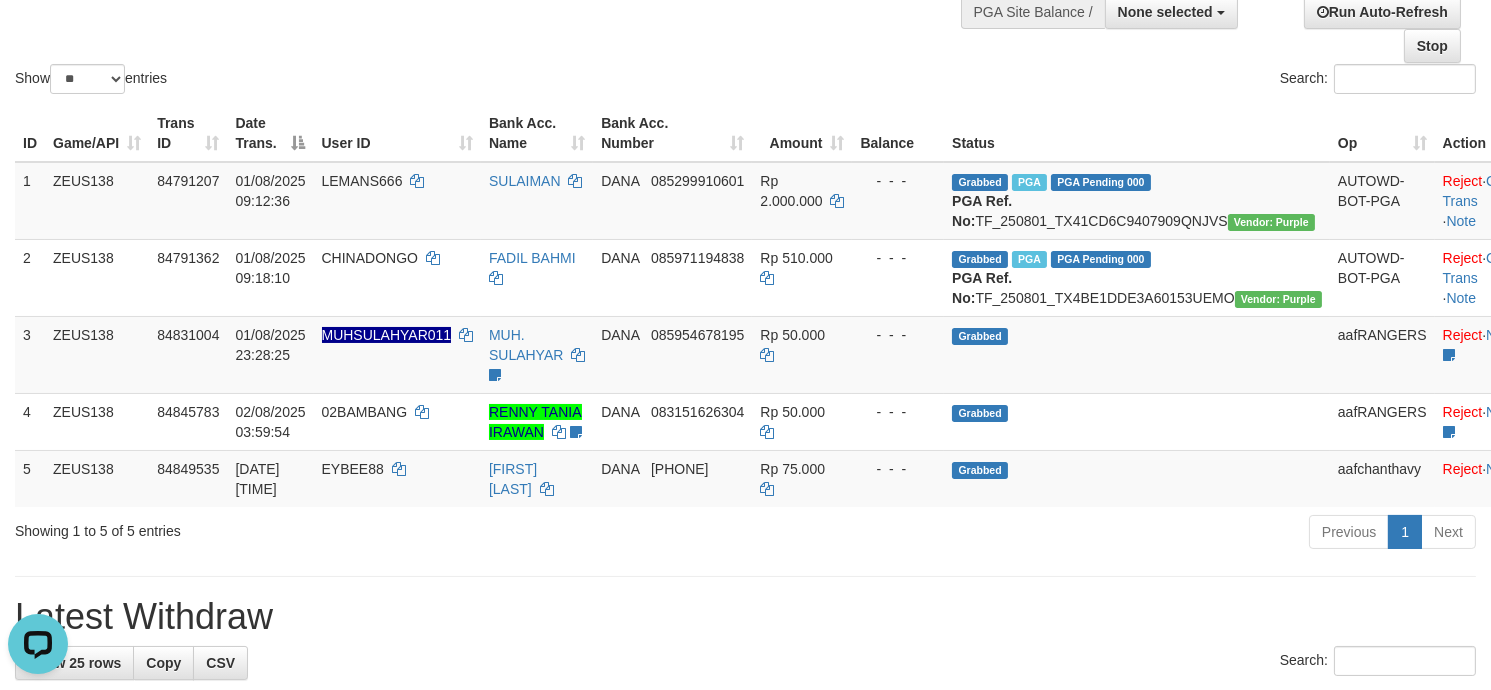 scroll, scrollTop: 0, scrollLeft: 0, axis: both 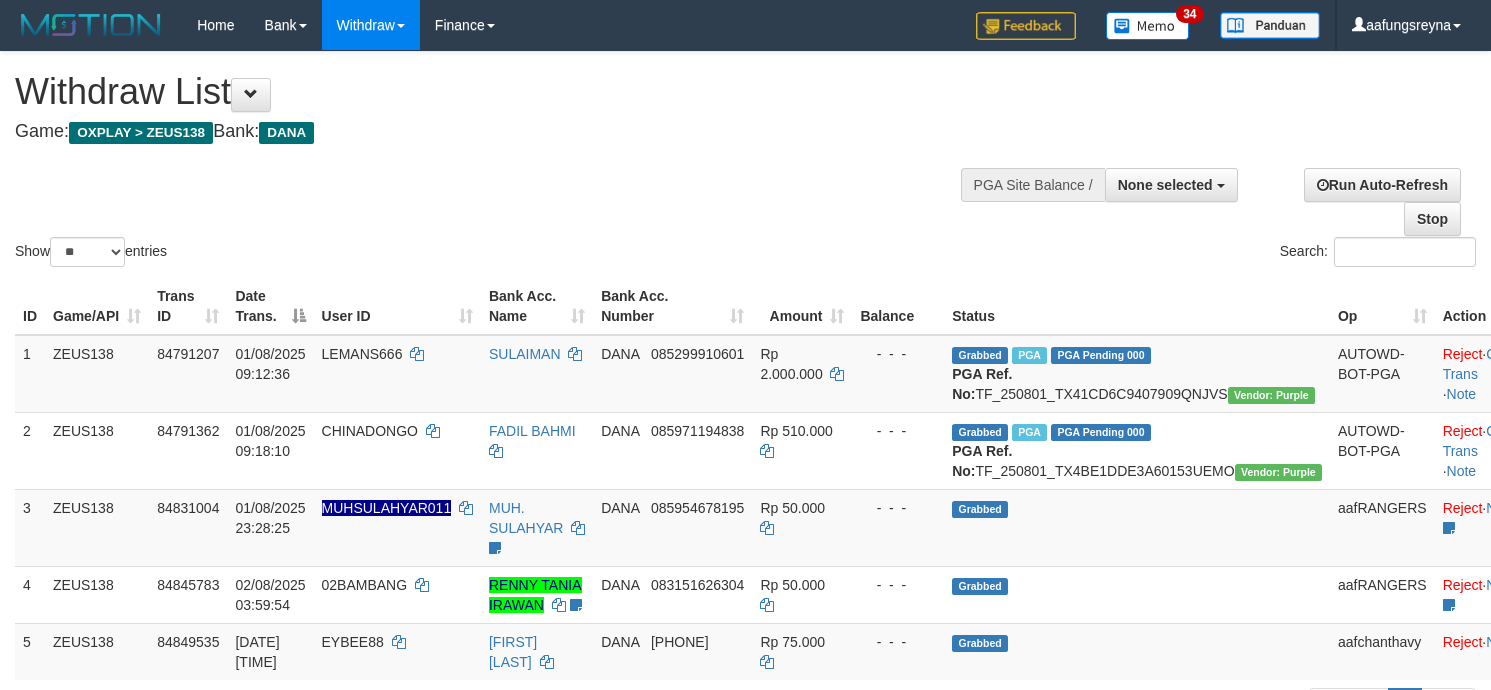 select 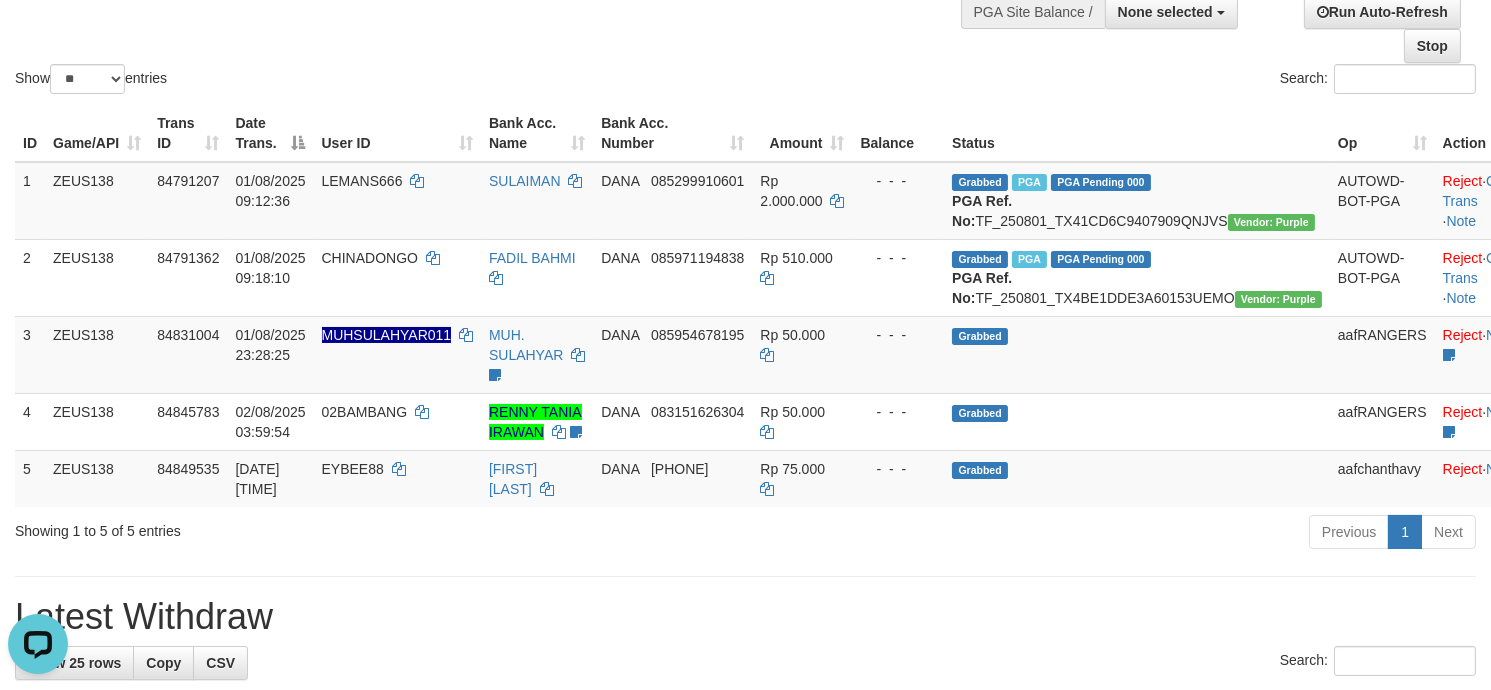 scroll, scrollTop: 0, scrollLeft: 0, axis: both 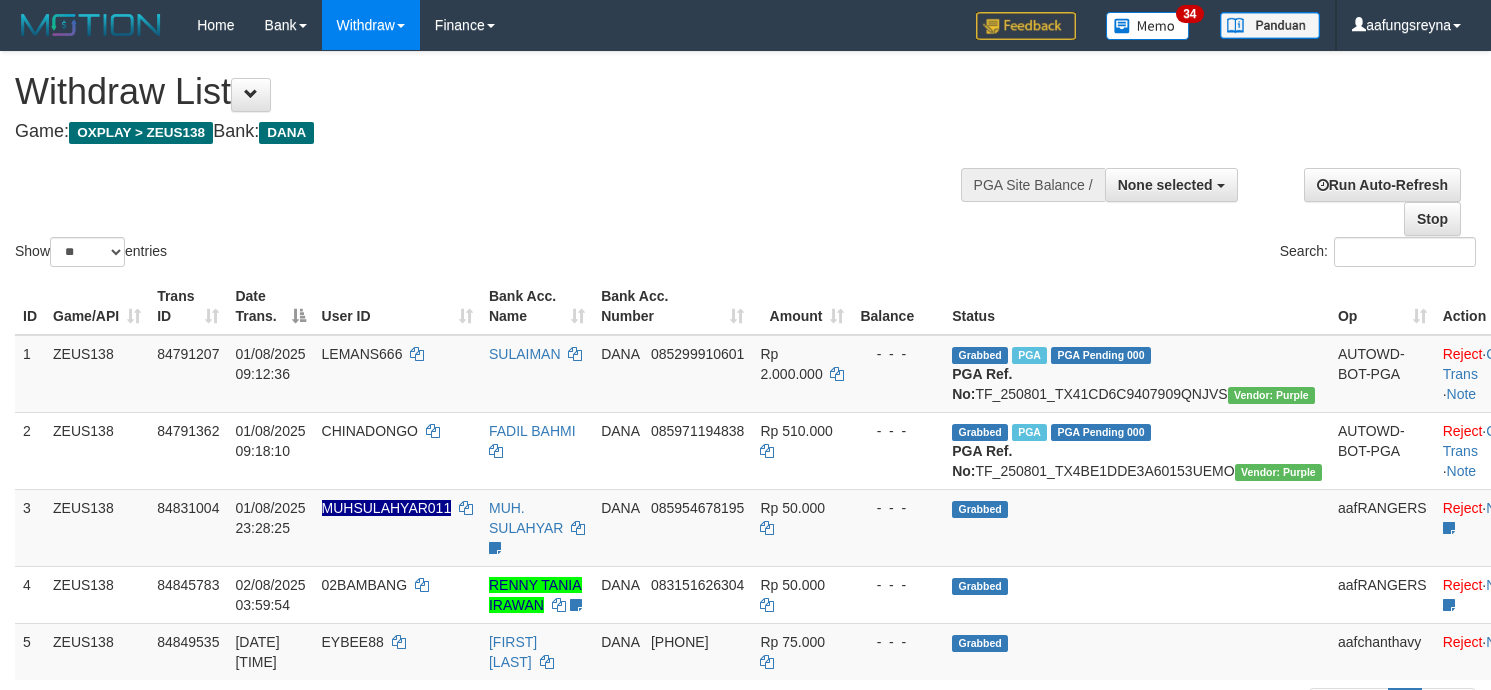 select 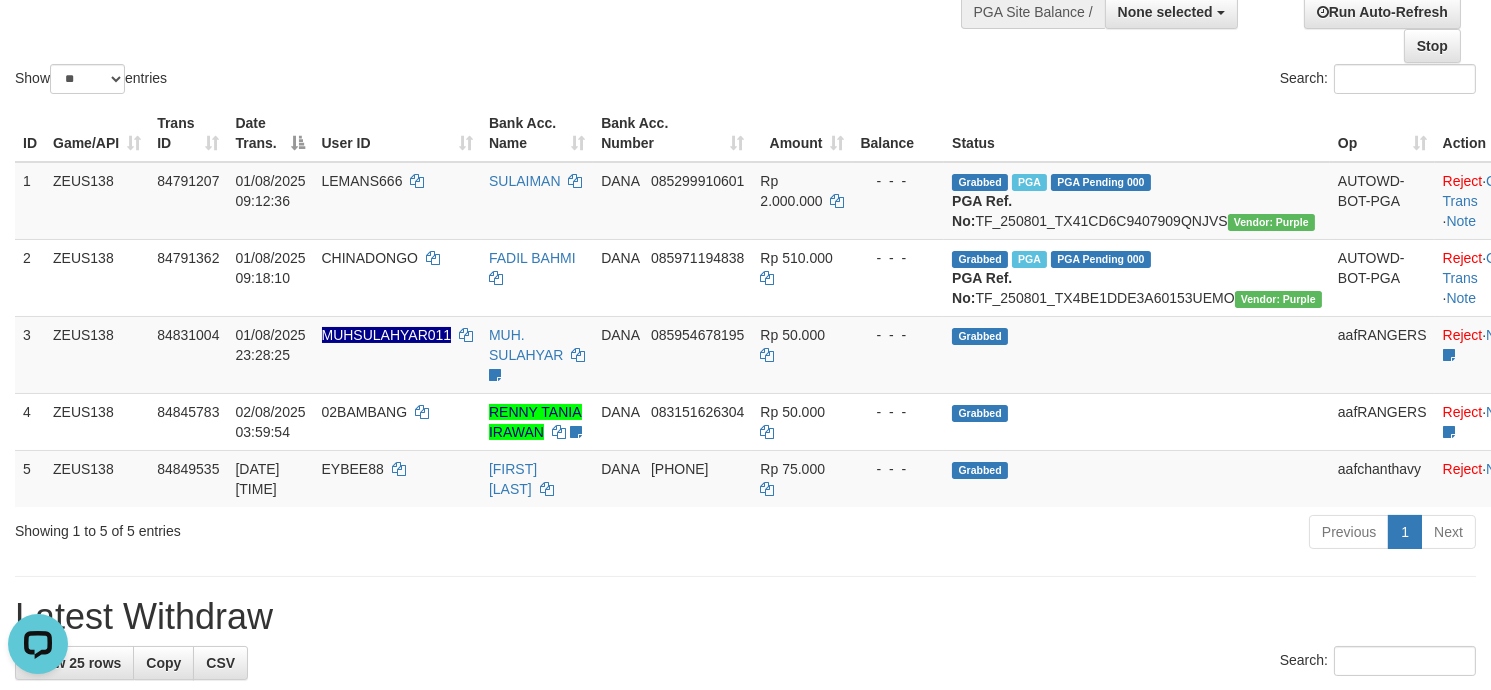 scroll, scrollTop: 0, scrollLeft: 0, axis: both 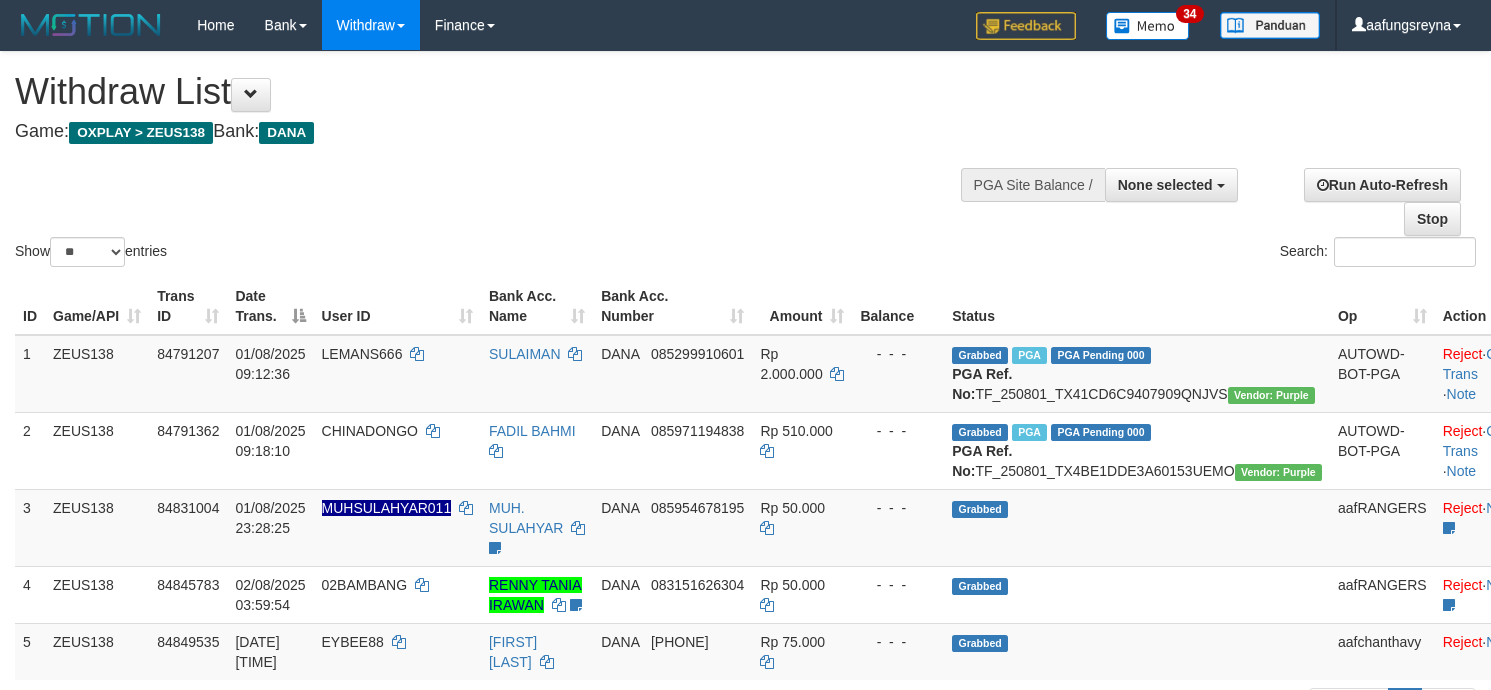 select 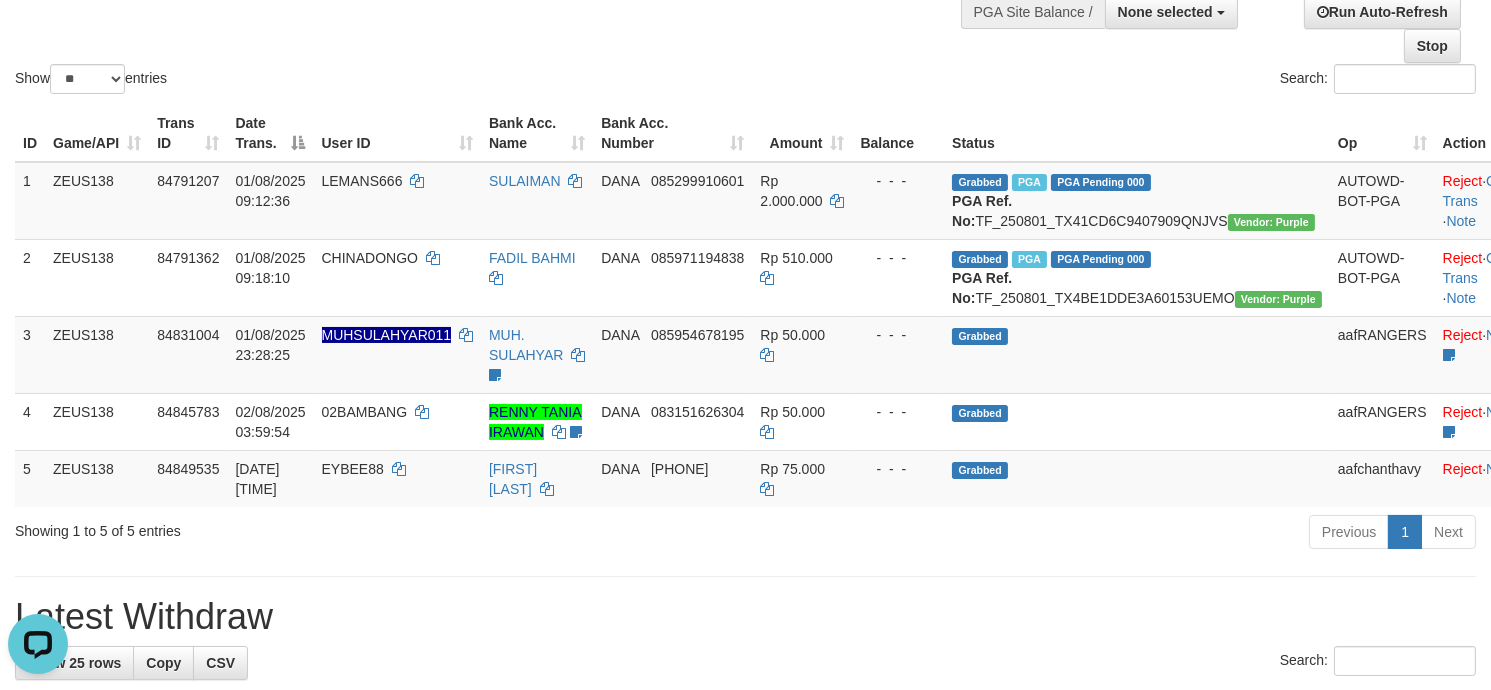 scroll, scrollTop: 0, scrollLeft: 0, axis: both 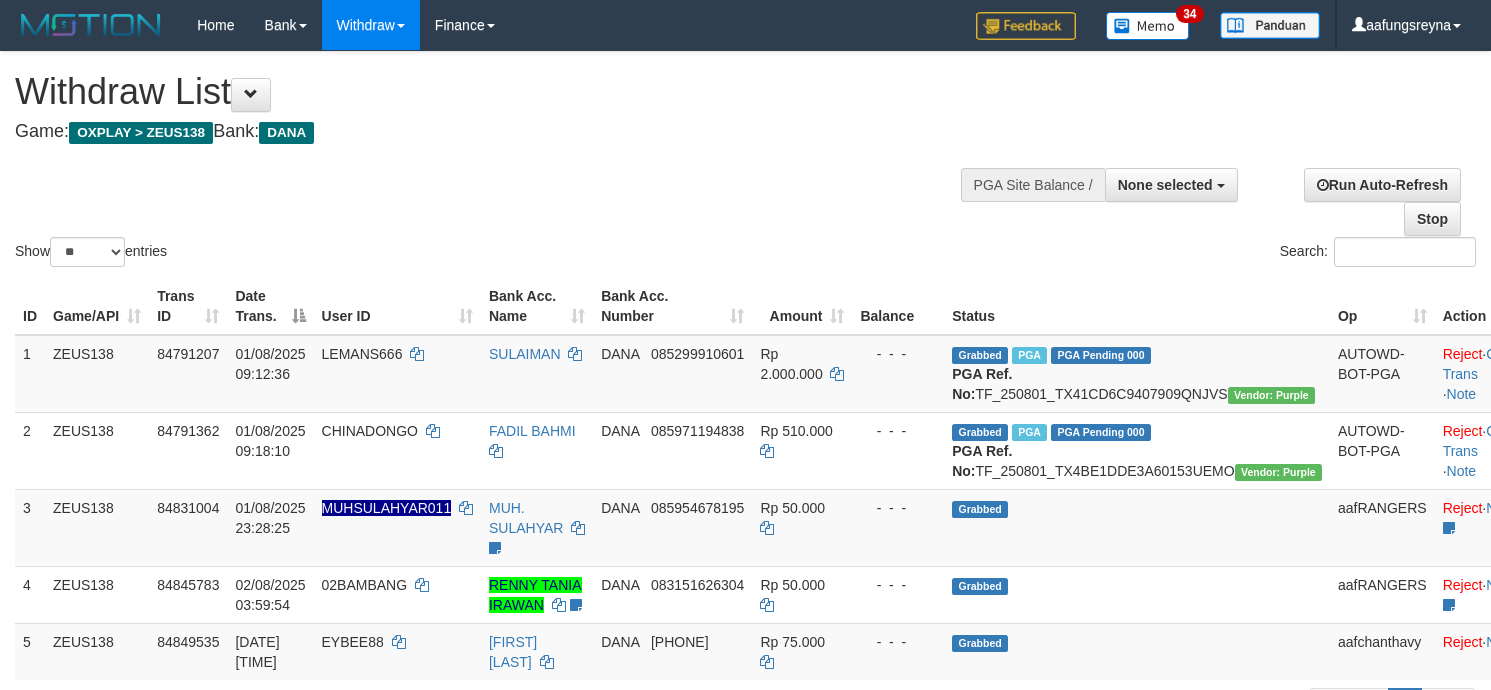 select 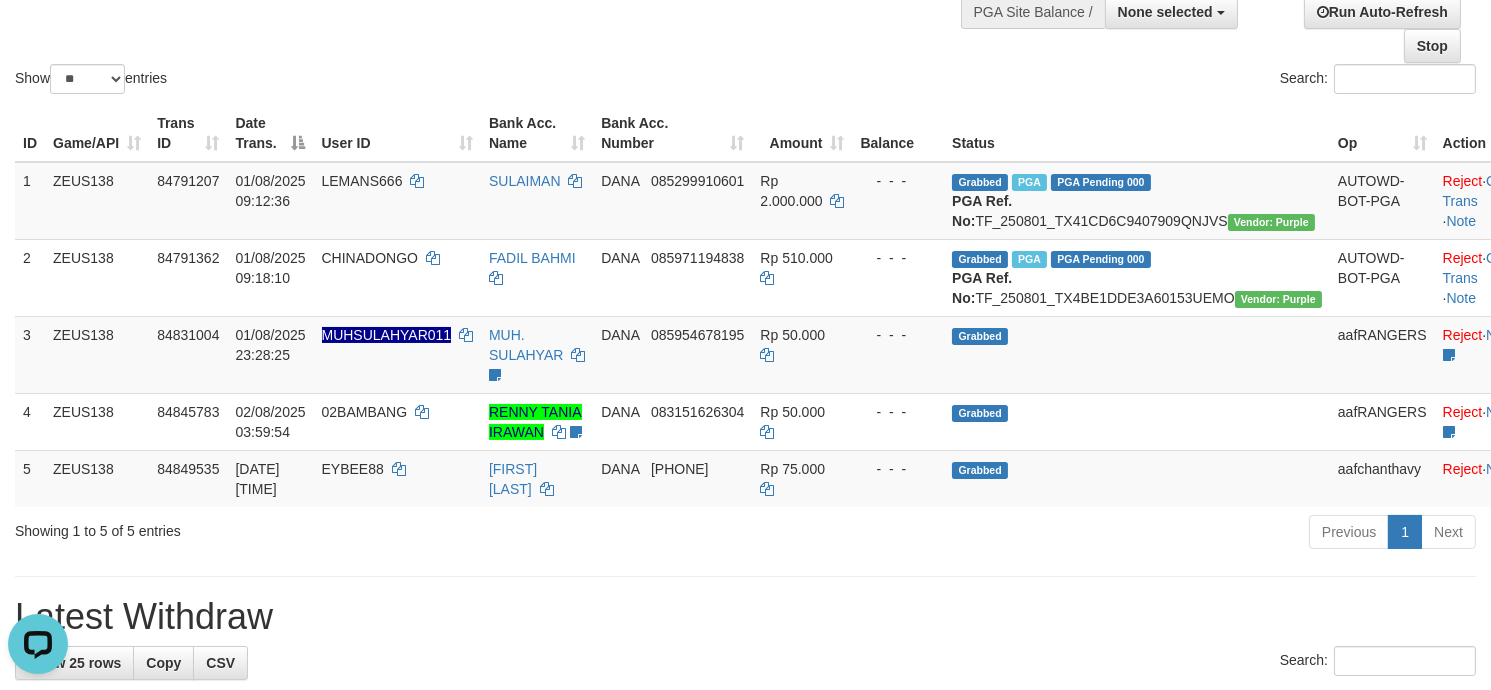 scroll, scrollTop: 0, scrollLeft: 0, axis: both 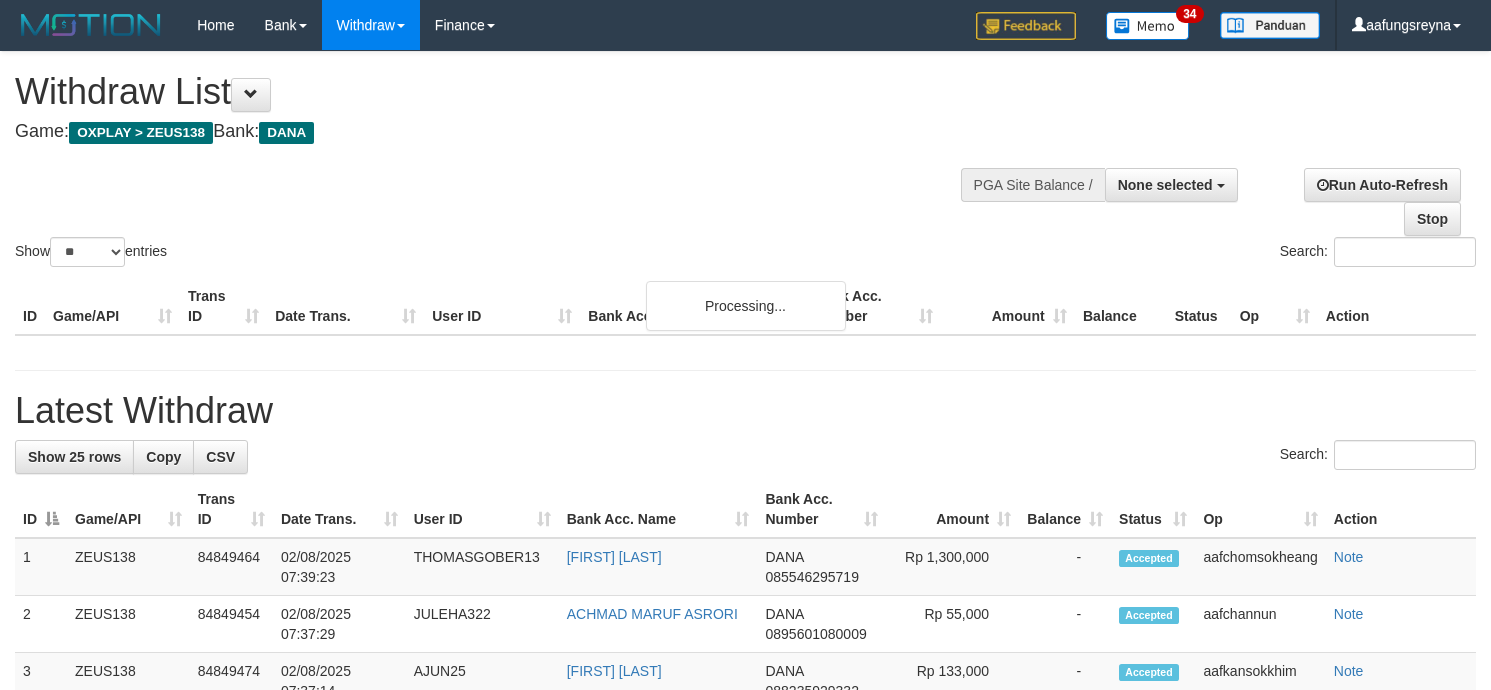select 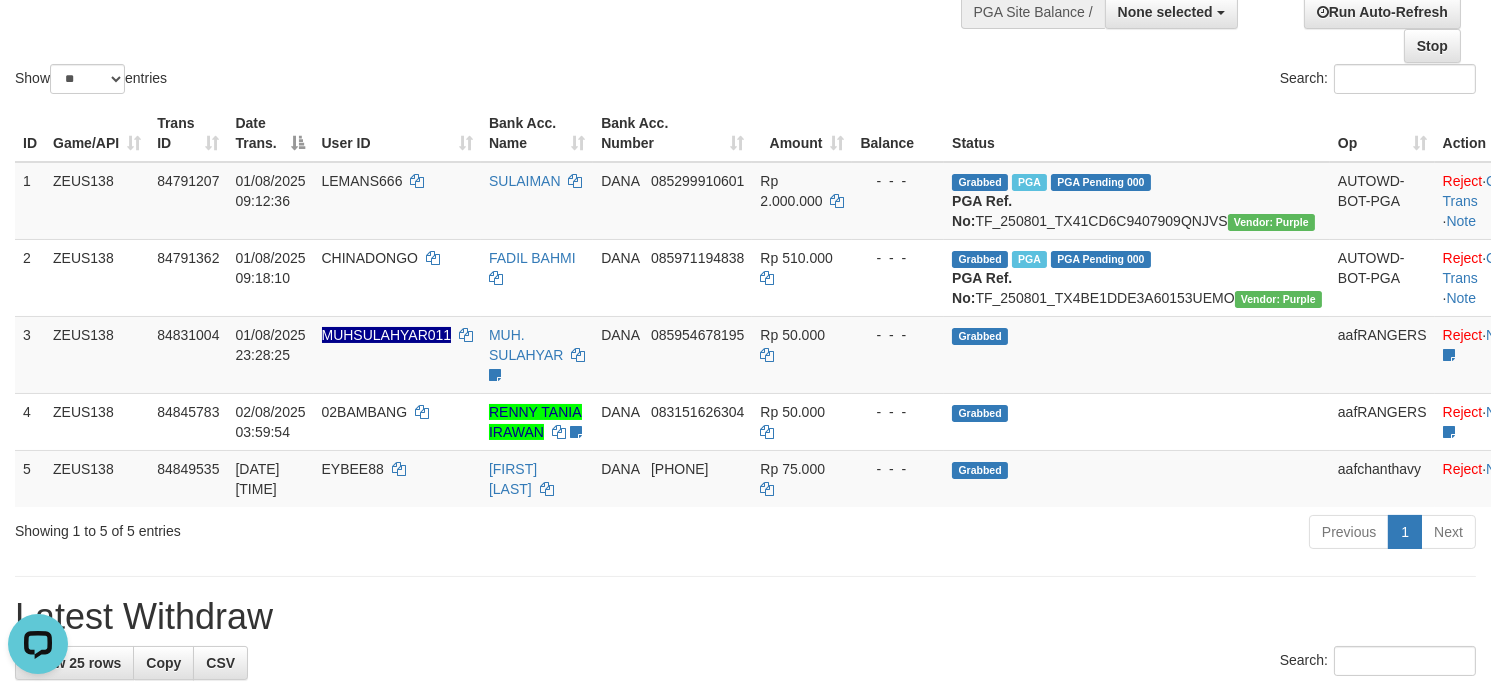 scroll, scrollTop: 0, scrollLeft: 0, axis: both 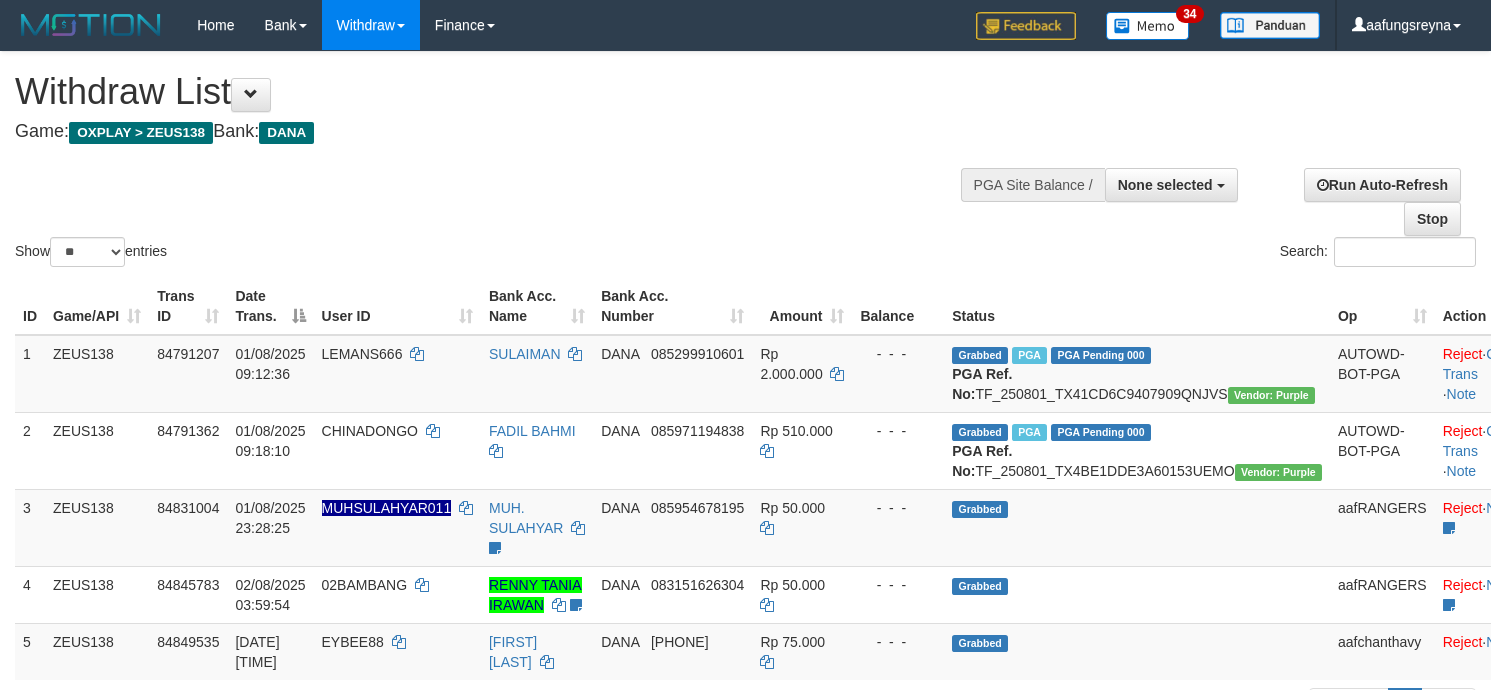 select 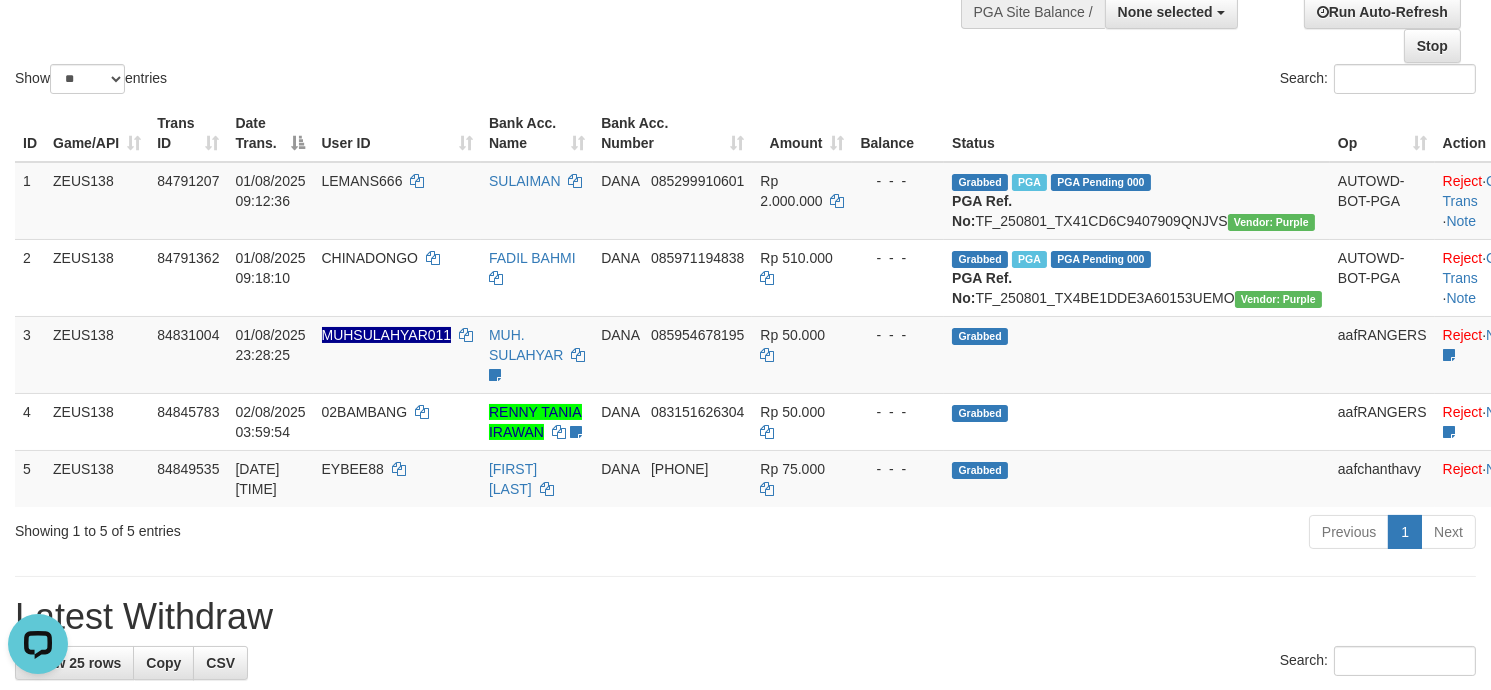 scroll, scrollTop: 0, scrollLeft: 0, axis: both 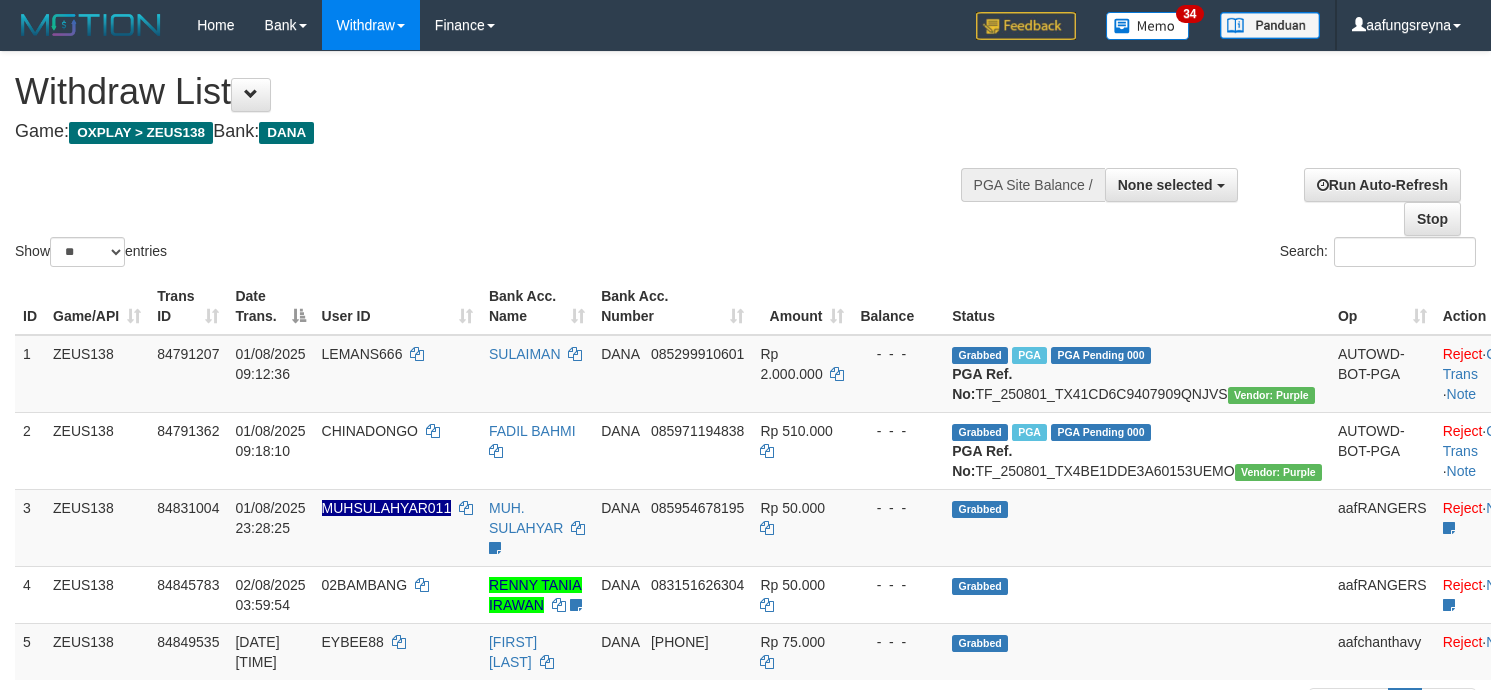 select 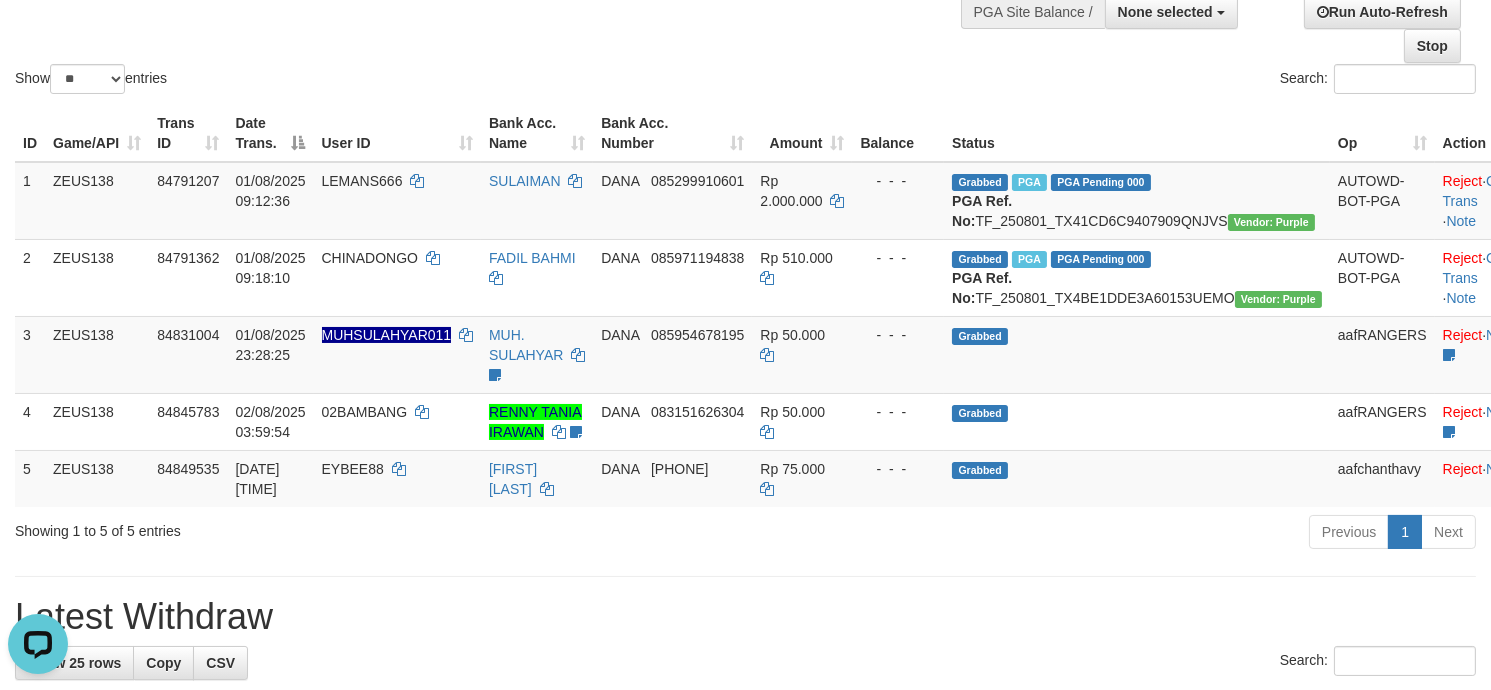 scroll, scrollTop: 0, scrollLeft: 0, axis: both 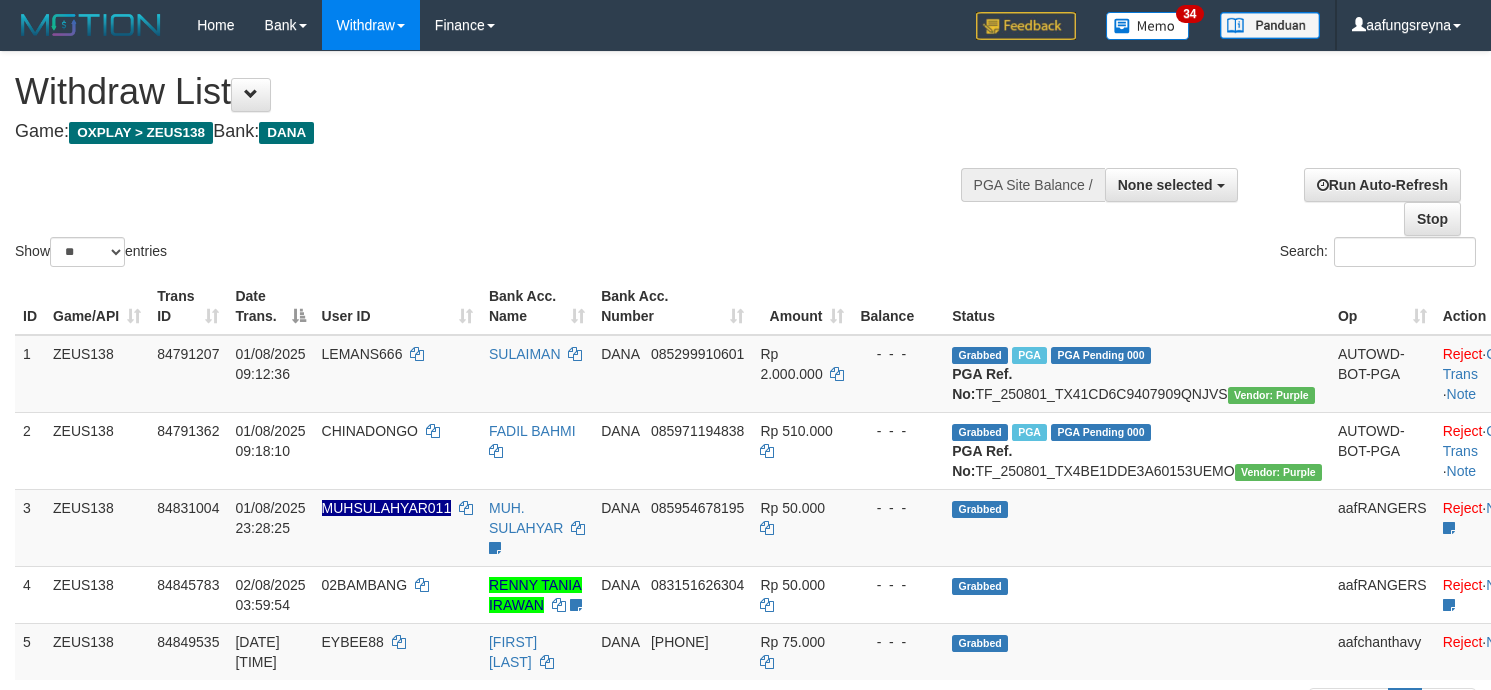 select 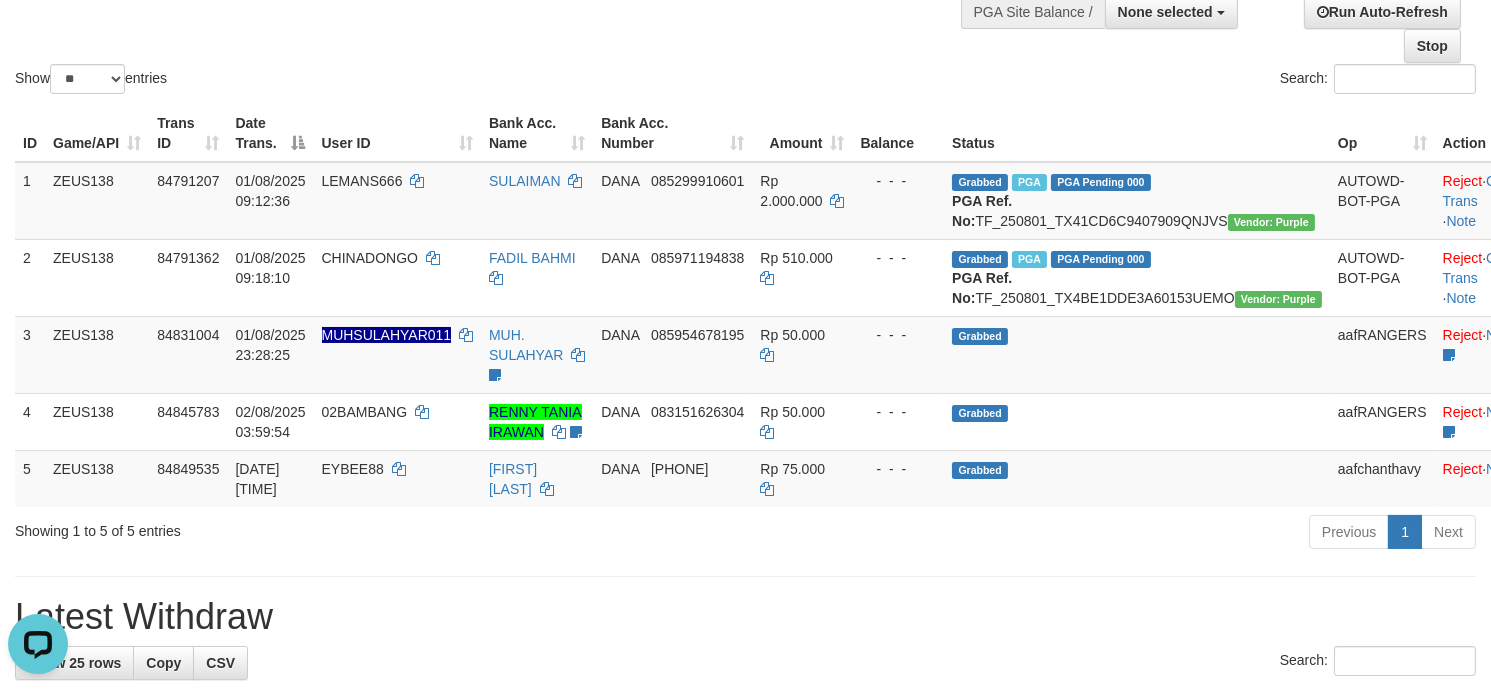 scroll, scrollTop: 0, scrollLeft: 0, axis: both 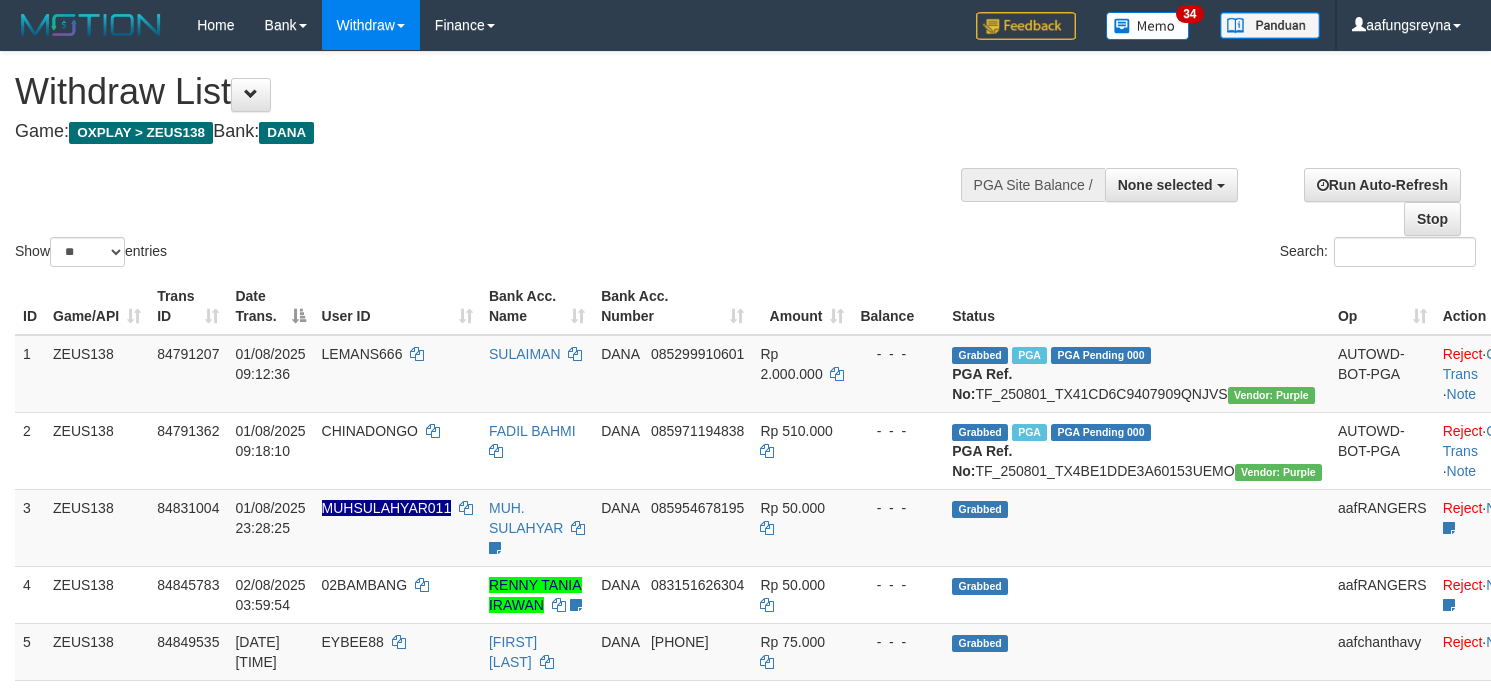select 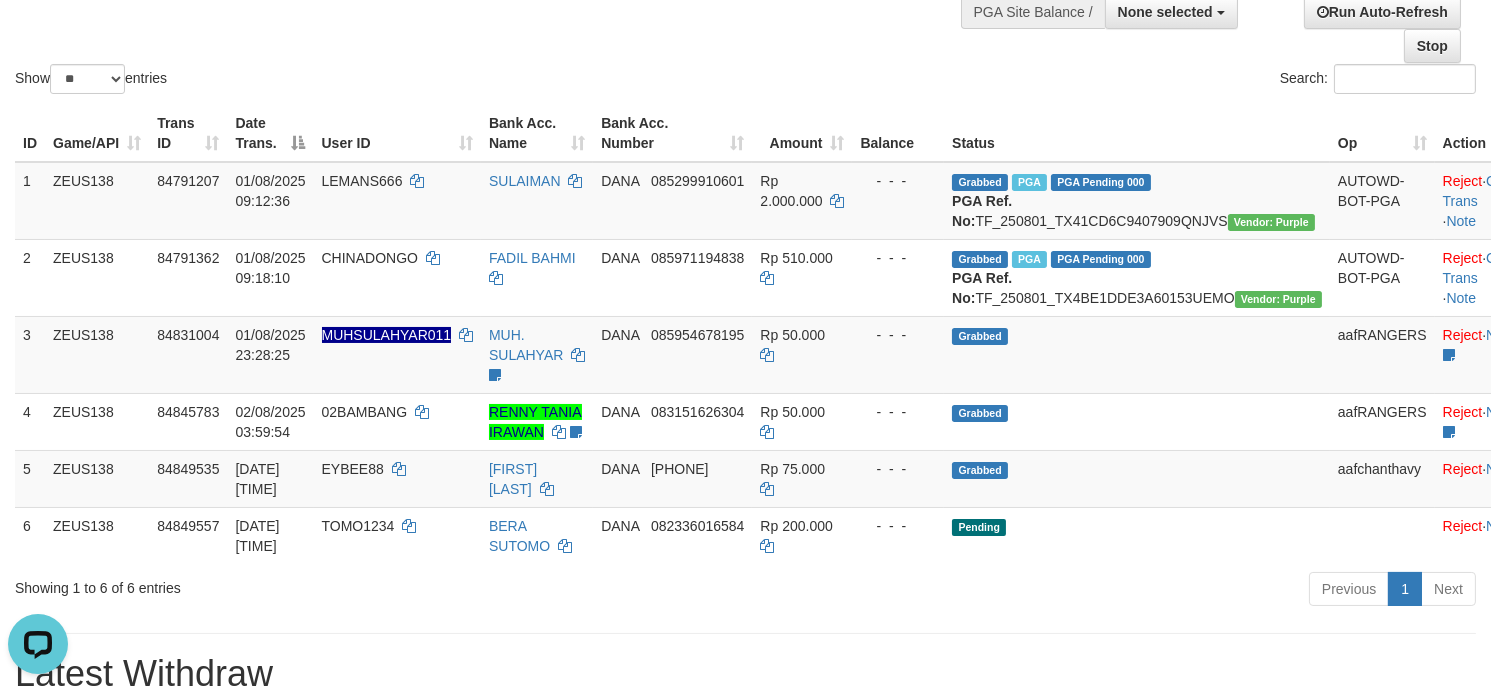 scroll, scrollTop: 0, scrollLeft: 0, axis: both 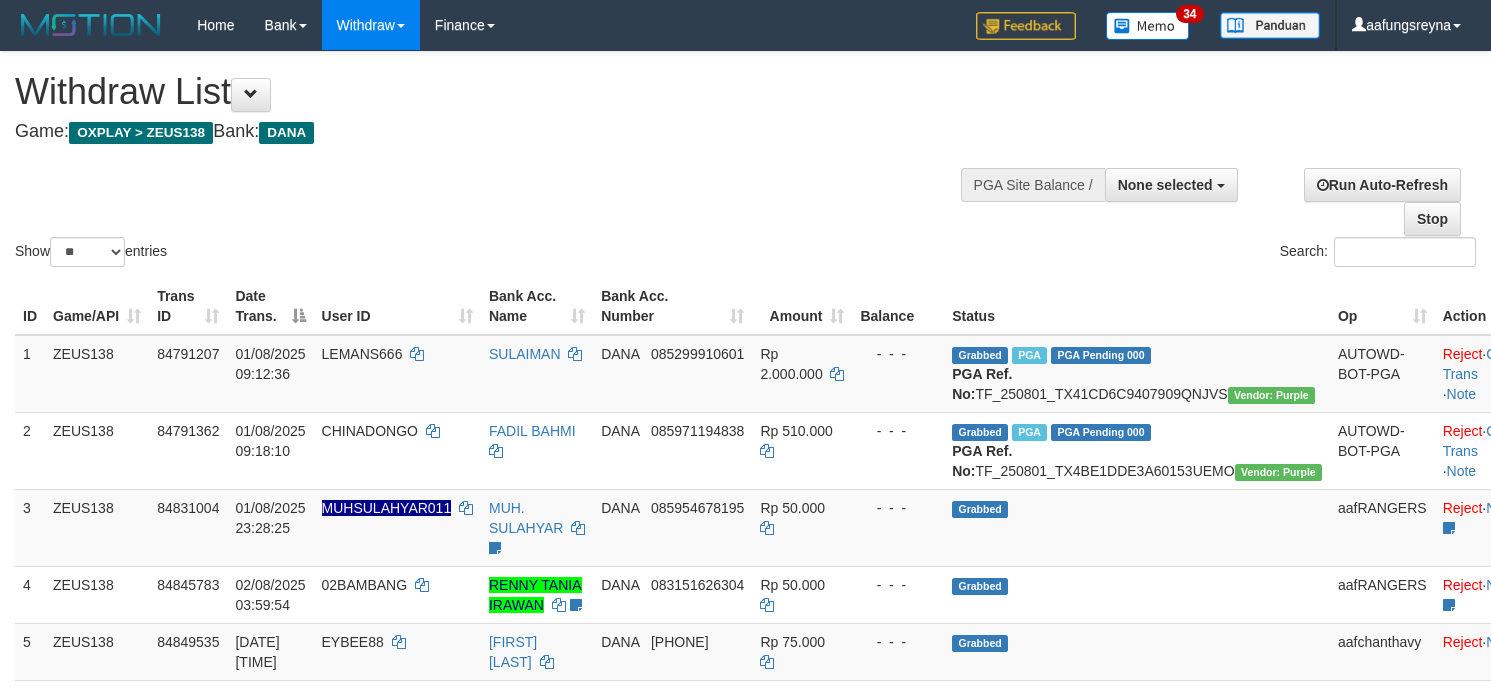 select 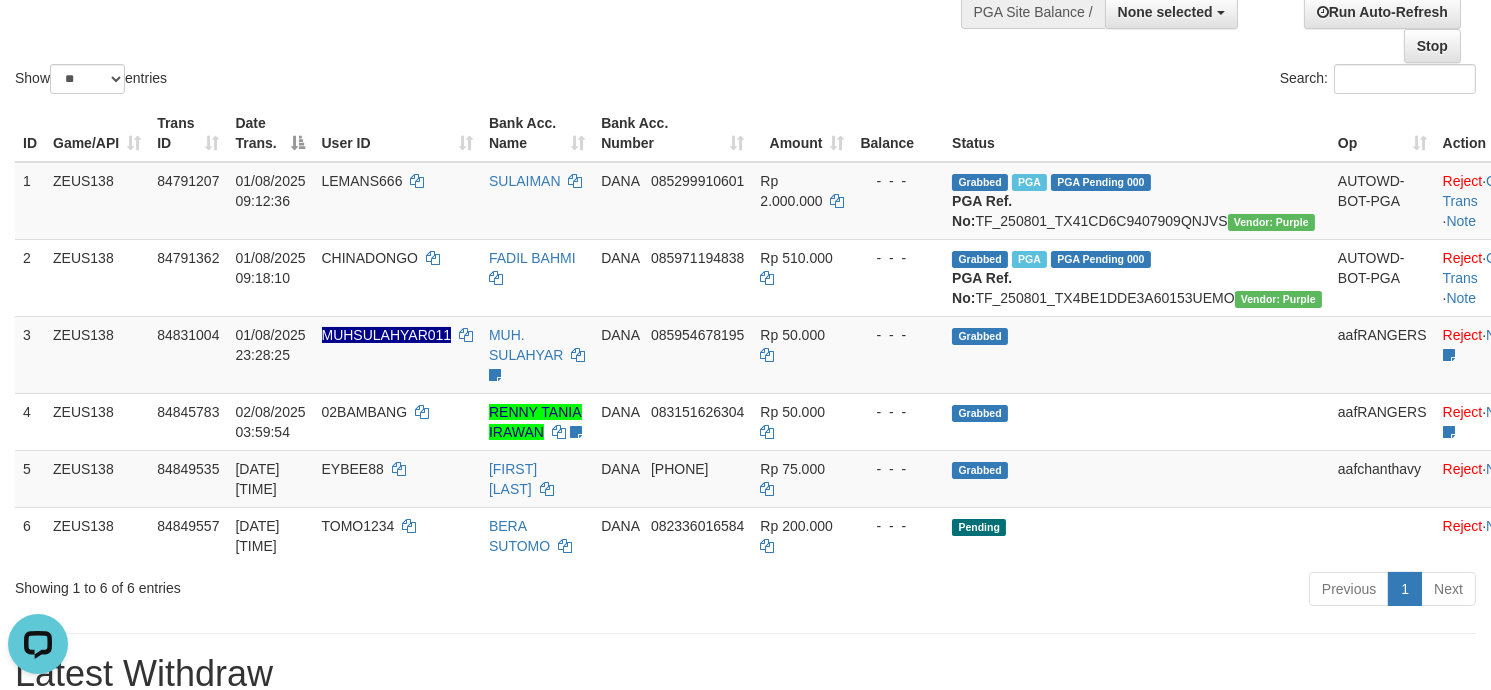 scroll, scrollTop: 0, scrollLeft: 0, axis: both 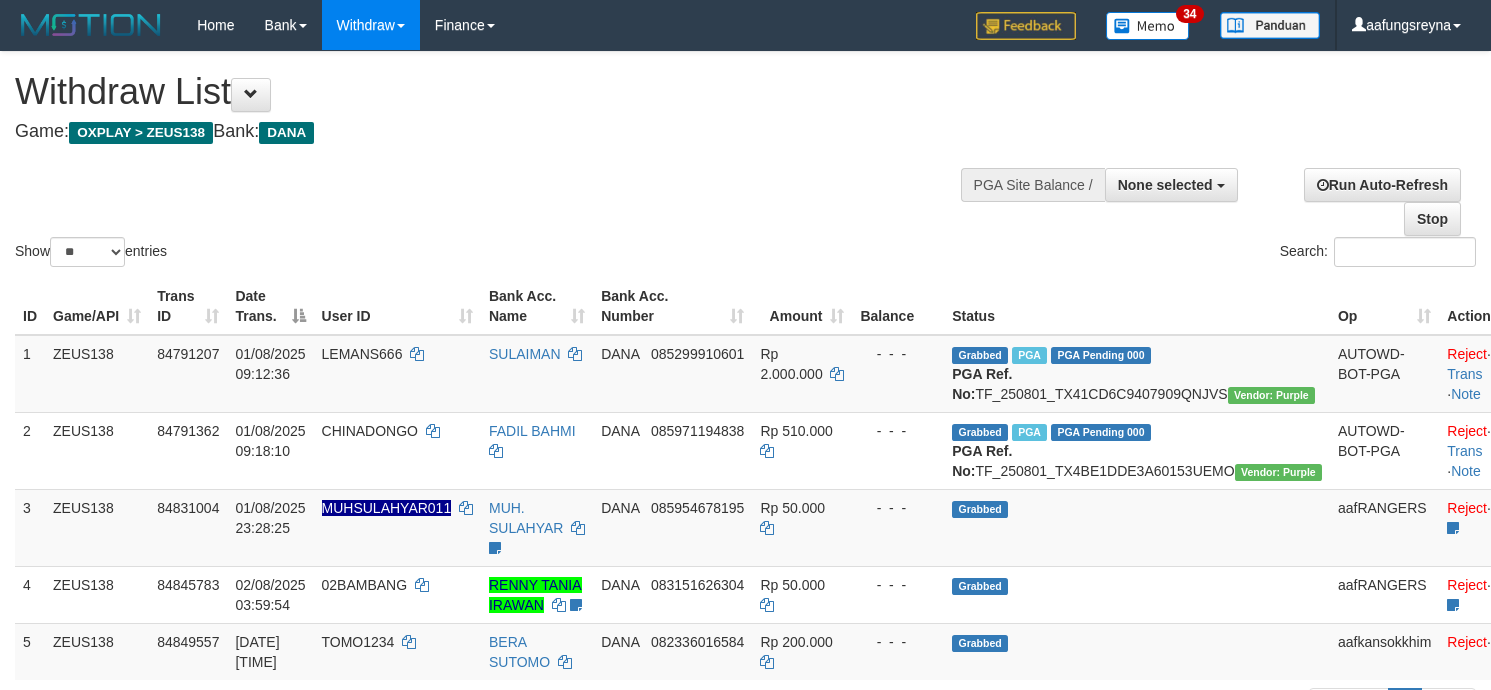 select 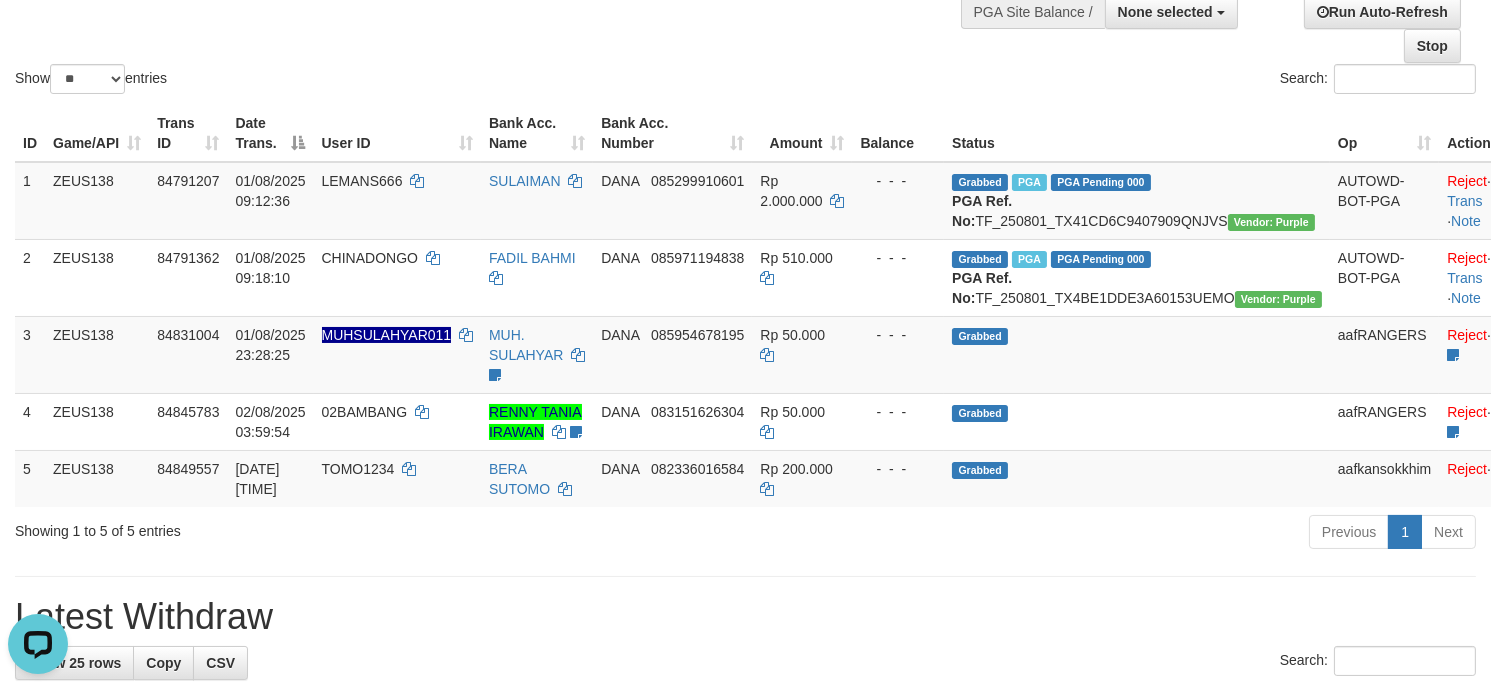 scroll, scrollTop: 0, scrollLeft: 0, axis: both 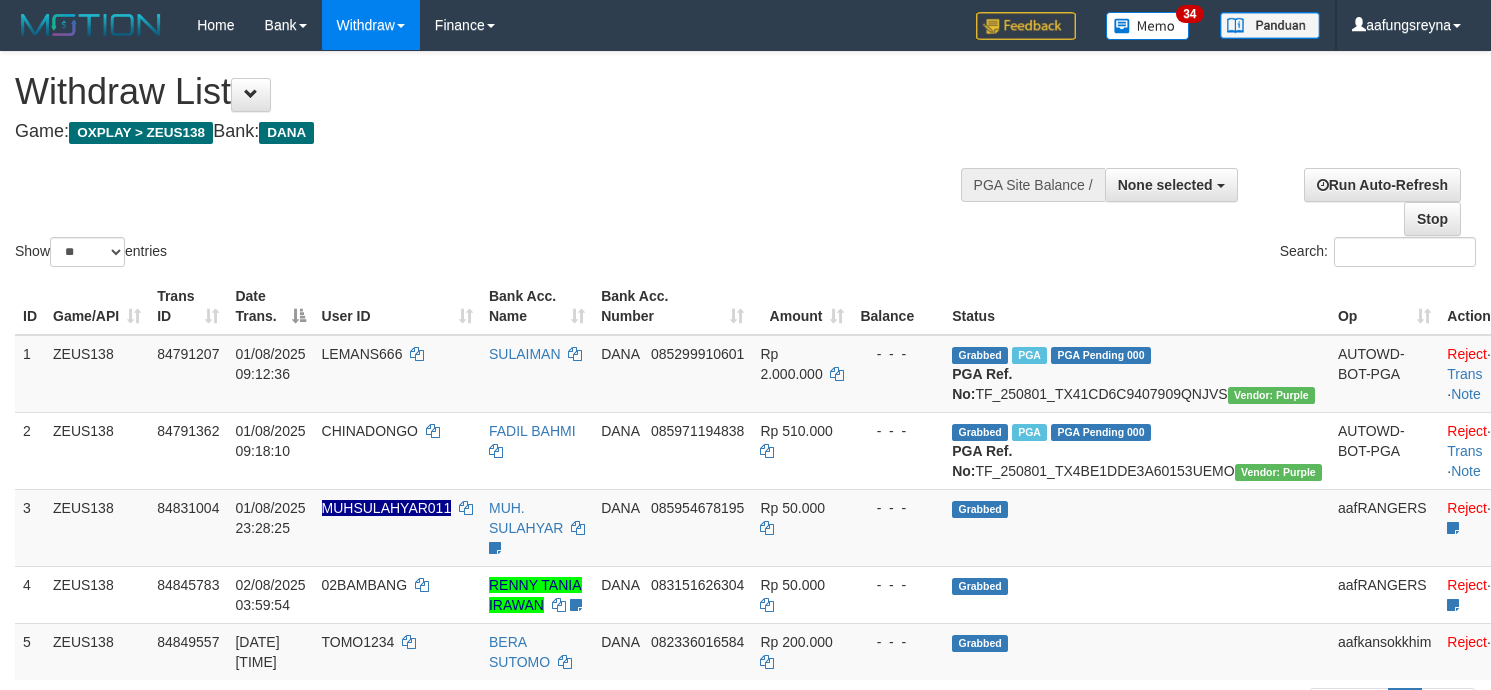 select 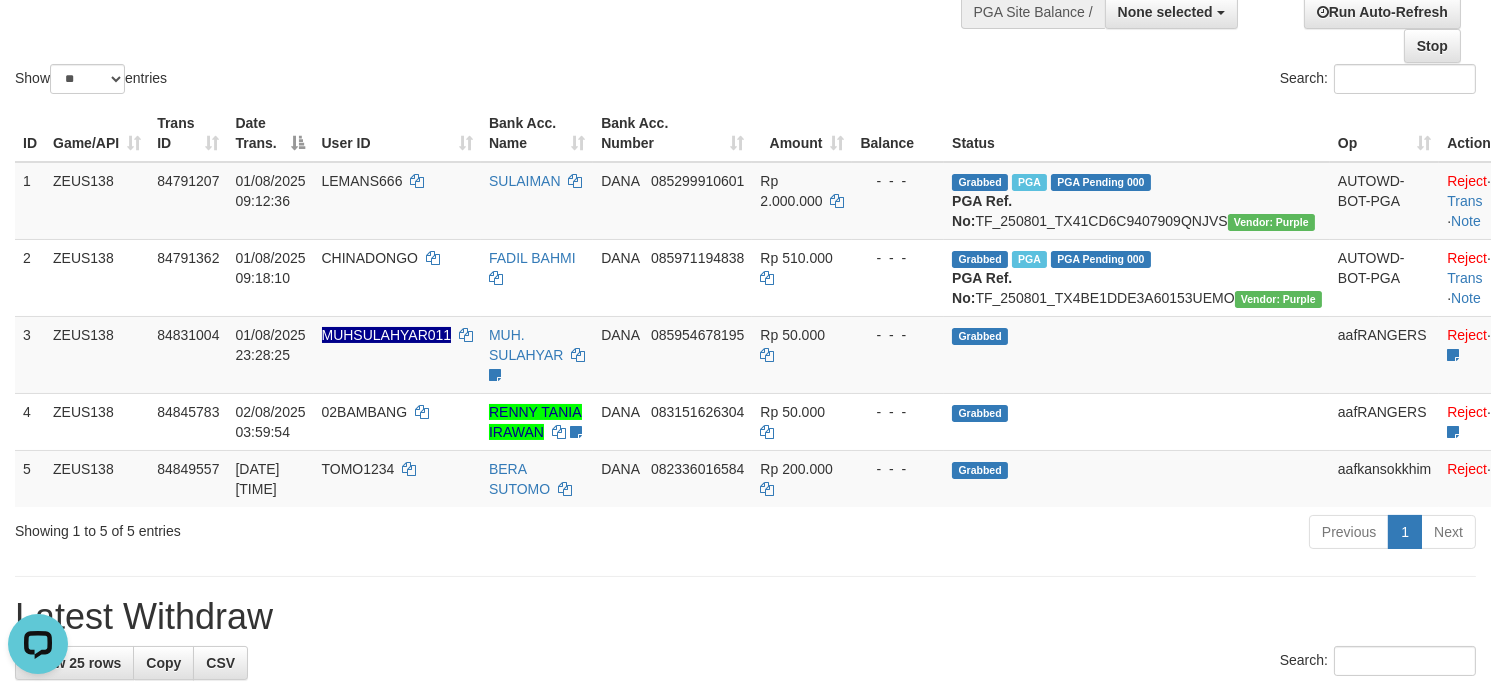 scroll, scrollTop: 0, scrollLeft: 0, axis: both 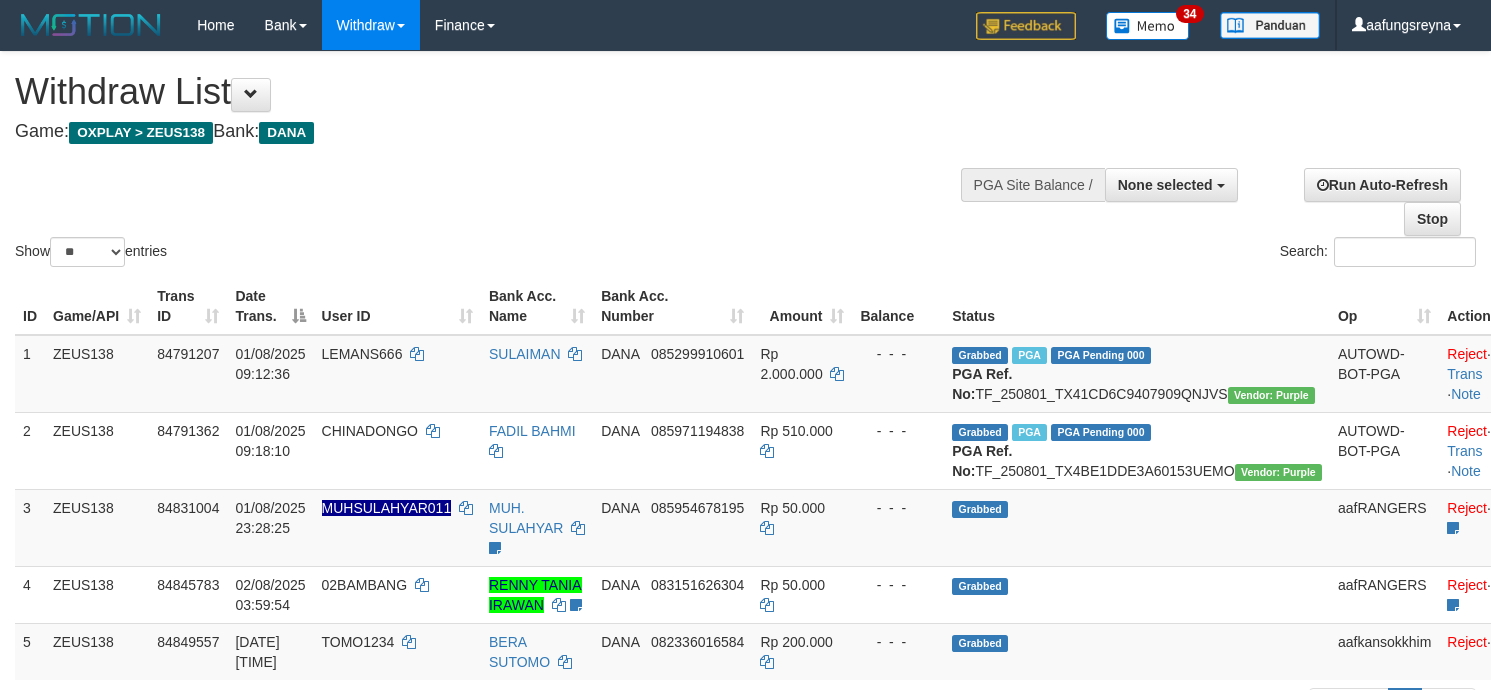 select 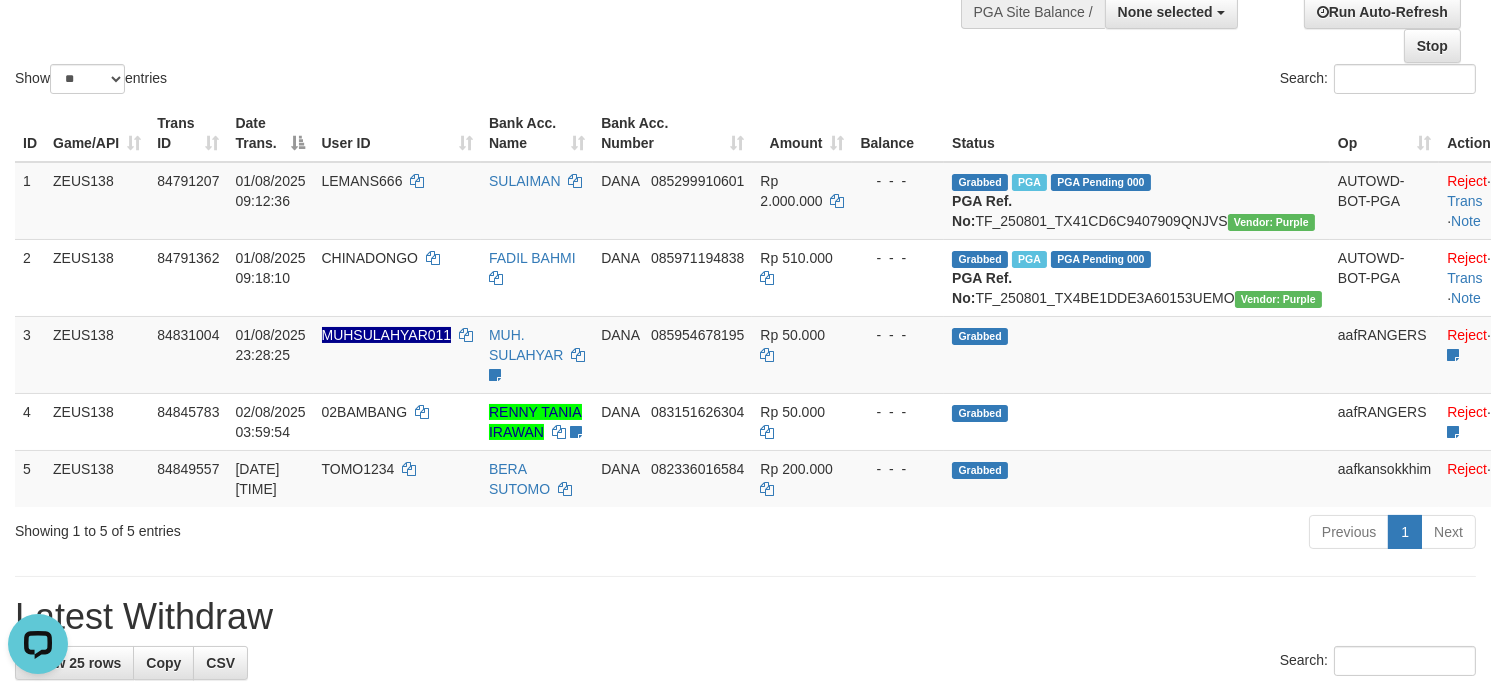 scroll, scrollTop: 0, scrollLeft: 0, axis: both 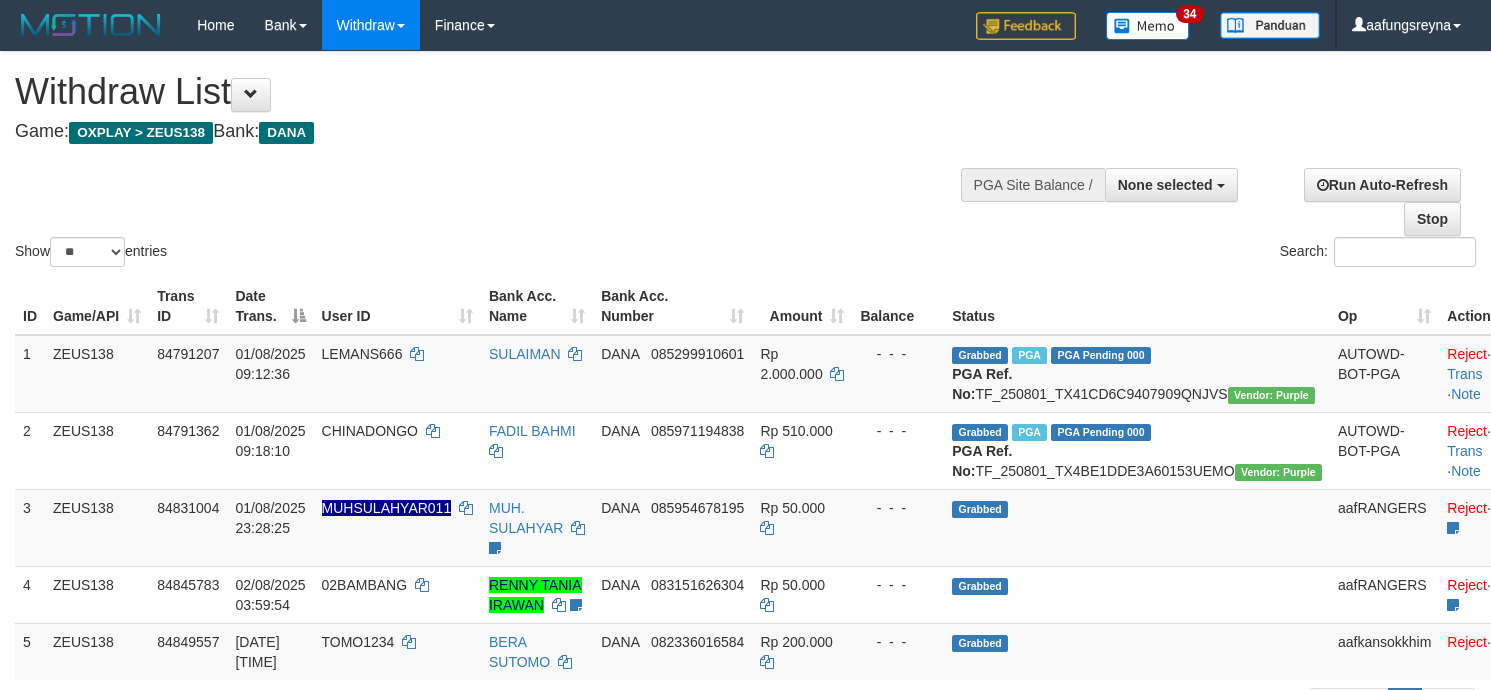 select 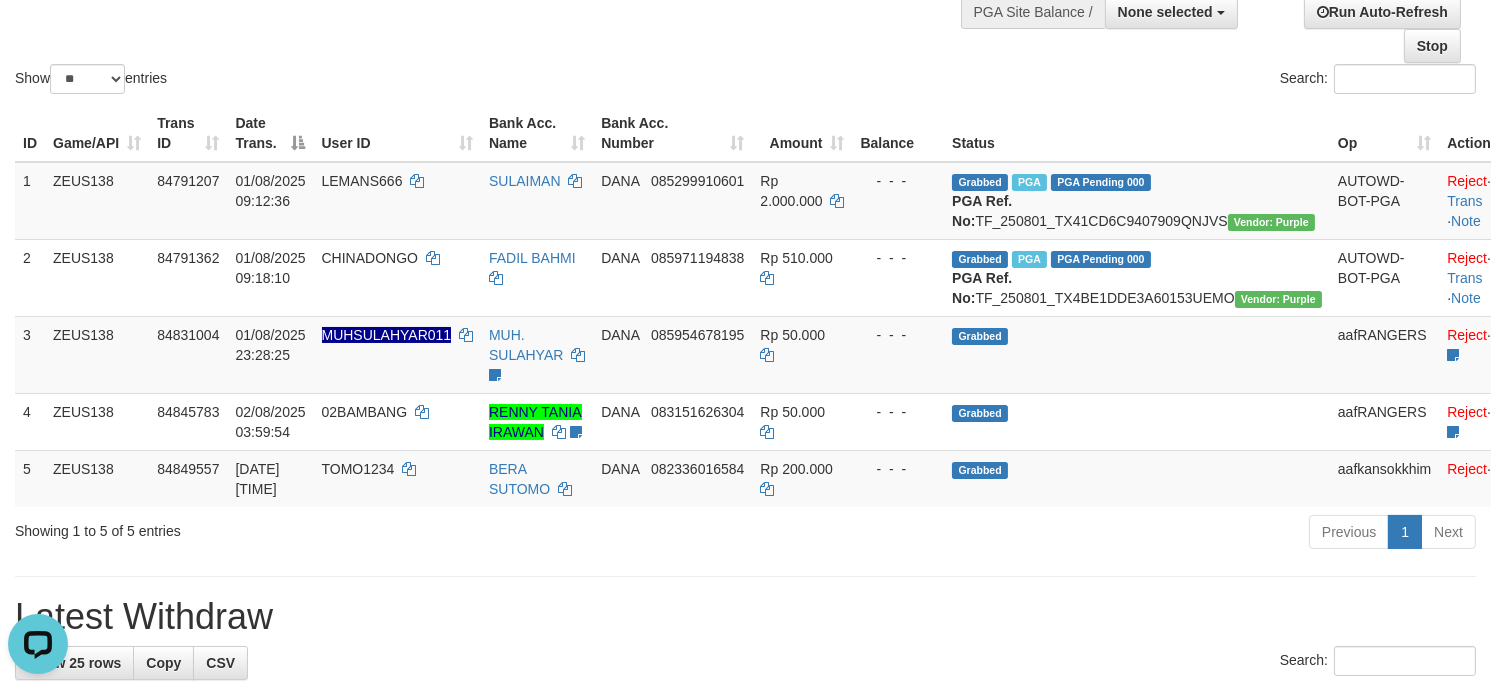 scroll, scrollTop: 0, scrollLeft: 0, axis: both 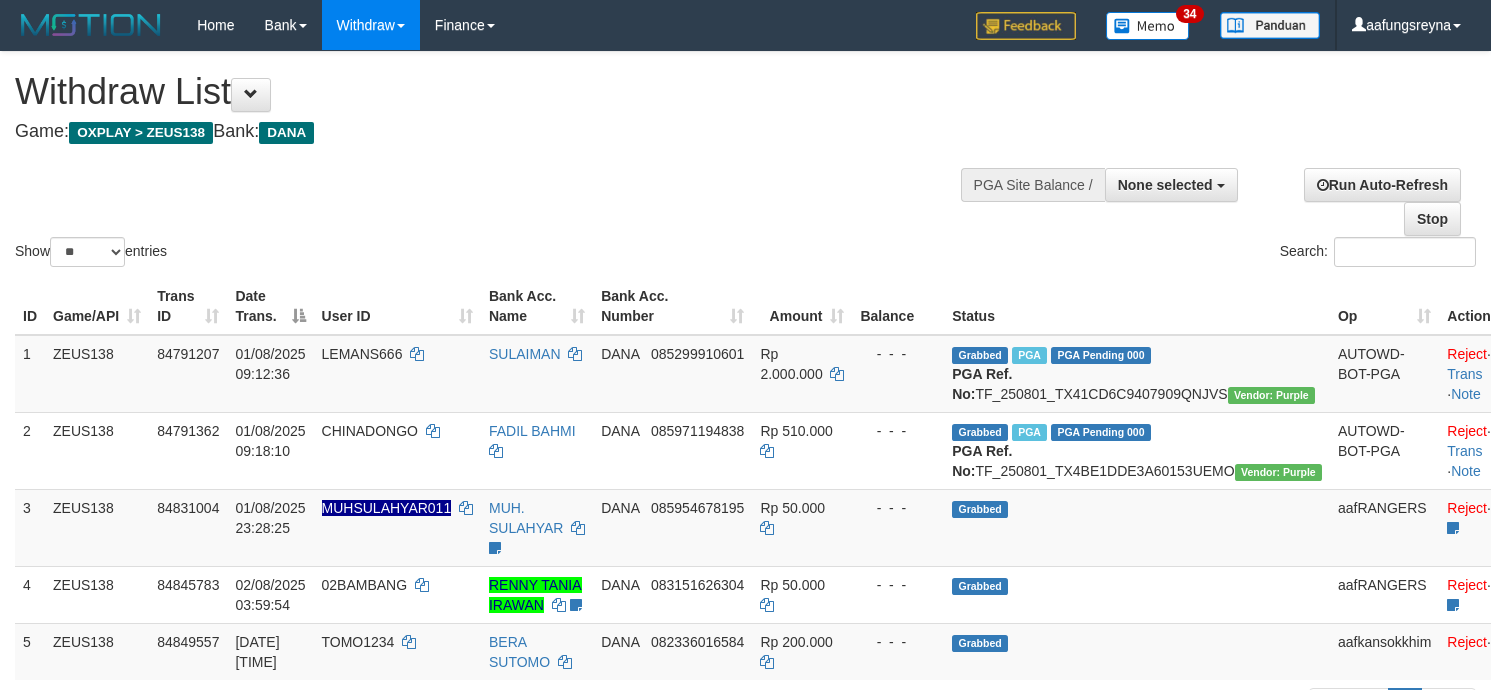 select 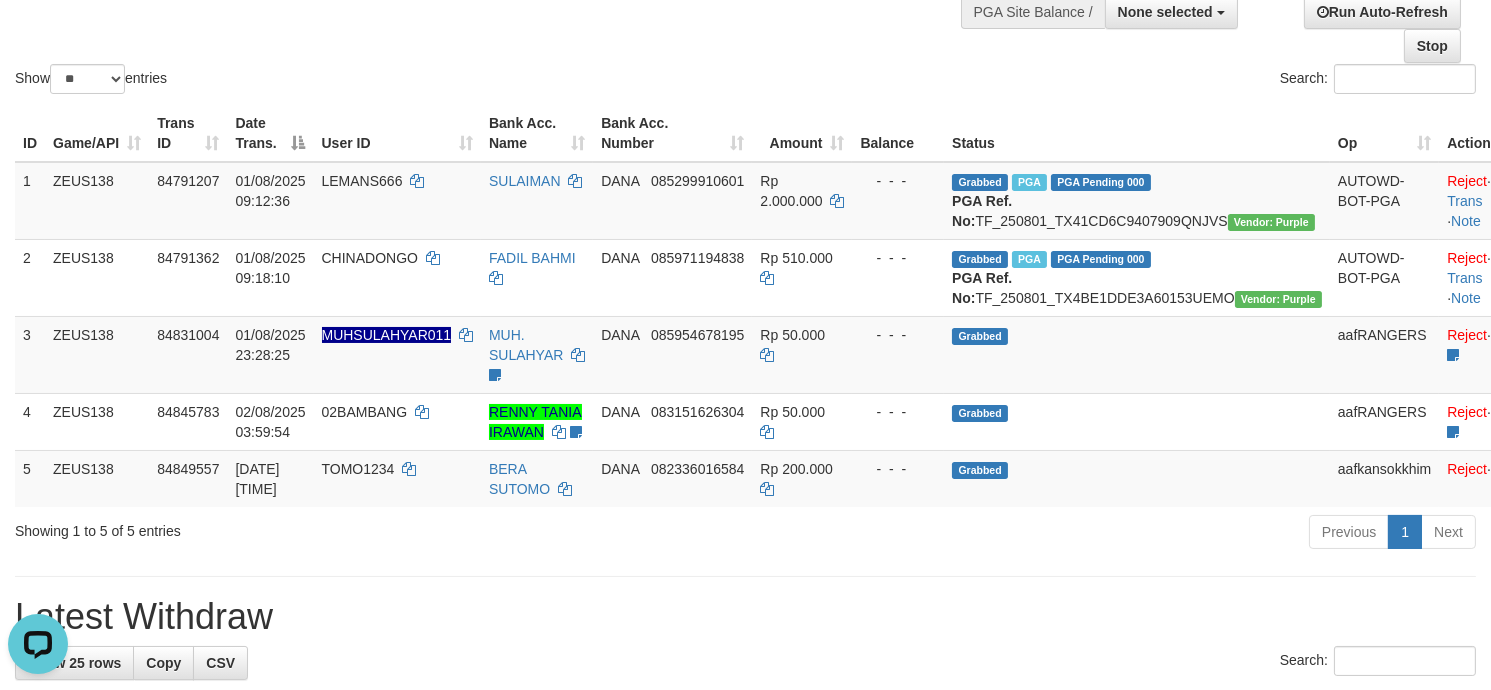 scroll, scrollTop: 0, scrollLeft: 0, axis: both 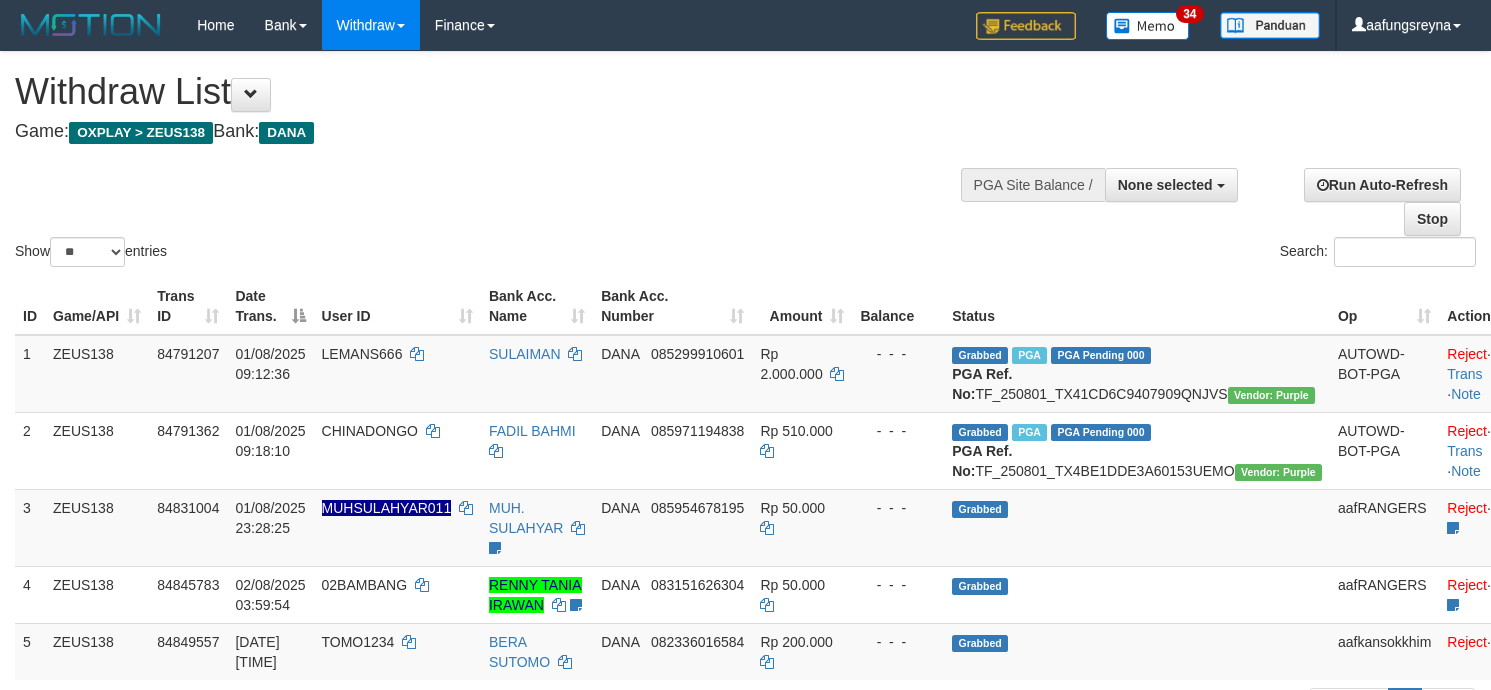 select 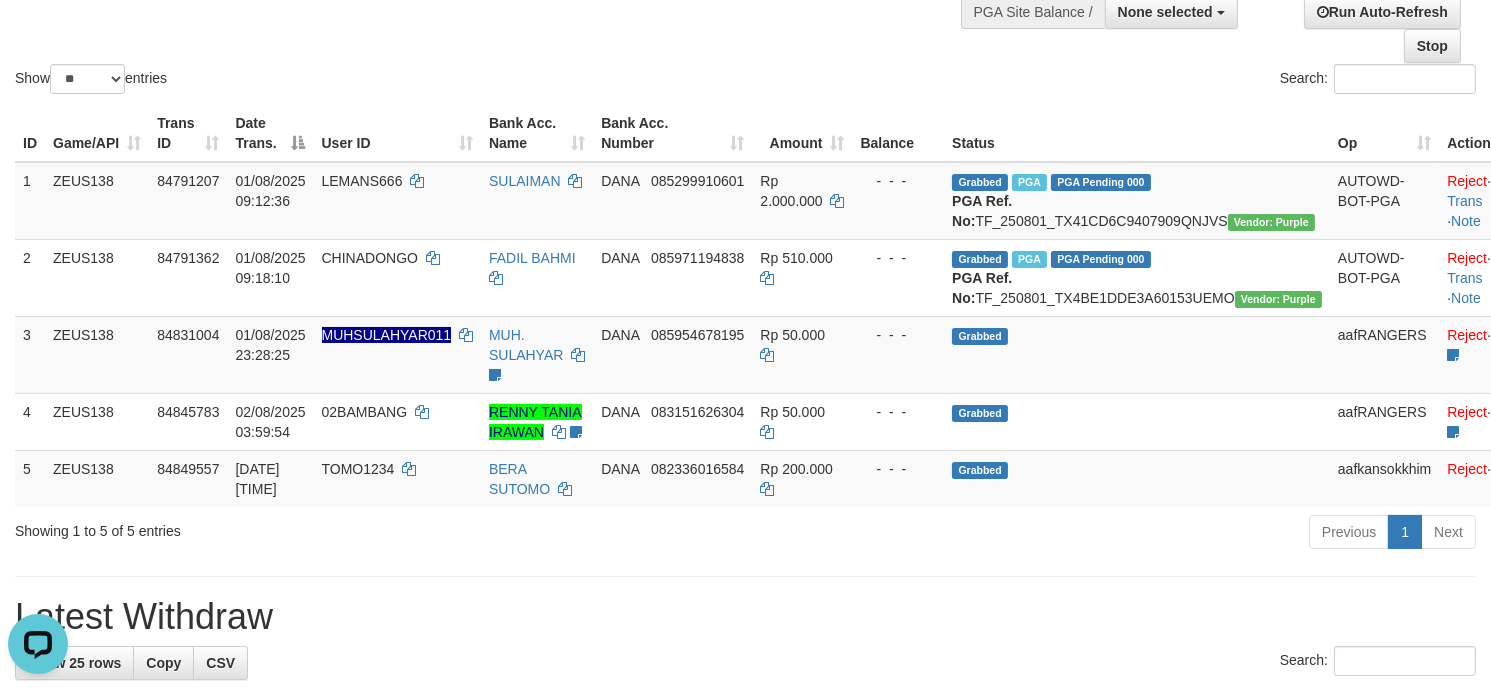 scroll, scrollTop: 0, scrollLeft: 0, axis: both 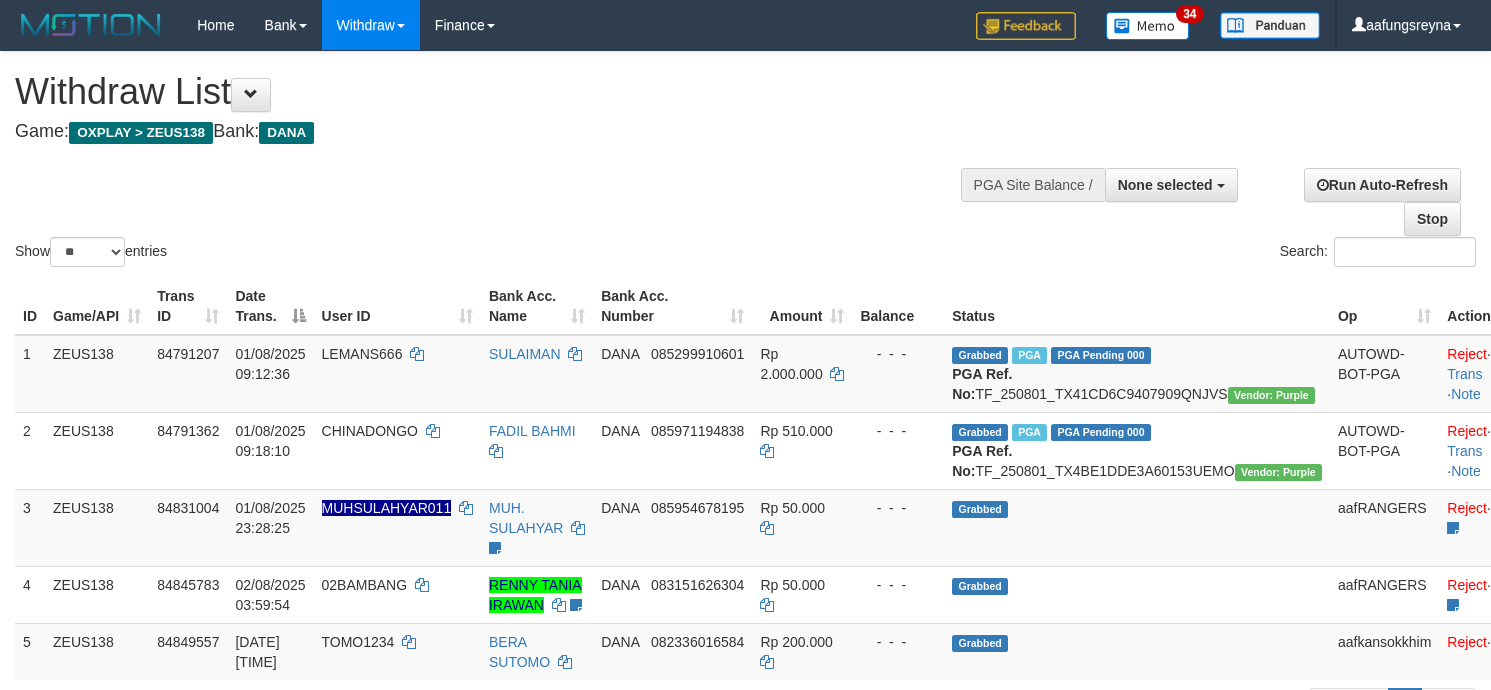 select 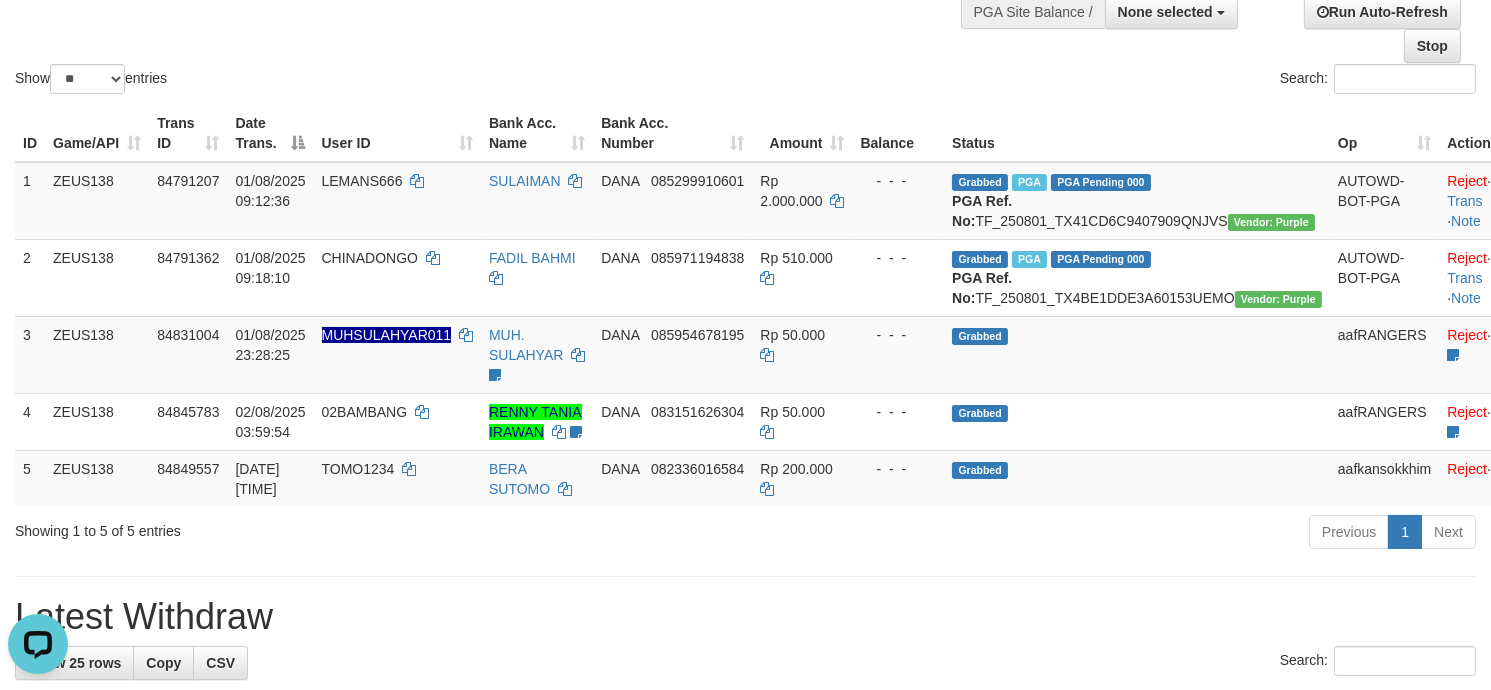 scroll, scrollTop: 0, scrollLeft: 0, axis: both 